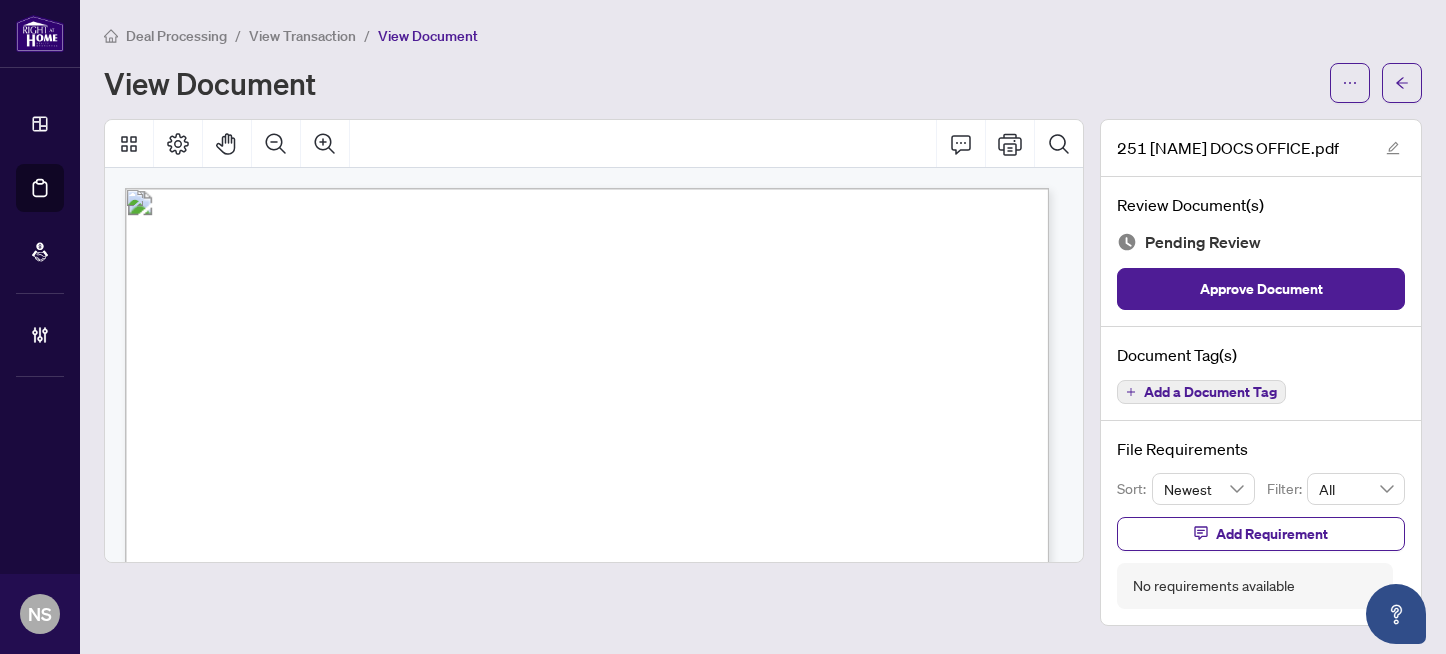 scroll, scrollTop: 0, scrollLeft: 0, axis: both 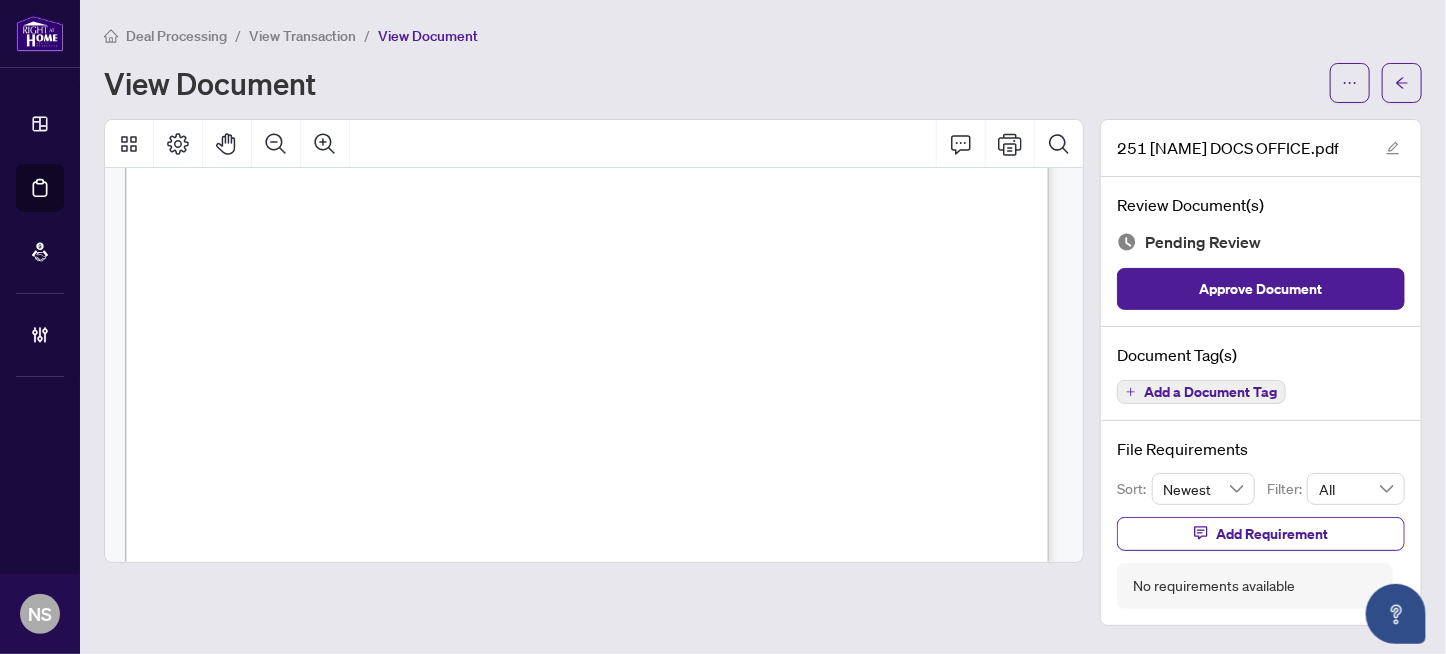 click at bounding box center (823, 465) 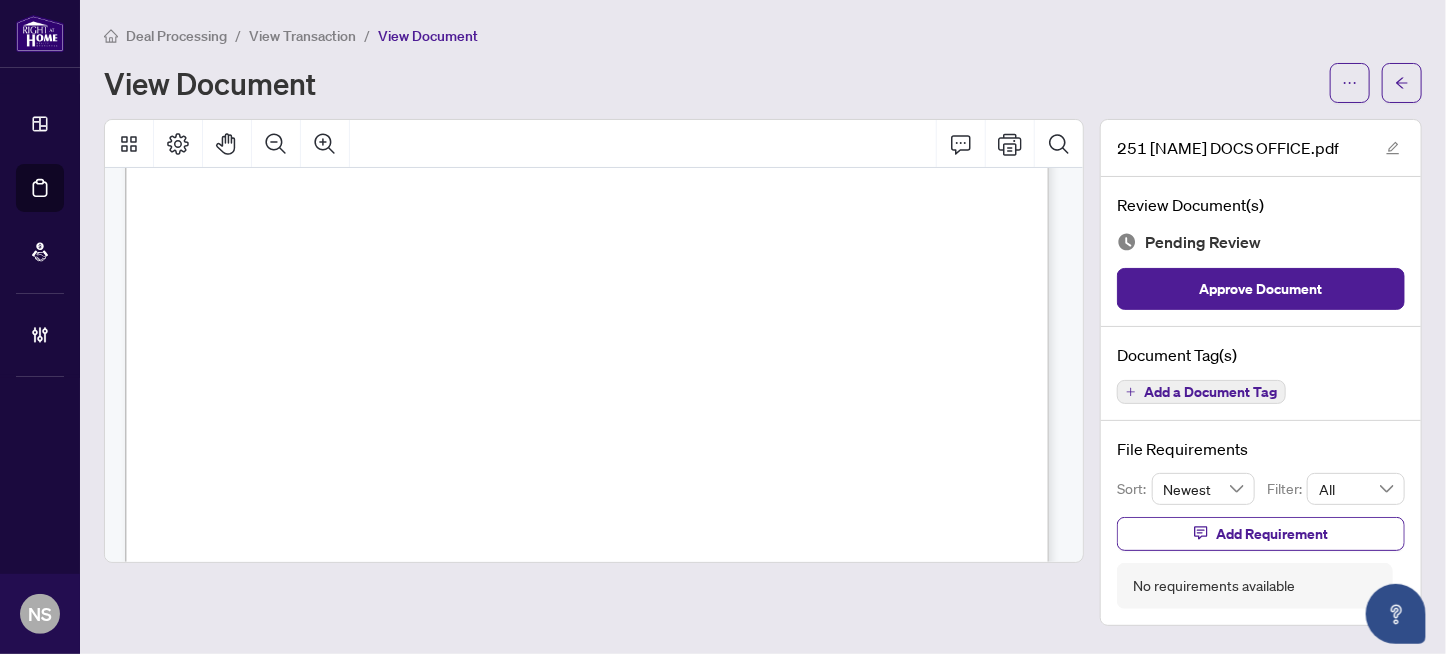scroll, scrollTop: 13099, scrollLeft: 0, axis: vertical 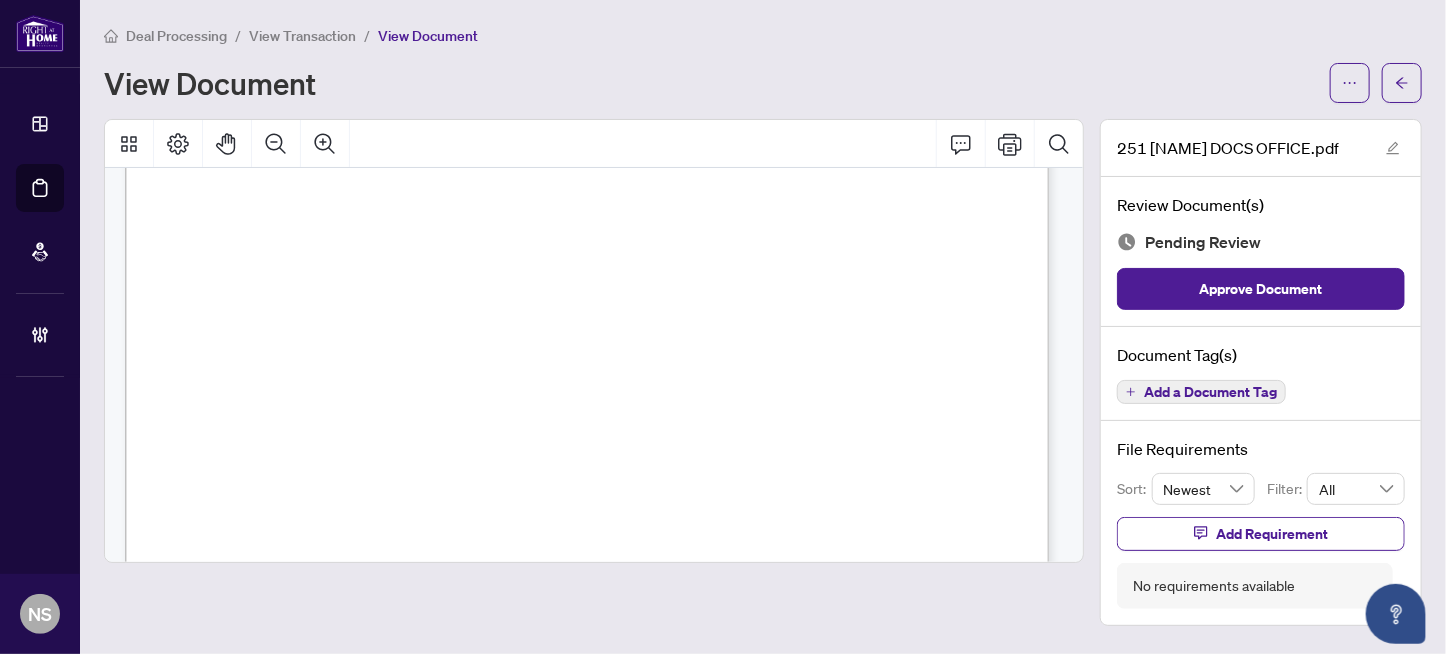 click at bounding box center (823, 1100) 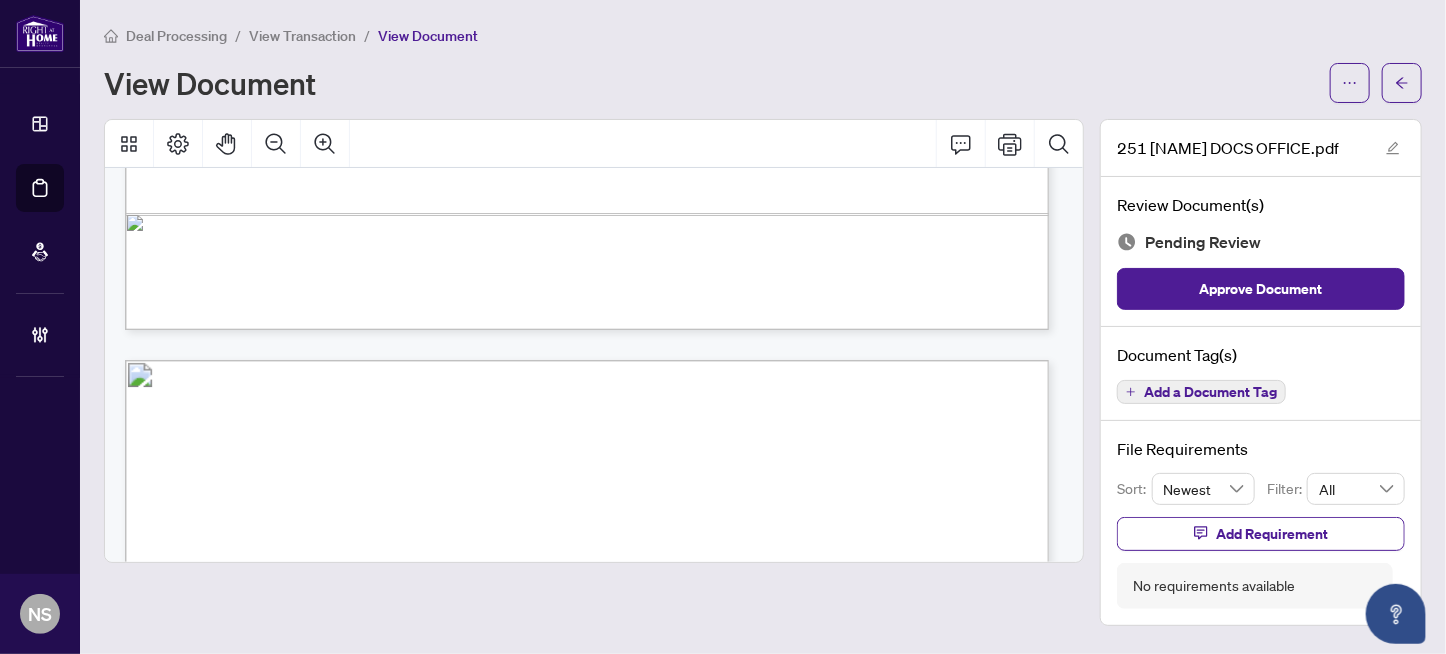 scroll, scrollTop: 33798, scrollLeft: 0, axis: vertical 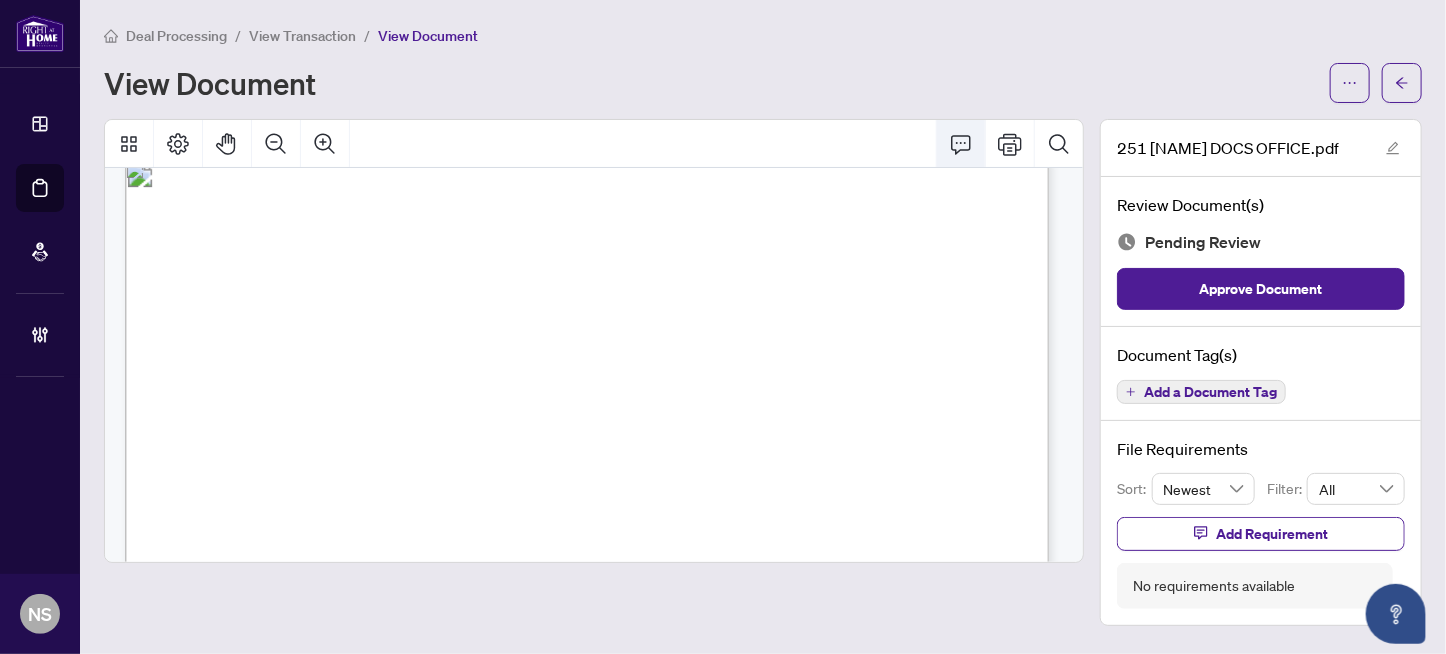 click 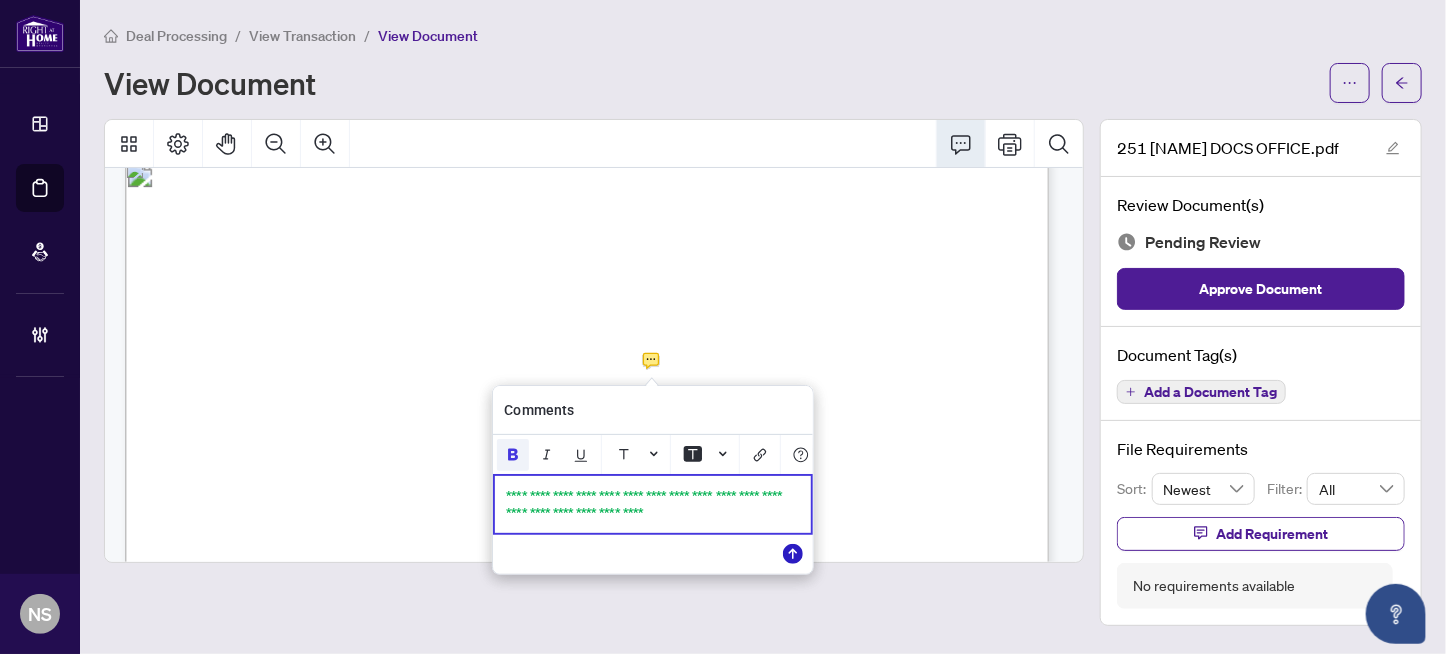 click 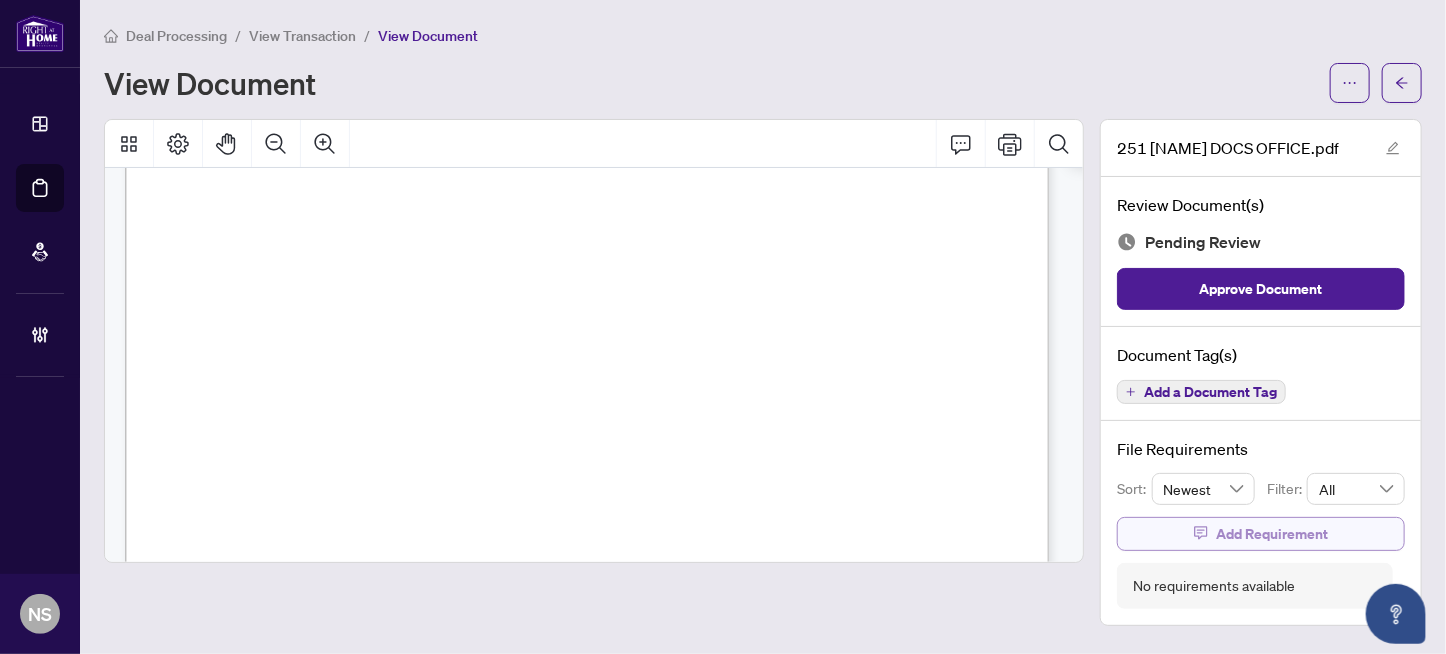 click on "Add Requirement" at bounding box center [1272, 534] 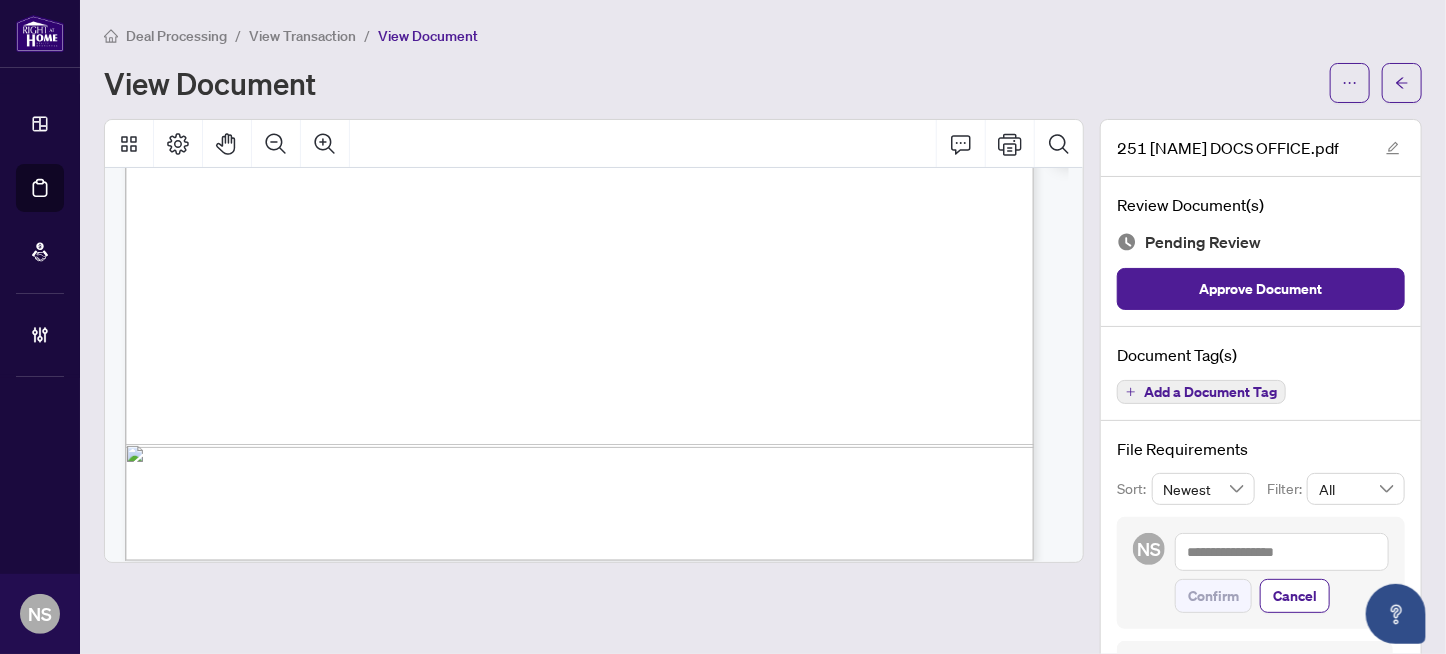 scroll, scrollTop: 33542, scrollLeft: 0, axis: vertical 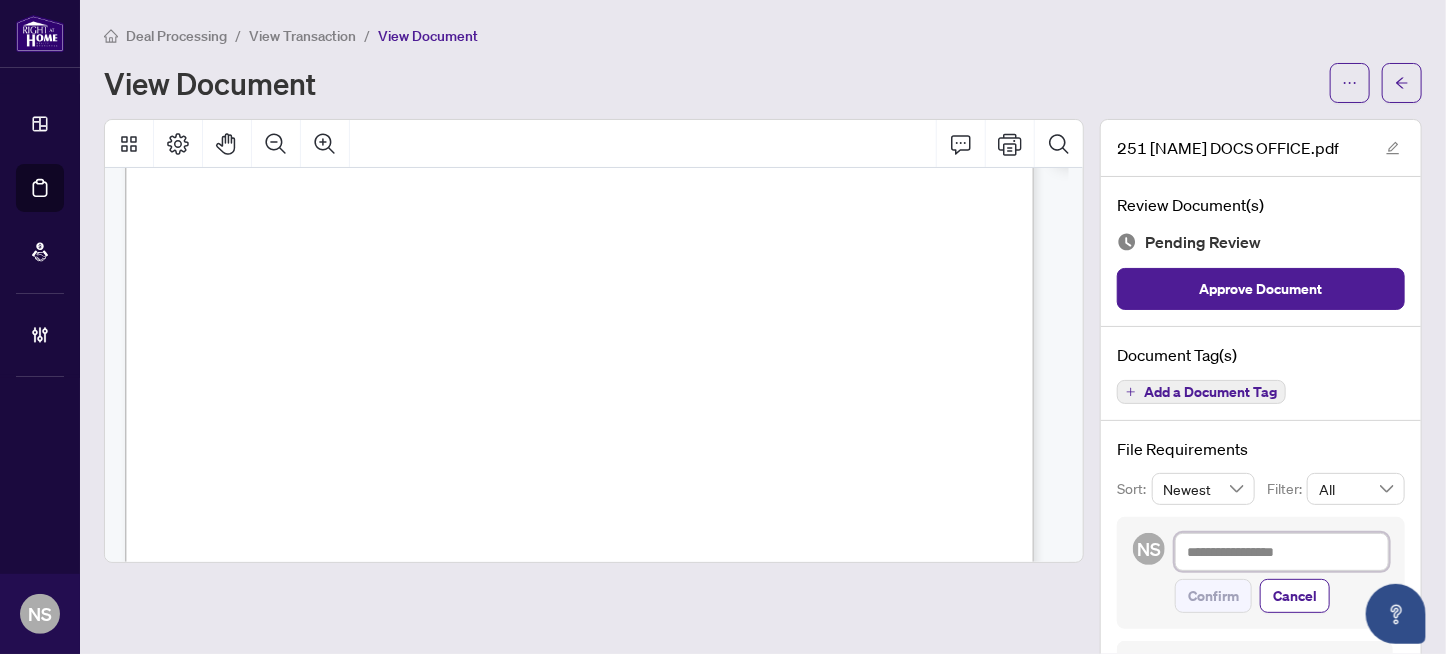 click at bounding box center (1282, 552) 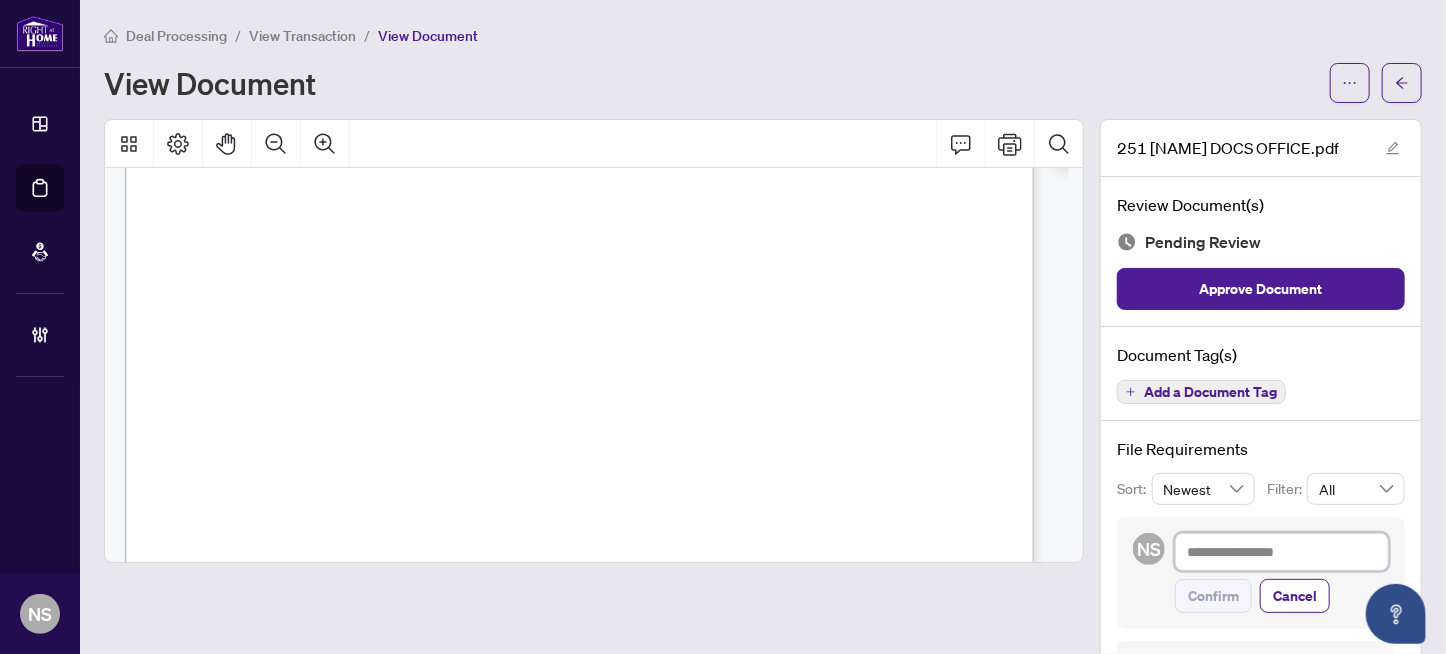 type on "*" 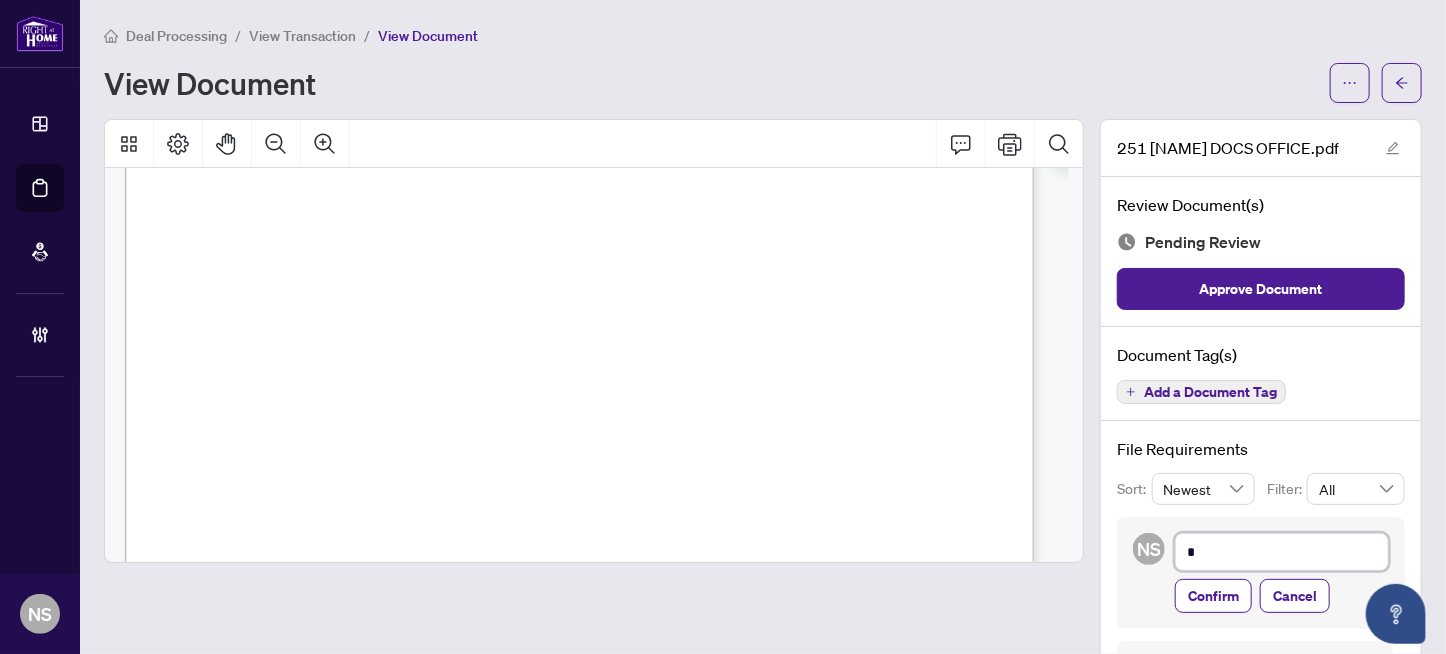 type on "**" 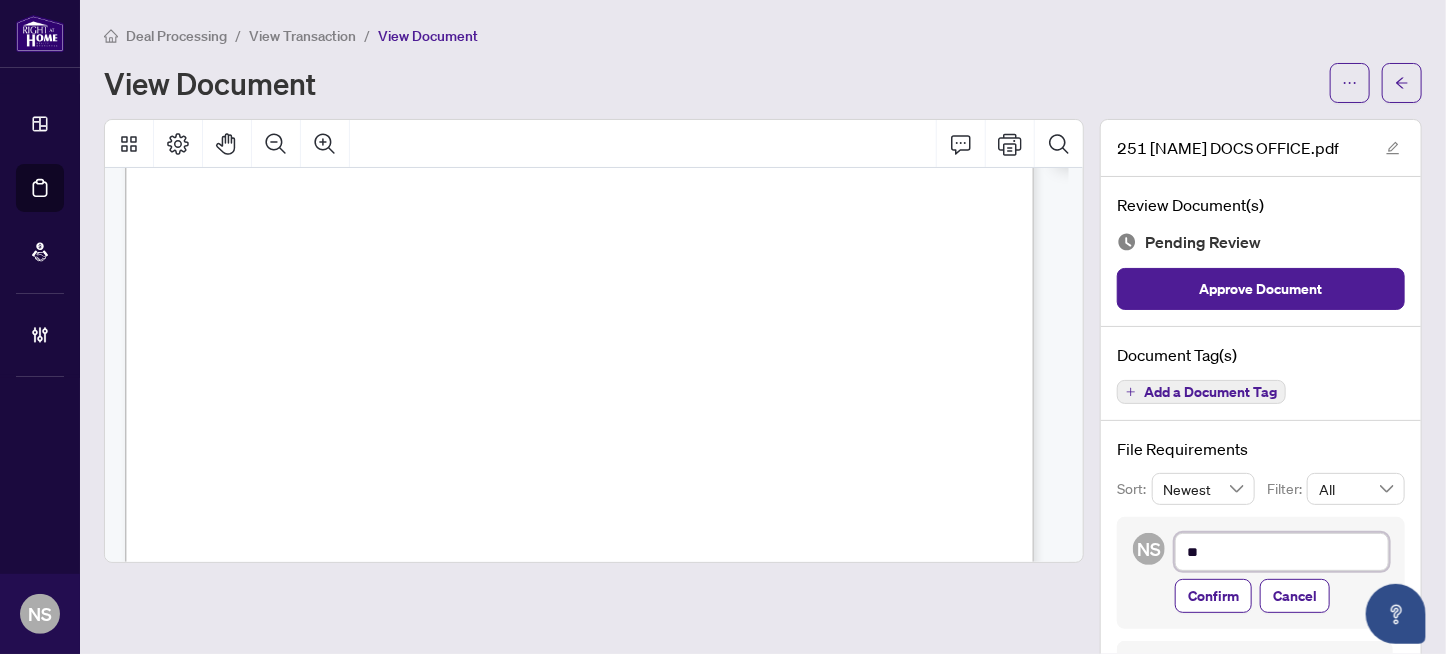 type on "***" 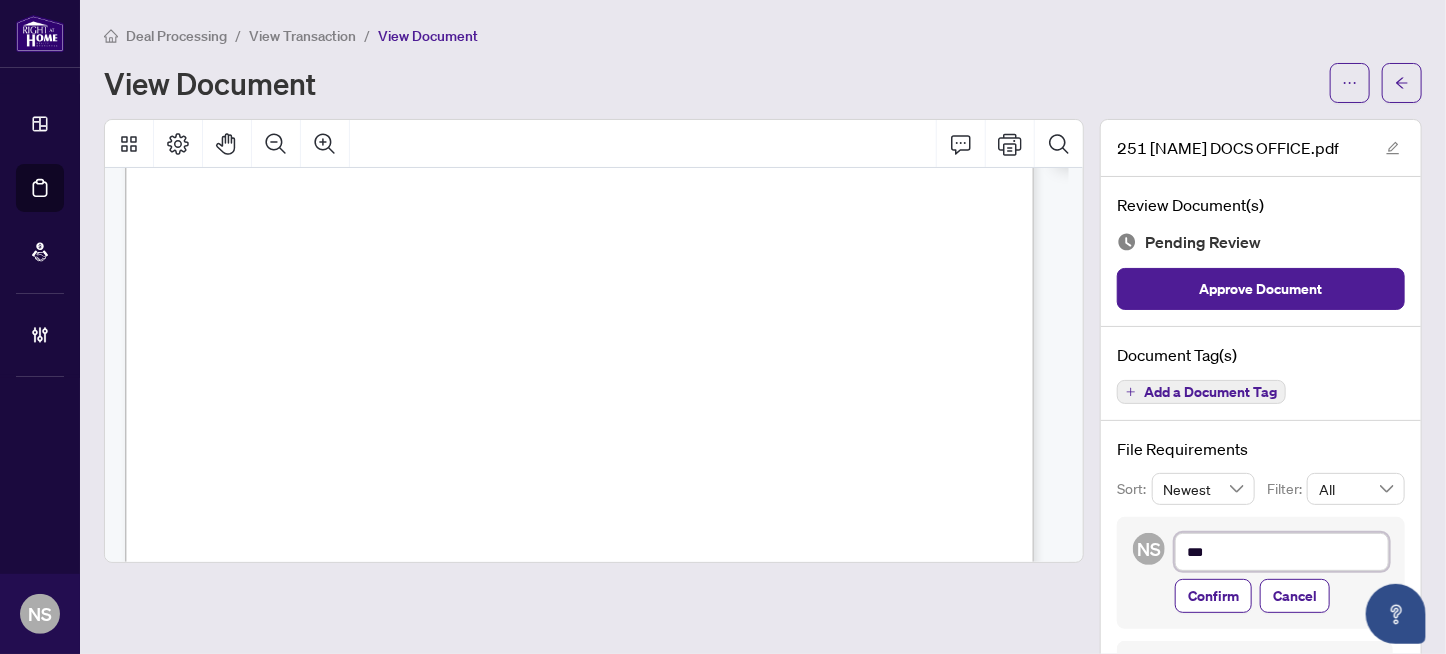 type on "****" 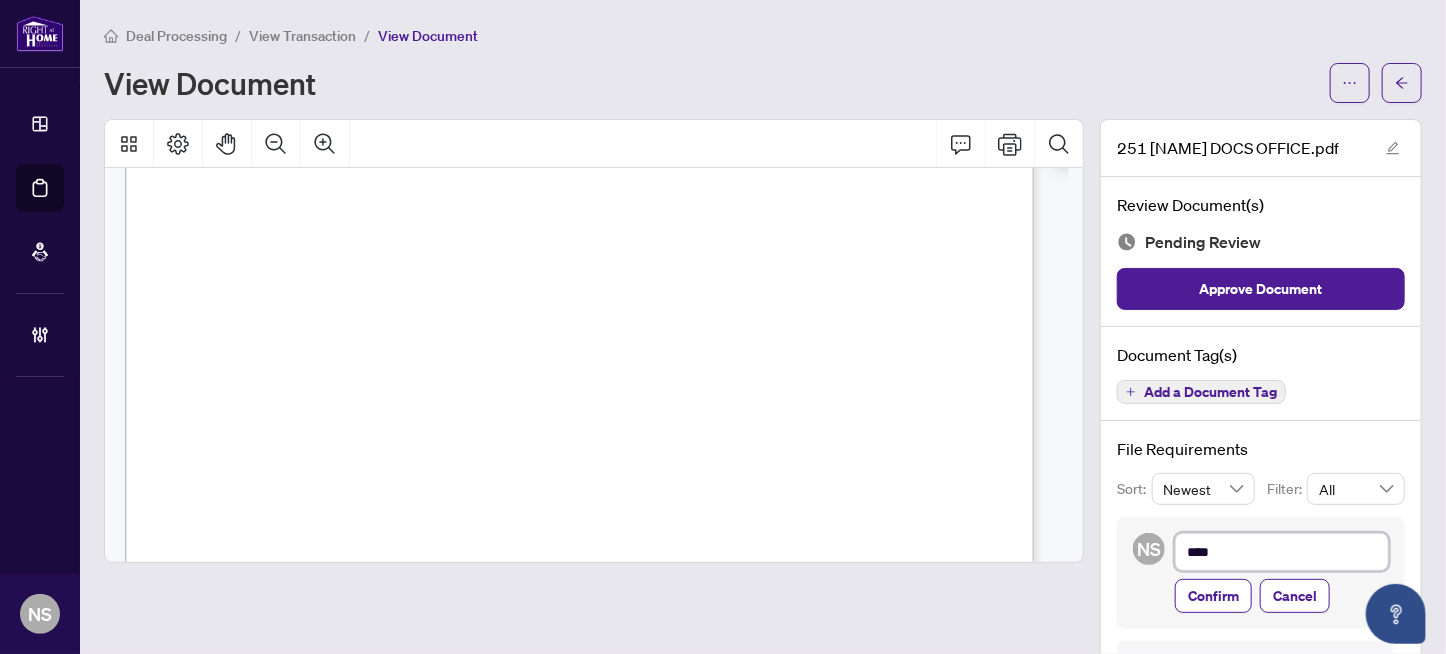 type on "*****" 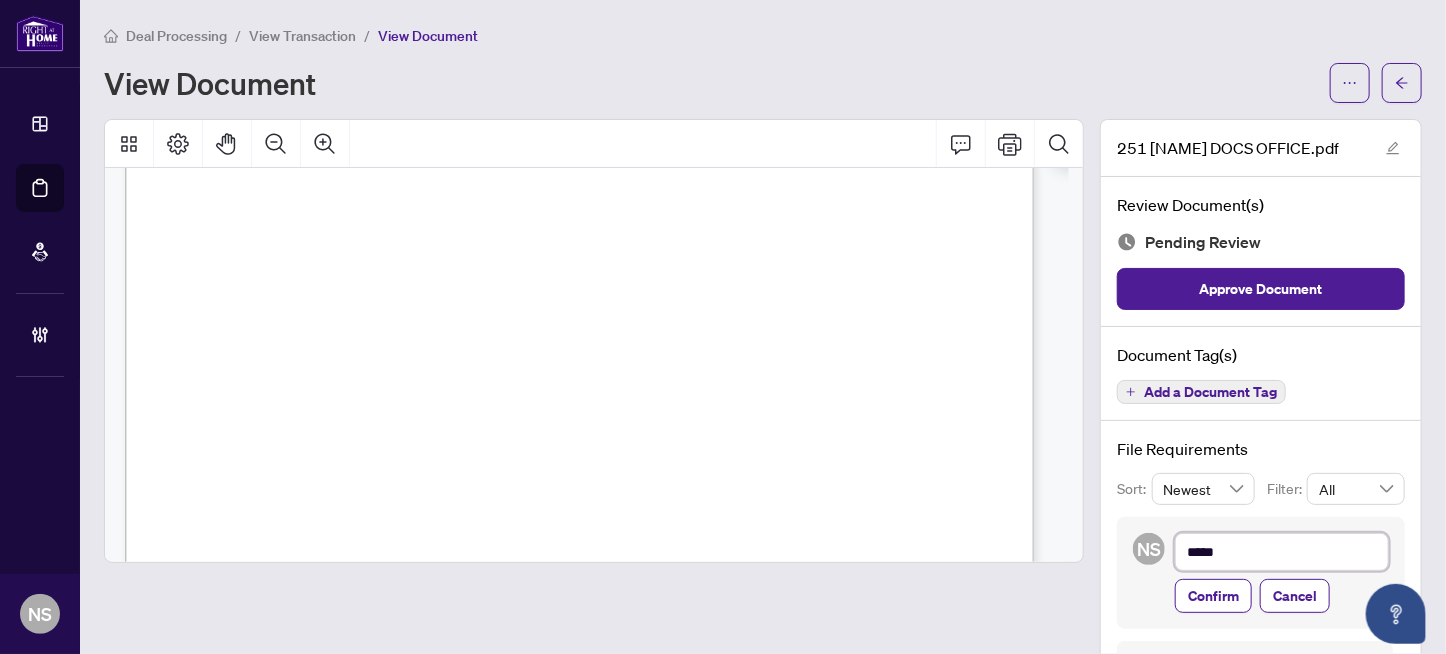 type on "******" 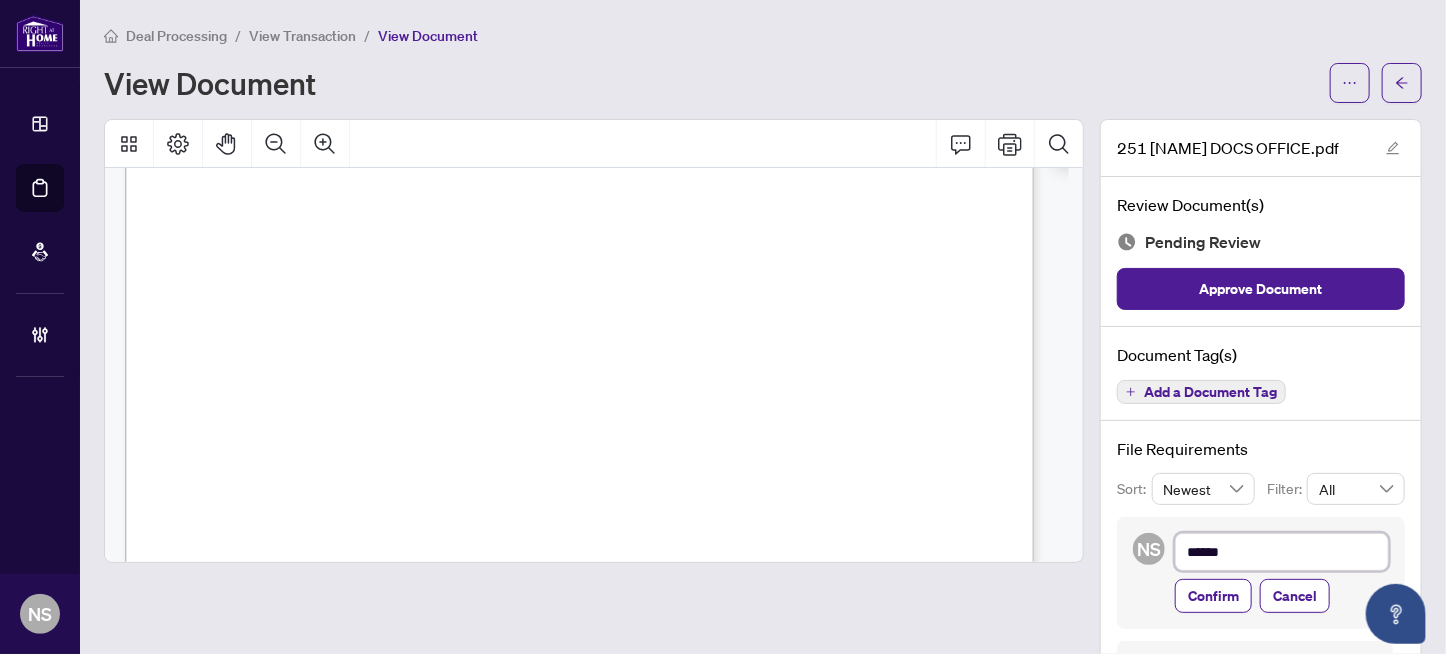 type on "*******" 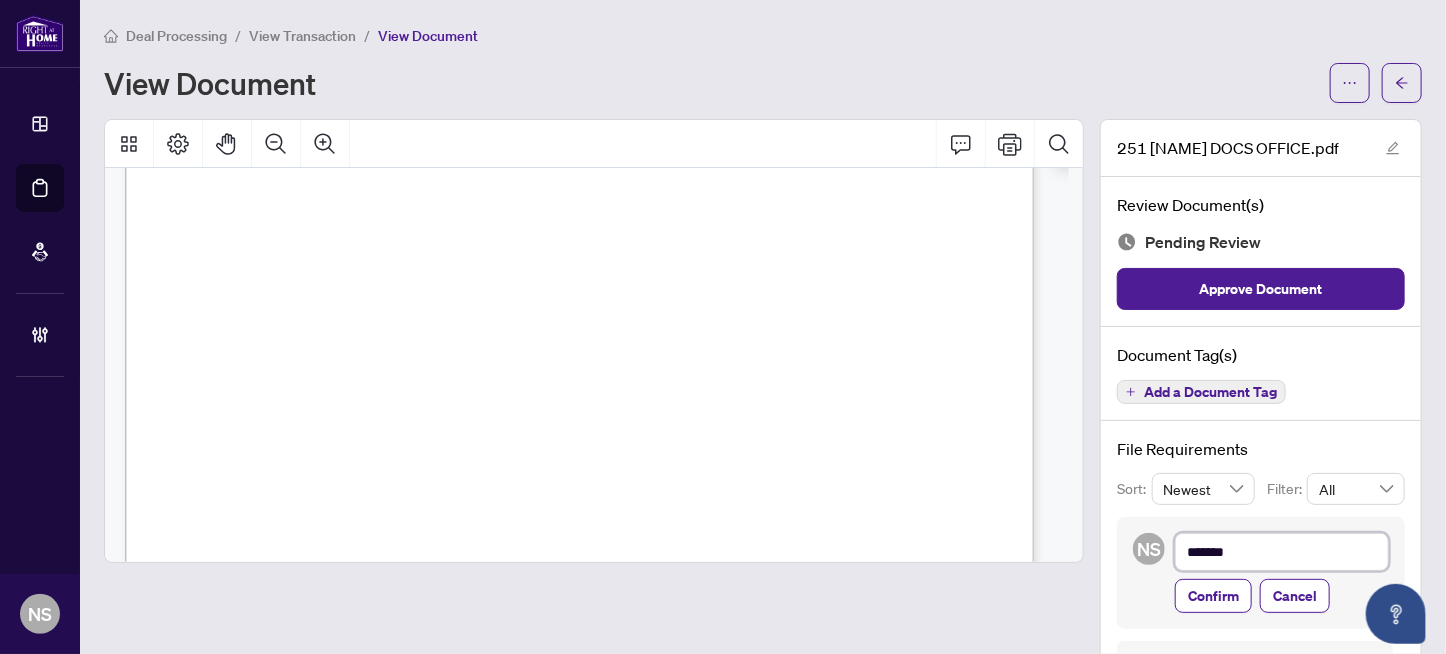 type on "********" 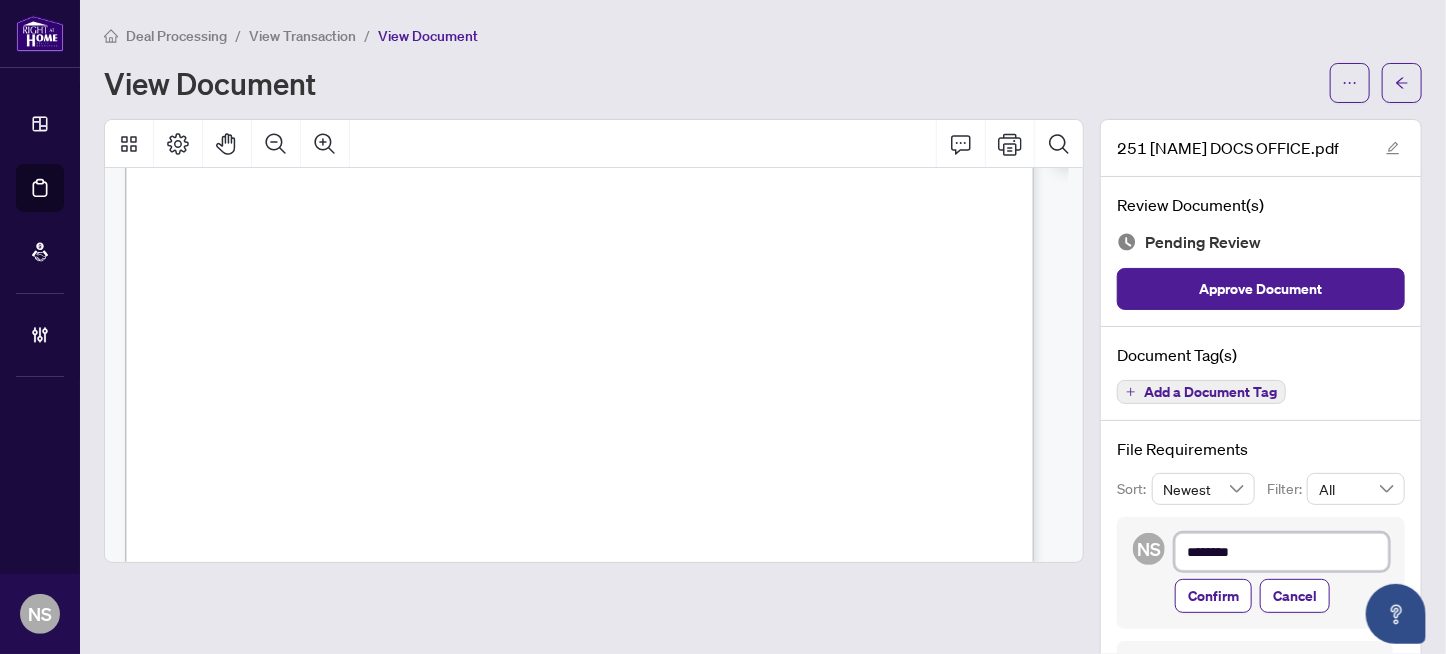 type on "*******" 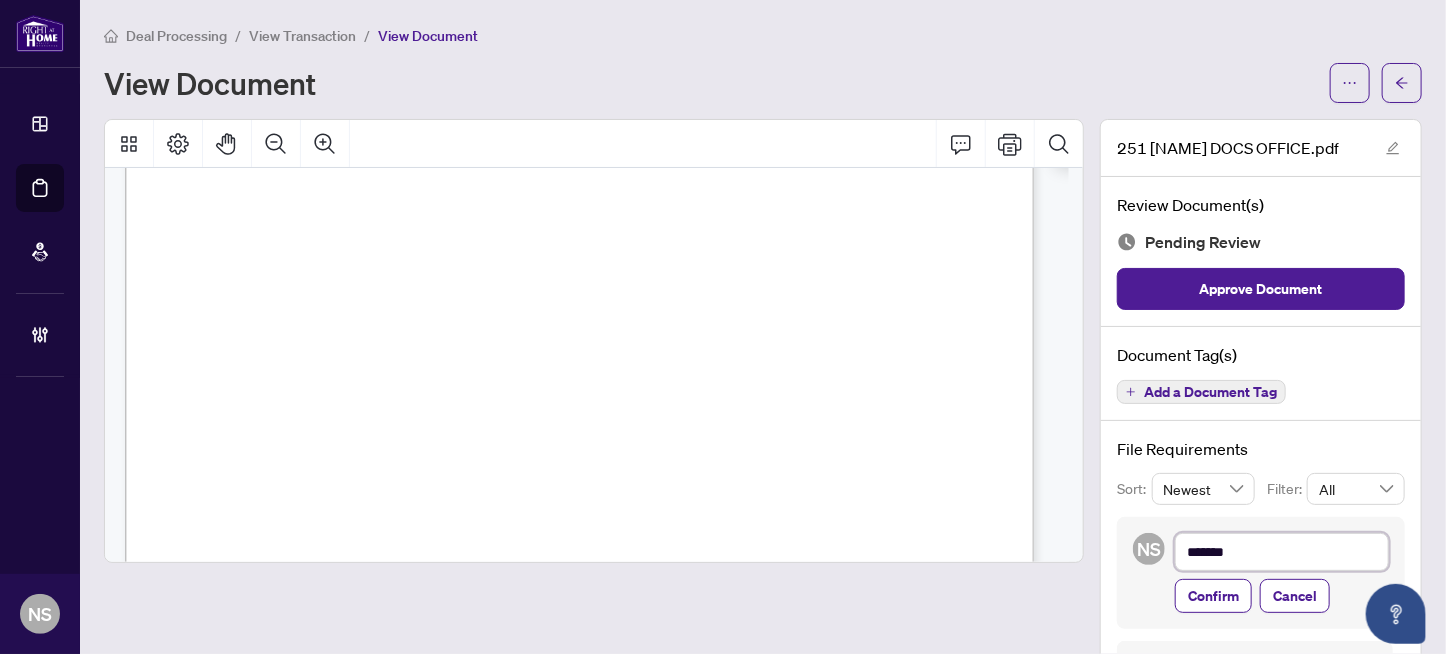 type on "******" 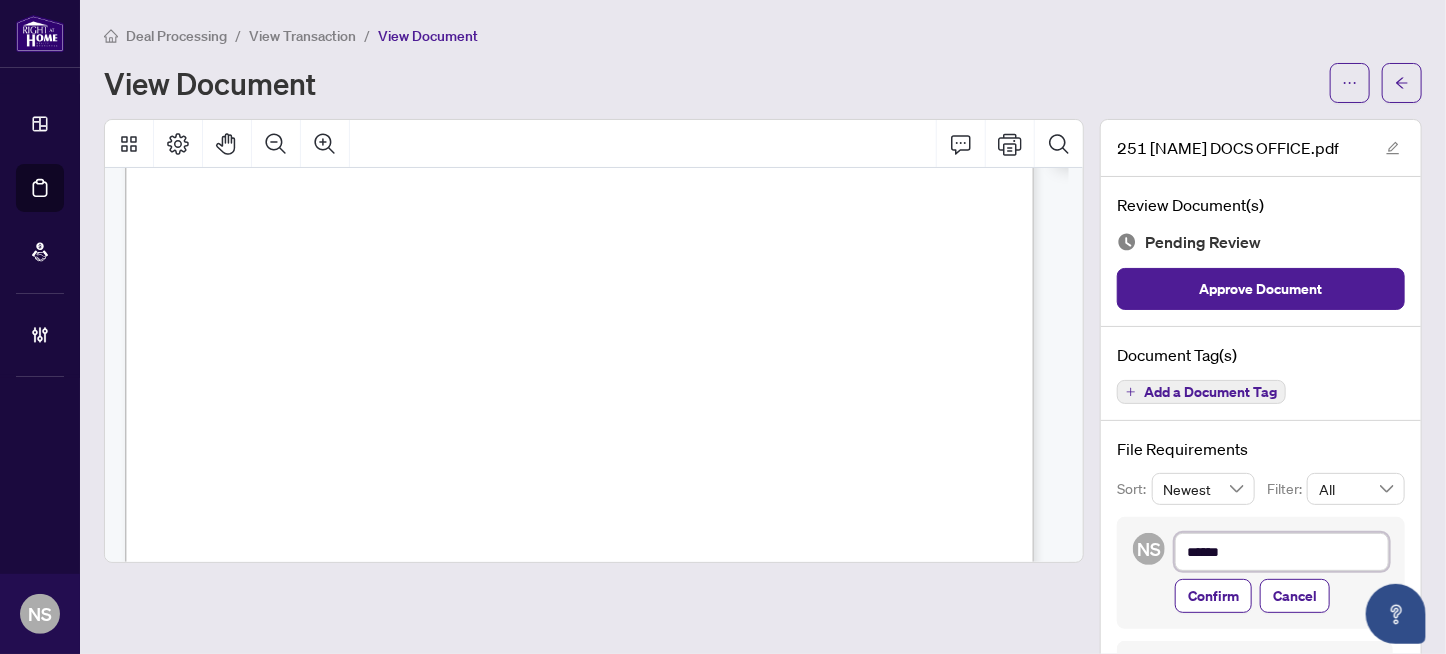 type on "*****" 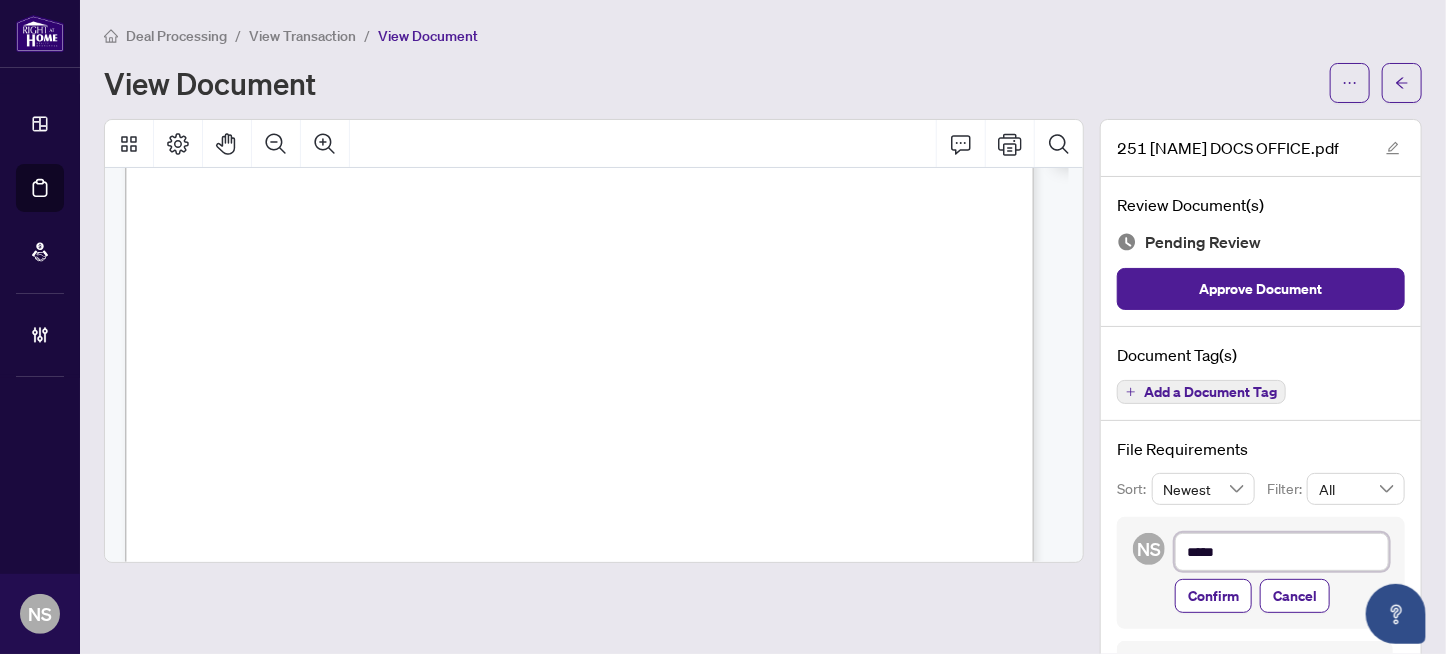 type on "****" 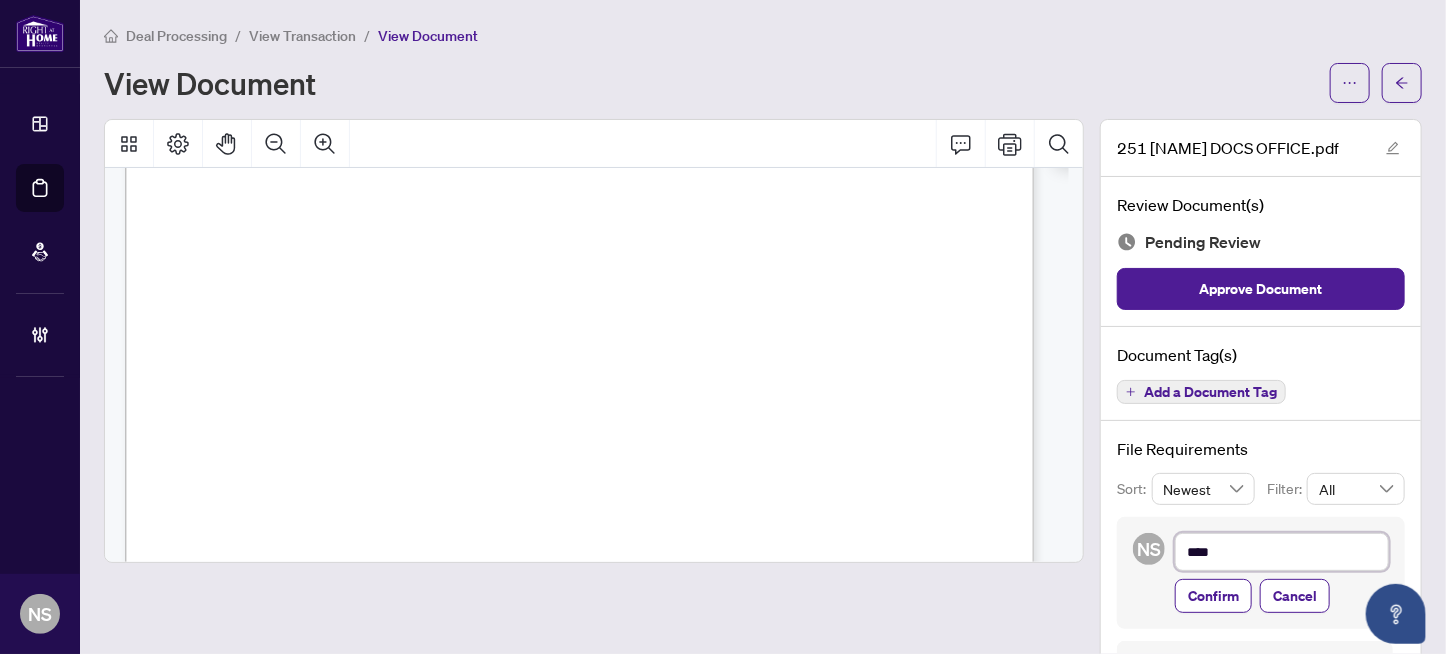 type on "***" 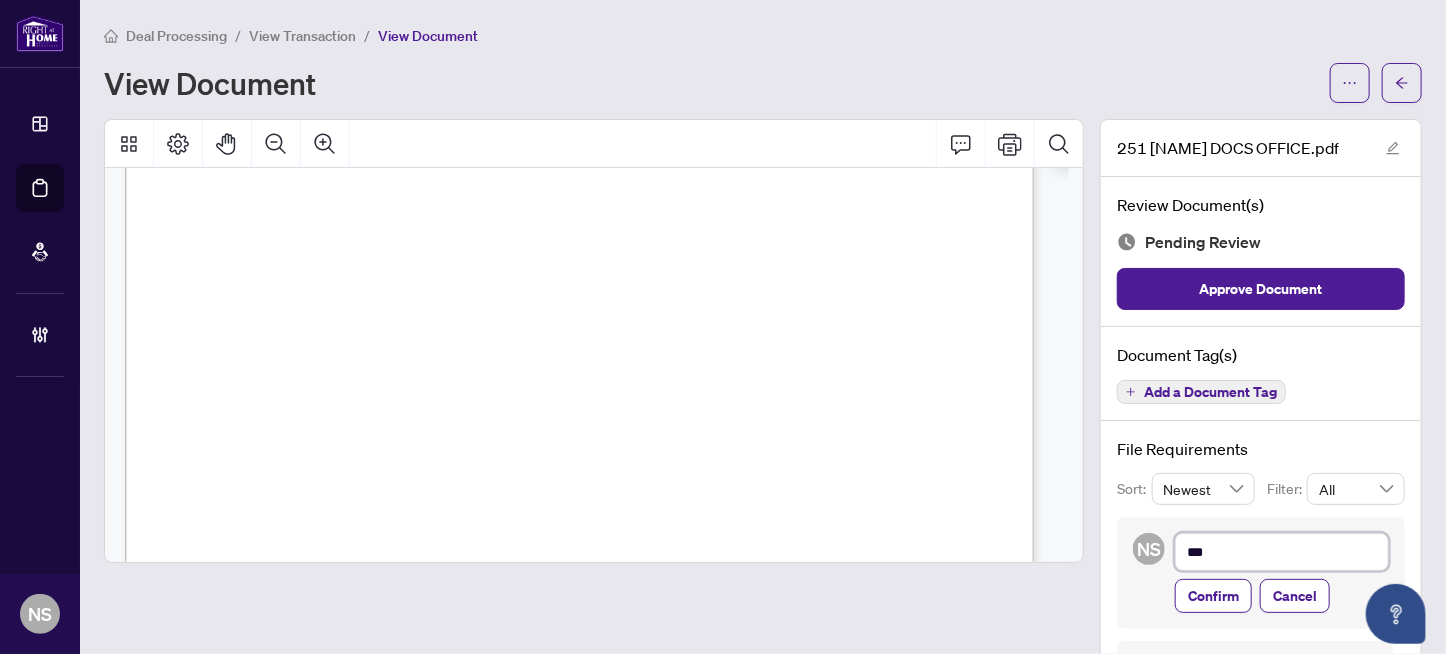 type on "**" 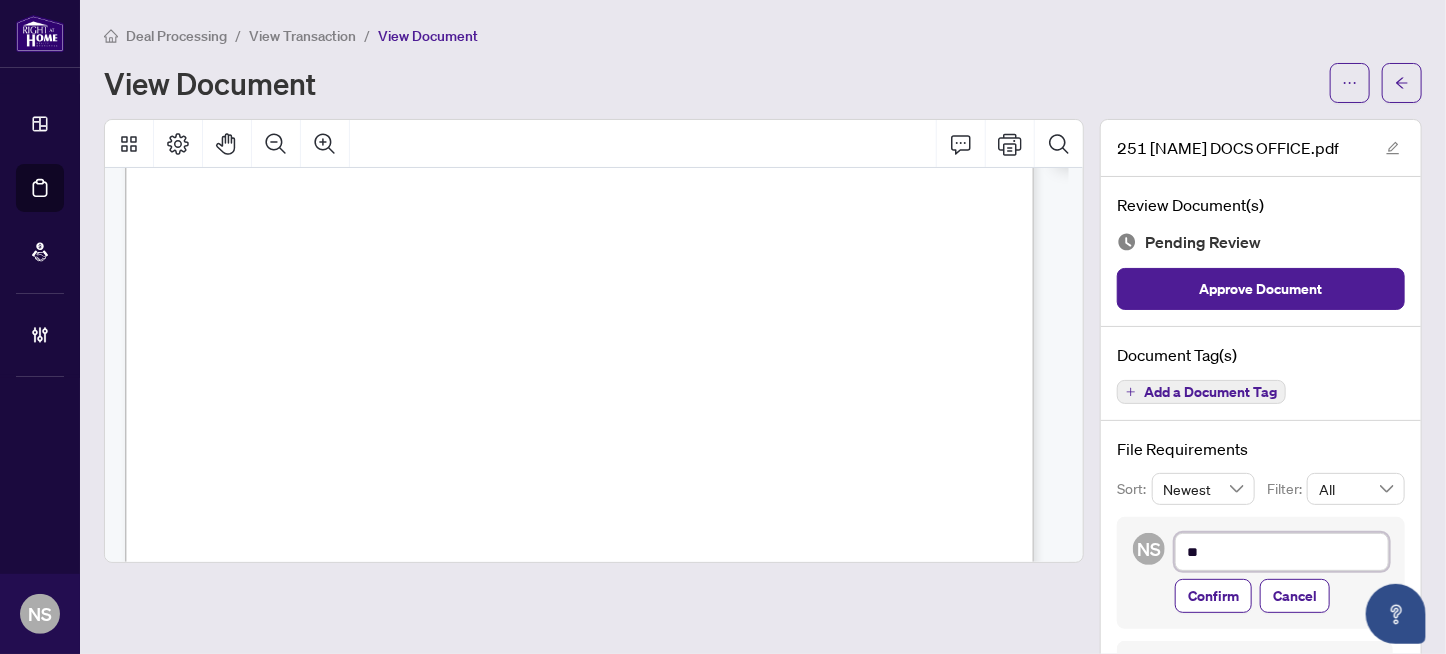 type on "*" 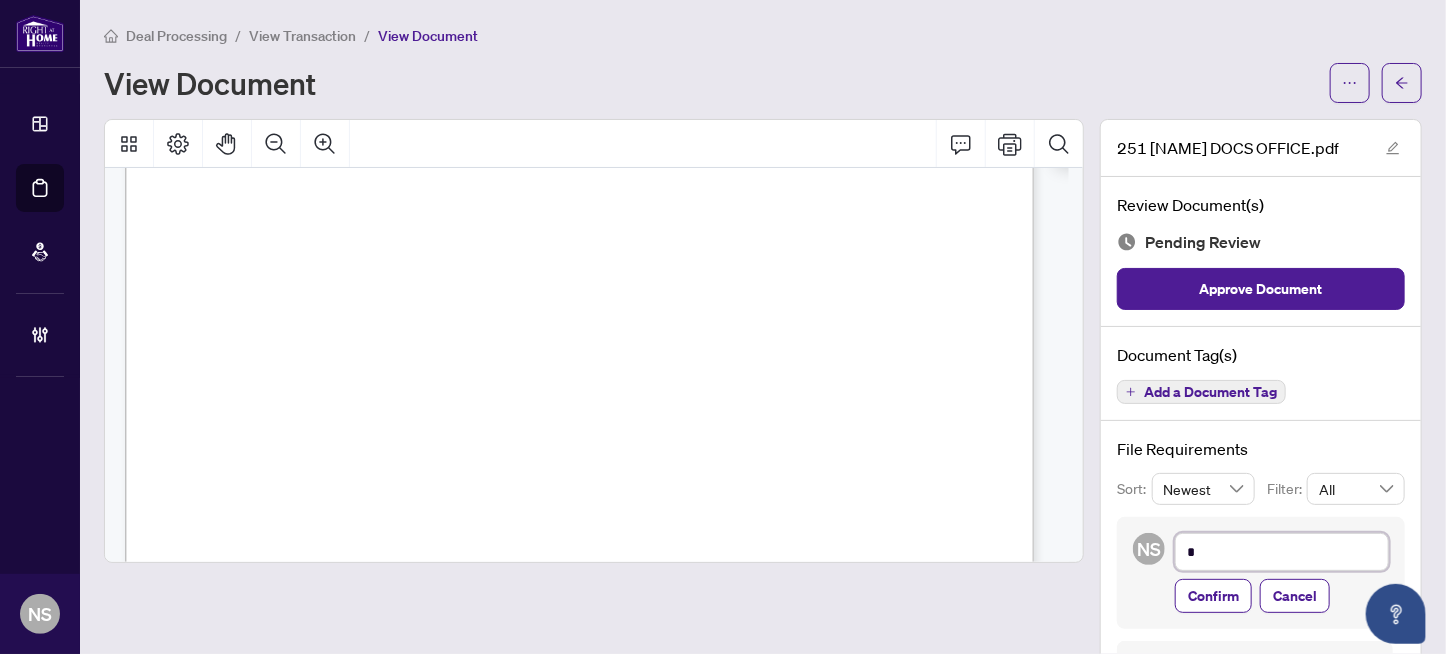 type on "**********" 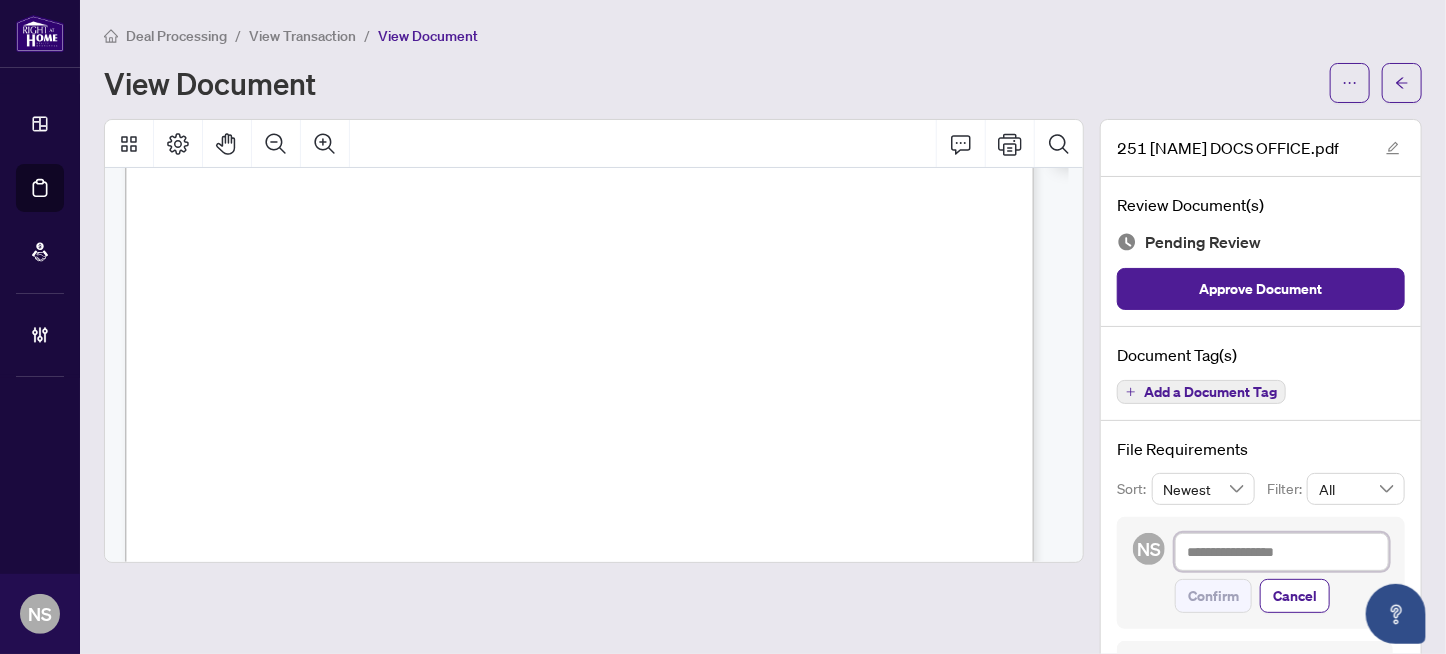 type on "*" 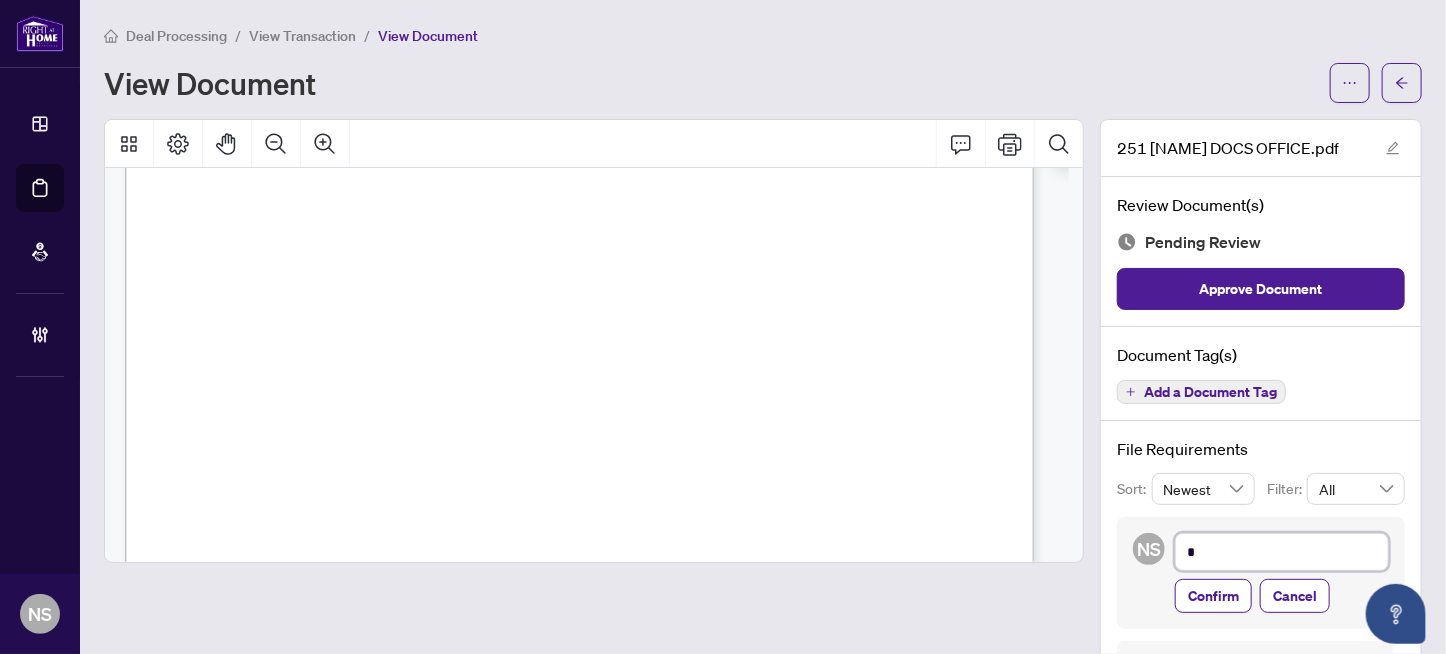 type on "**" 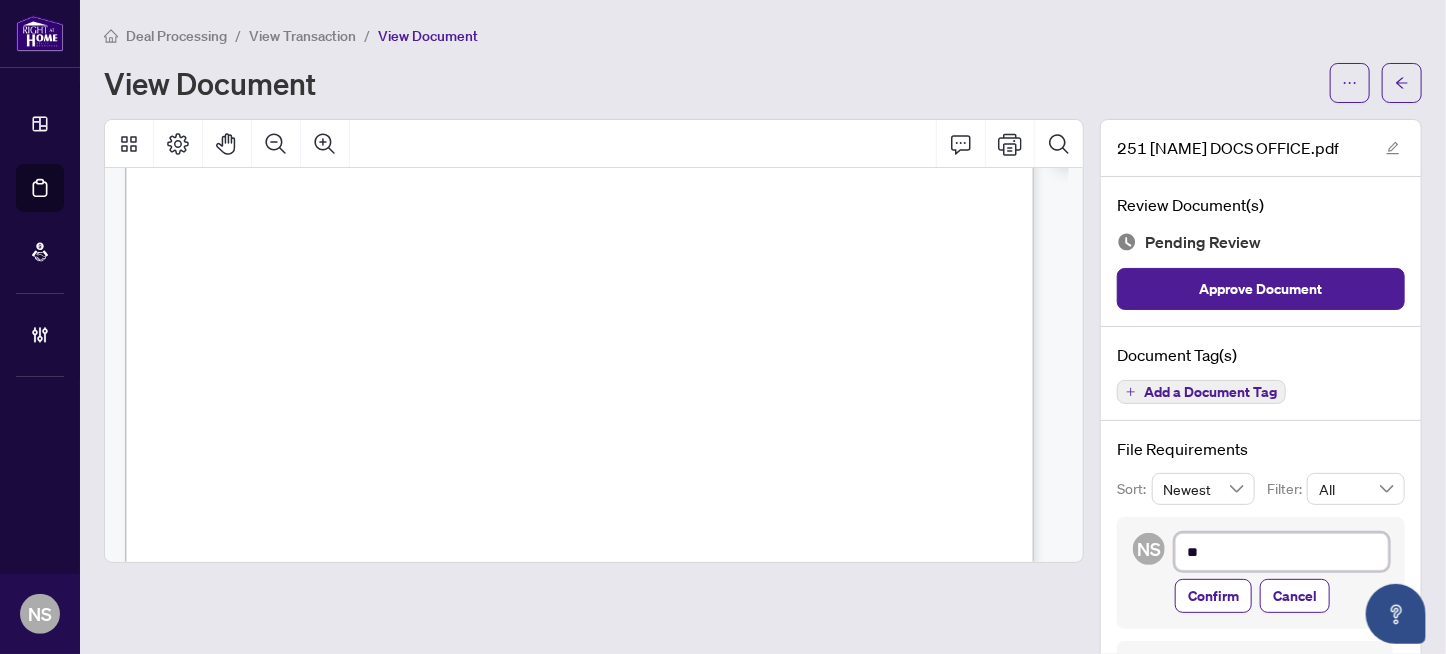 type on "***" 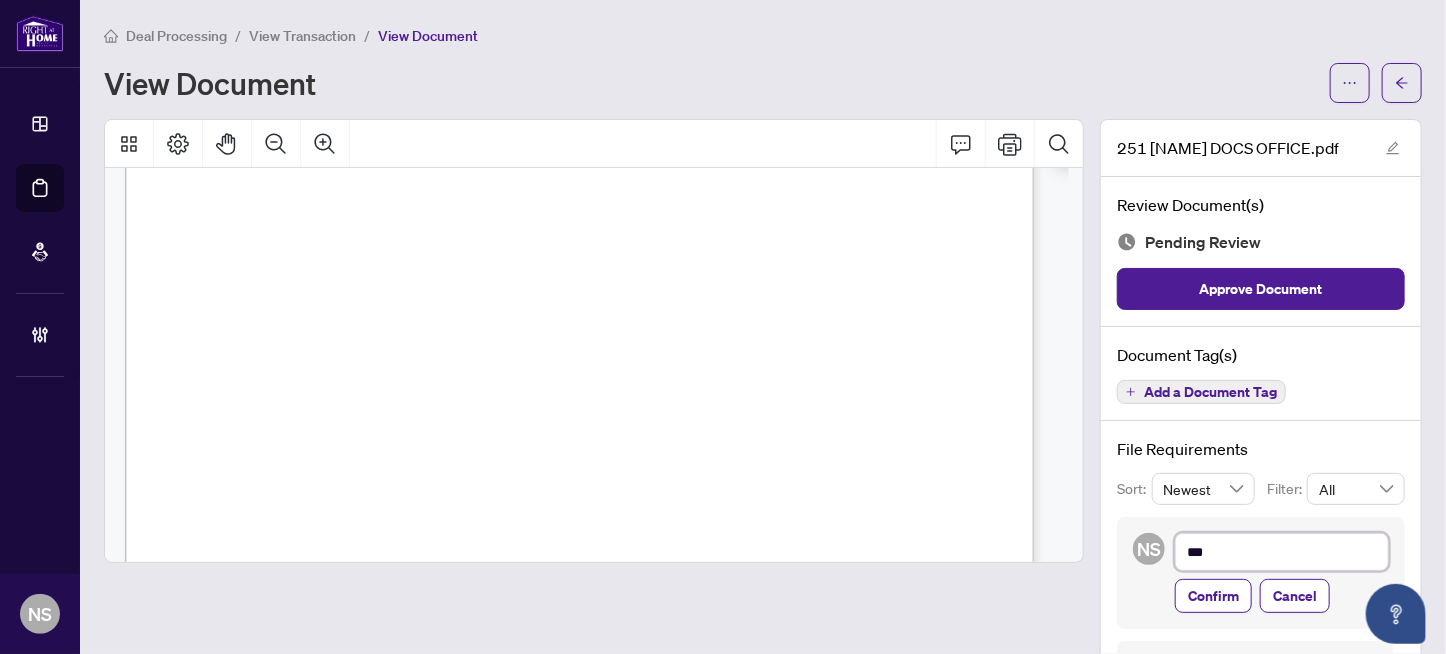 type on "****" 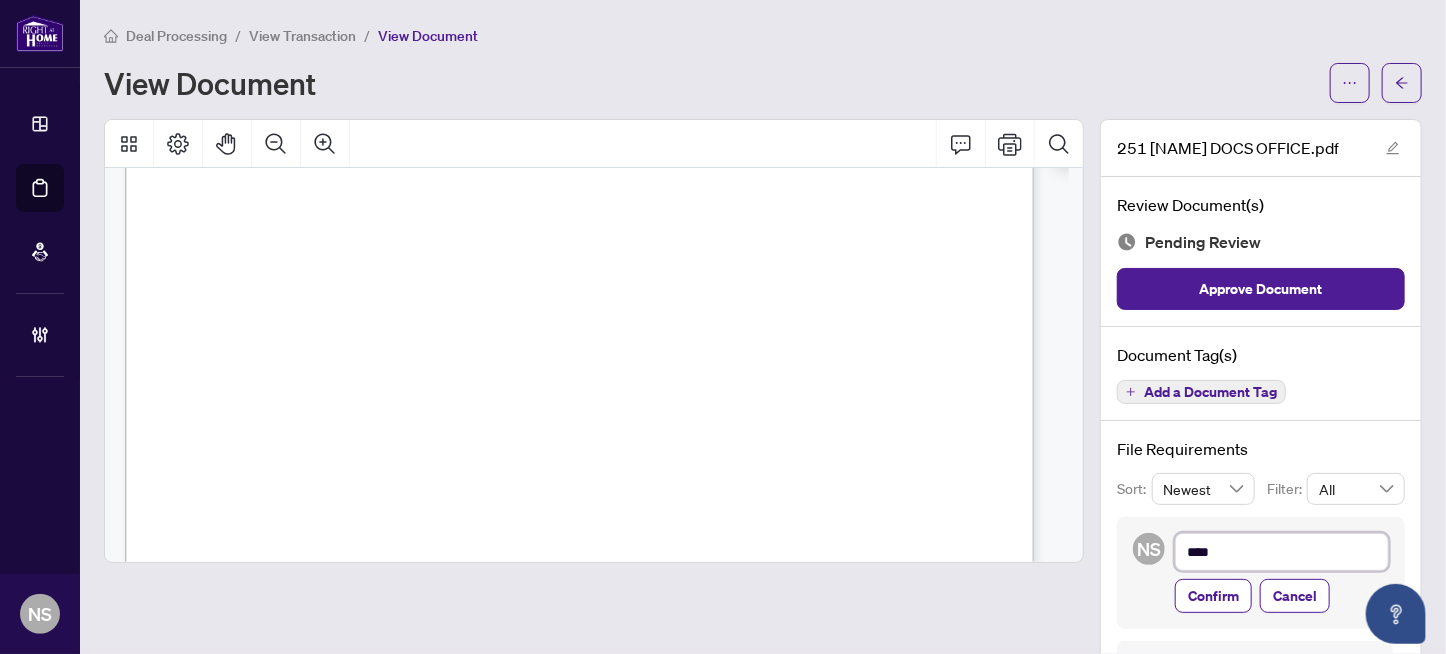 type on "*****" 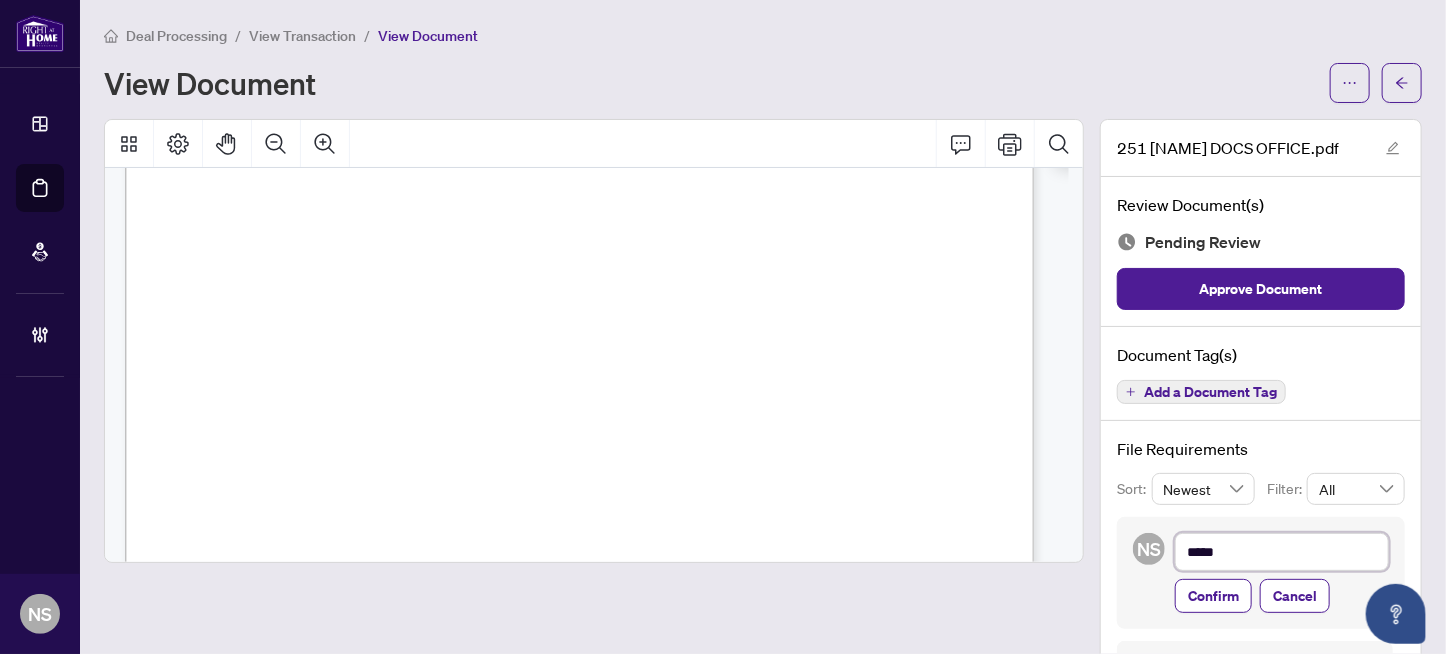 type on "******" 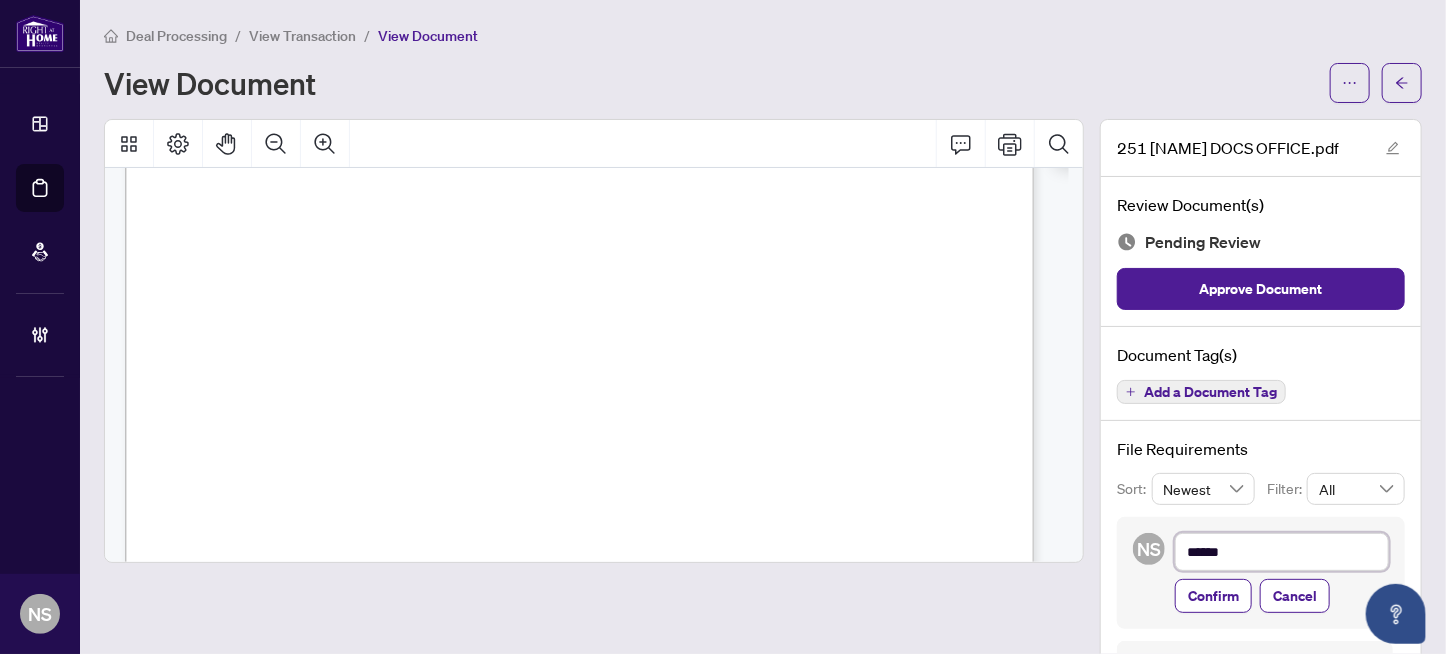 type on "*******" 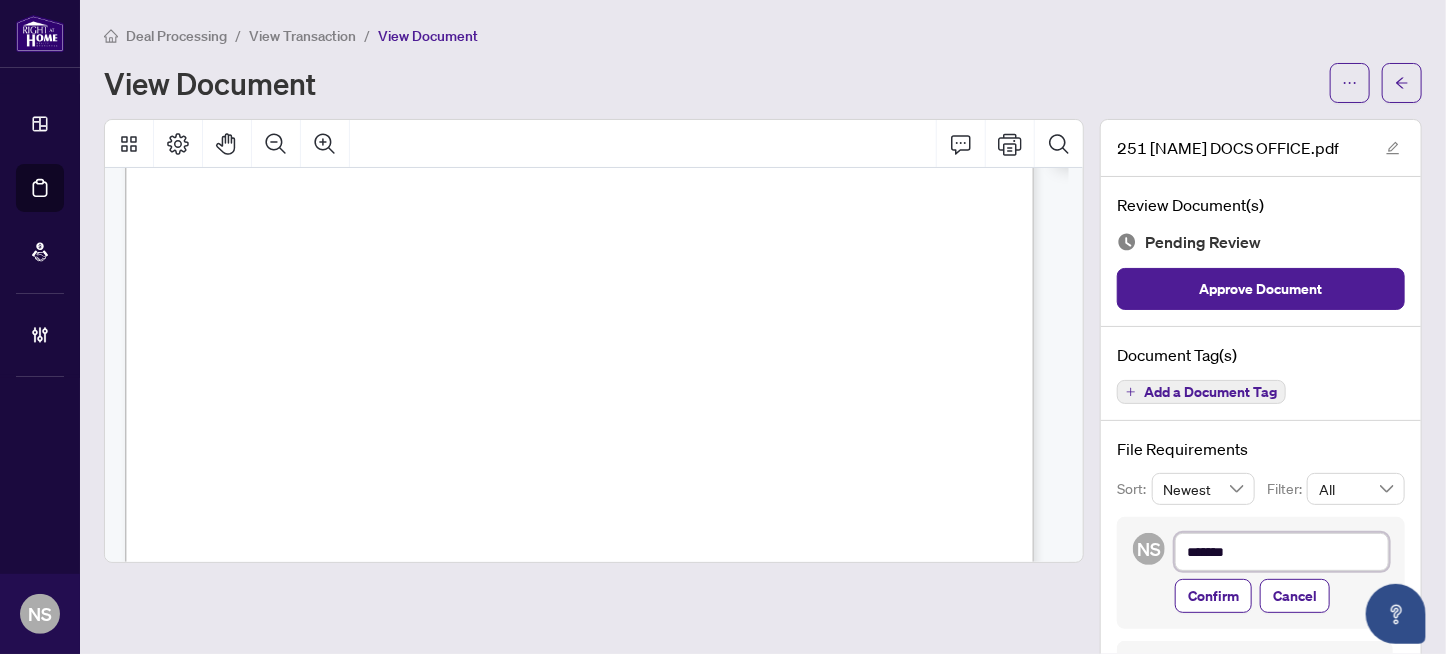type on "********" 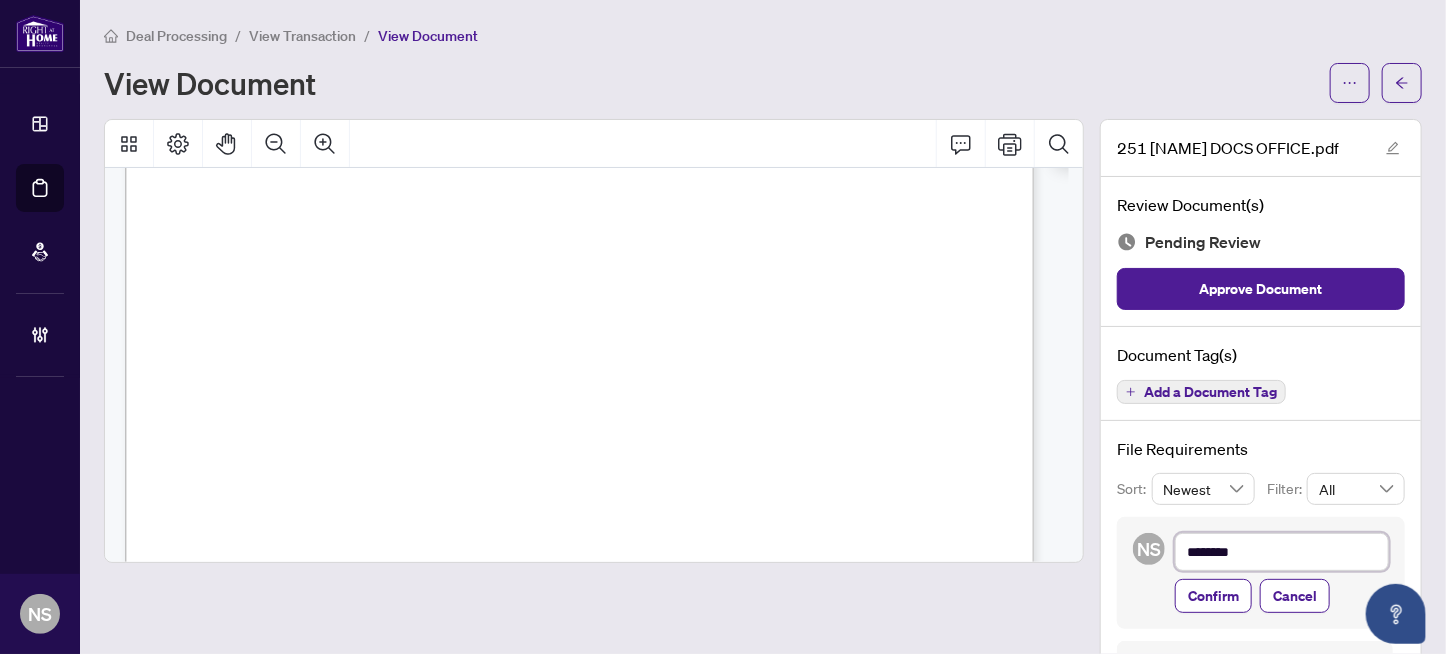 type on "*********" 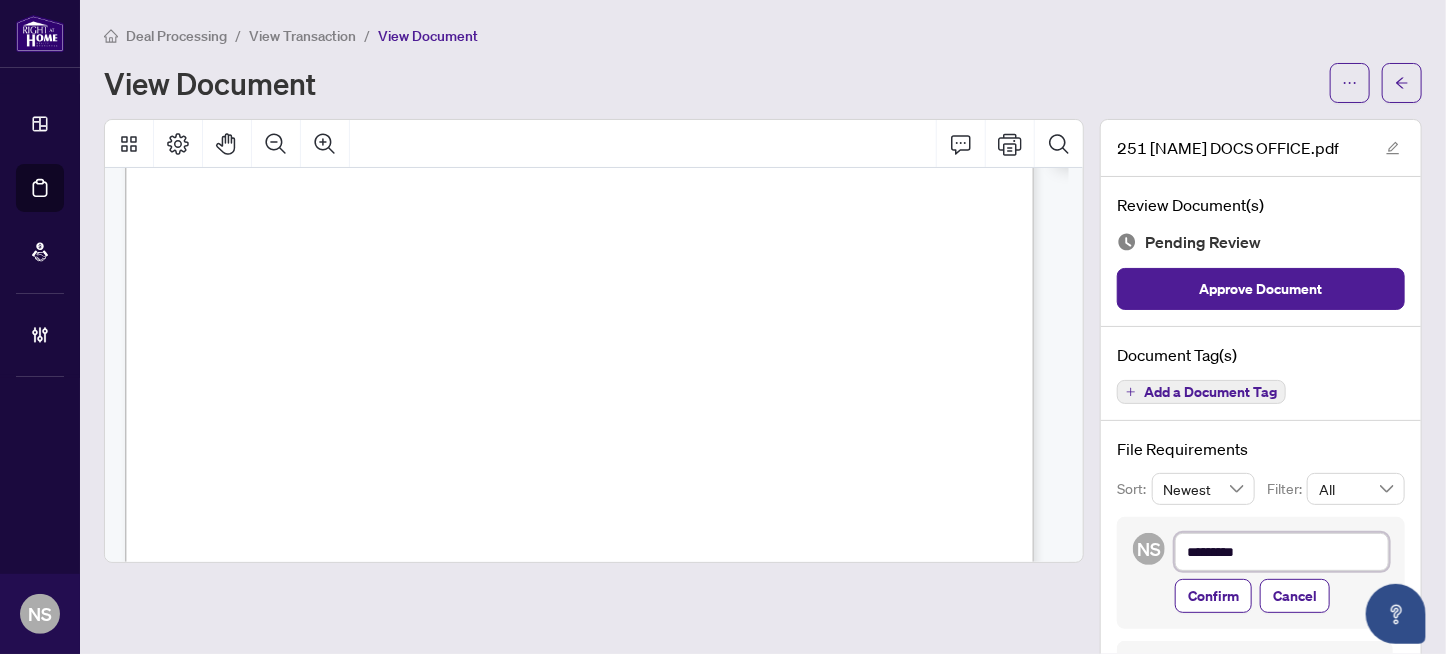 type on "**********" 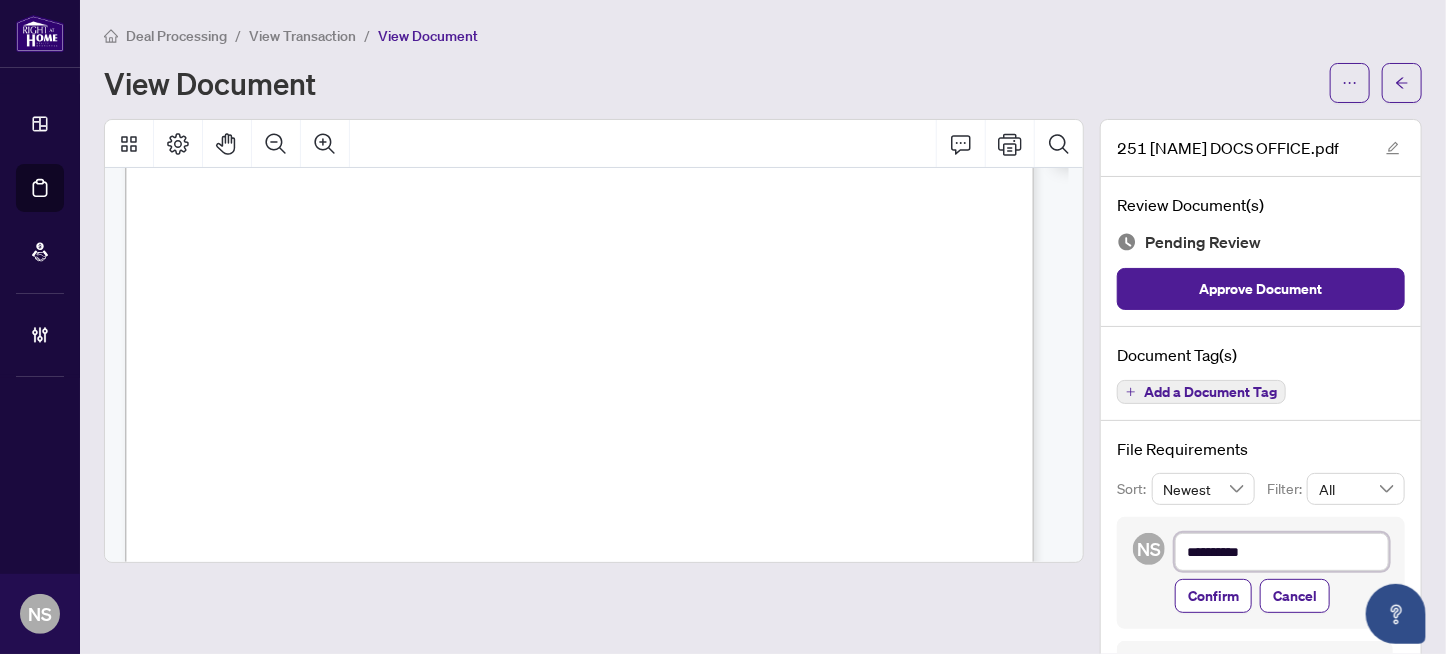 type on "**********" 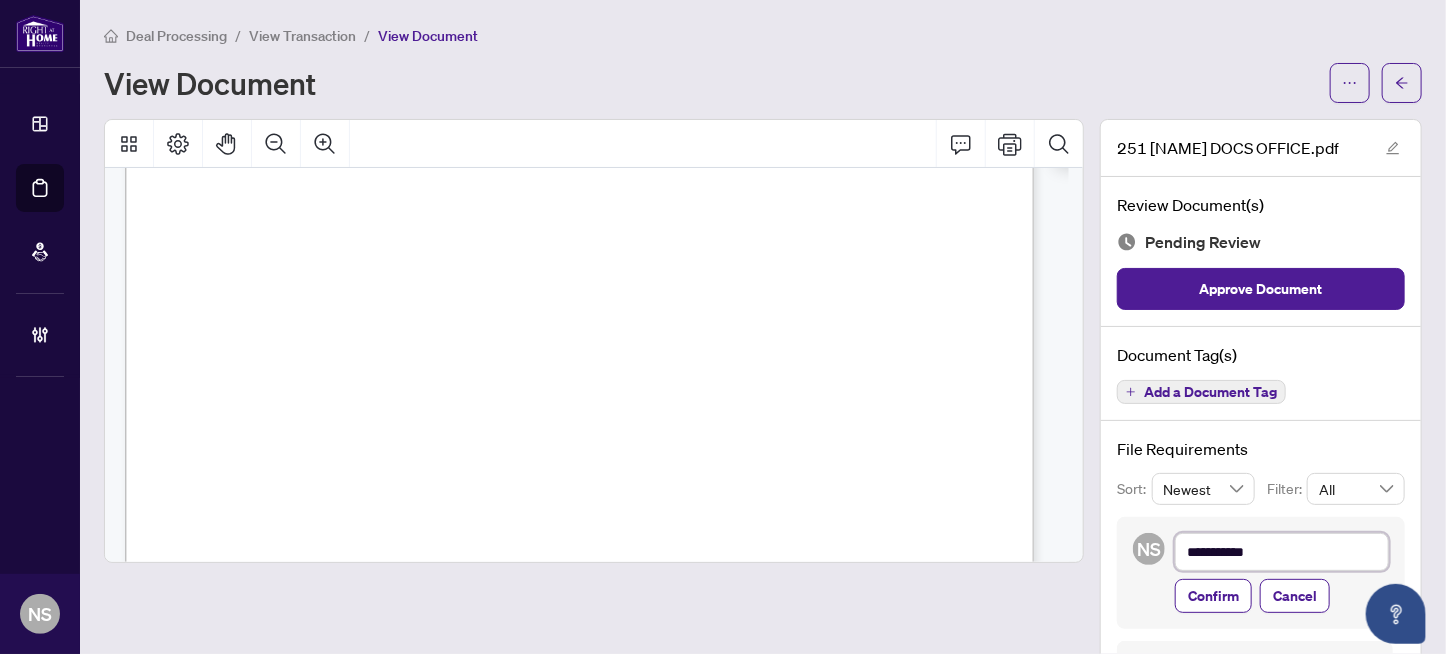 type on "**********" 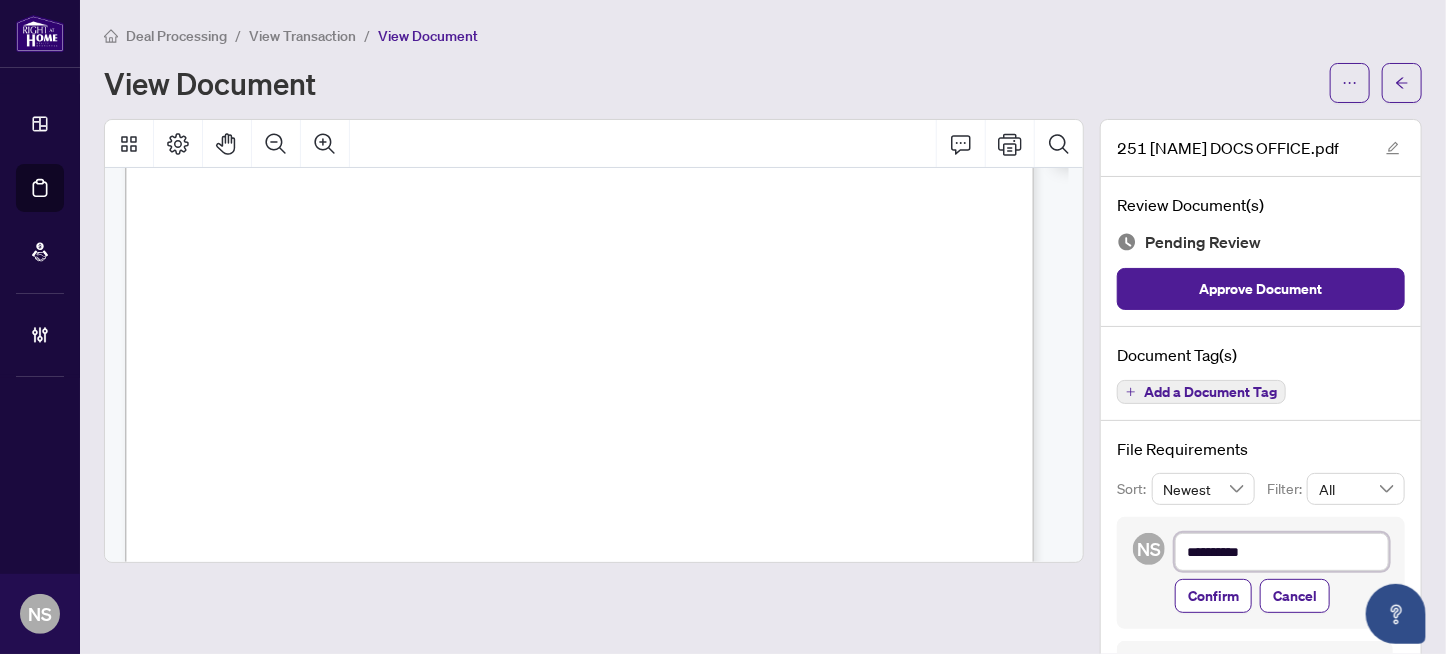 type on "*********" 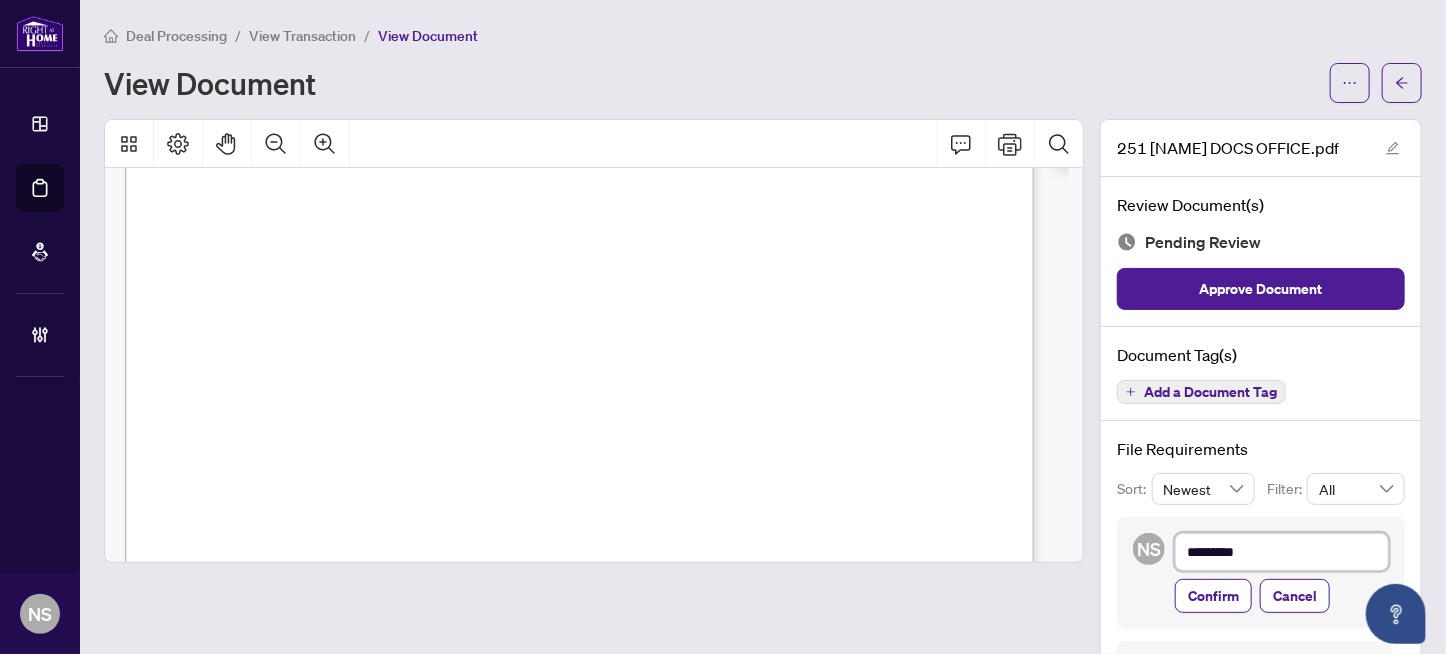 type on "********" 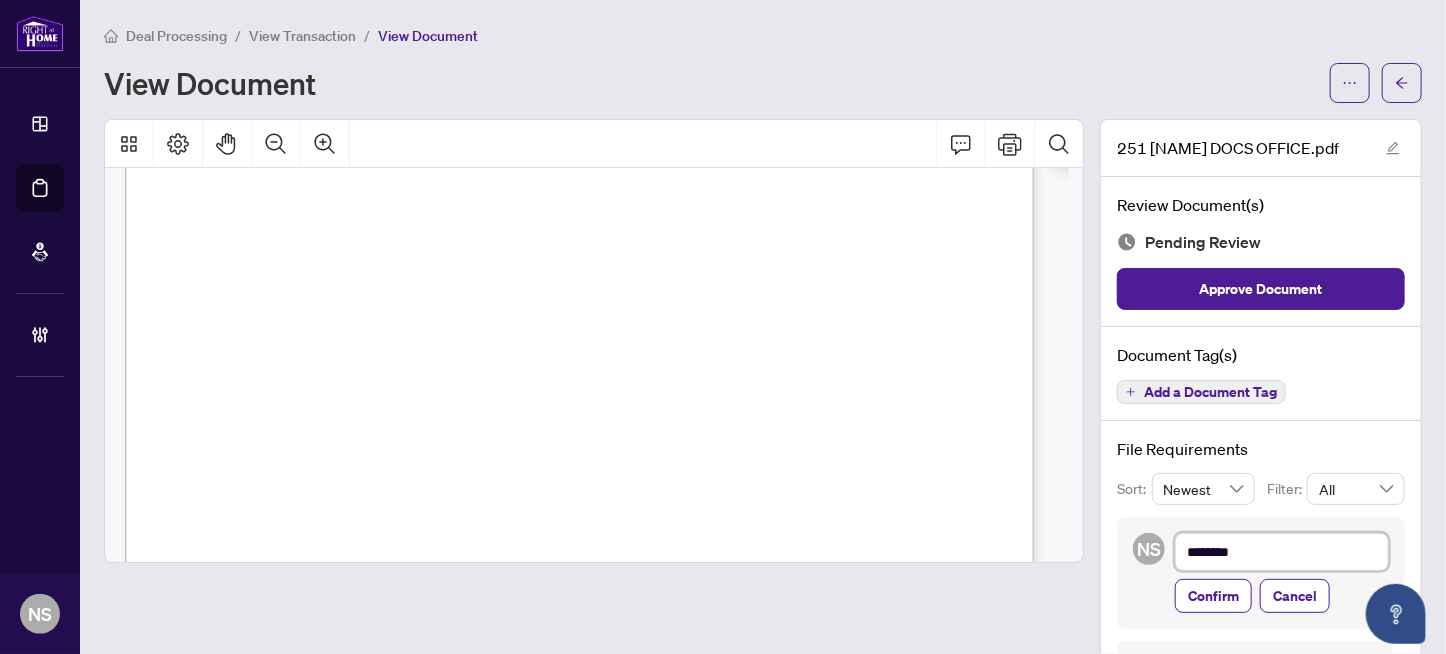 type on "*******" 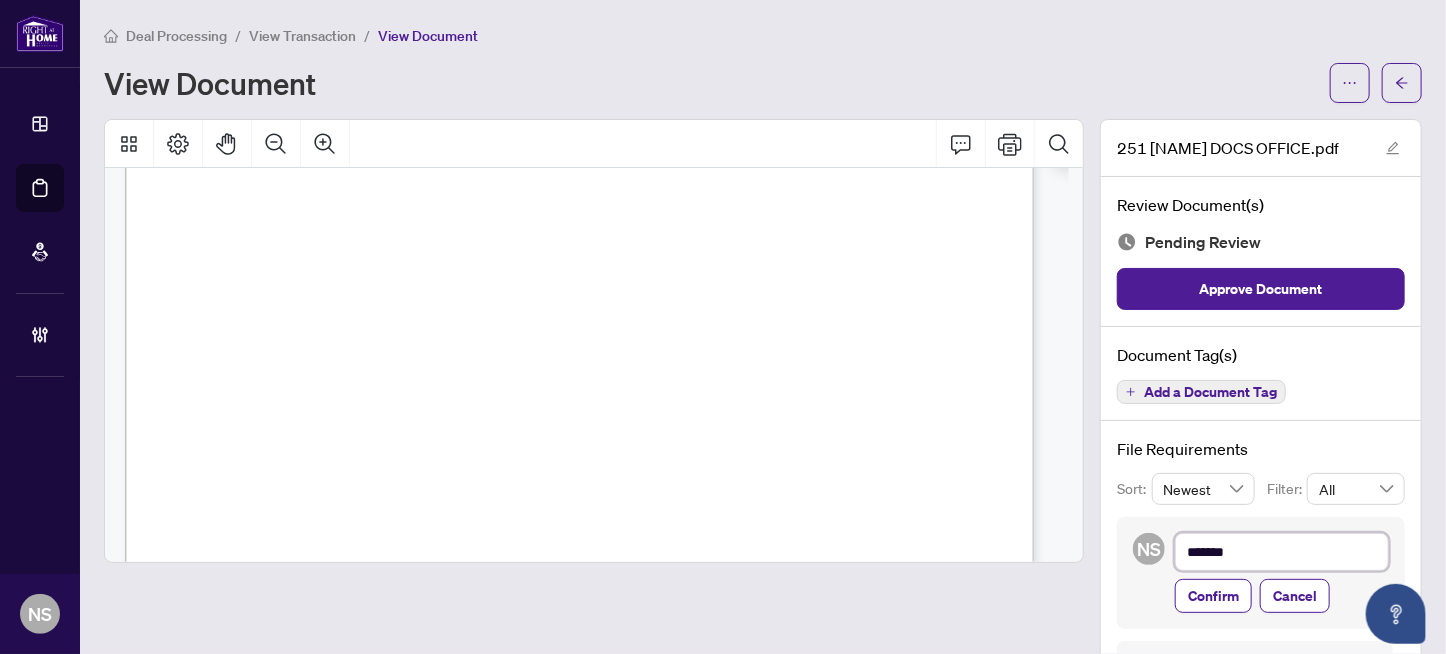 type on "******" 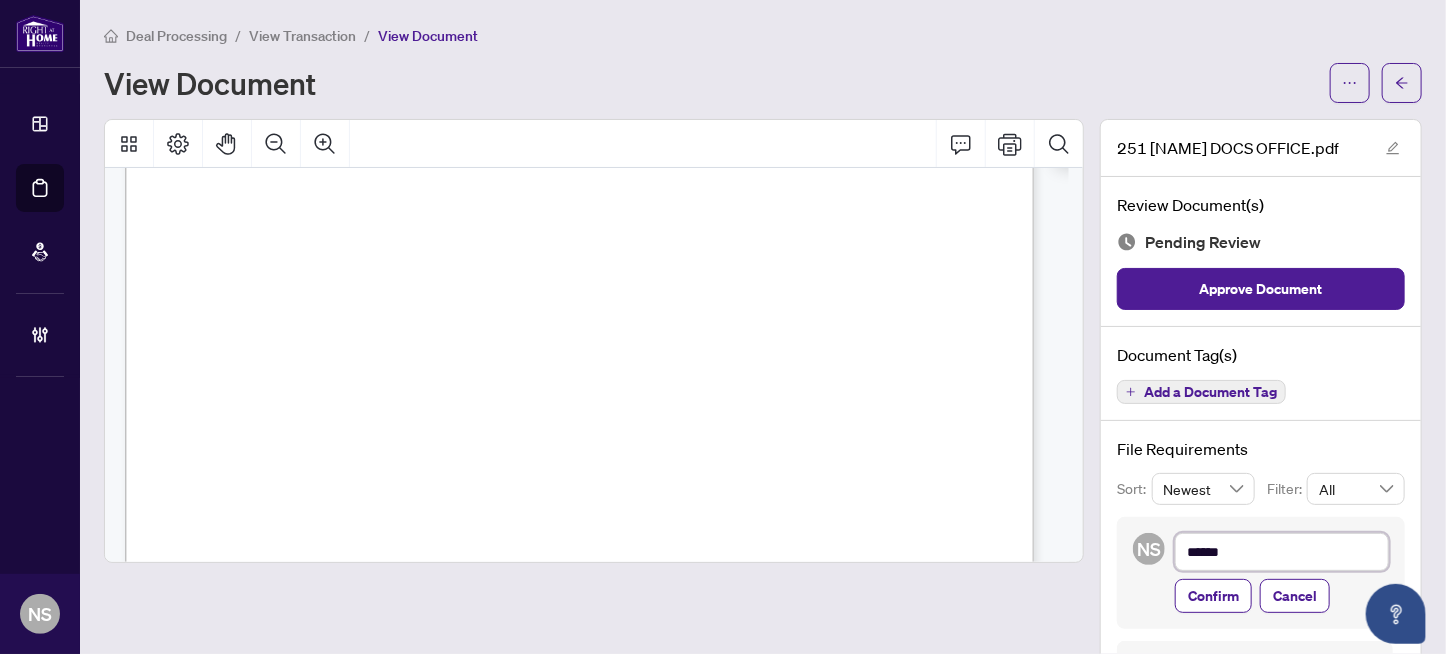 type on "*****" 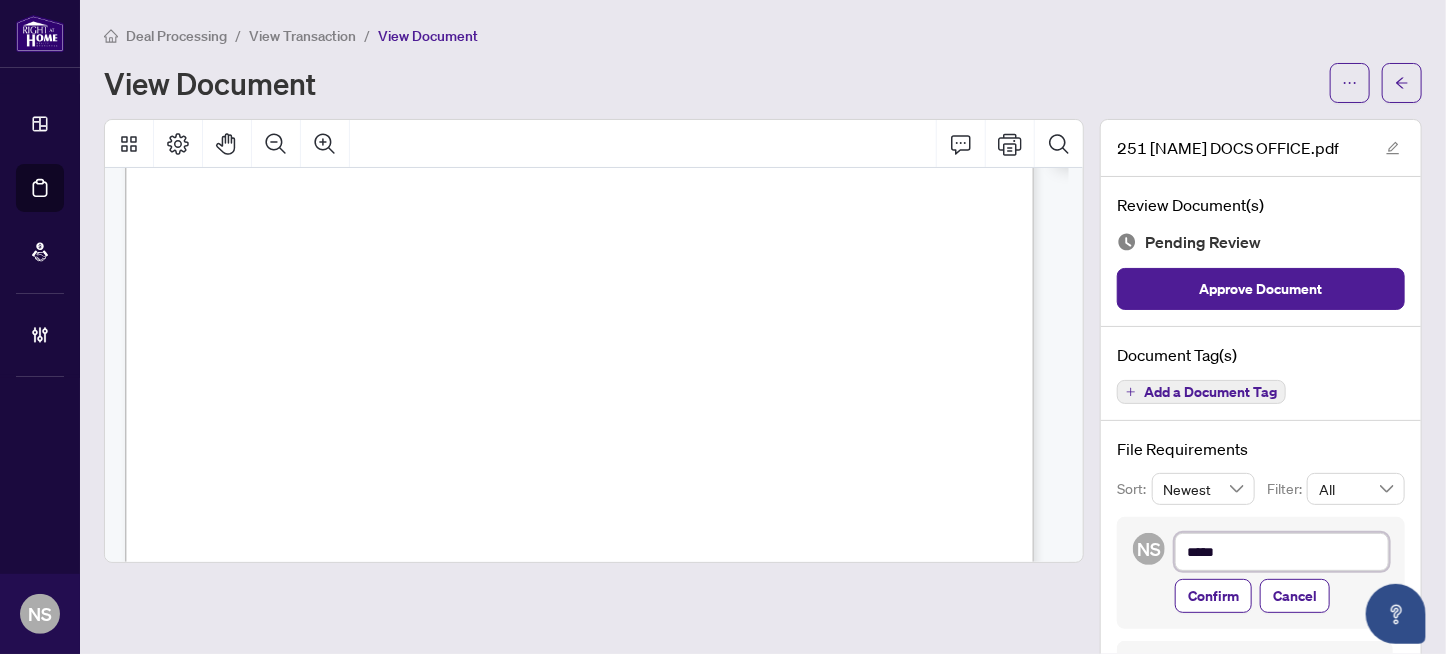 type on "******" 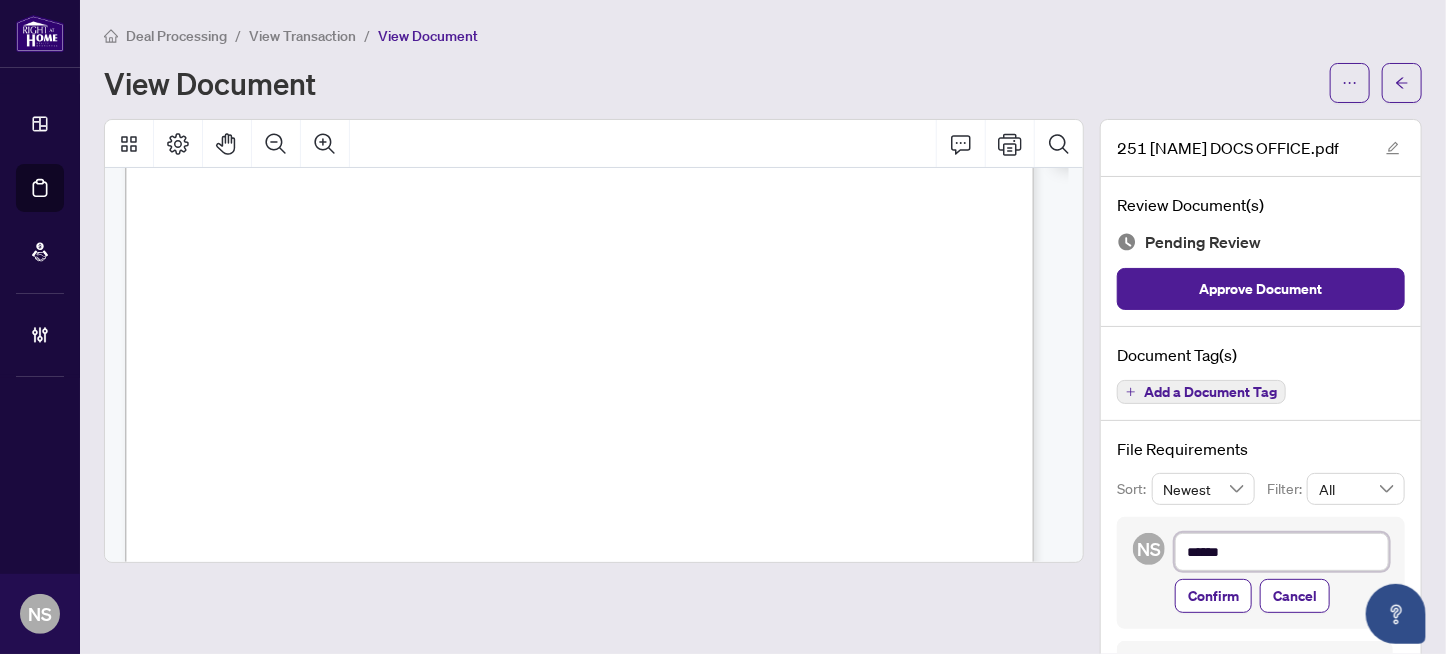 type on "*******" 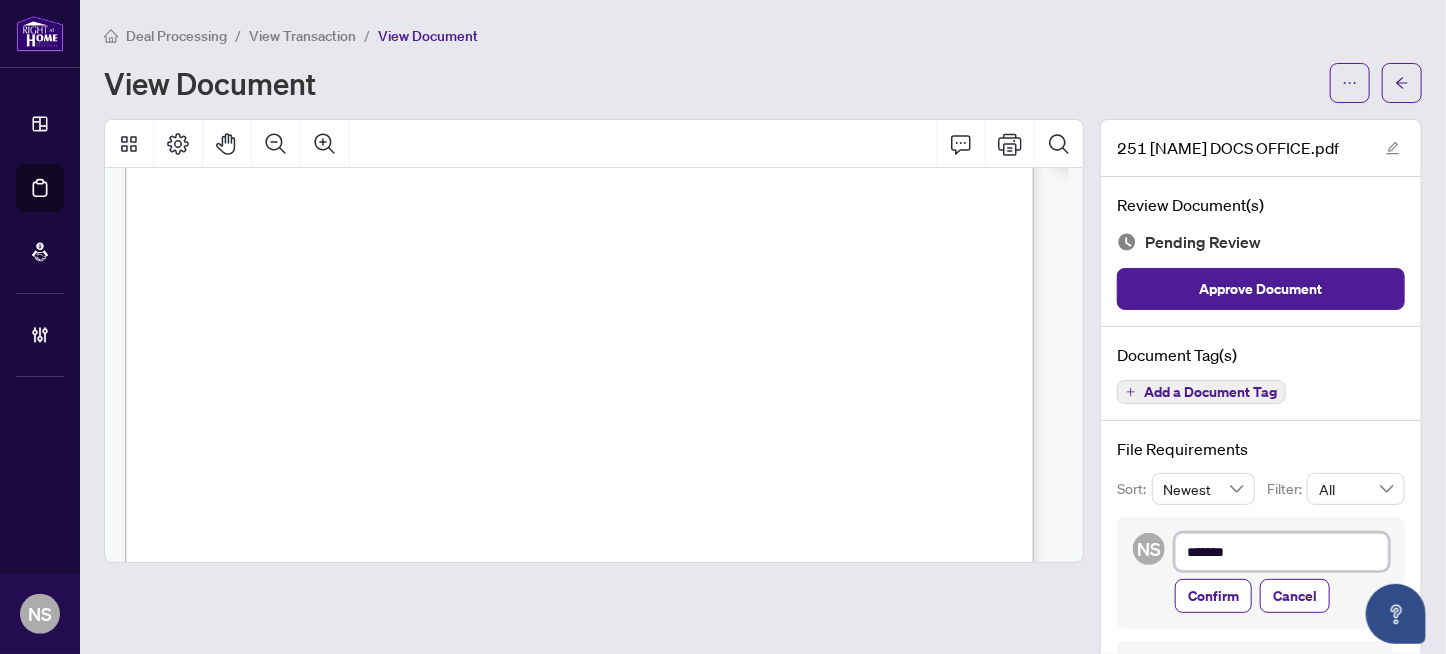 type on "********" 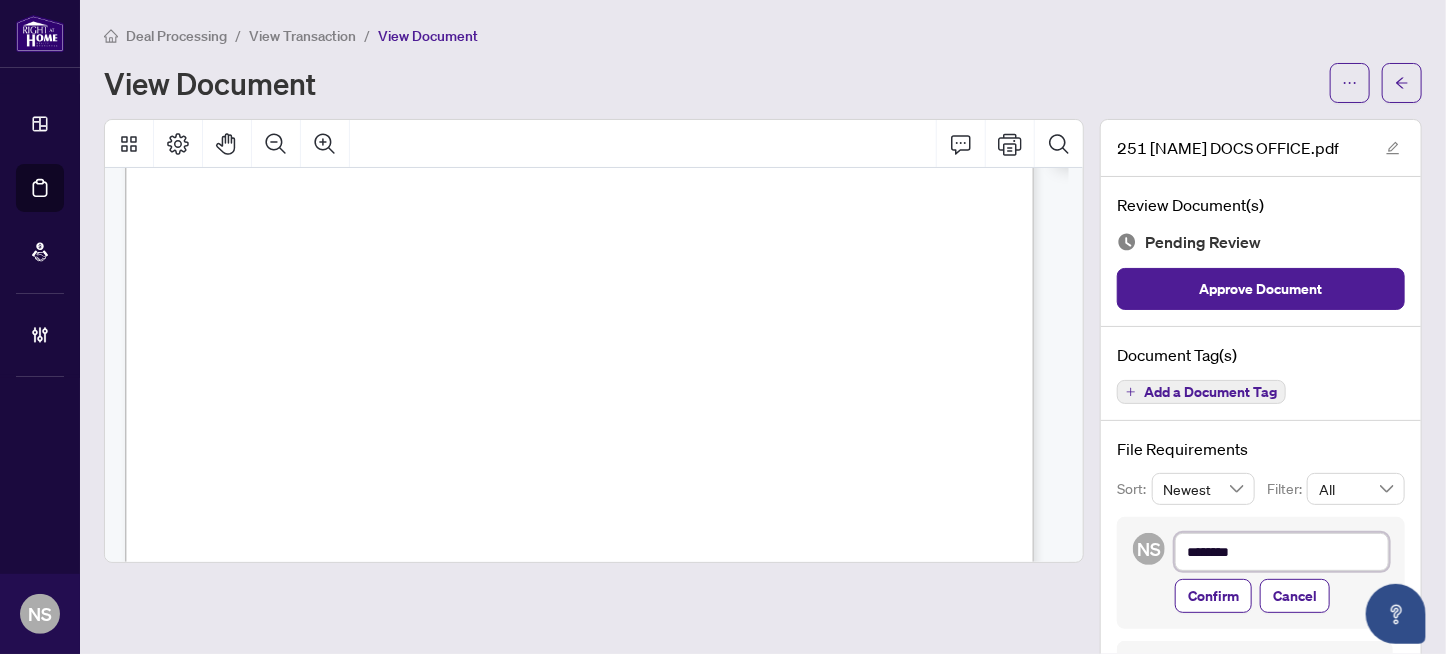 type on "*********" 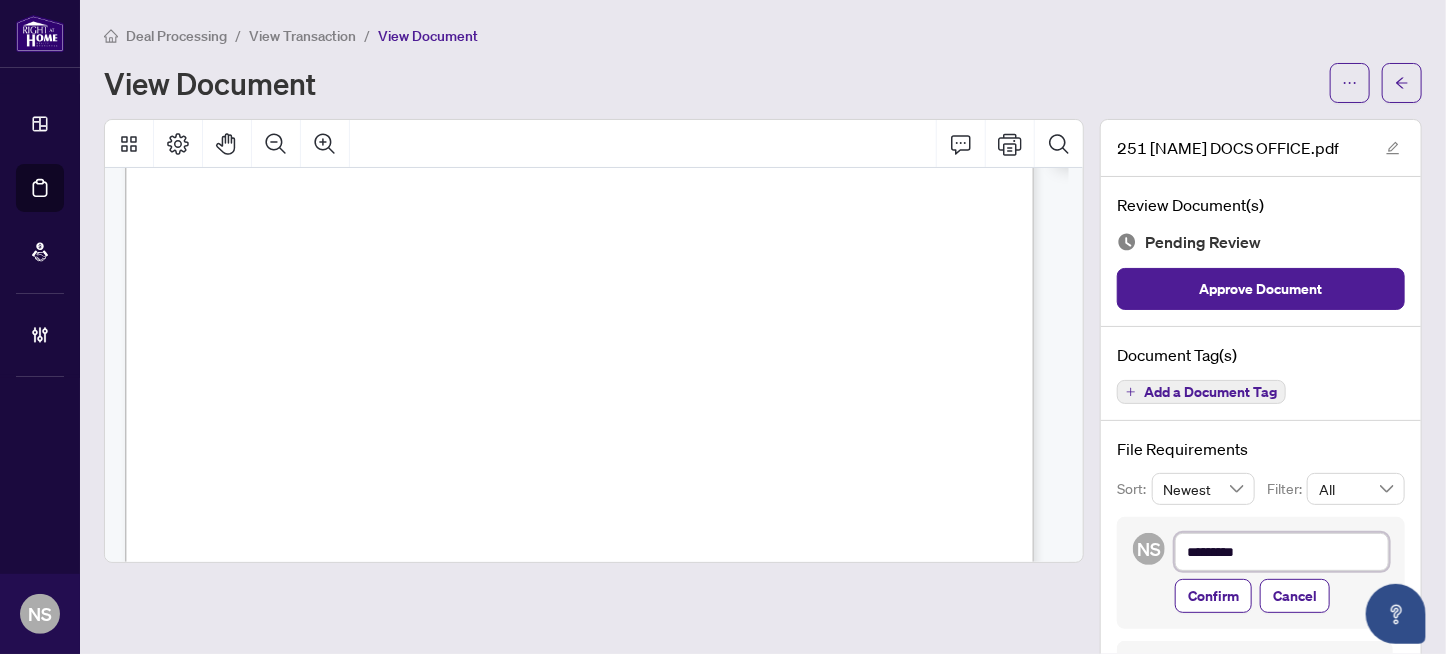 type on "**********" 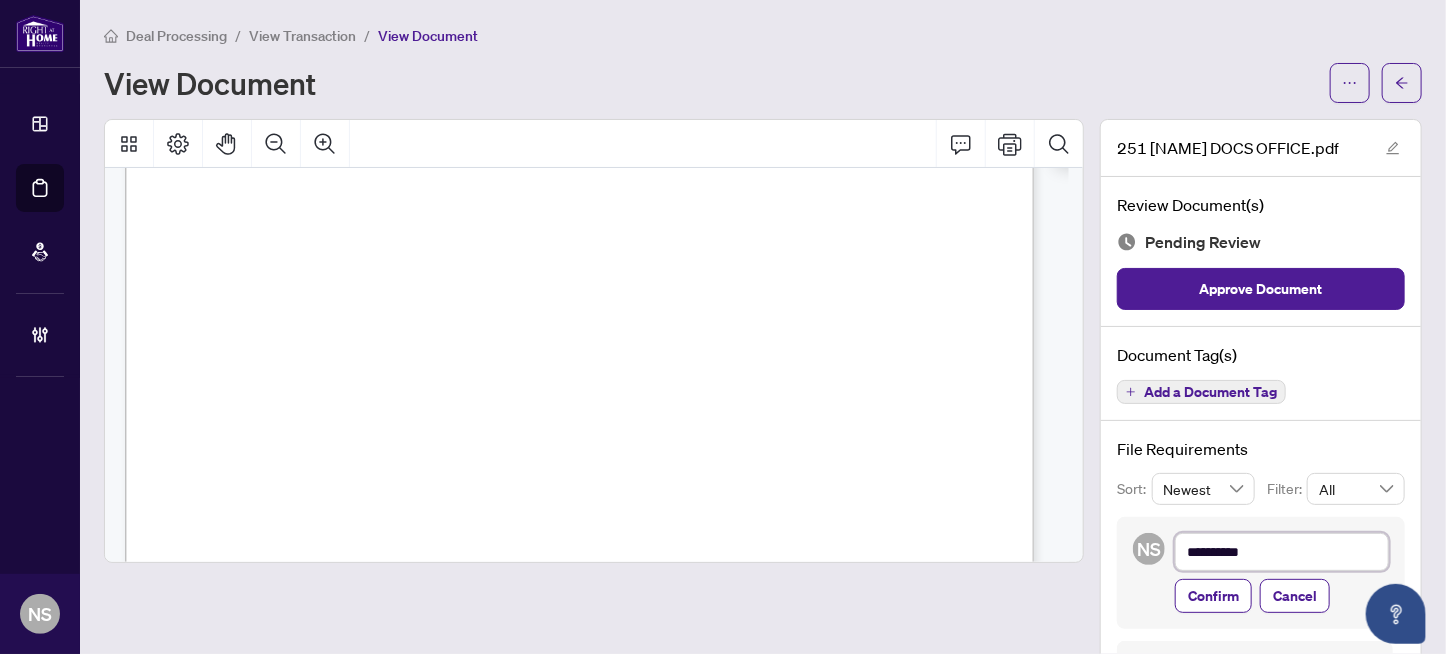 type on "**********" 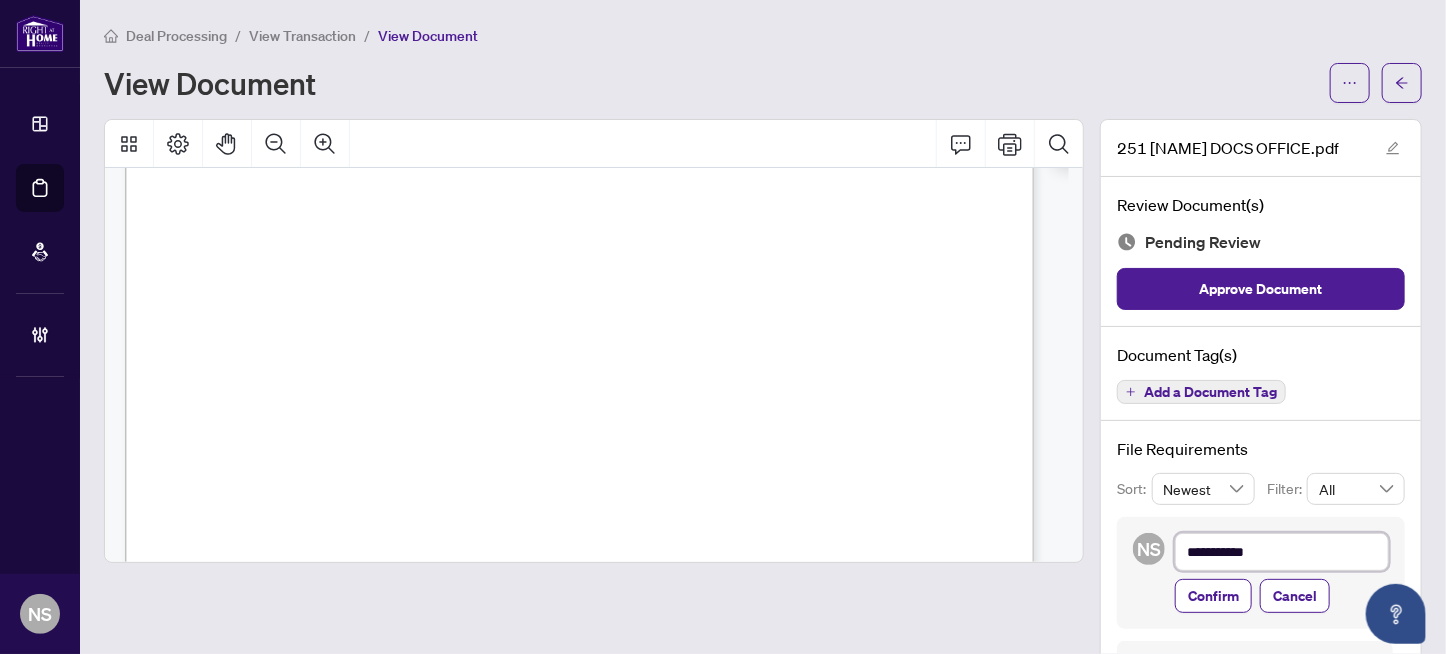 type on "**********" 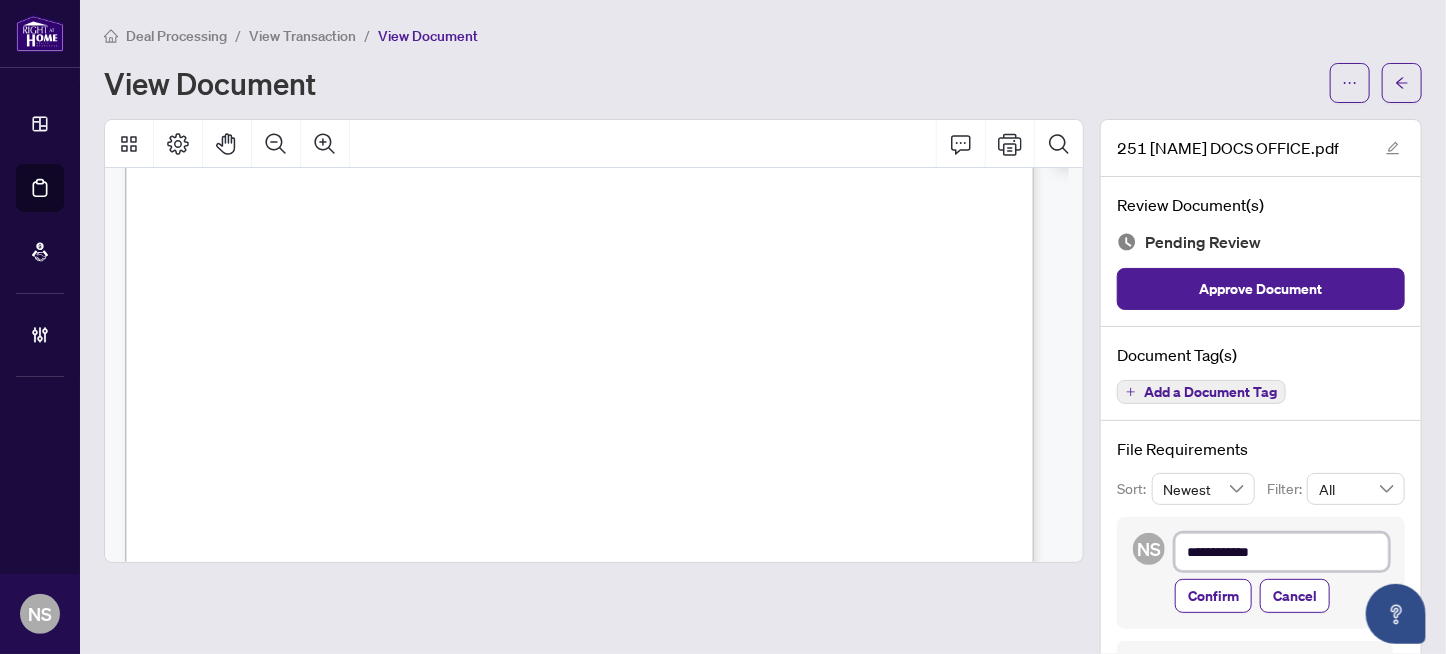 type on "**********" 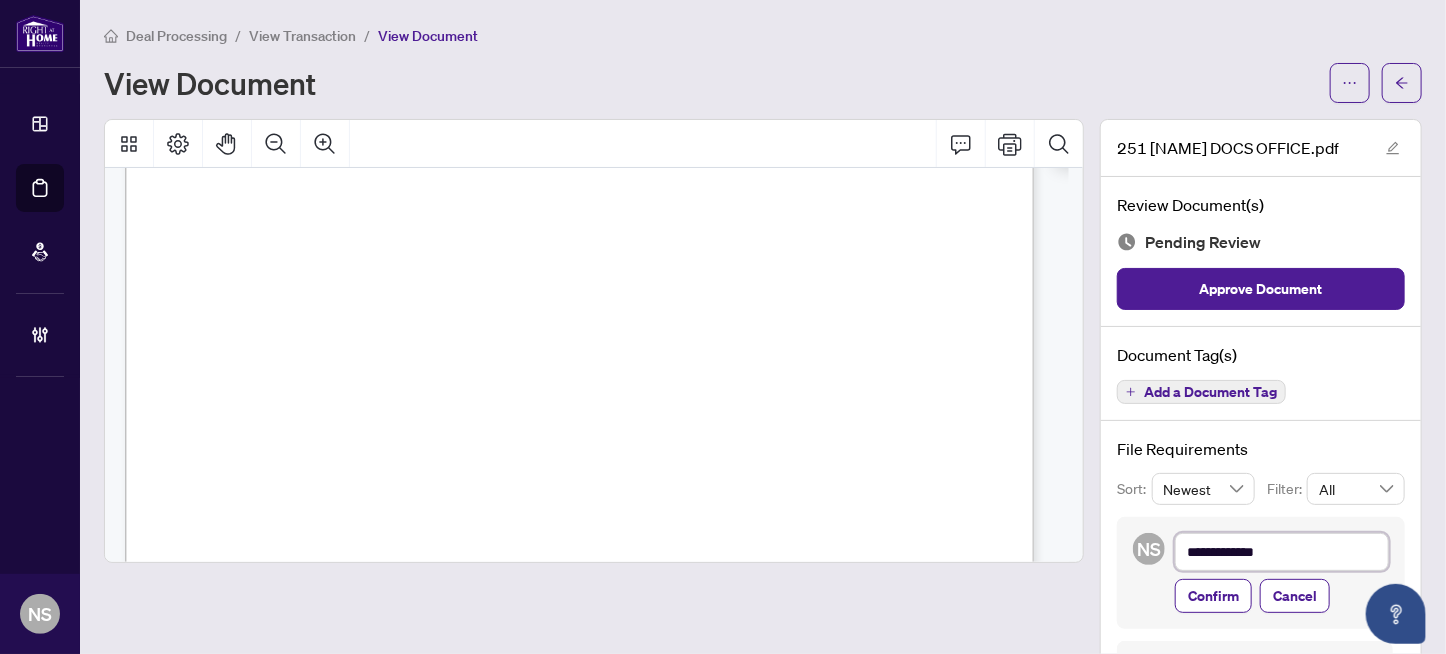 type on "**********" 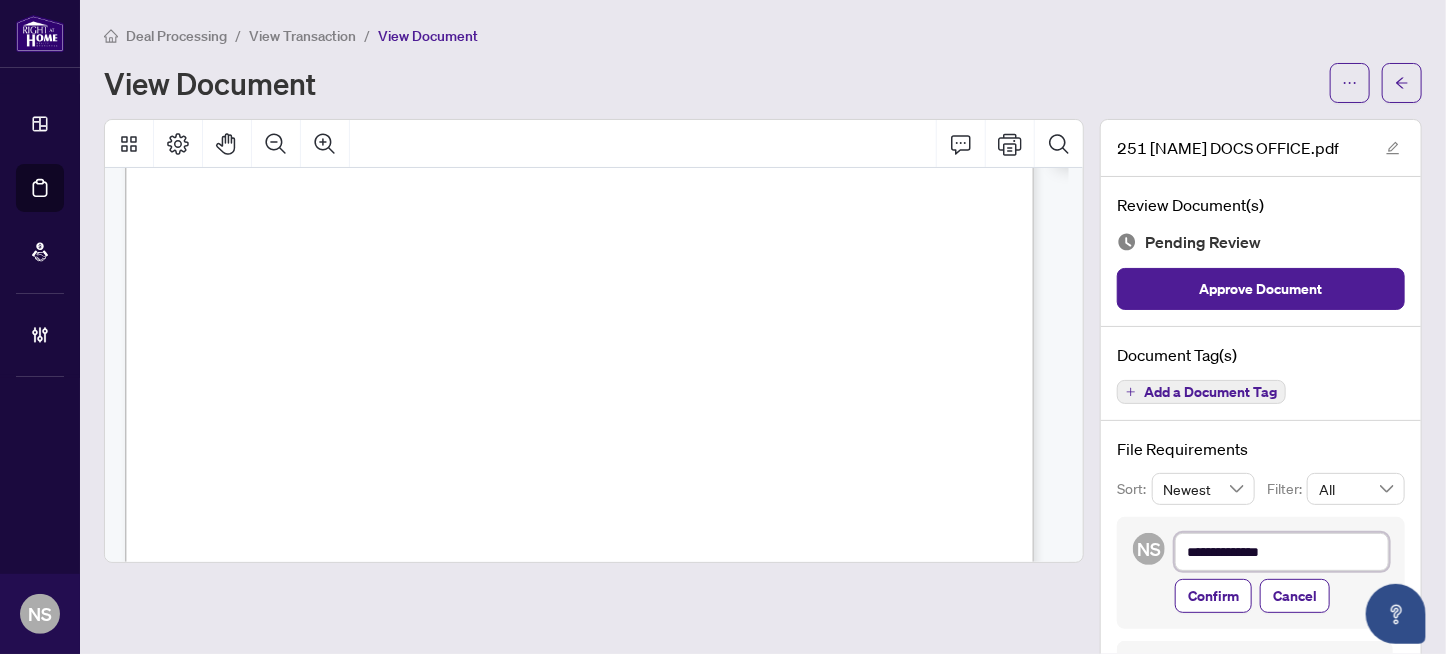 type on "**********" 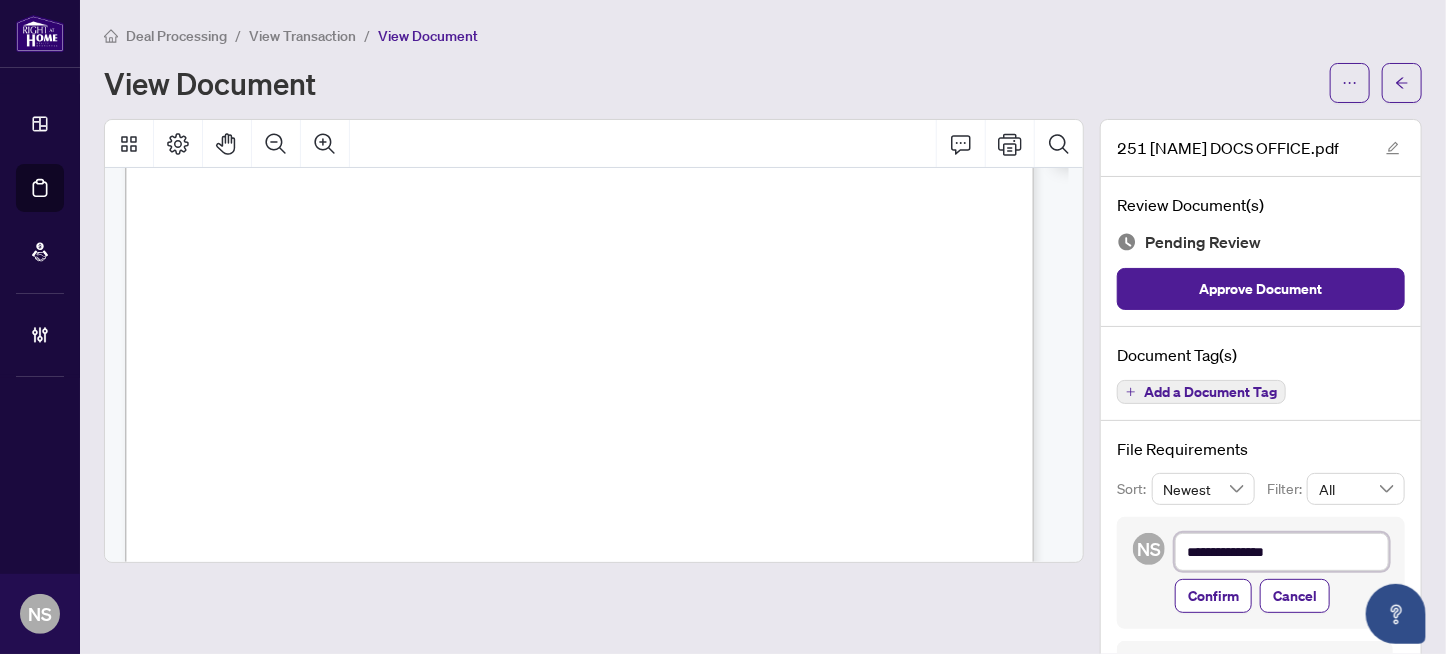 type on "**********" 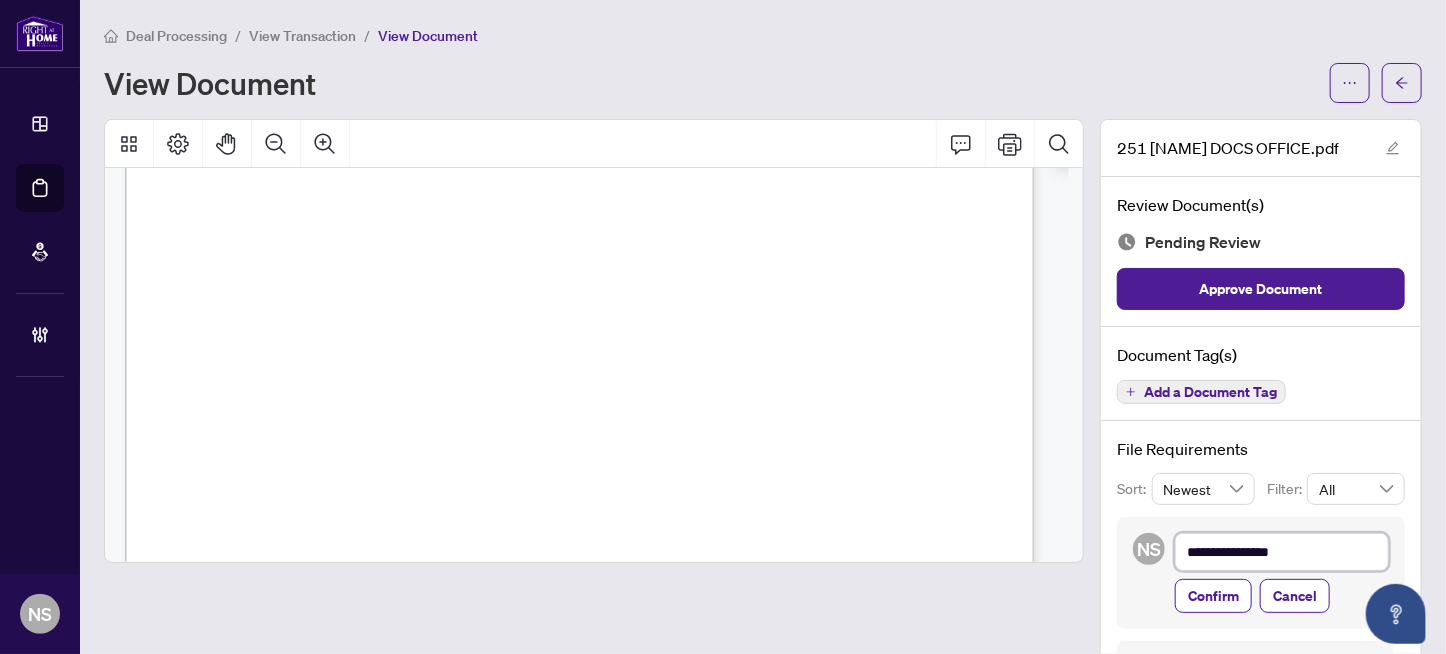 type on "**********" 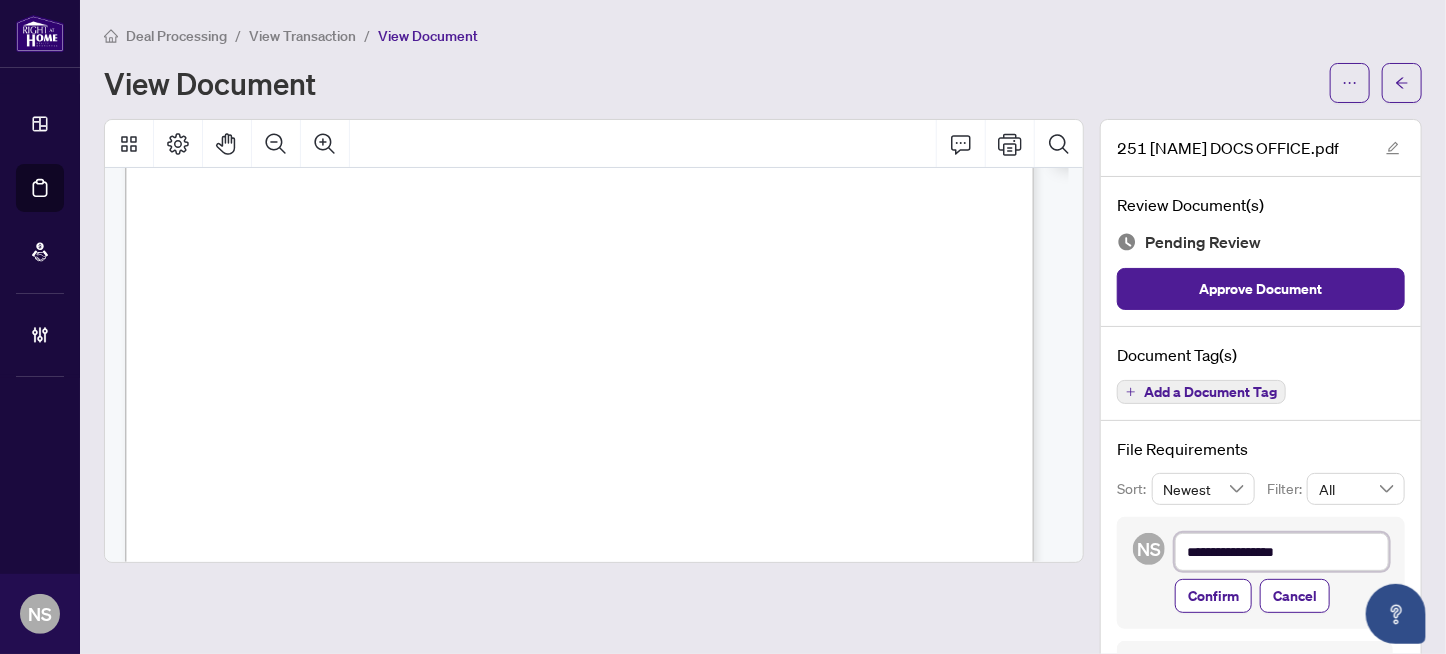 type on "**********" 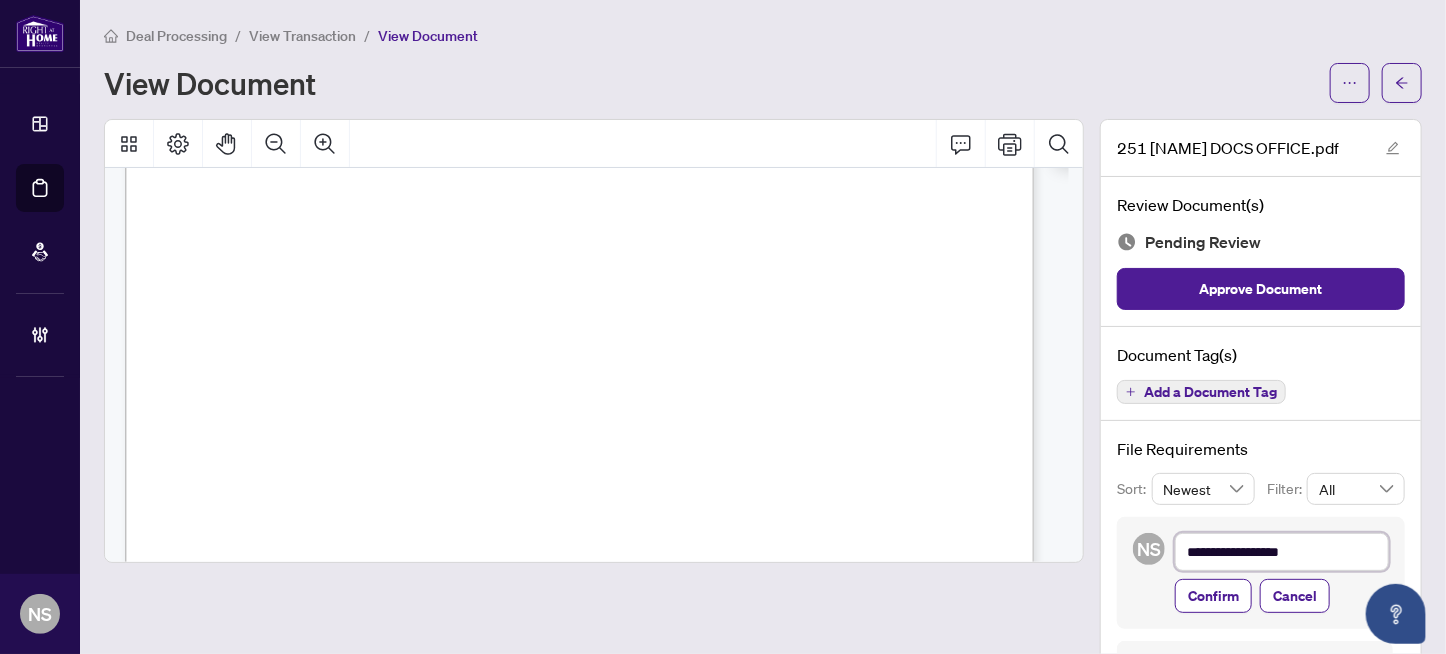type on "**********" 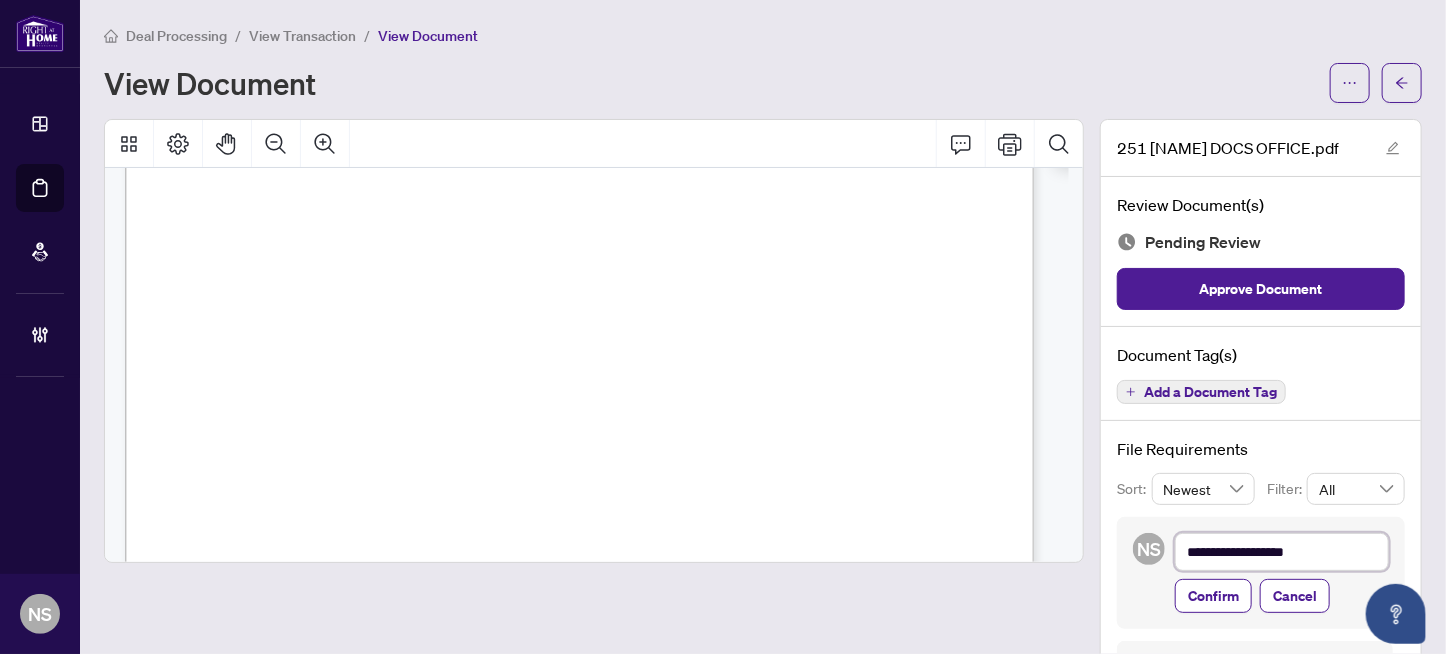 type on "**********" 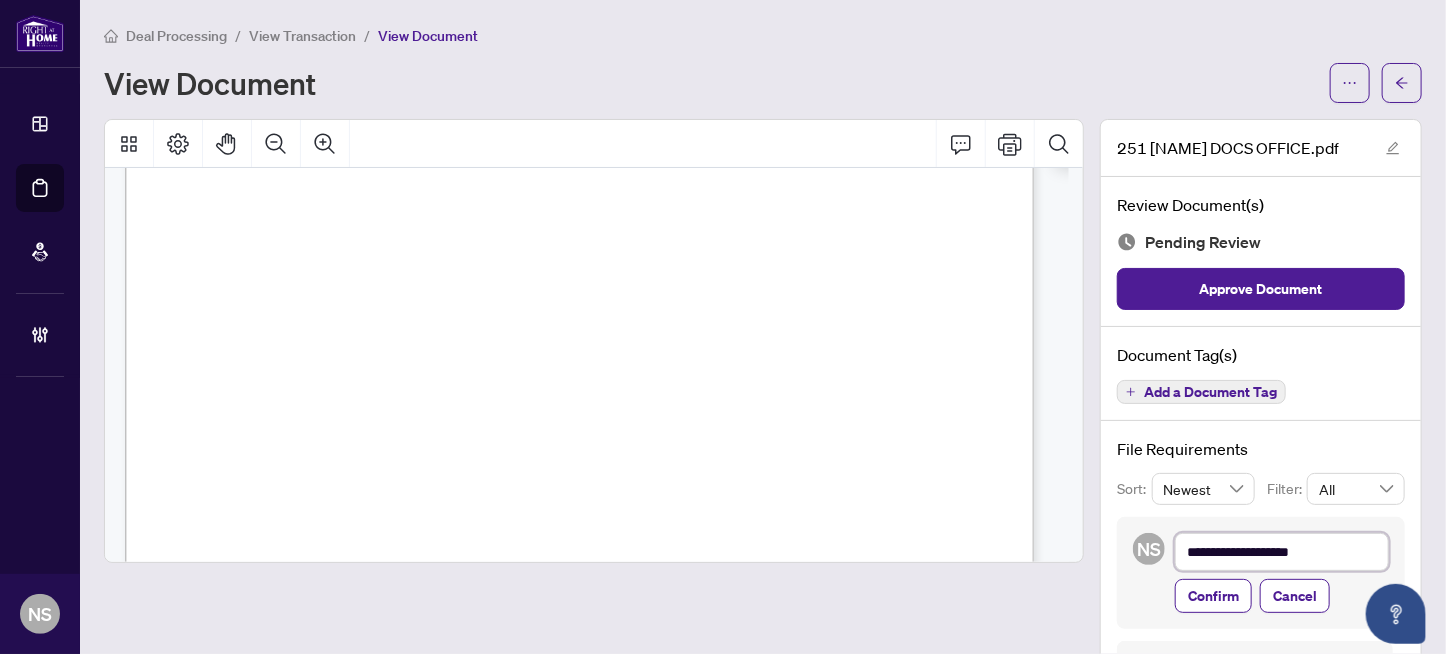 type on "**********" 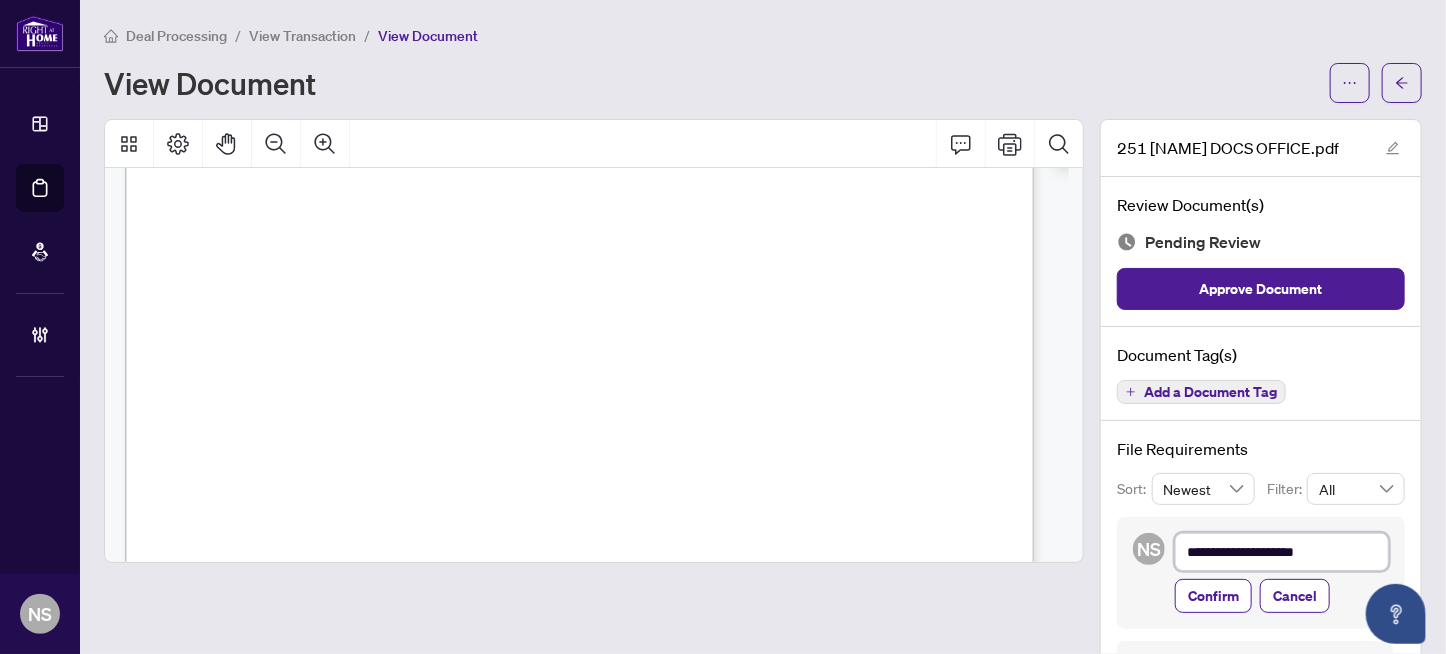 type on "**********" 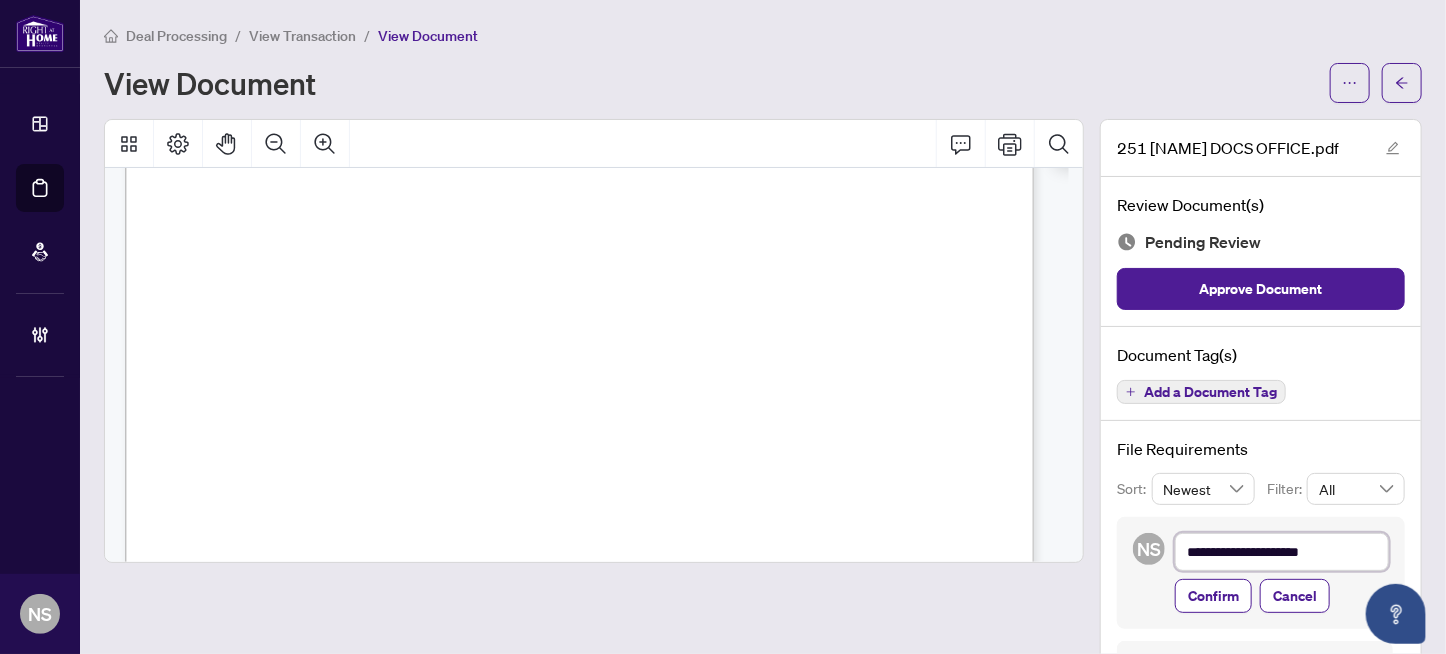 type on "**********" 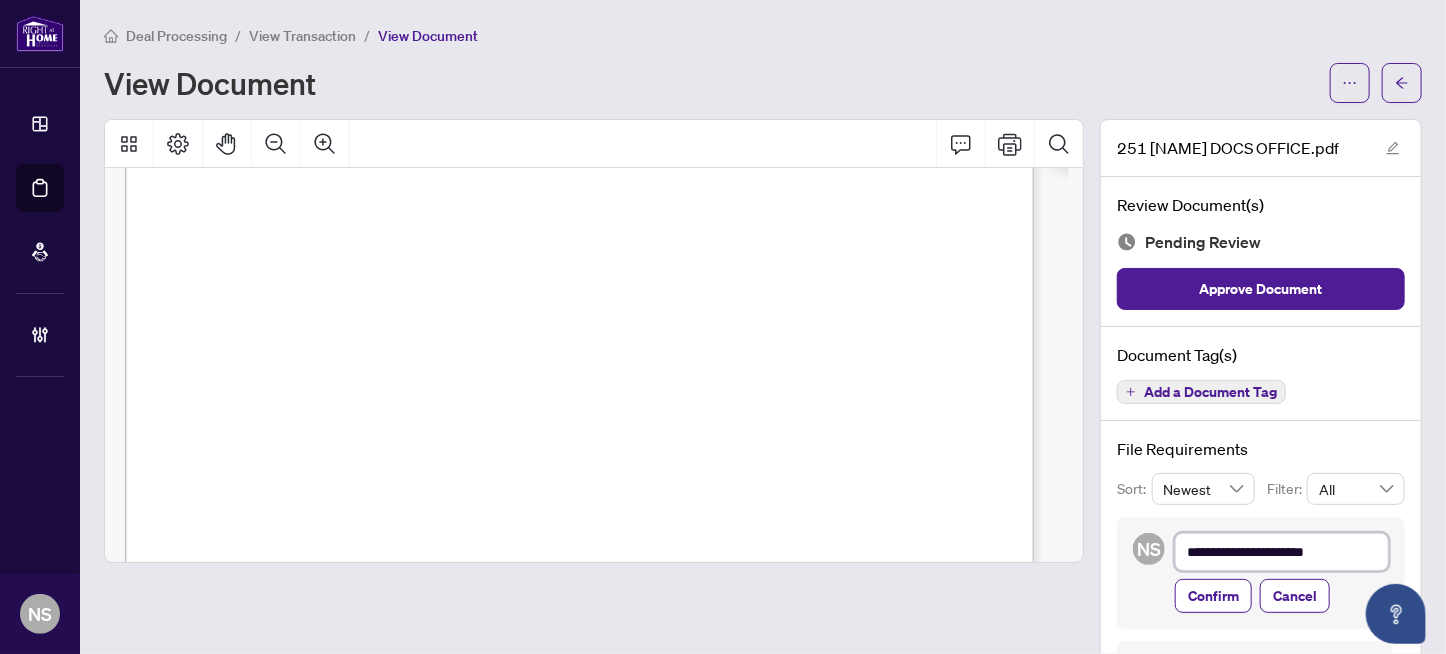 type on "**********" 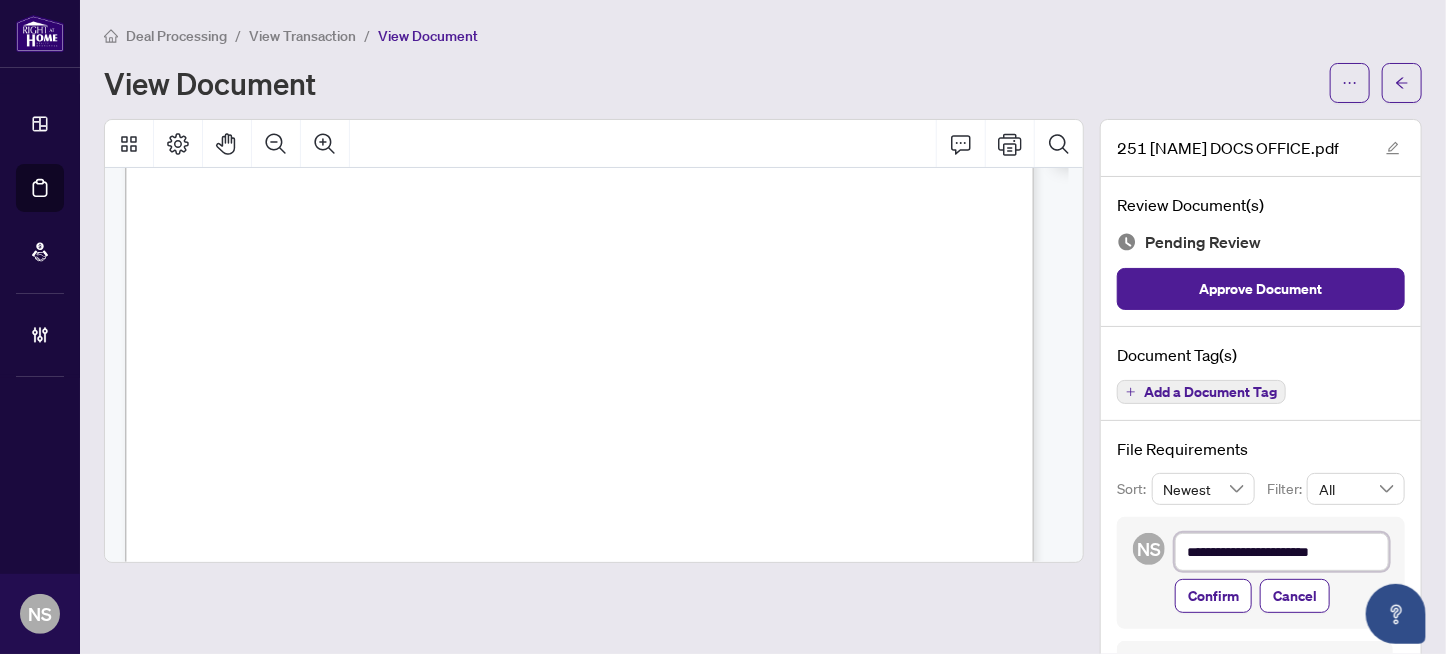 type on "**********" 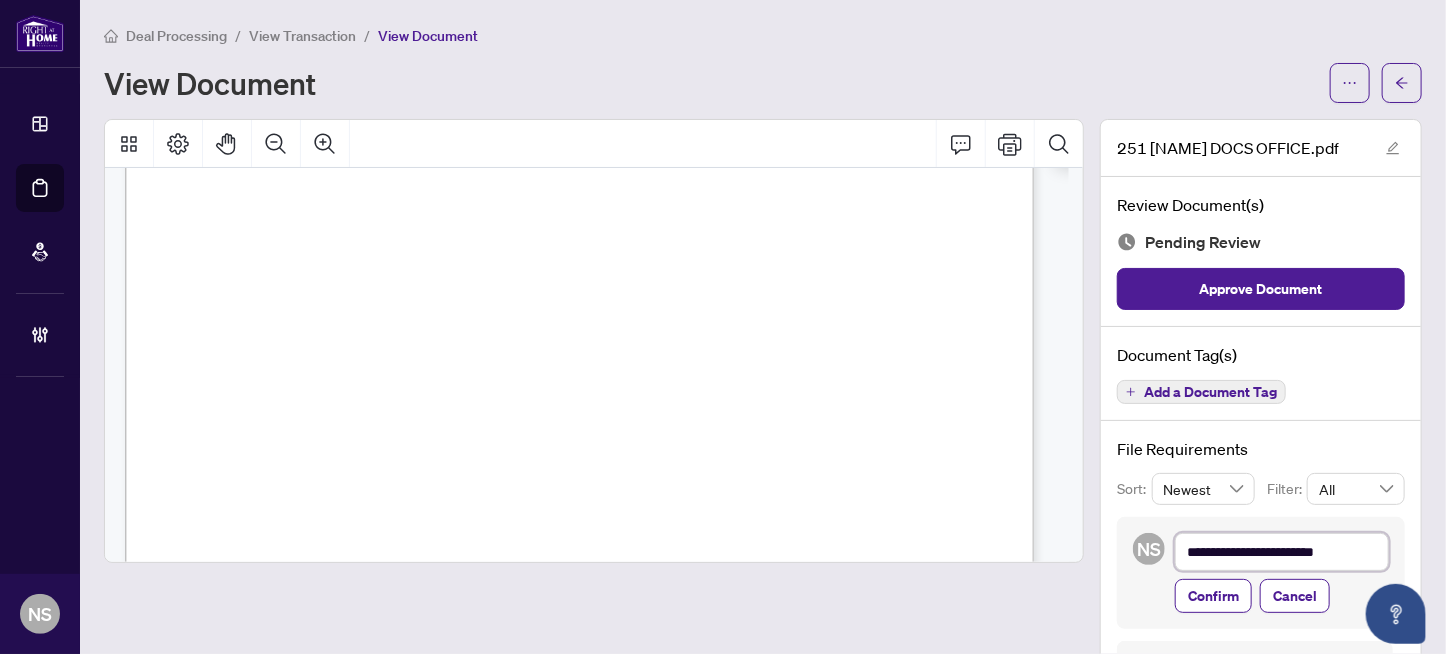 type on "**********" 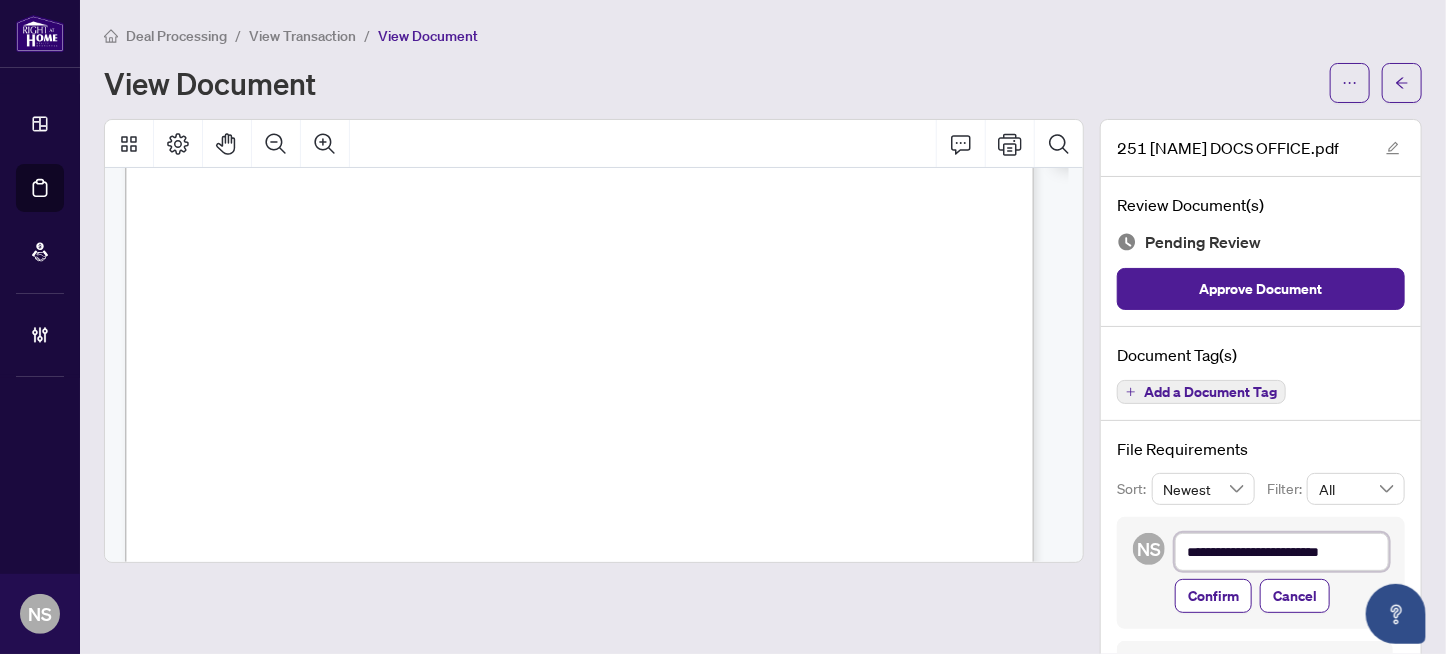 type on "**********" 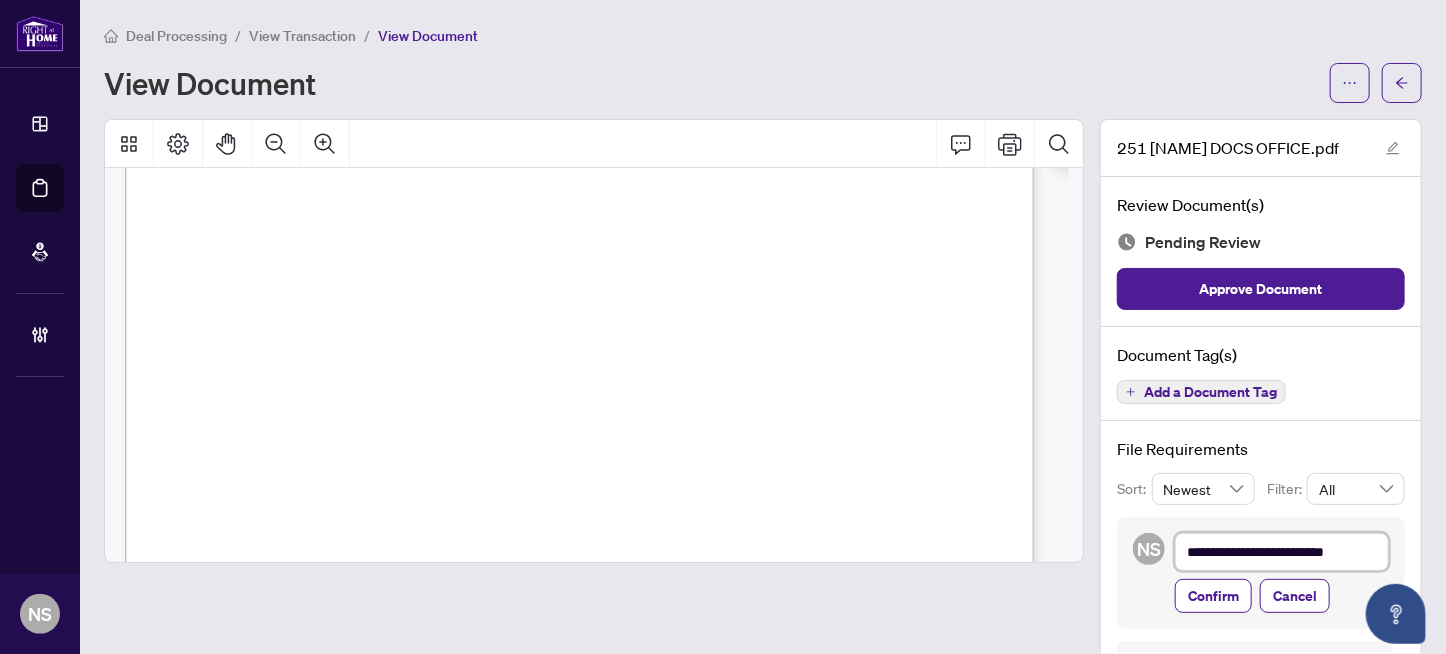 type on "**********" 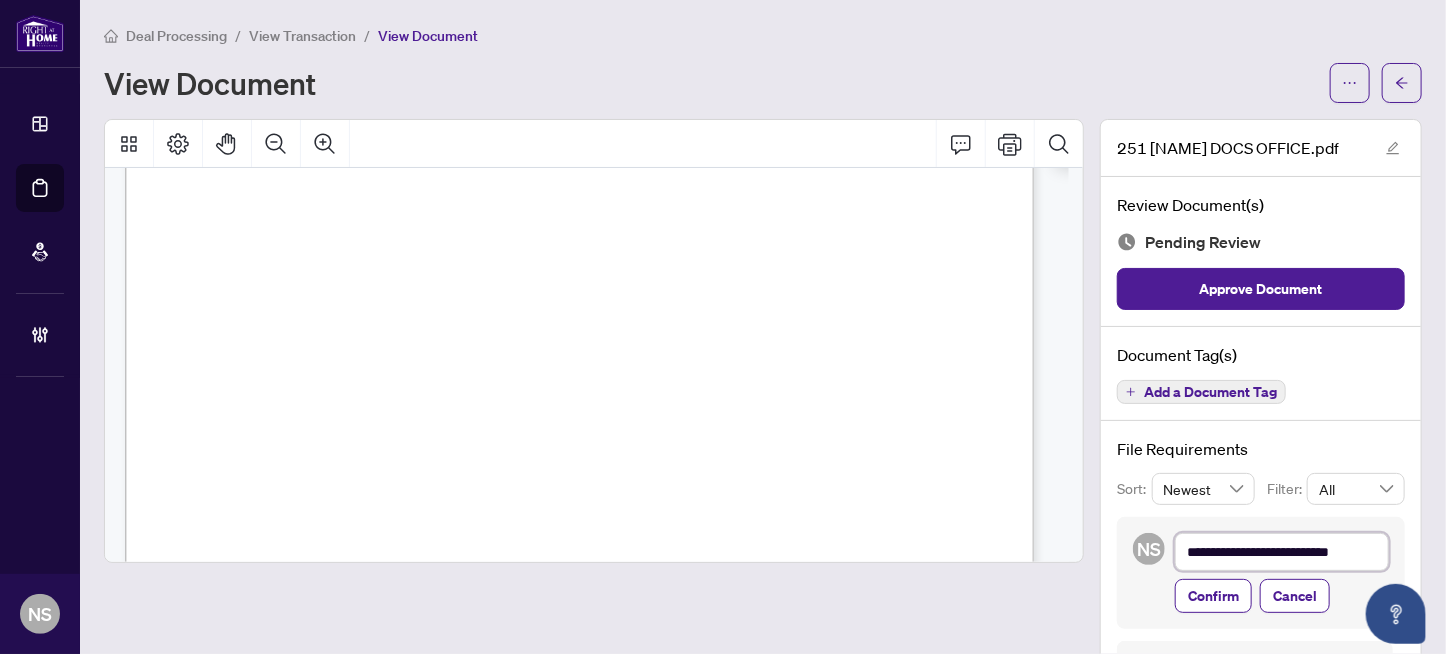 type on "**********" 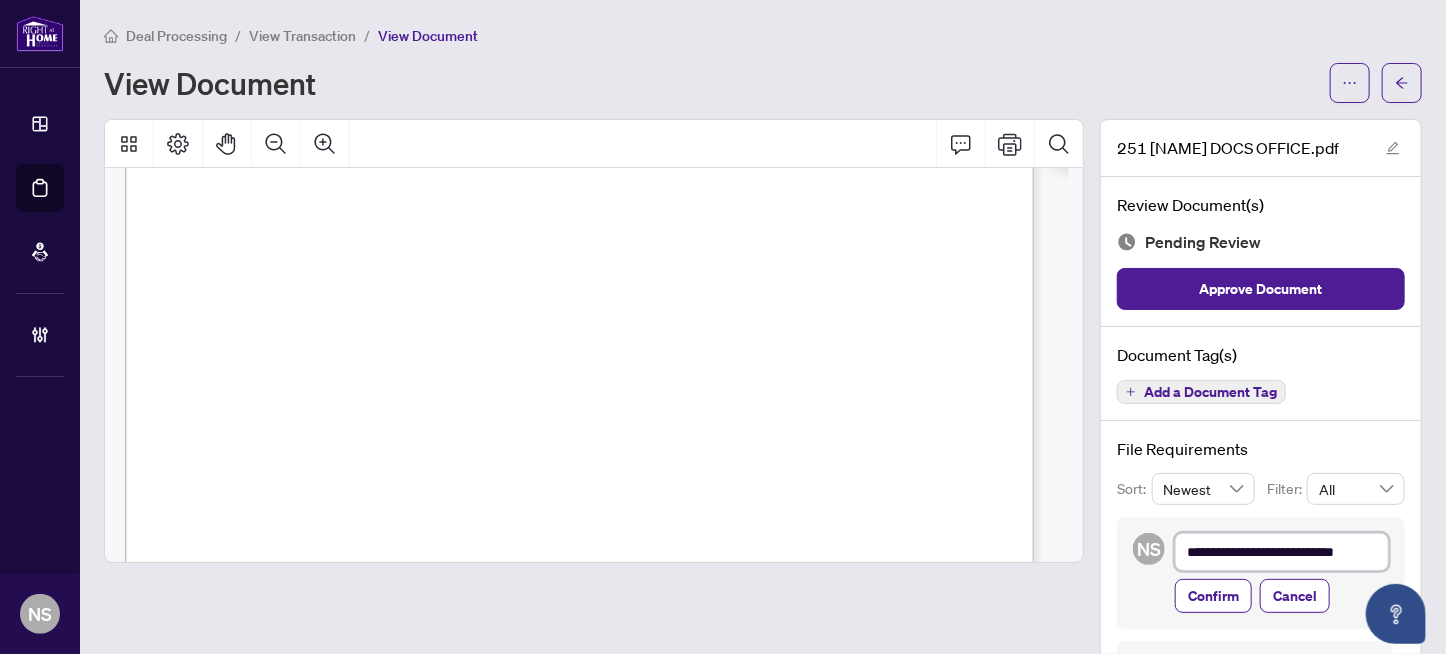 type on "**********" 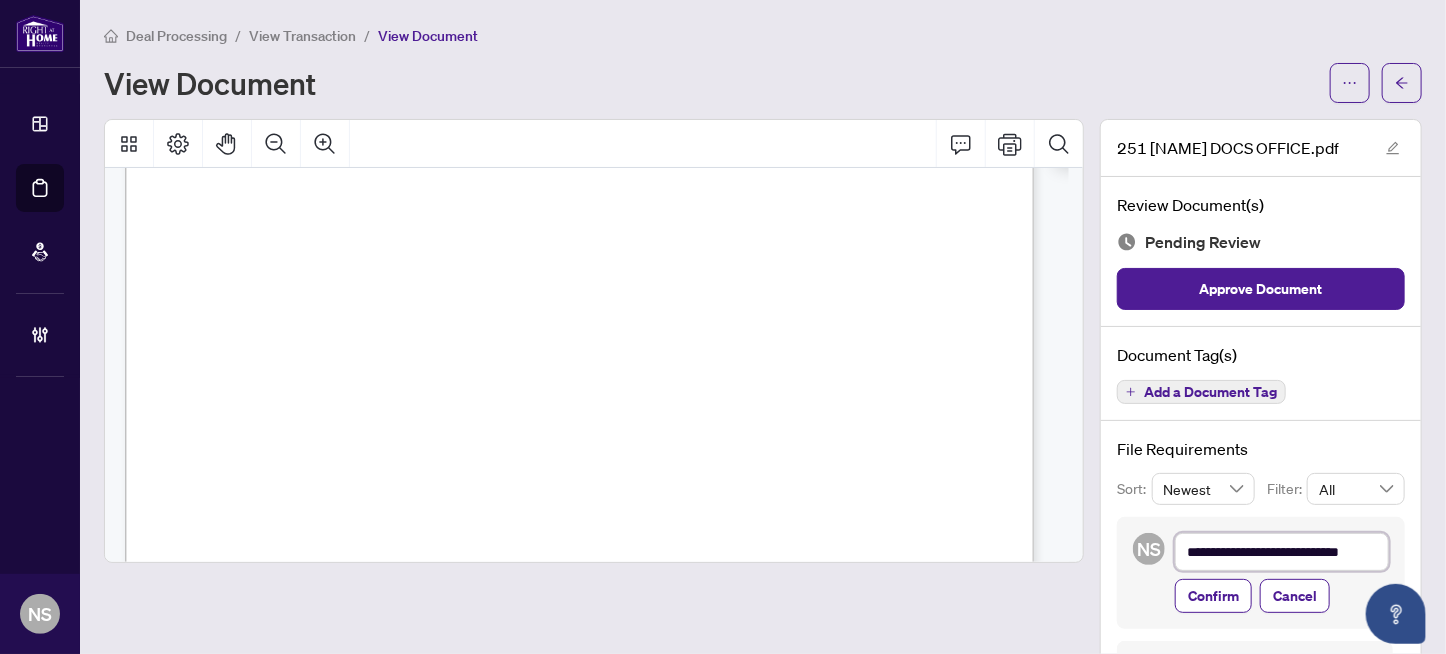 type on "**********" 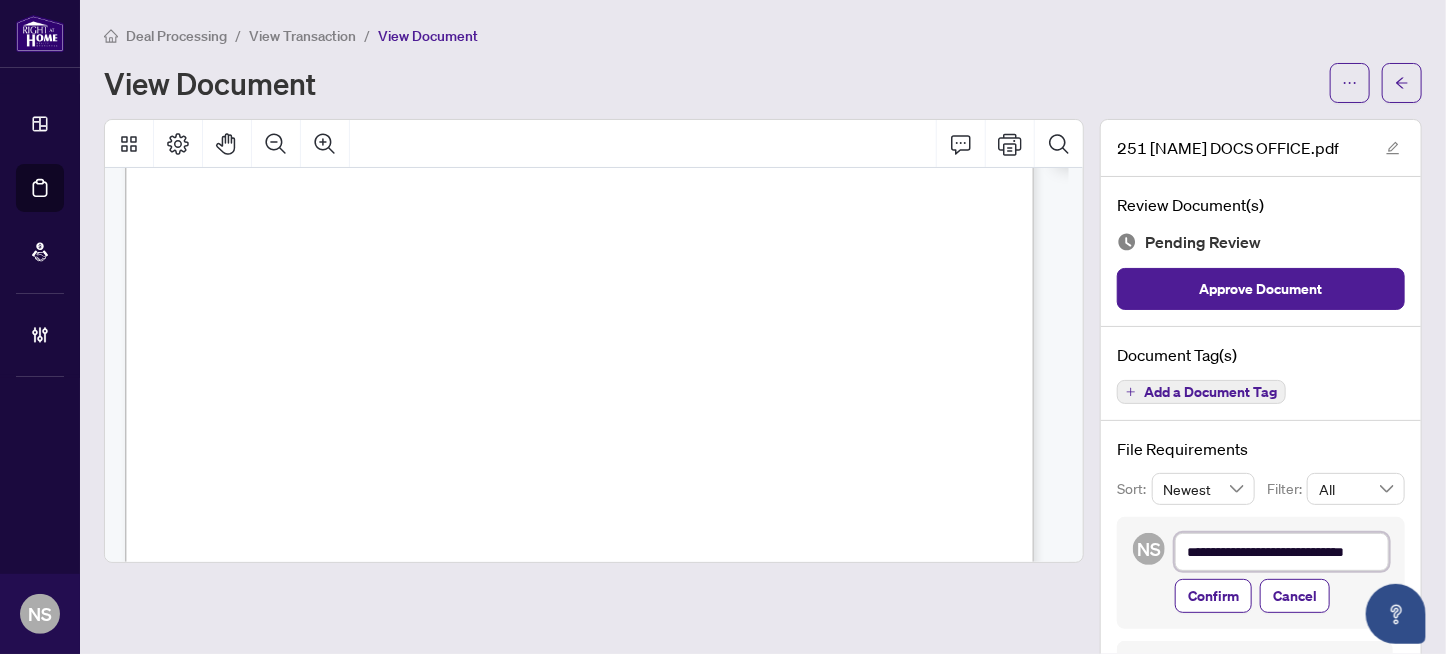 type on "**********" 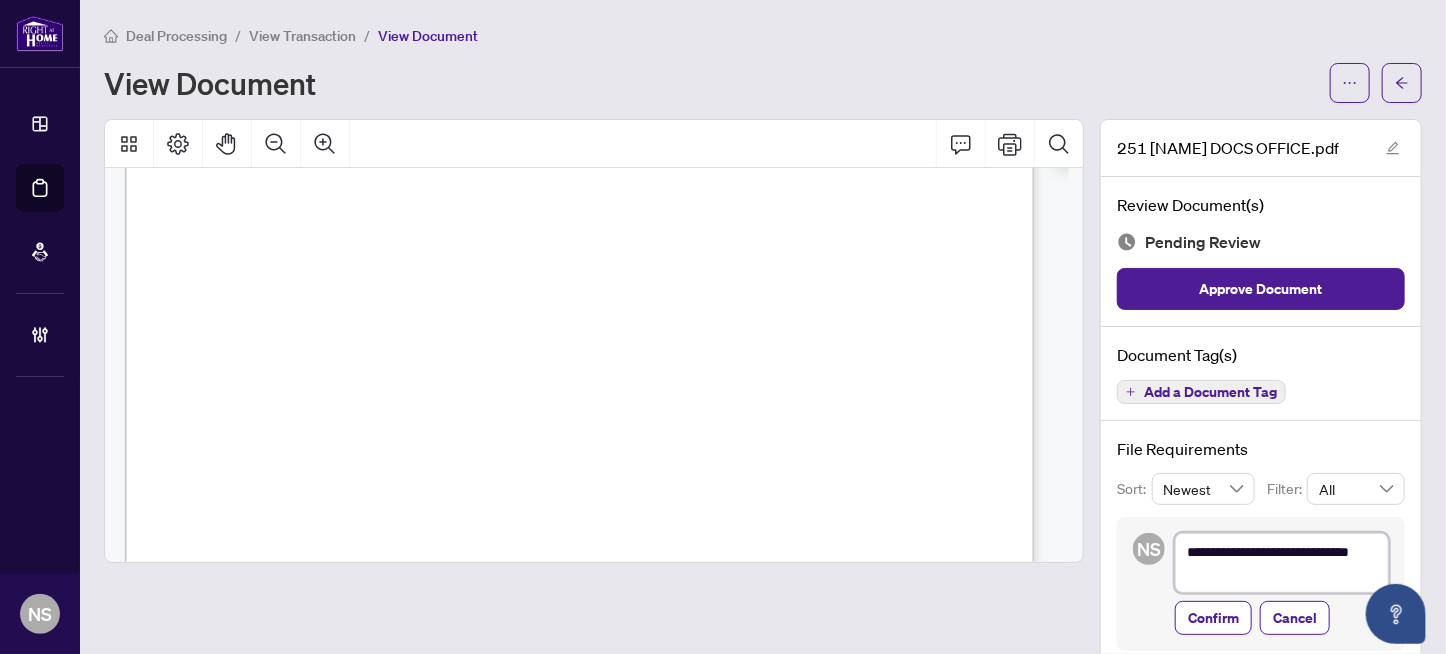 type on "**********" 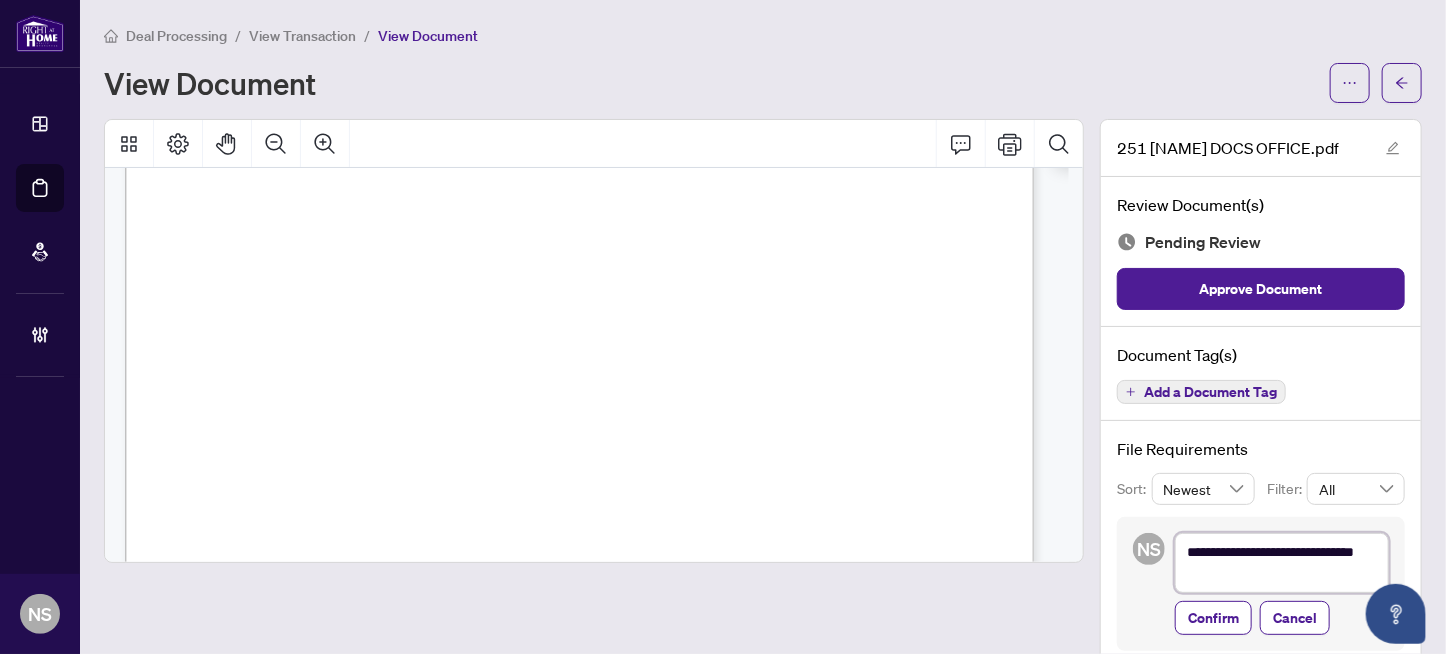 type on "**********" 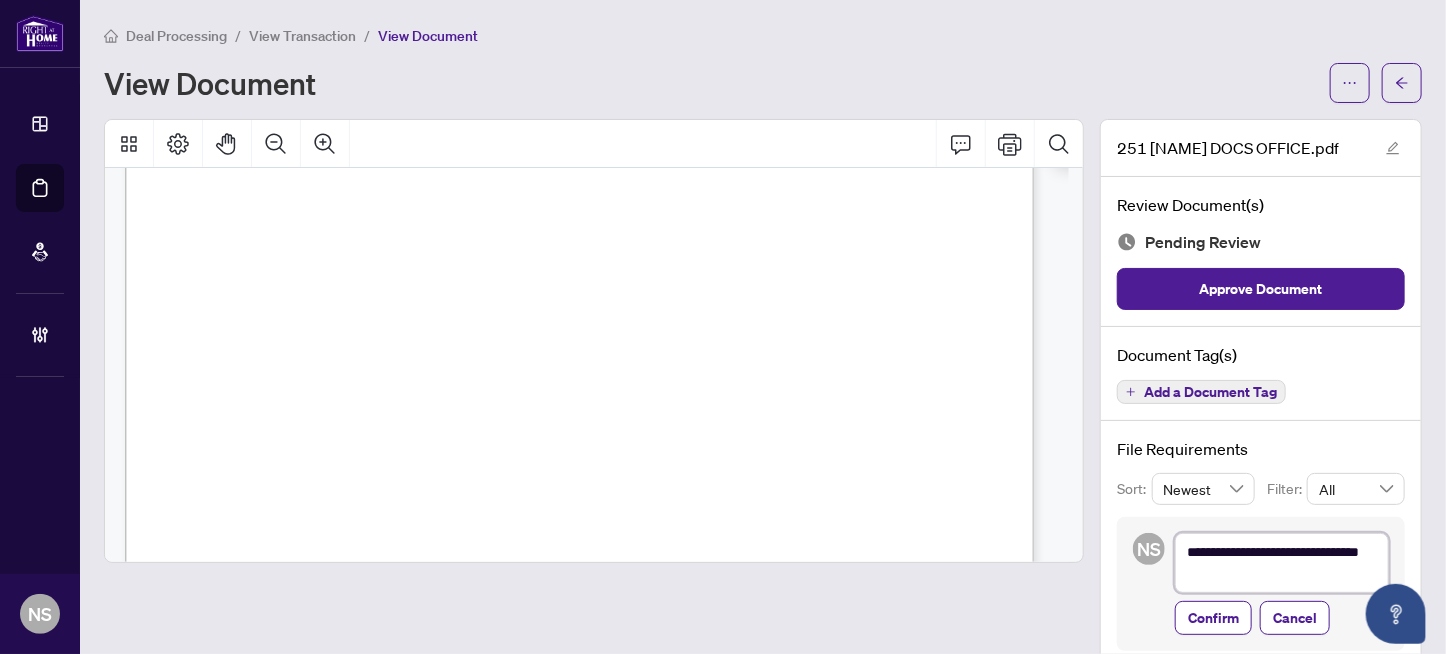 type on "**********" 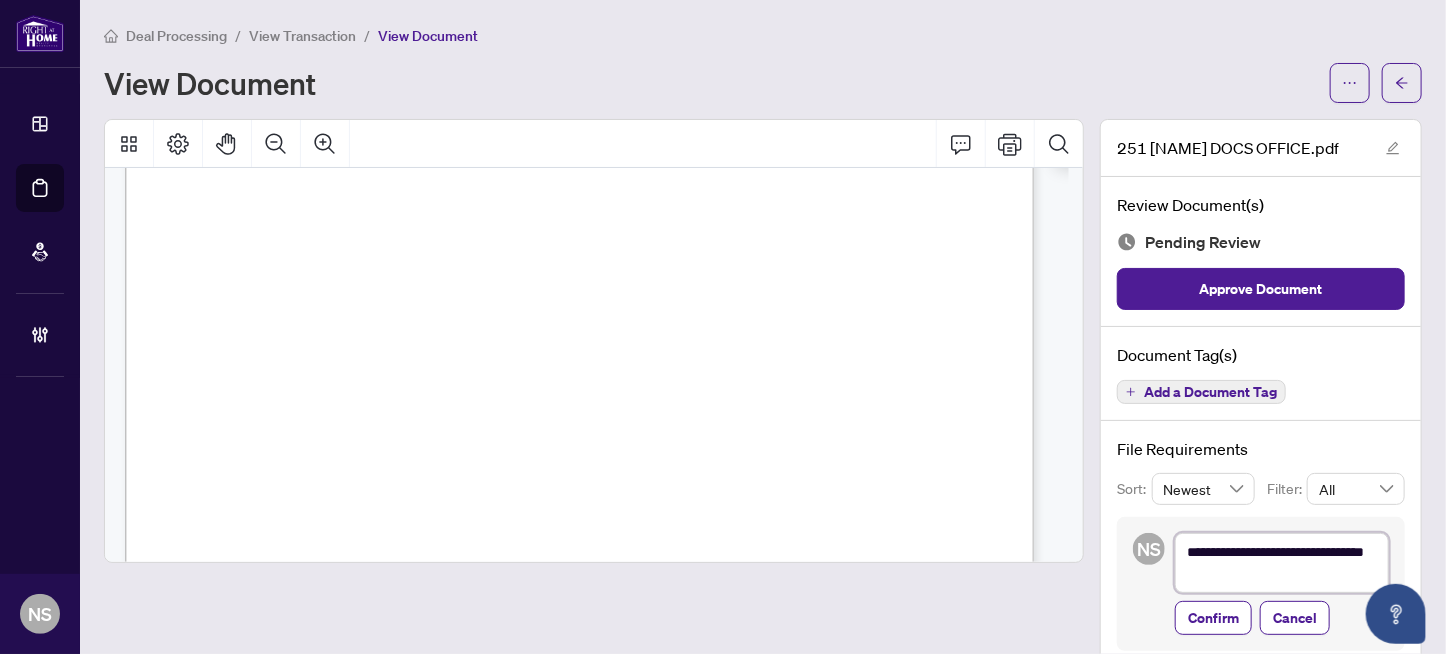 type on "**********" 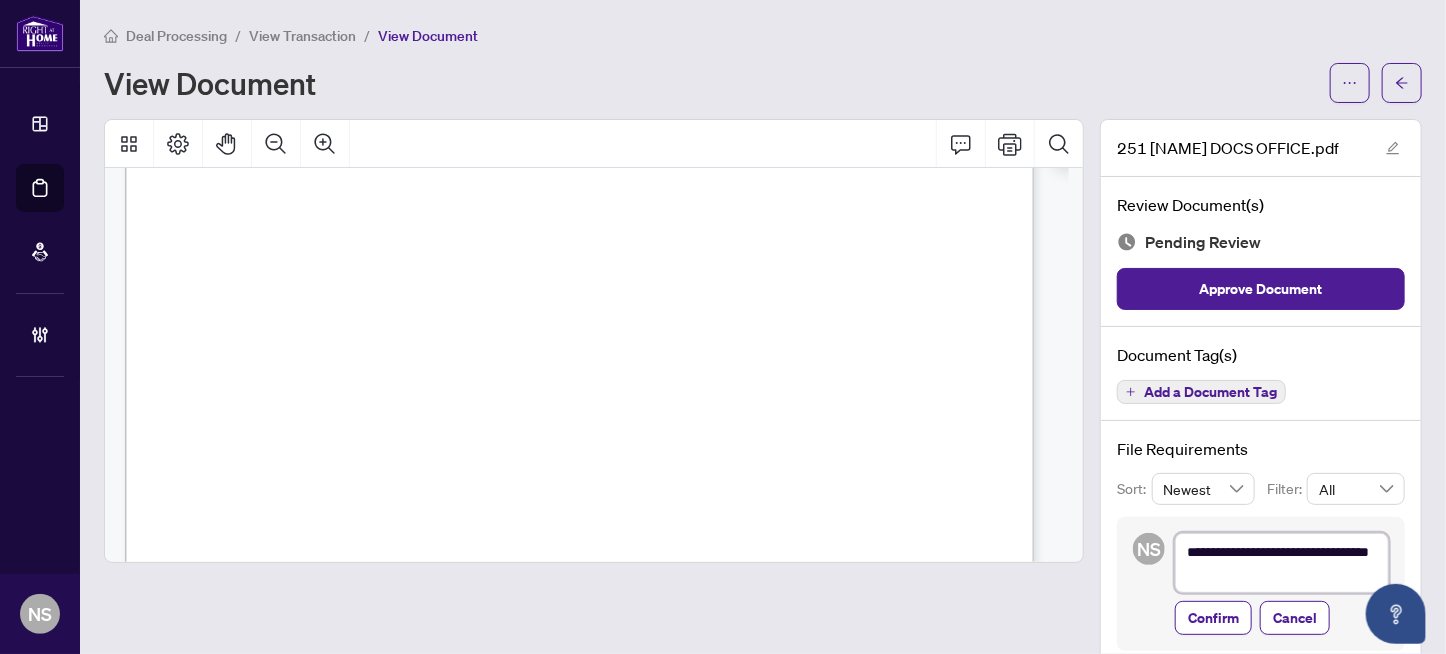 type on "**********" 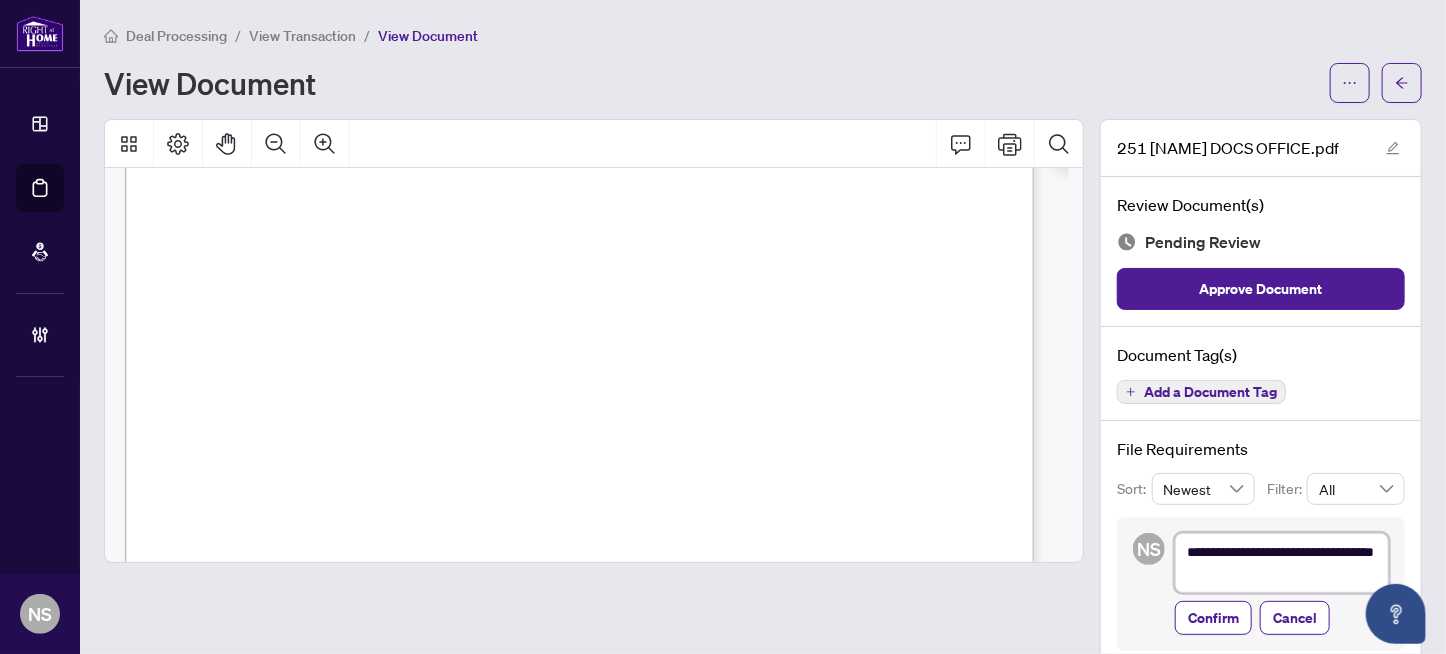 type on "**********" 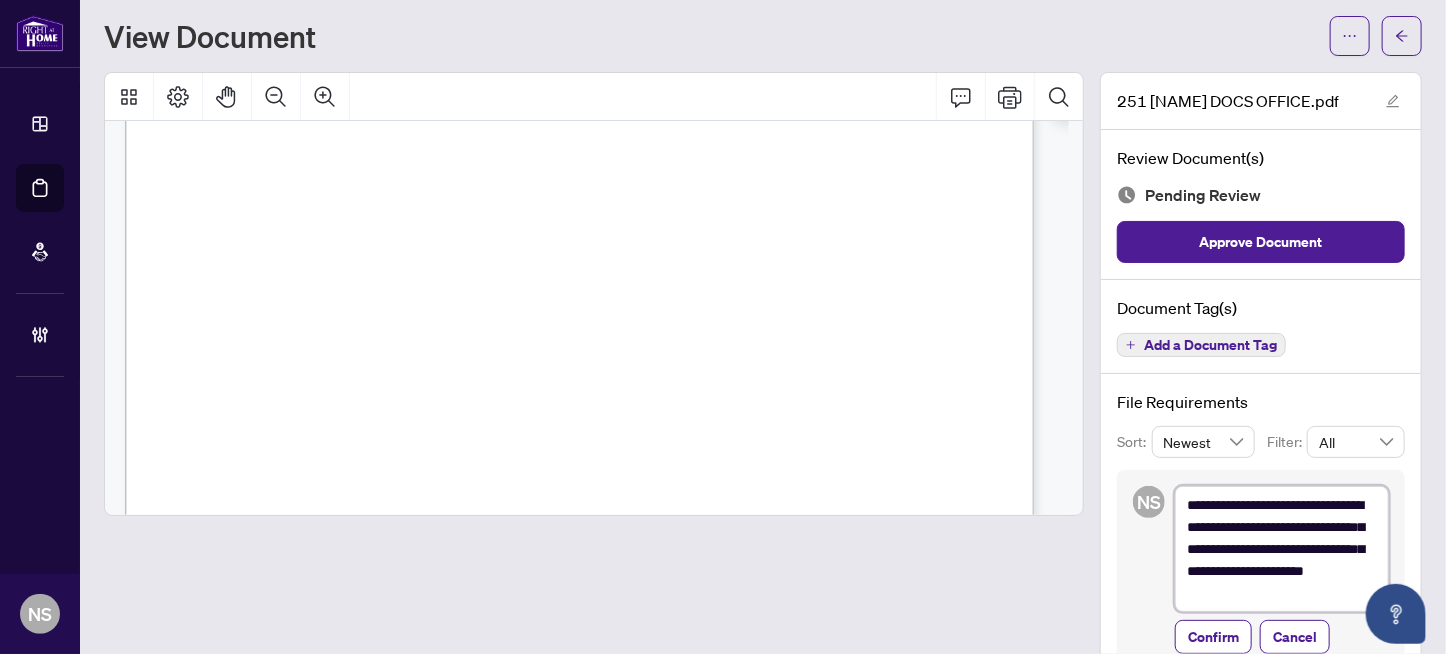 scroll, scrollTop: 156, scrollLeft: 0, axis: vertical 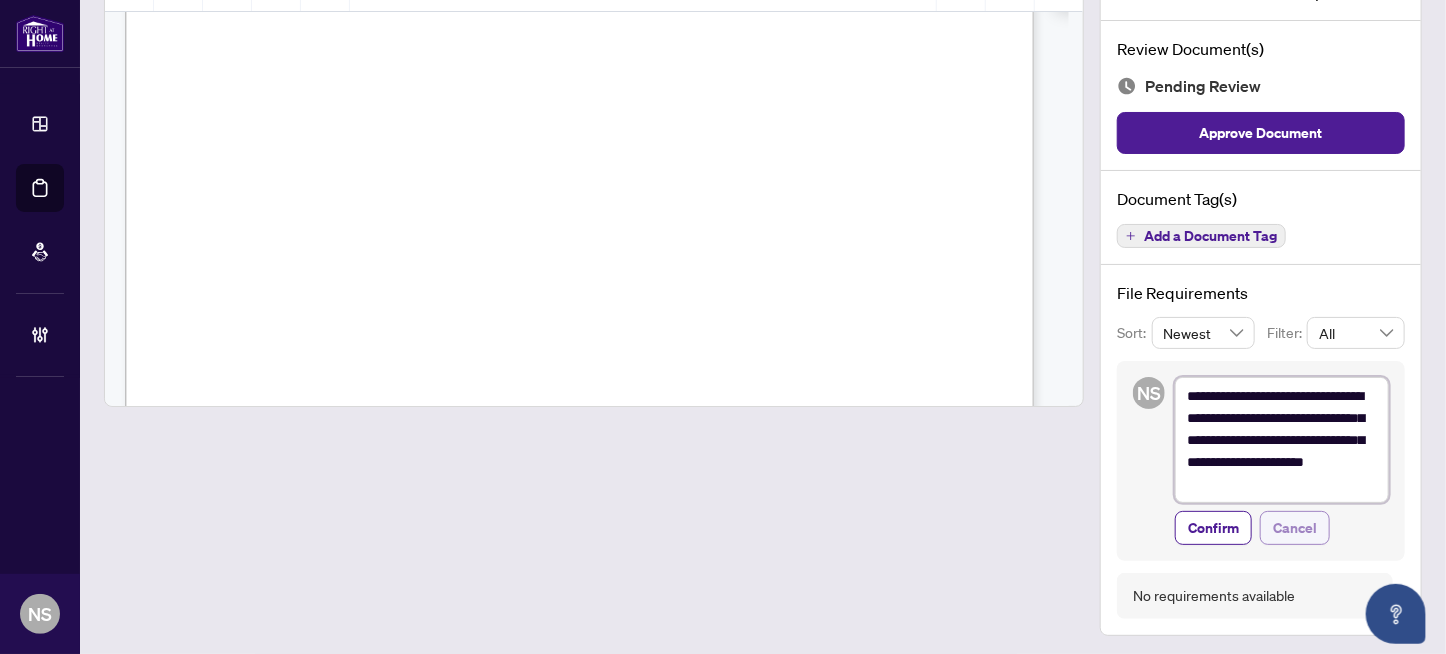 type on "**********" 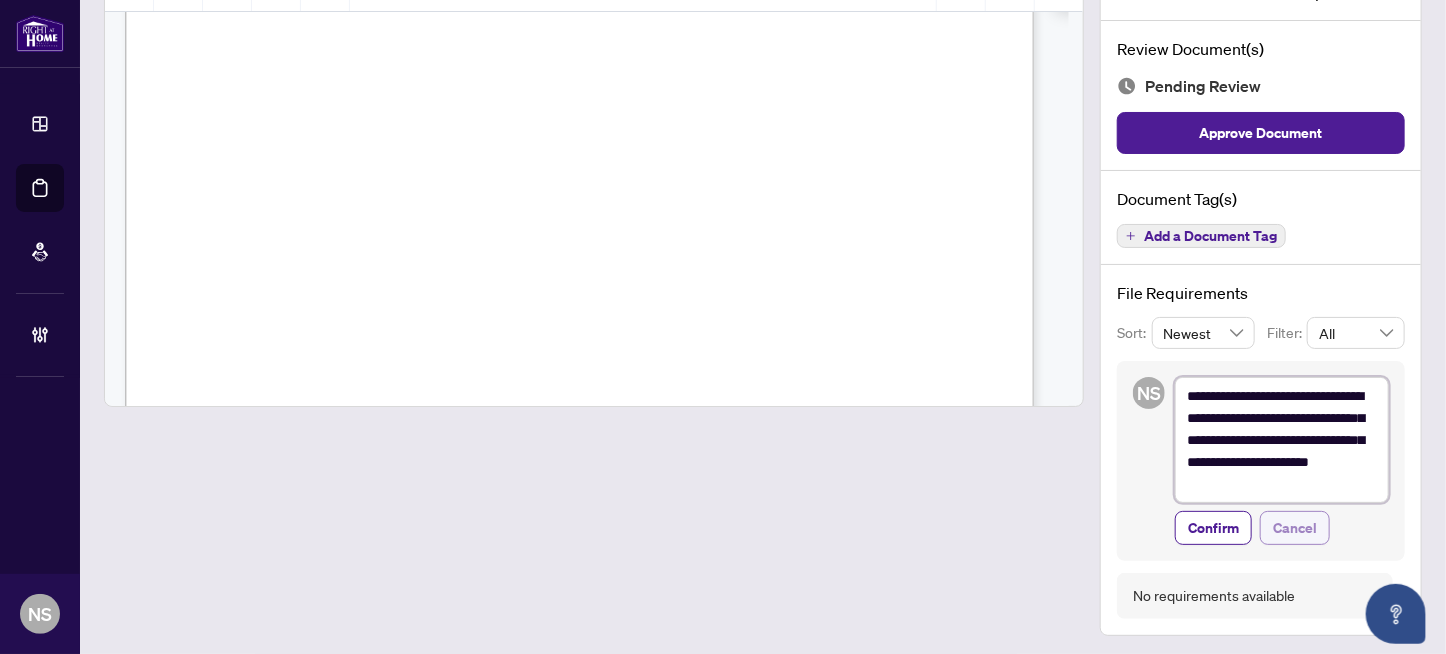 type on "**********" 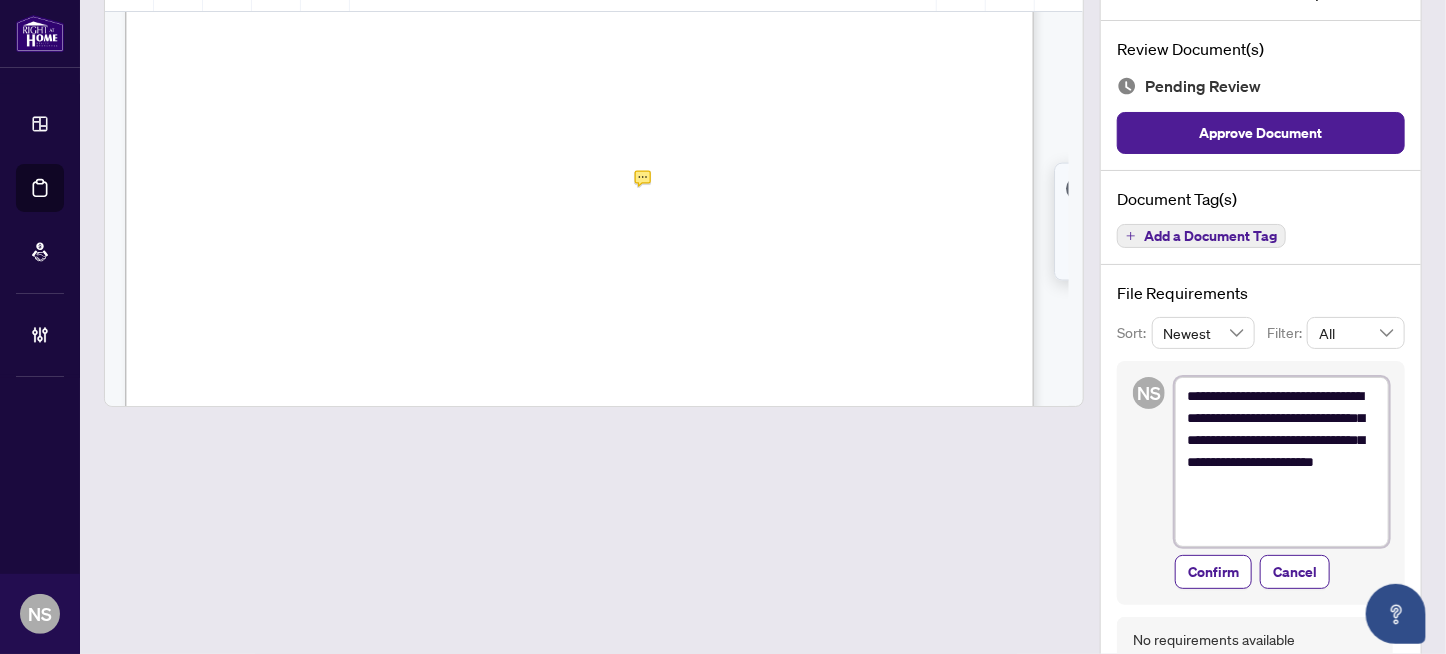 scroll, scrollTop: 33242, scrollLeft: 0, axis: vertical 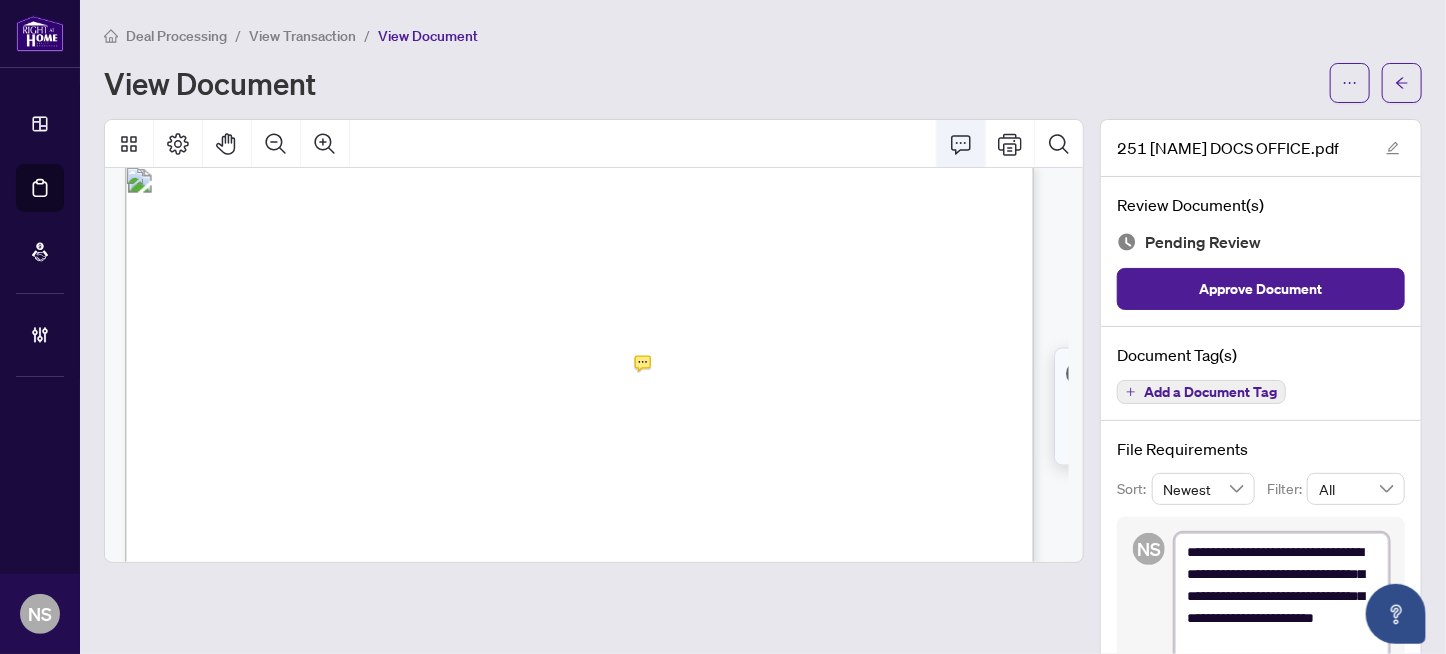 click 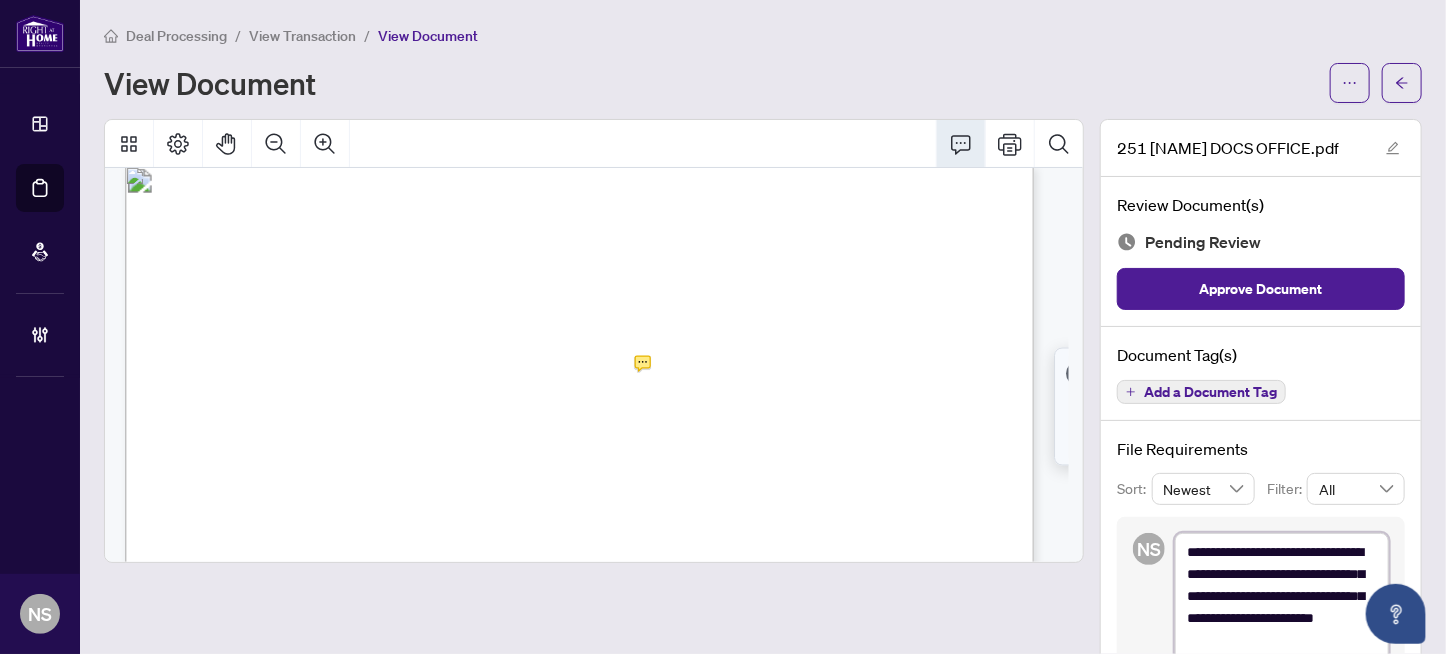 type on "**********" 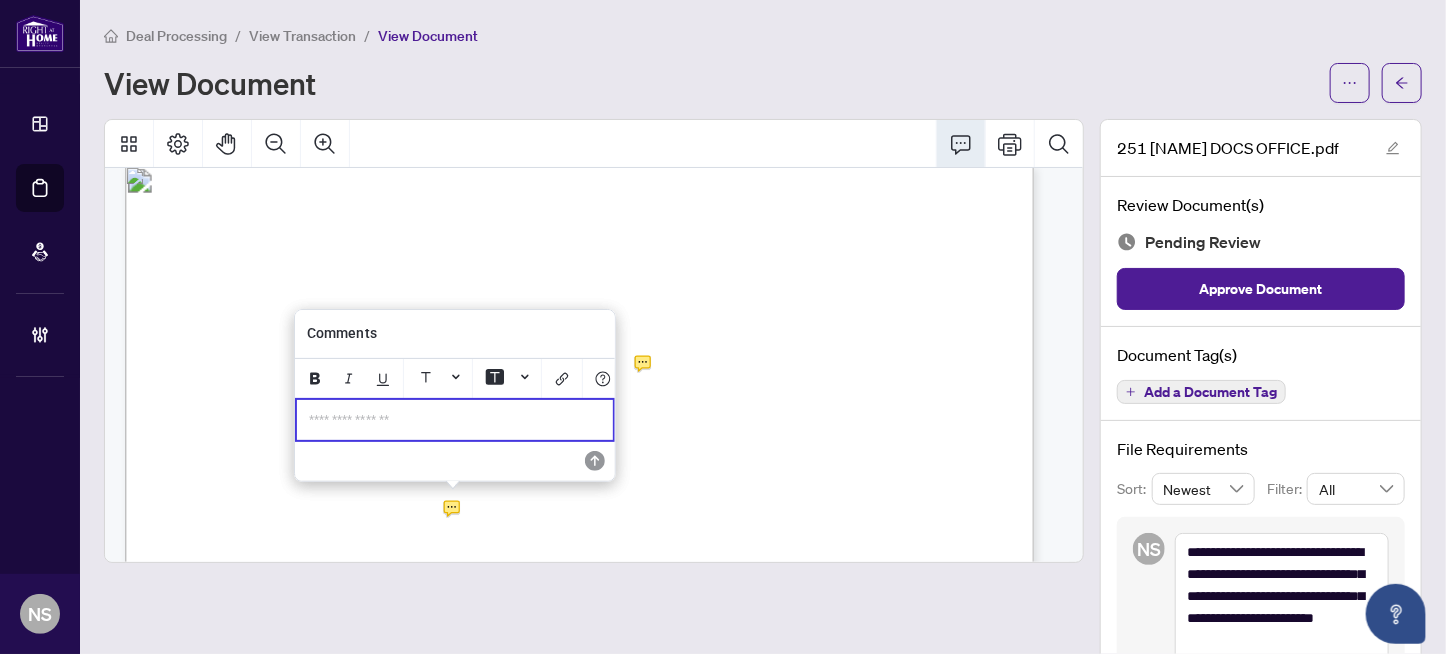 click on "**********" at bounding box center (455, 420) 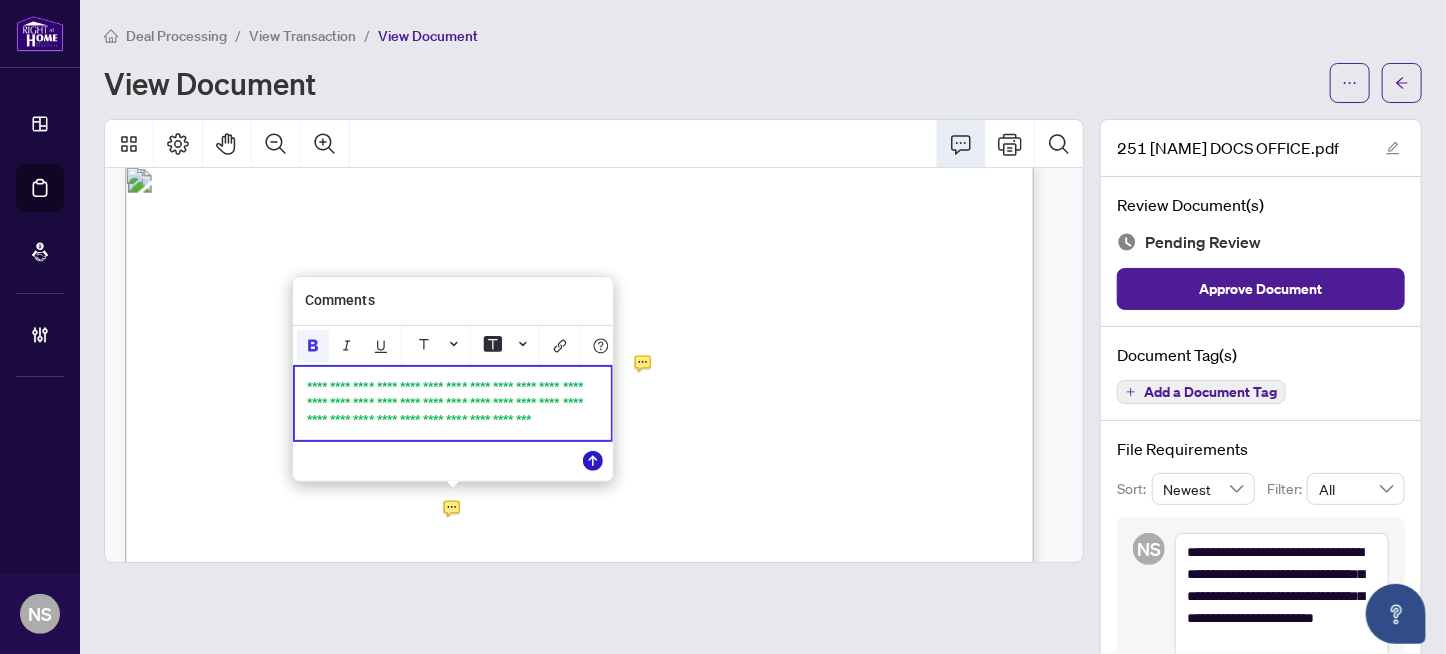 click 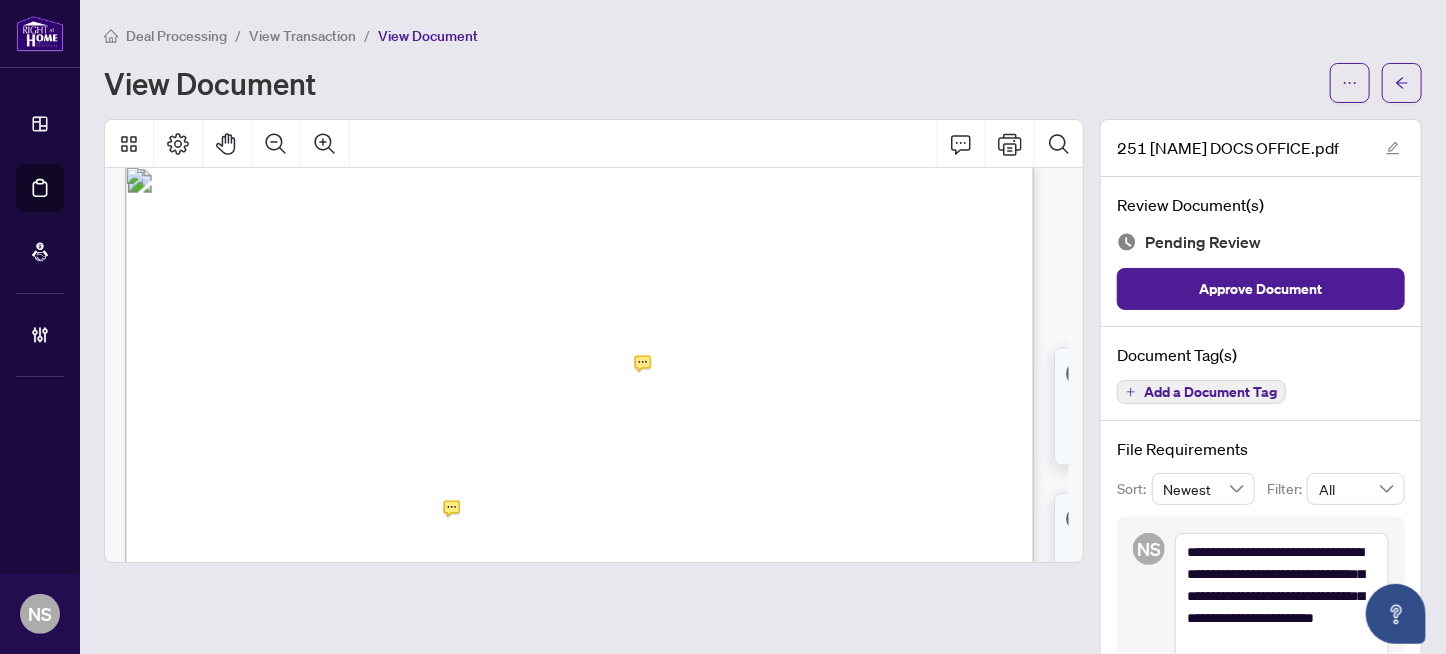 scroll, scrollTop: 33642, scrollLeft: 0, axis: vertical 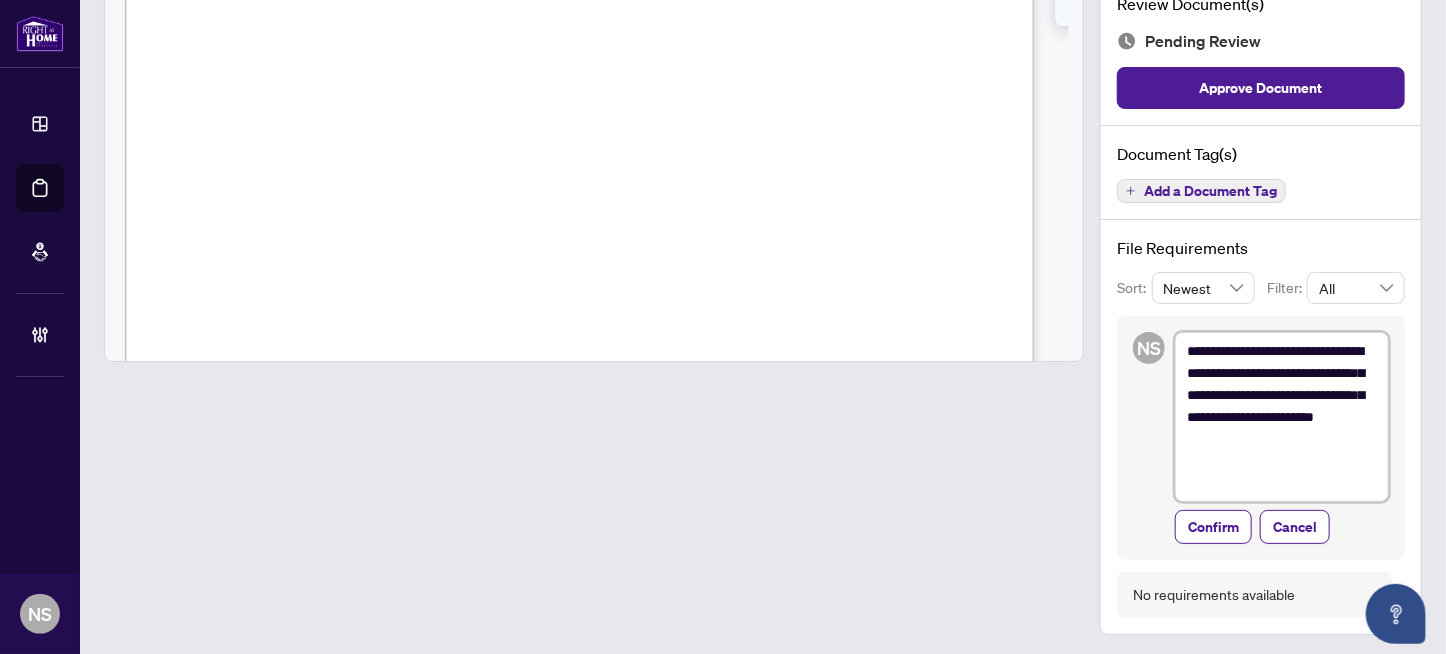 click on "**********" at bounding box center (1282, 417) 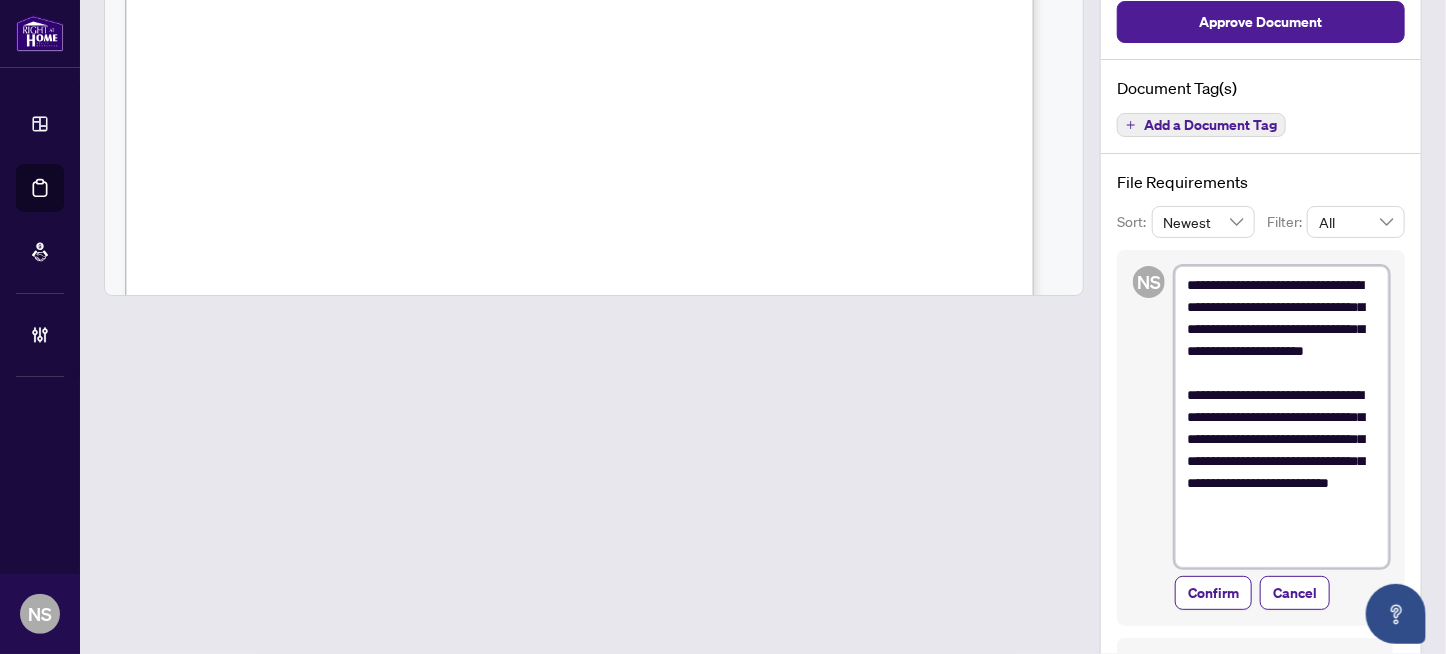 scroll, scrollTop: 332, scrollLeft: 0, axis: vertical 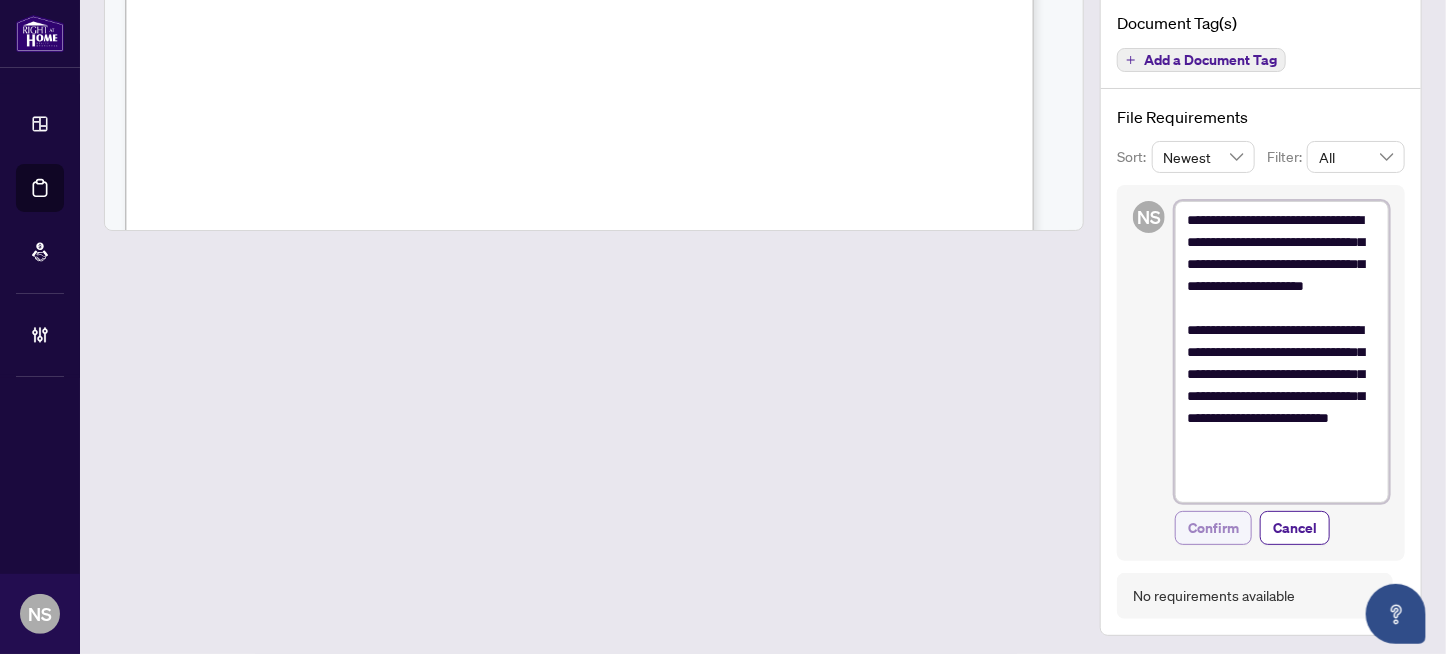 type on "**********" 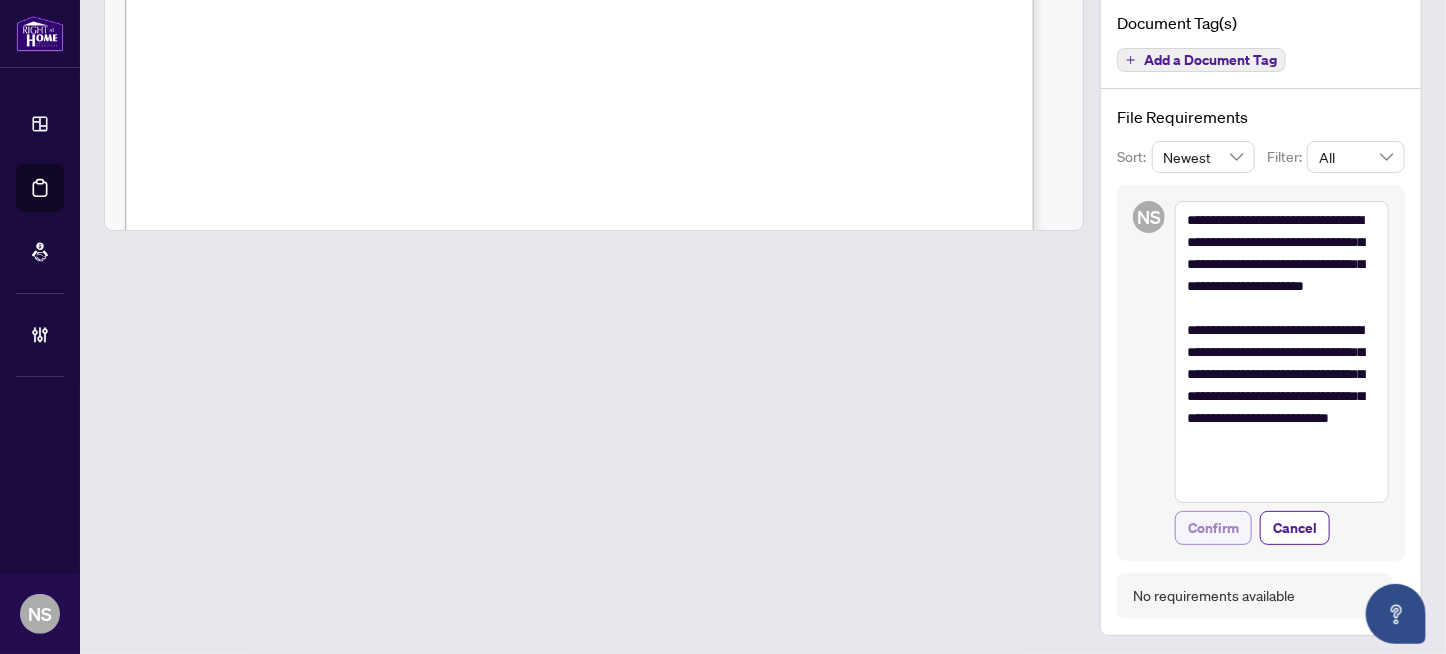 click on "Confirm" at bounding box center (1213, 528) 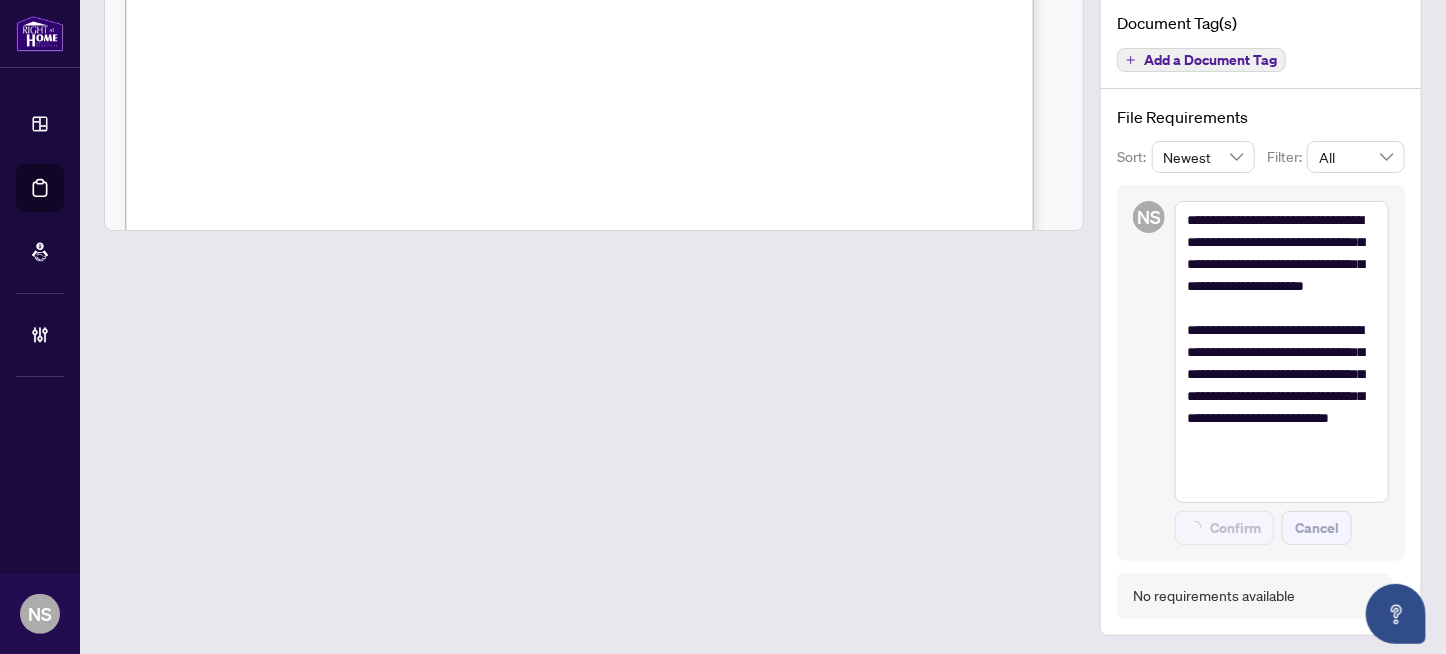 type on "**********" 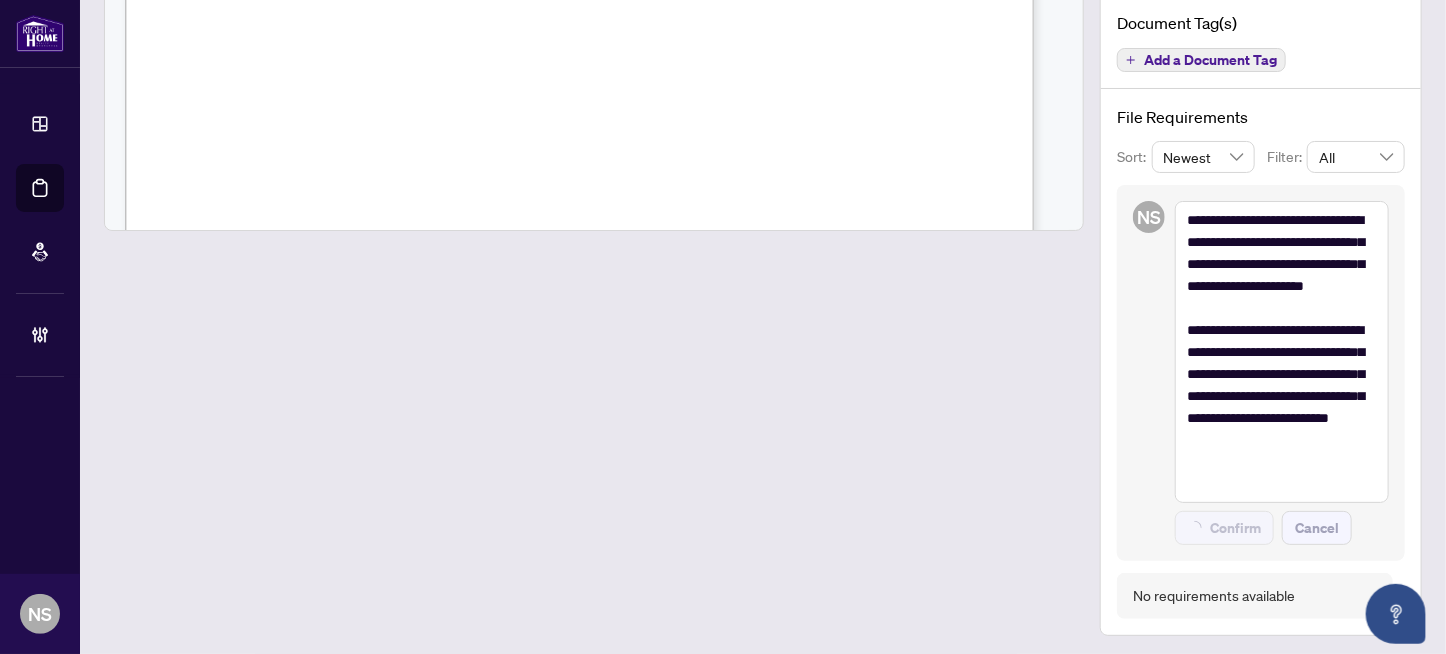 type 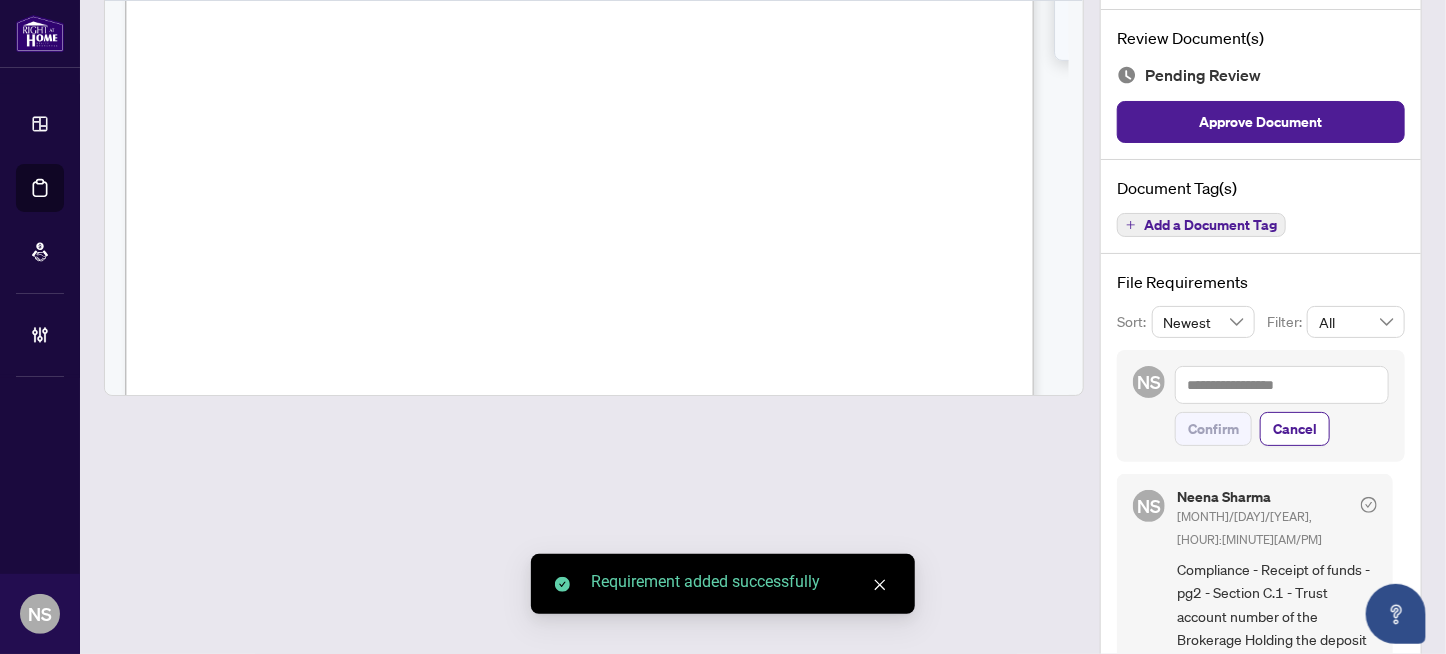 scroll, scrollTop: 0, scrollLeft: 0, axis: both 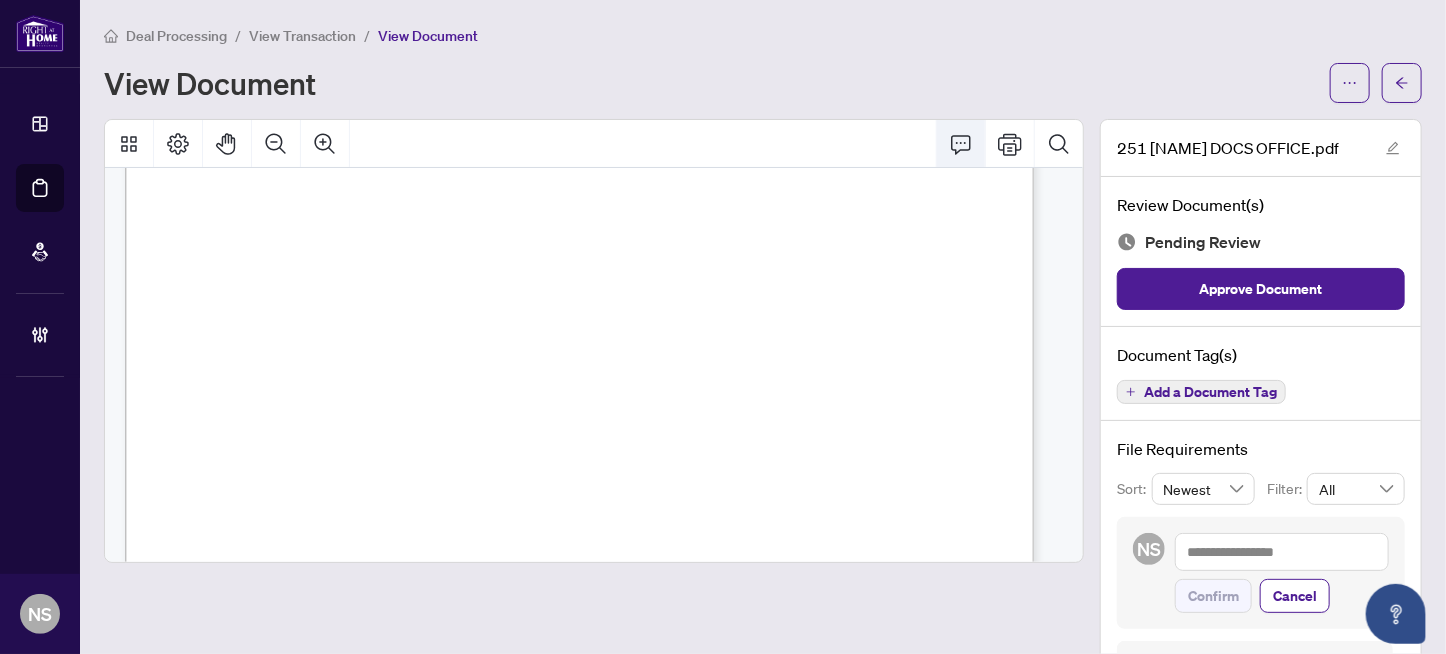 click 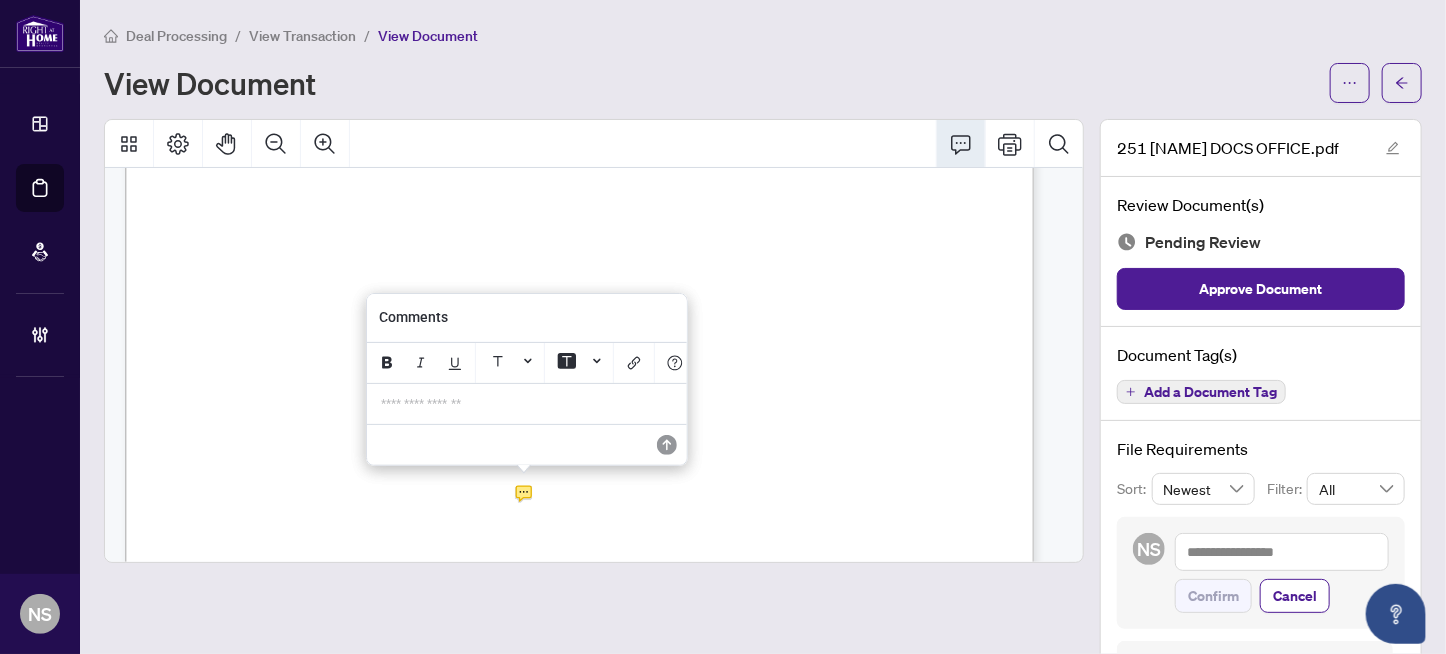 click on "**********" at bounding box center [527, 404] 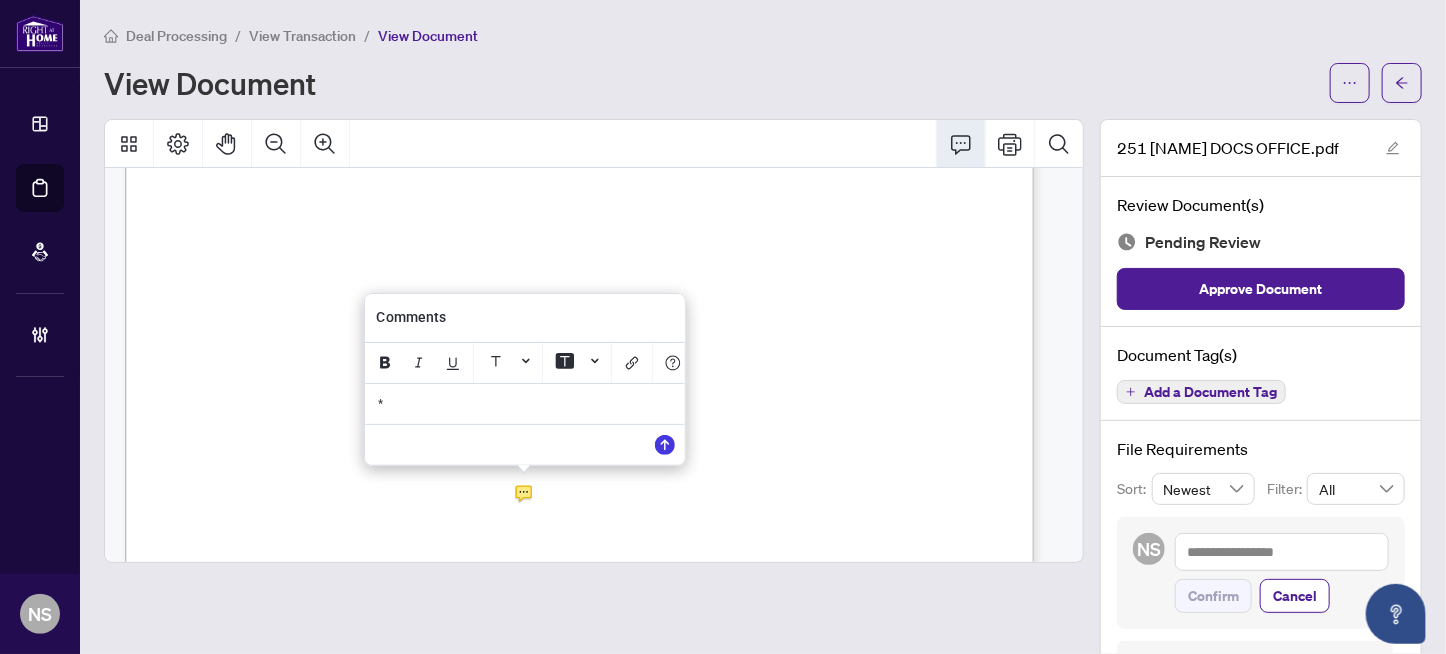 type 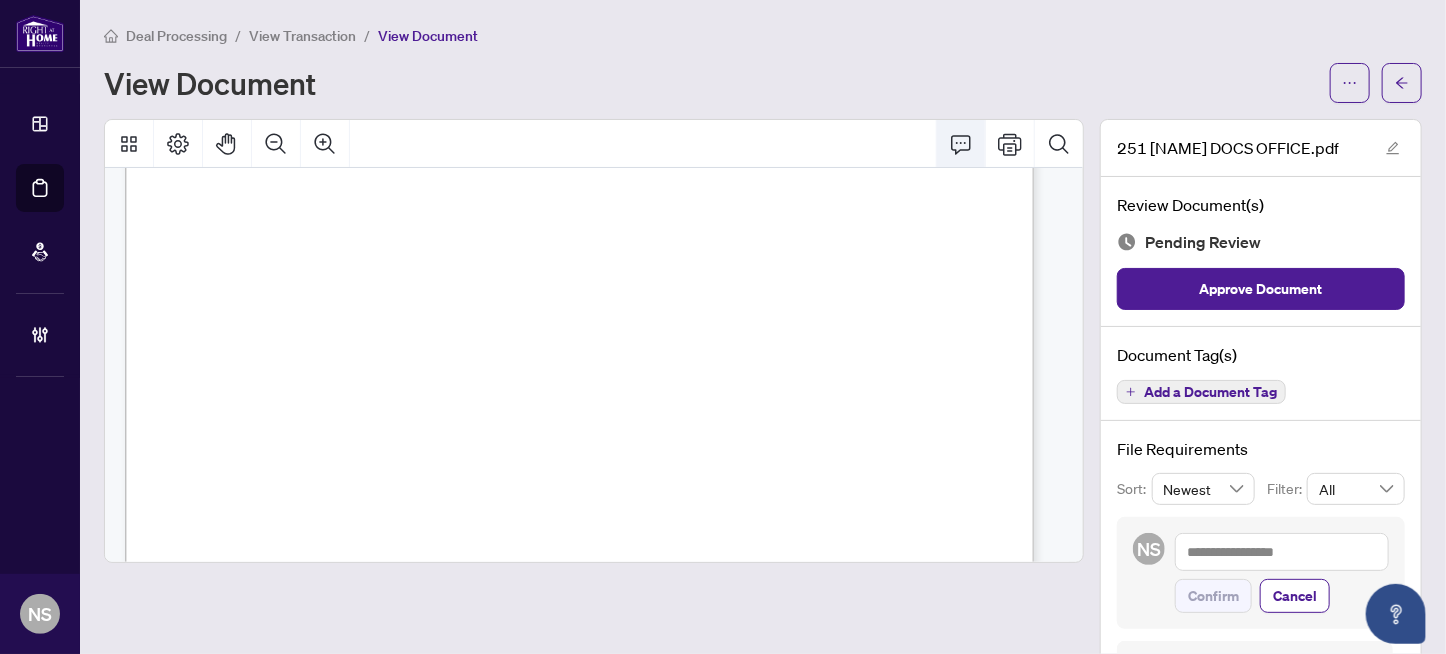 click 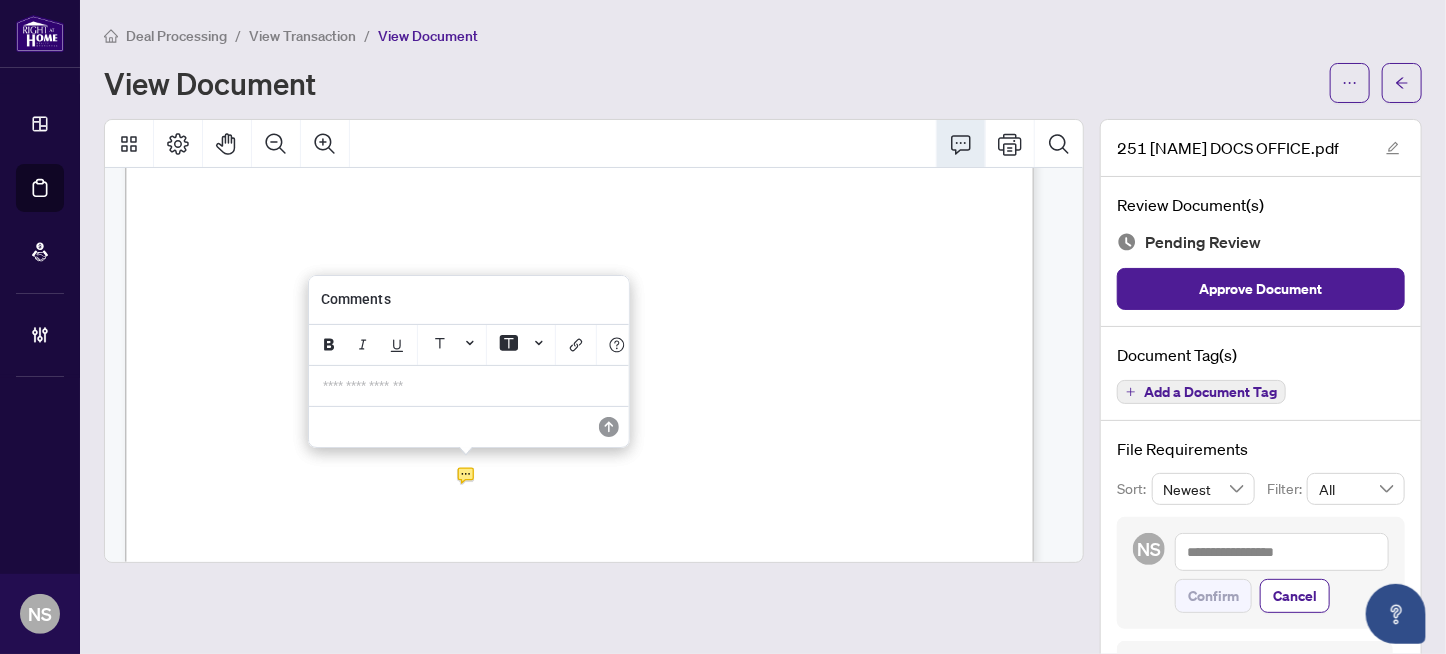 click on "**********" at bounding box center (469, 386) 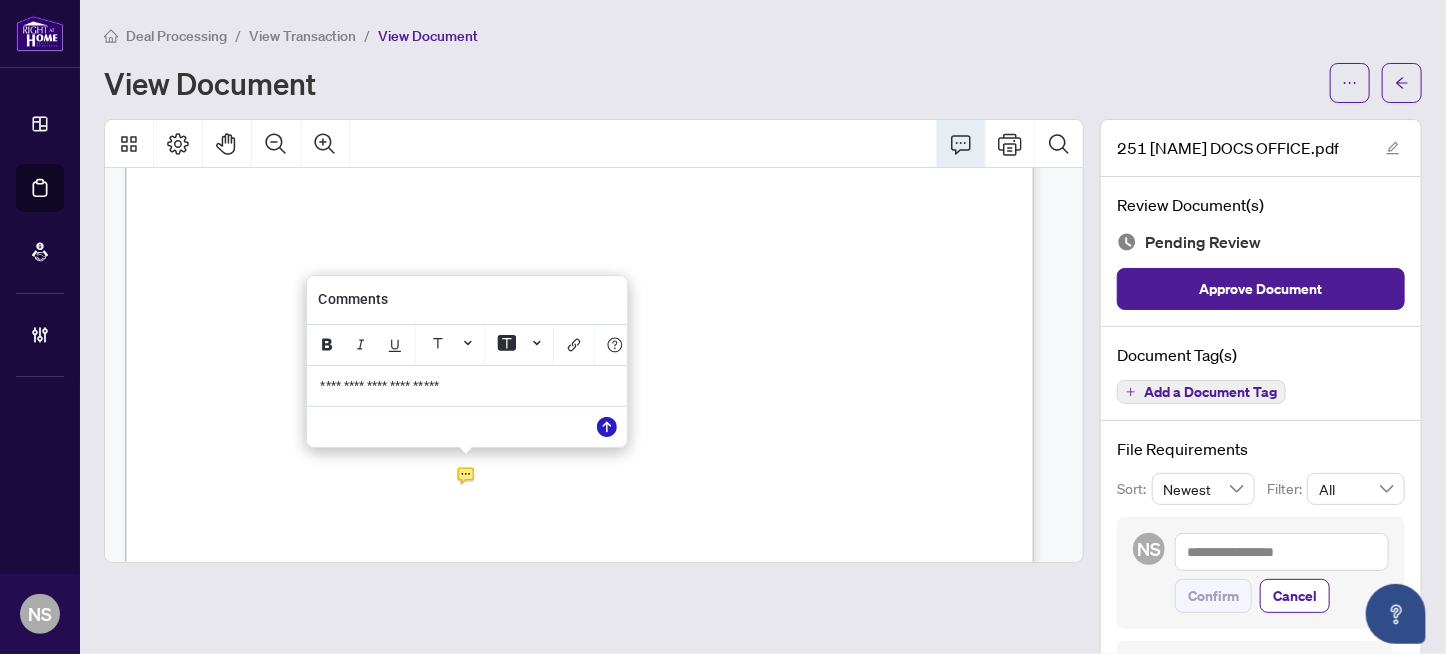 click 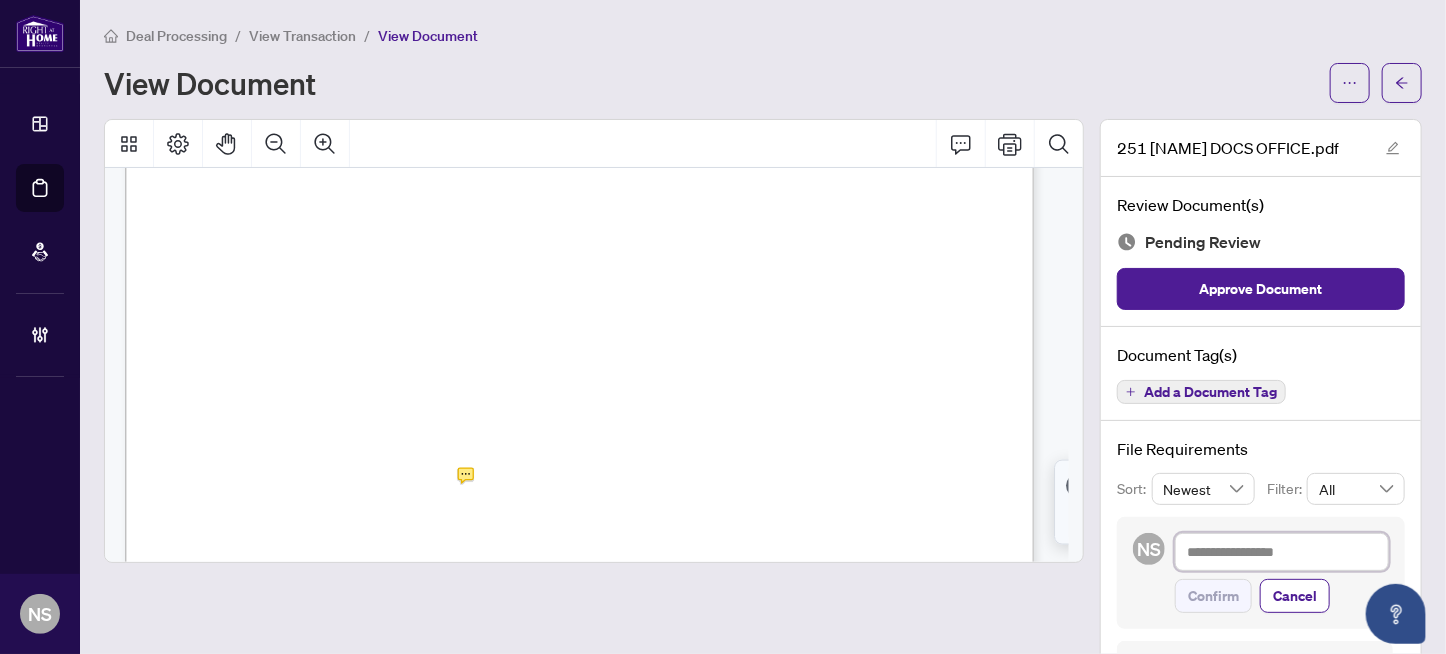 click at bounding box center [1282, 552] 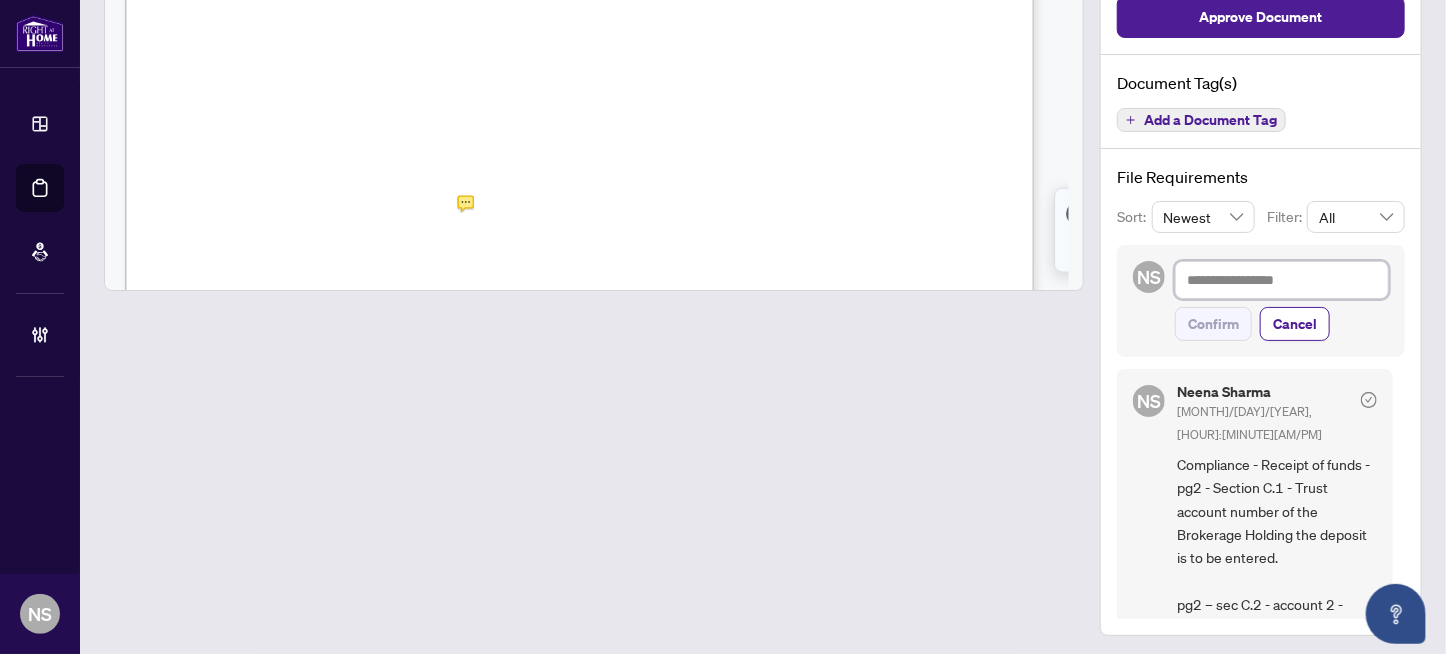 click at bounding box center (1282, 280) 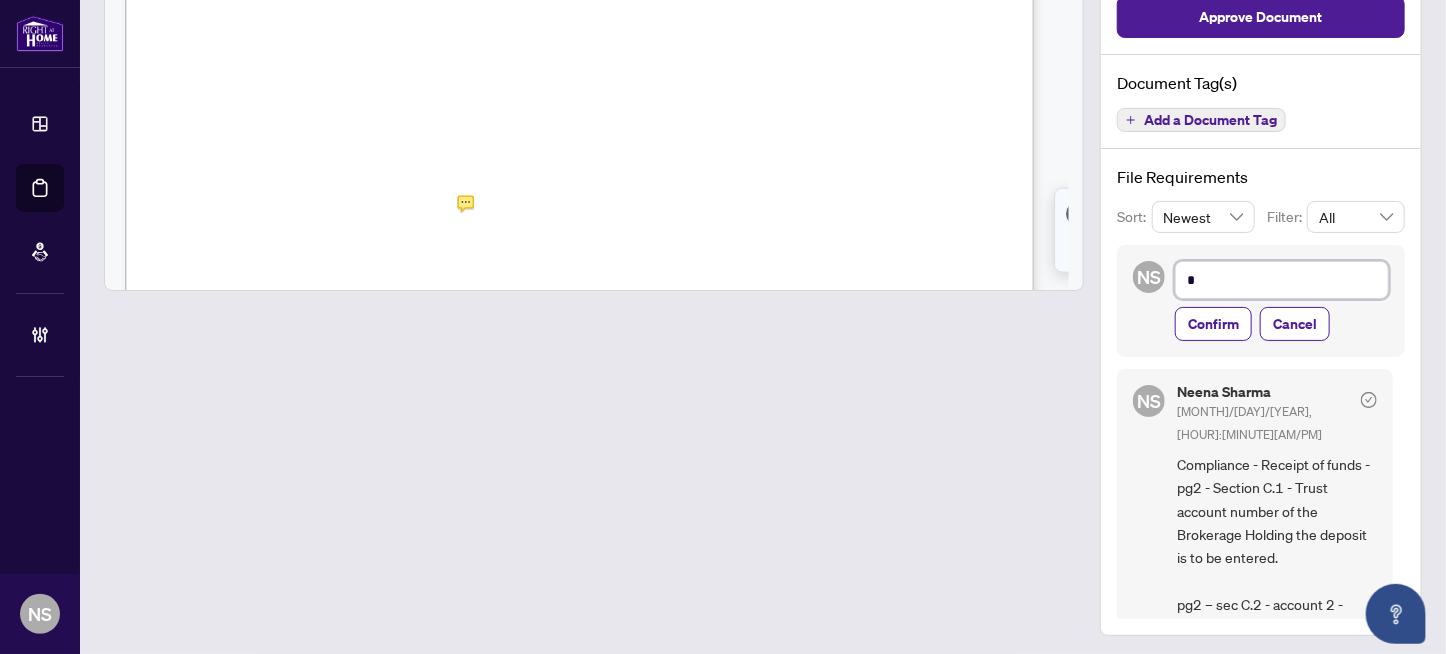 type on "**" 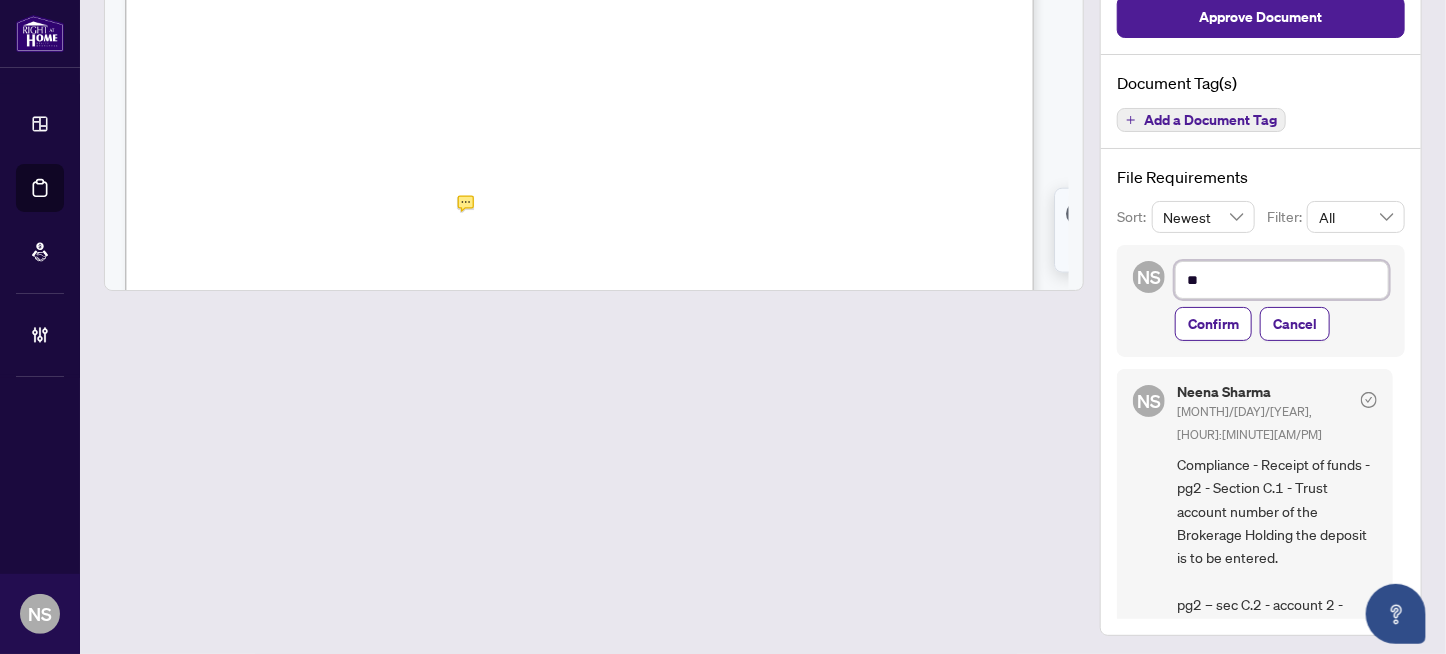 type on "***" 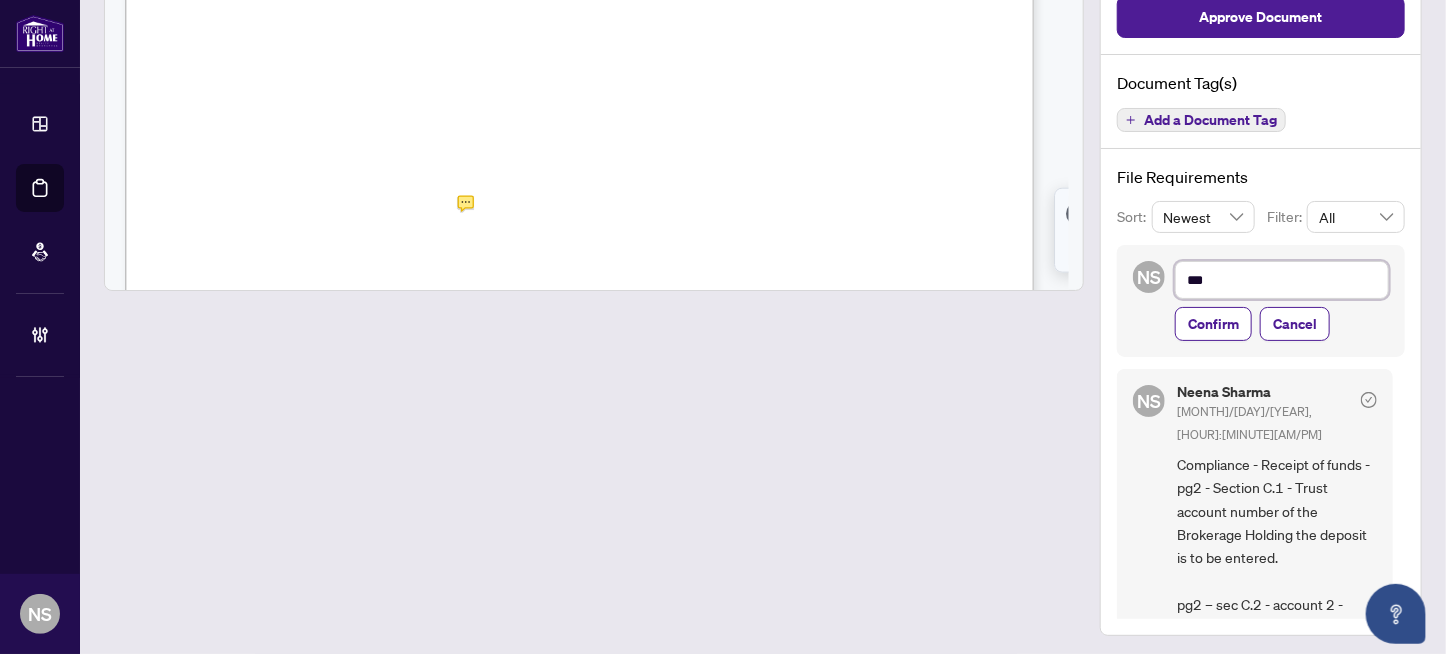type on "****" 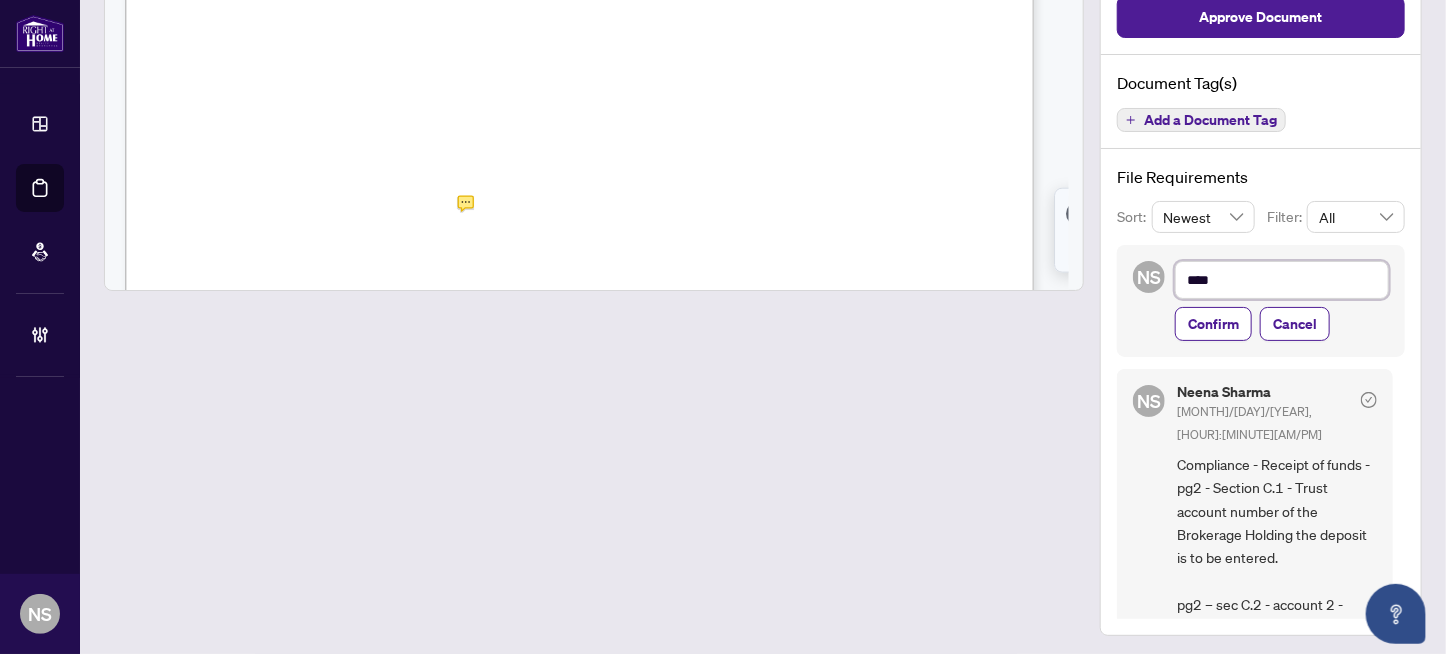 type on "*****" 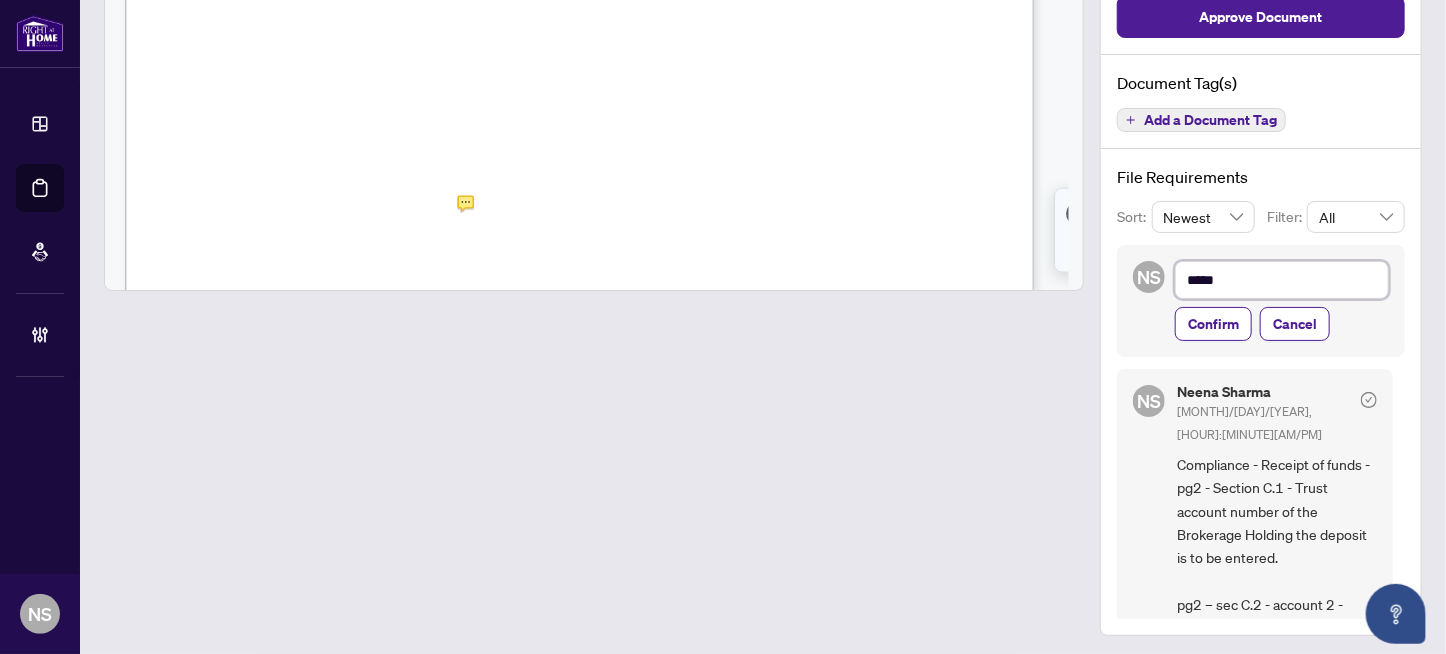 type on "*****" 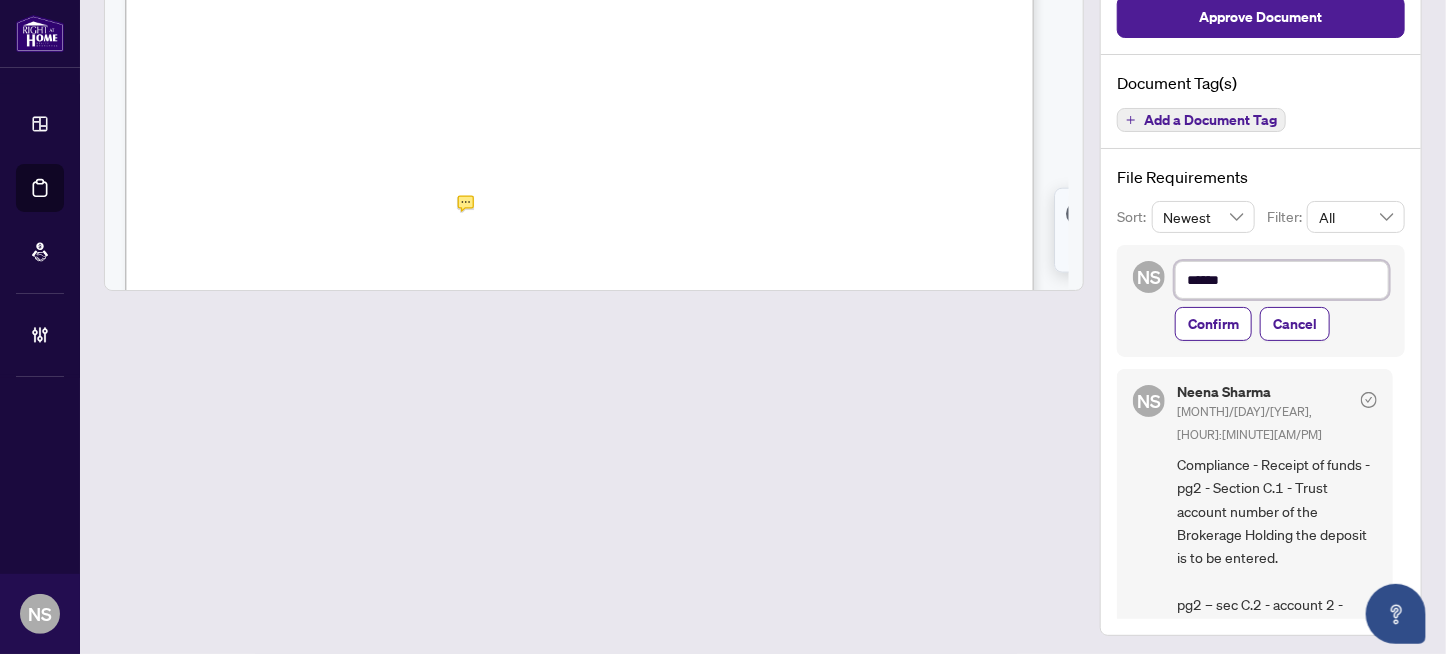 type on "*******" 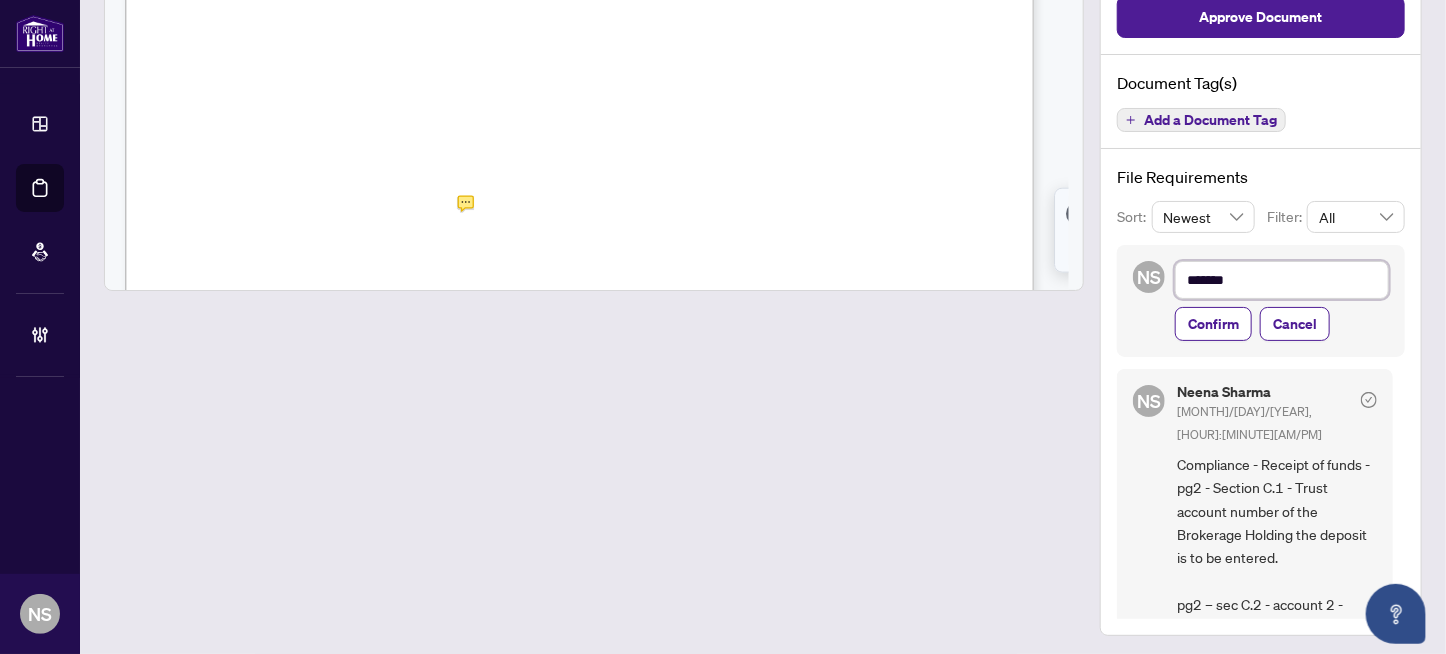 type on "********" 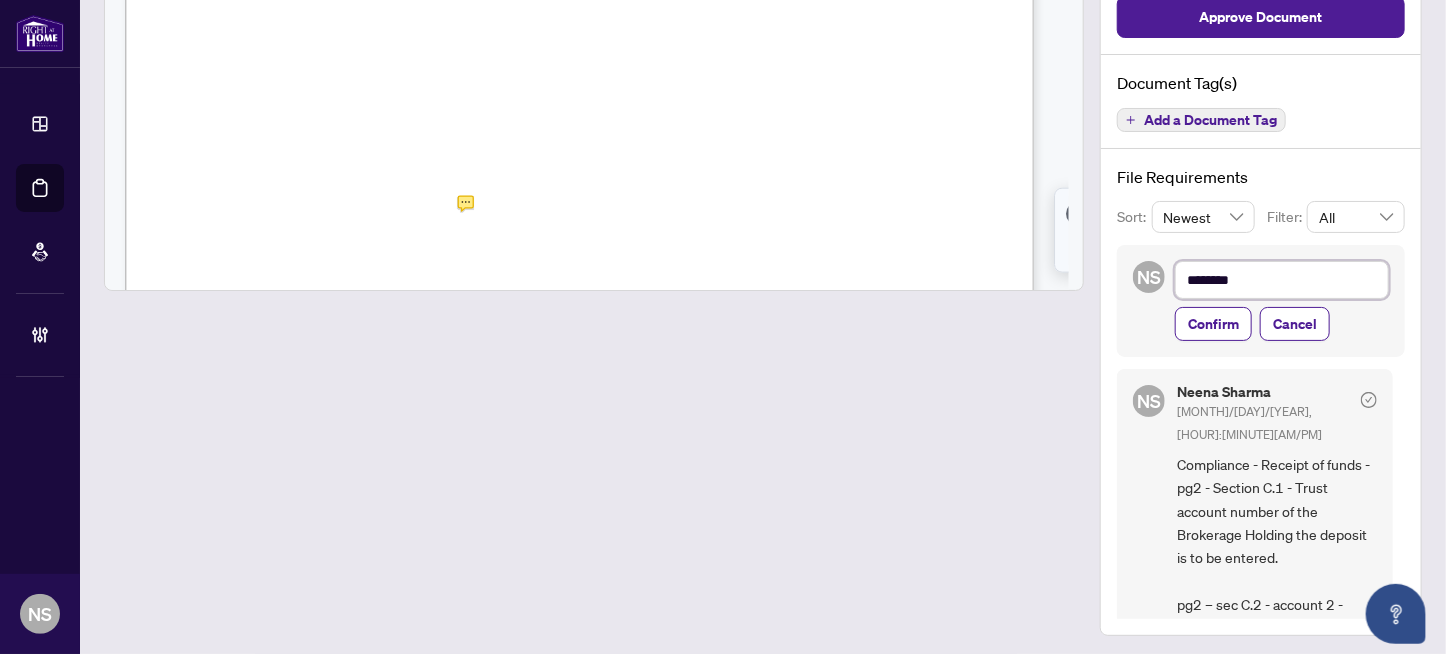 type on "*********" 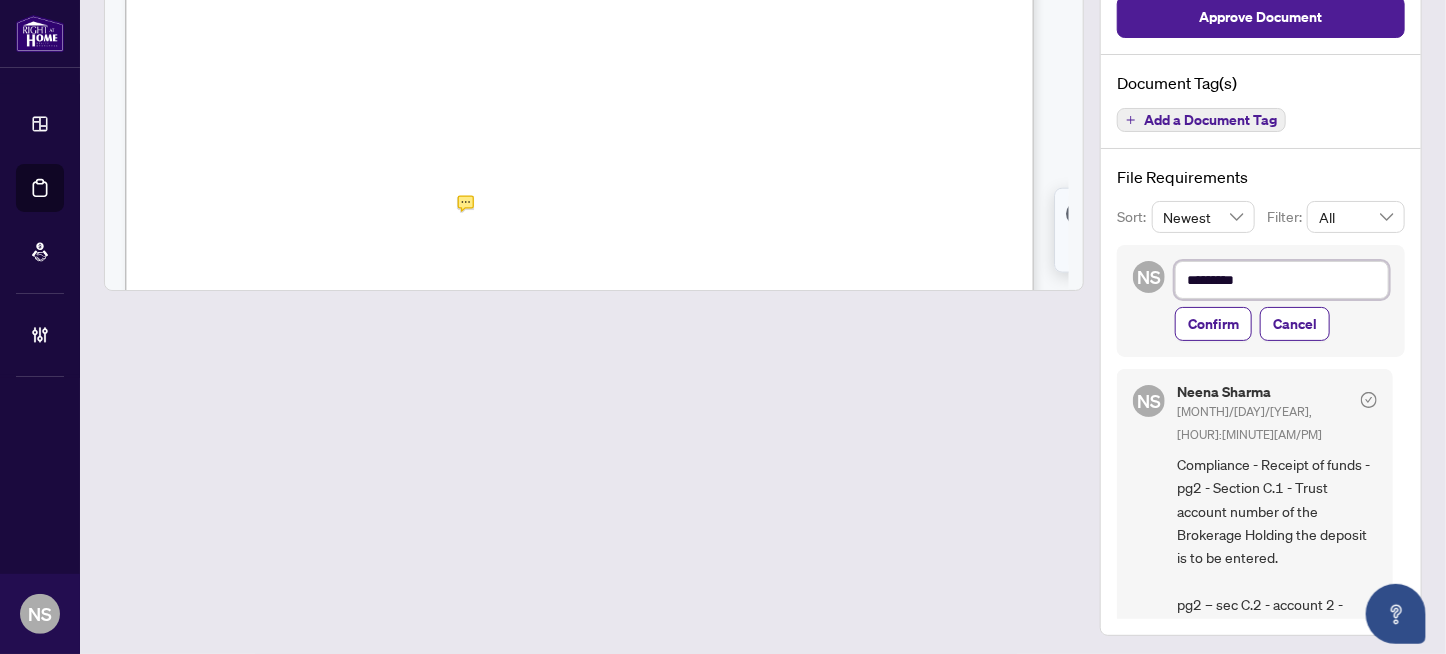 type on "**********" 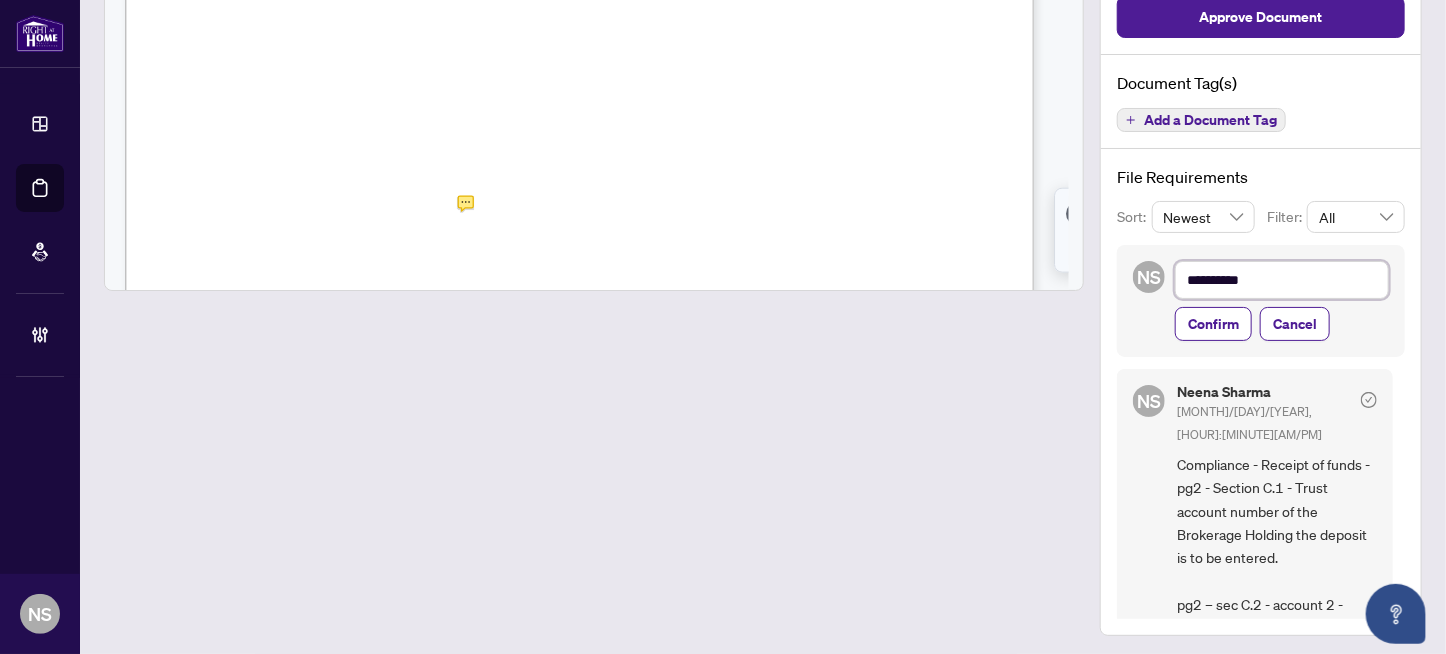 type on "**********" 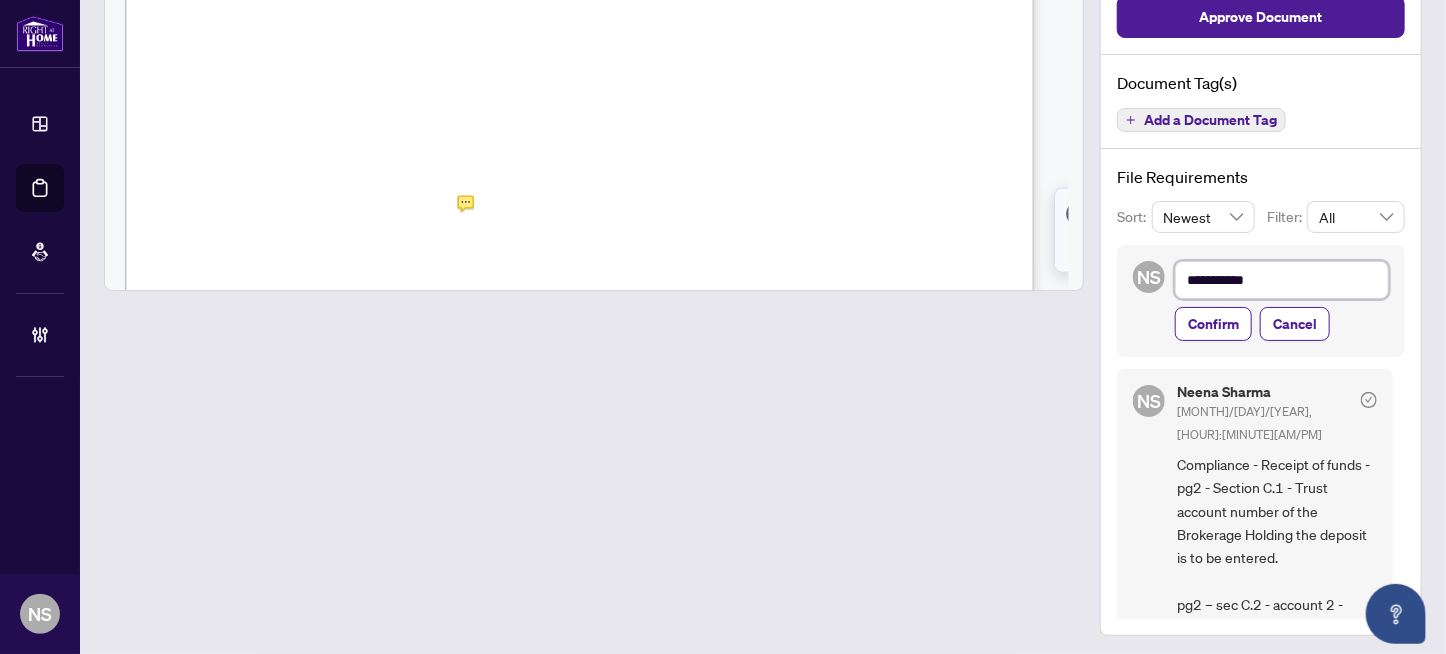 type on "**********" 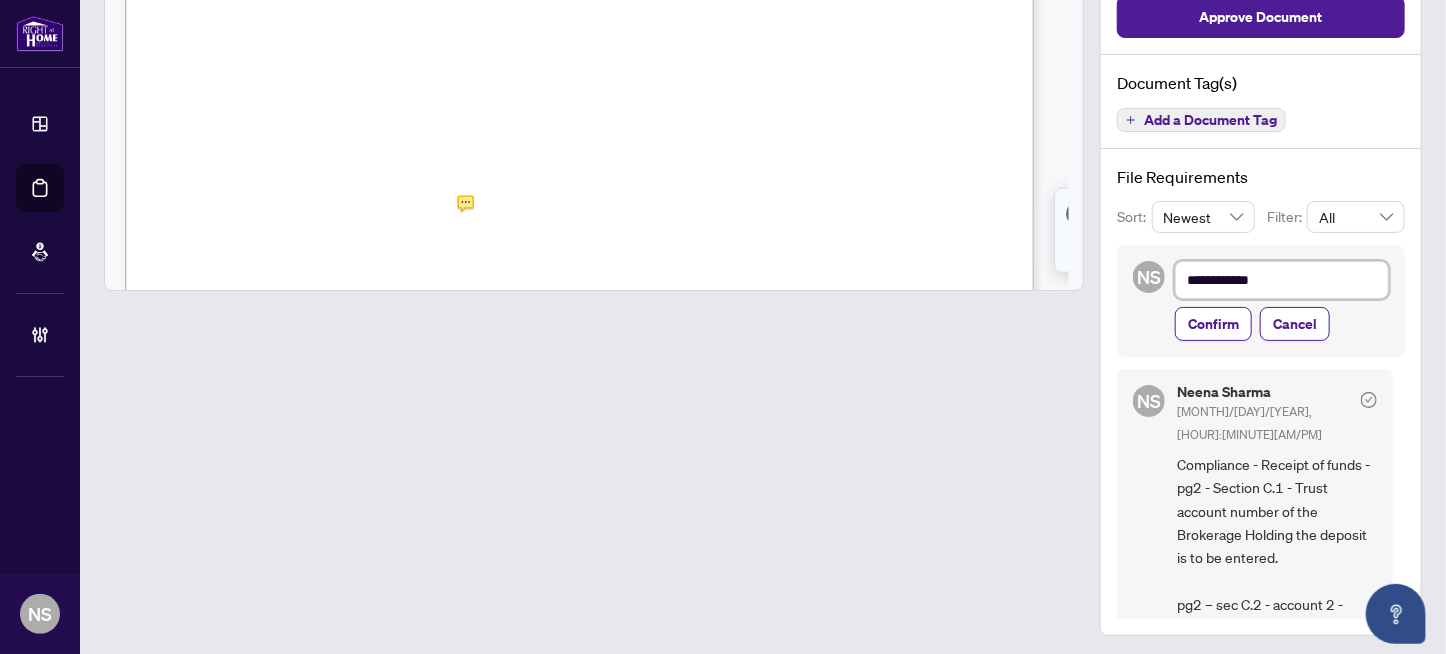 type on "**********" 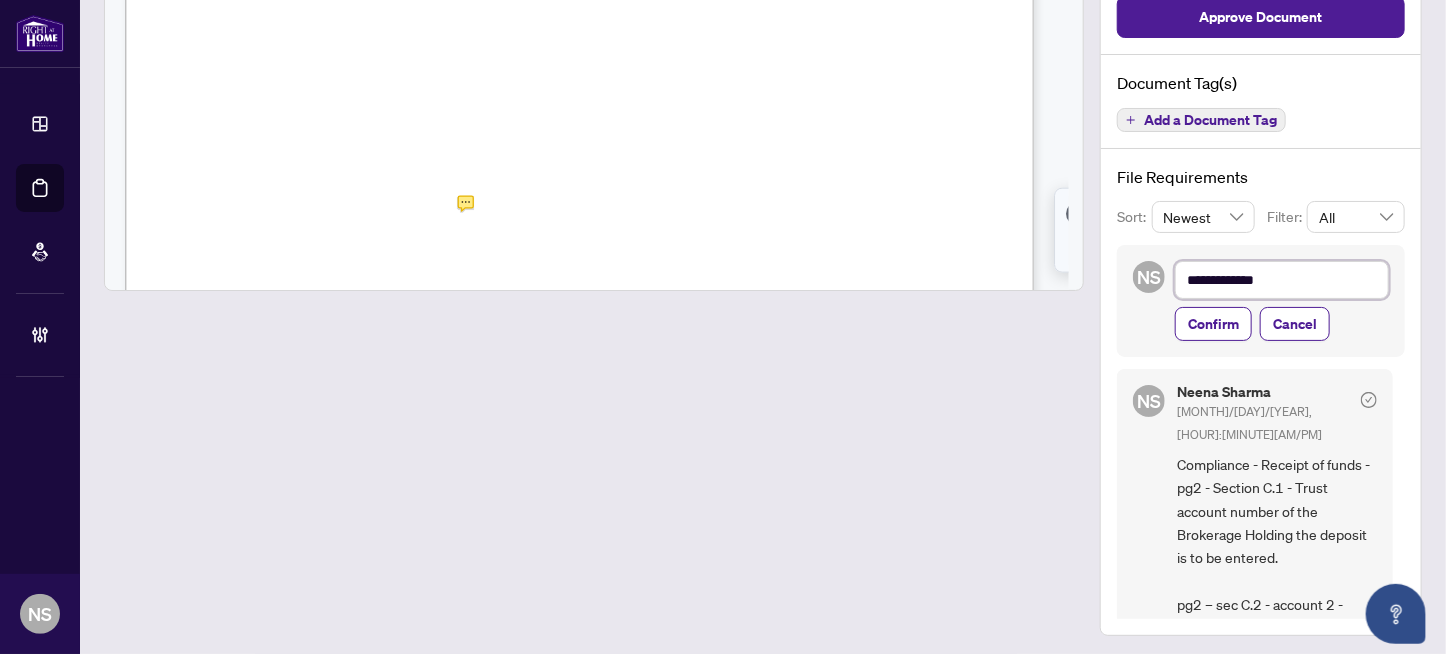 type on "**********" 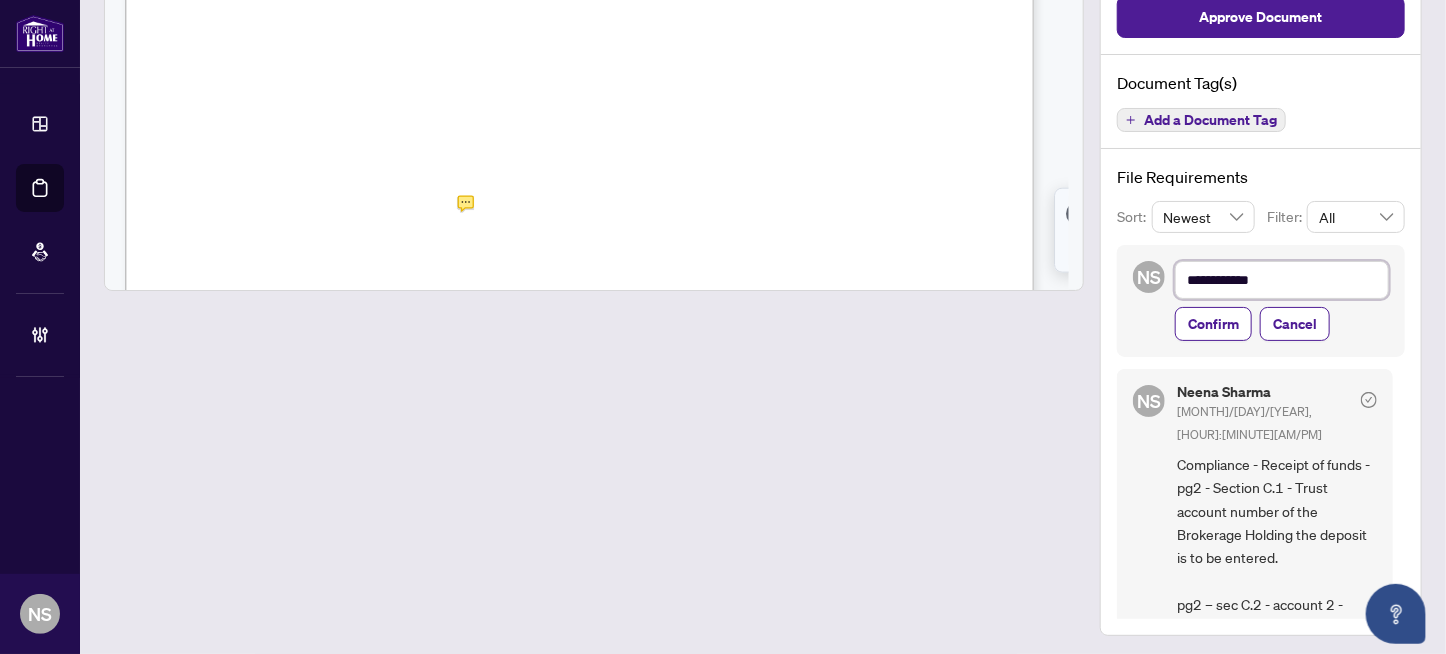 type on "**********" 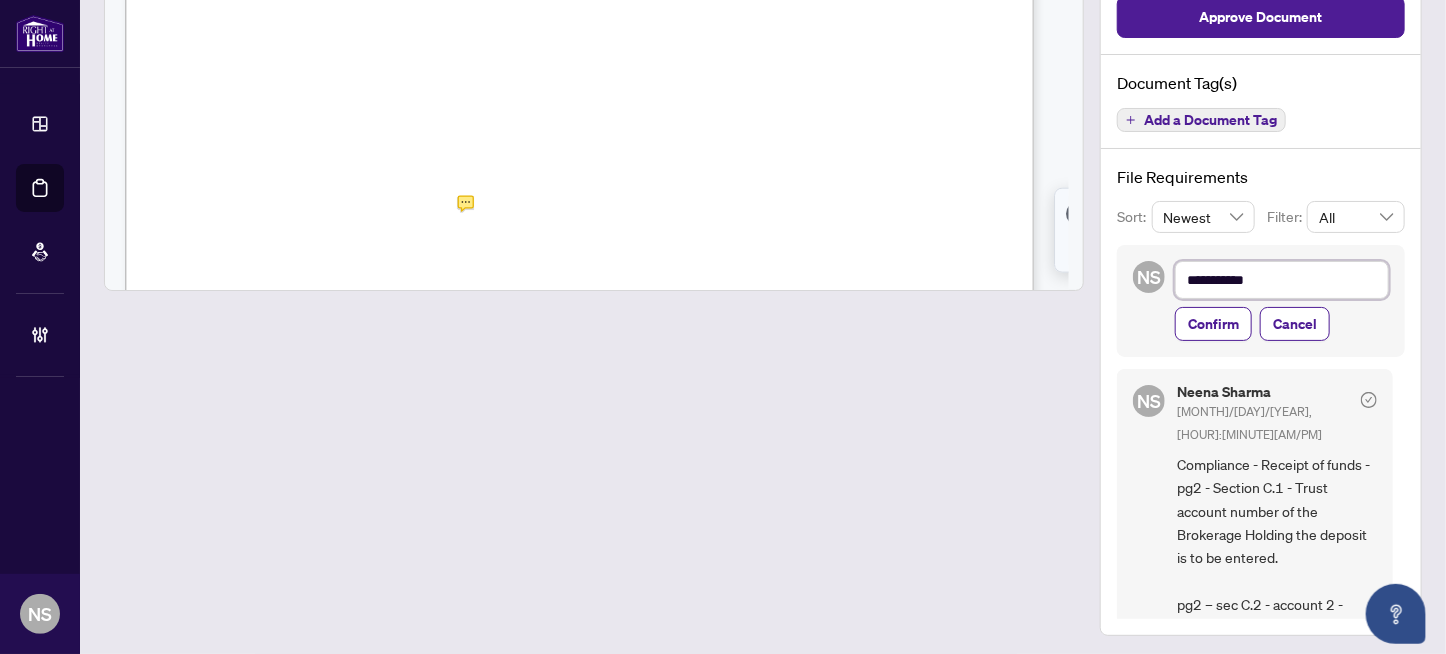 type on "**********" 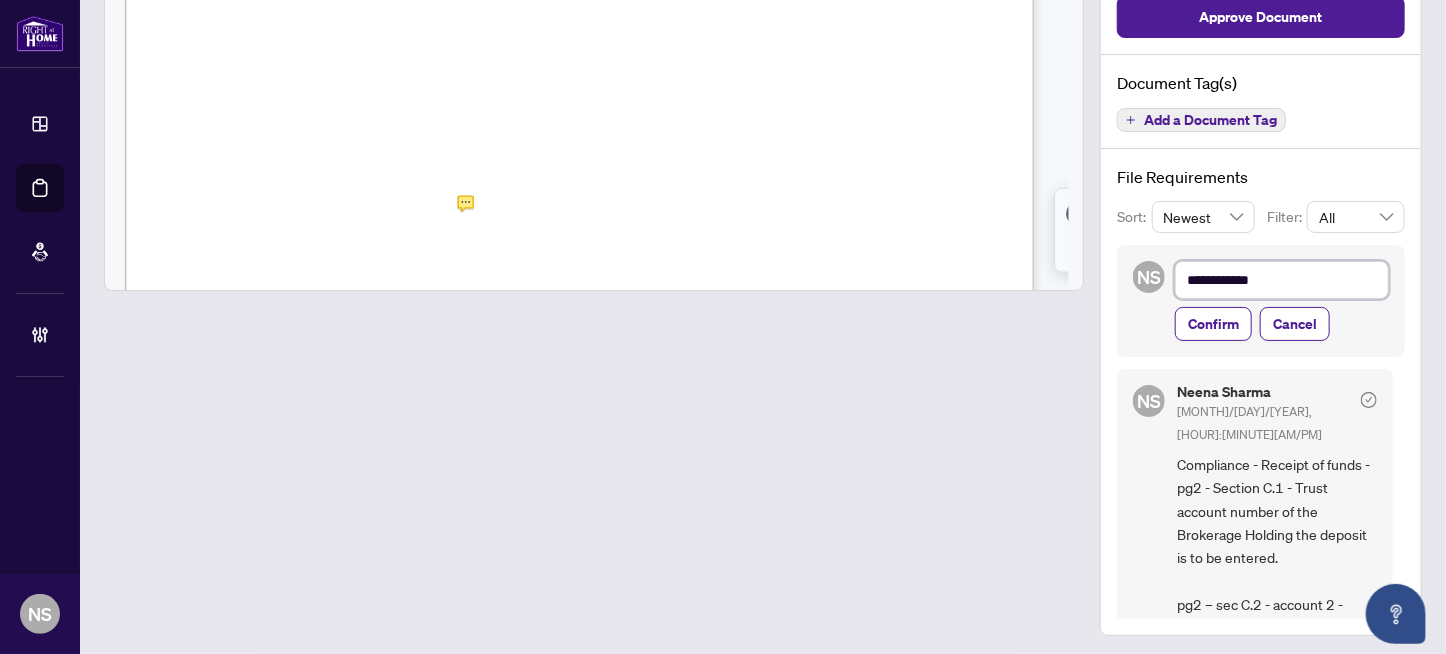 type on "**********" 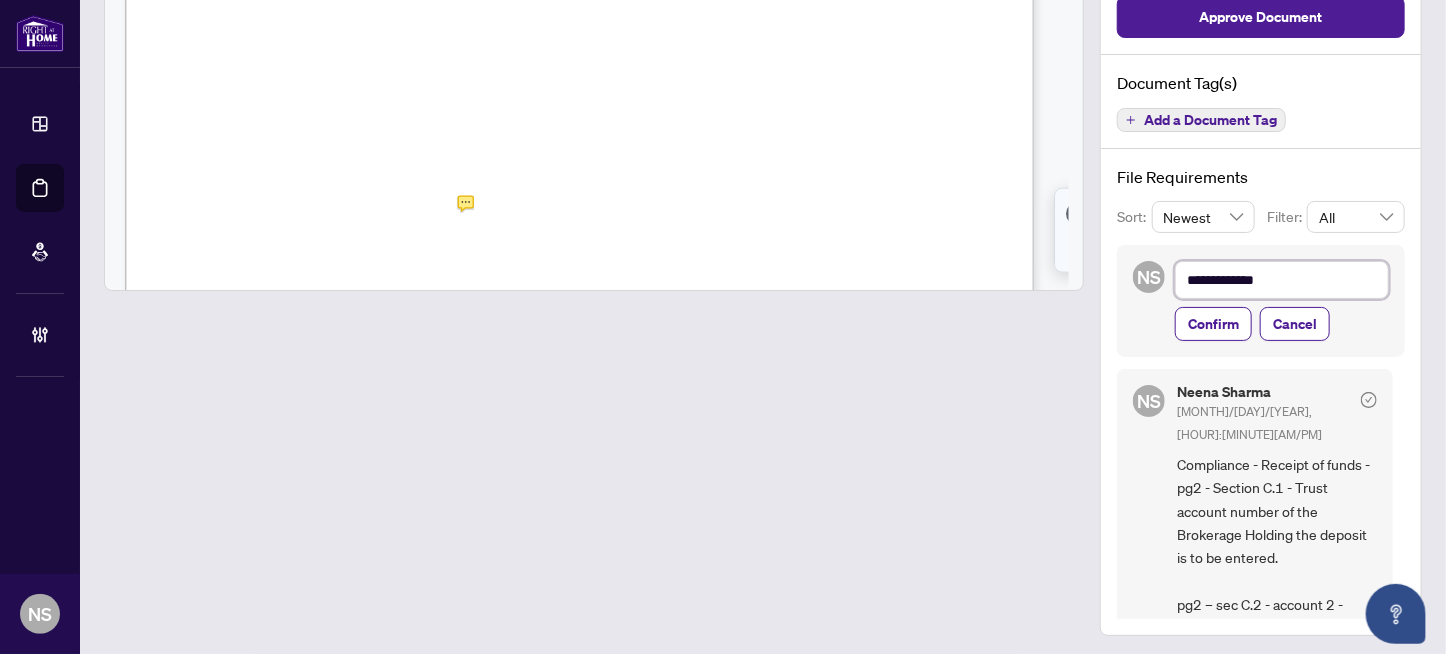 type on "**********" 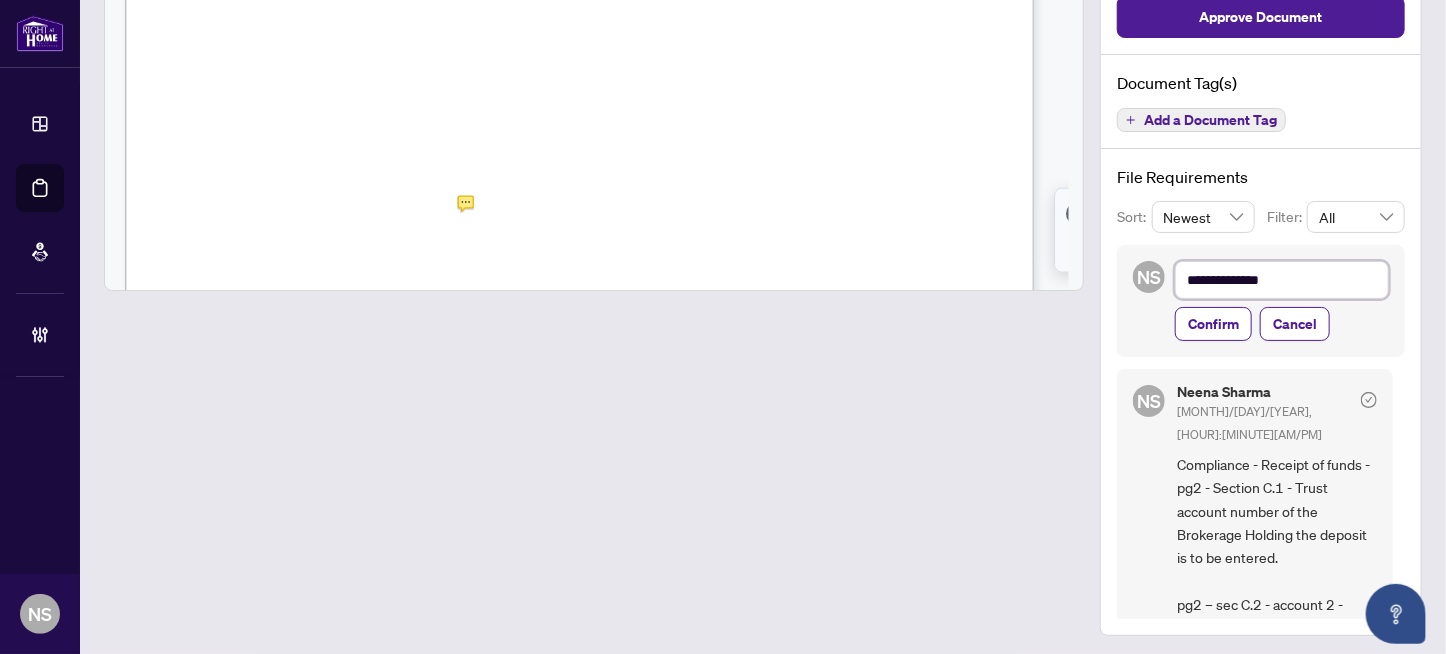 type on "**********" 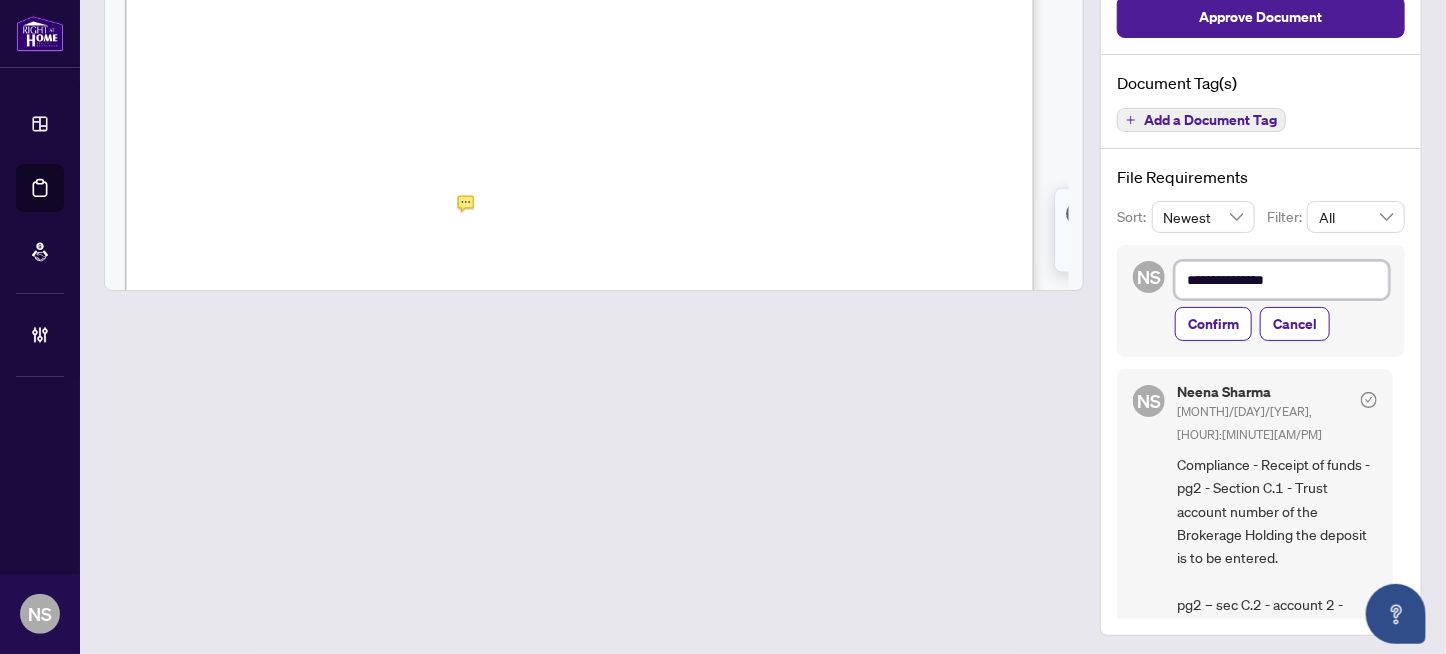 type on "**********" 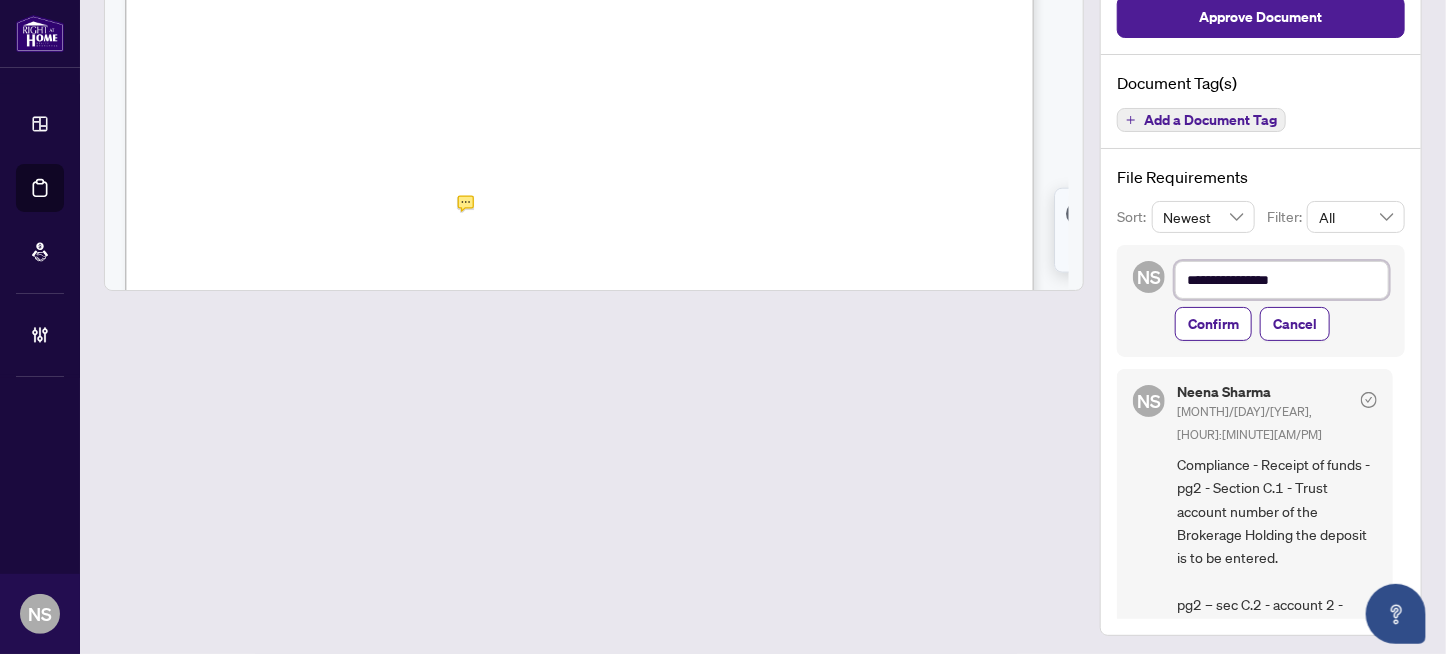 type on "**********" 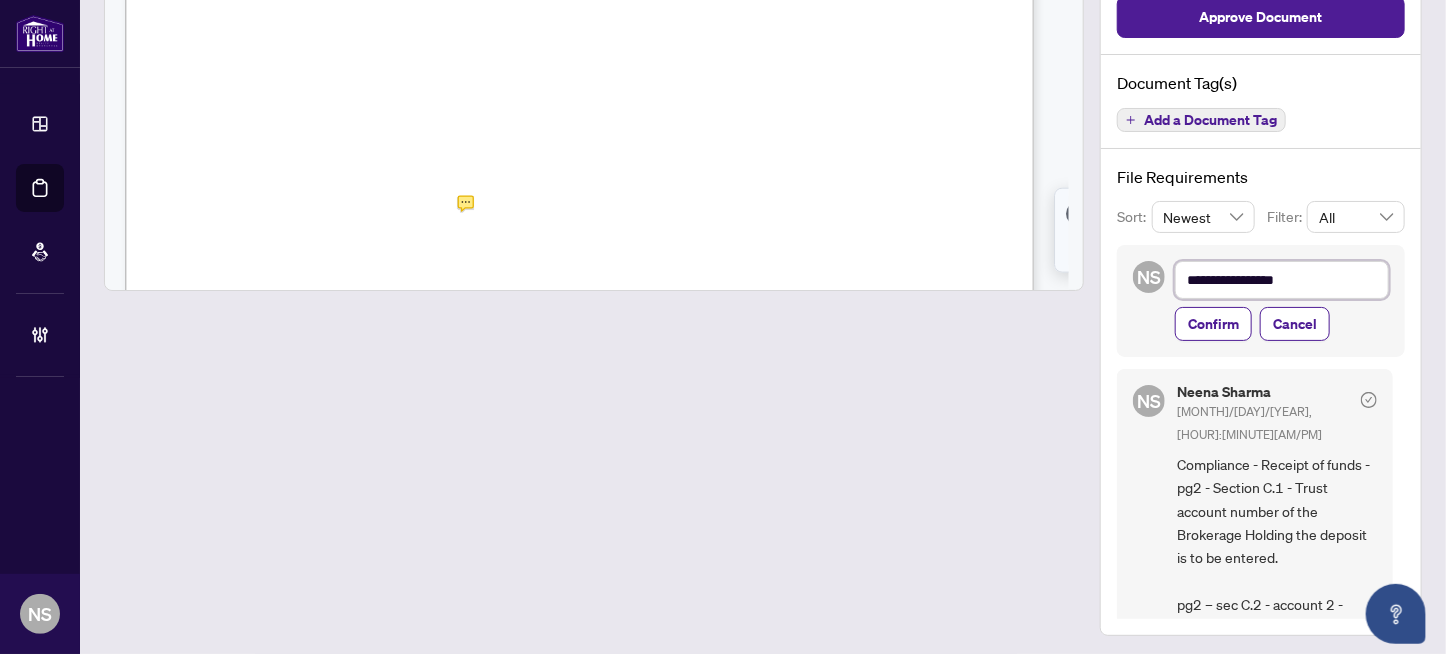 type on "**********" 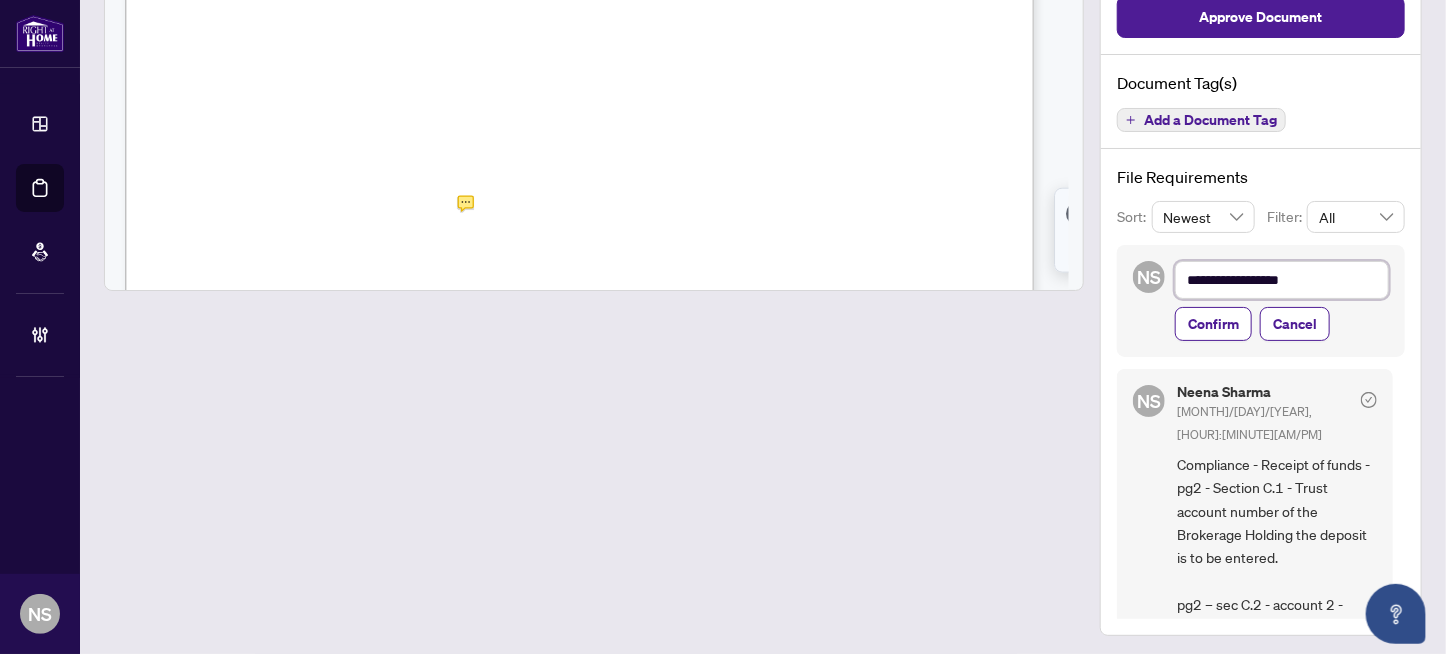 type on "**********" 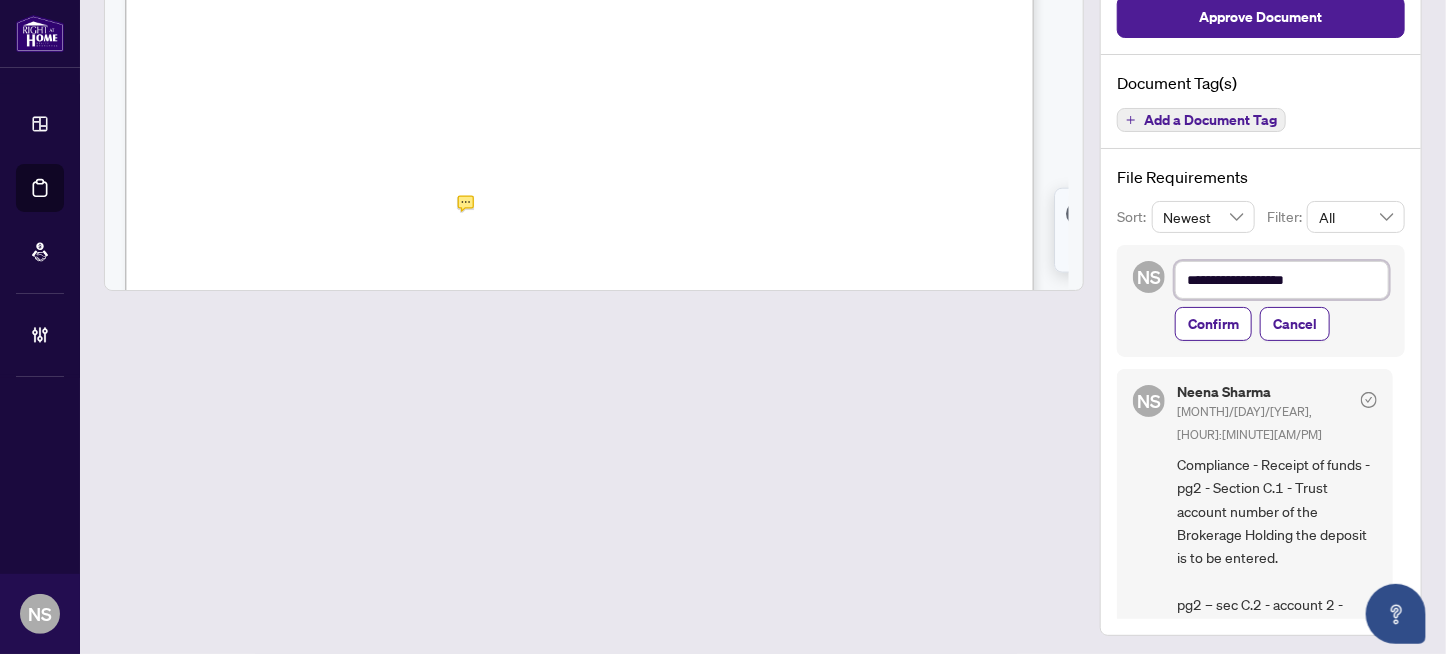 type on "**********" 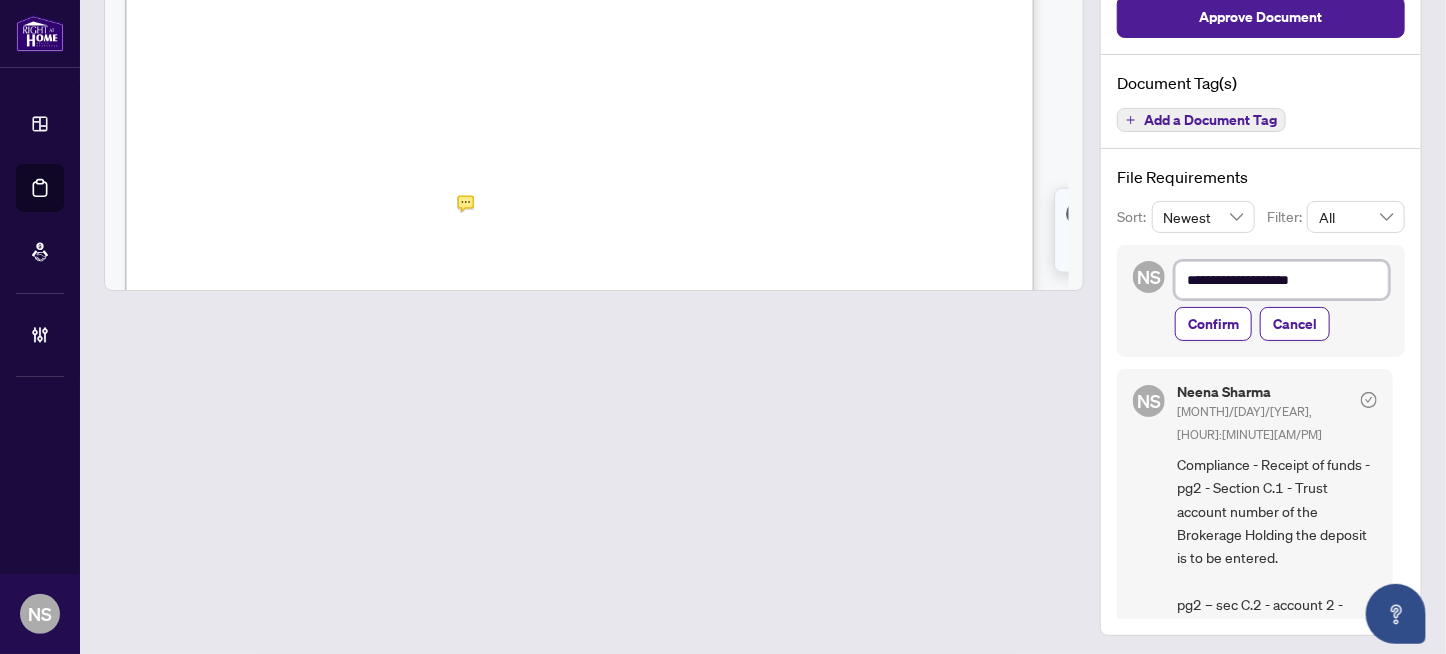 type on "**********" 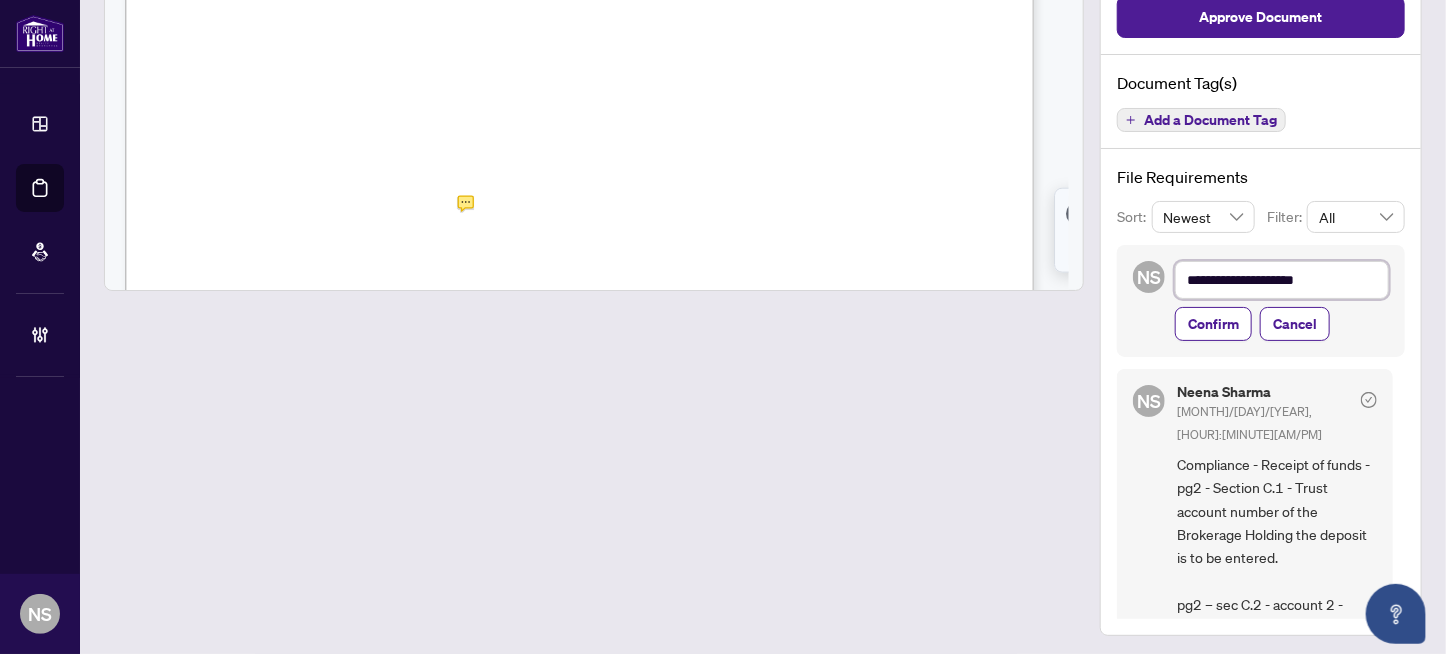type on "**********" 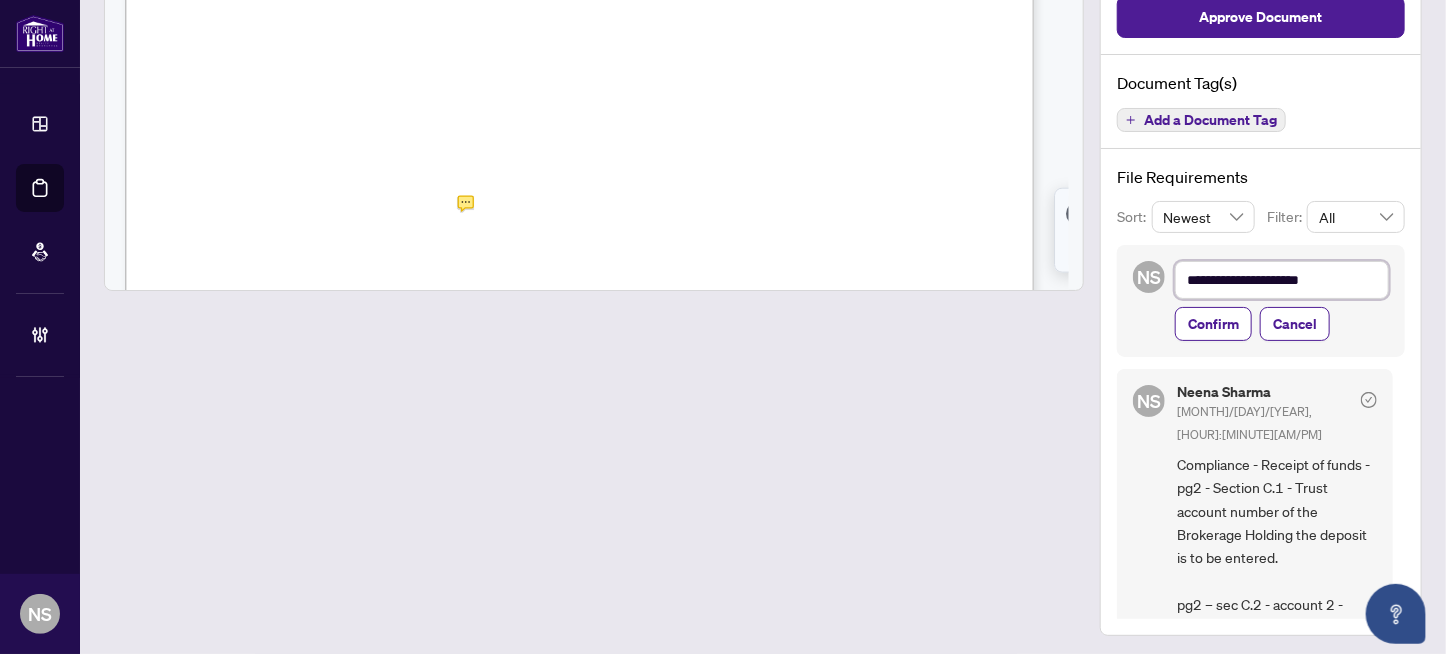 type on "**********" 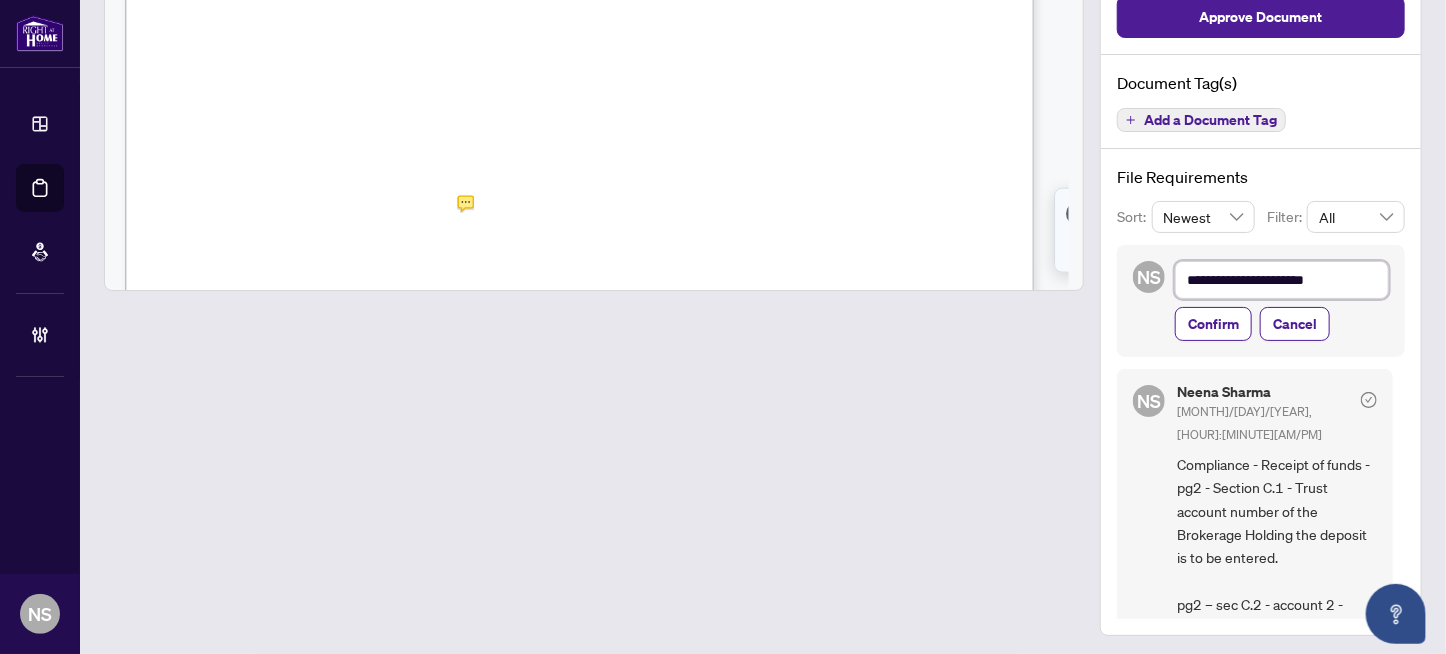 type on "**********" 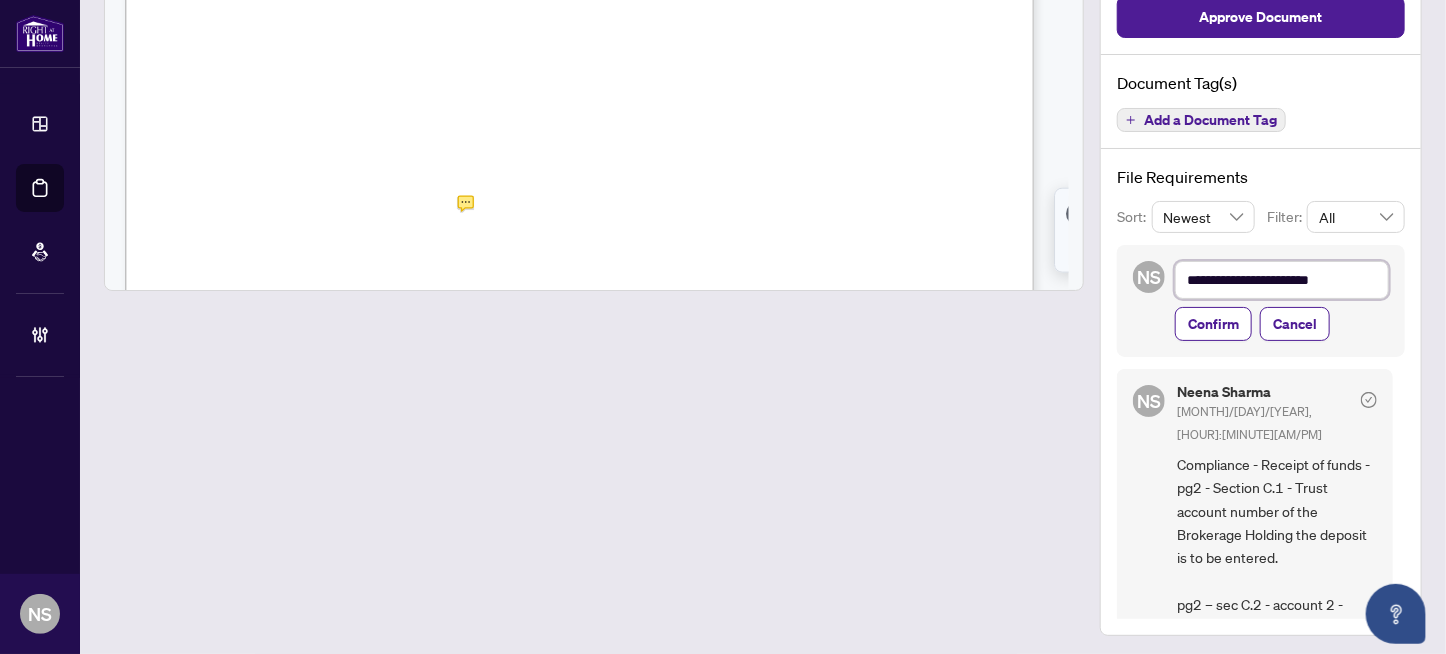 type on "**********" 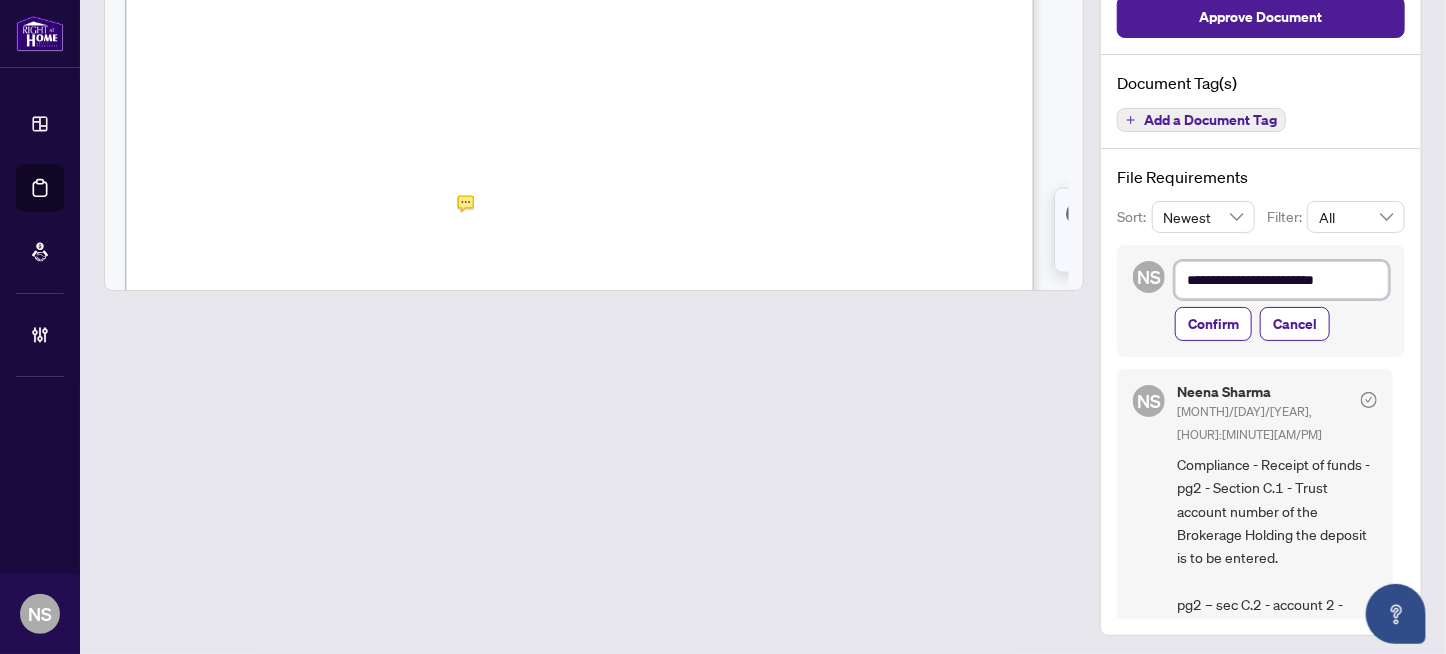 type 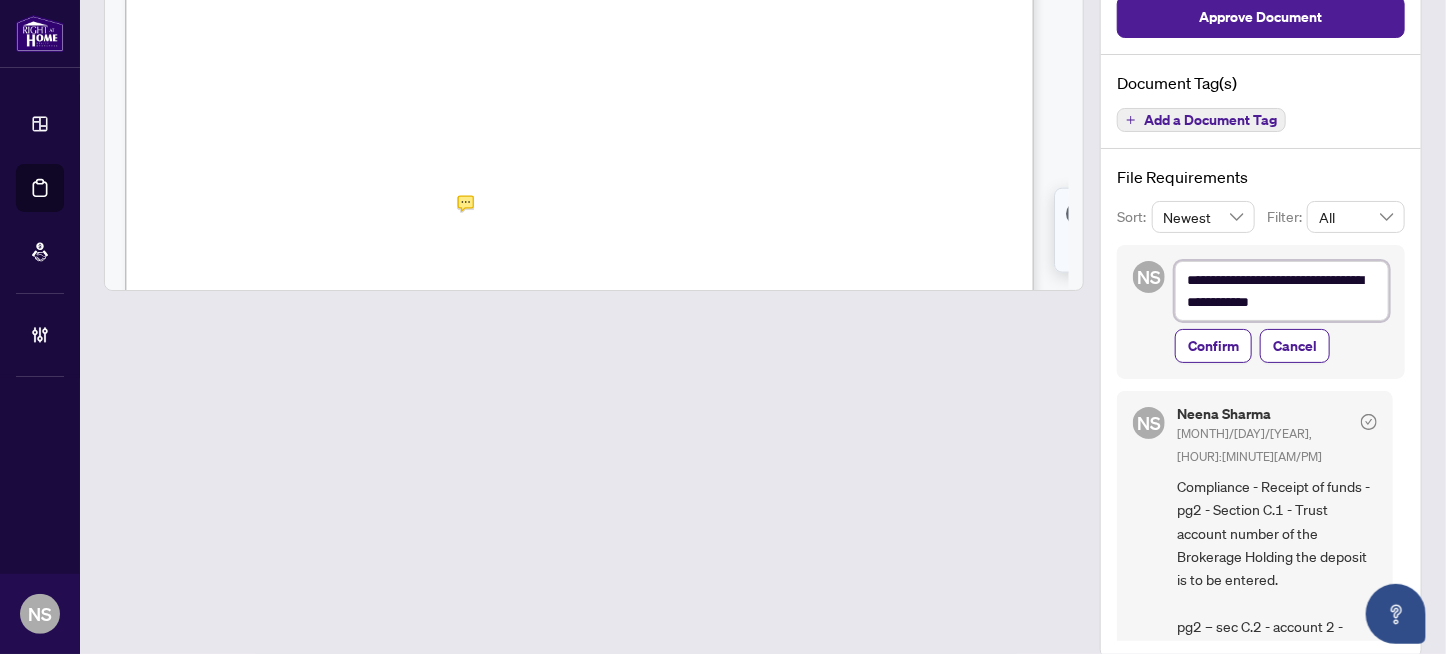 paste on "**********" 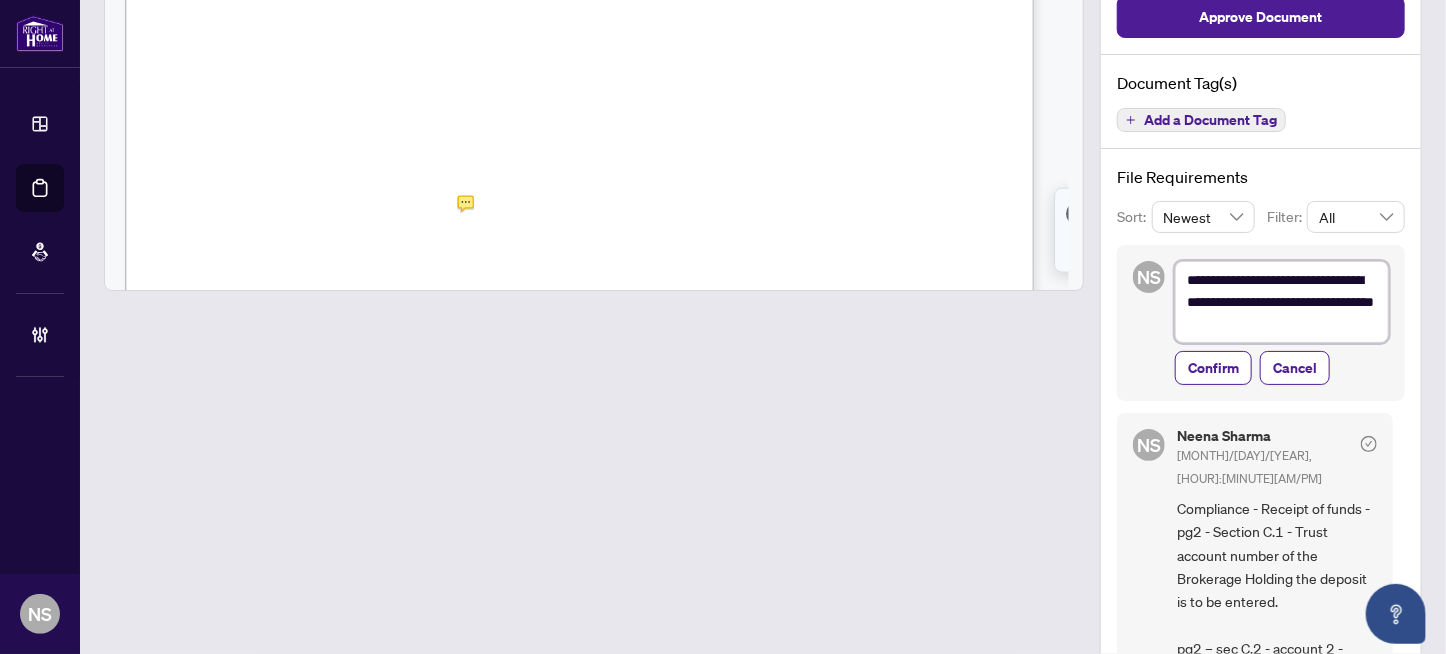 paste on "**********" 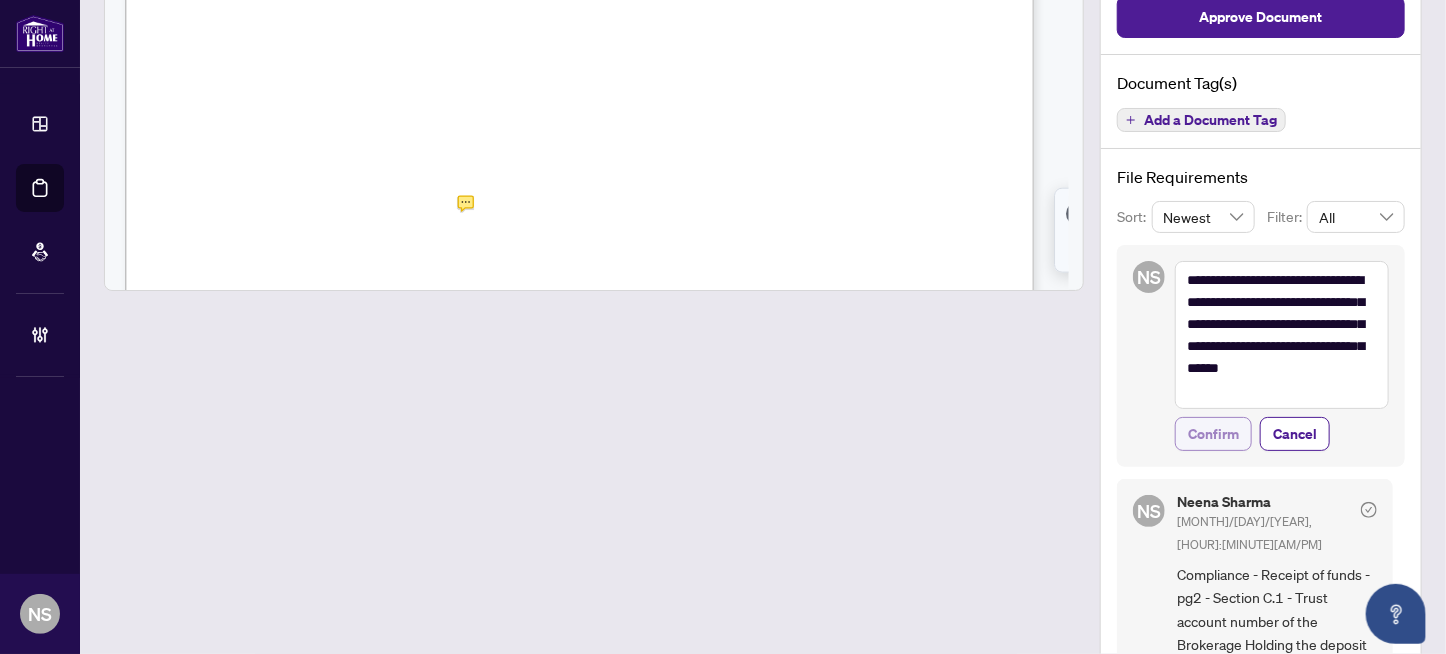 click on "Confirm" at bounding box center [1213, 434] 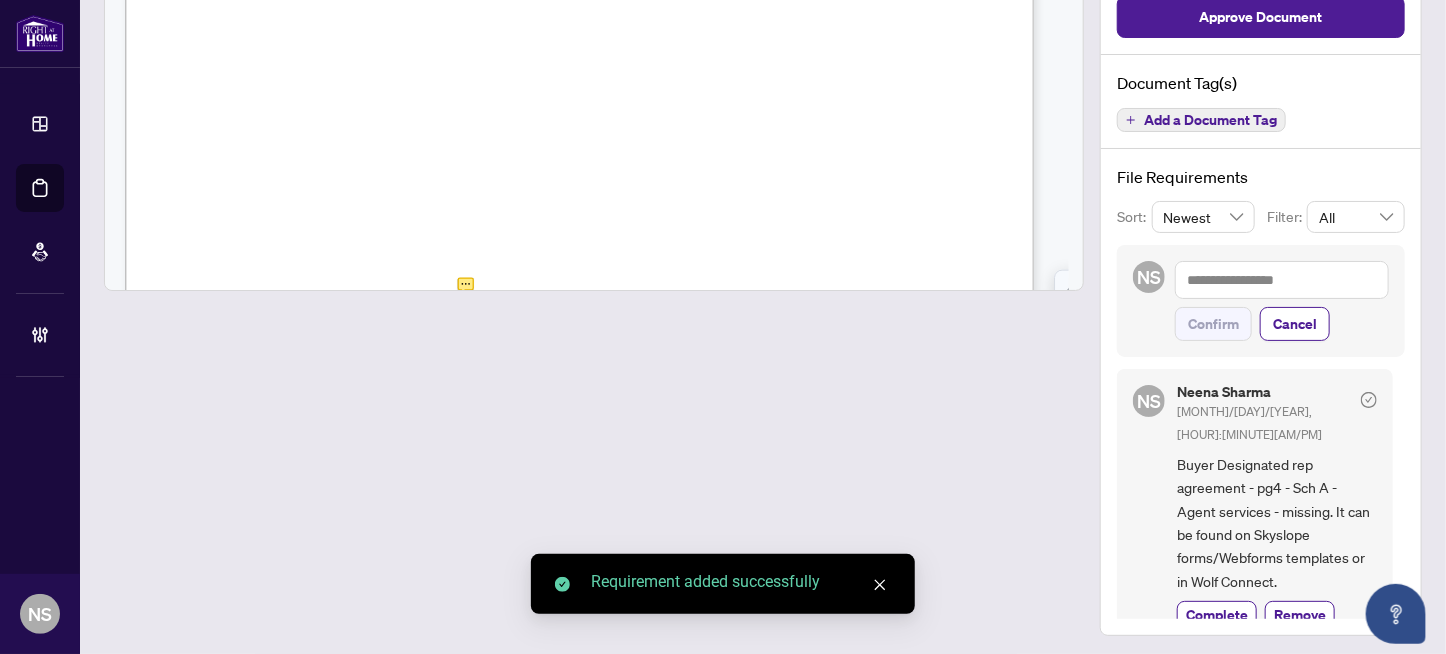 scroll, scrollTop: 29742, scrollLeft: 0, axis: vertical 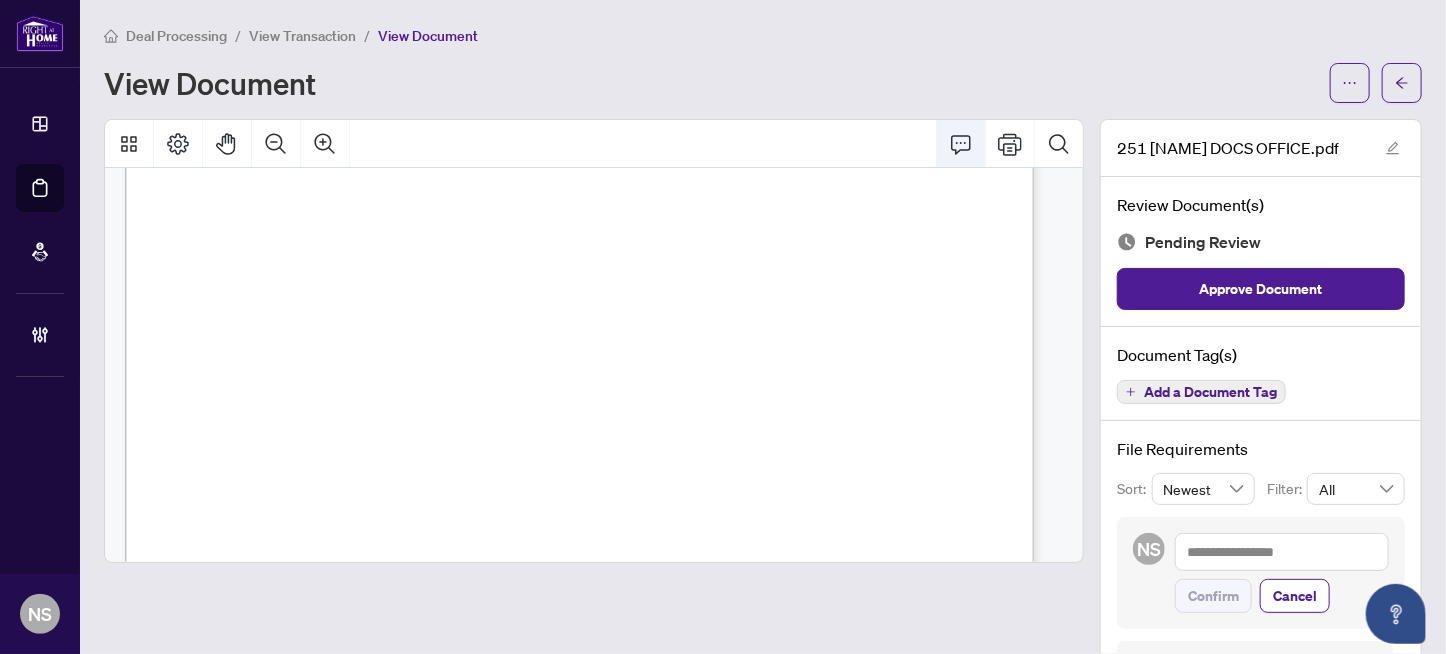 click 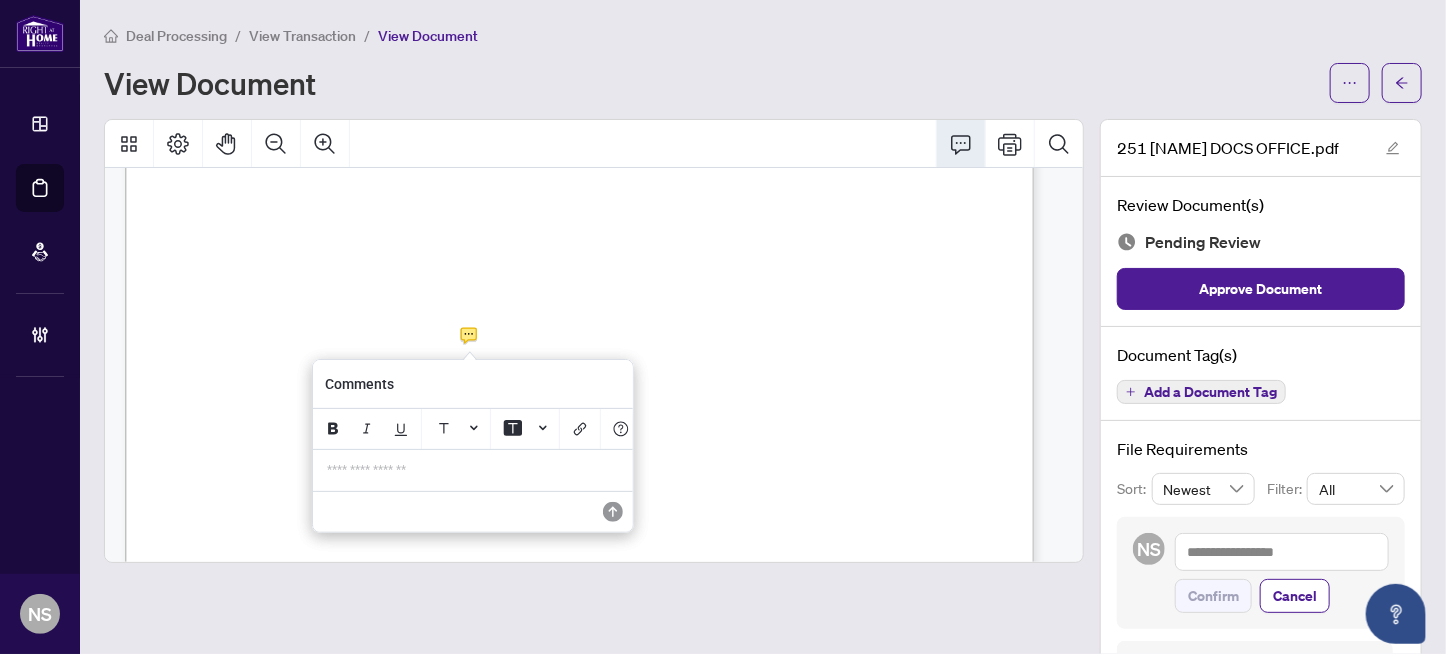 drag, startPoint x: 340, startPoint y: 470, endPoint x: 371, endPoint y: 481, distance: 32.89377 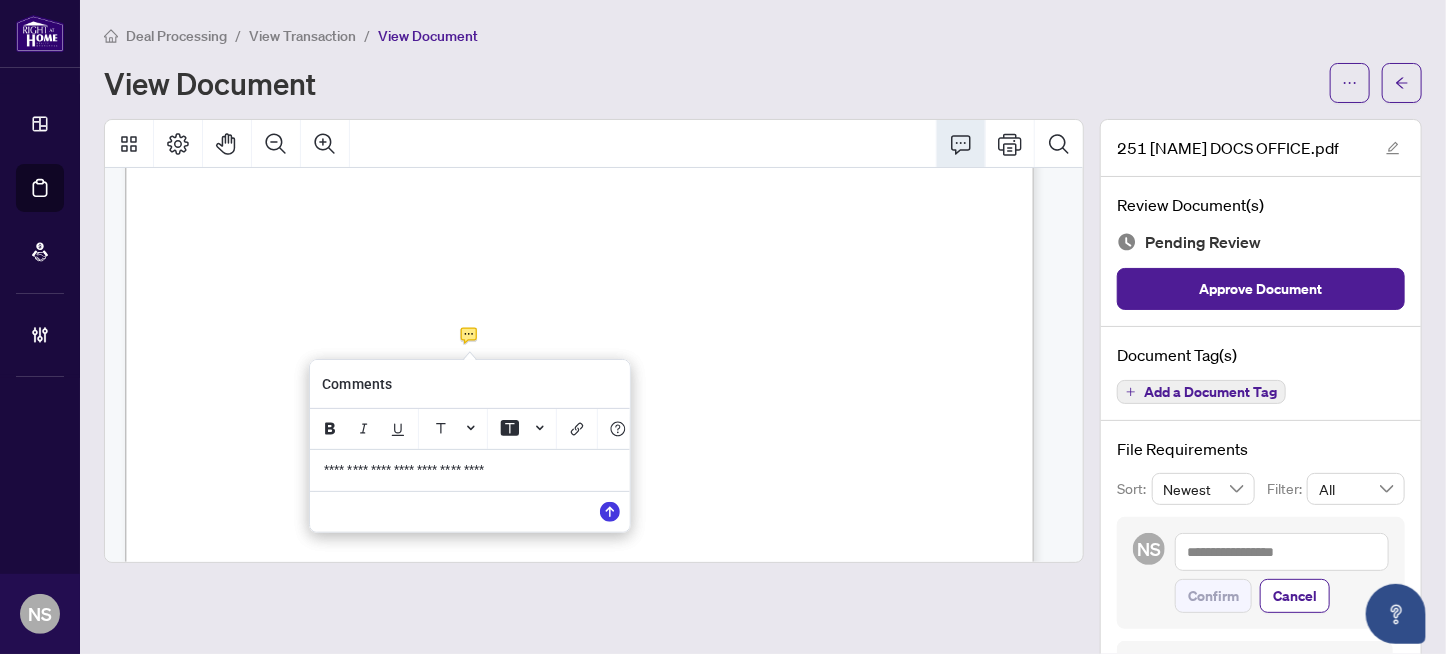 drag, startPoint x: 533, startPoint y: 481, endPoint x: 316, endPoint y: 475, distance: 217.08293 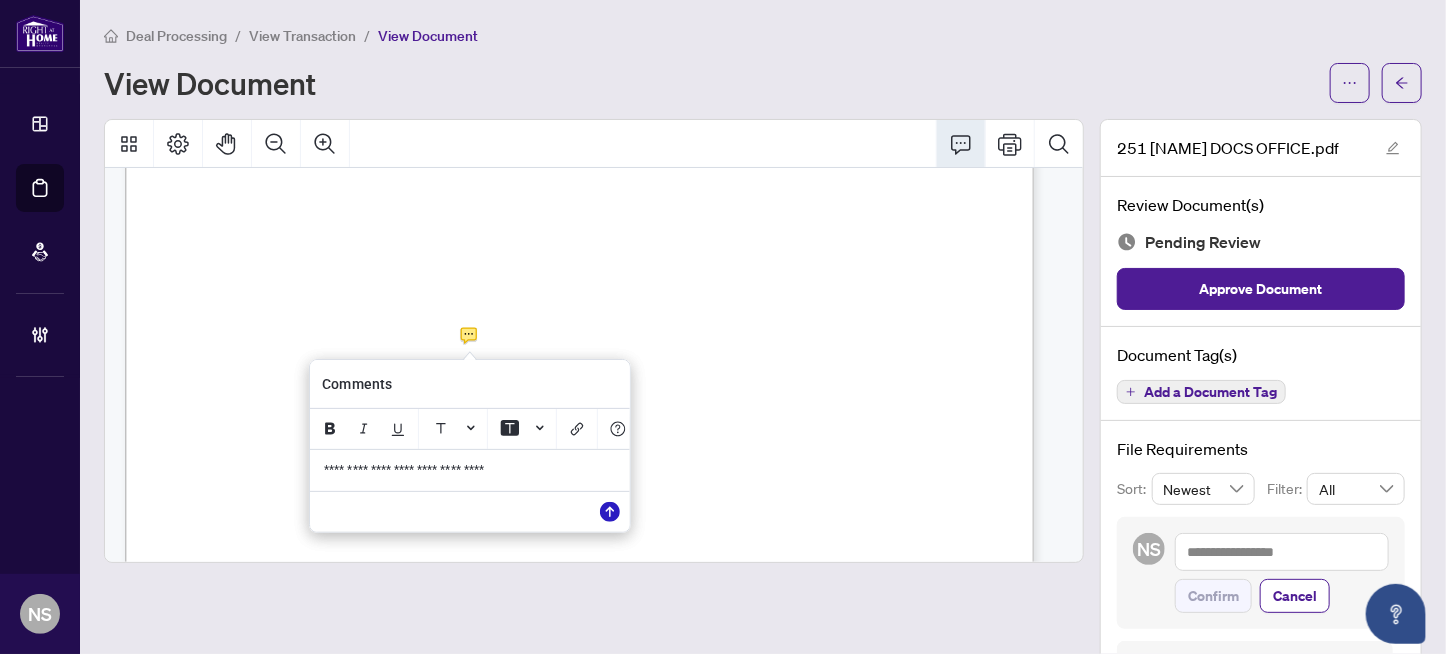 click at bounding box center [610, 512] 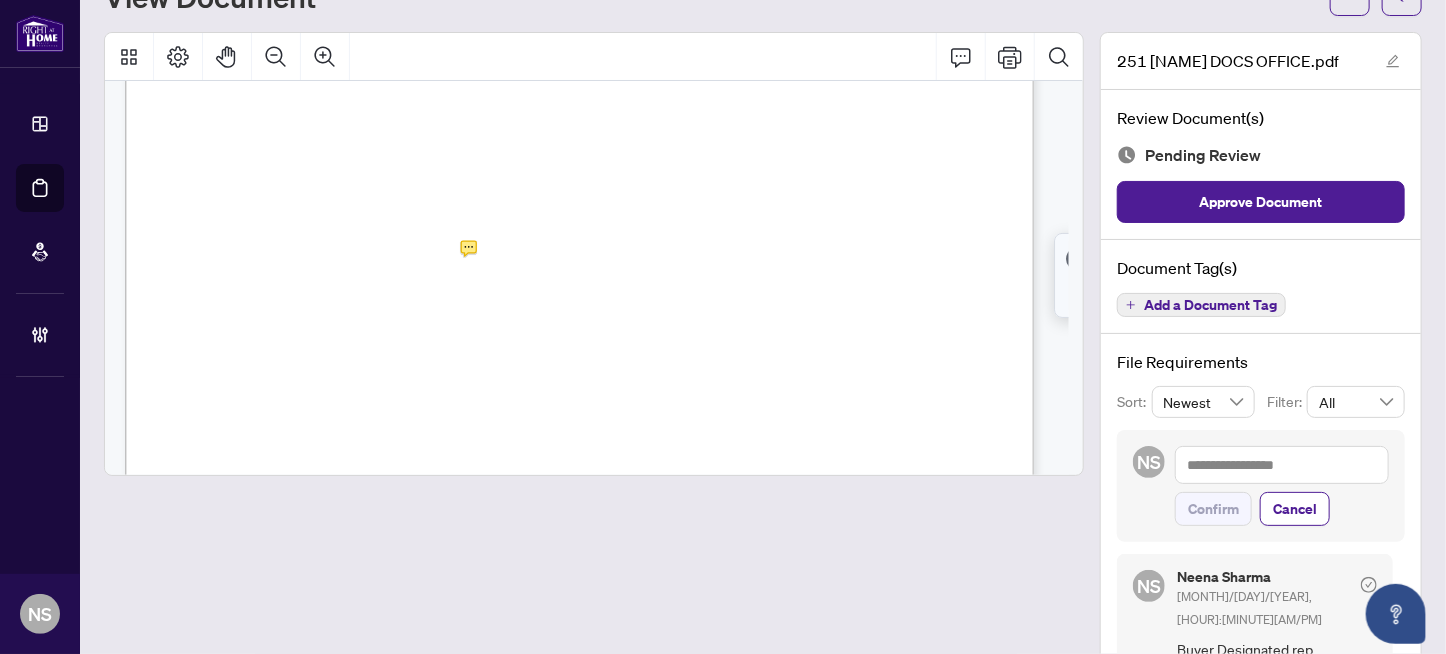 scroll, scrollTop: 200, scrollLeft: 0, axis: vertical 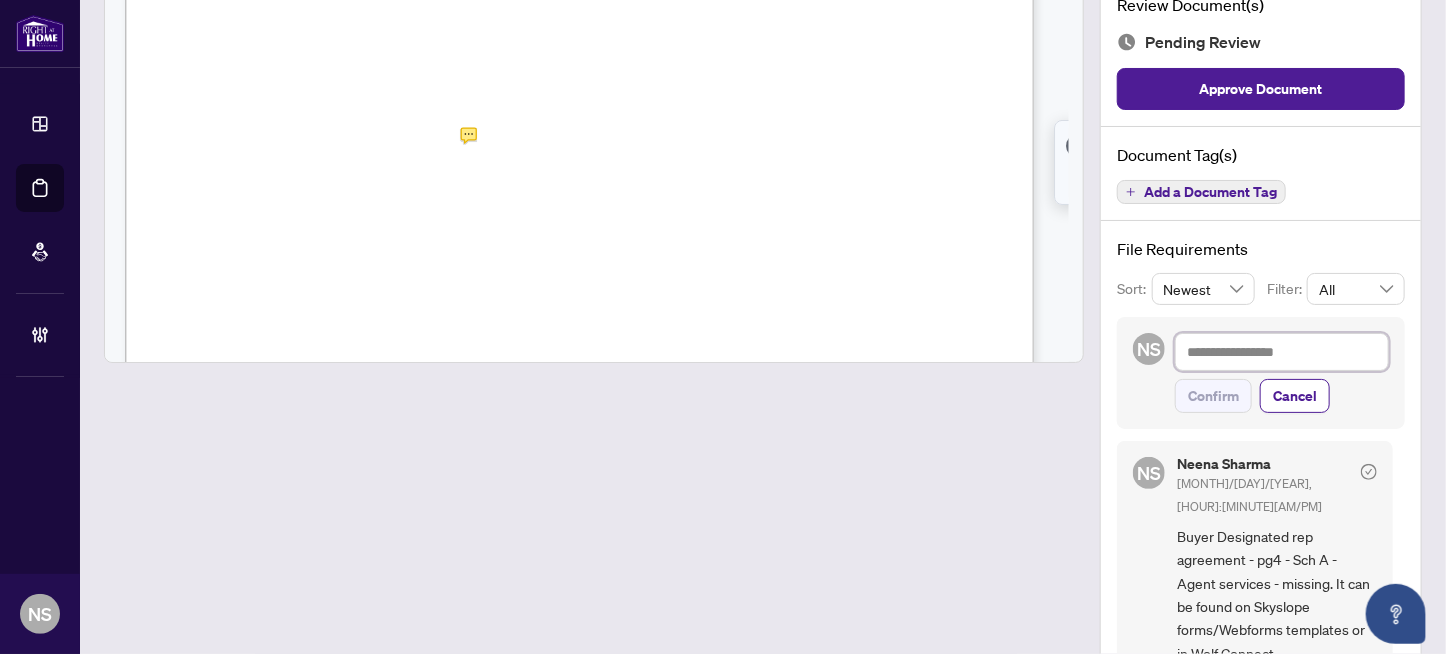 click at bounding box center (1282, 352) 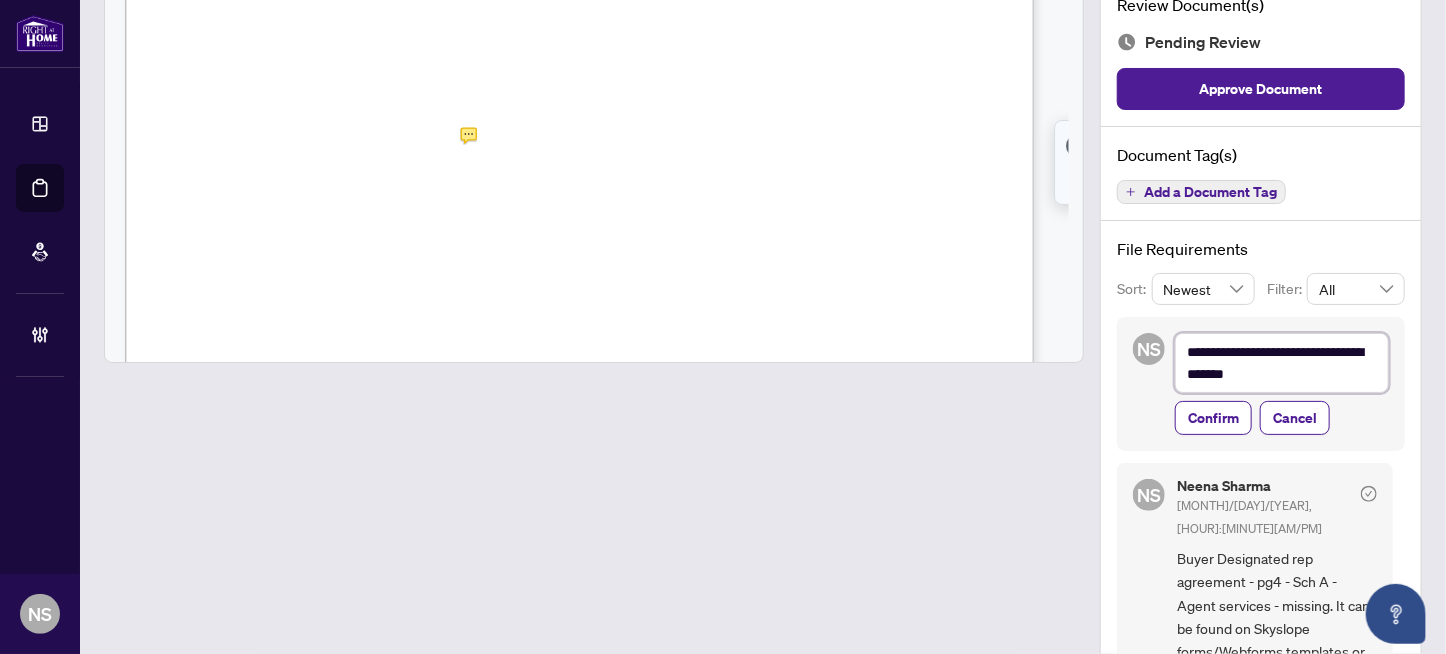 paste on "**********" 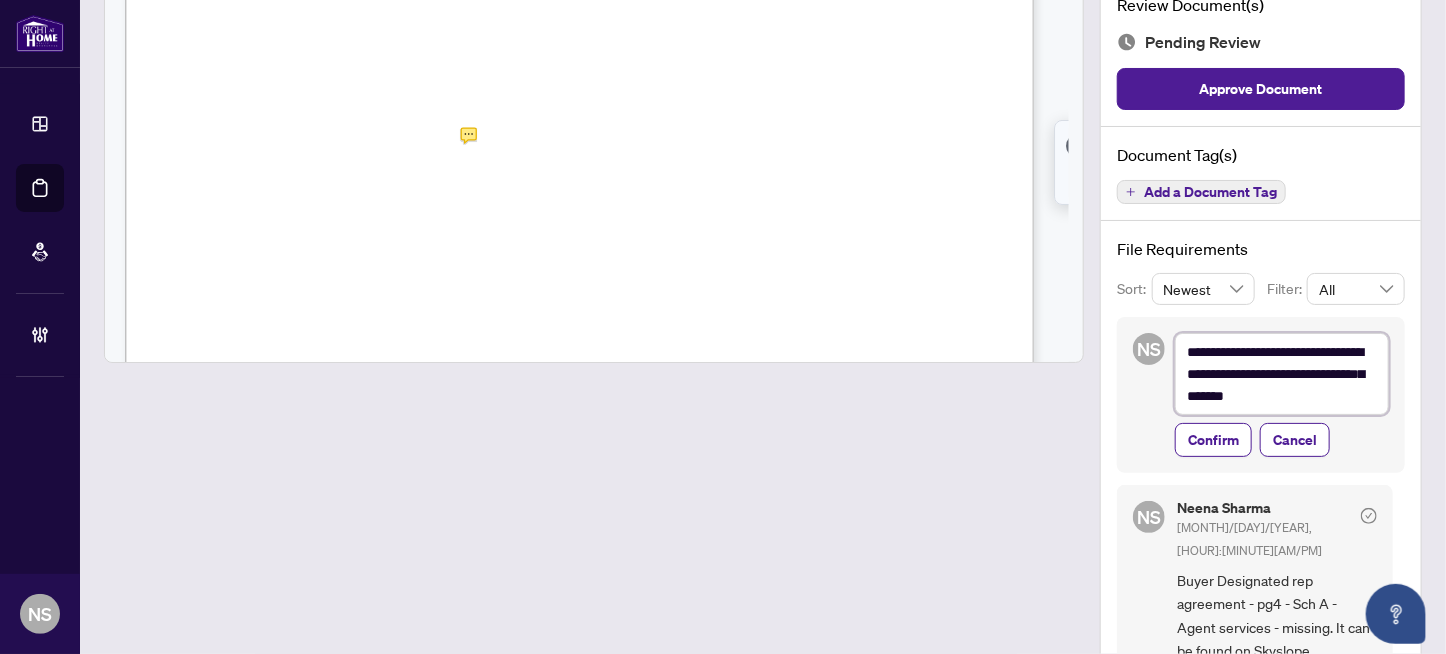 click on "**********" at bounding box center (1282, 374) 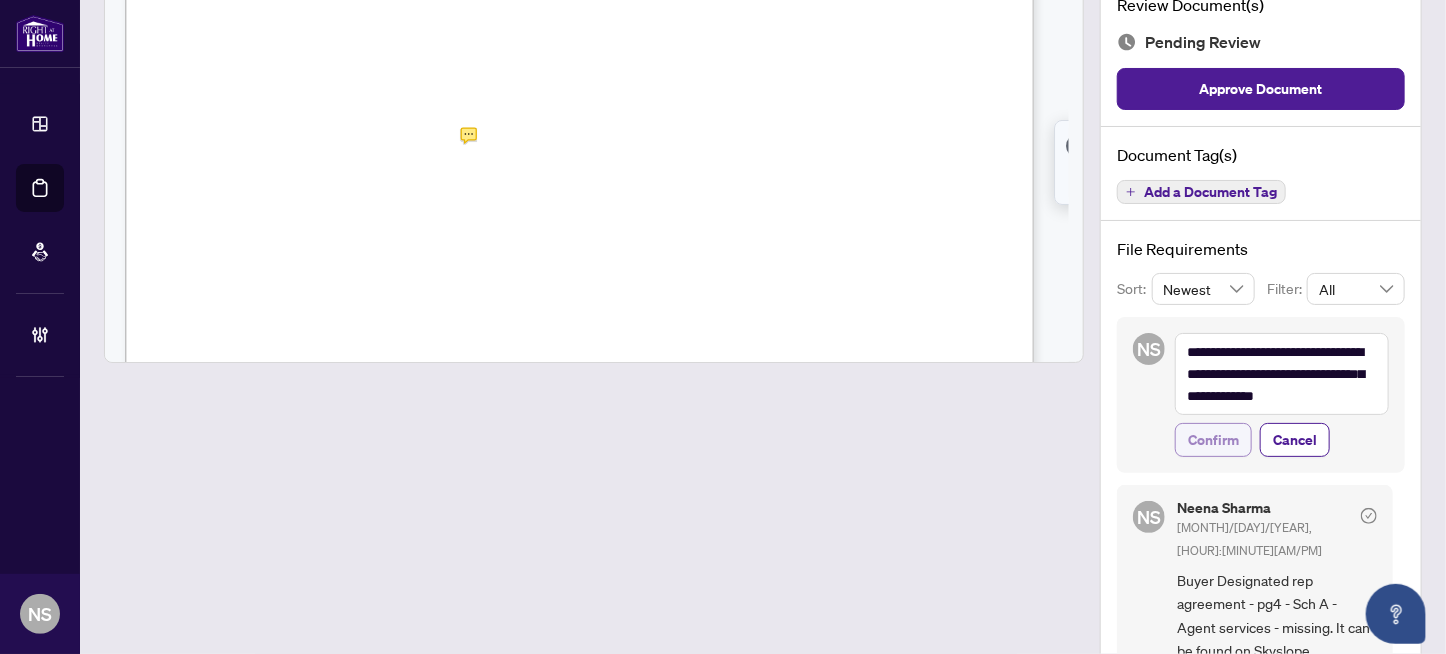 click on "Confirm" at bounding box center [1213, 440] 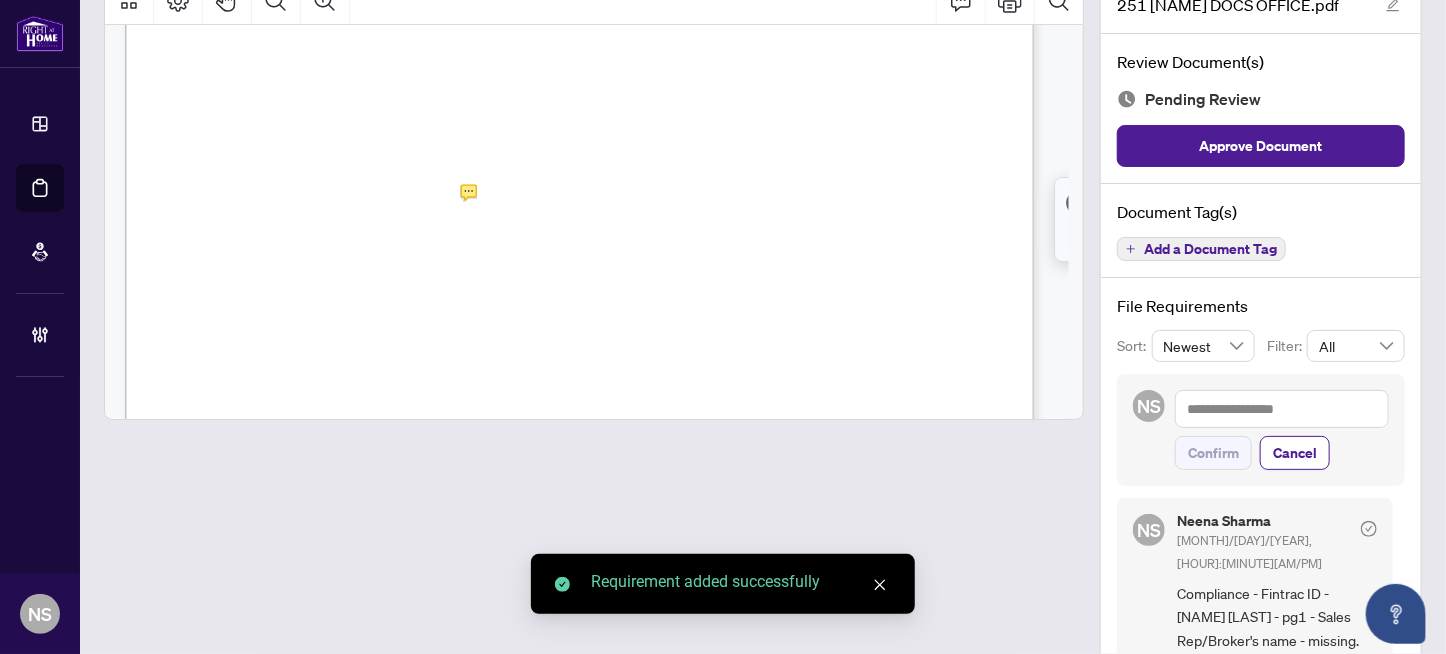 scroll, scrollTop: 100, scrollLeft: 0, axis: vertical 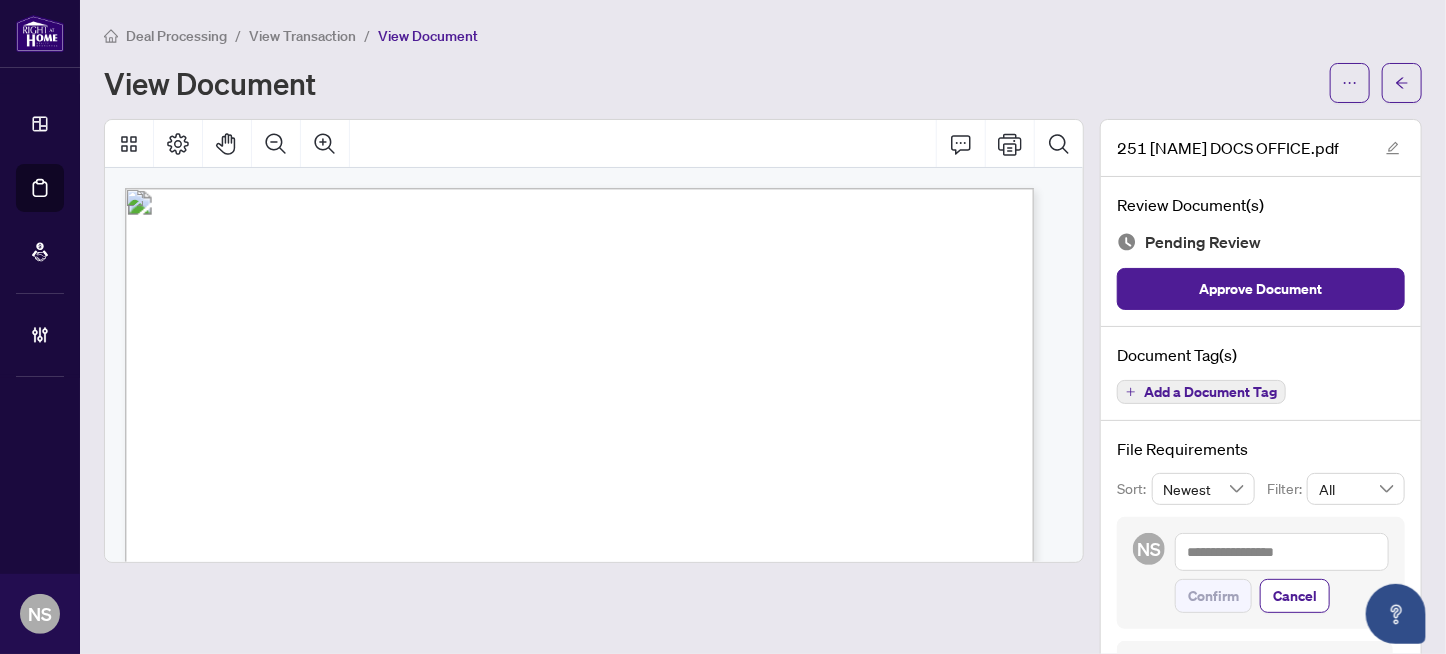 click on "Add a Document Tag" at bounding box center [1210, 392] 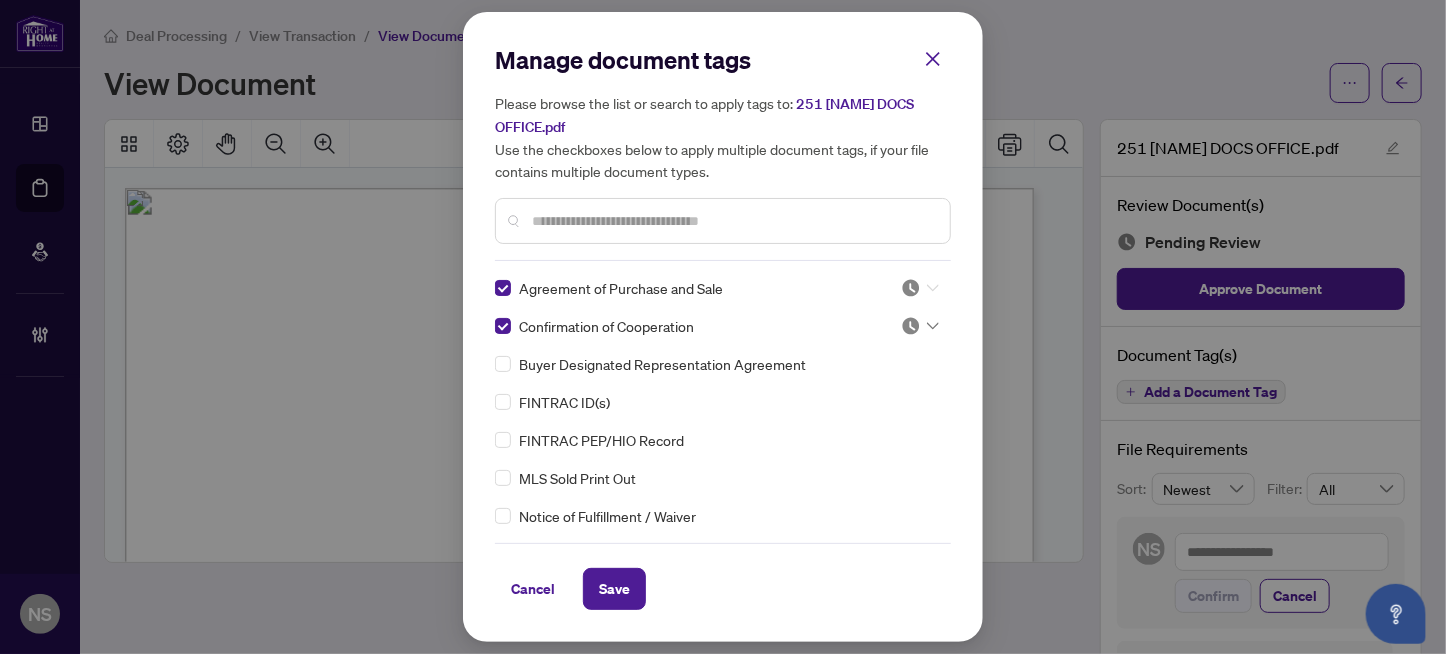 drag, startPoint x: 917, startPoint y: 287, endPoint x: 923, endPoint y: 382, distance: 95.189285 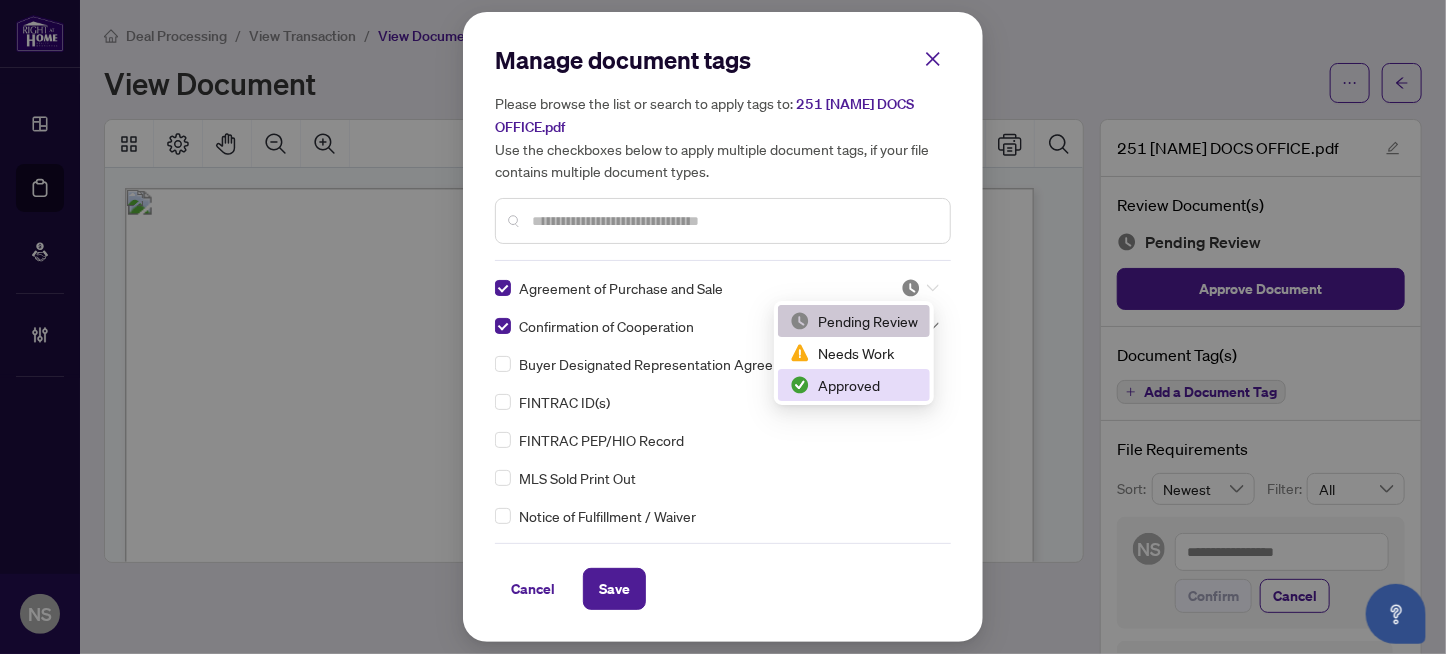 click on "Approved" at bounding box center [854, 385] 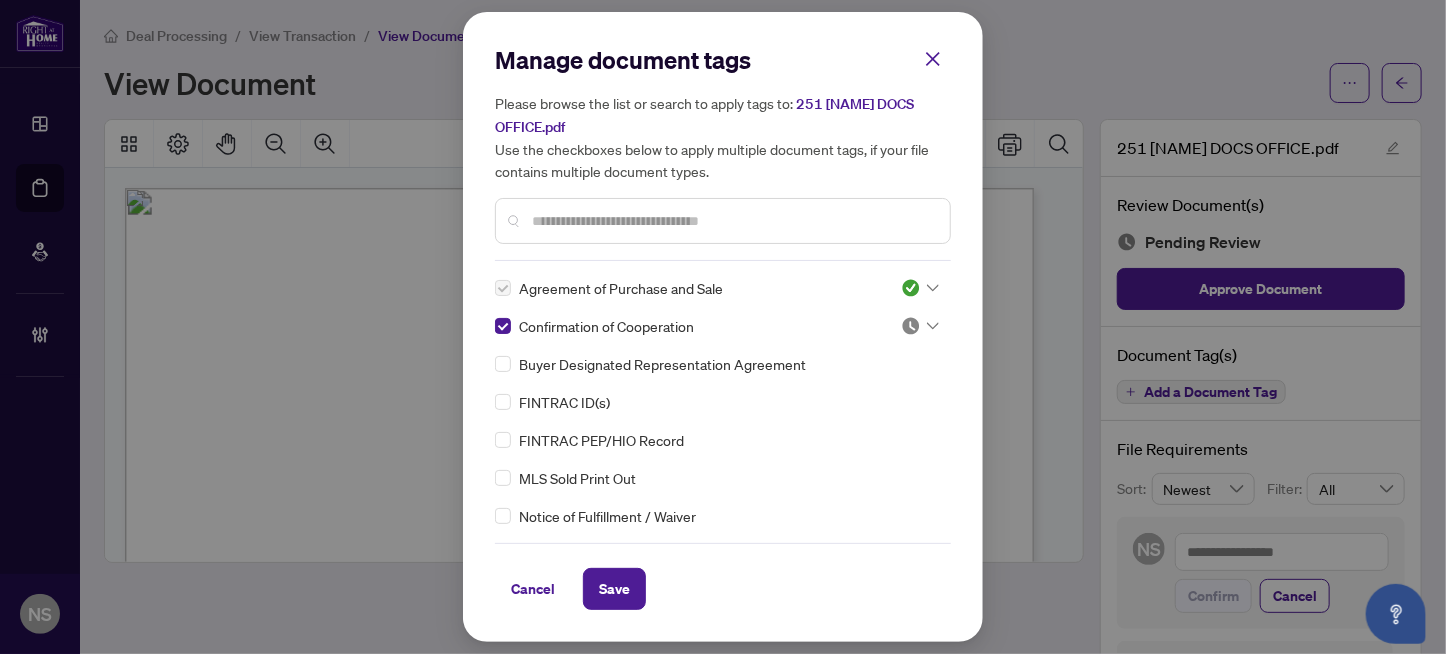 click 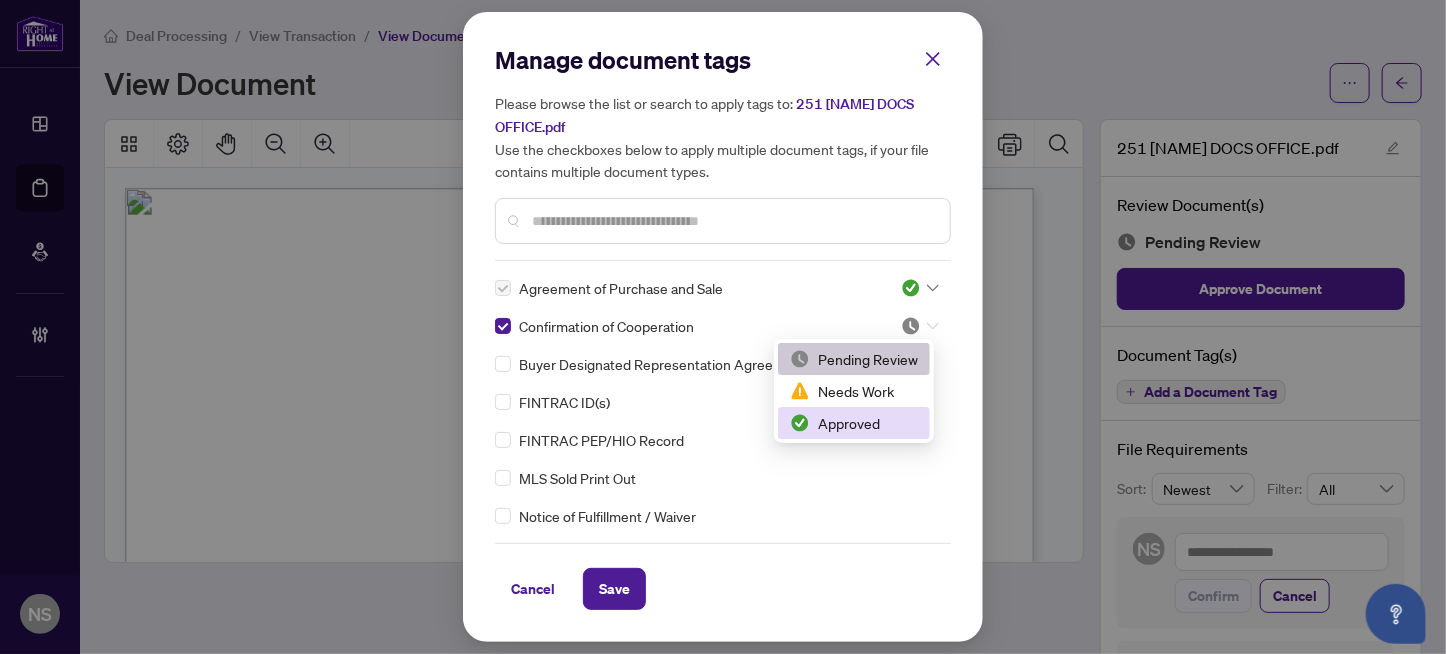 click on "Approved" at bounding box center [854, 423] 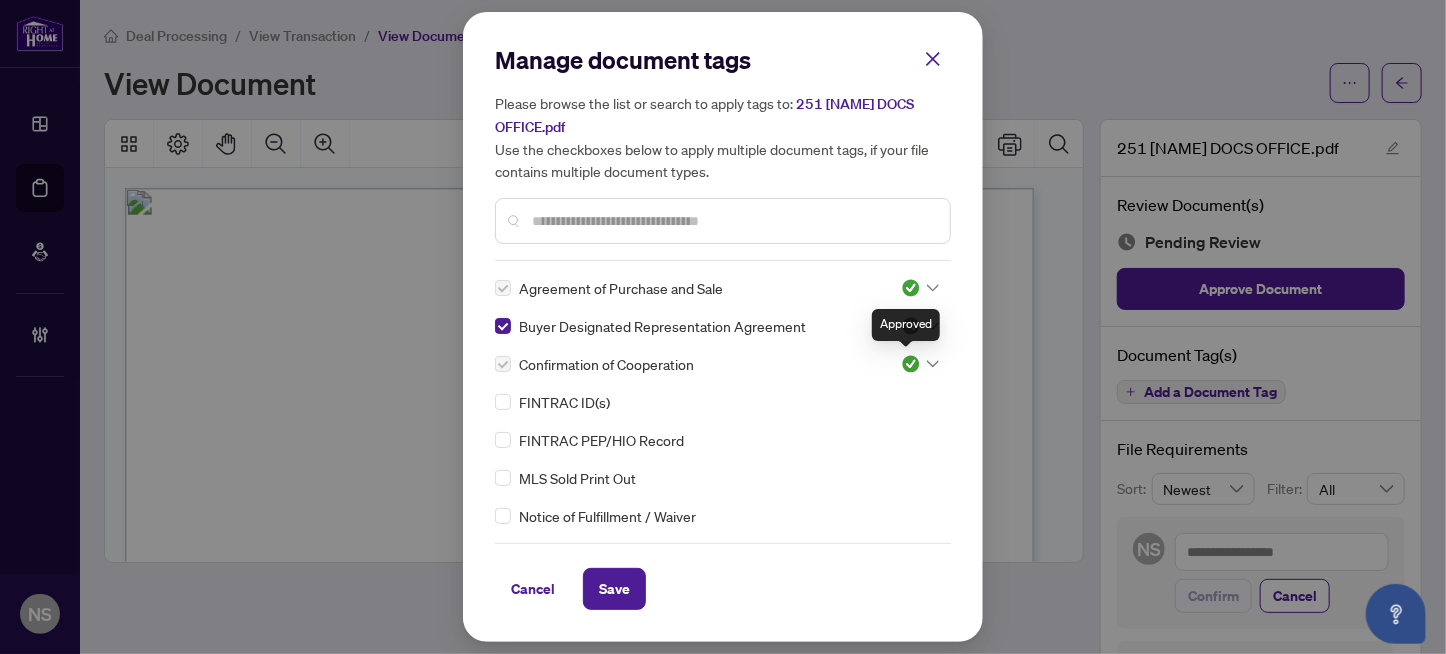 click on "Approved" at bounding box center (906, 325) 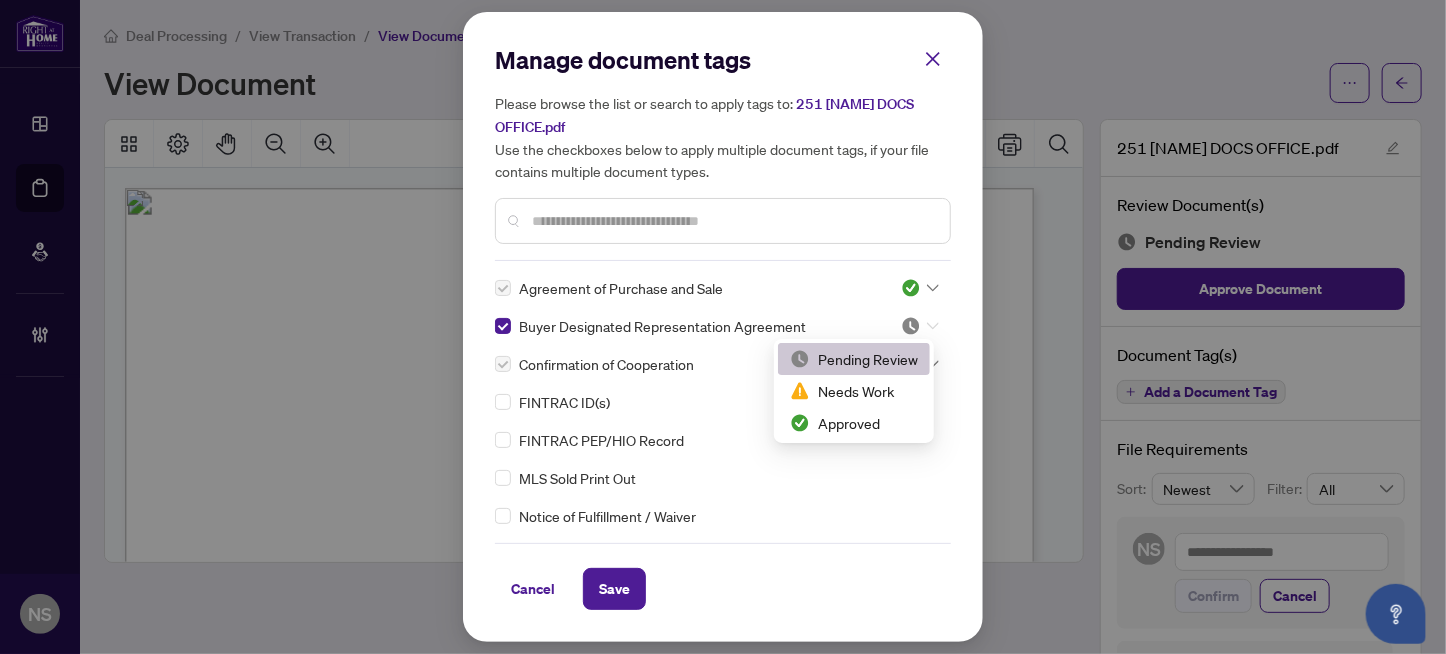 click 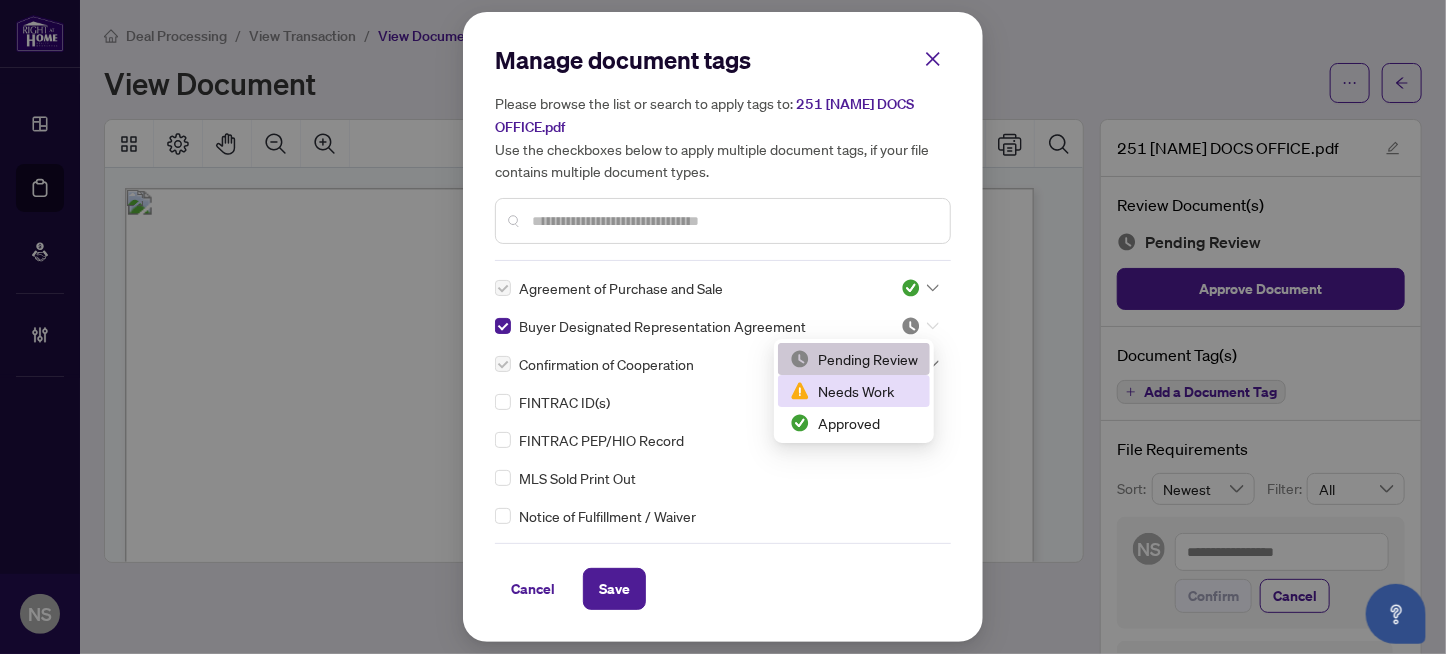 click on "Needs Work" at bounding box center (854, 391) 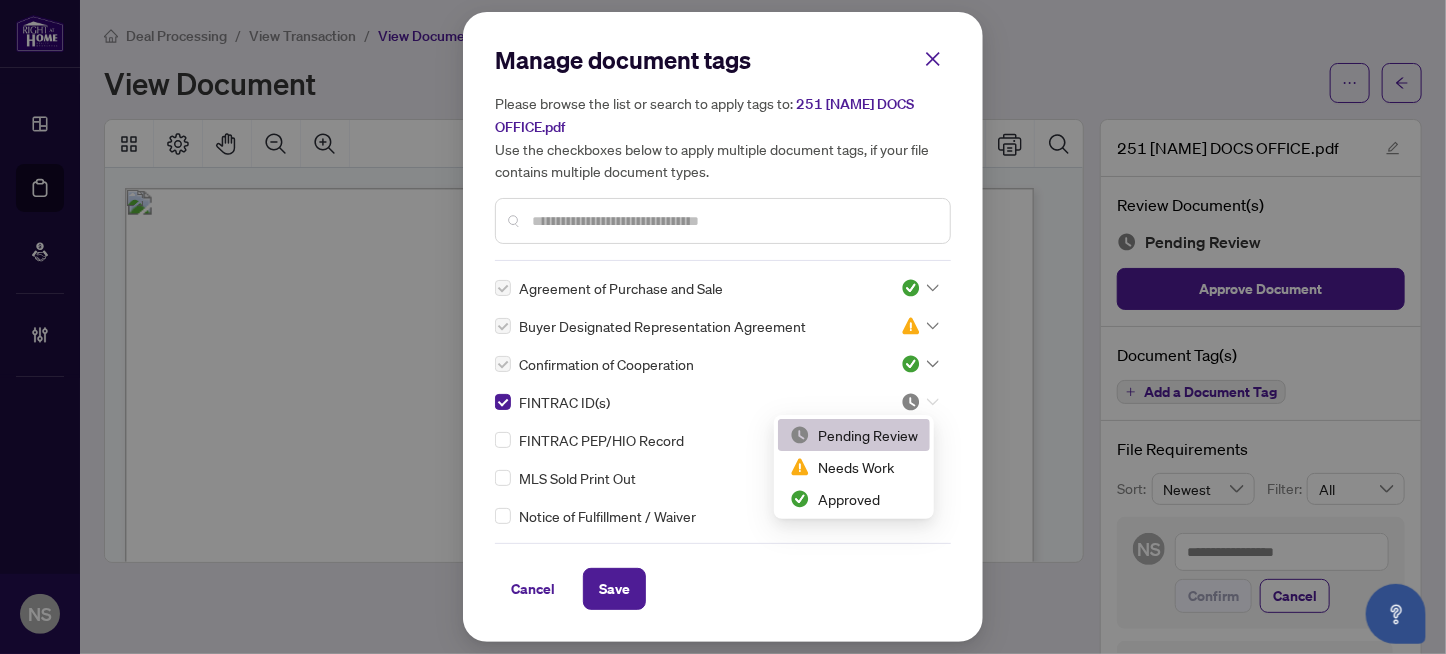 click 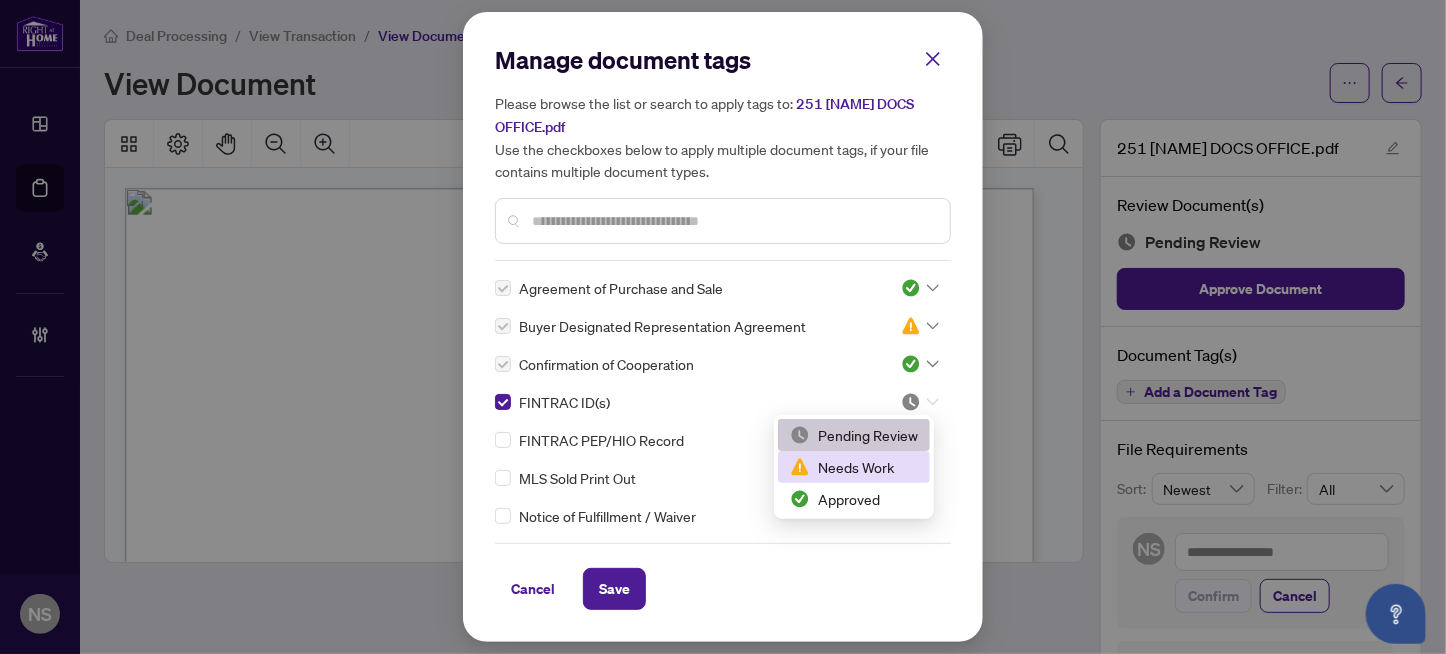 click on "Needs Work" at bounding box center [854, 467] 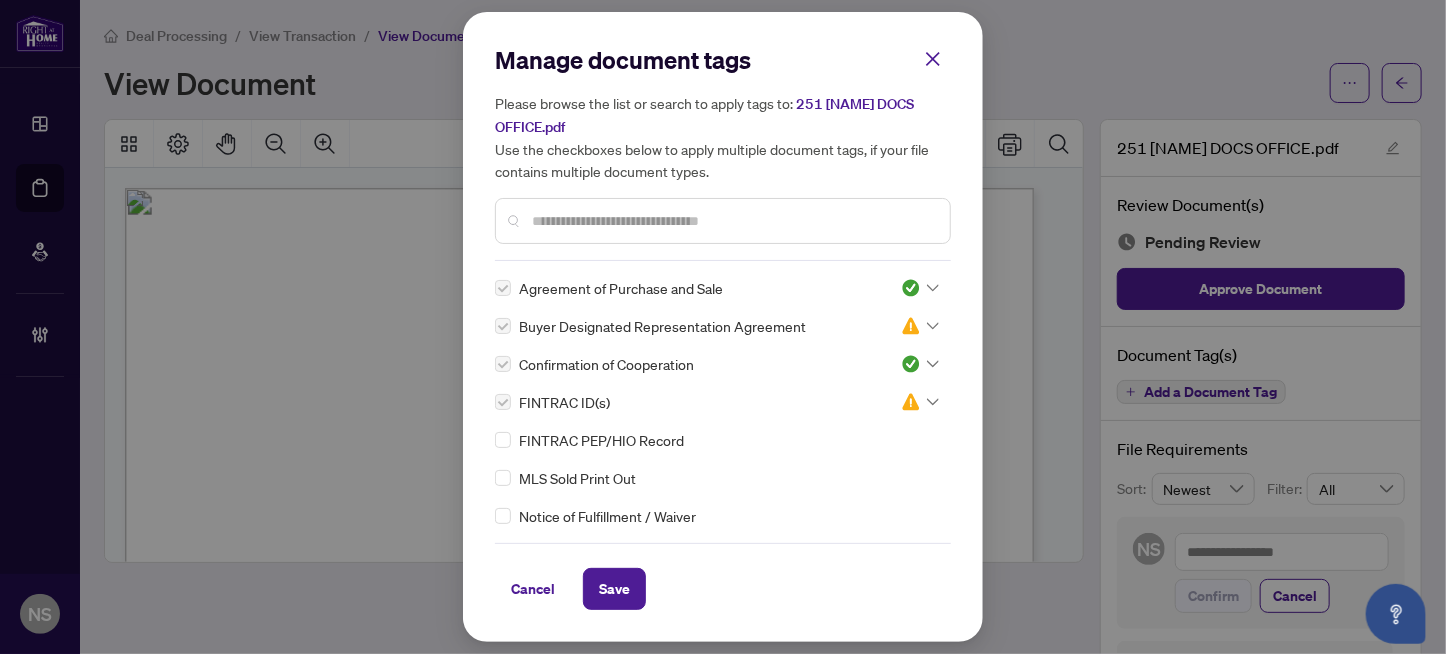 click at bounding box center (733, 221) 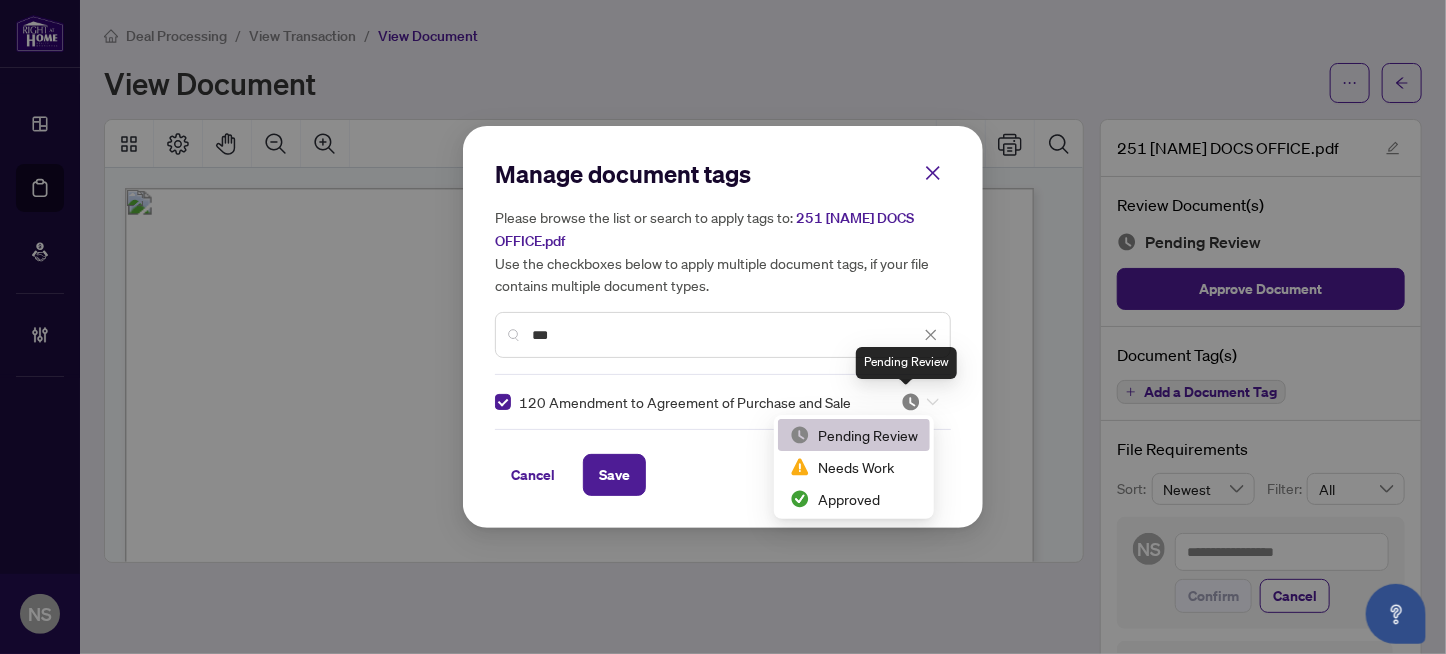 click at bounding box center (911, 402) 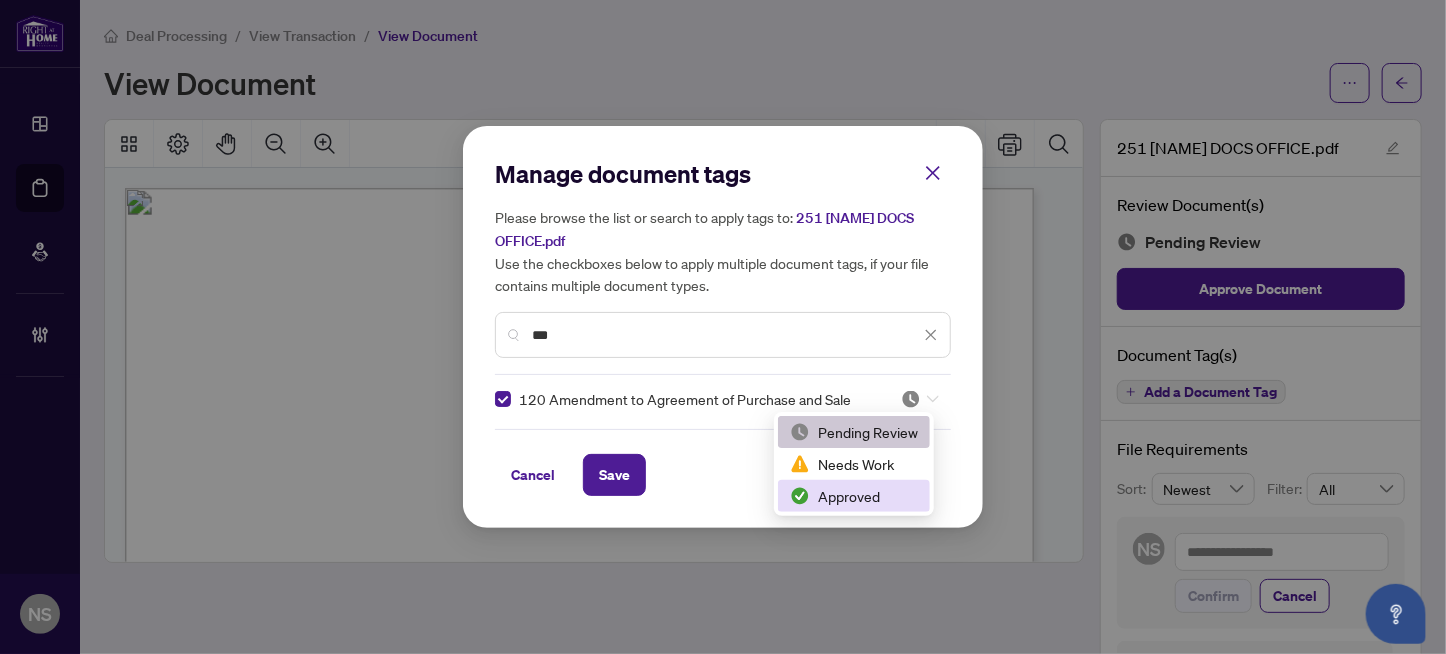 click on "Approved" at bounding box center [854, 496] 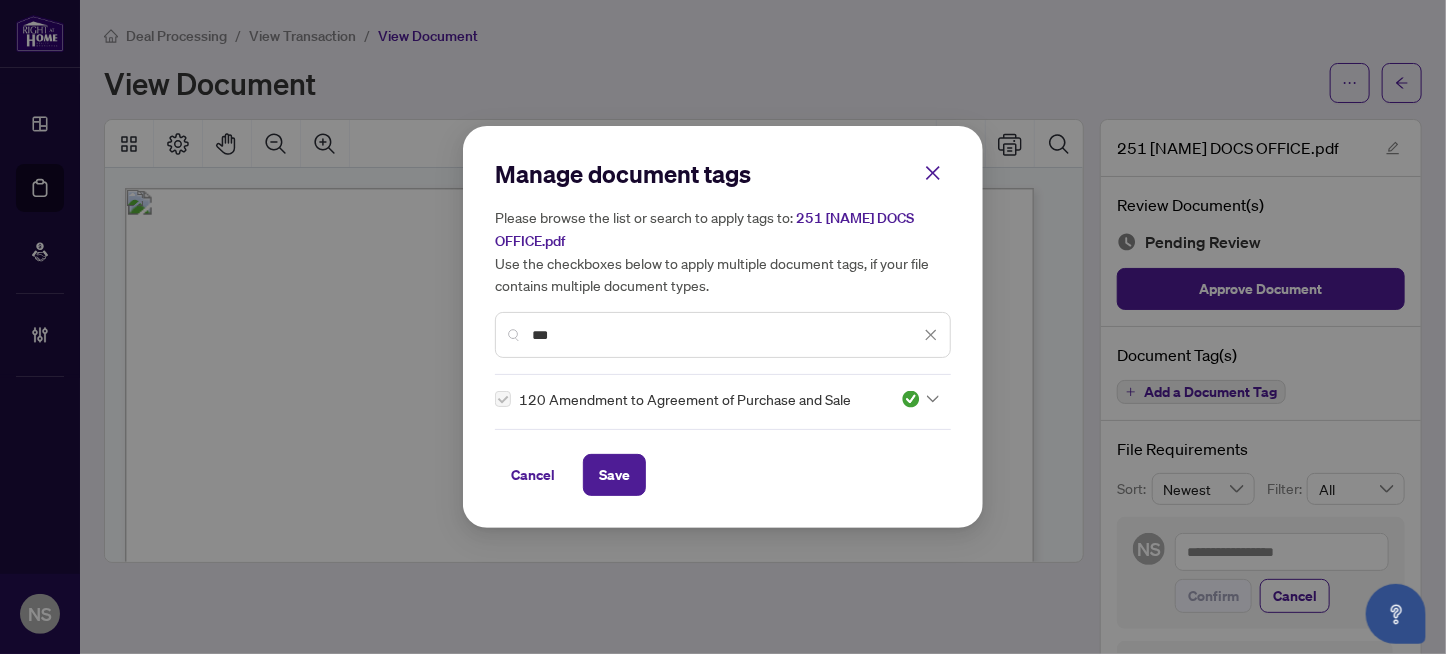 drag, startPoint x: 645, startPoint y: 333, endPoint x: 323, endPoint y: 342, distance: 322.12576 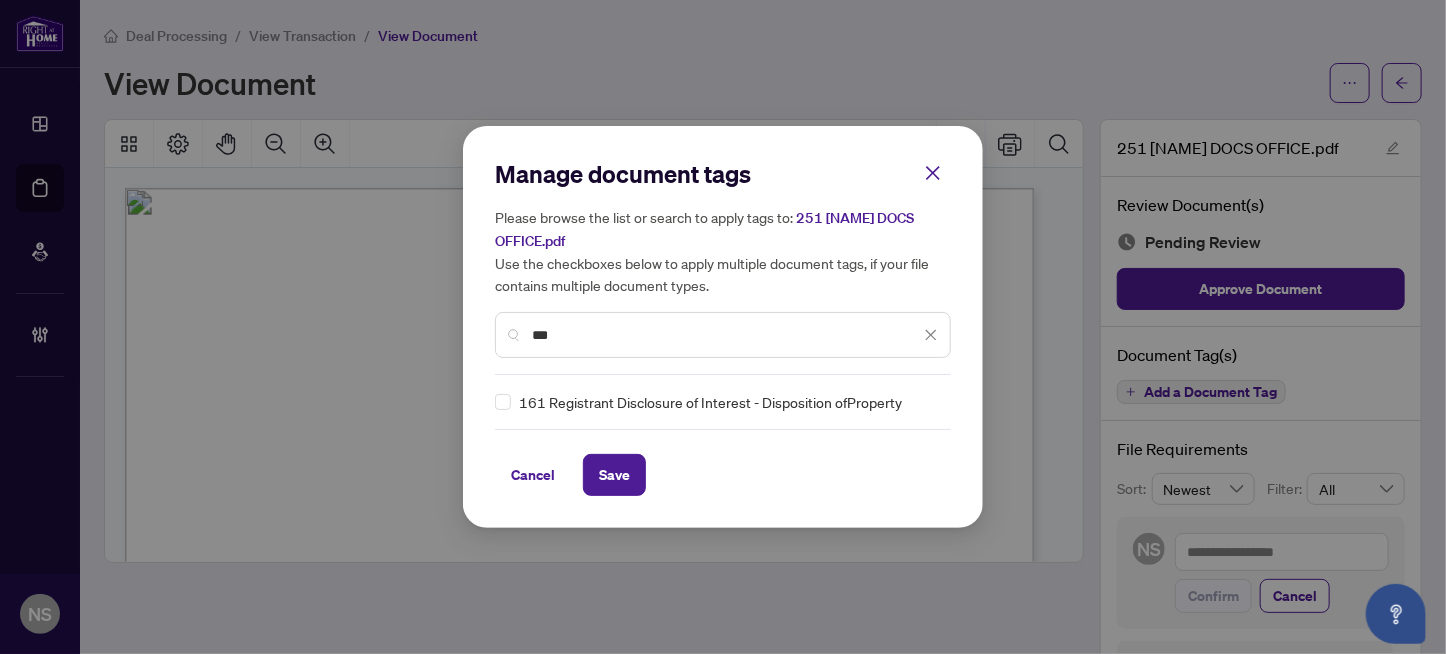 click on "Manage document tags Please browse the list or search to apply tags to:   251 JOHN DOCS OFFICE.pdf   Use the checkboxes below to apply multiple document tags, if your file contains multiple document types.   *** 161 Registrant Disclosure of Interest - Disposition ofProperty Cancel Save Cancel OK" at bounding box center [723, 327] 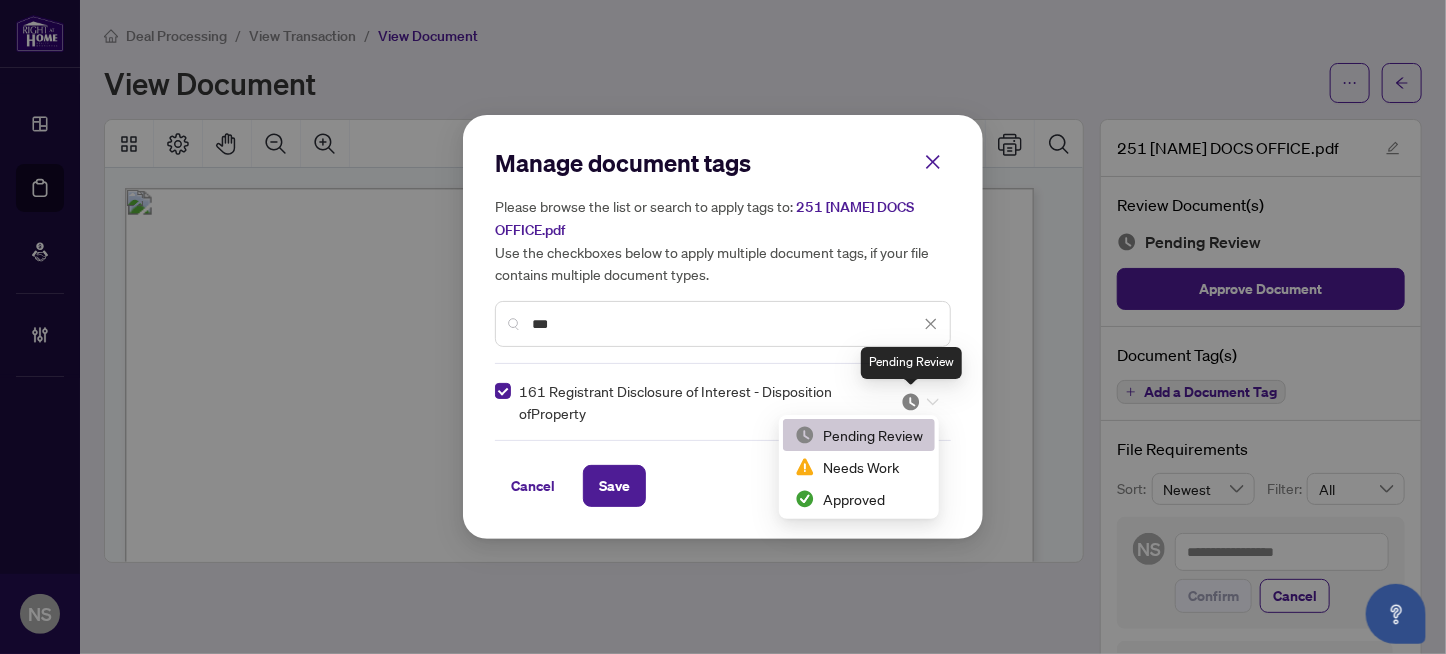 click at bounding box center (911, 402) 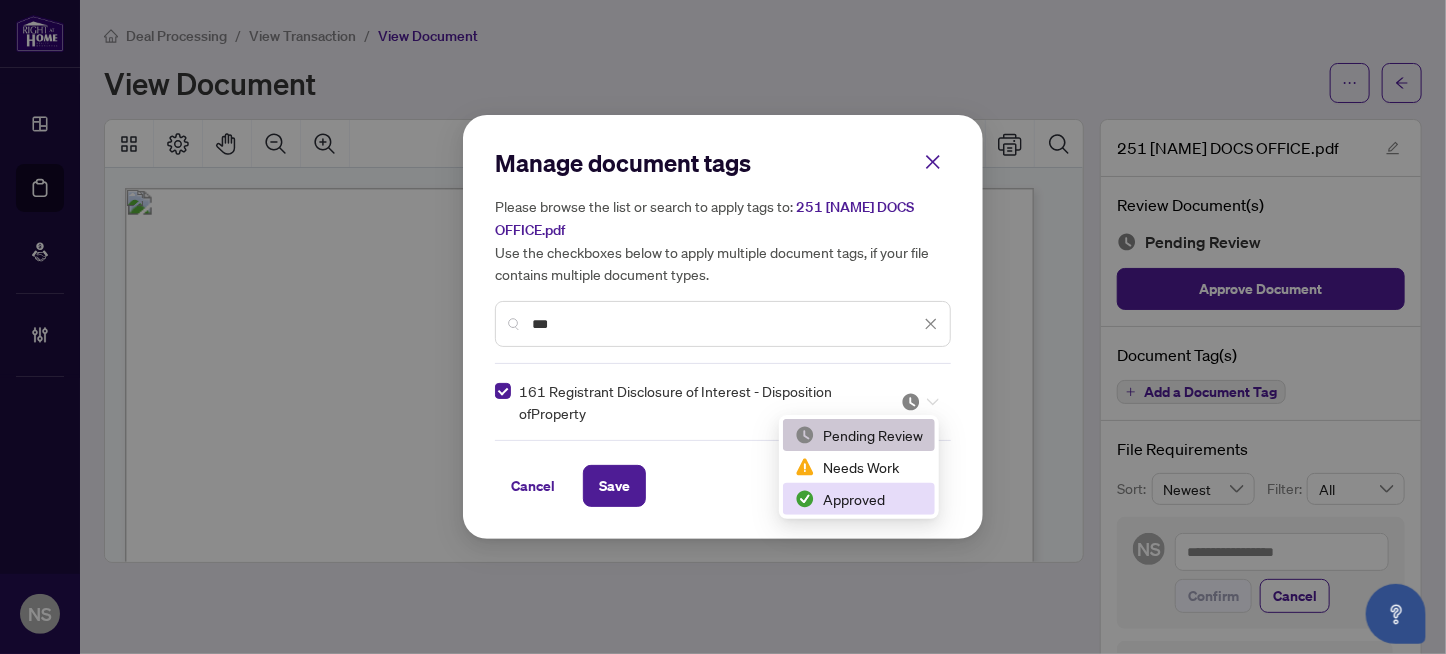 click on "Approved" at bounding box center [859, 499] 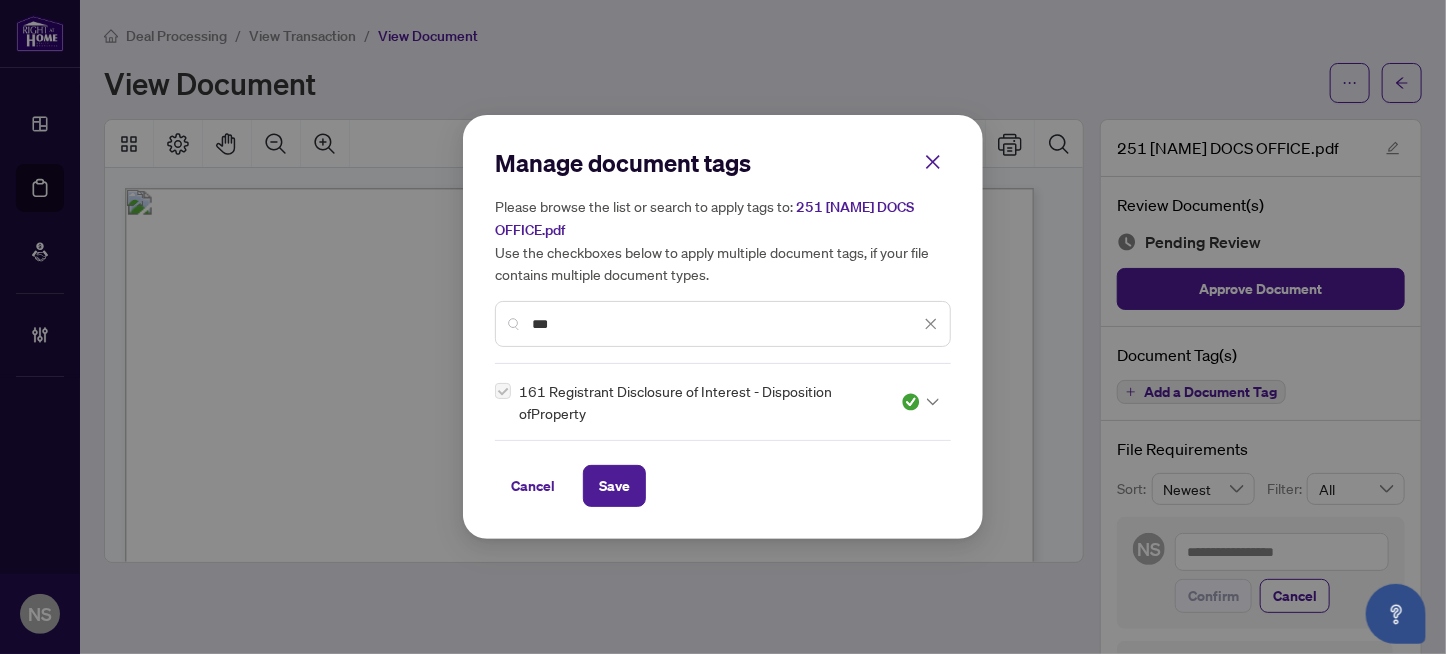 drag, startPoint x: 563, startPoint y: 331, endPoint x: 435, endPoint y: 333, distance: 128.01562 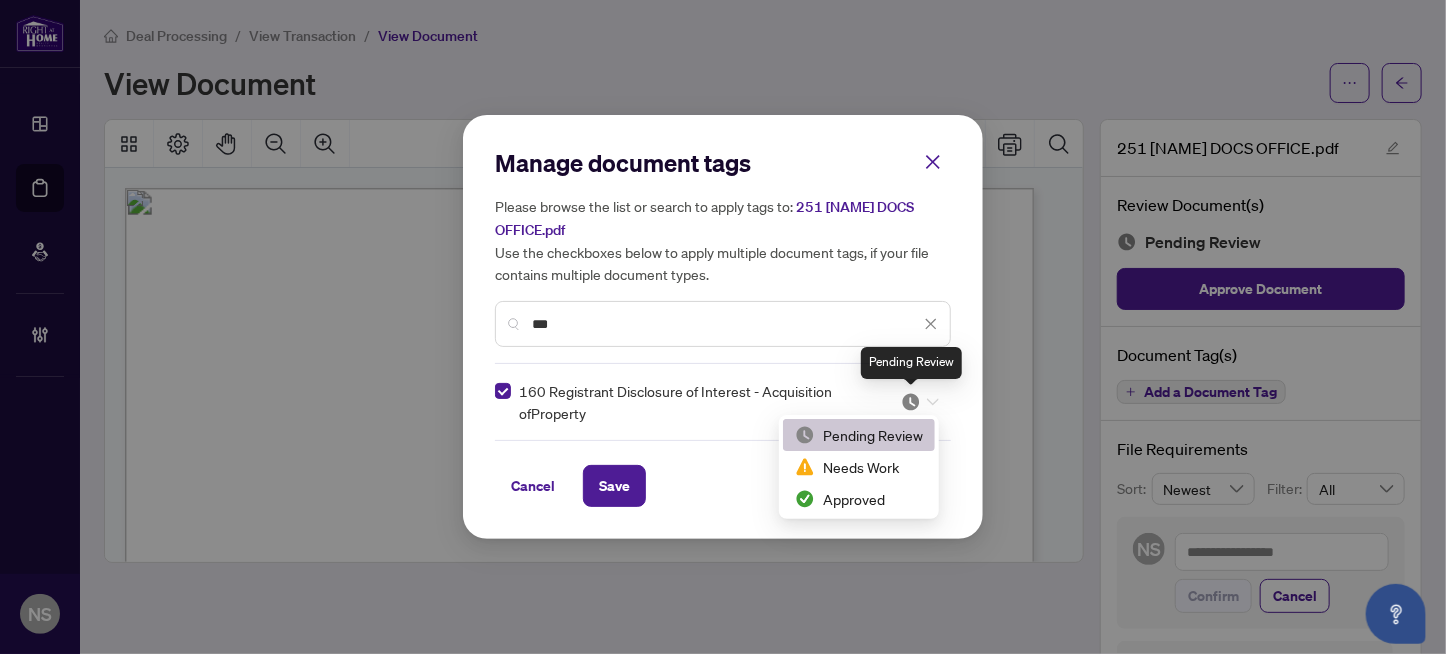 drag, startPoint x: 913, startPoint y: 399, endPoint x: 898, endPoint y: 451, distance: 54.120235 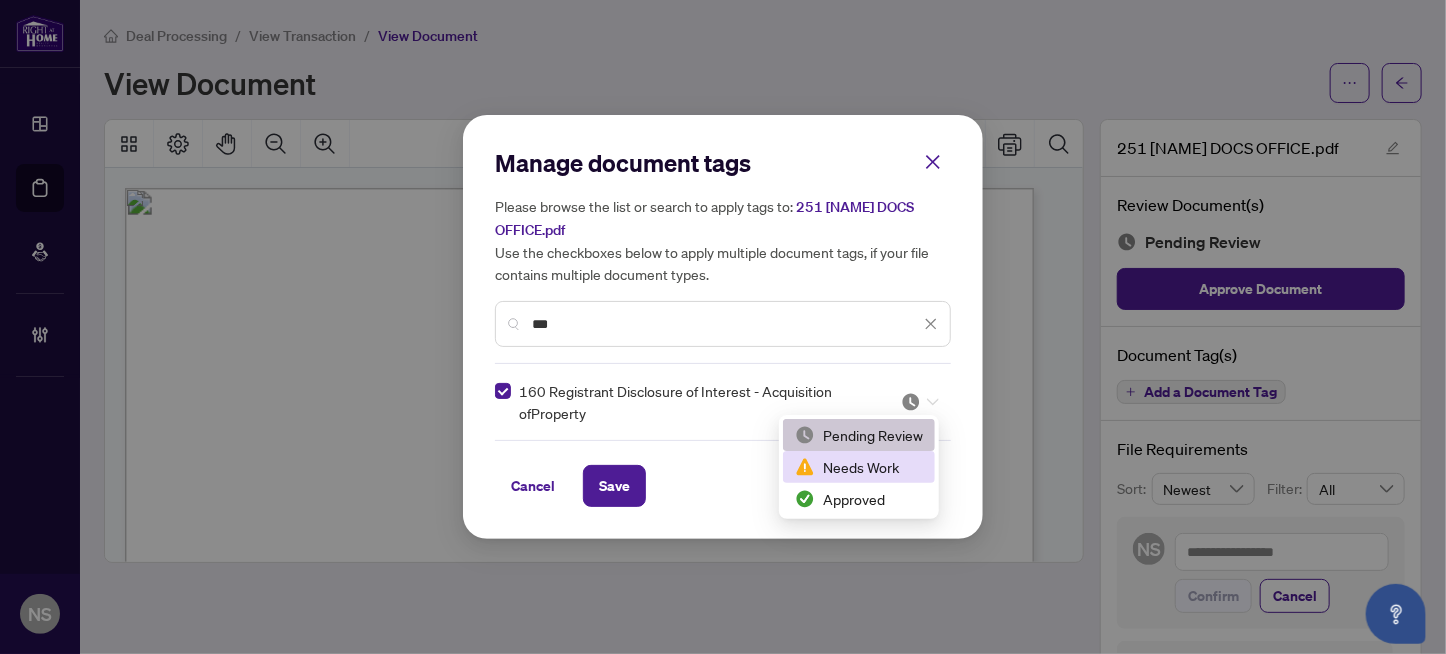 click on "Needs Work" at bounding box center (859, 467) 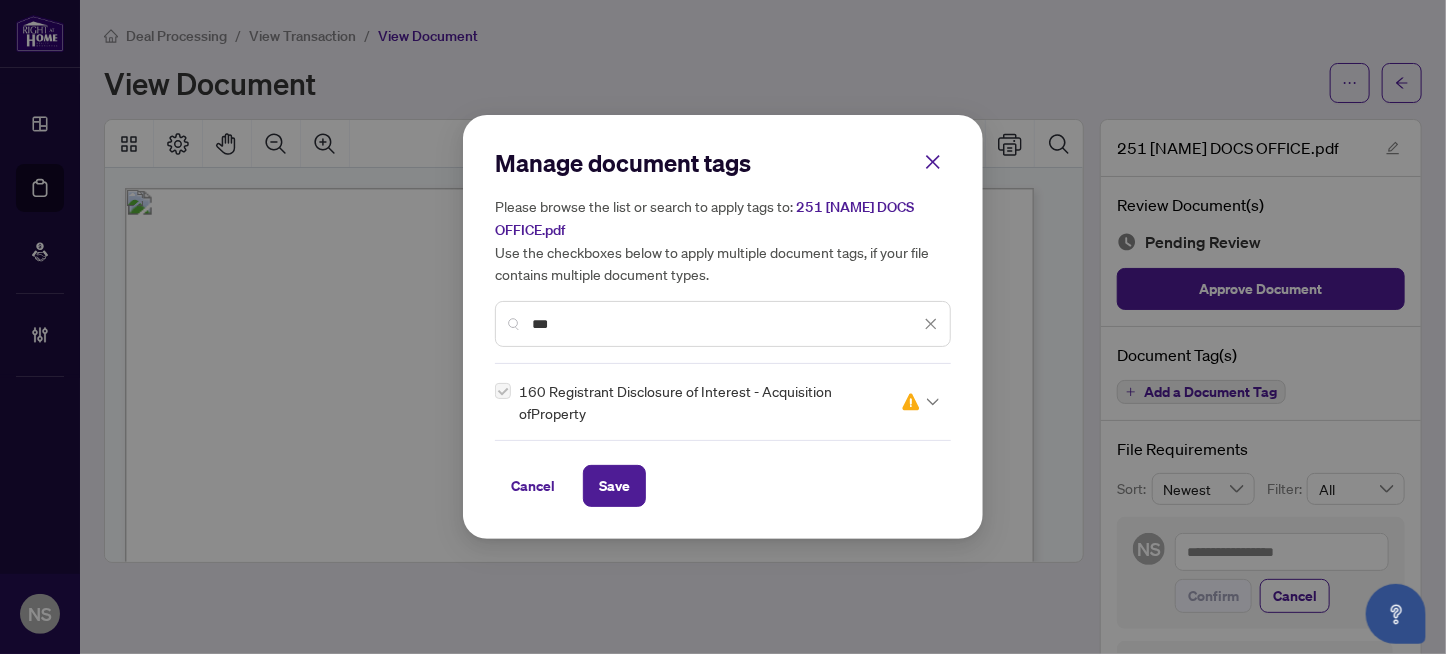 drag, startPoint x: 581, startPoint y: 323, endPoint x: 384, endPoint y: 303, distance: 198.01262 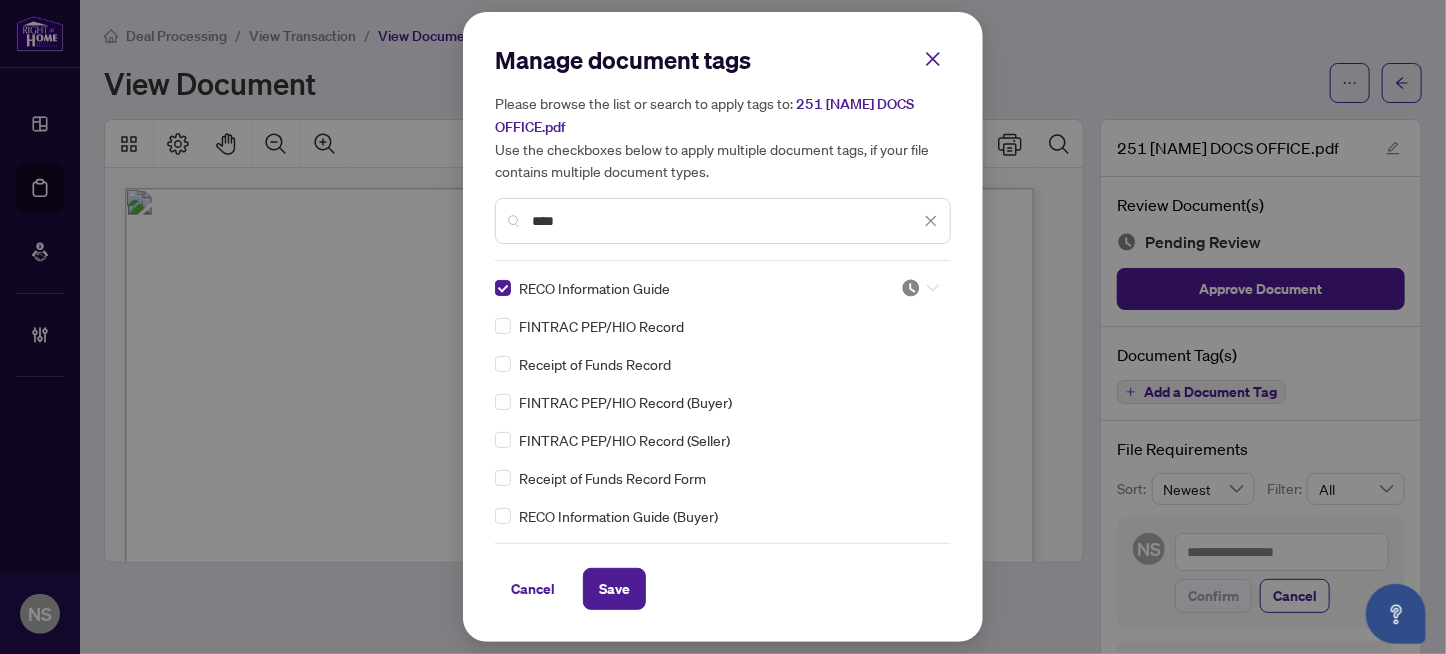 click at bounding box center [911, 288] 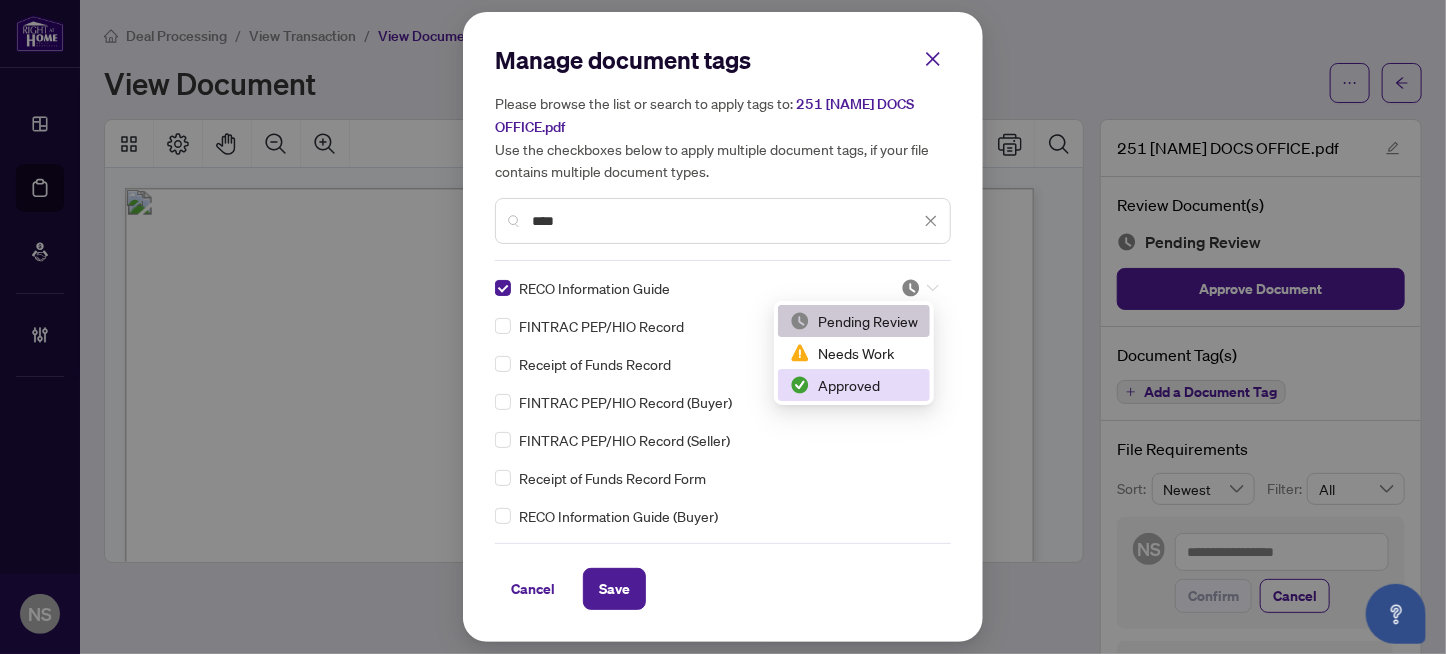 click on "Approved" at bounding box center [854, 385] 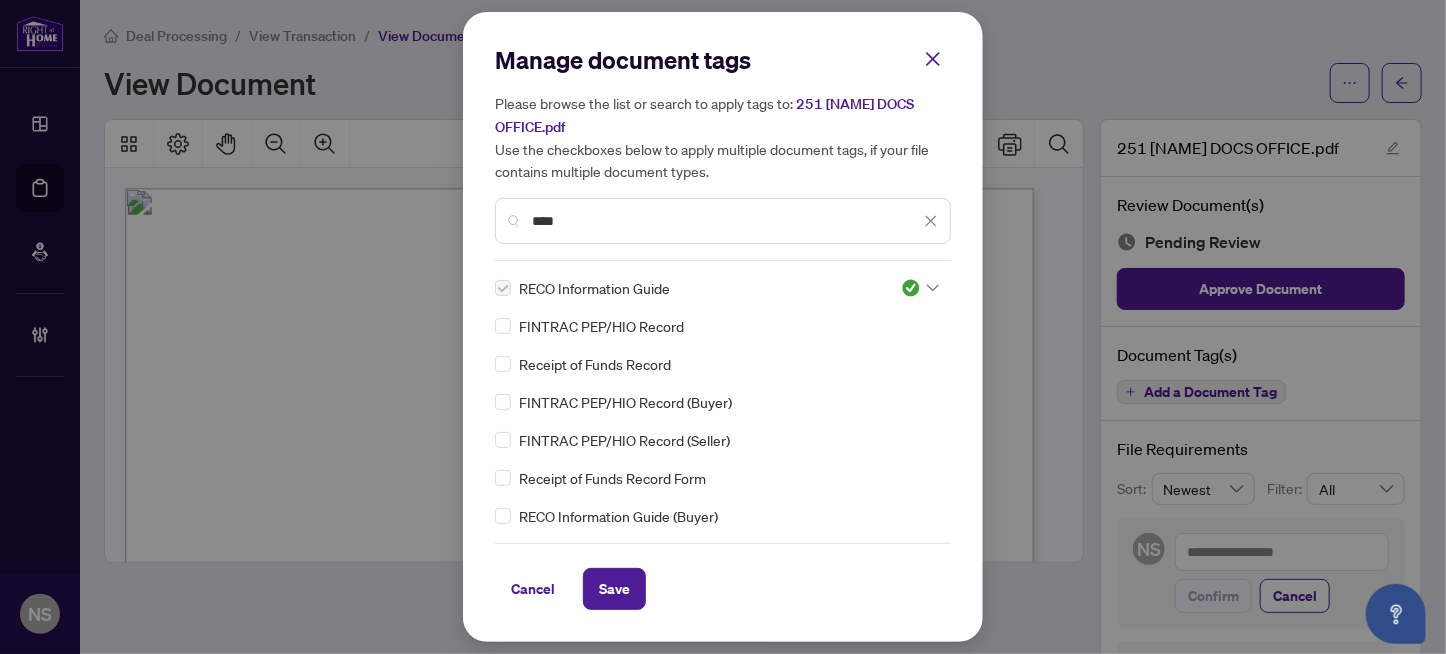 drag, startPoint x: 615, startPoint y: 228, endPoint x: 329, endPoint y: 241, distance: 286.2953 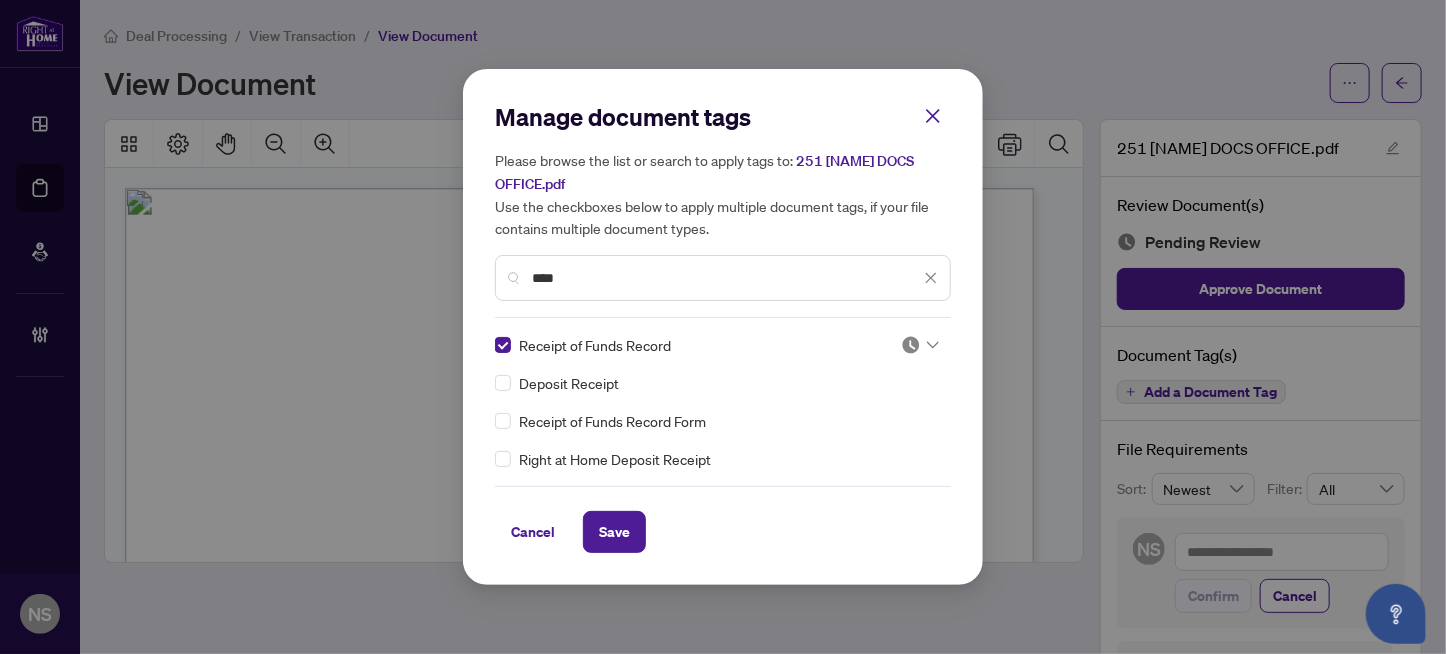 click at bounding box center (911, 345) 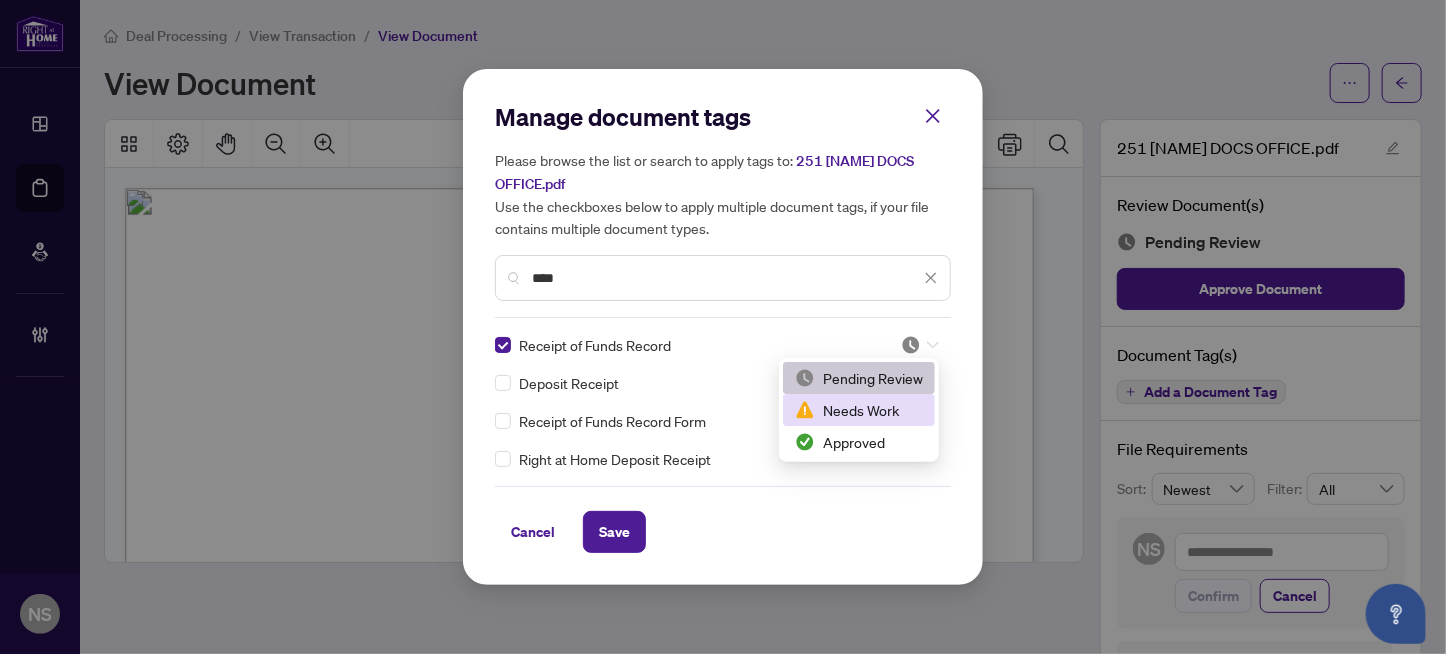 click on "Needs Work" at bounding box center (859, 410) 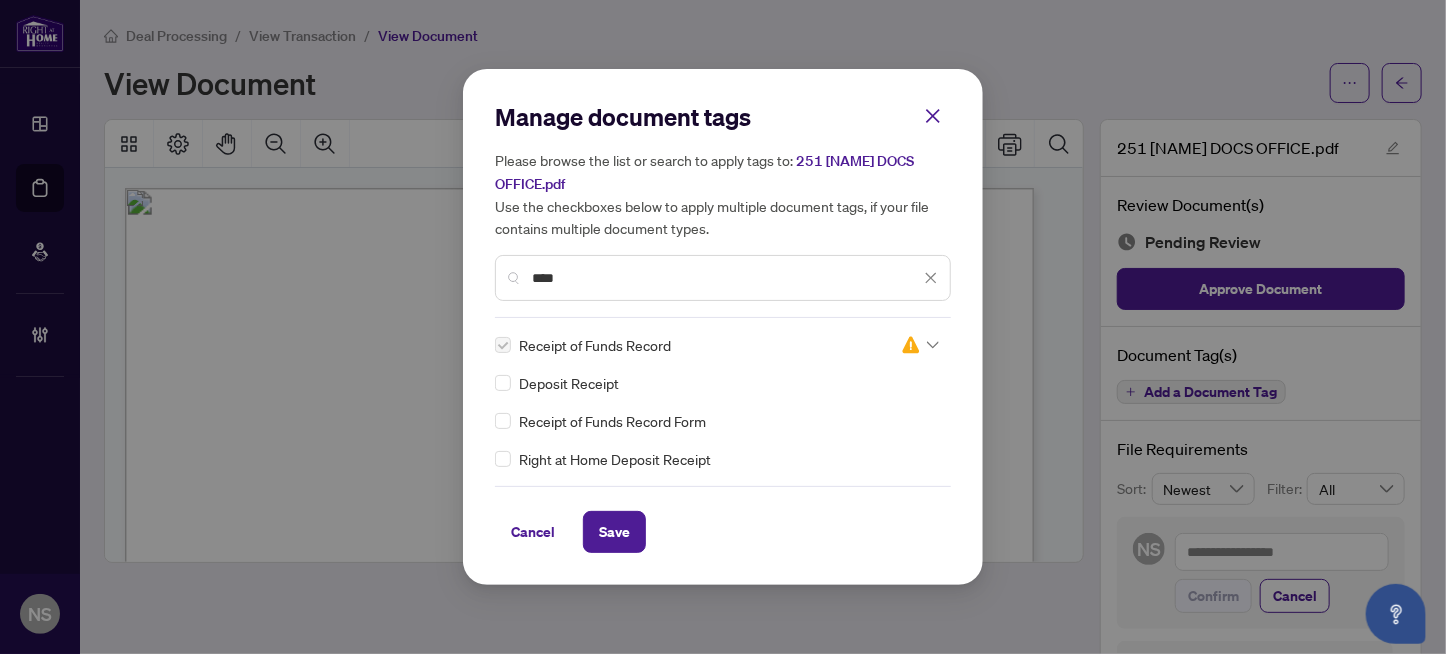 drag, startPoint x: 589, startPoint y: 278, endPoint x: 445, endPoint y: 299, distance: 145.5232 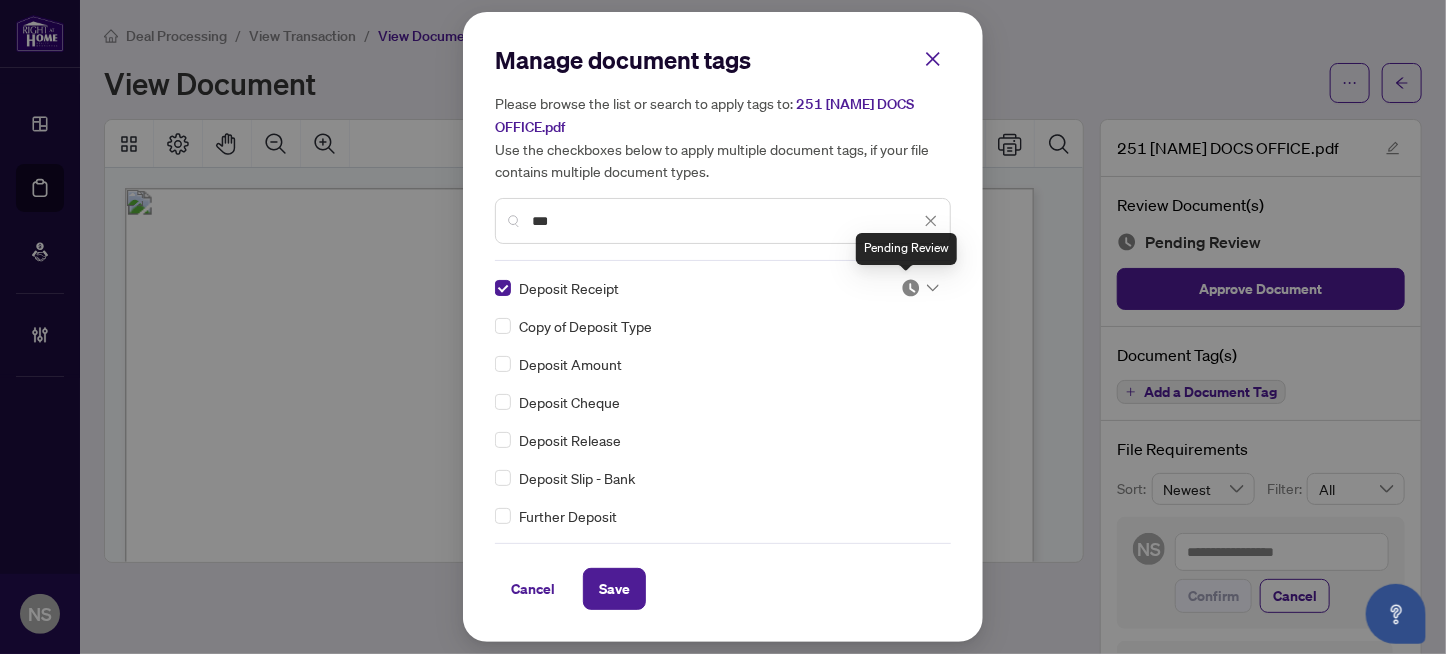 click at bounding box center (911, 288) 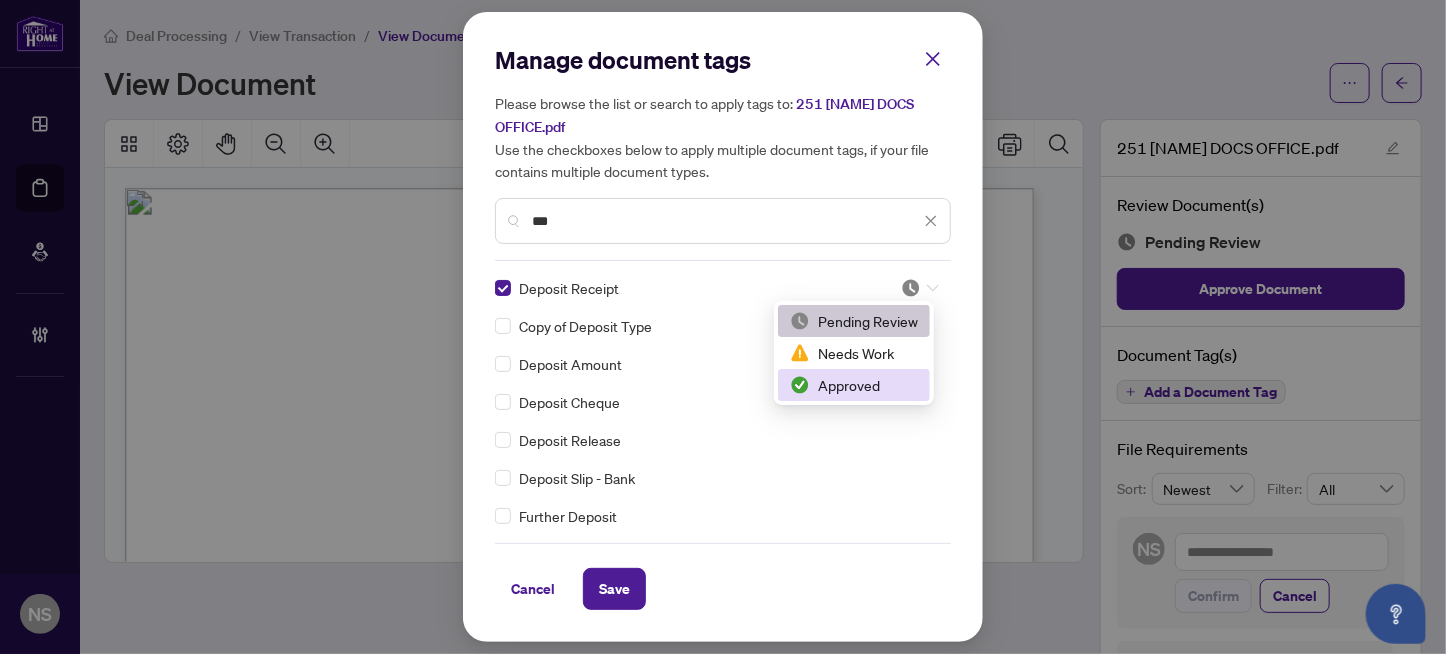 click on "Approved" at bounding box center (854, 385) 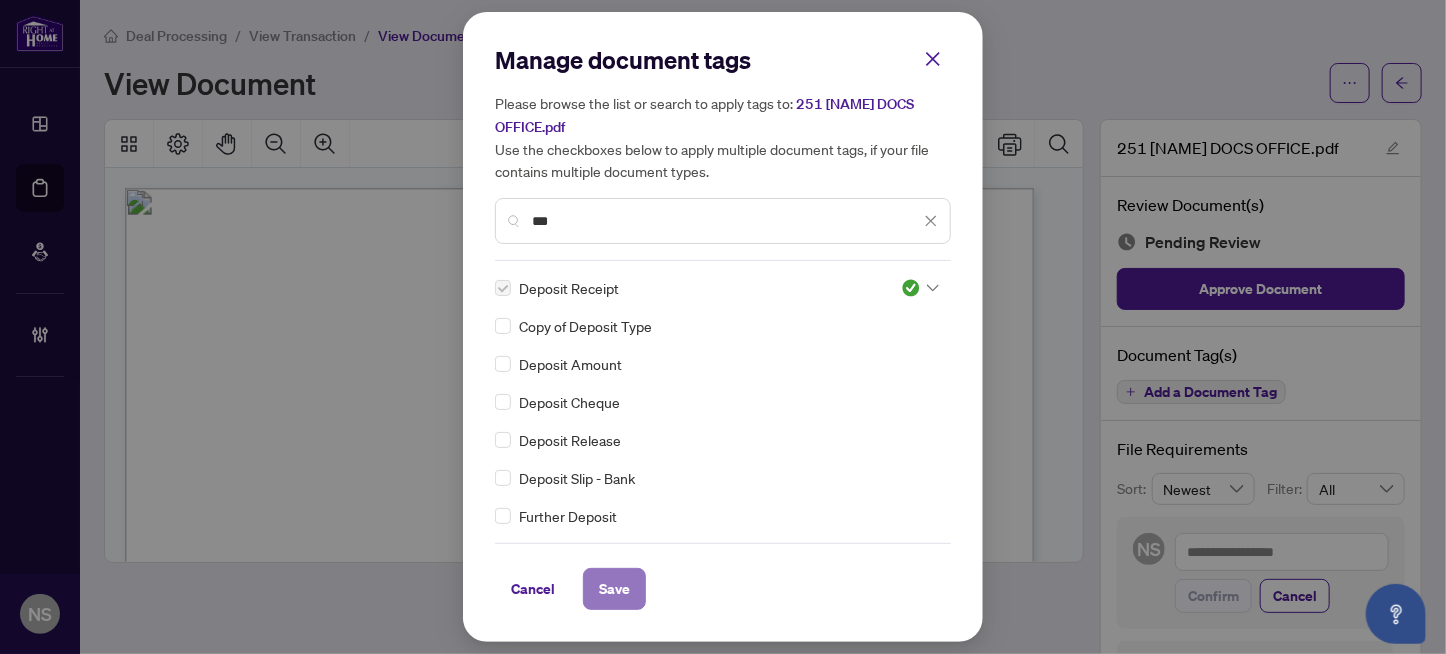 click on "Save" at bounding box center [614, 589] 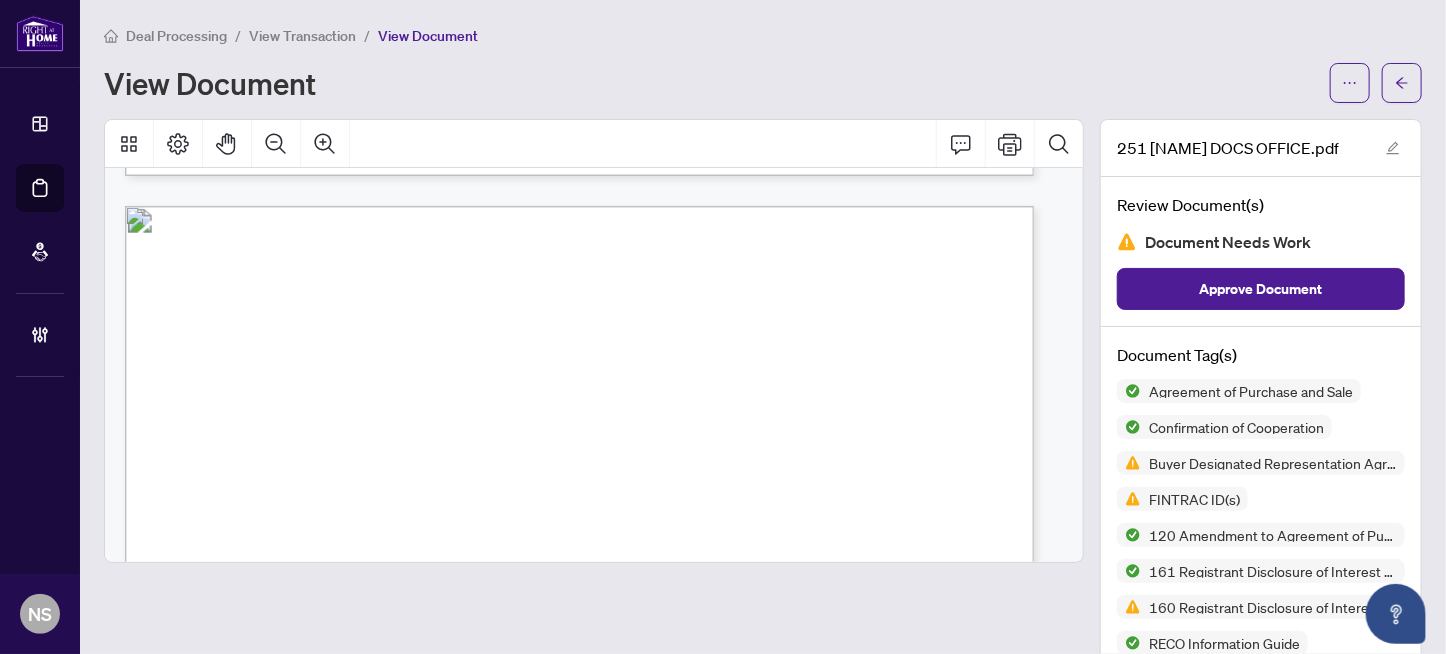 scroll, scrollTop: 17999, scrollLeft: 0, axis: vertical 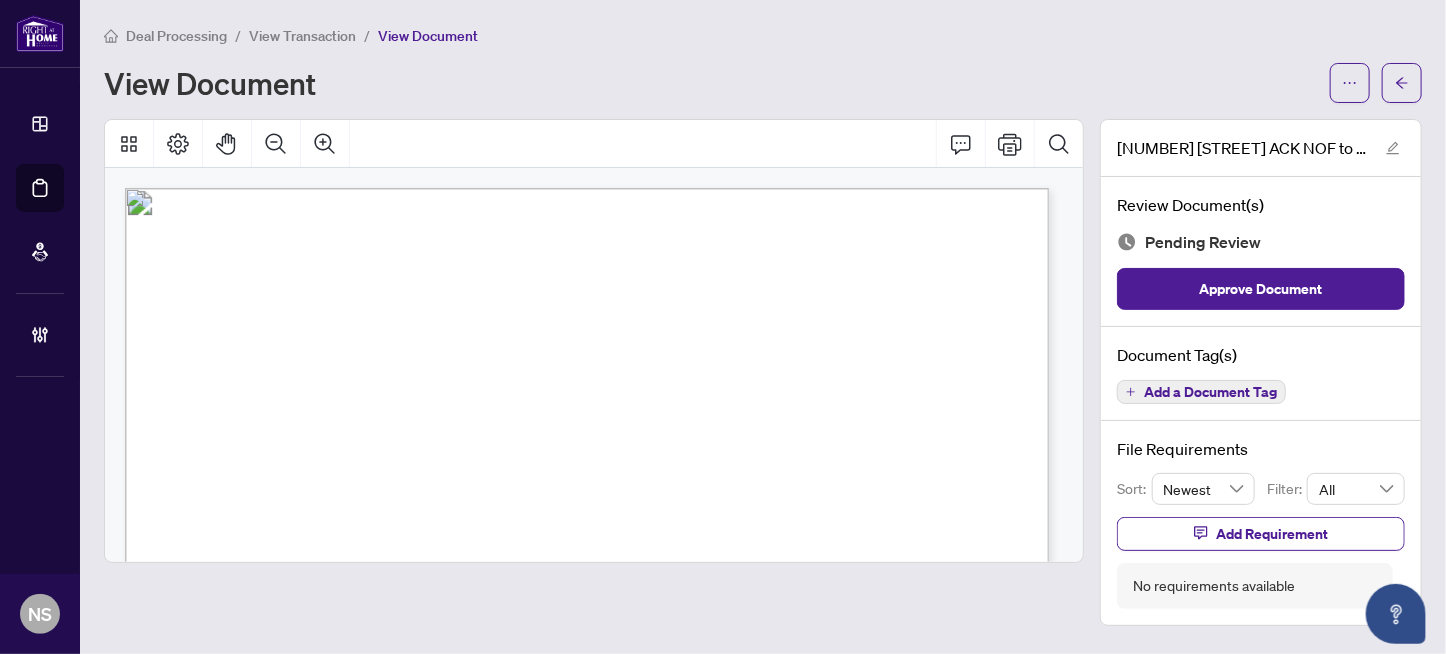 click on "Kristy Gutoskie" at bounding box center (409, 385) 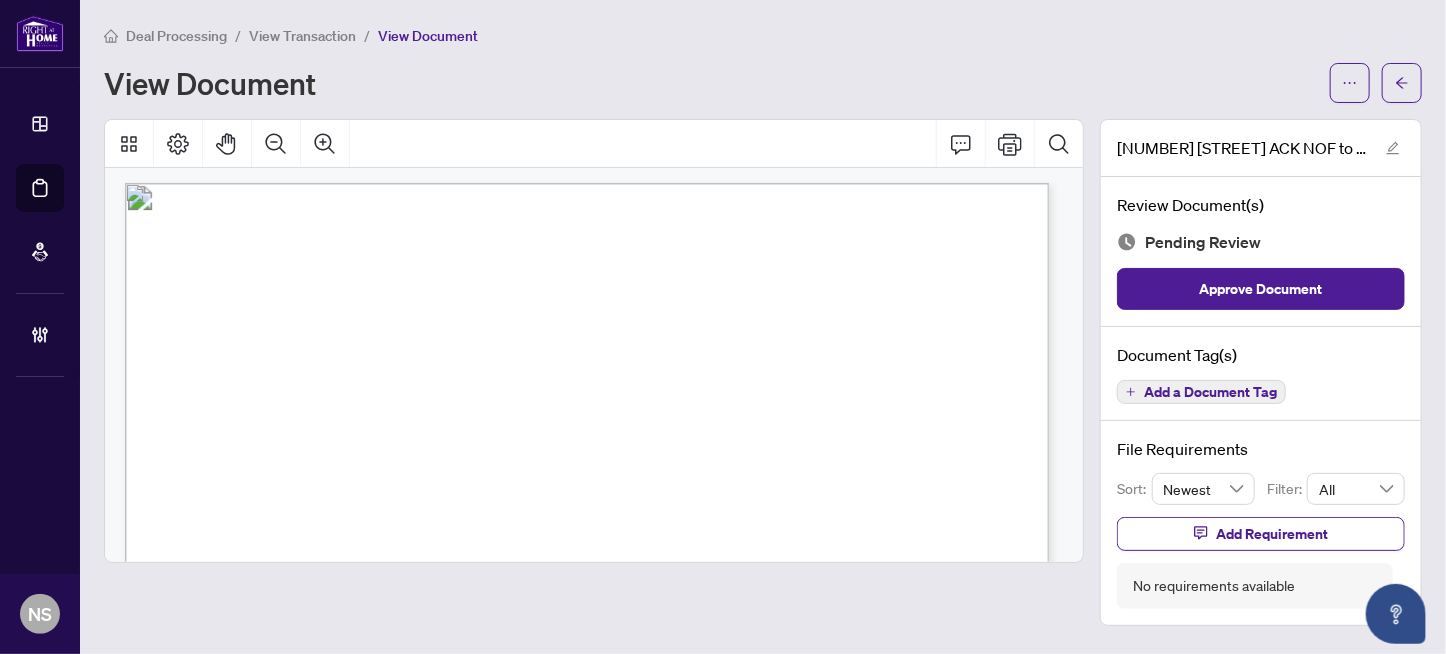 scroll, scrollTop: 0, scrollLeft: 0, axis: both 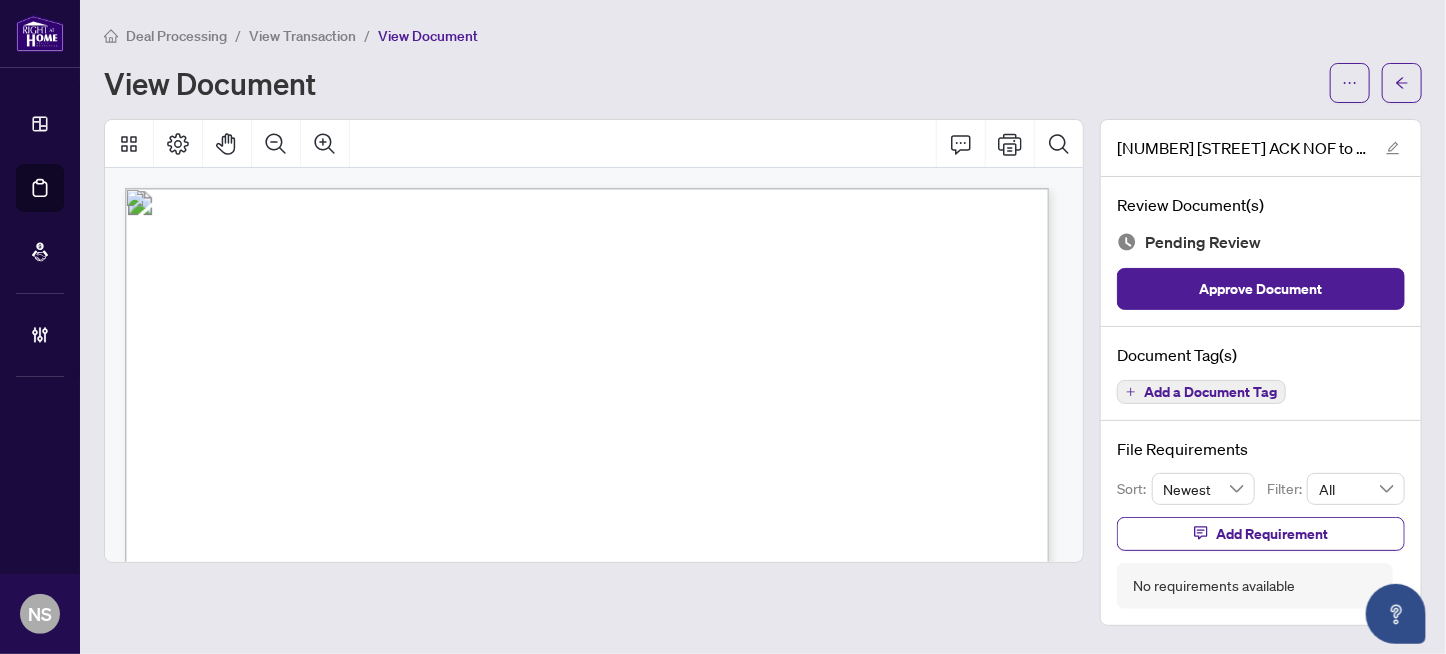 click on "Add a Document Tag" at bounding box center [1210, 392] 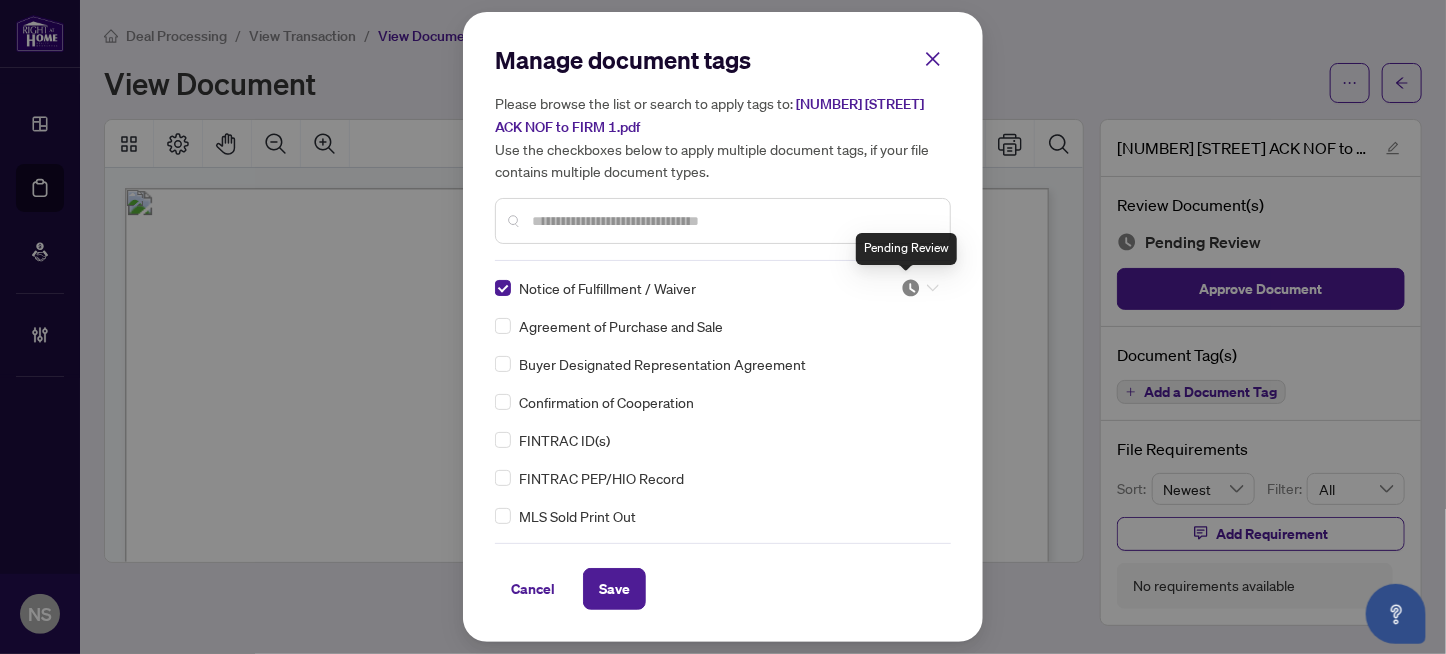 click at bounding box center [911, 288] 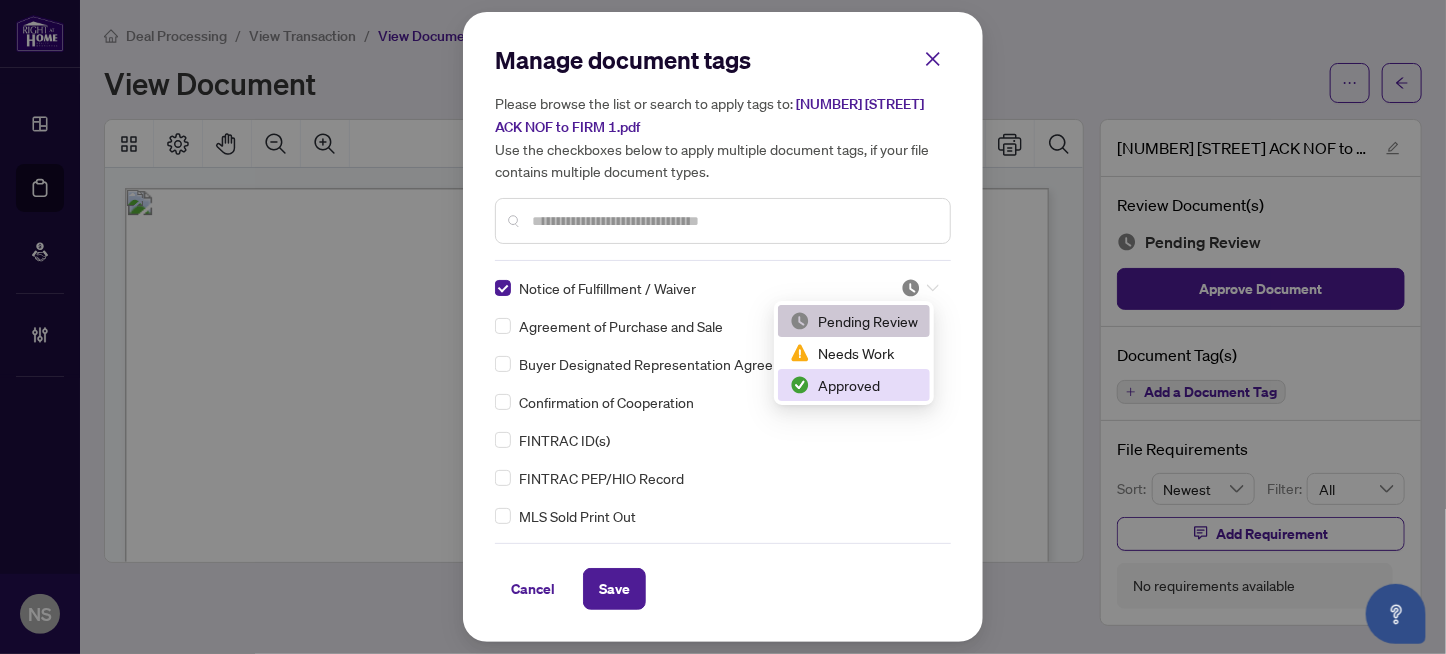 drag, startPoint x: 877, startPoint y: 389, endPoint x: 723, endPoint y: 549, distance: 222.07207 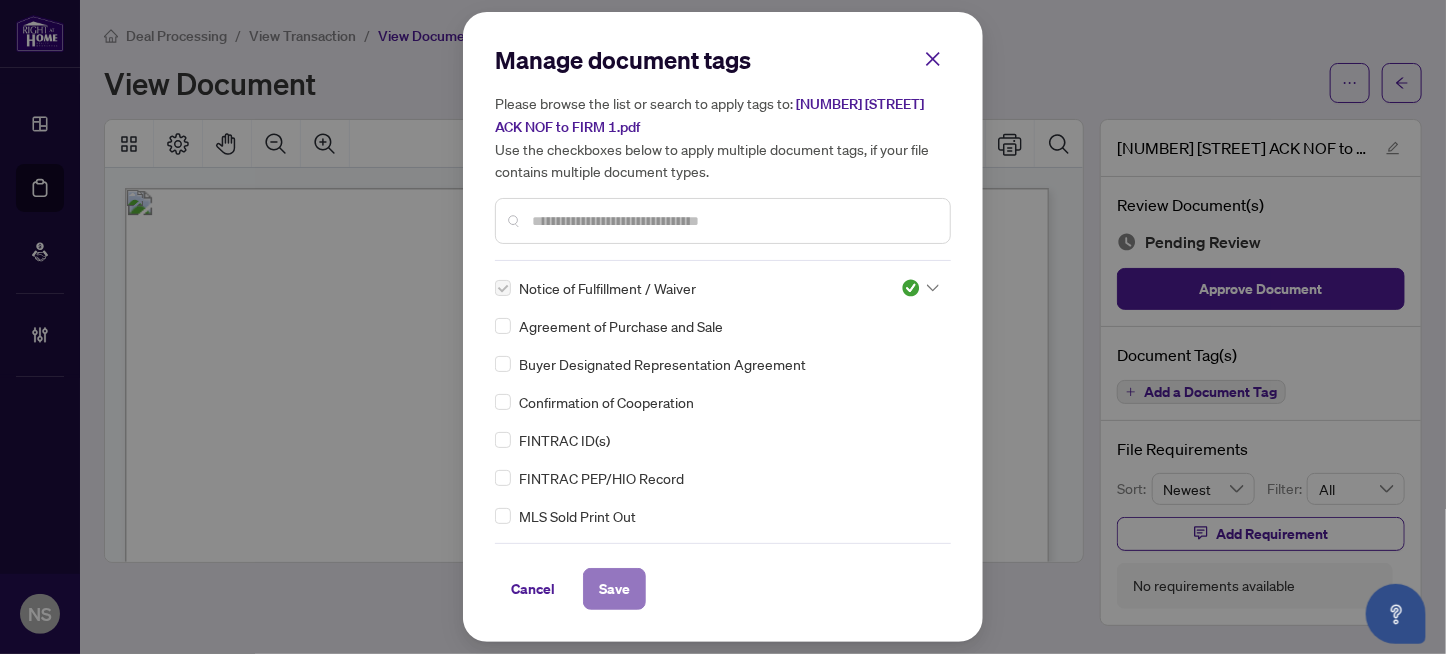 drag, startPoint x: 617, startPoint y: 589, endPoint x: 559, endPoint y: 541, distance: 75.28612 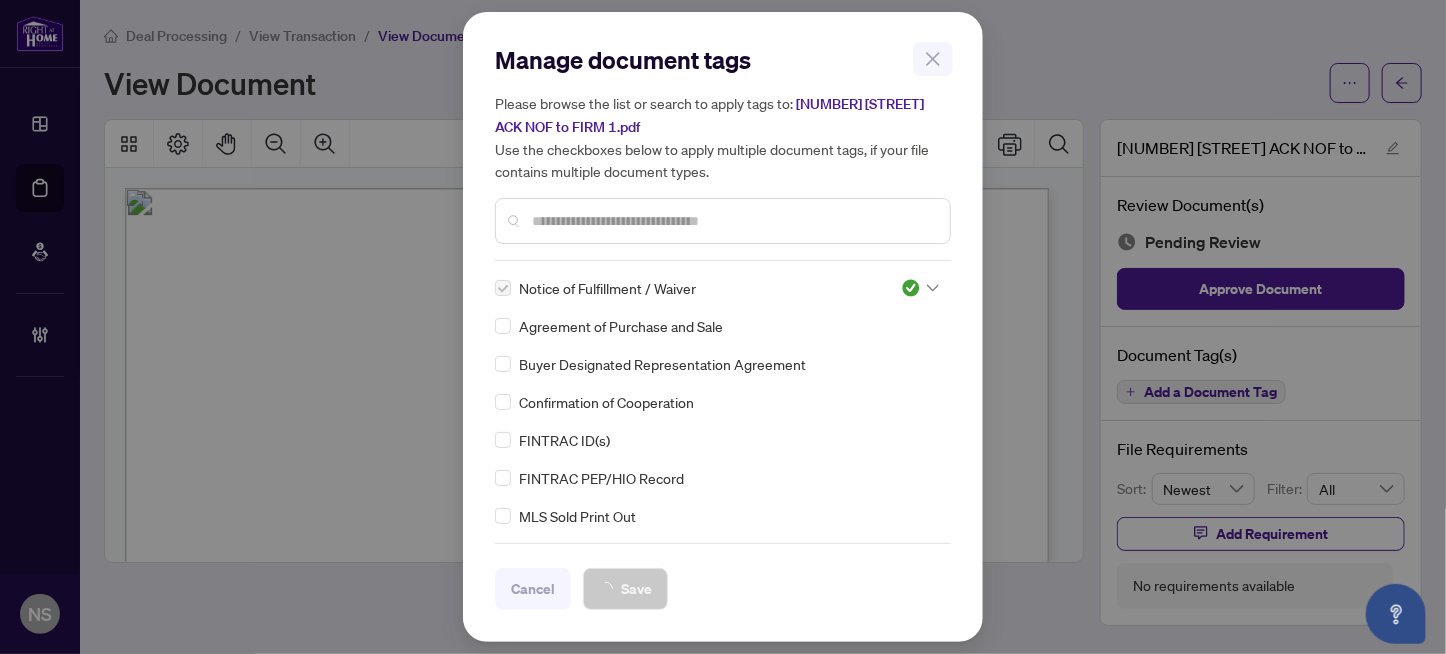 click on "Manage document tags Please browse the list or search to apply tags to:   251 JOHN ST ACK NOF to FIRM 1.pdf   Use the checkboxes below to apply multiple document tags, if your file contains multiple document types.   Notice of Fulfillment / Waiver Agreement of Purchase and Sale Buyer Designated Representation Agreement Confirmation of Cooperation FINTRAC ID(s) FINTRAC PEP/HIO Record MLS Sold Print Out Receipt of Funds Record RECO Information Guide Registrants Disclosure of Interest 1st Page of the APS Advance Paperwork Agent Correspondence Agreement of Assignment of Purchase and Sale Agreement to Cooperate /Broker Referral Agreement to Lease Articles of Incorporation Back to Vendor Letter Belongs to Another Transaction Builder's Consent Buyer Designated Representation Agreement Buyers Lawyer Information Certificate of Estate Trustee(s) Client Refused to Sign Closing Date Change Co-op Brokerage Commission Statement Co-op EFT Co-operating Indemnity Agreement Commission Adjustment Commission Agreement Duplicate" at bounding box center (723, 327) 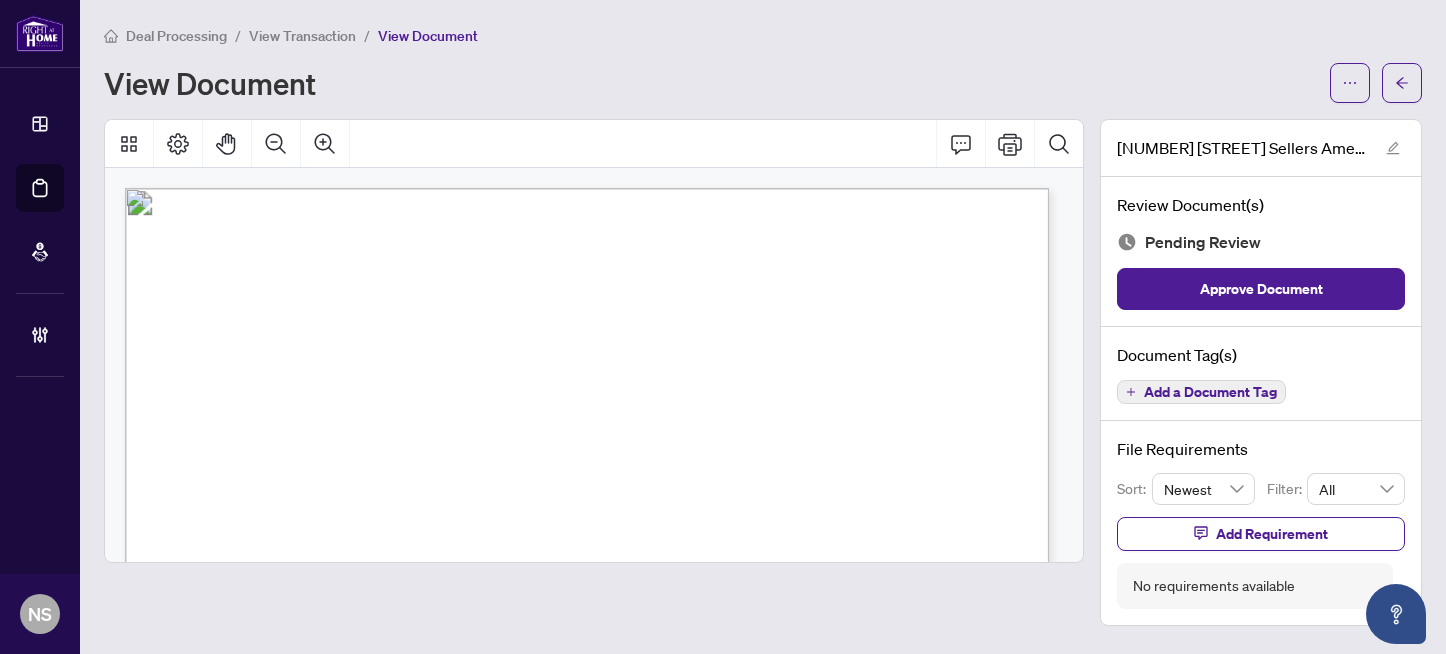 scroll, scrollTop: 0, scrollLeft: 0, axis: both 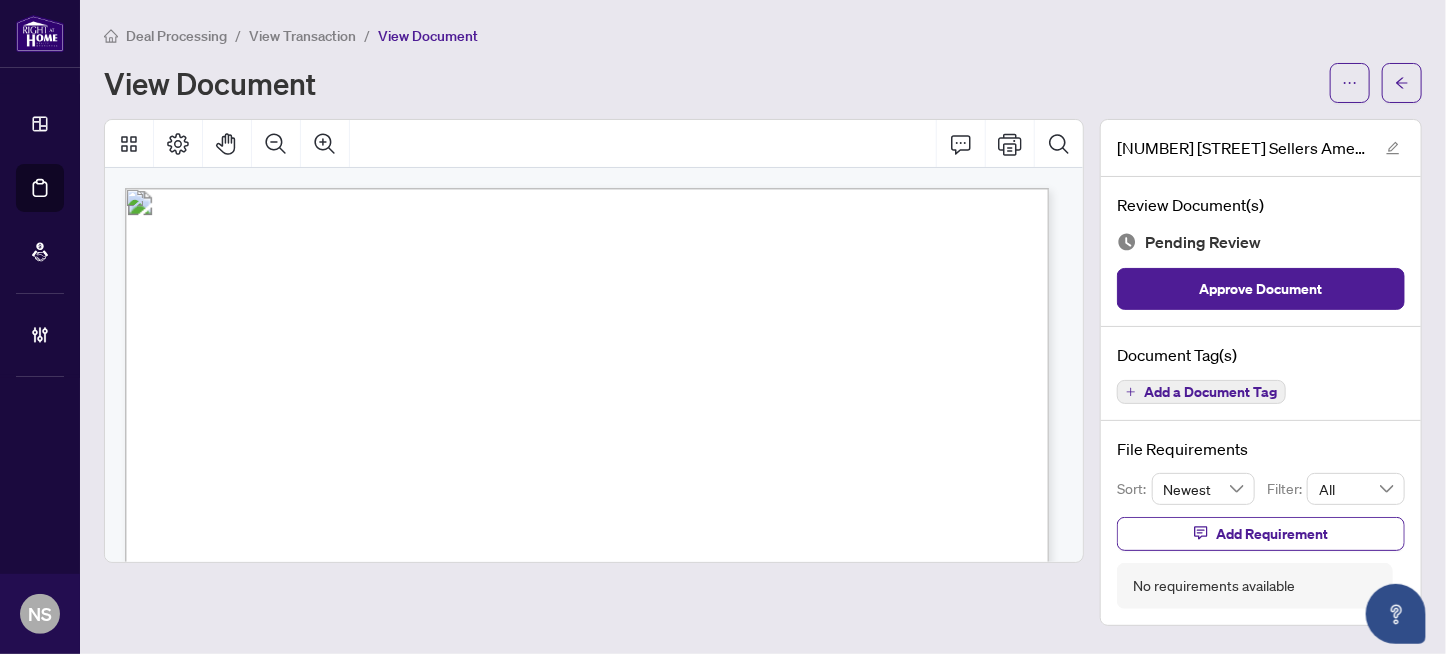 click on "Add a Document Tag" at bounding box center [1210, 392] 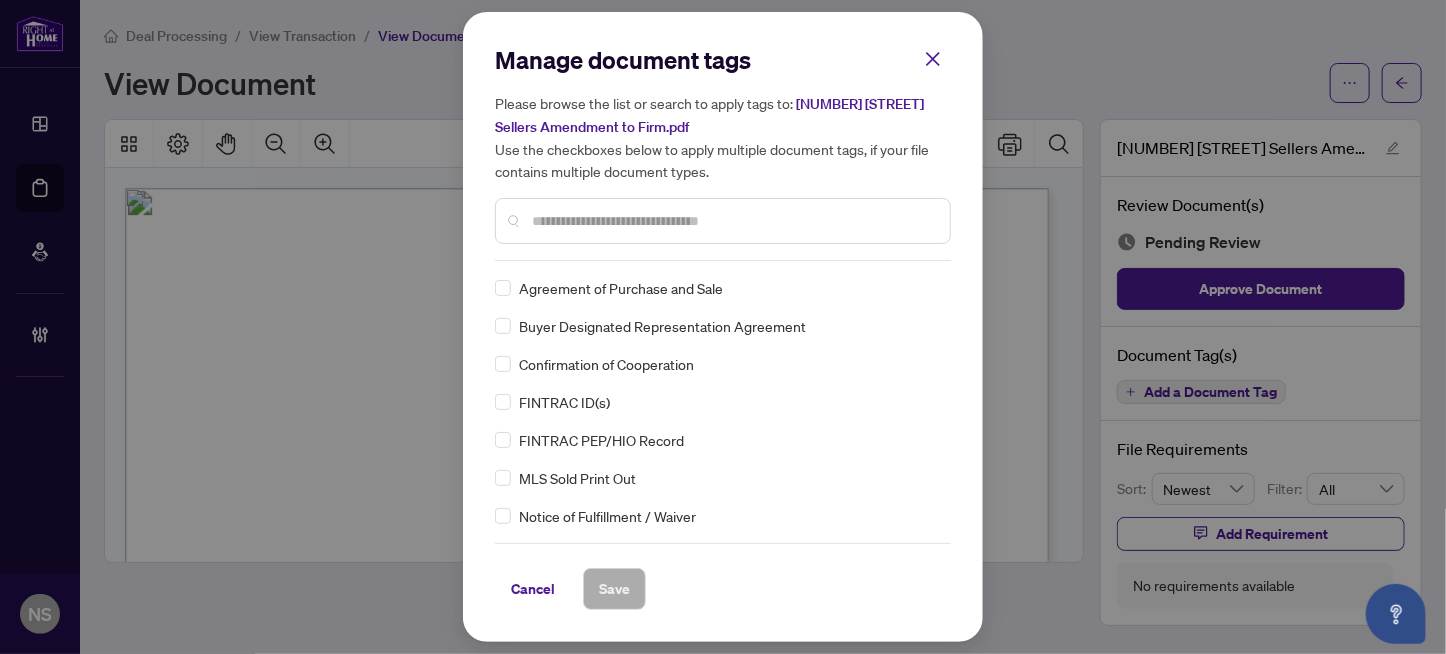 click at bounding box center [733, 221] 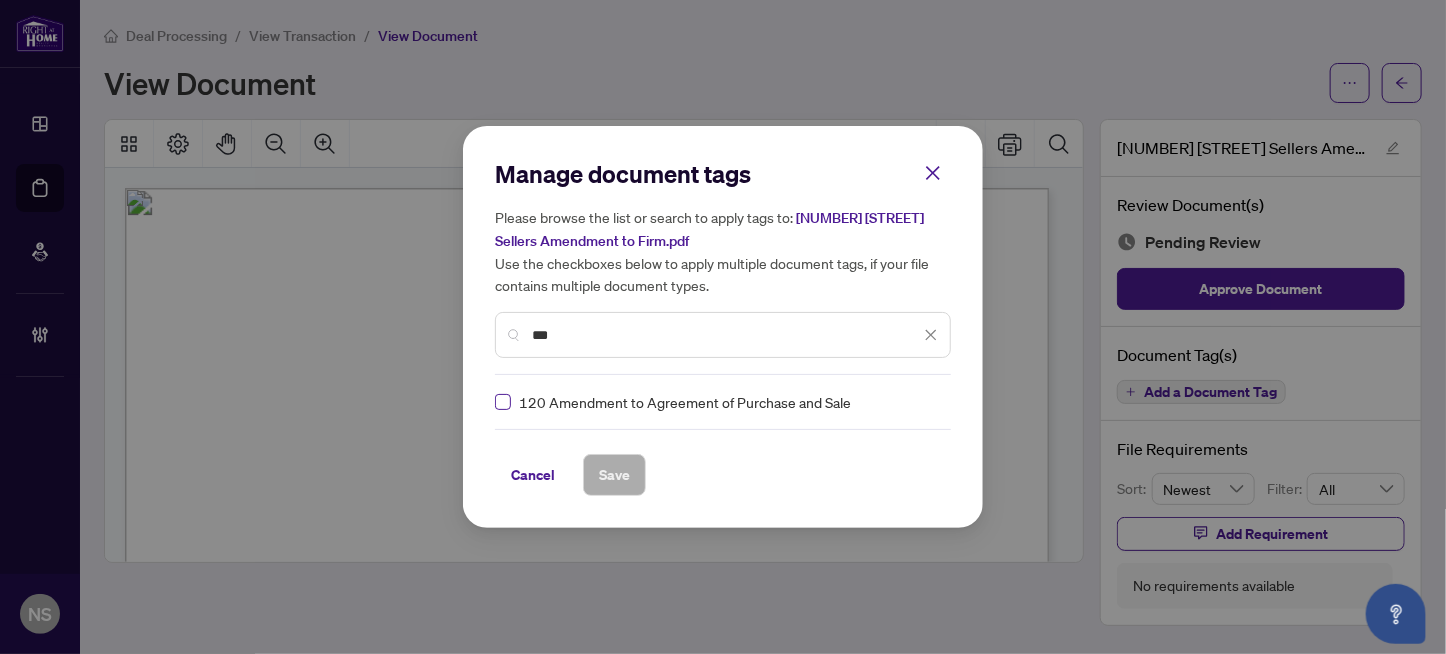 type on "***" 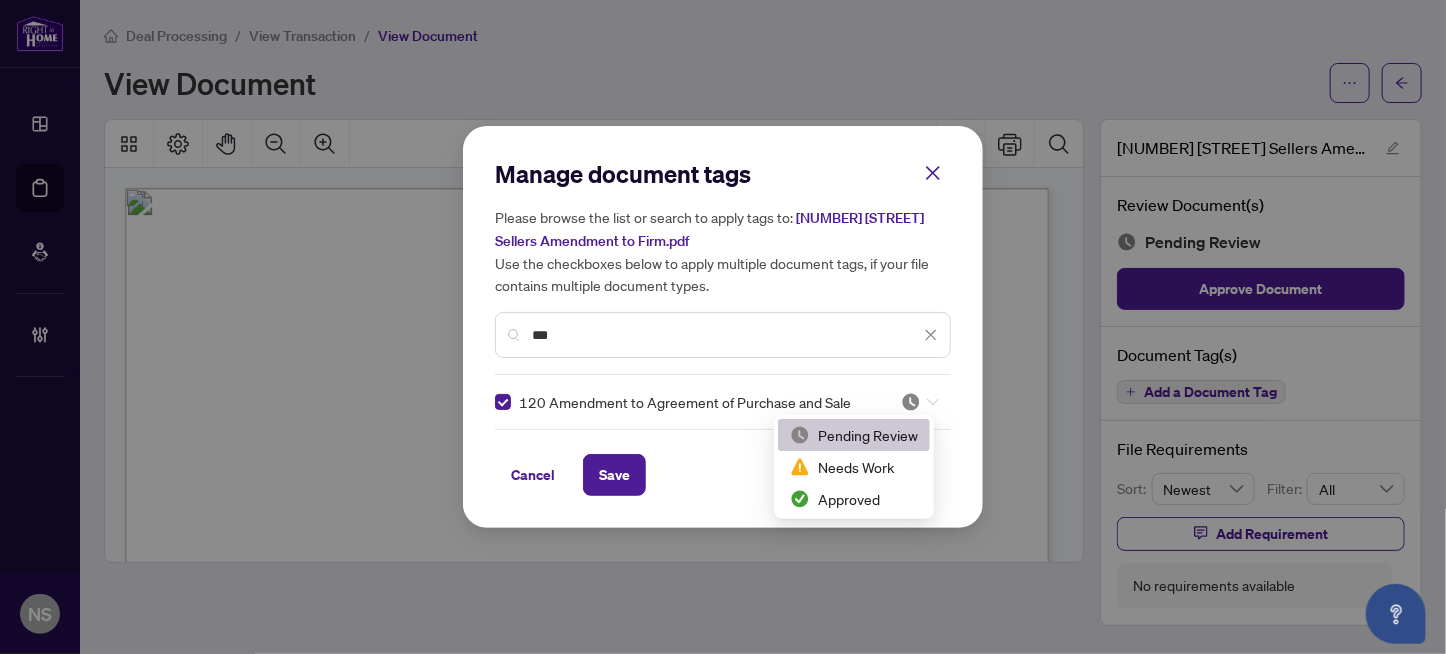 click at bounding box center [914, 402] 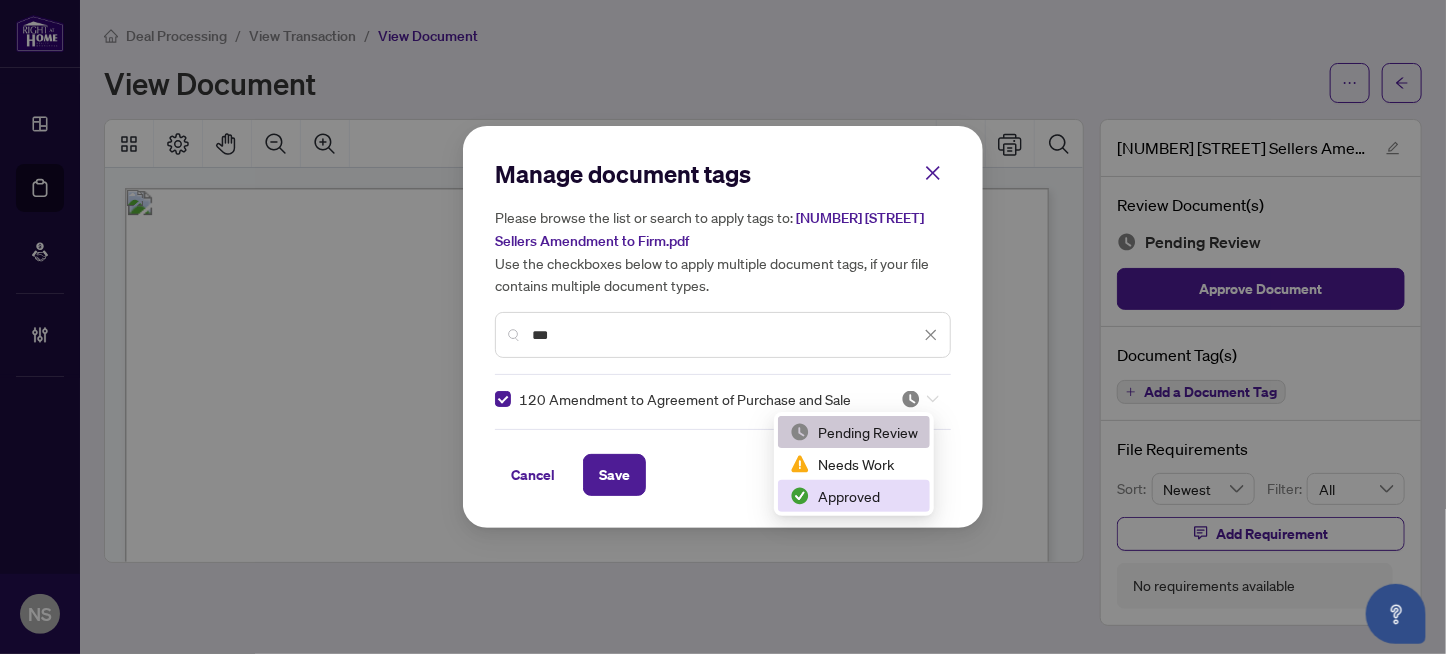 drag, startPoint x: 861, startPoint y: 489, endPoint x: 844, endPoint y: 489, distance: 17 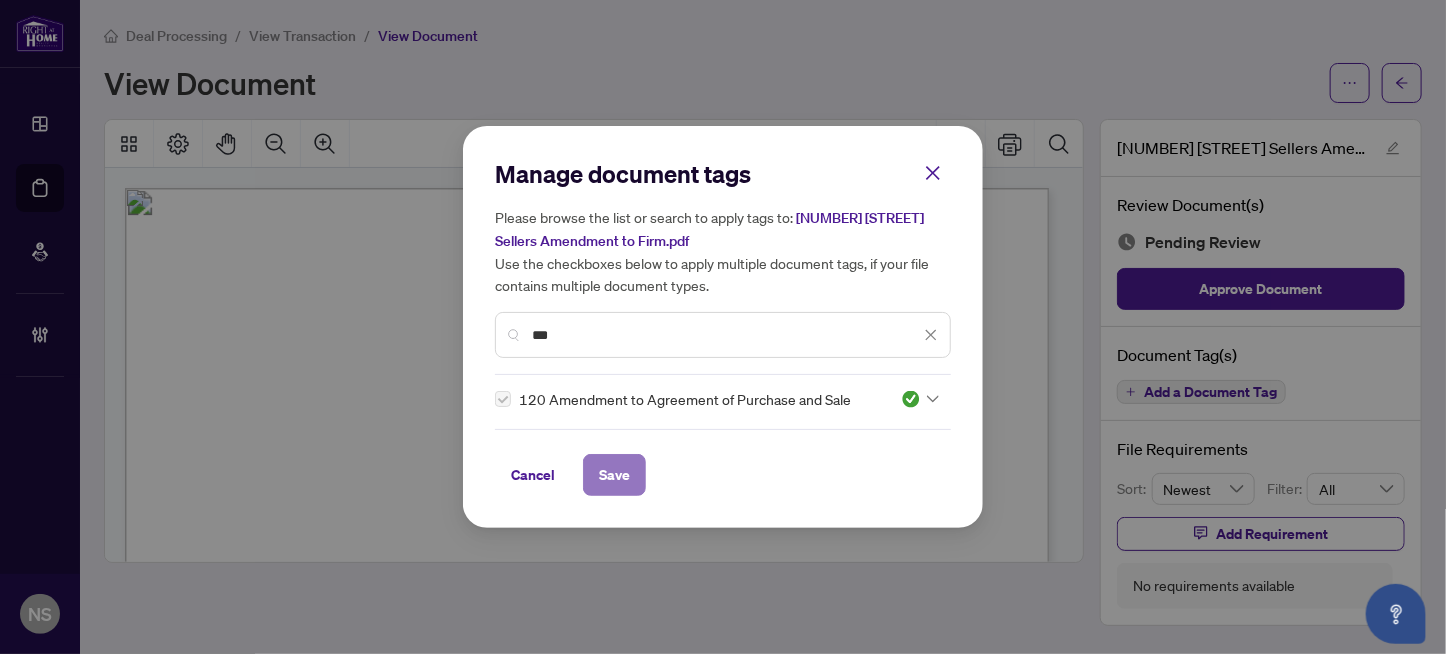 drag, startPoint x: 599, startPoint y: 469, endPoint x: 804, endPoint y: 44, distance: 471.85803 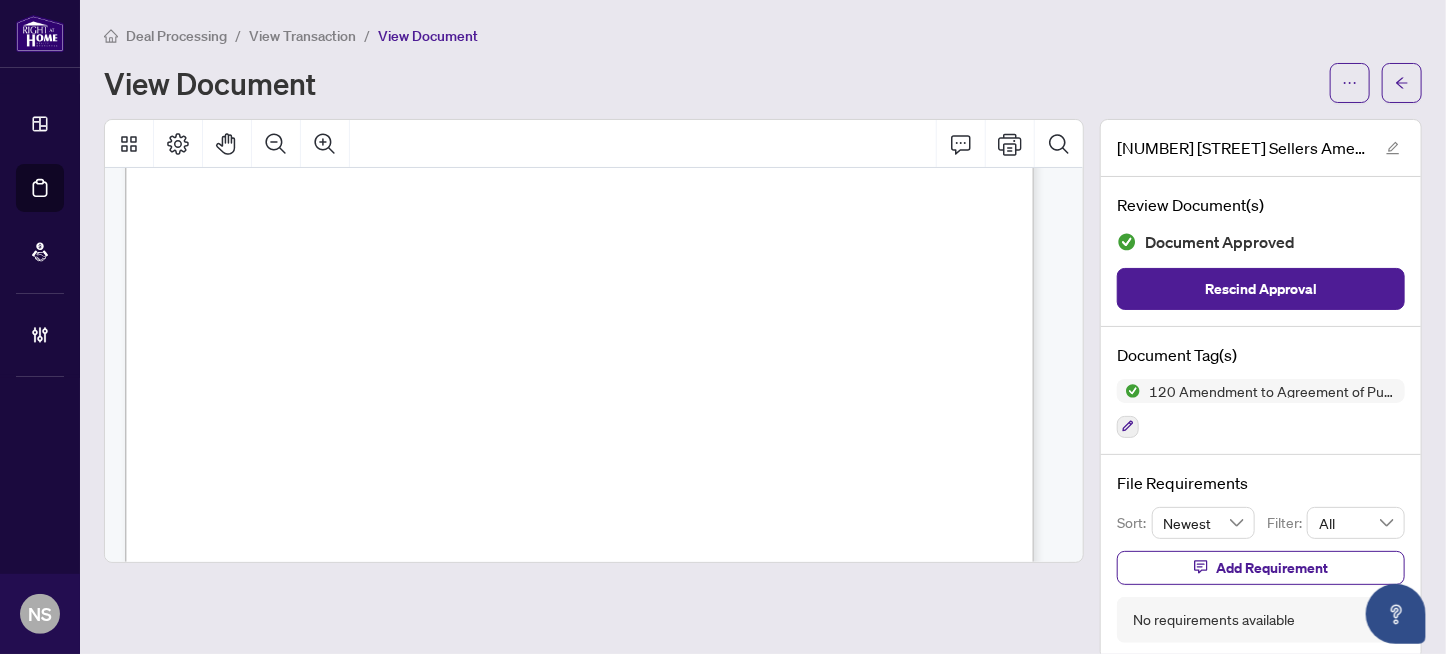 scroll, scrollTop: 1899, scrollLeft: 0, axis: vertical 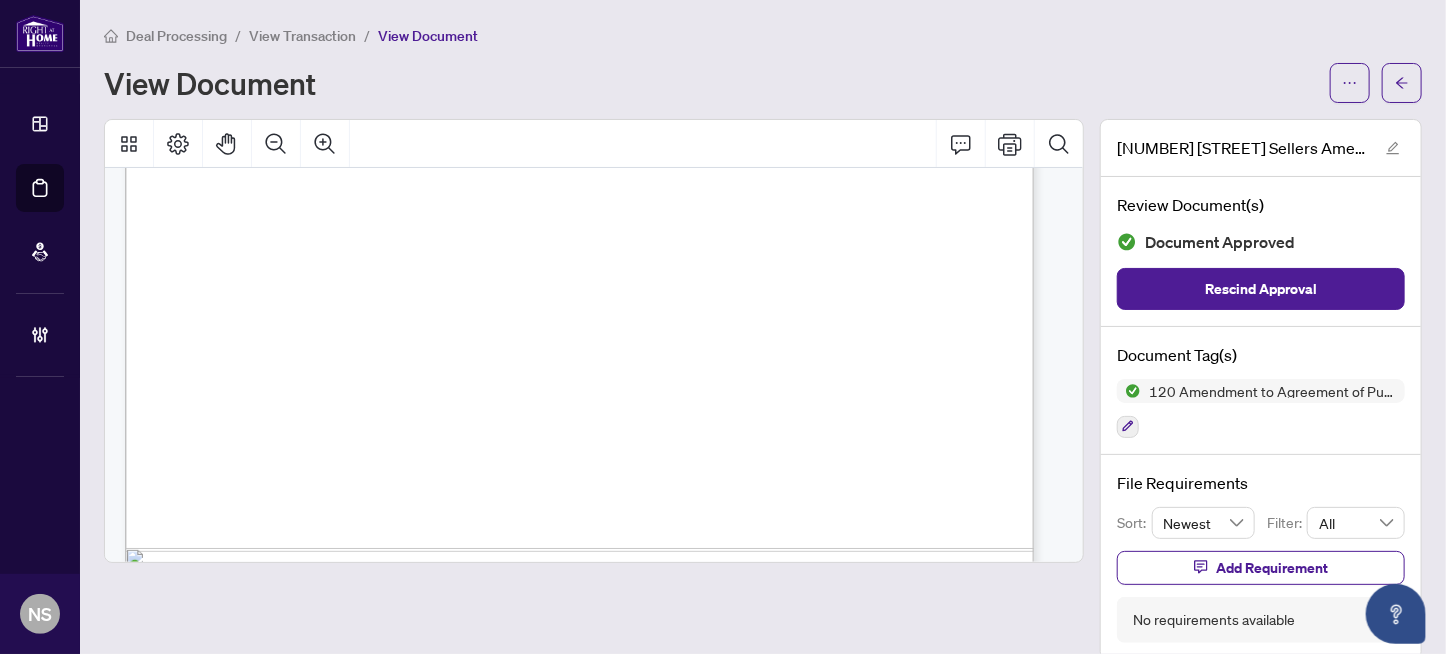 click on "Michael Daloisio" at bounding box center (813, 356) 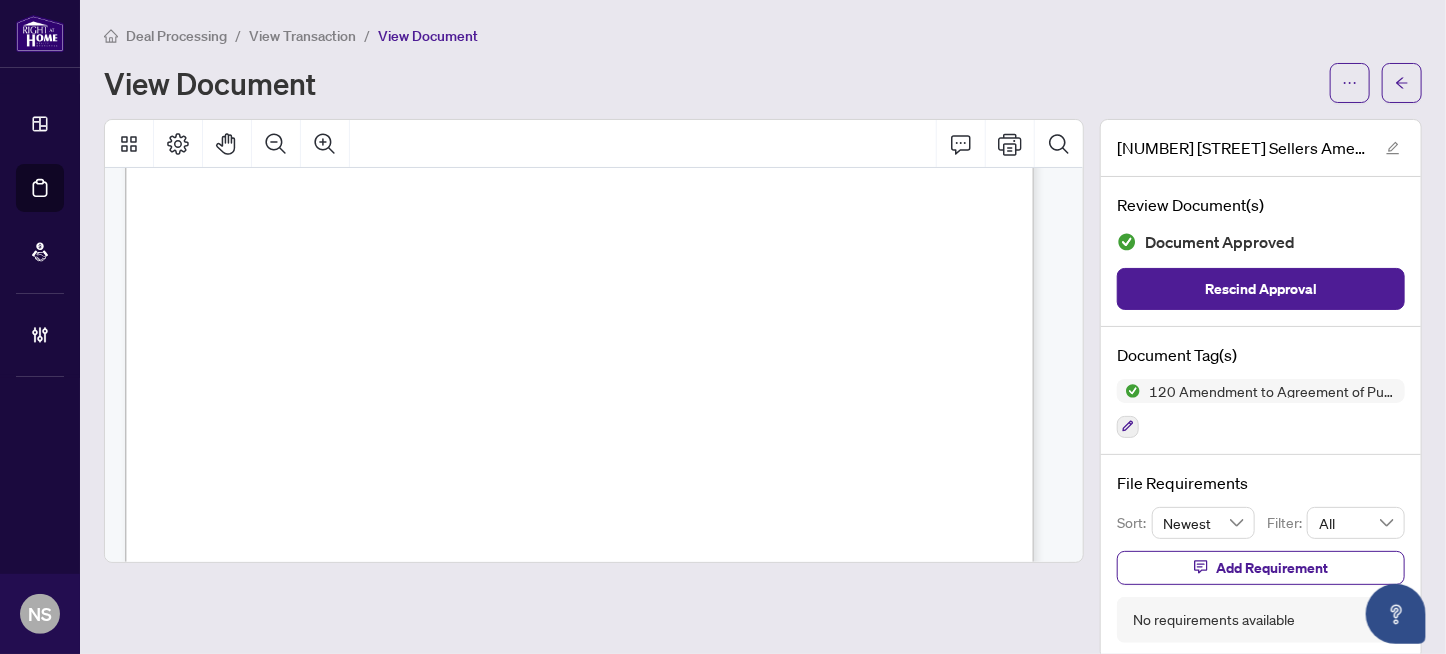scroll, scrollTop: 1399, scrollLeft: 0, axis: vertical 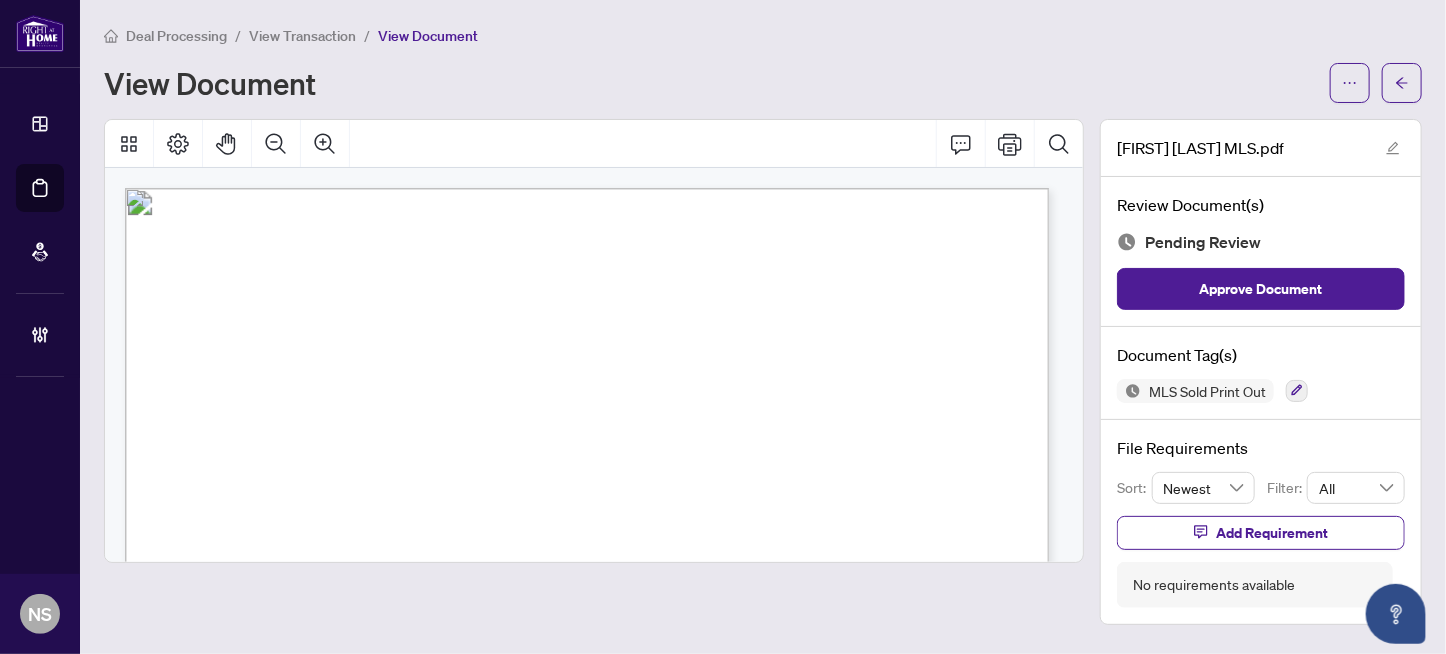 click on "MLS®#: X12220899" at bounding box center [863, 304] 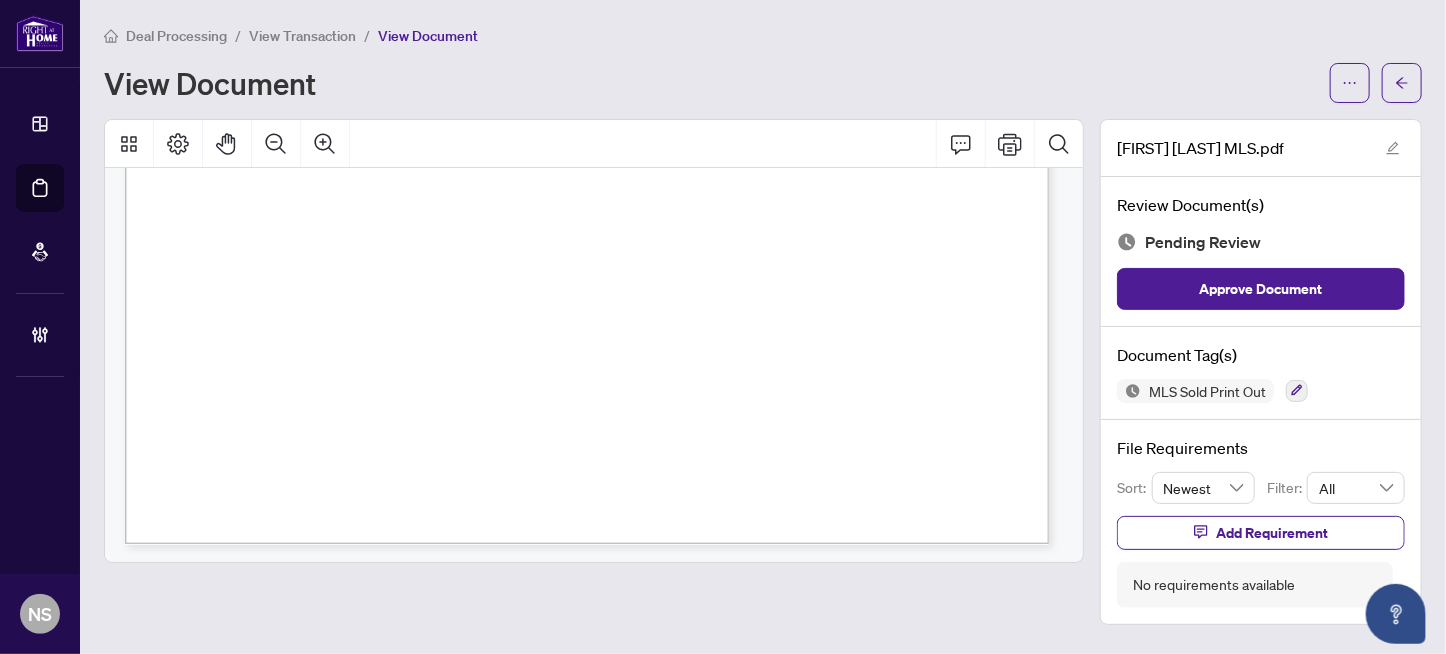 scroll, scrollTop: 2067, scrollLeft: 0, axis: vertical 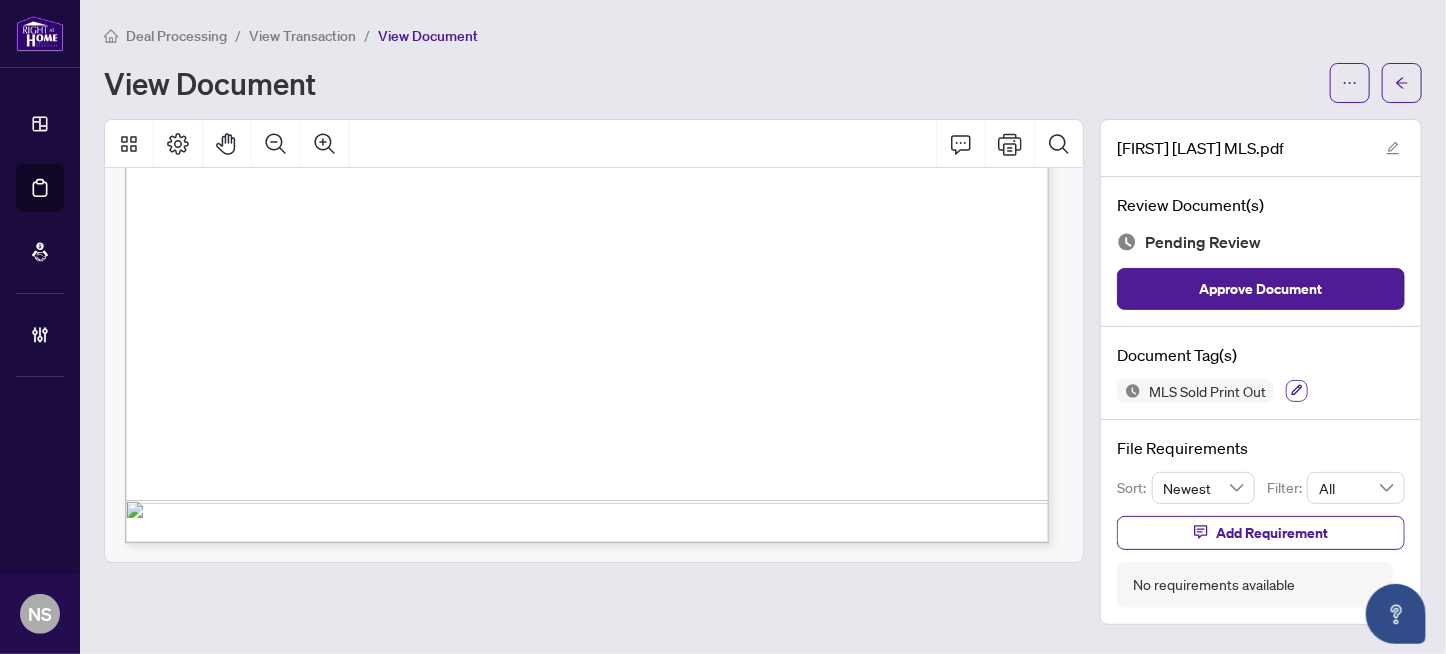 click 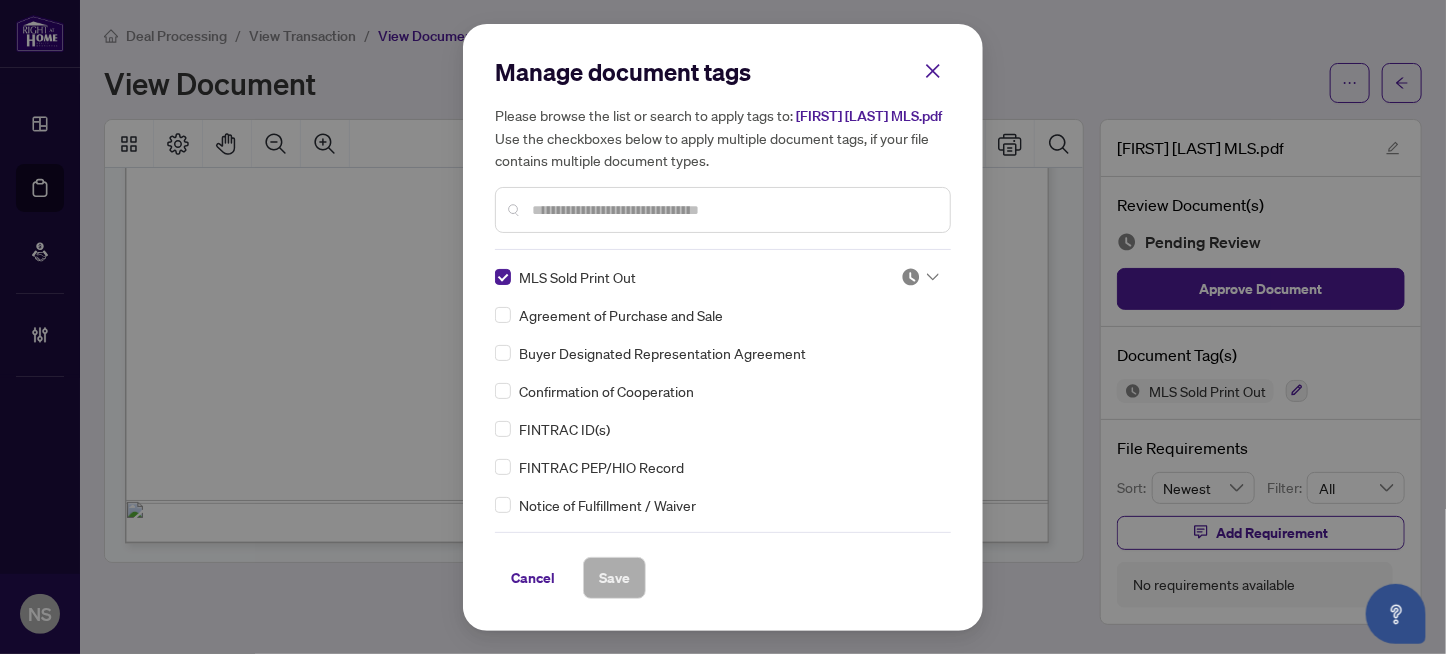 click at bounding box center (914, 277) 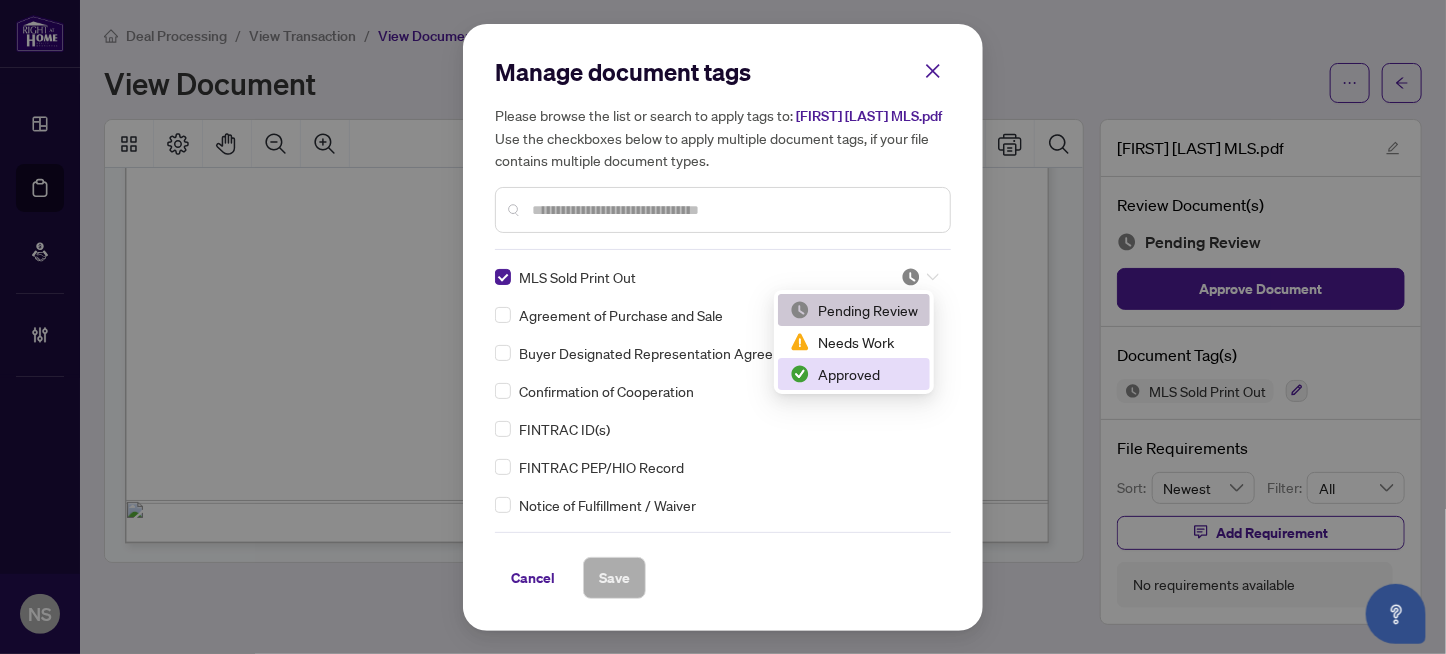drag, startPoint x: 847, startPoint y: 371, endPoint x: 613, endPoint y: 589, distance: 319.81244 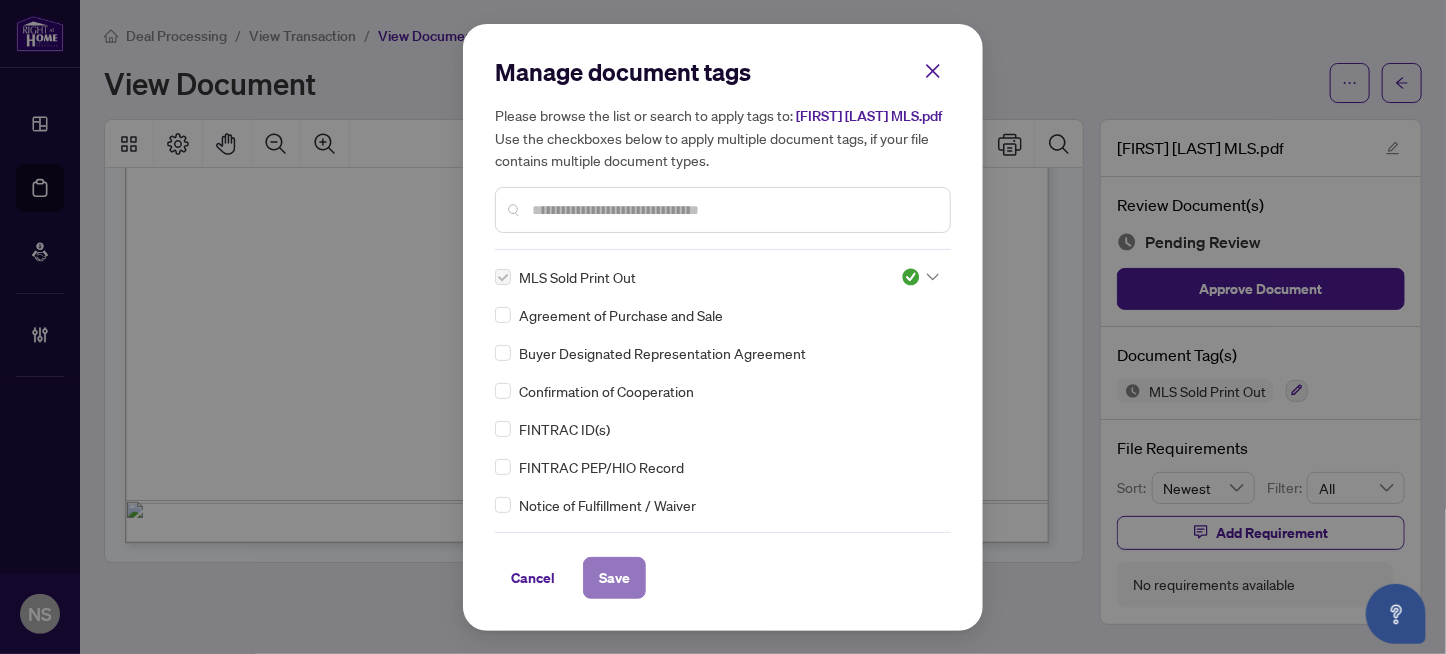 drag, startPoint x: 615, startPoint y: 567, endPoint x: 812, endPoint y: 98, distance: 508.6944 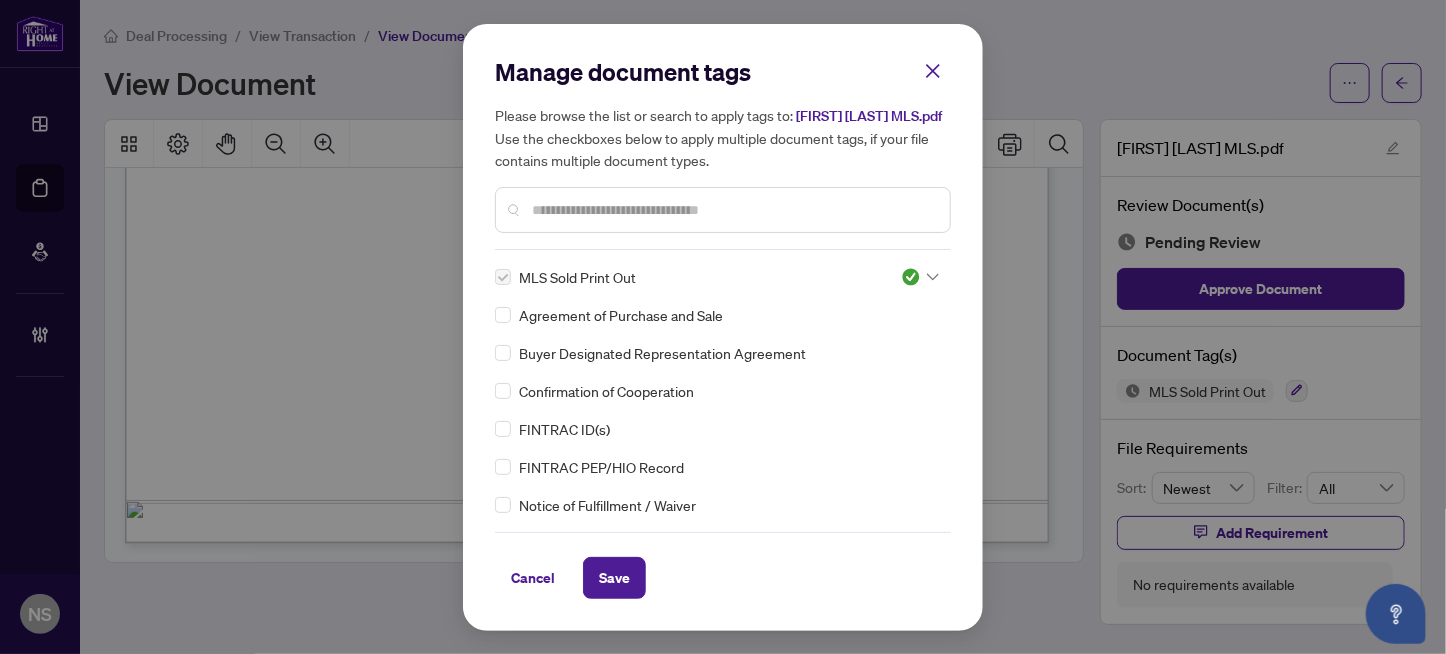 click on "Save" at bounding box center (614, 578) 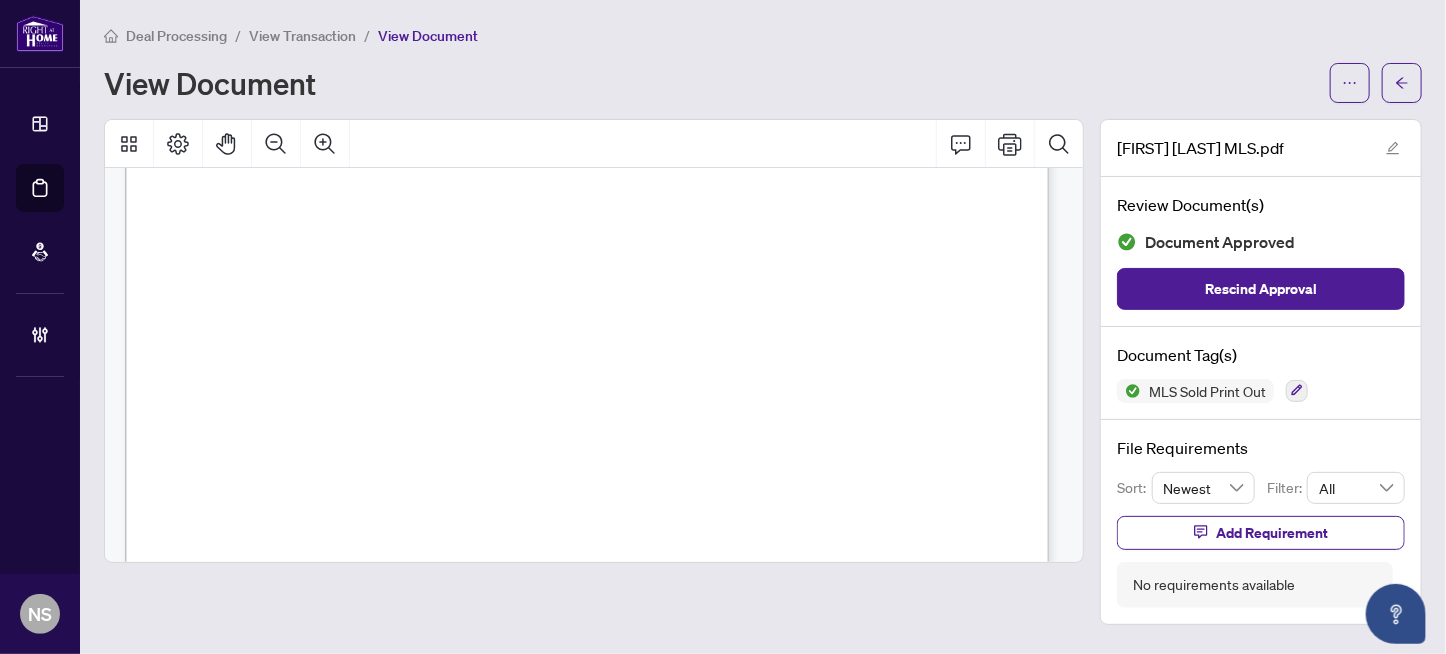 scroll, scrollTop: 1767, scrollLeft: 0, axis: vertical 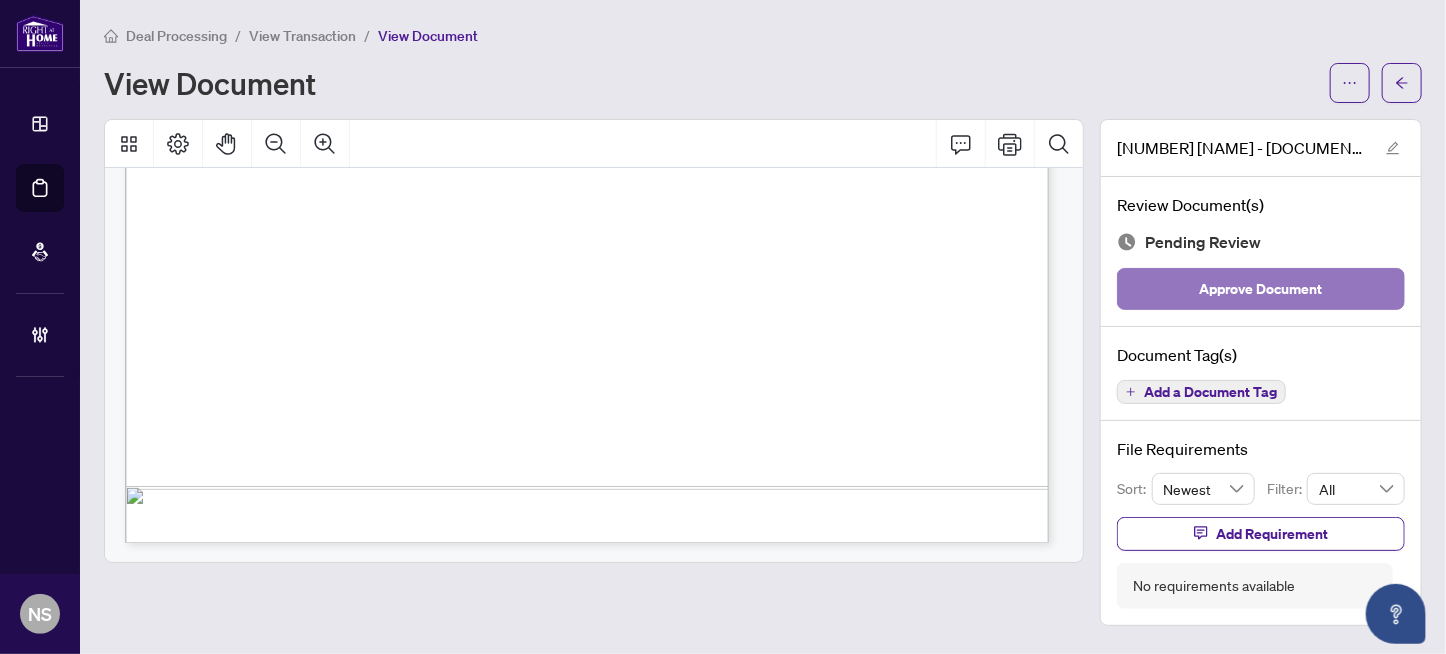 click on "Approve Document" at bounding box center (1261, 289) 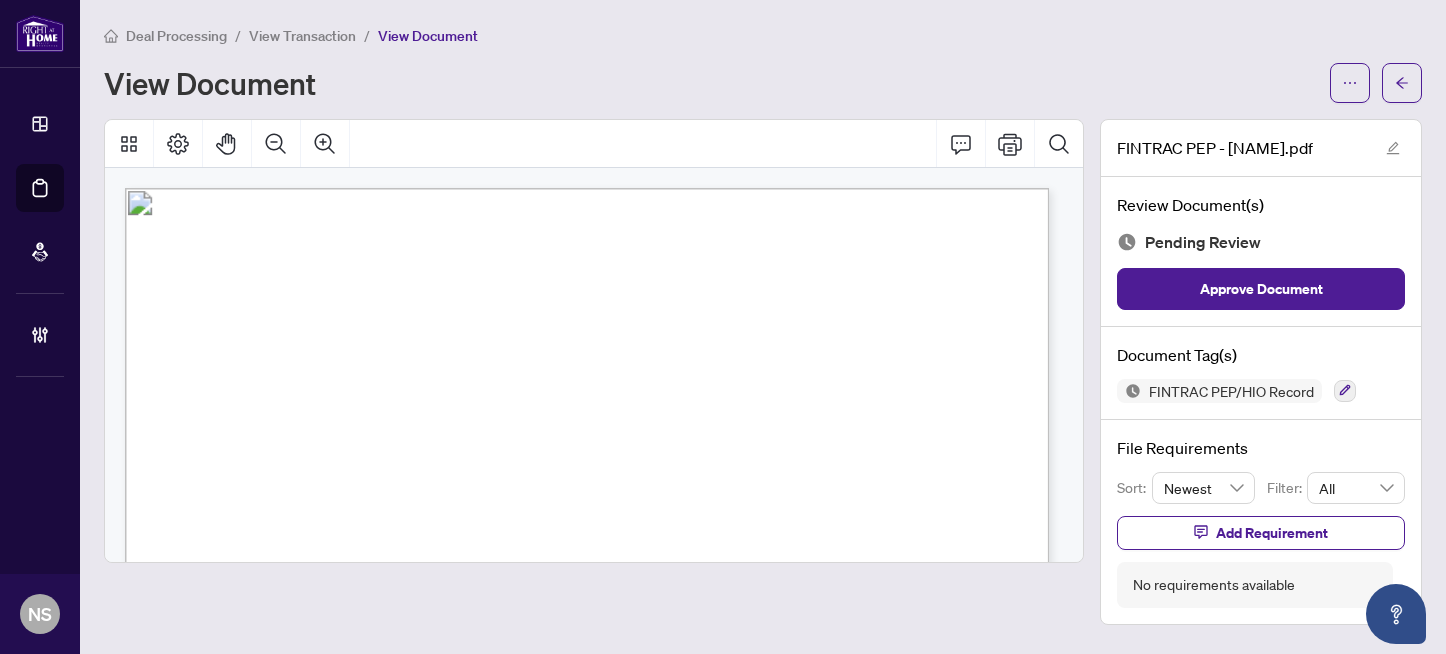 scroll, scrollTop: 0, scrollLeft: 0, axis: both 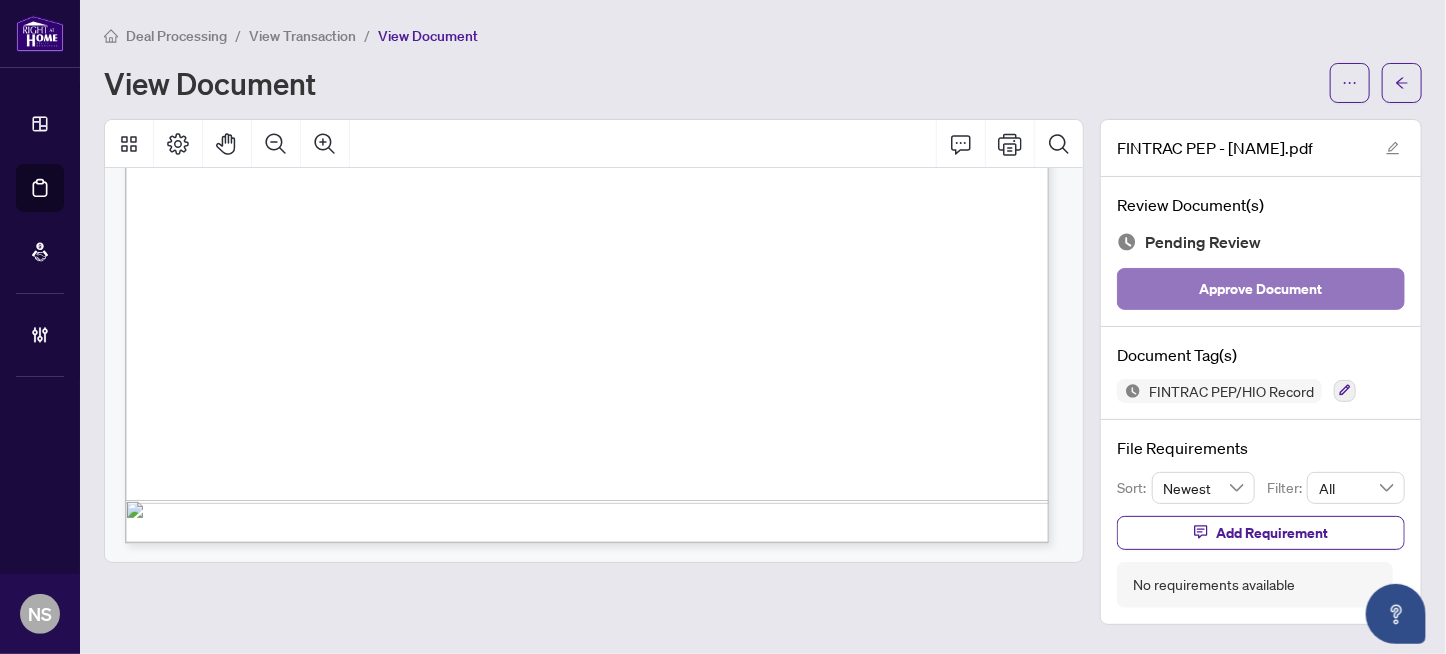 click on "Approve Document" at bounding box center [1261, 289] 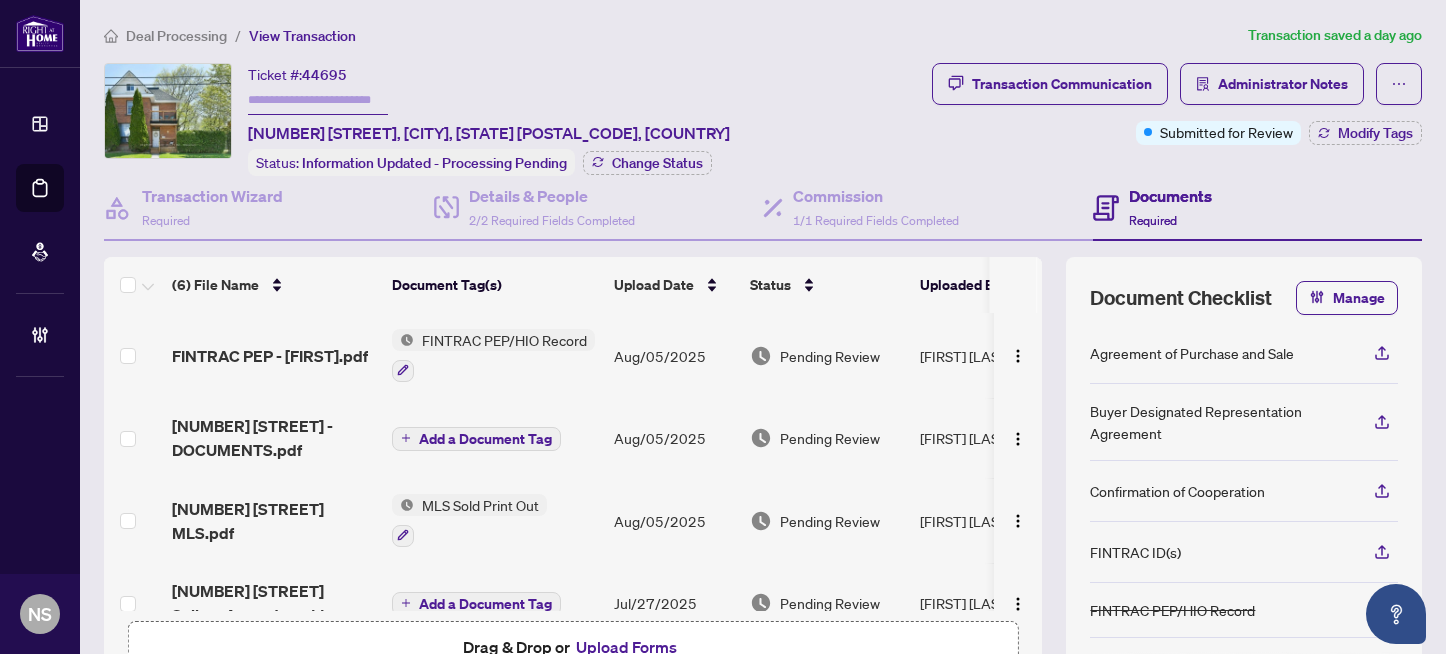 scroll, scrollTop: 0, scrollLeft: 0, axis: both 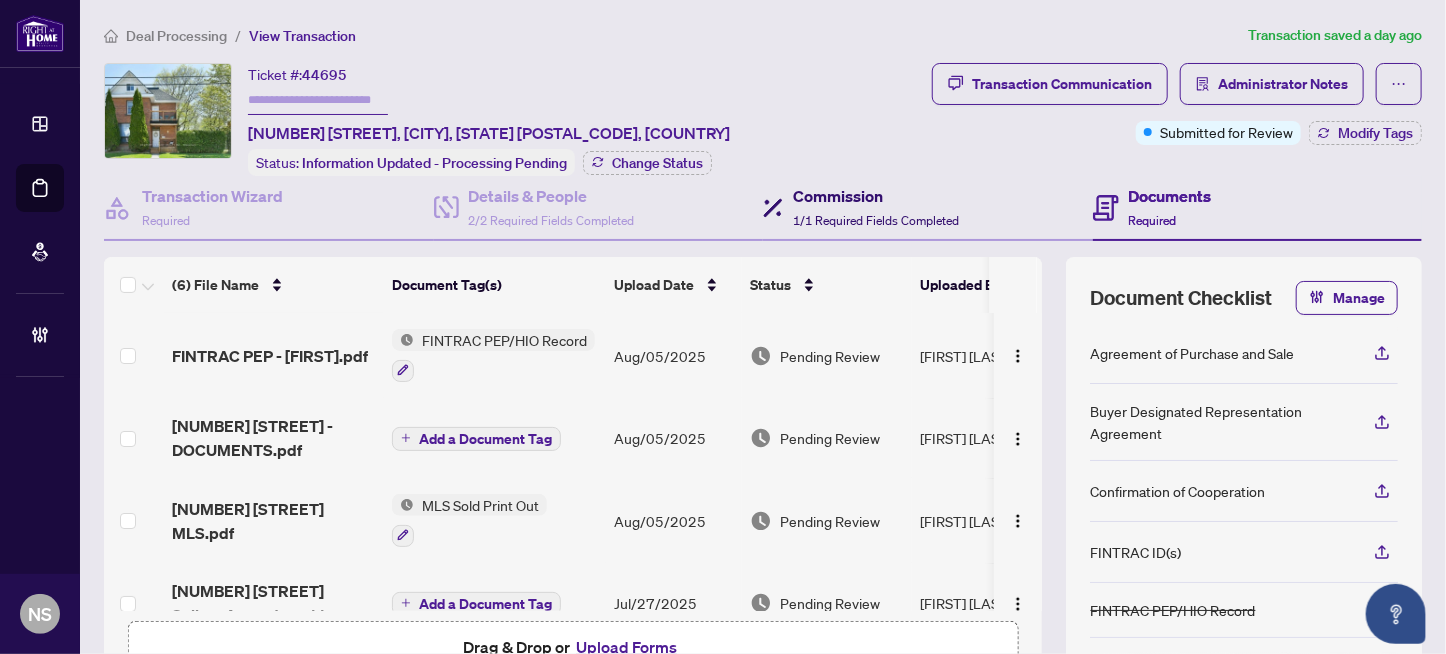 click on "1/1 Required Fields Completed" at bounding box center [876, 220] 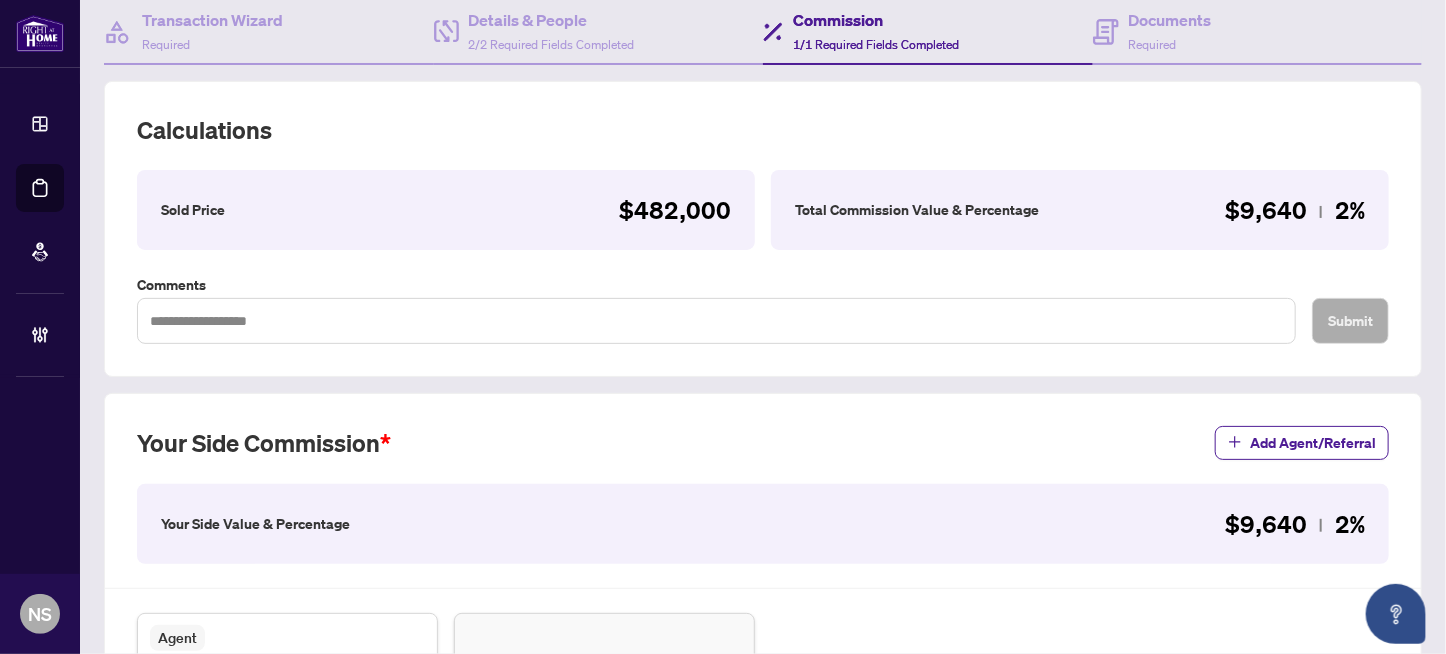 scroll, scrollTop: 0, scrollLeft: 0, axis: both 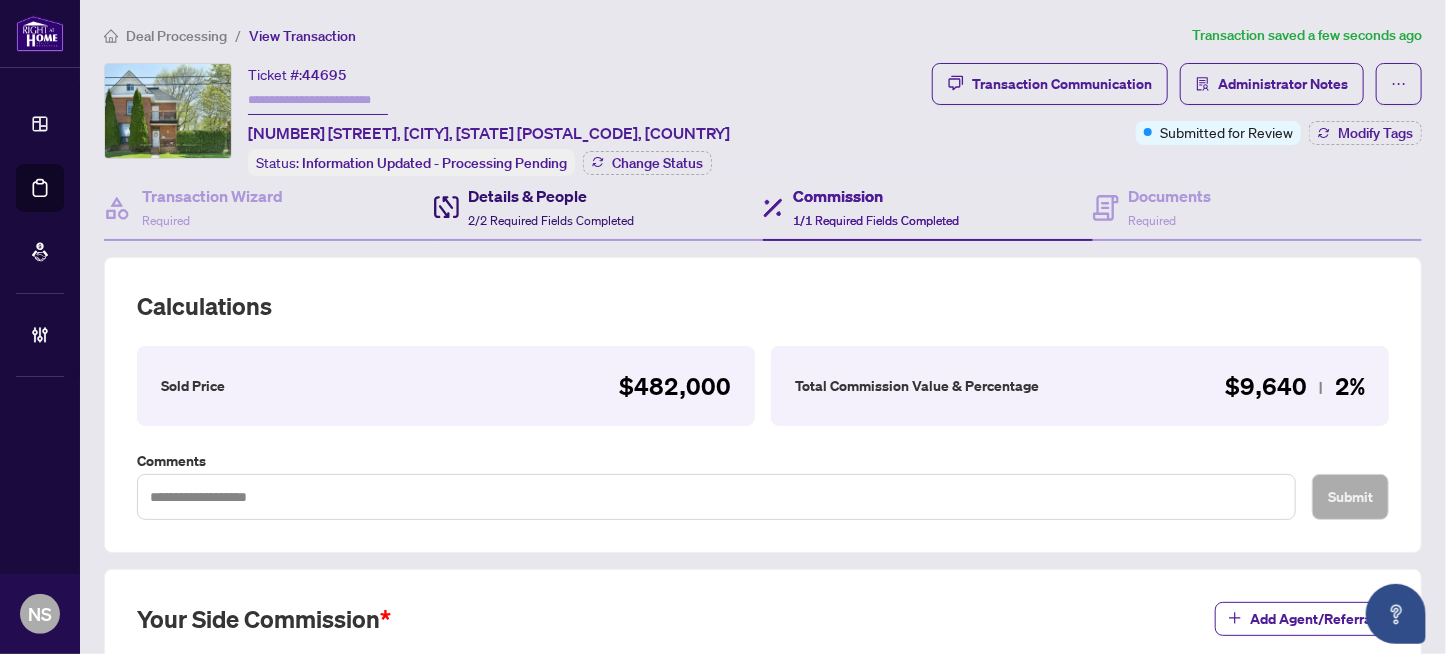 click on "2/2 Required Fields Completed" at bounding box center (552, 220) 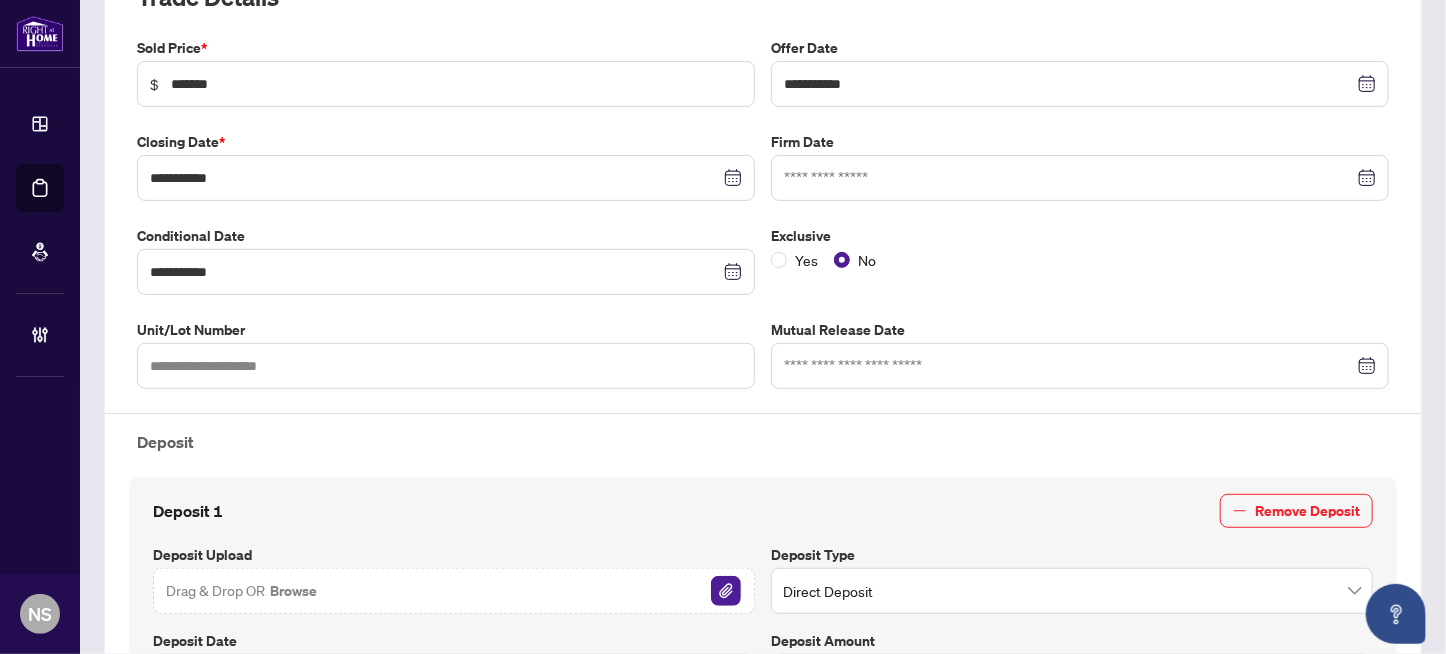 scroll, scrollTop: 299, scrollLeft: 0, axis: vertical 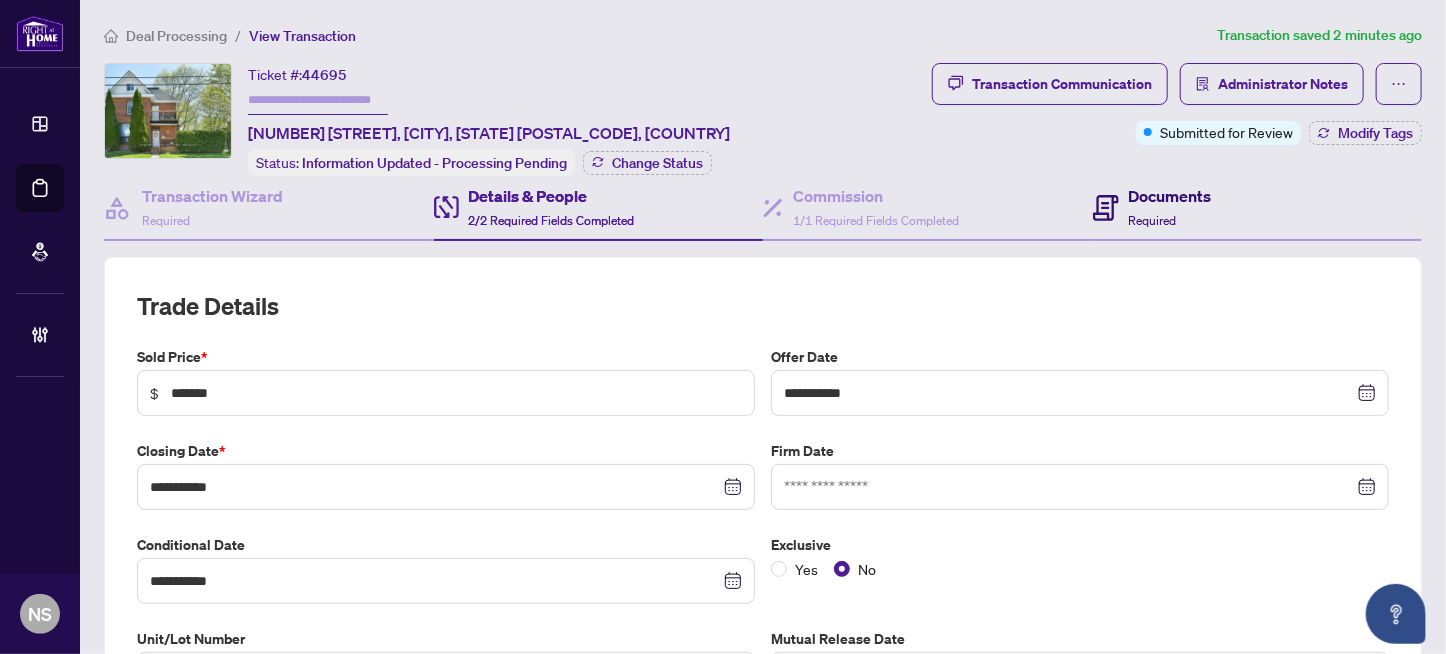 click on "Documents Required" at bounding box center (1170, 207) 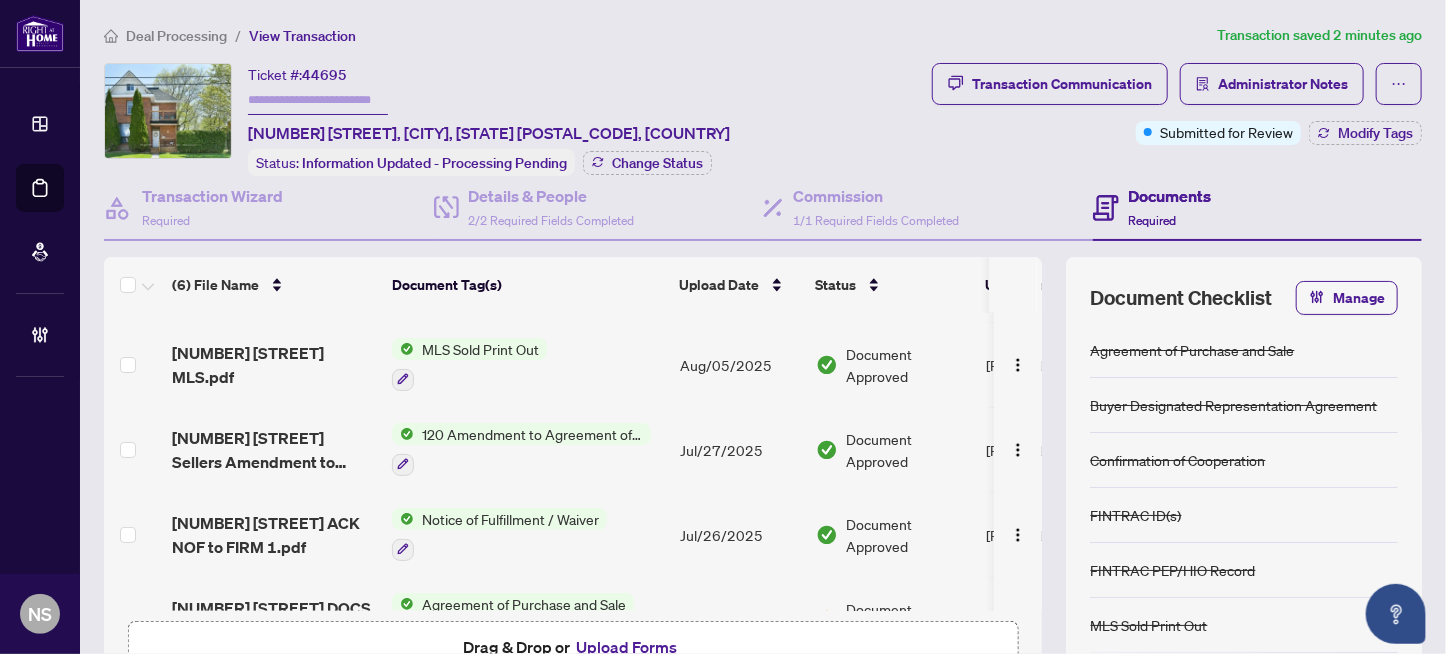 scroll, scrollTop: 208, scrollLeft: 0, axis: vertical 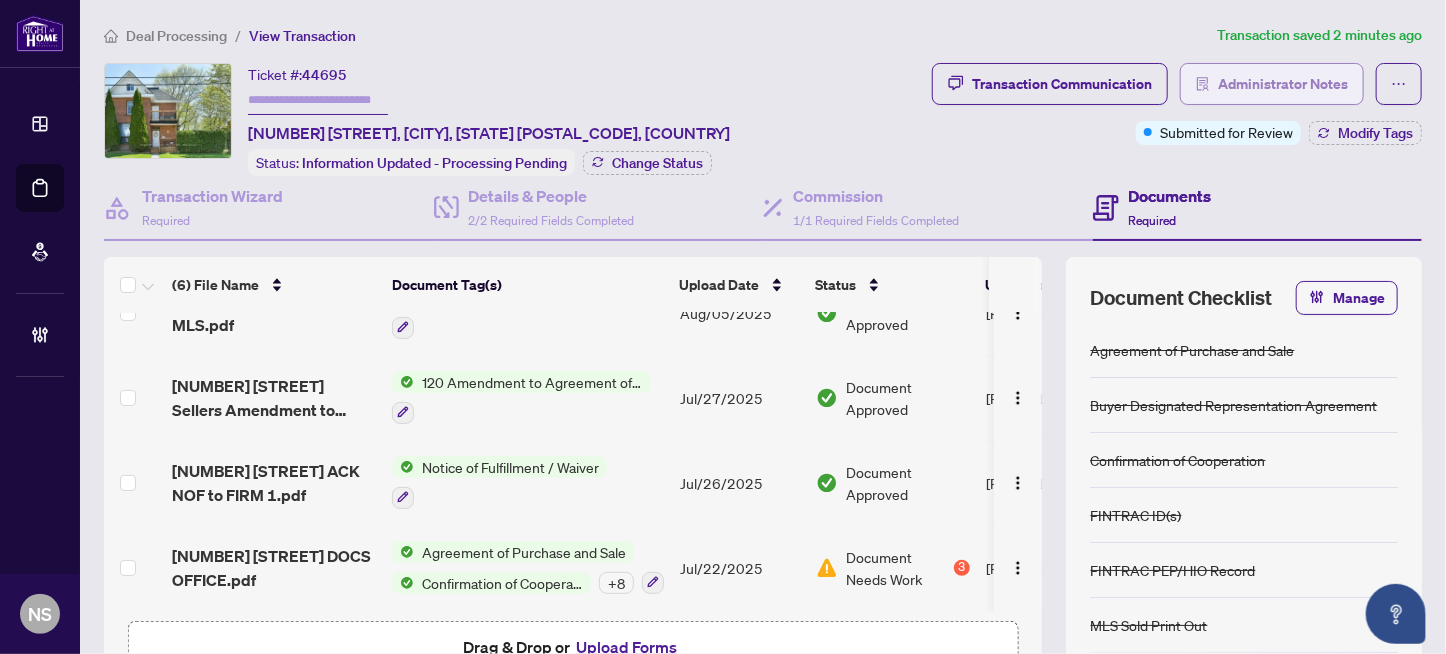 click on "Administrator Notes" at bounding box center (1283, 84) 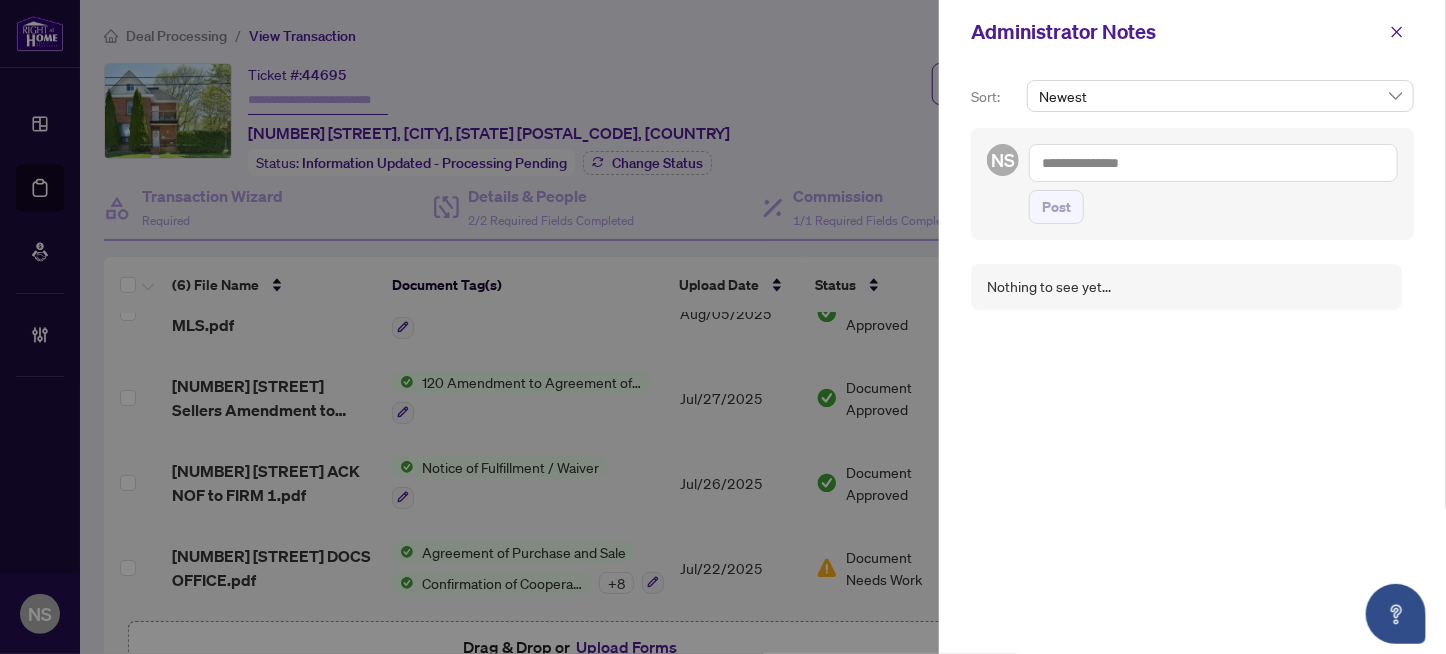 click at bounding box center [1213, 163] 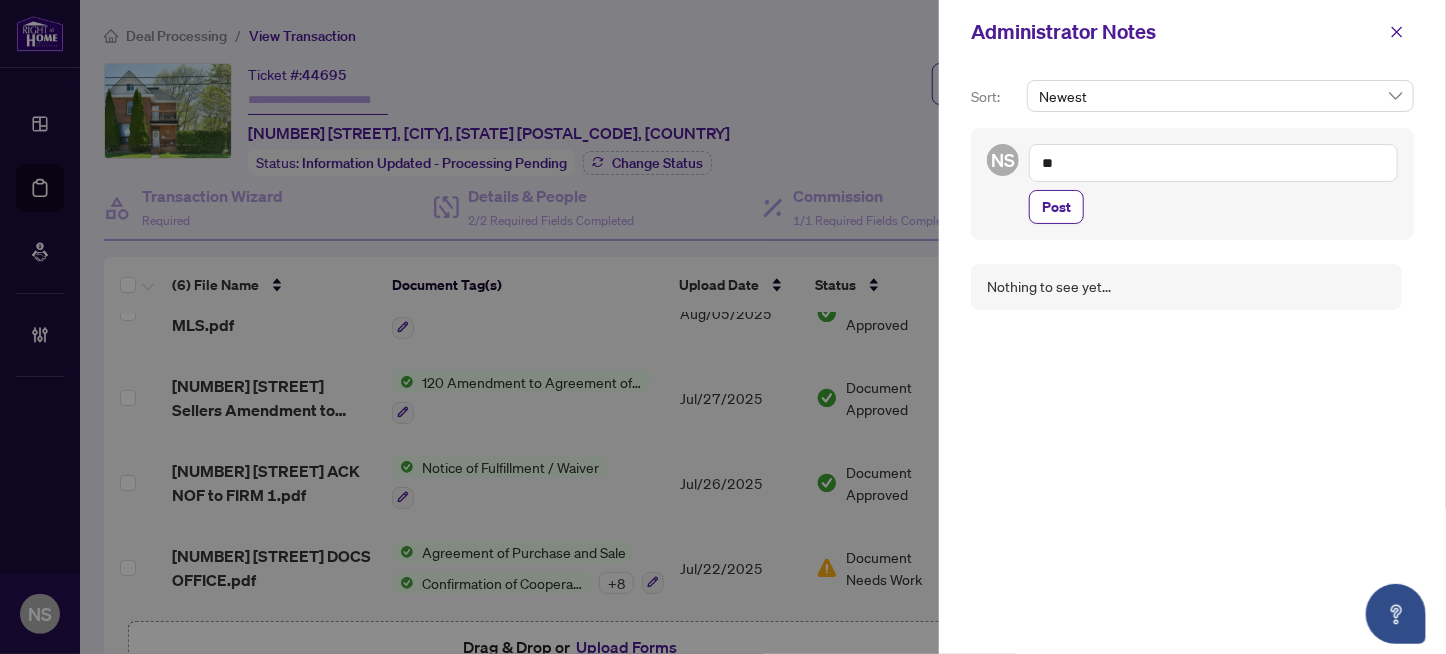 type on "*" 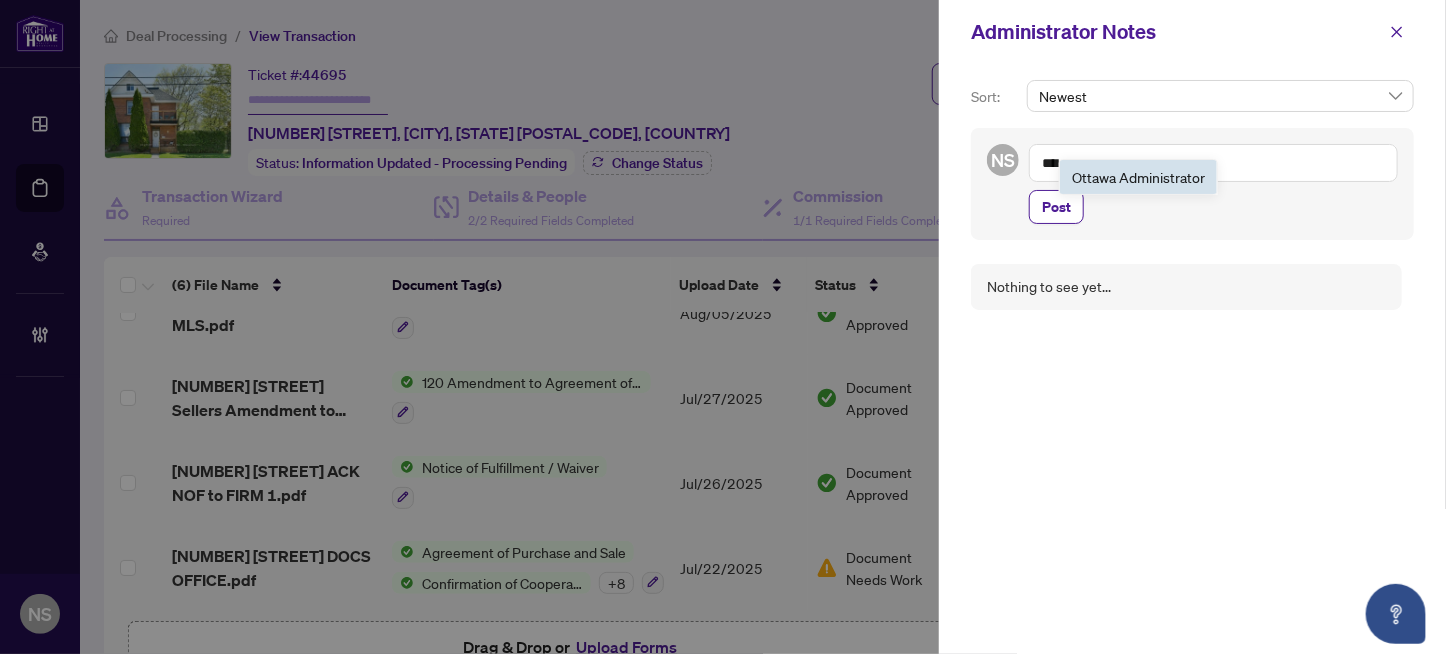 click on "Ott awa Administrator" at bounding box center (1138, 177) 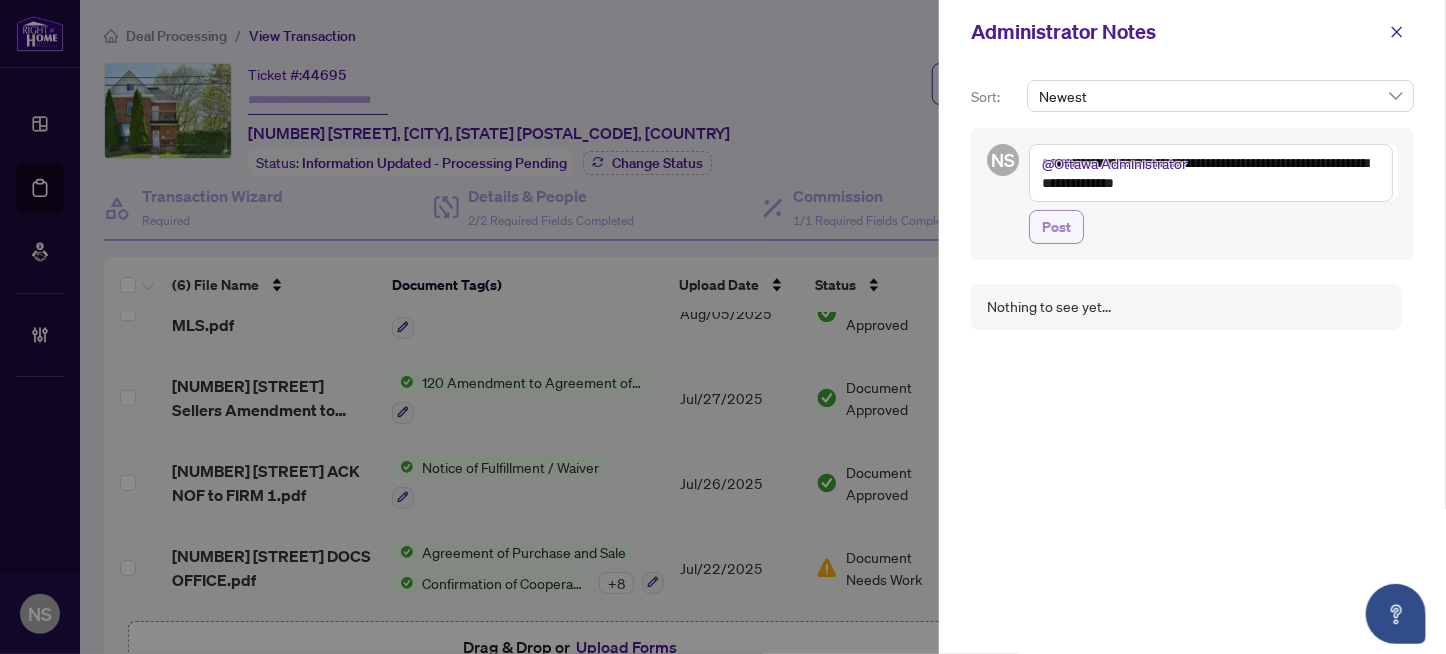 type on "**********" 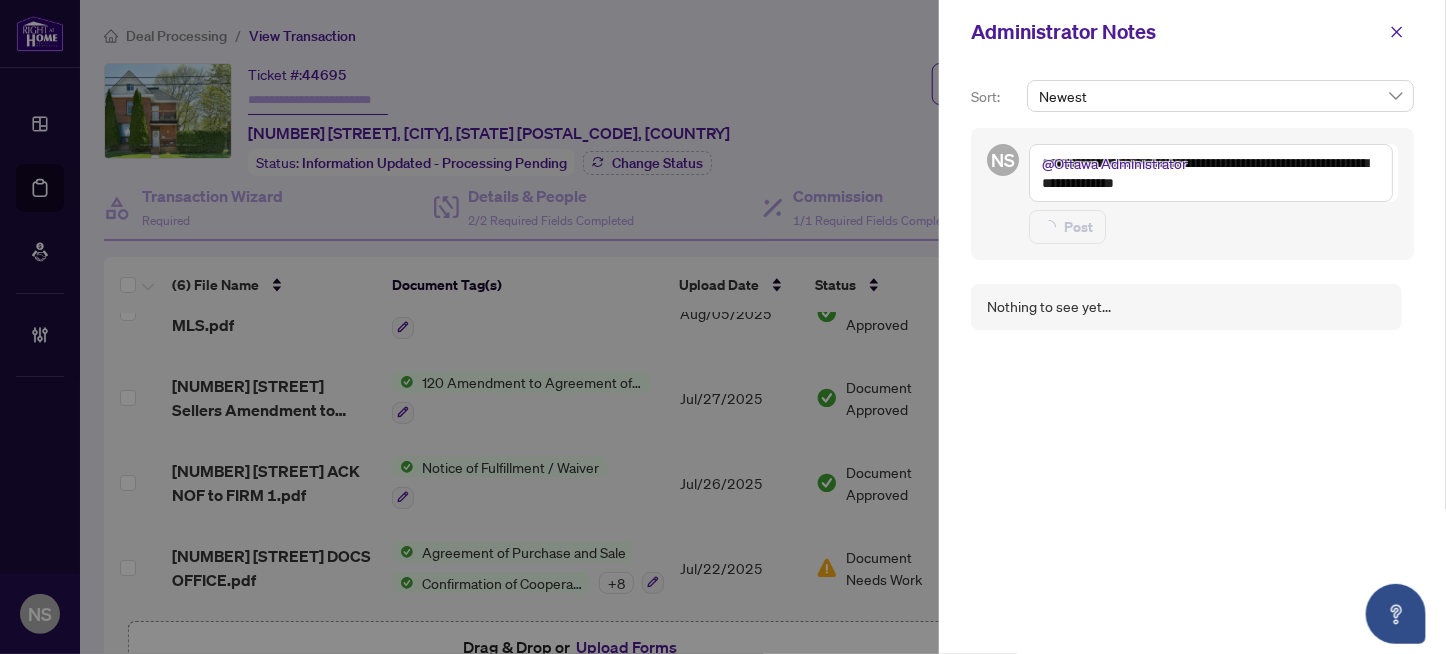 type 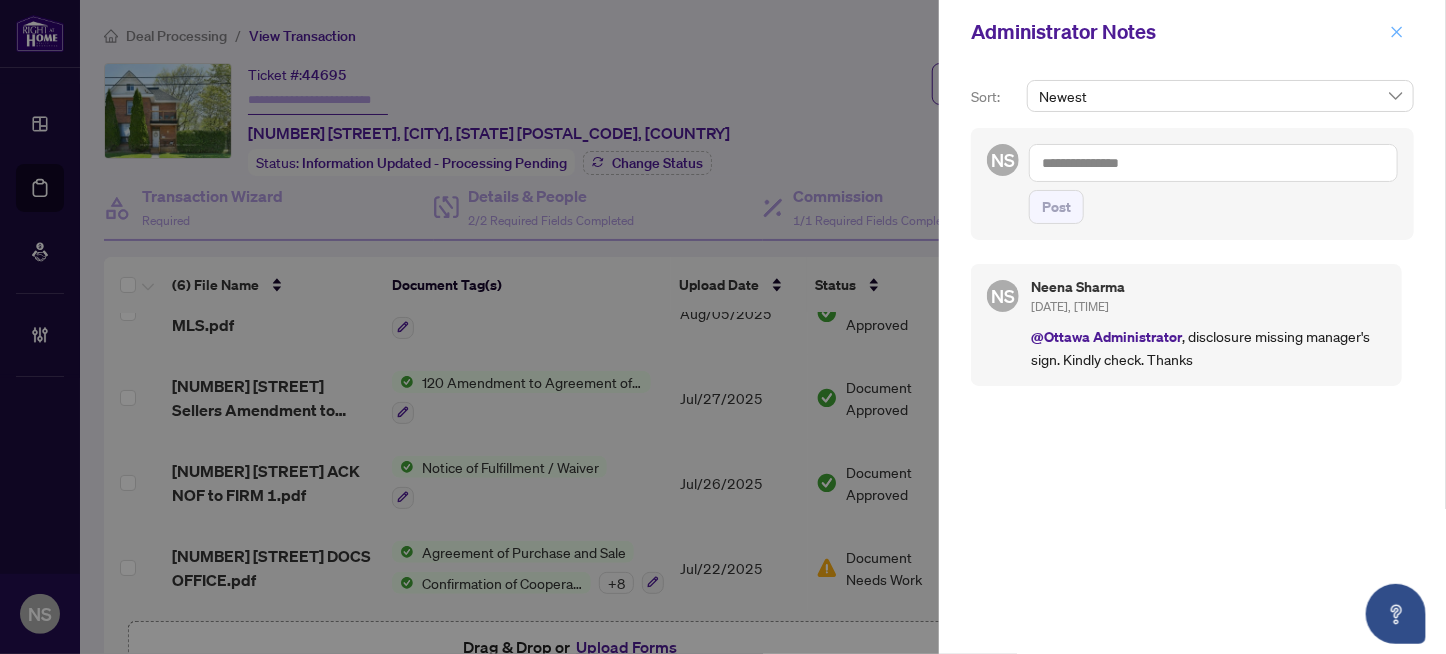 click at bounding box center [1397, 32] 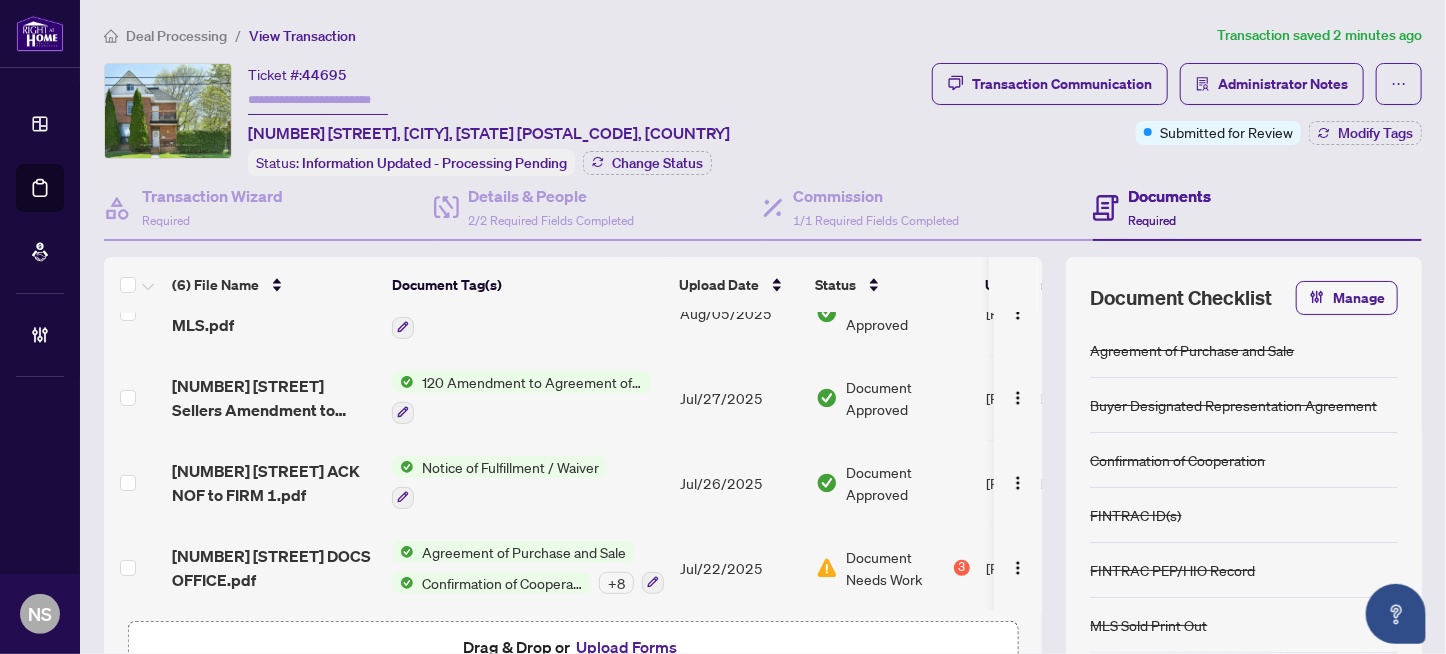 click on "44695" at bounding box center (324, 75) 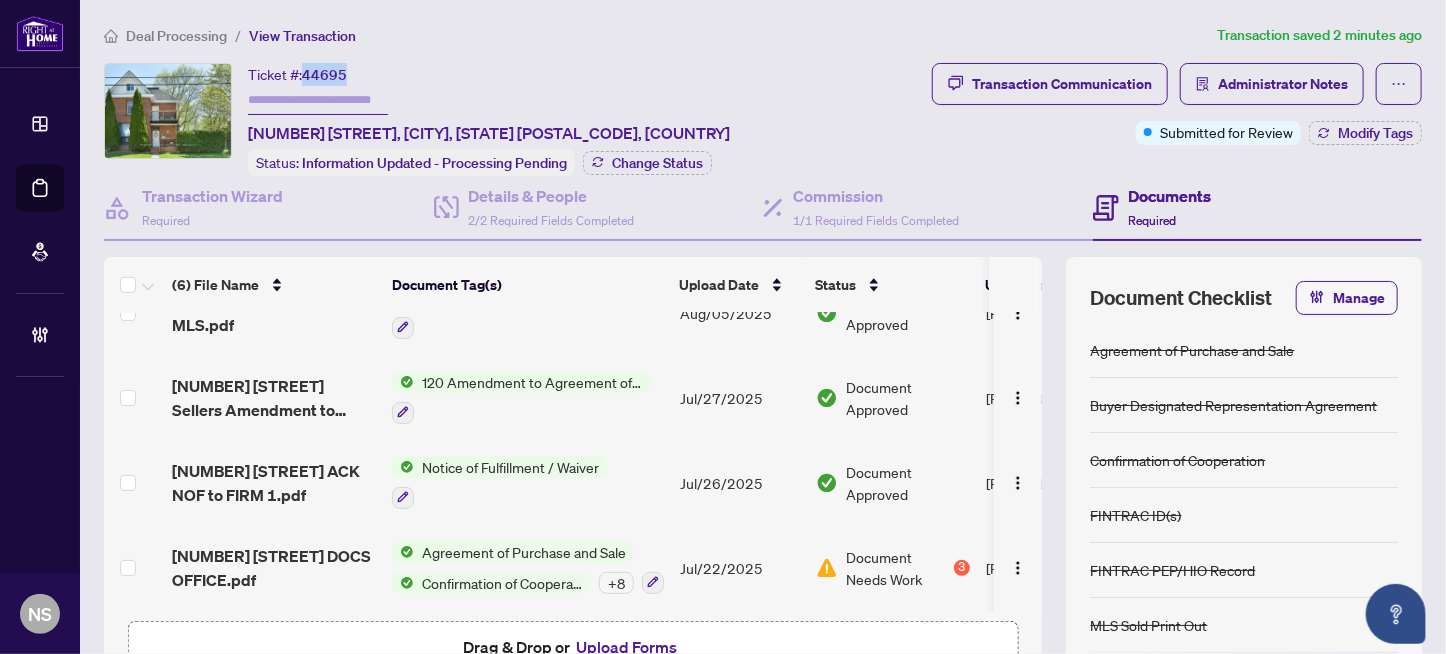 click on "44695" at bounding box center [324, 75] 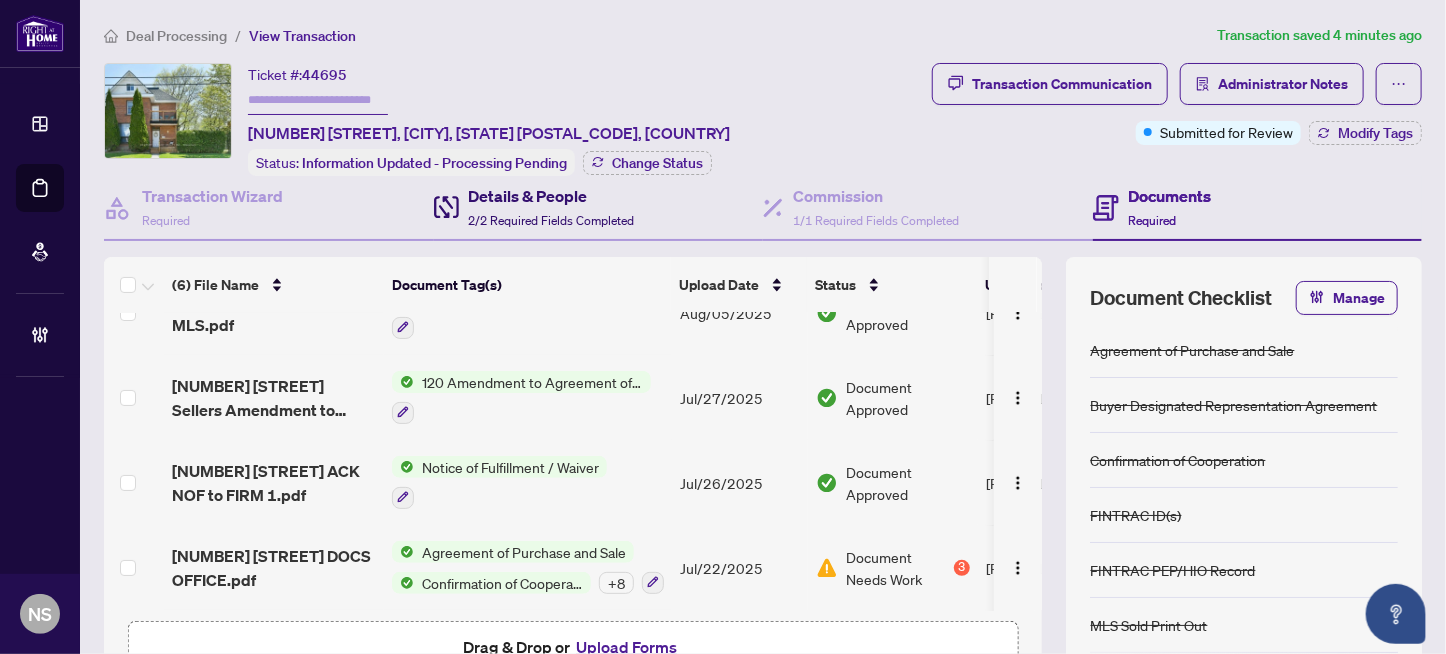 click on "Details & People" at bounding box center (552, 196) 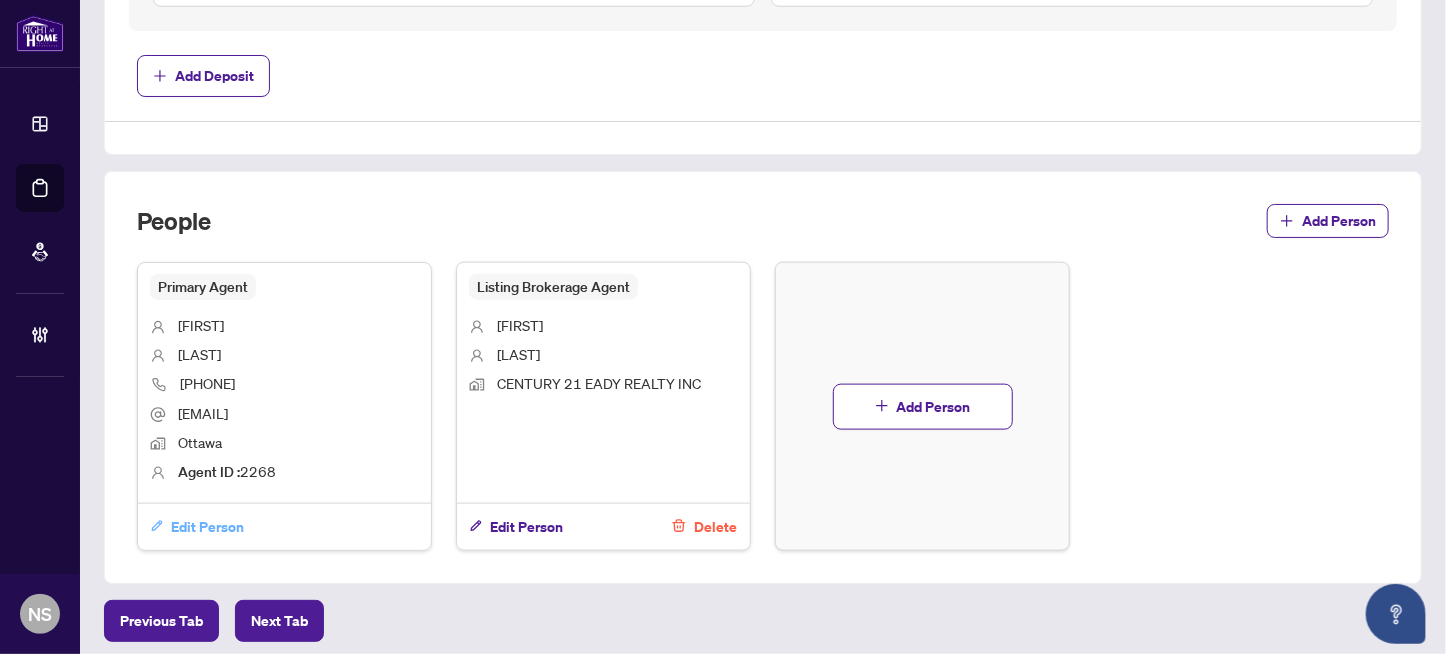 scroll, scrollTop: 1072, scrollLeft: 0, axis: vertical 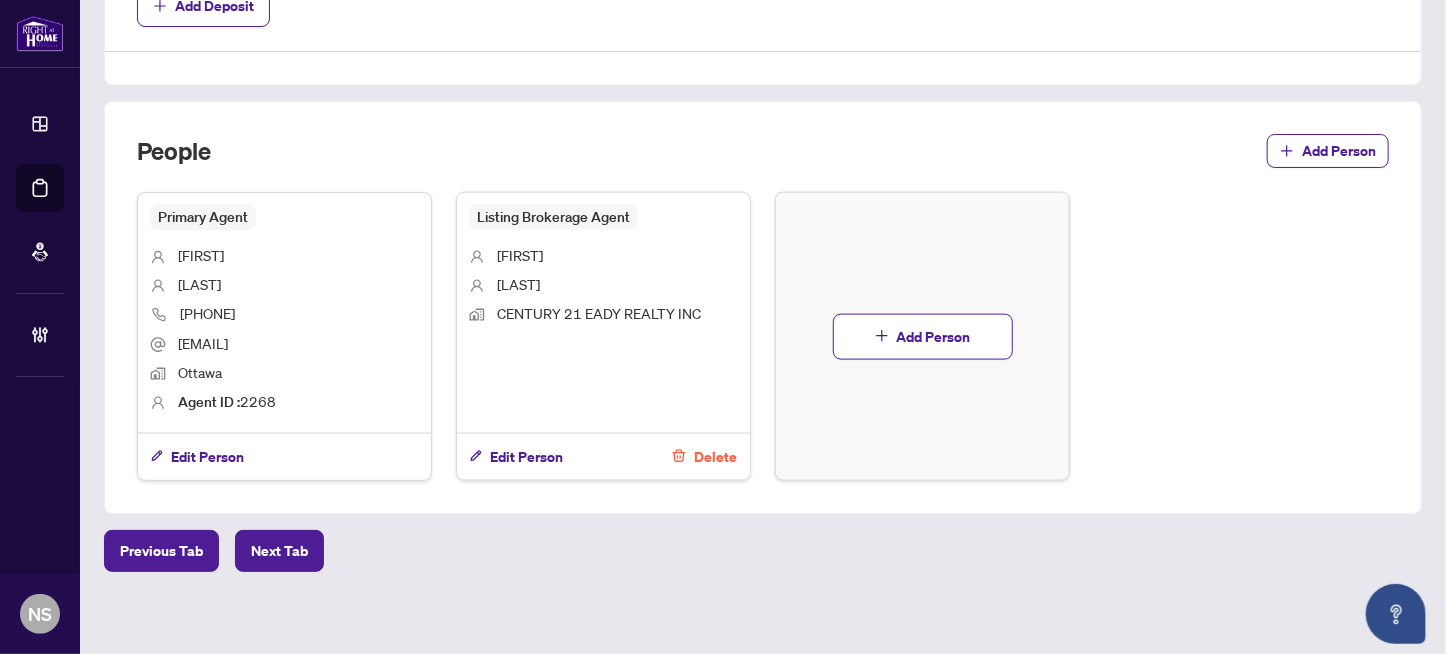 click on "[FIRST]" at bounding box center [201, 255] 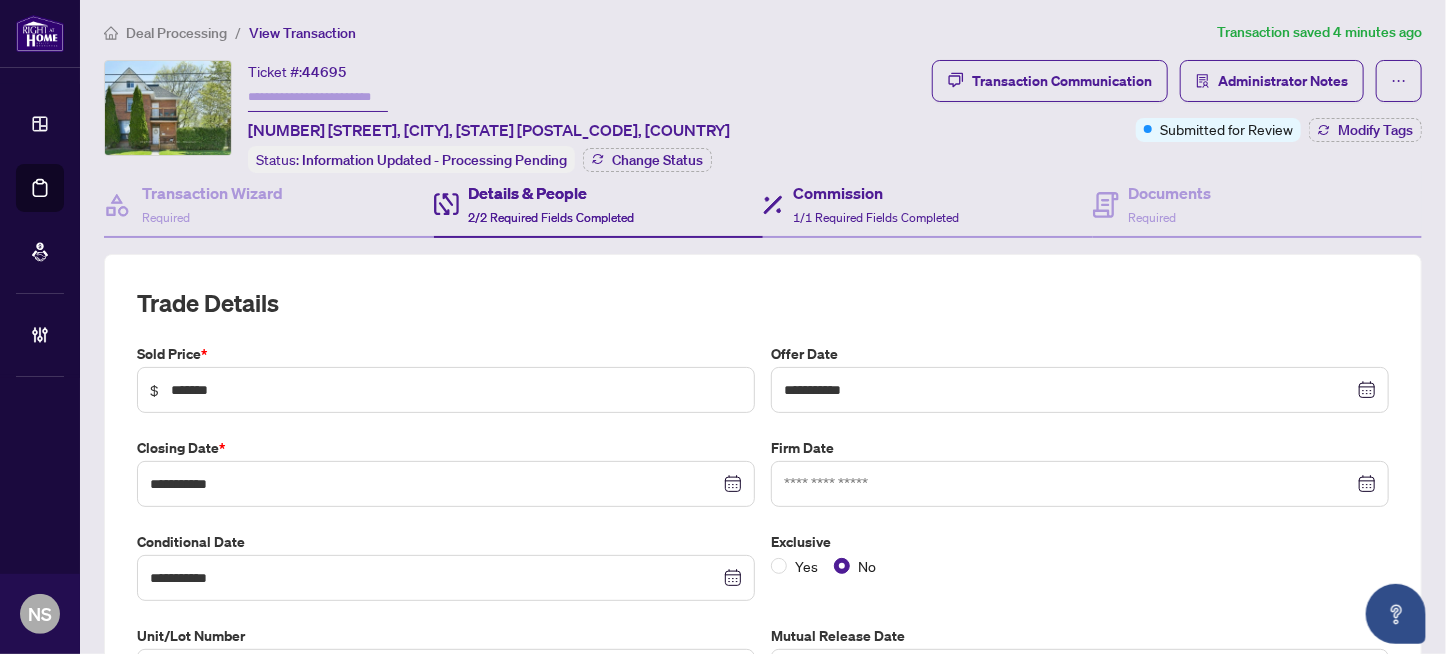 scroll, scrollTop: 0, scrollLeft: 0, axis: both 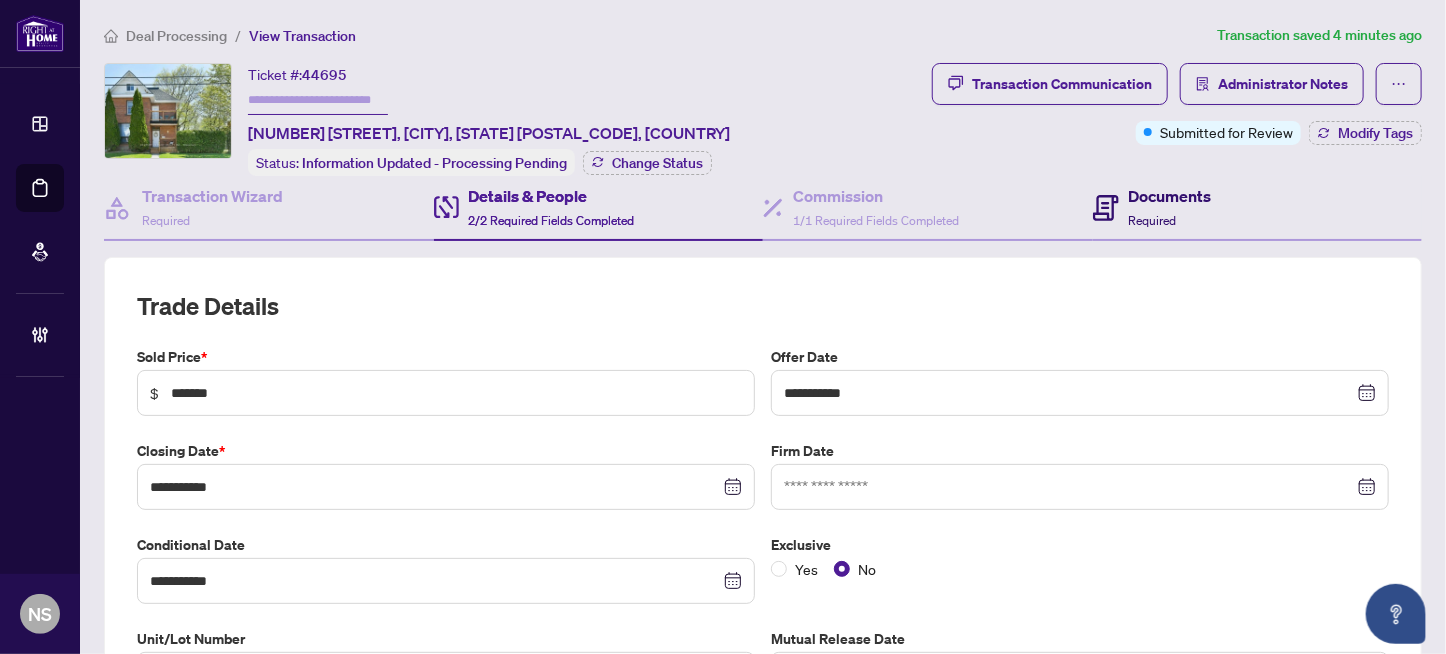 click on "Documents Required" at bounding box center (1170, 207) 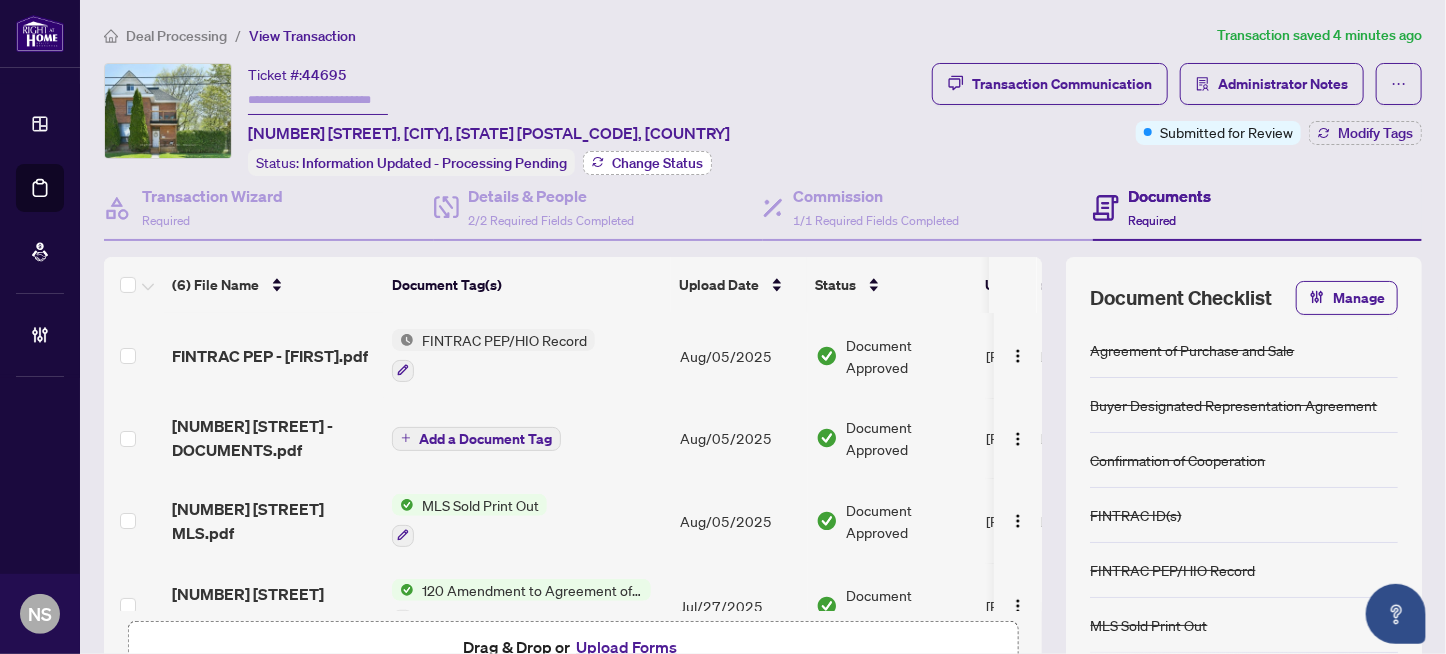 click on "Change Status" at bounding box center (657, 163) 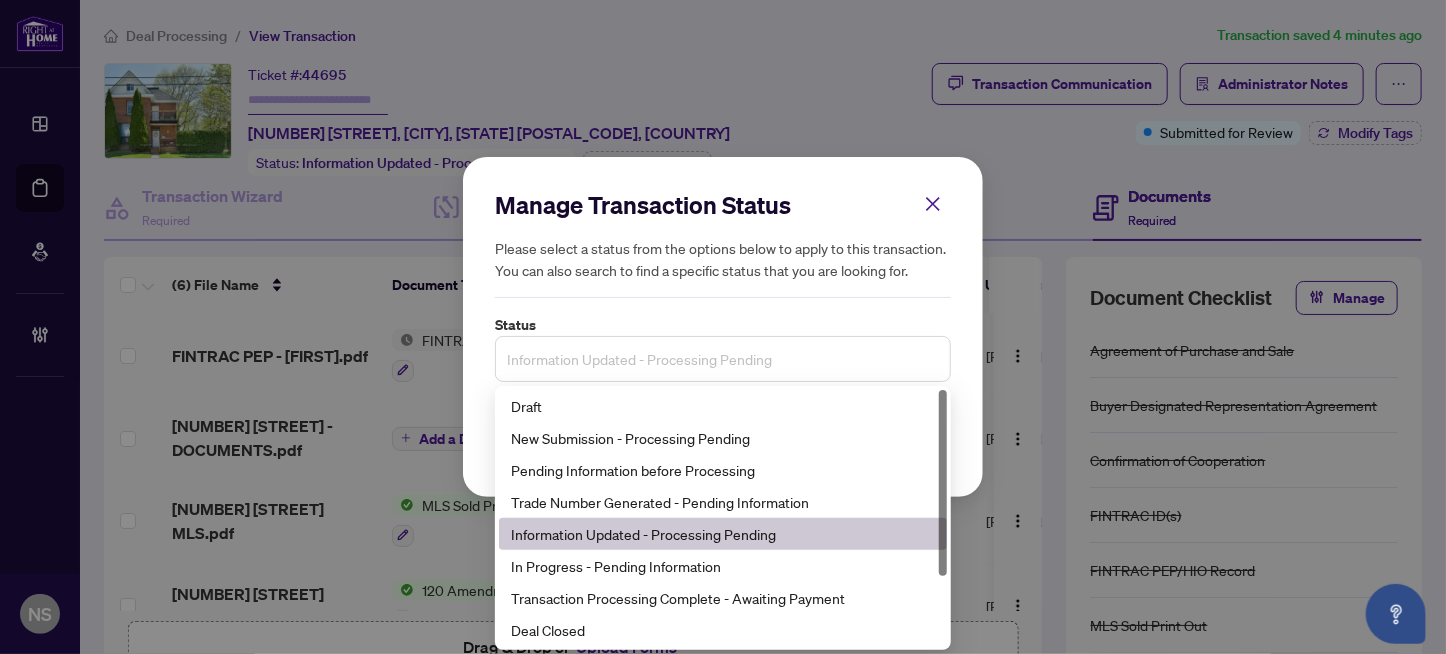 drag, startPoint x: 588, startPoint y: 354, endPoint x: 593, endPoint y: 379, distance: 25.495098 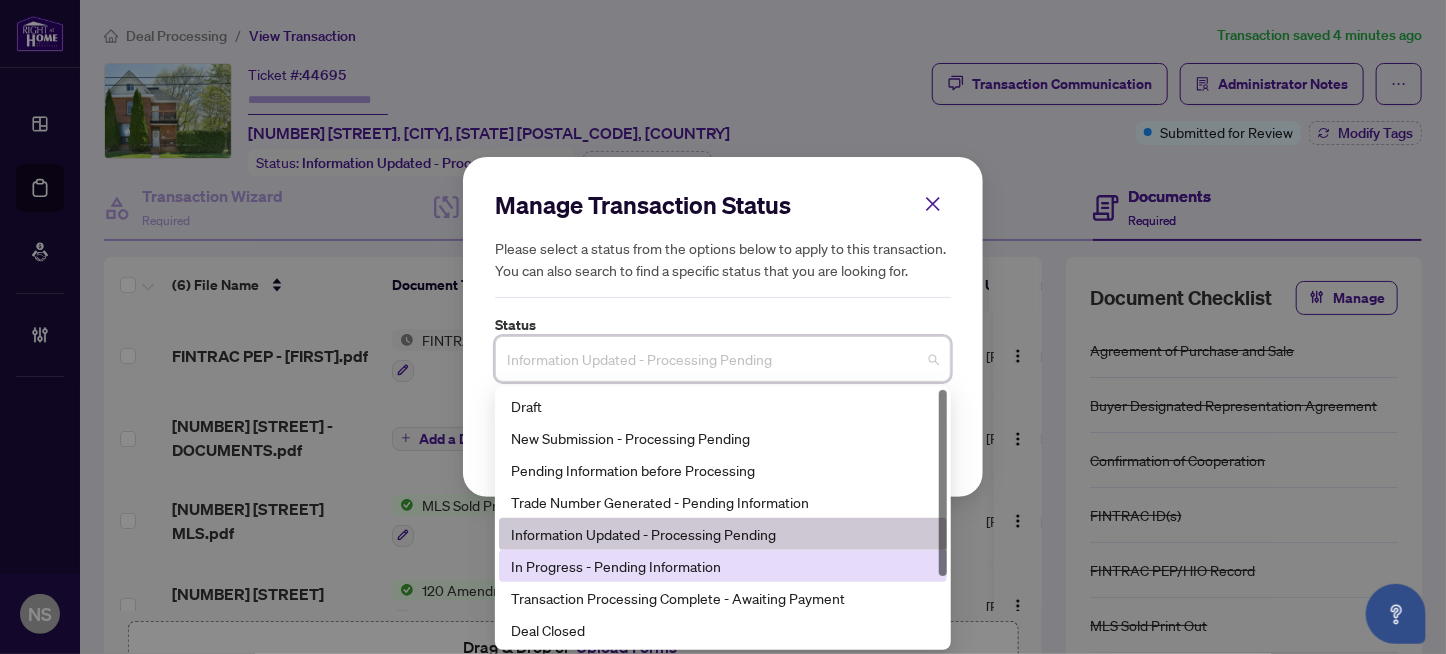 drag, startPoint x: 585, startPoint y: 566, endPoint x: 597, endPoint y: 470, distance: 96.74709 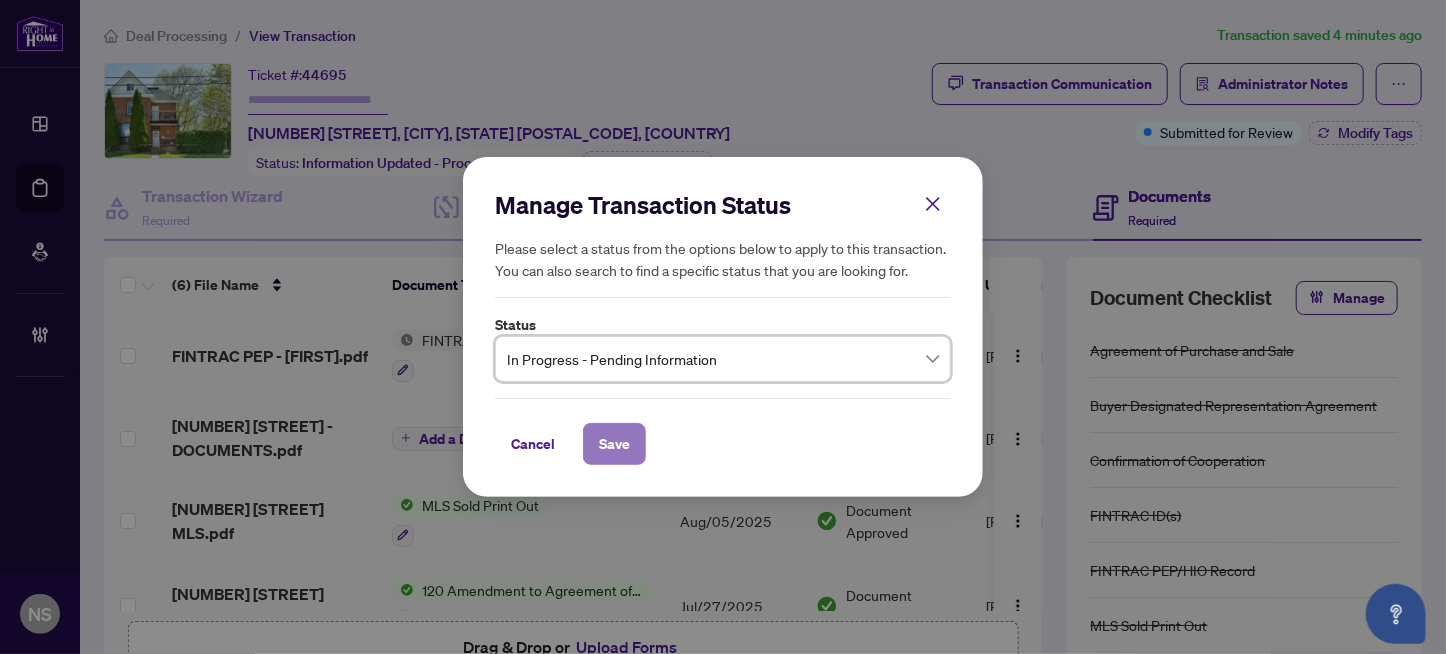 click on "Save" at bounding box center [614, 444] 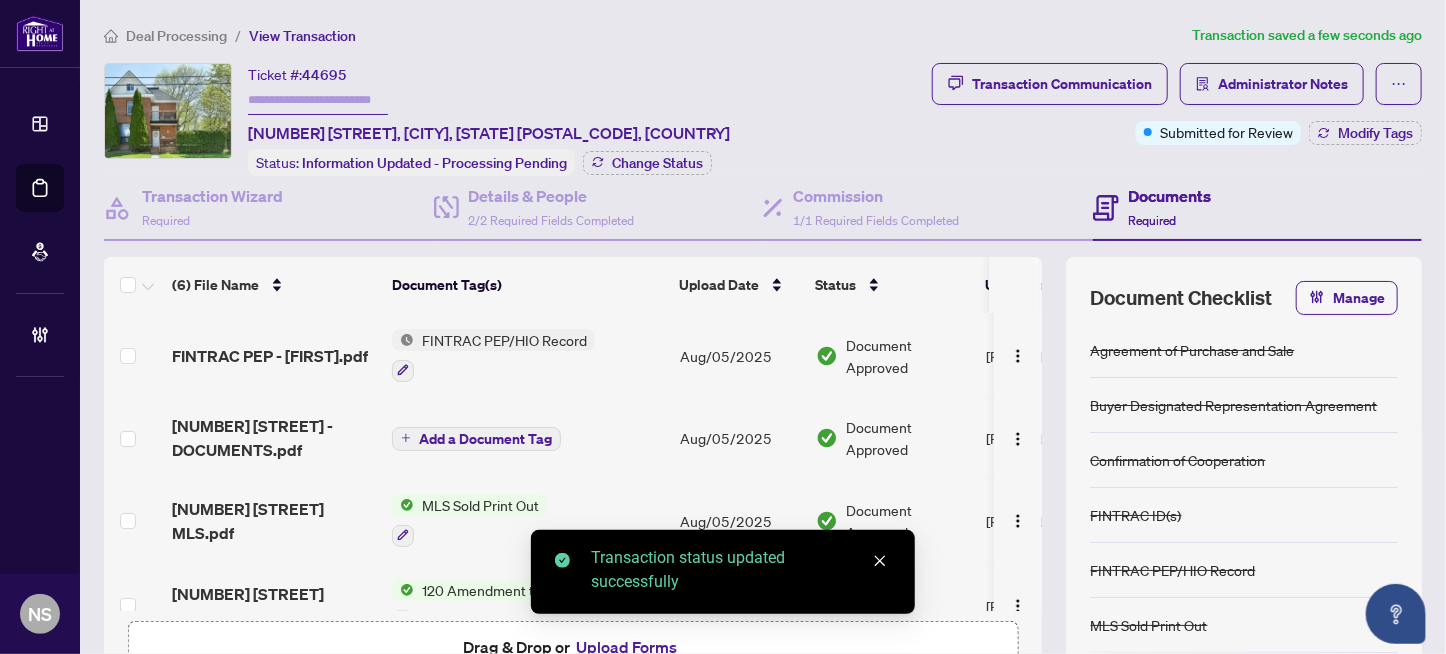 click at bounding box center (318, 100) 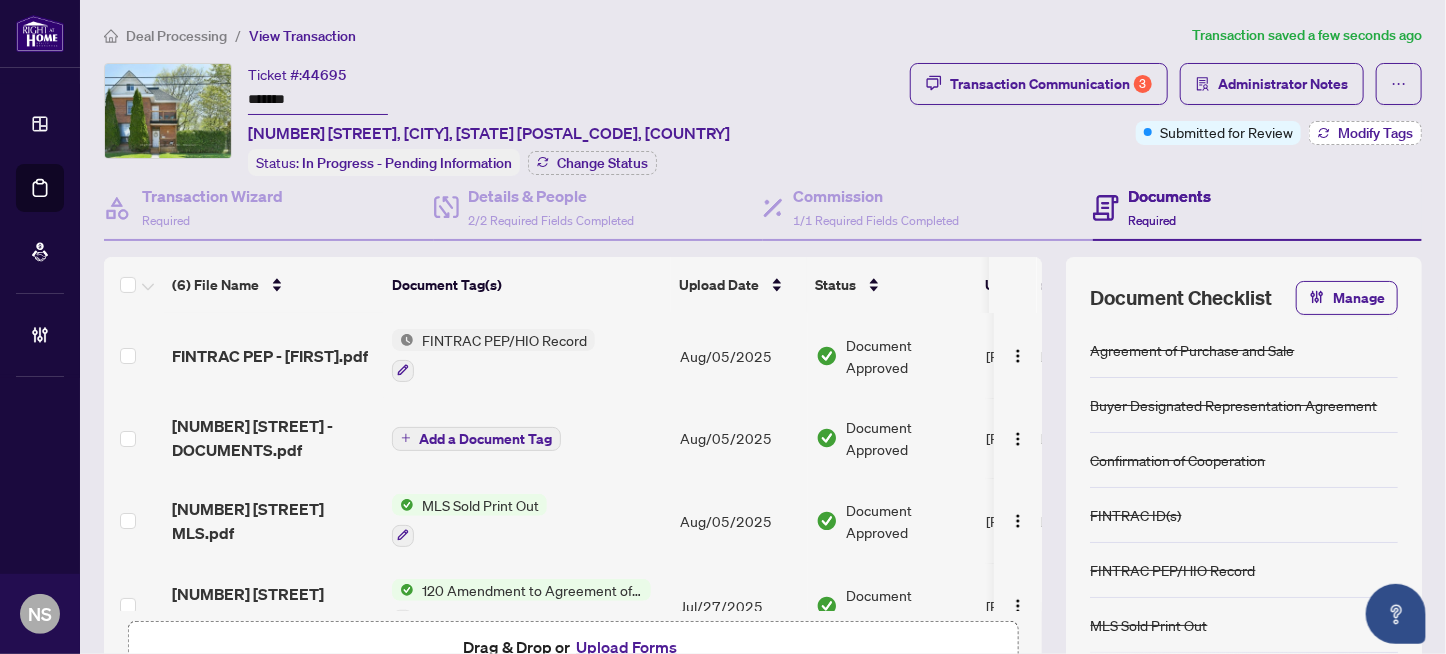 type on "*******" 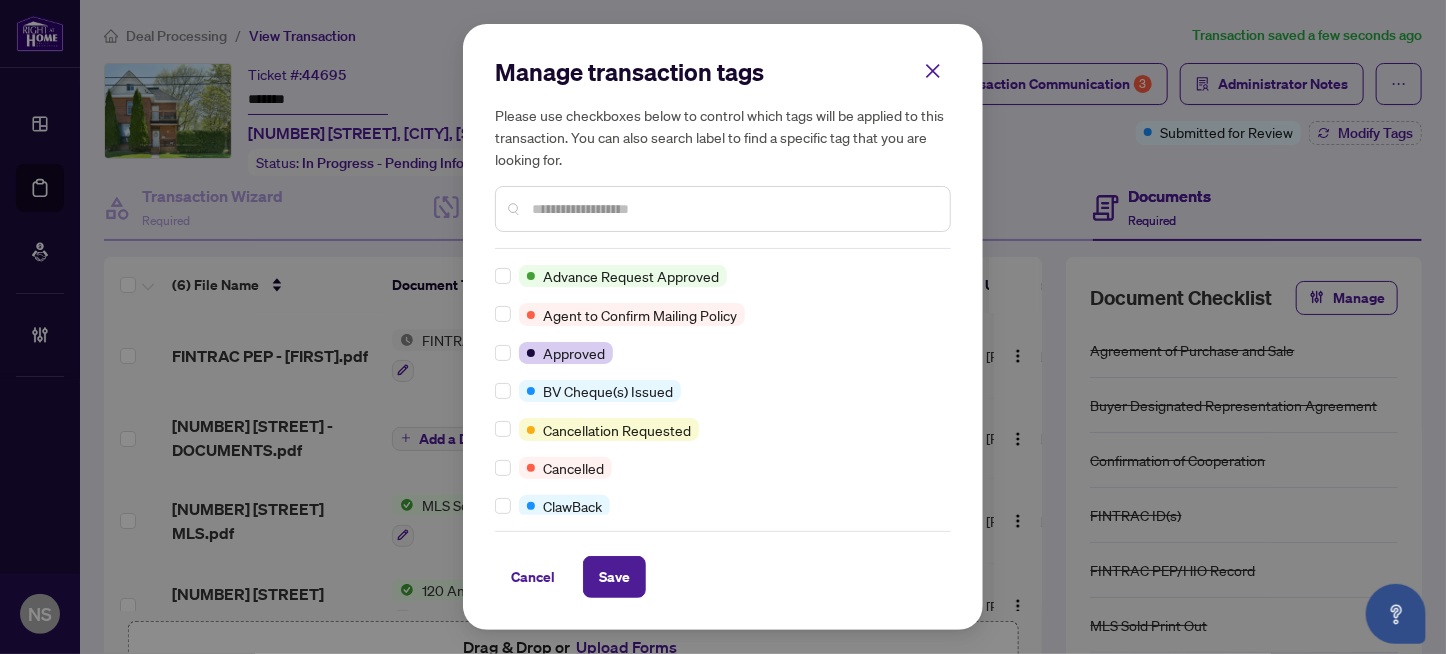 scroll, scrollTop: 0, scrollLeft: 0, axis: both 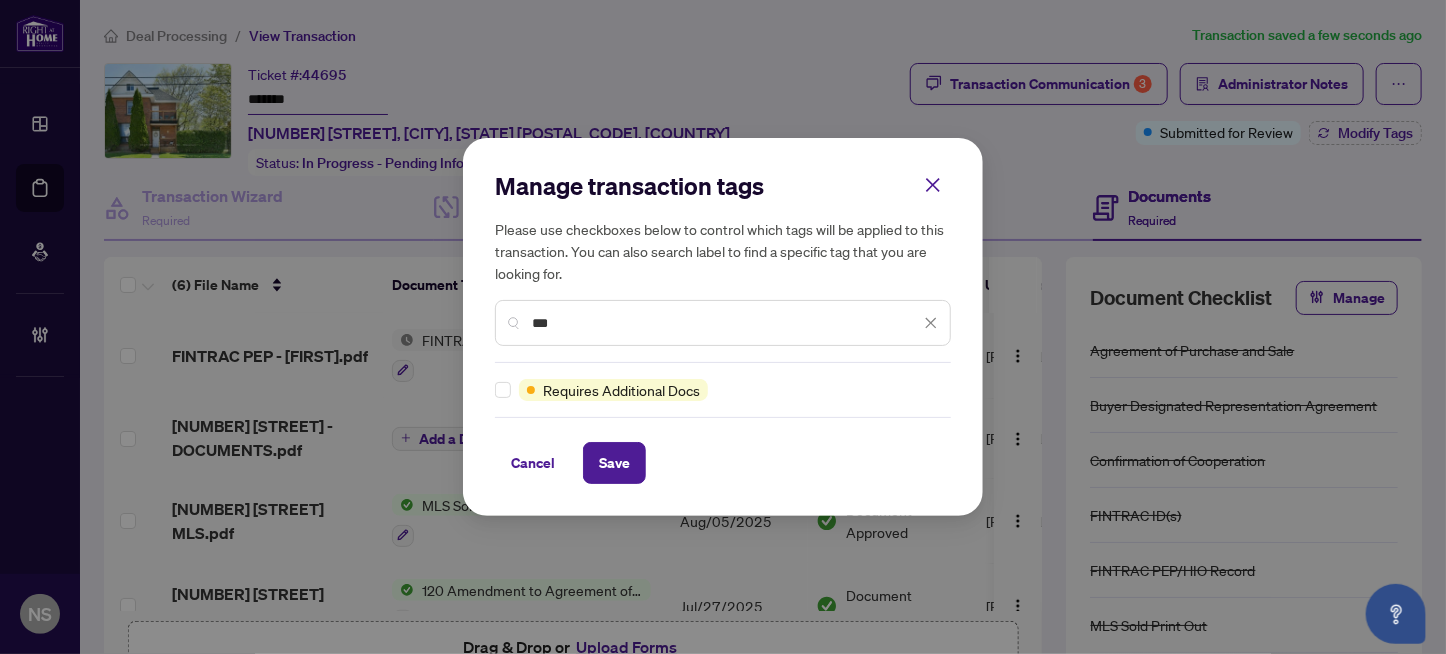 type on "***" 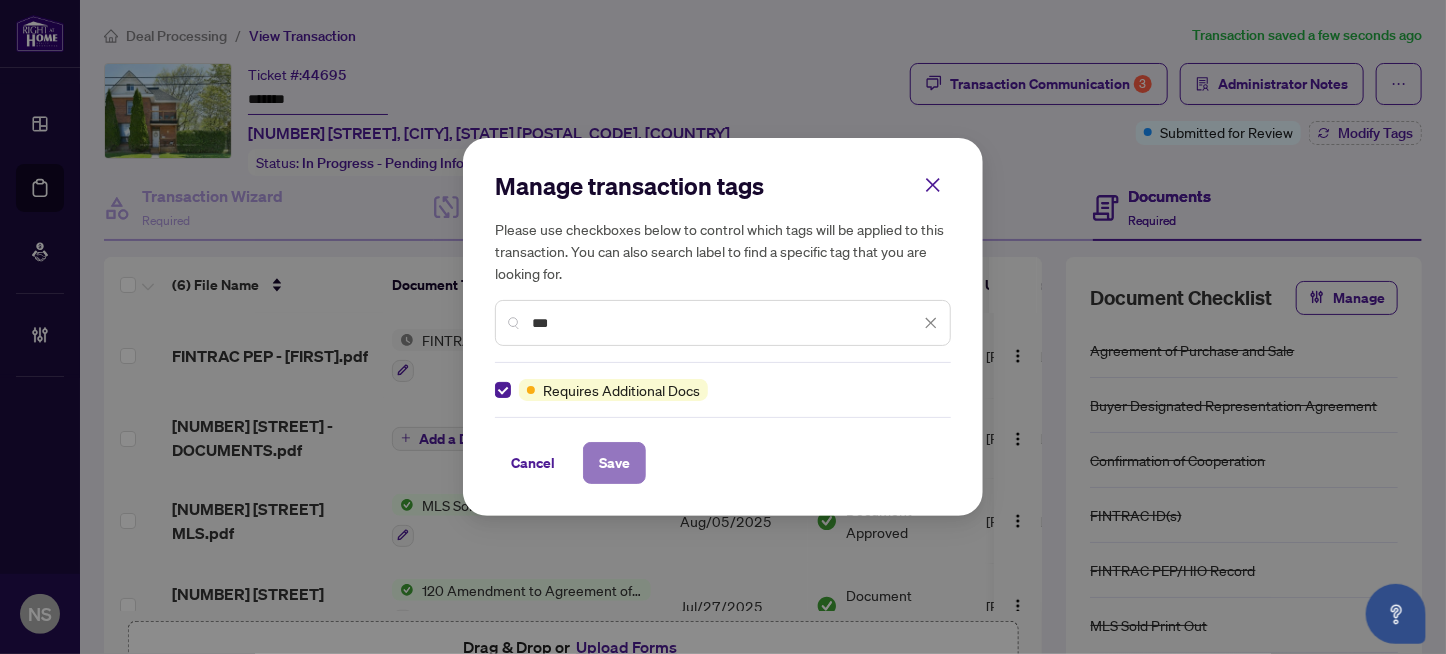 click on "Save" at bounding box center [614, 463] 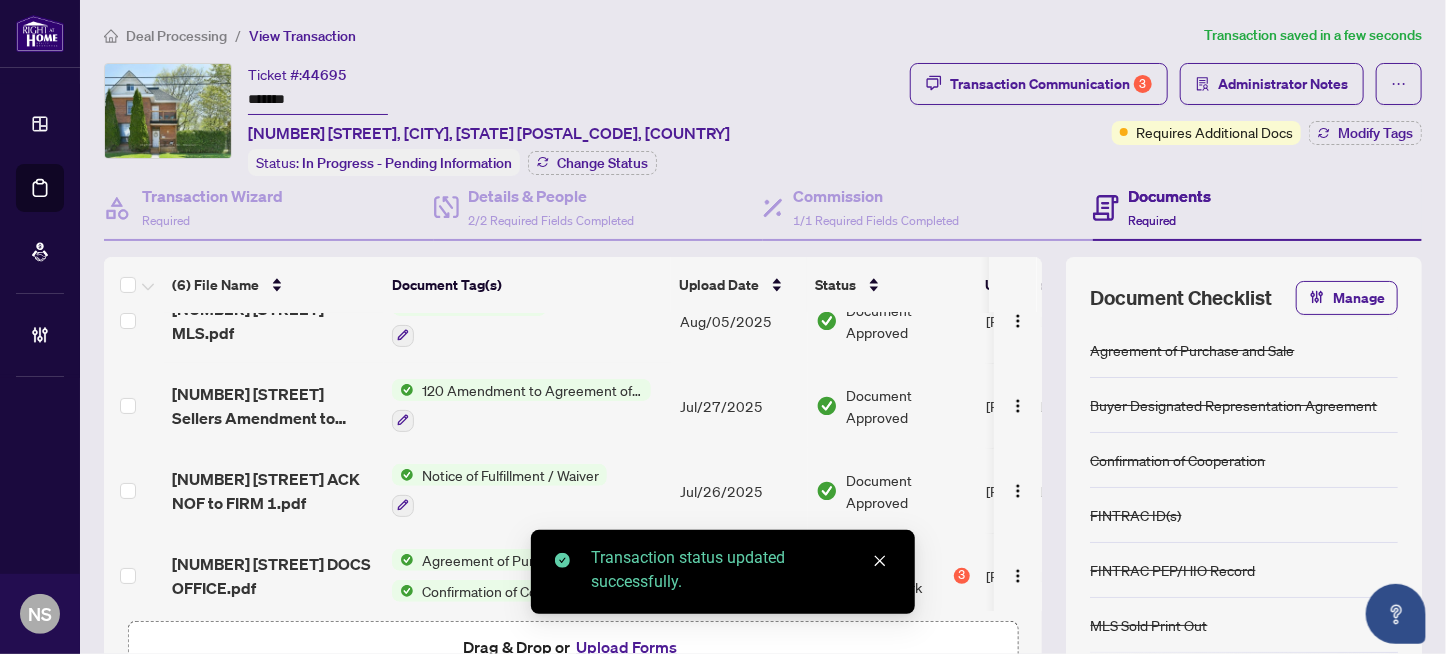 scroll, scrollTop: 0, scrollLeft: 0, axis: both 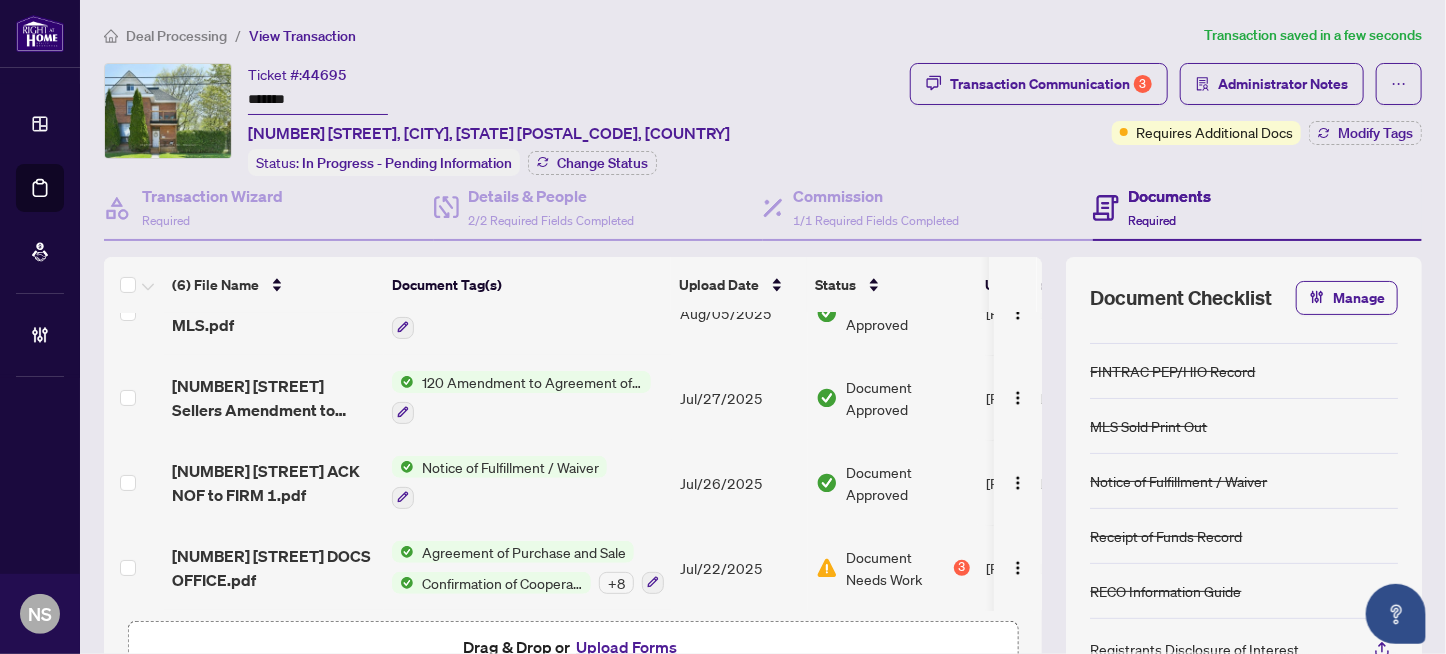 click on "Upload Forms" at bounding box center (626, 647) 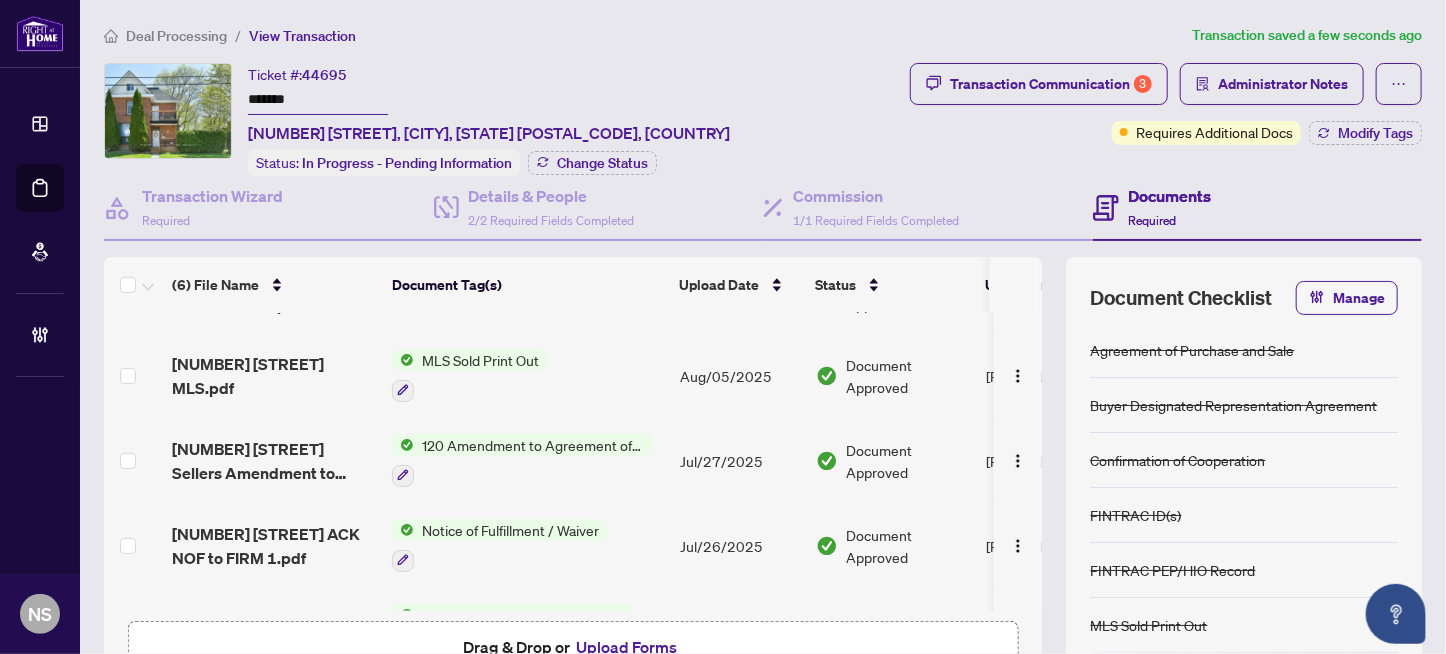 scroll, scrollTop: 0, scrollLeft: 0, axis: both 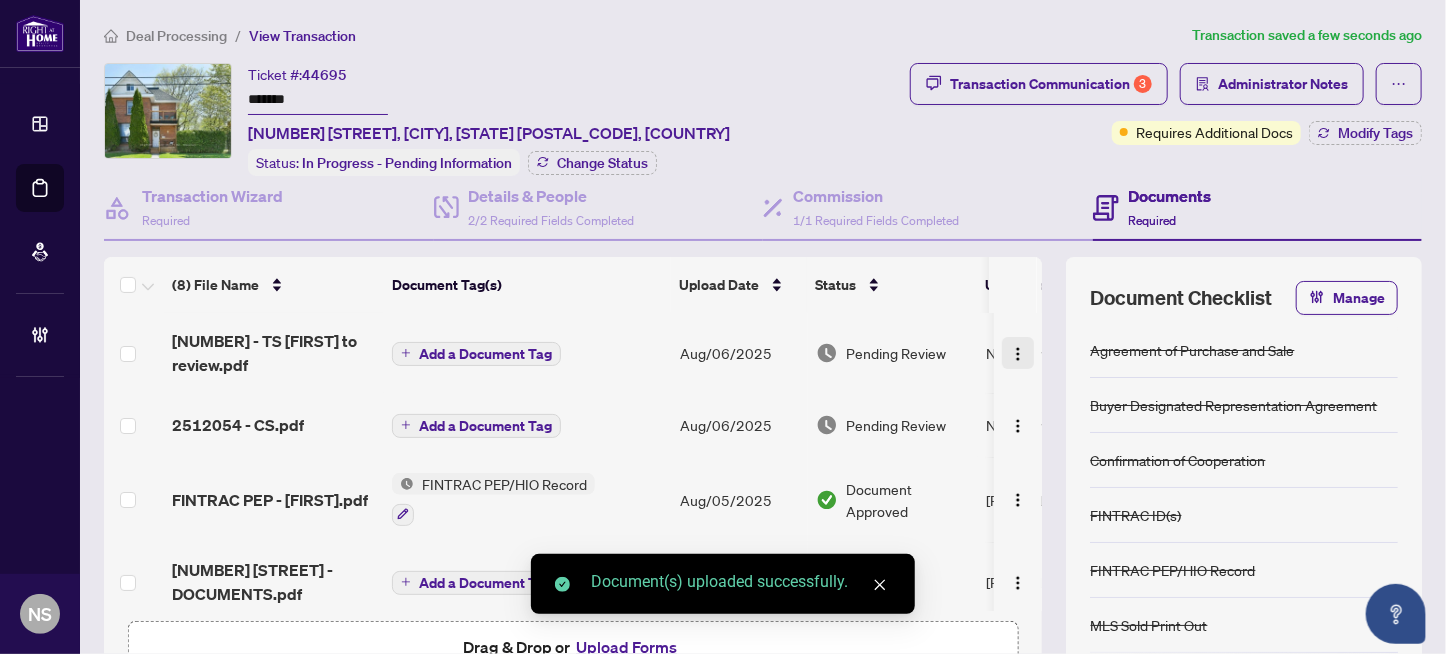 click at bounding box center (1018, 354) 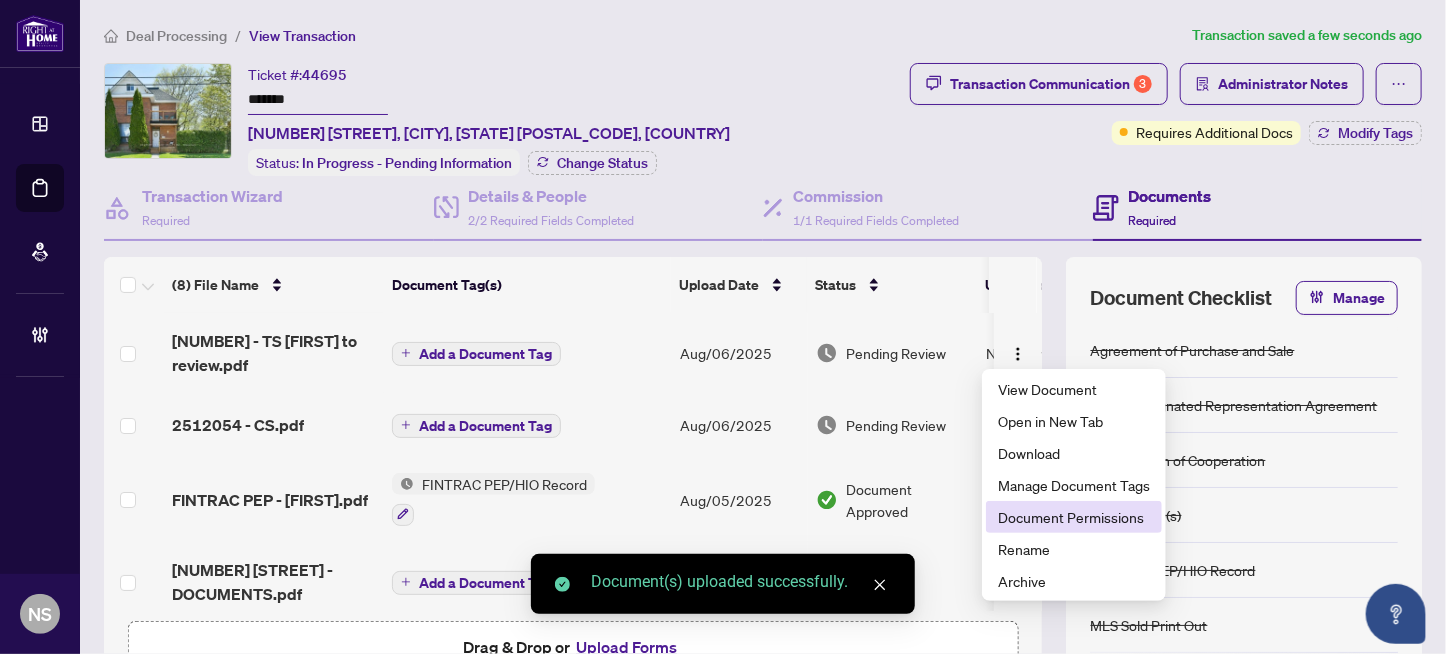 click on "Document Permissions" at bounding box center [1074, 517] 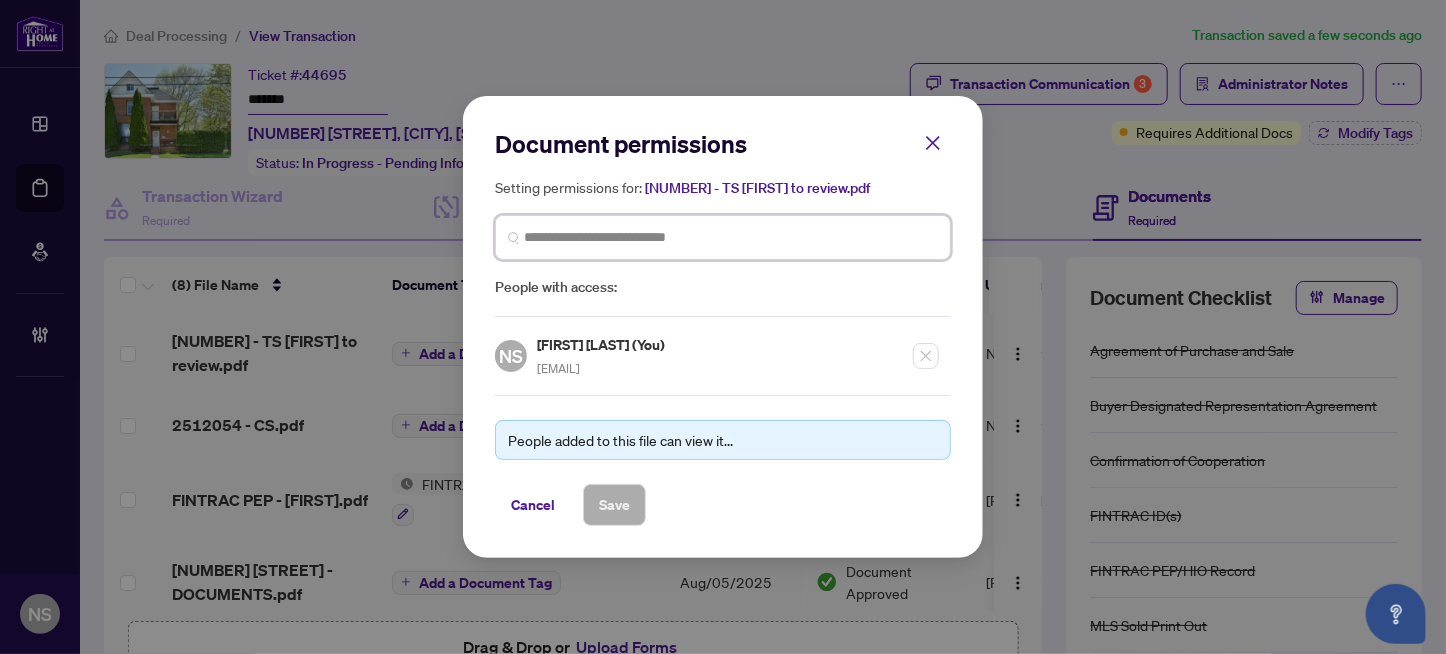 click at bounding box center [731, 237] 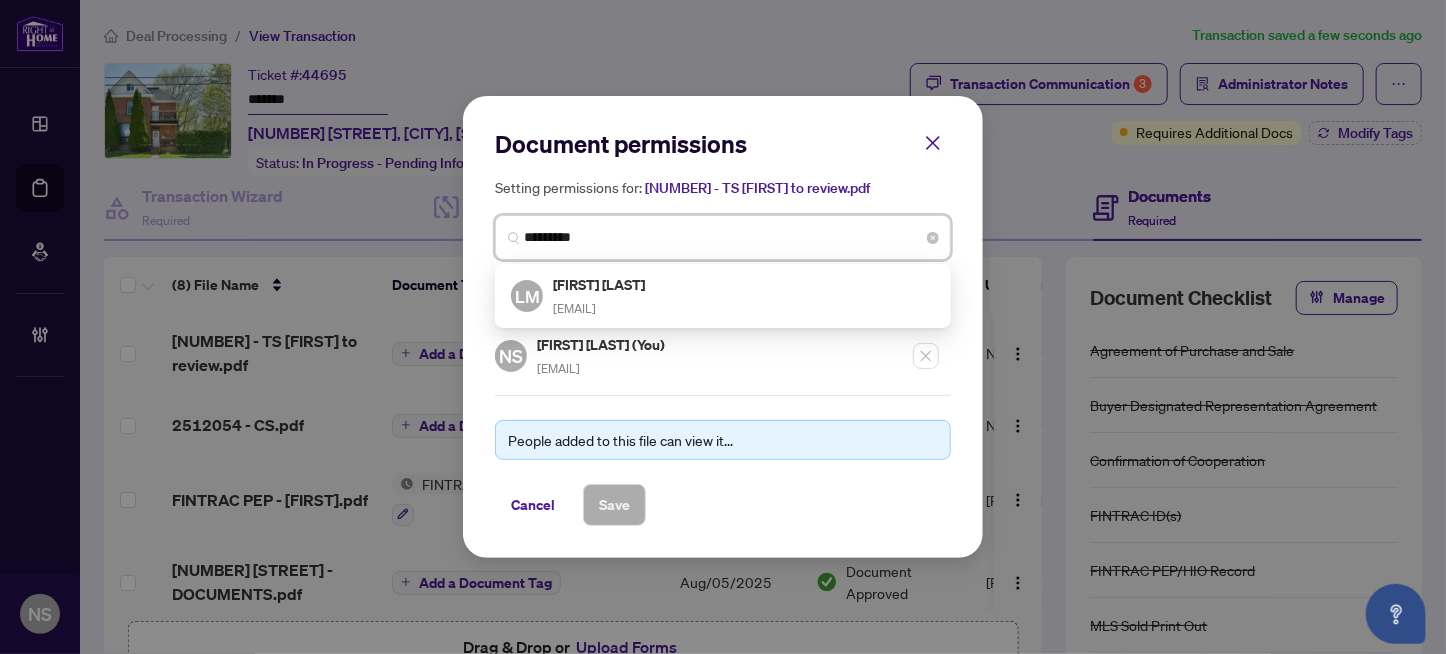 type on "**********" 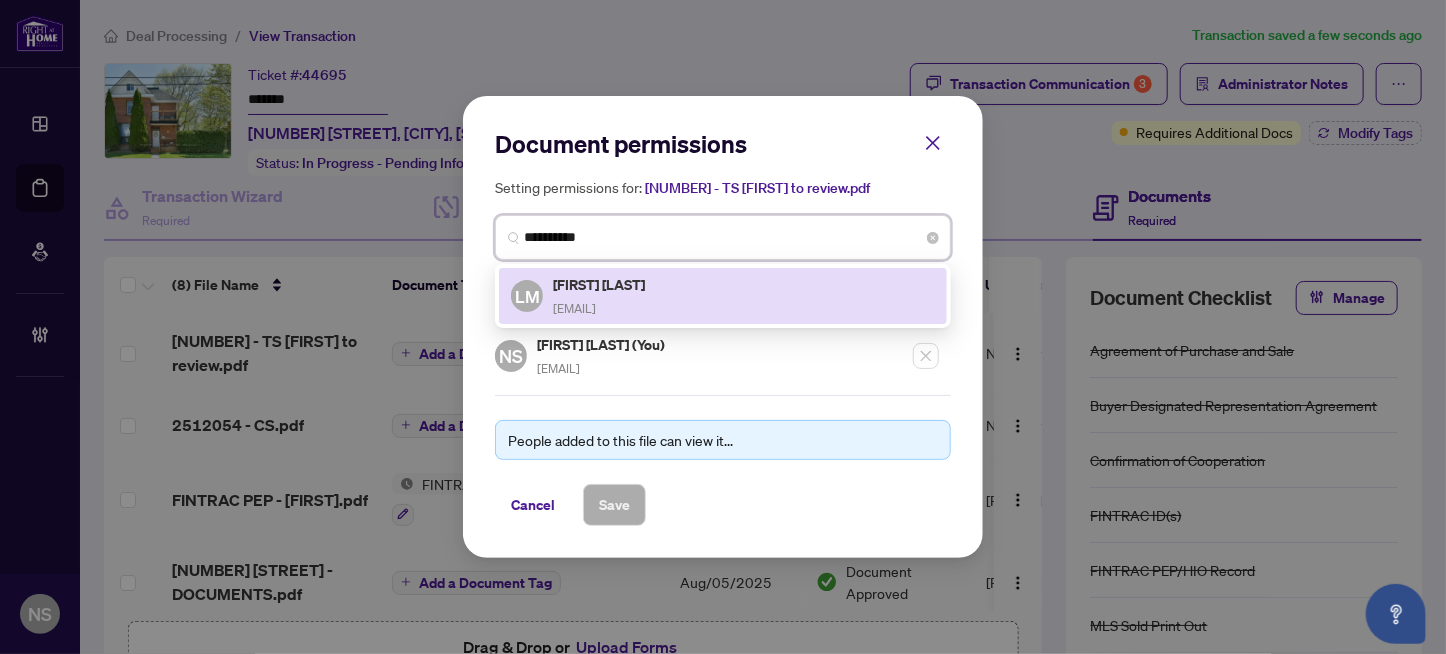 click on "laurmcneely@gmail.com" at bounding box center (574, 308) 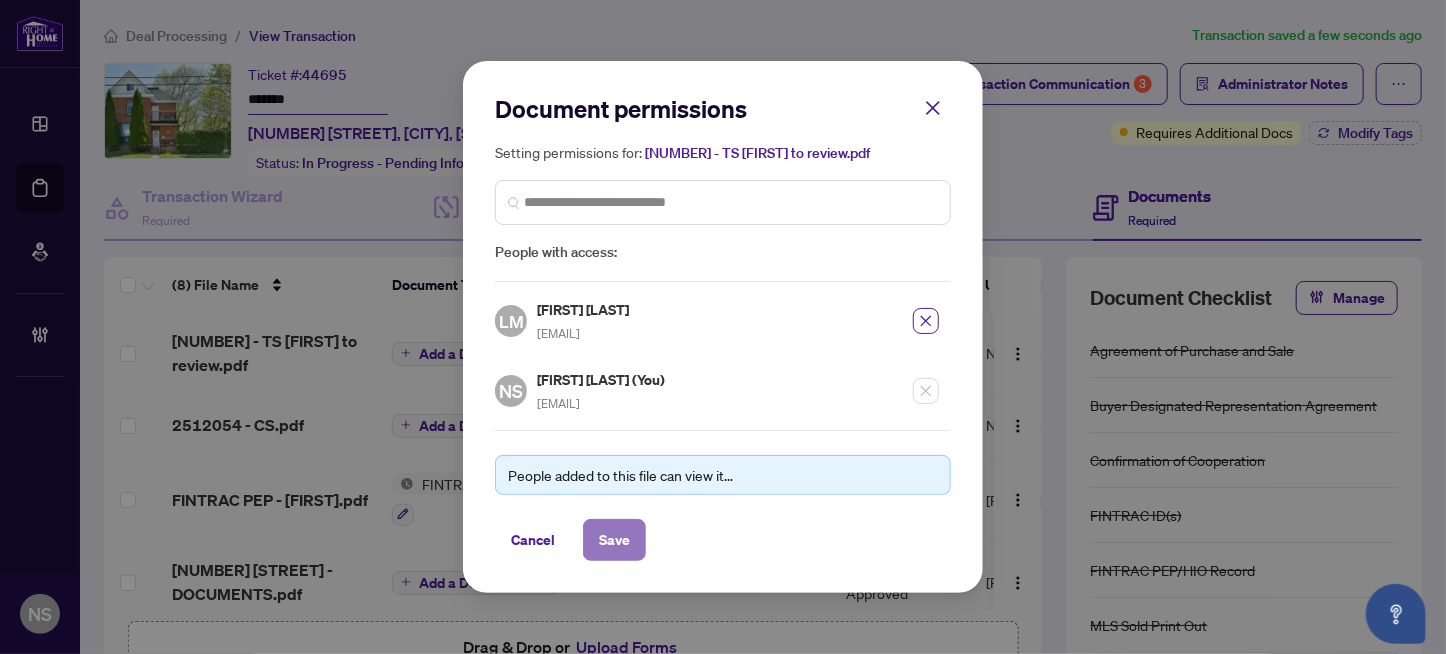 click on "Save" at bounding box center [614, 540] 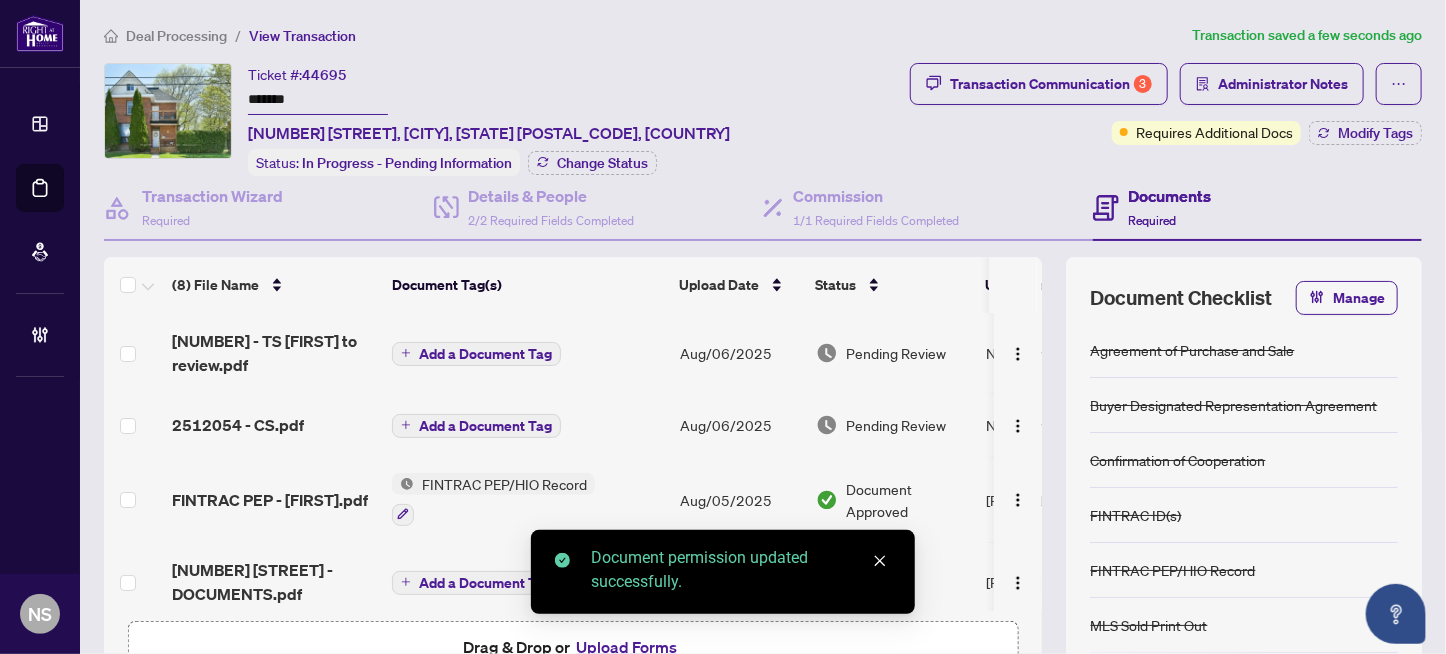 click on "Add a Document Tag" at bounding box center [485, 426] 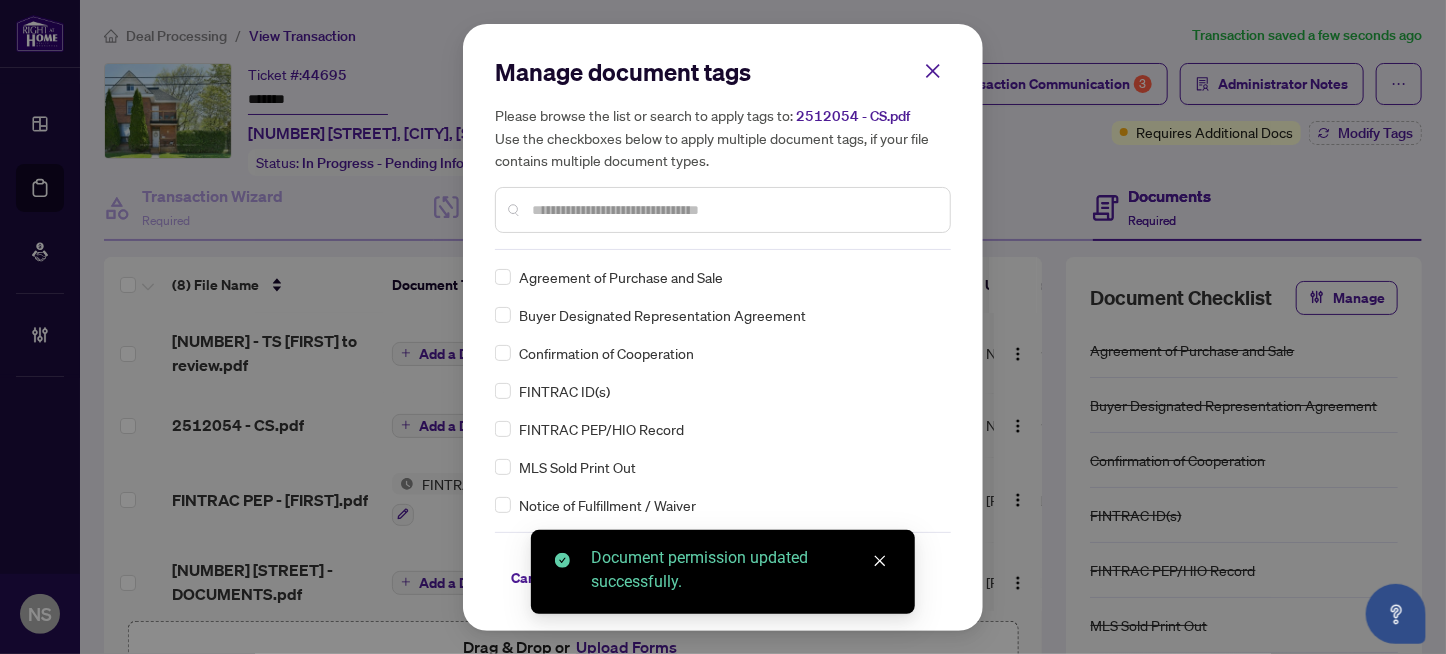 click on "Manage document tags Please browse the list or search to apply tags to:   2512054 - CS.pdf   Use the checkboxes below to apply multiple document tags, if your file contains multiple document types." at bounding box center (723, 153) 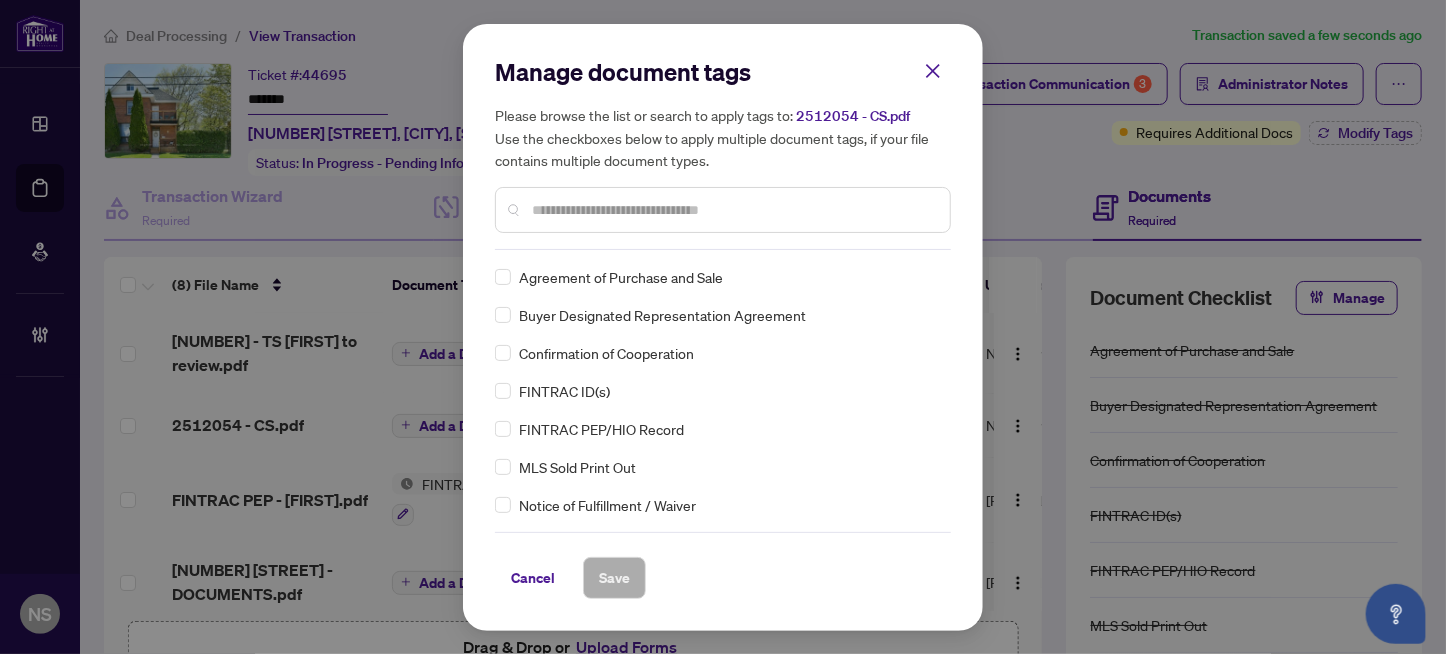 click at bounding box center (723, 210) 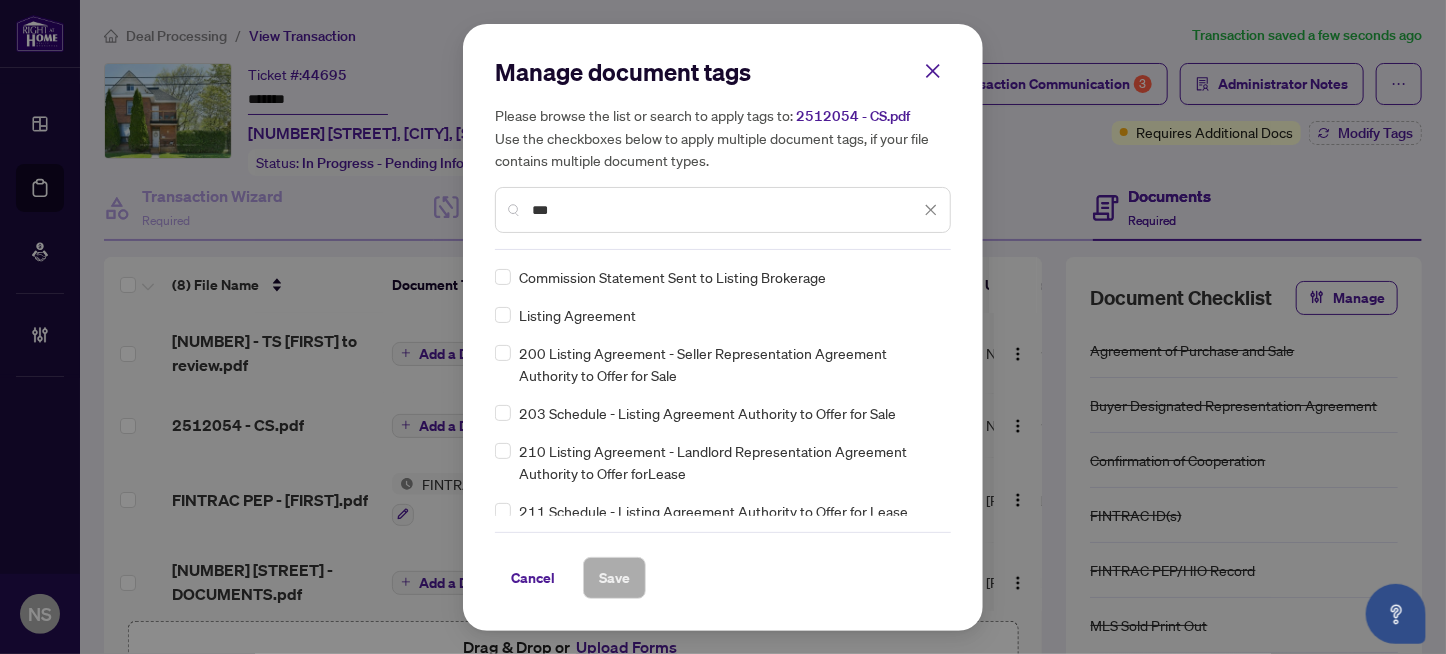 type on "***" 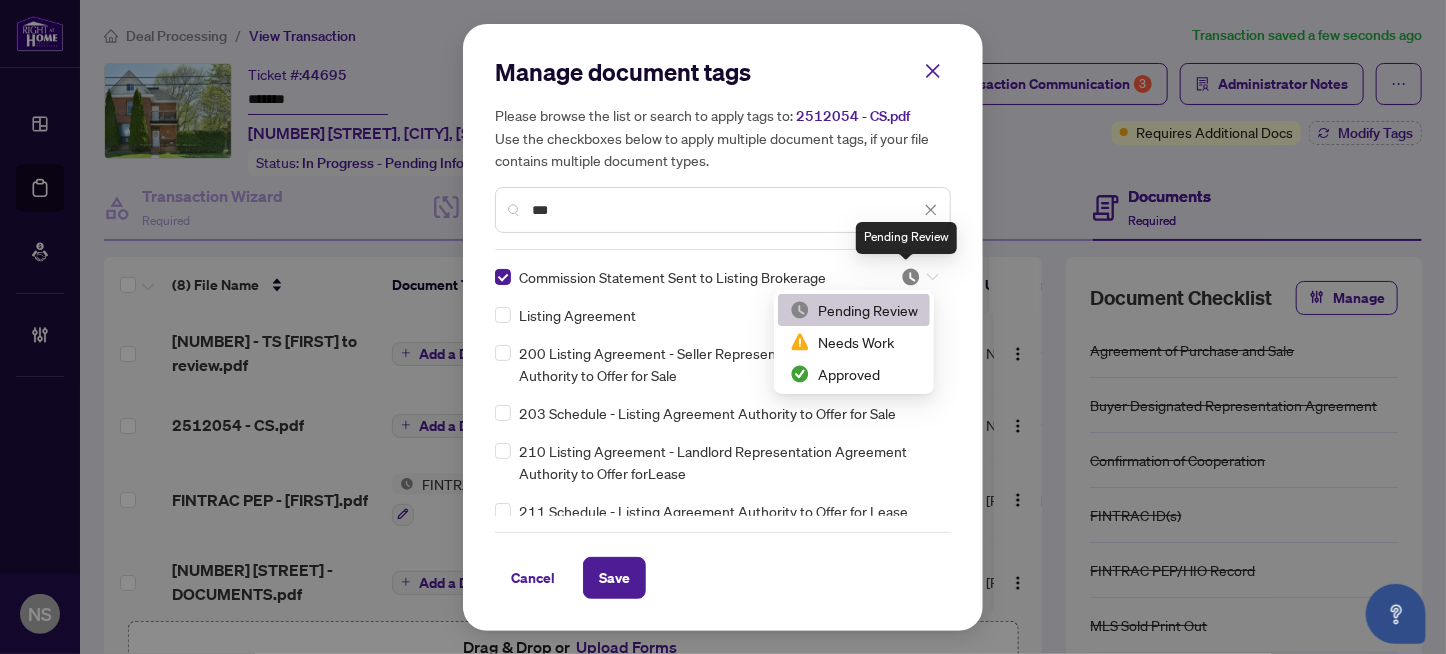drag, startPoint x: 913, startPoint y: 275, endPoint x: 889, endPoint y: 345, distance: 74 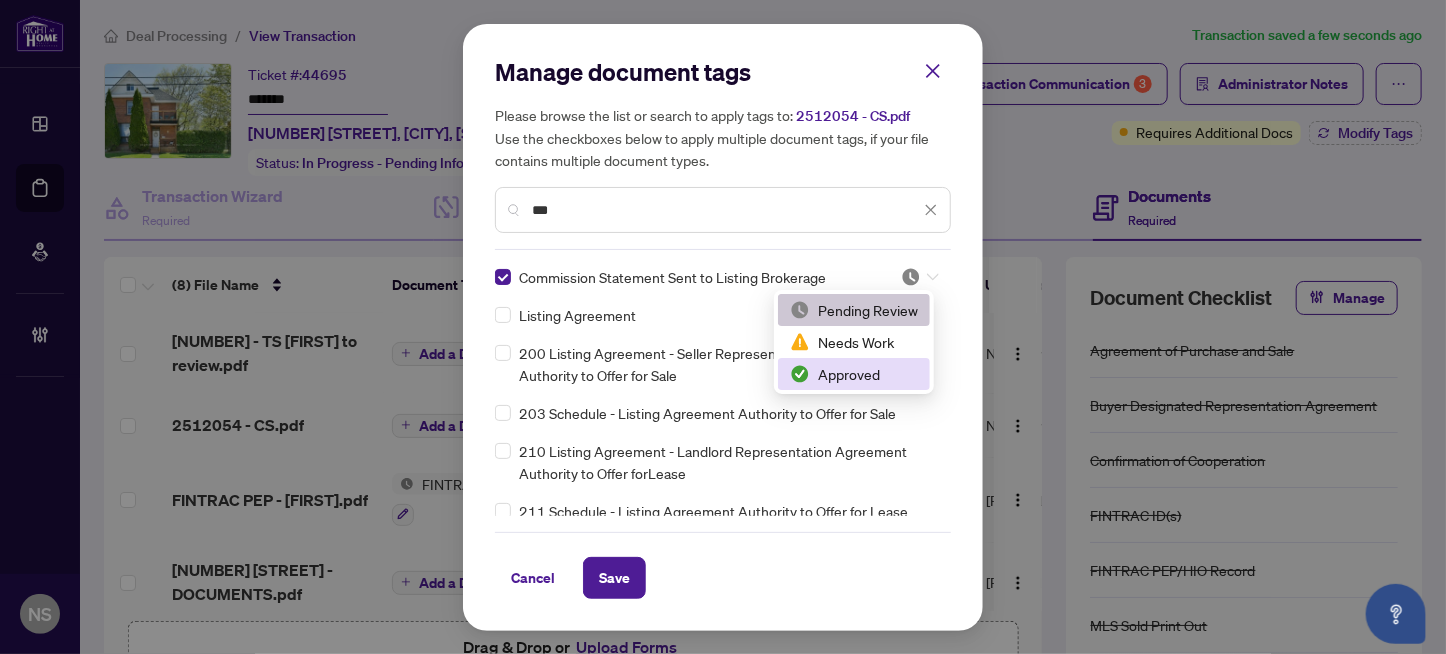 drag, startPoint x: 855, startPoint y: 381, endPoint x: 816, endPoint y: 437, distance: 68.24222 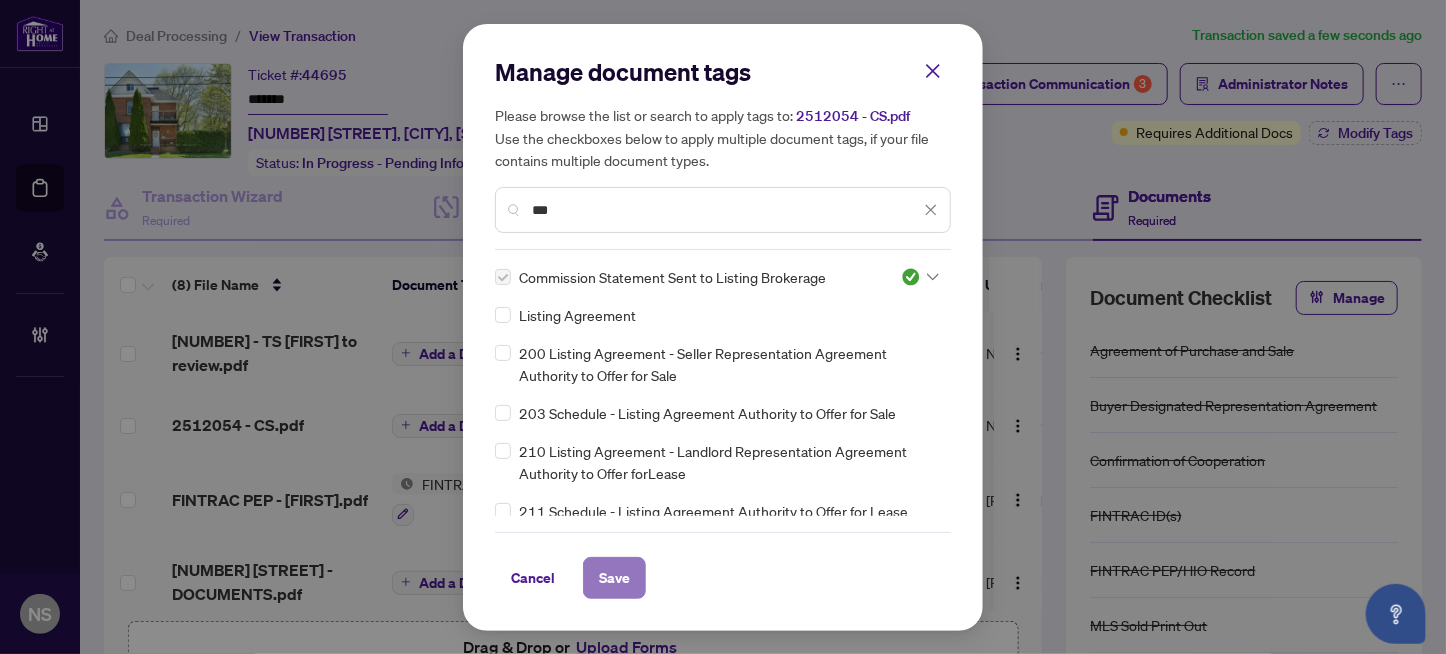 click on "Save" at bounding box center [614, 578] 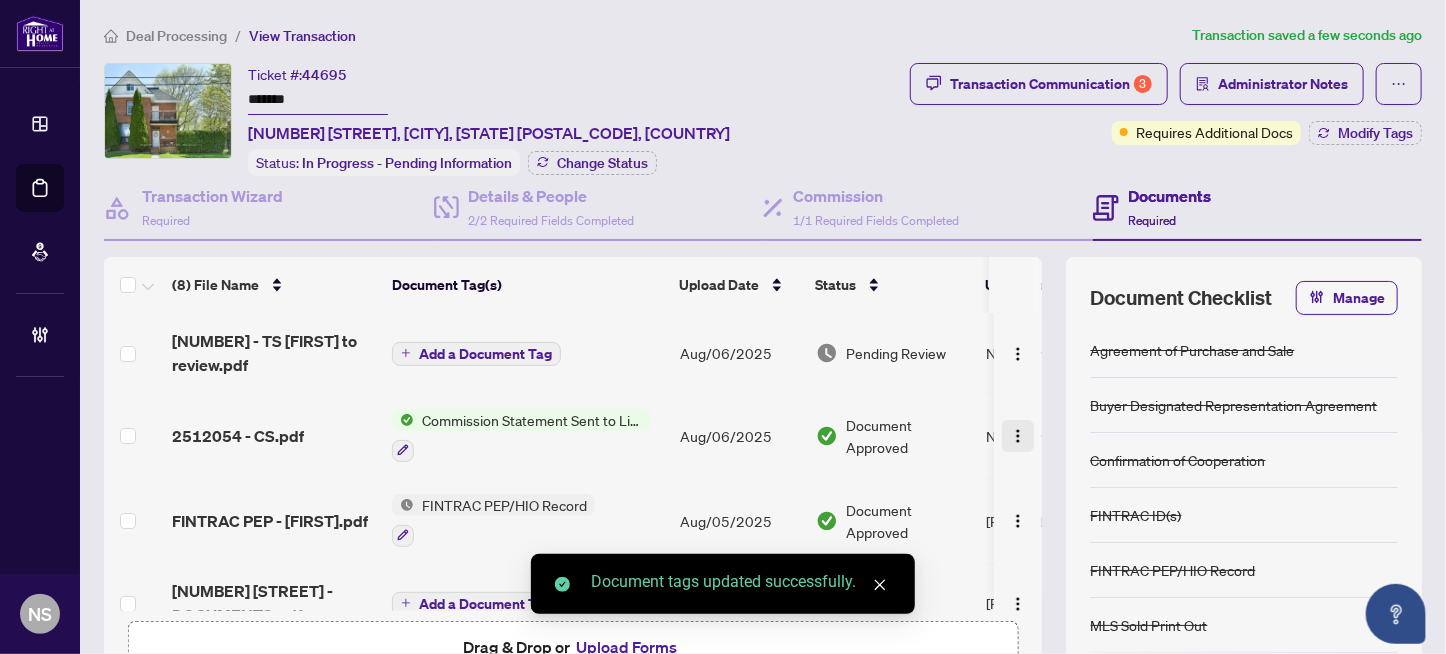 click at bounding box center (1018, 436) 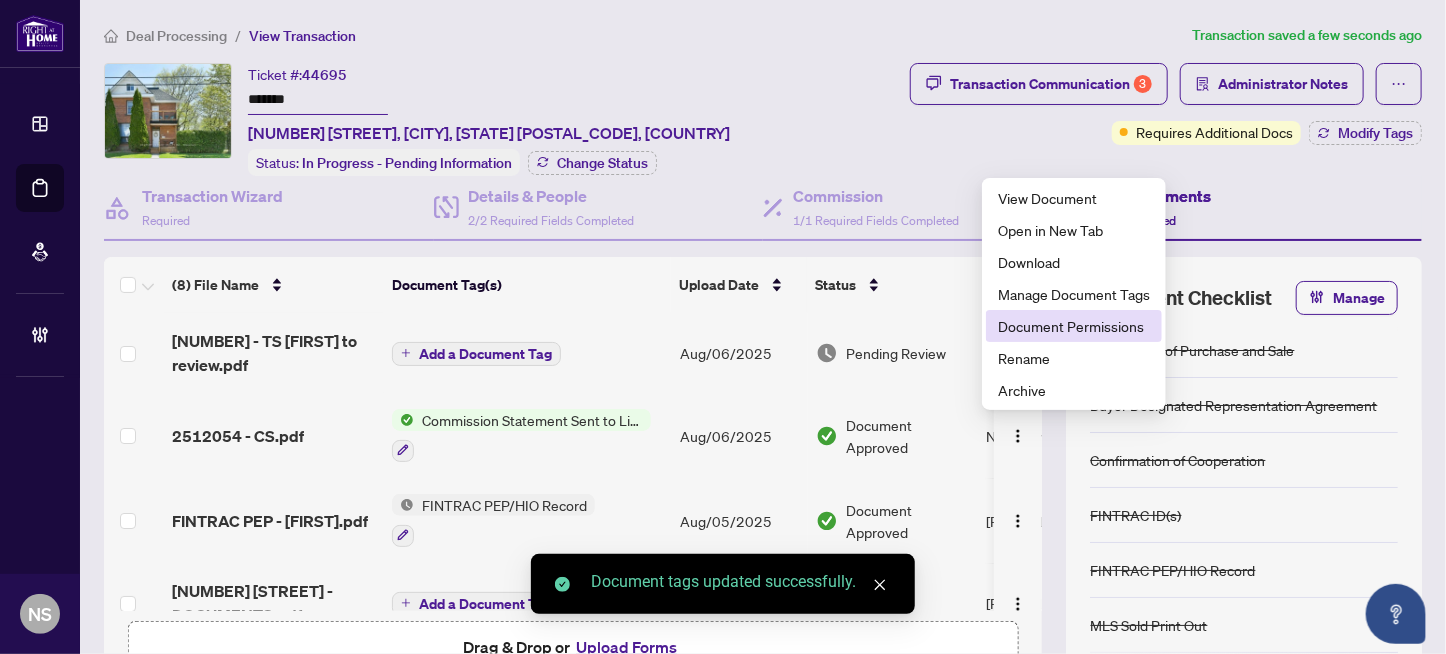 click on "Document Permissions" at bounding box center (1074, 326) 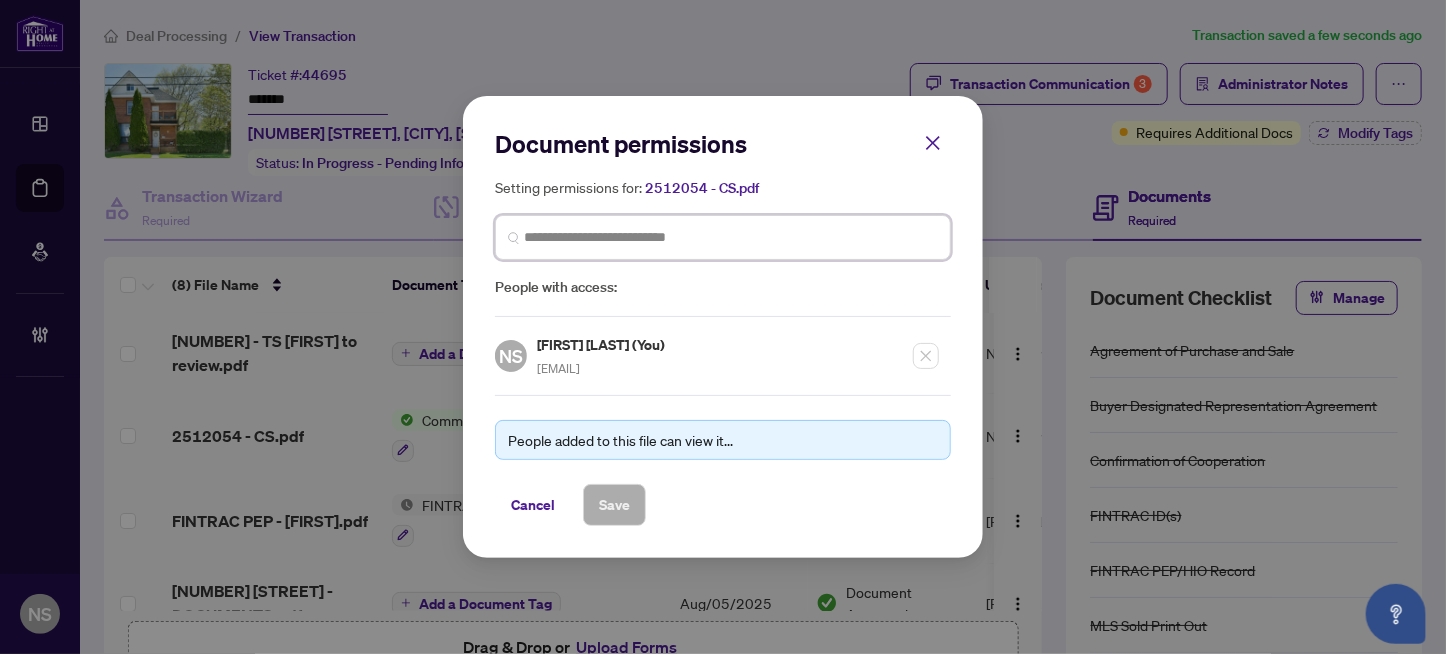 click at bounding box center [731, 237] 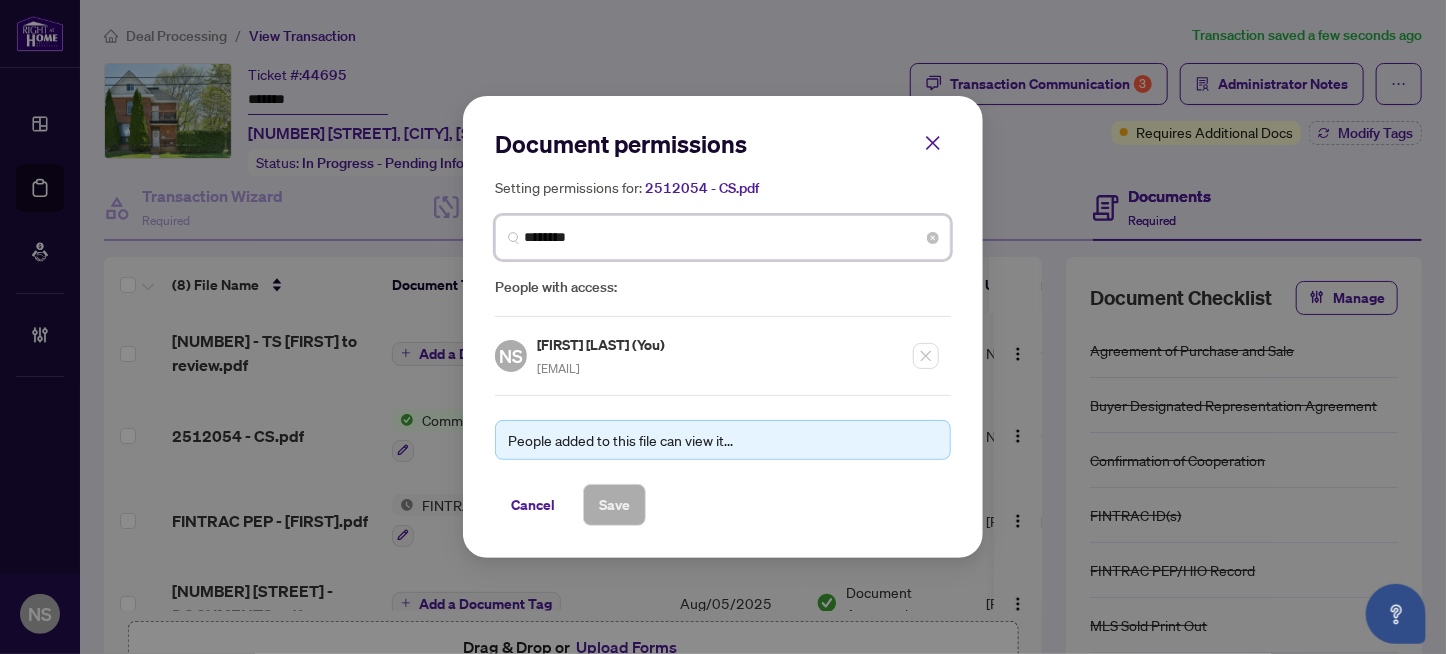 type on "********" 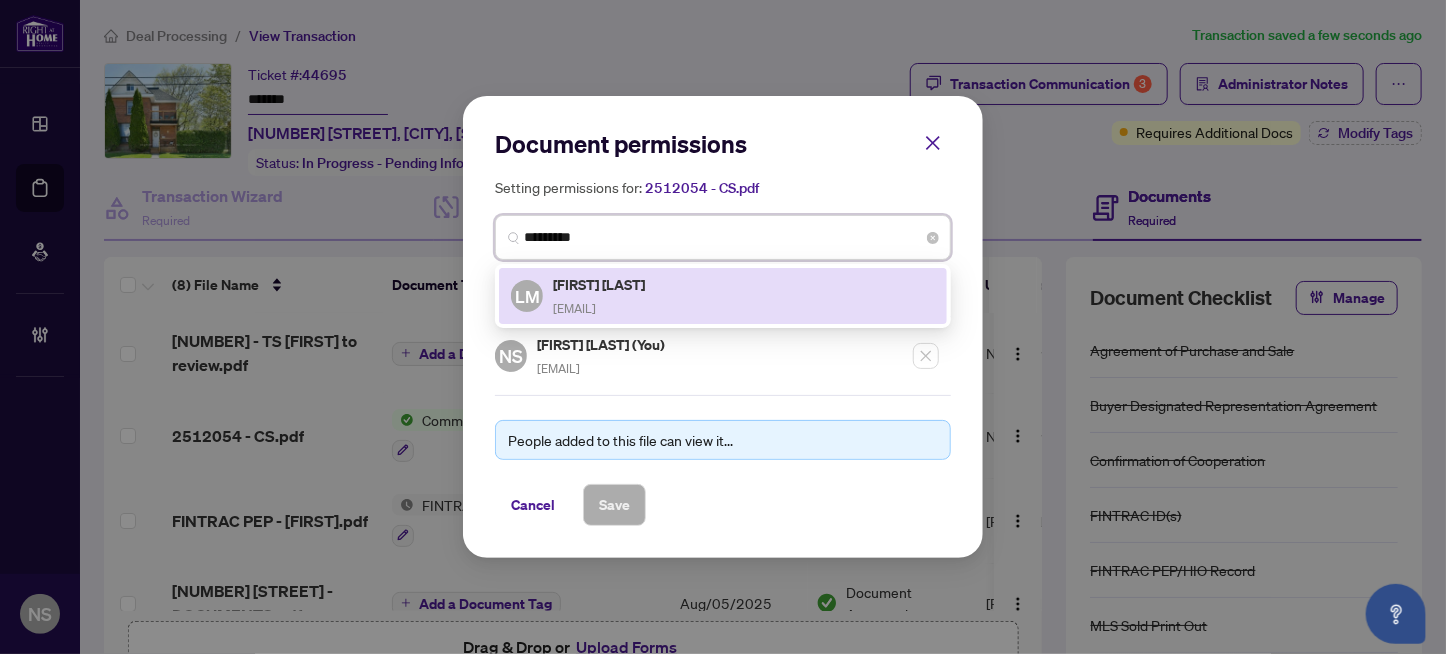 click on "Lauralea McNeely" at bounding box center [600, 284] 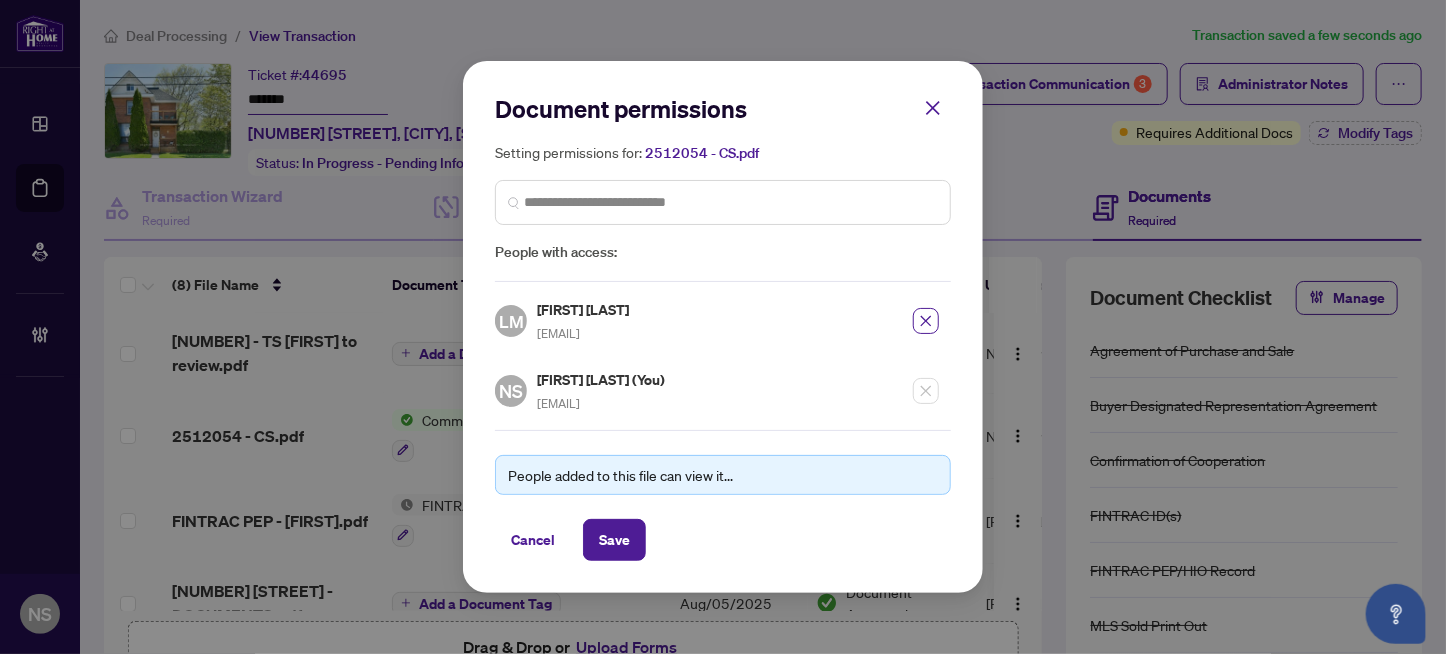 click on "Document permissions Setting permissions for:   2512054 - CS.pdf     2268 LM Lauralea McNeely   laurmcneely@gmail.com People with access: LM Lauralea McNeely   laurmcneely@gmail.com NS Neena Sharma (You)   neenas@rightathomerealty.com People added to this file can view it... Cancel Save" at bounding box center [723, 326] 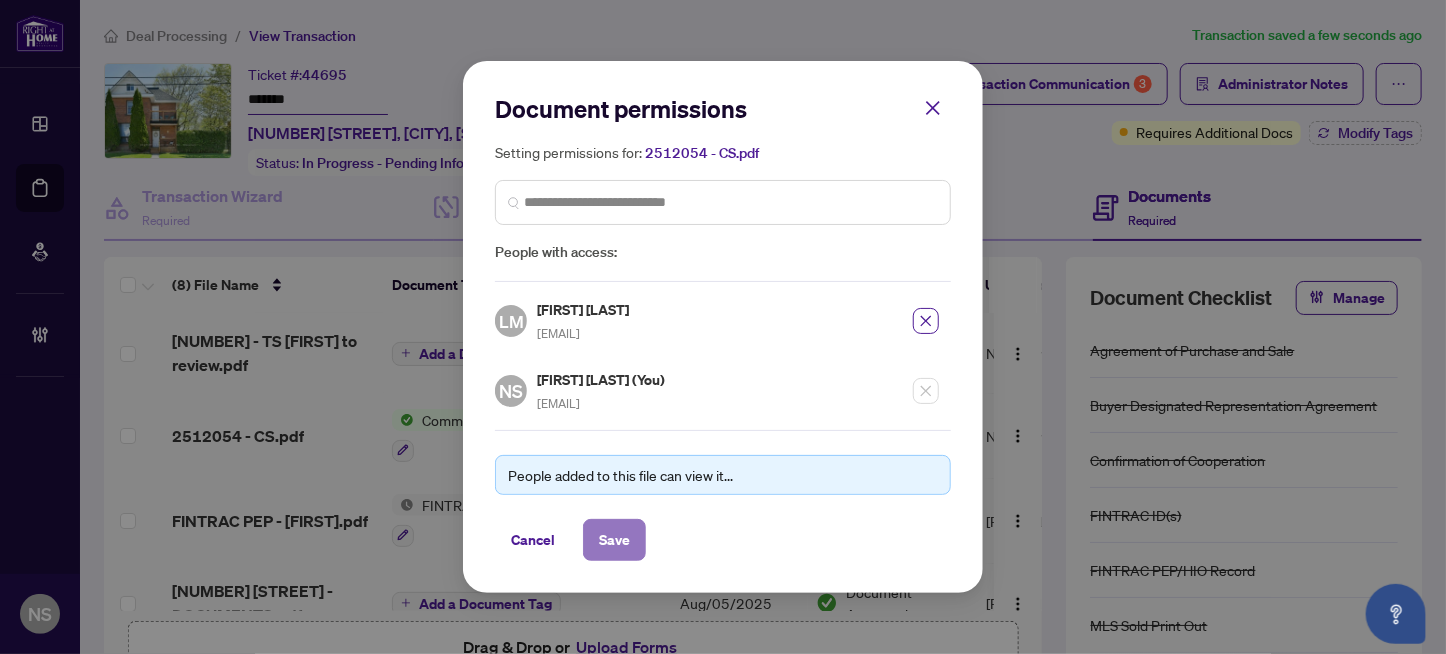 click on "Save" at bounding box center [614, 540] 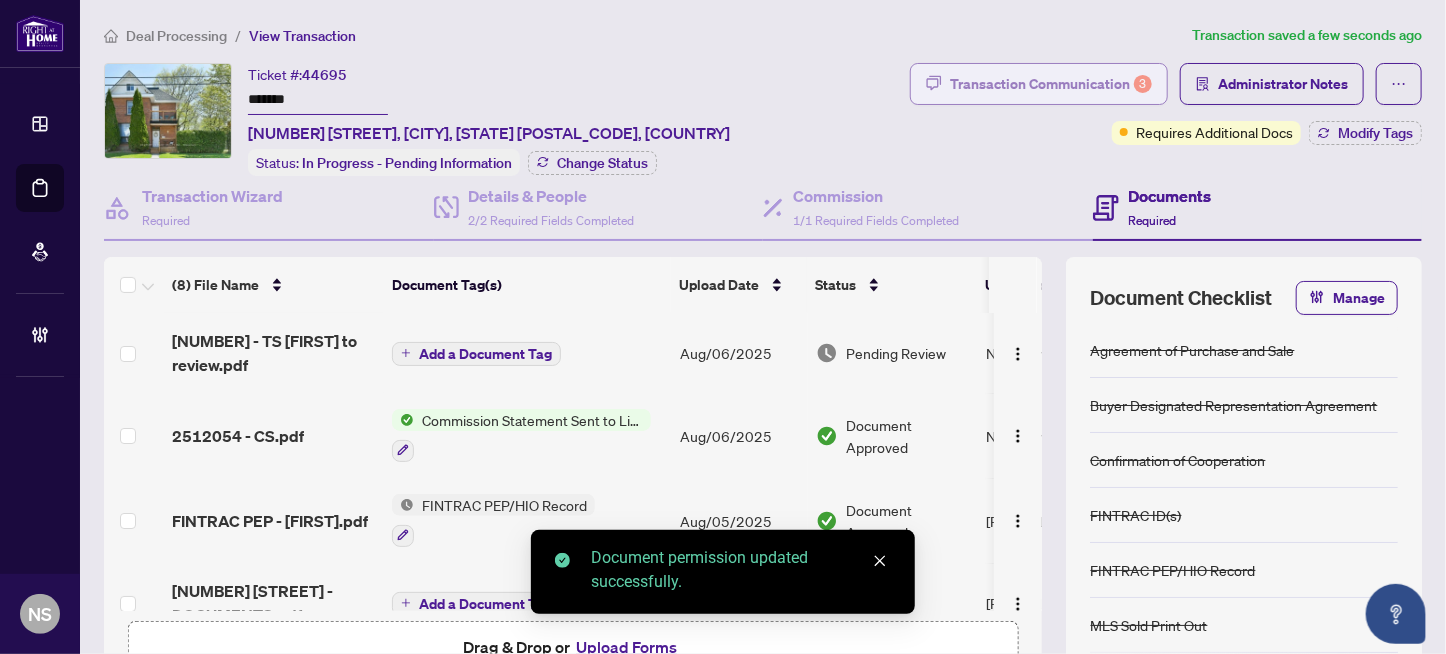 click on "Transaction Communication 3" at bounding box center (1051, 84) 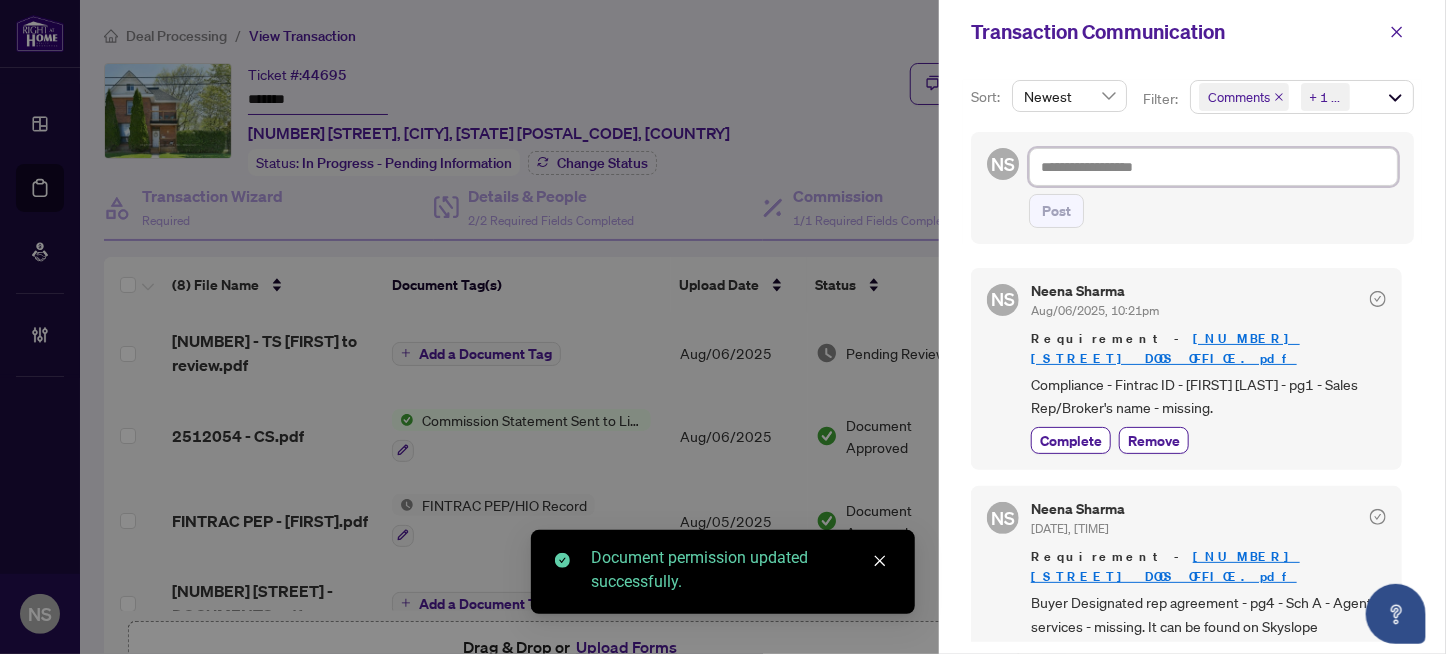 click at bounding box center [1213, 167] 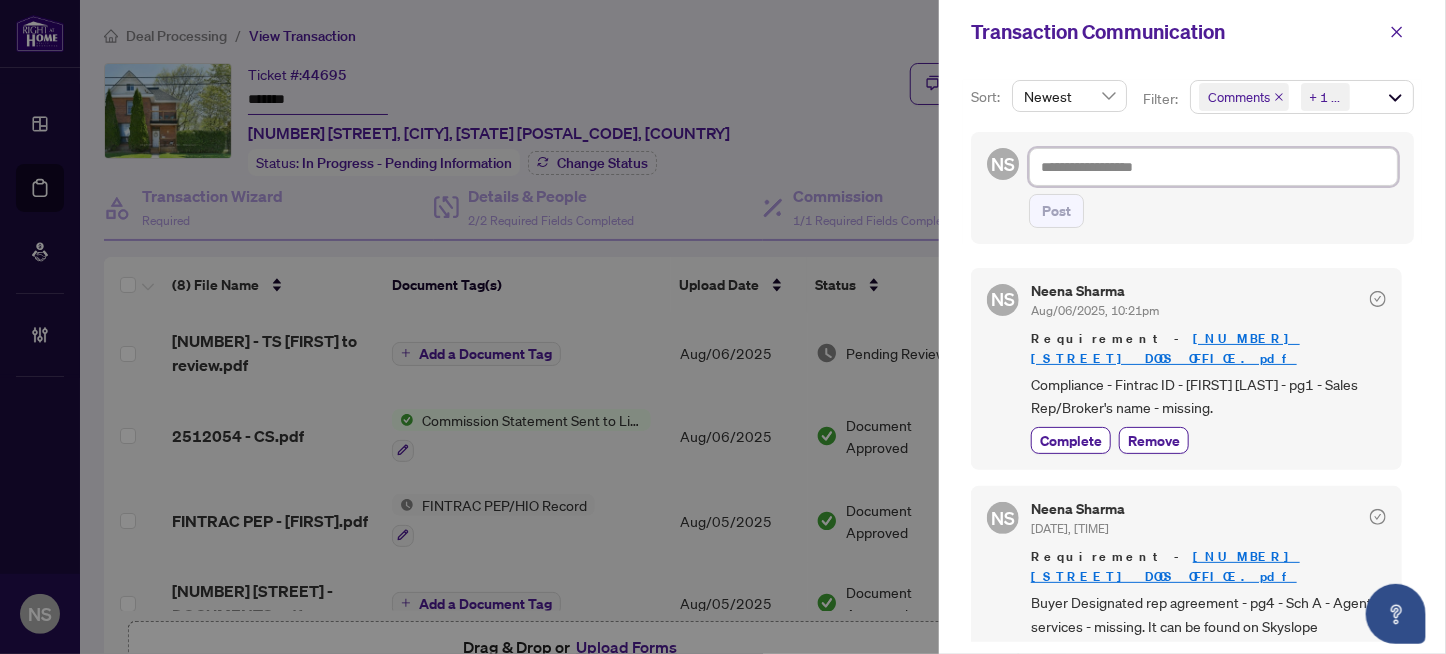 type on "*" 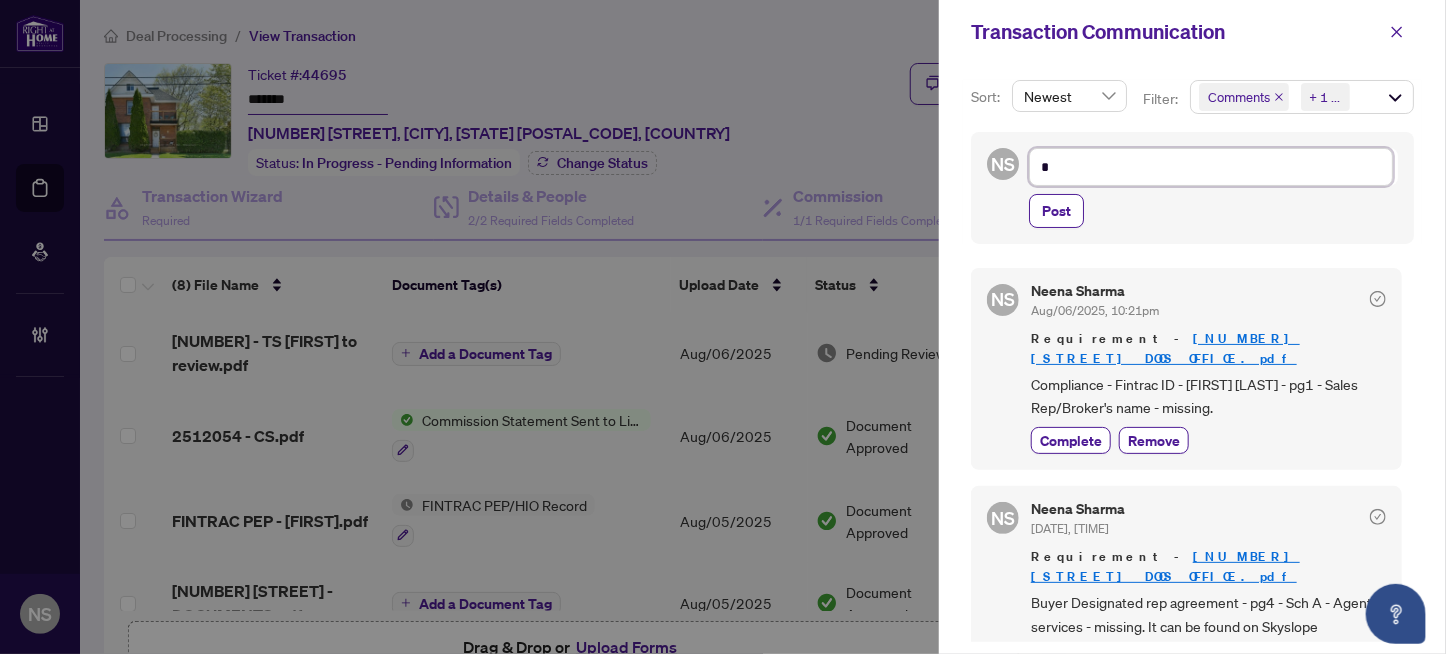 type on "**" 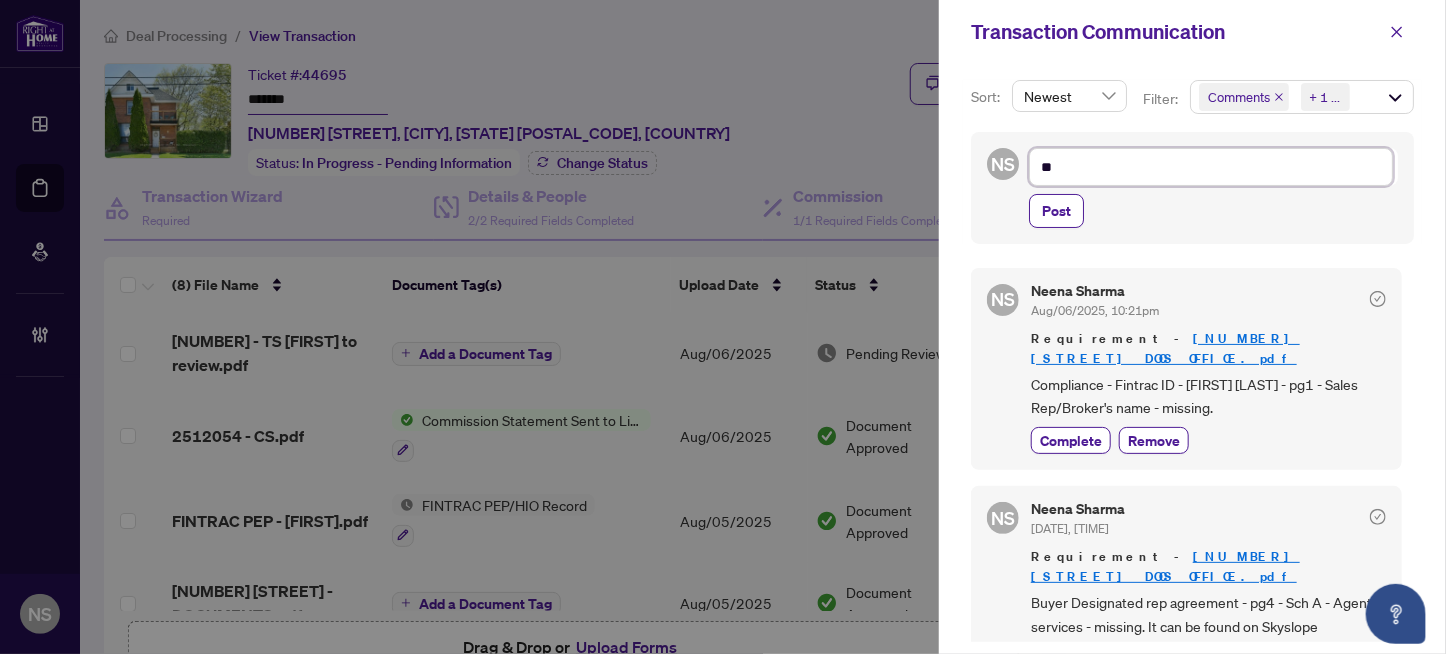 type on "**" 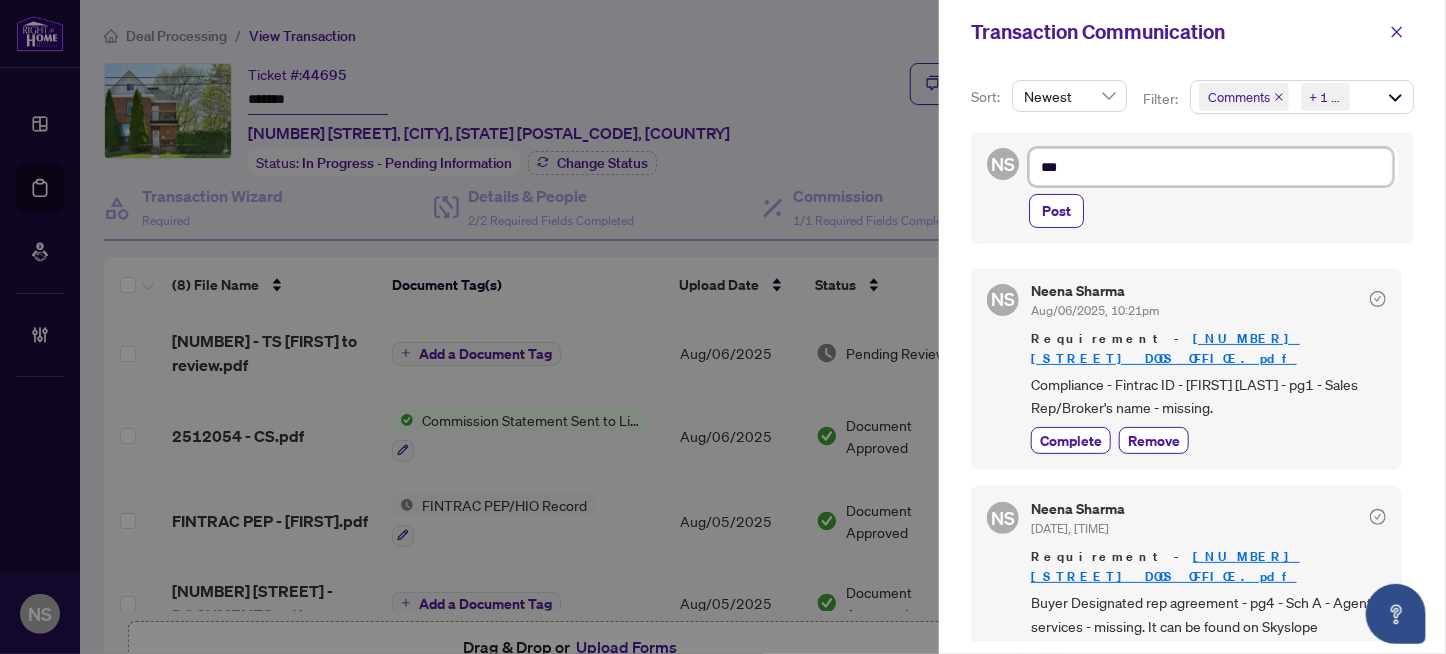 paste on "*********" 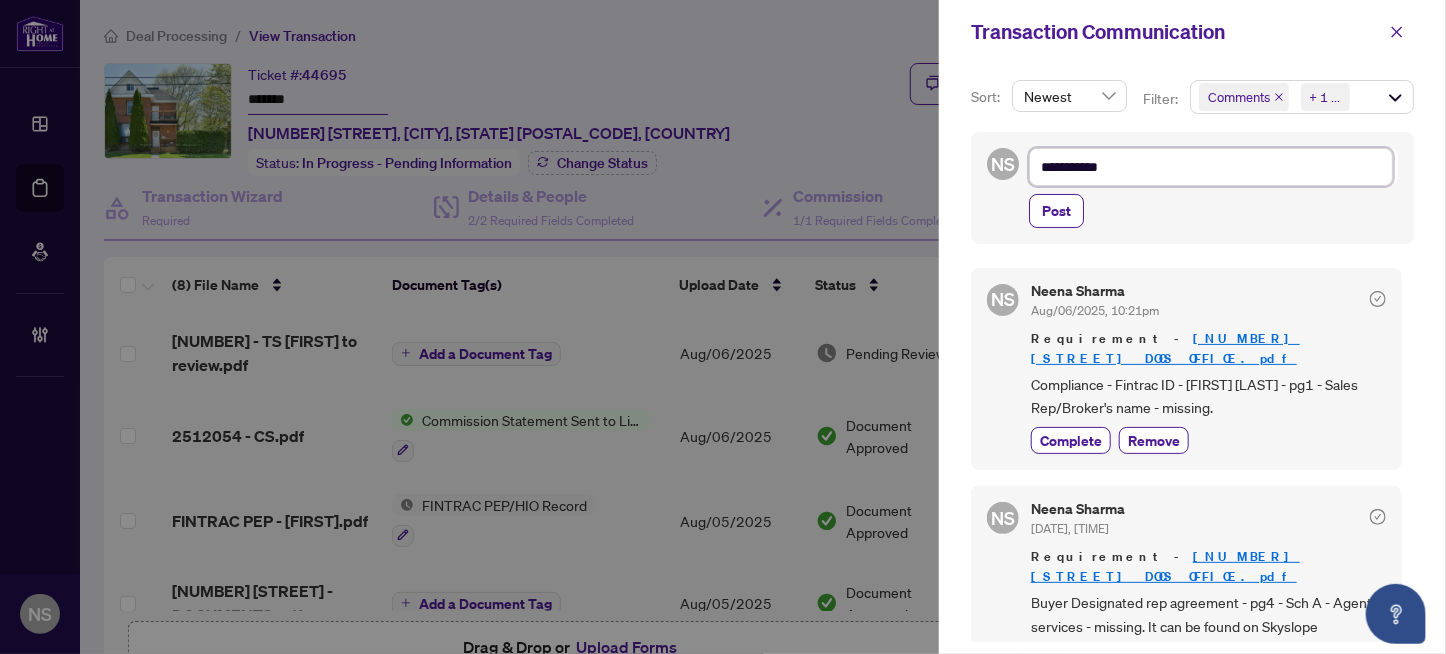 type on "**********" 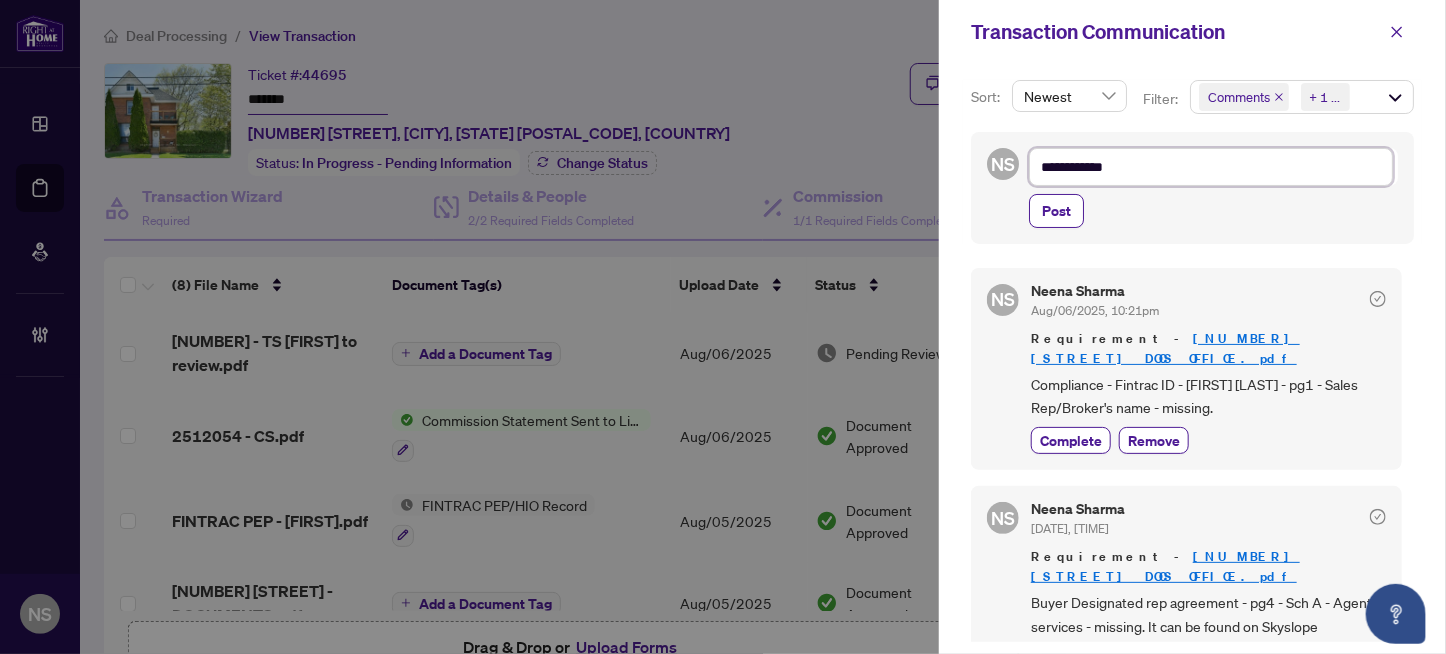 type on "**********" 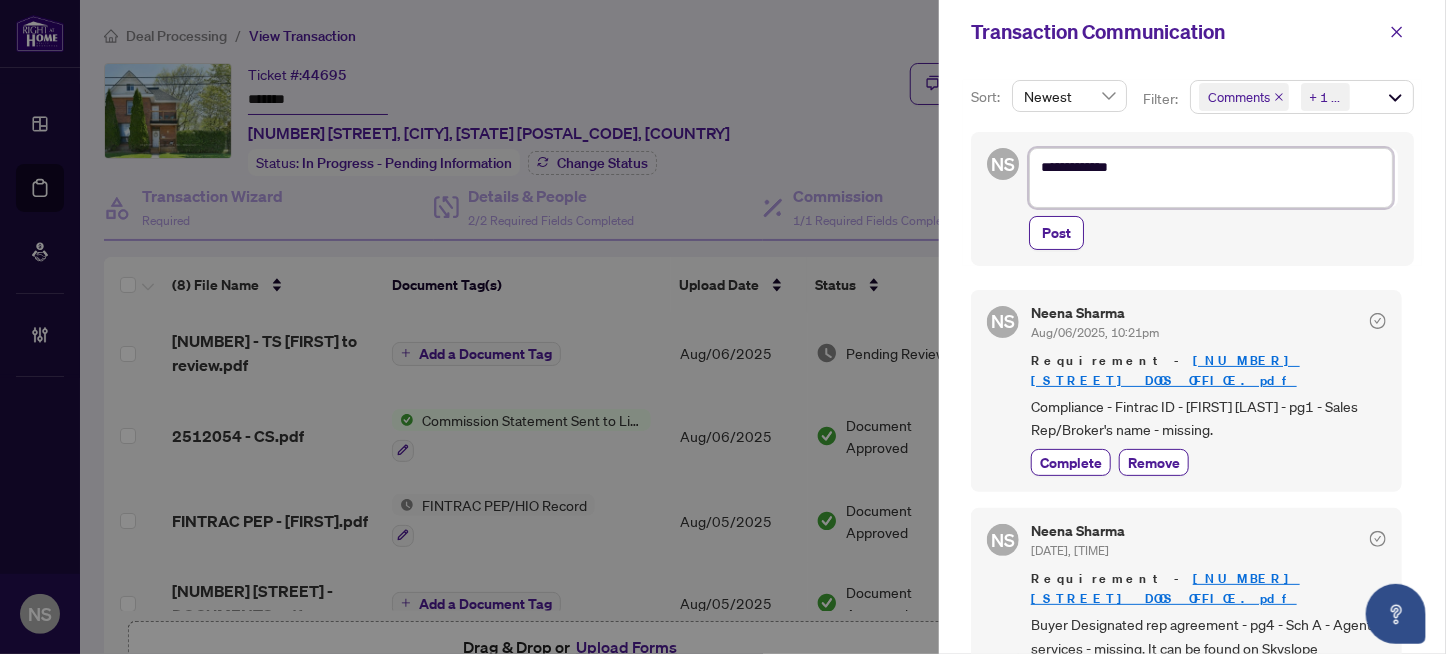 type on "**********" 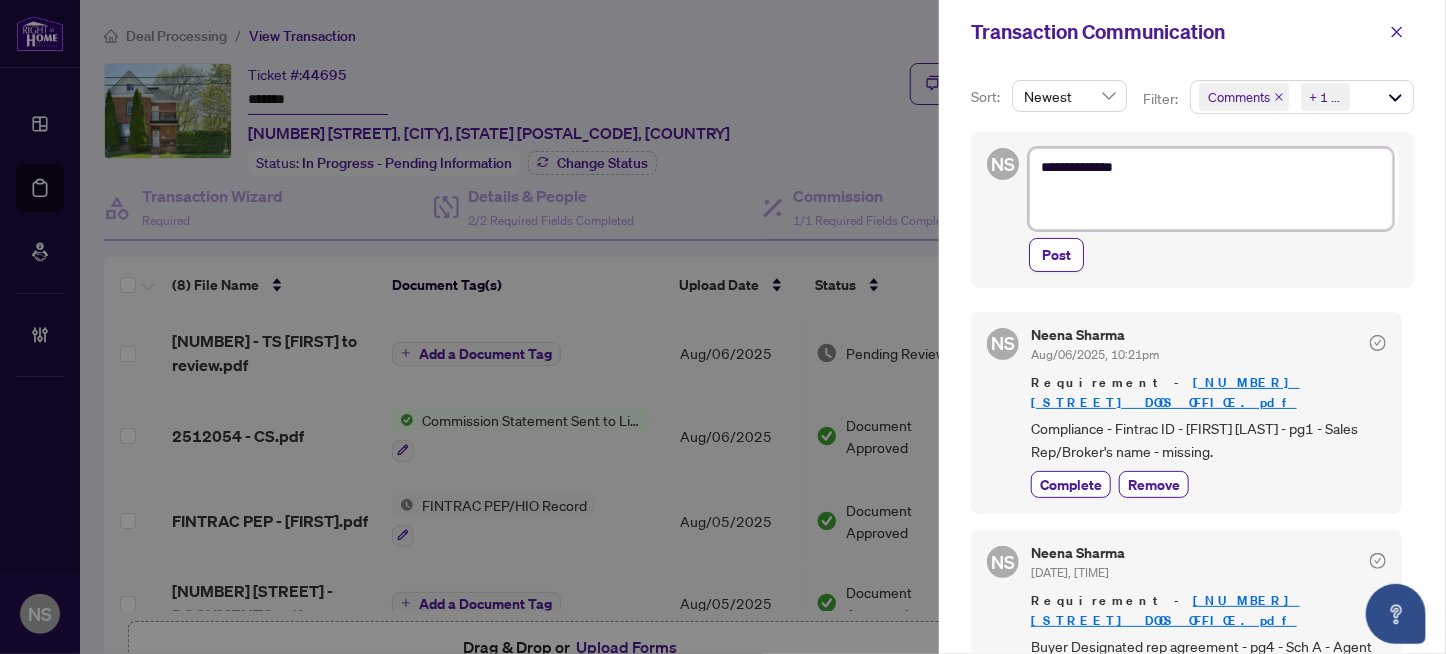type on "**********" 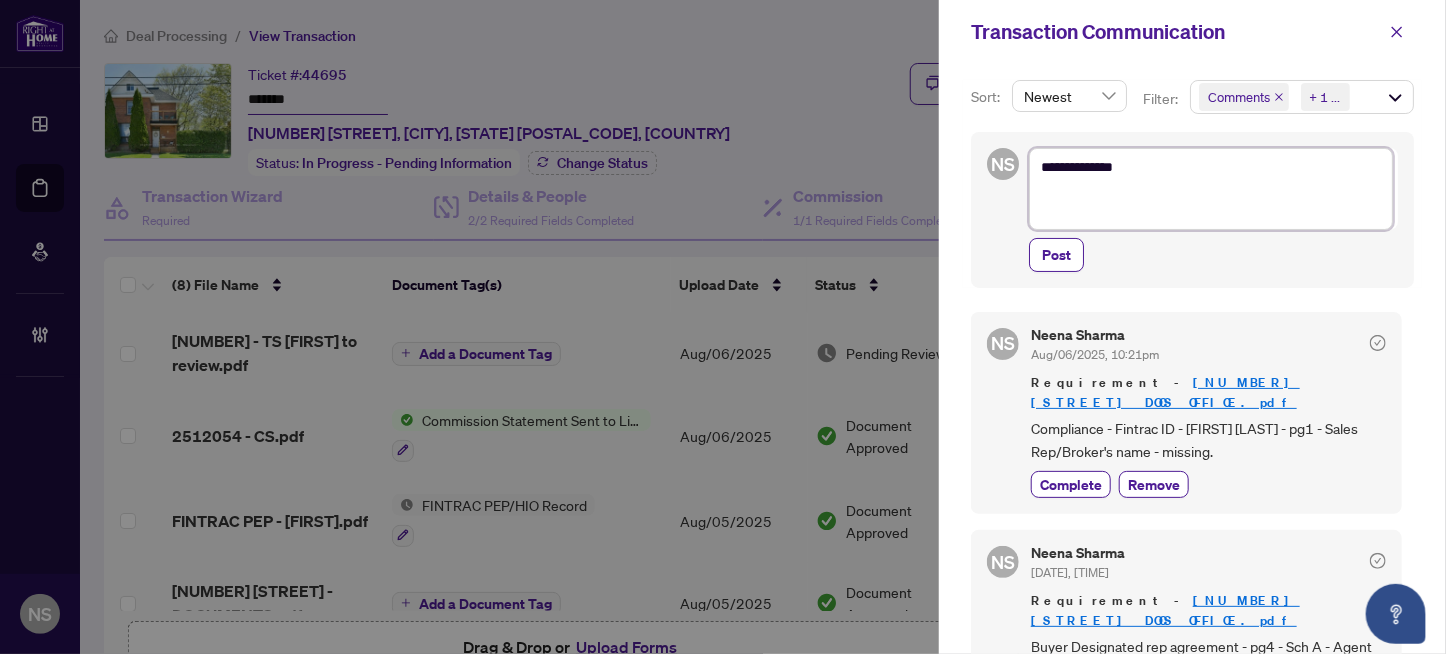 paste on "**********" 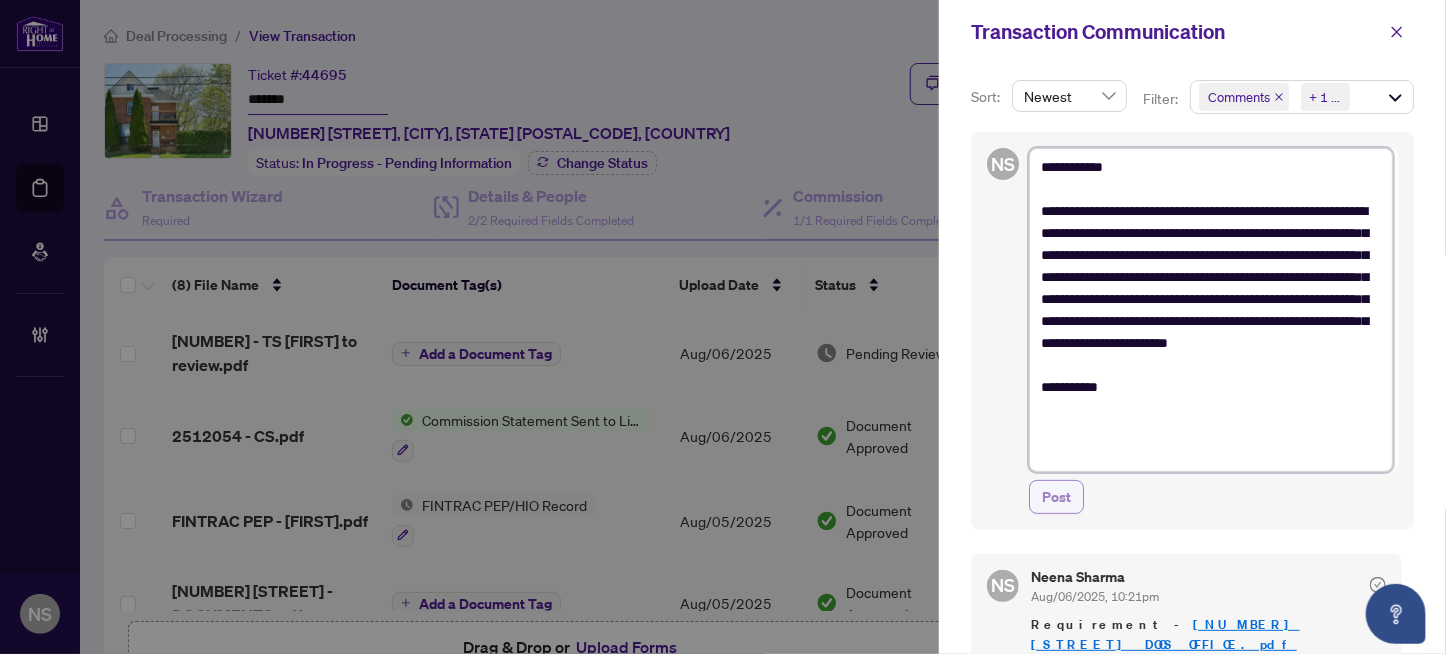 type on "**********" 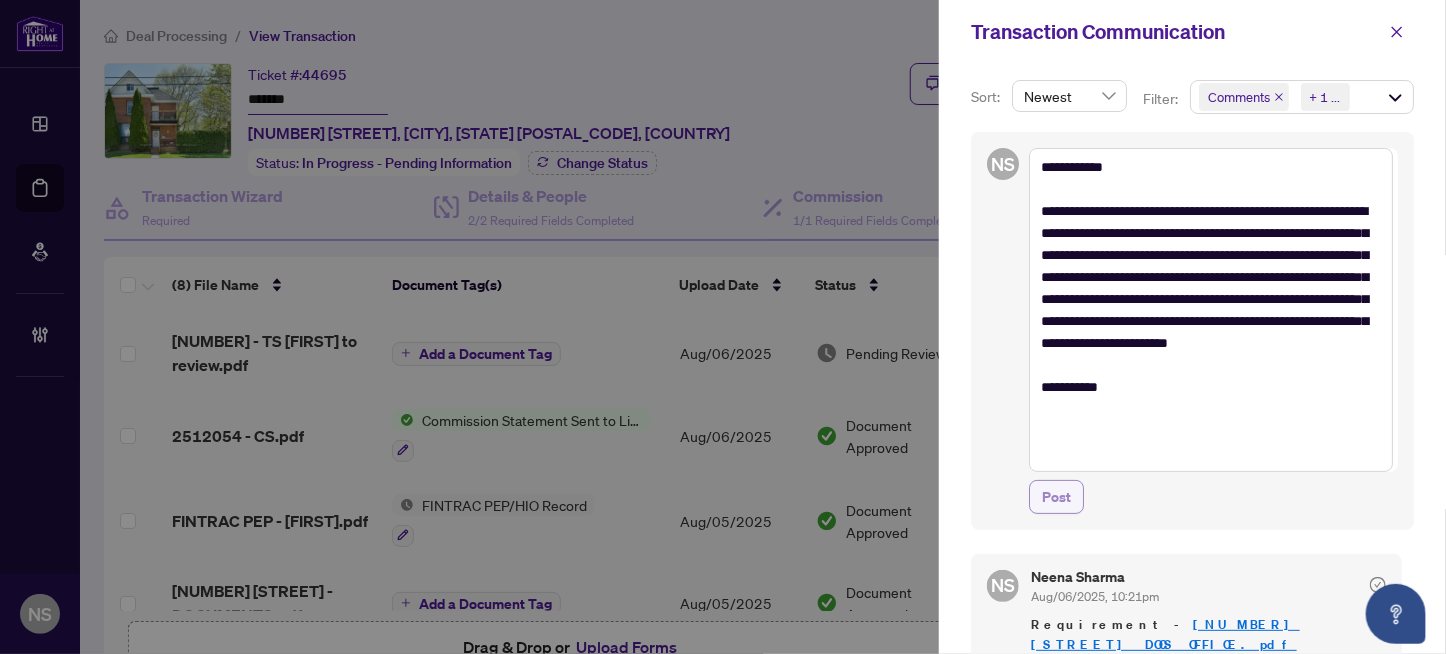 click on "Post" at bounding box center (1056, 497) 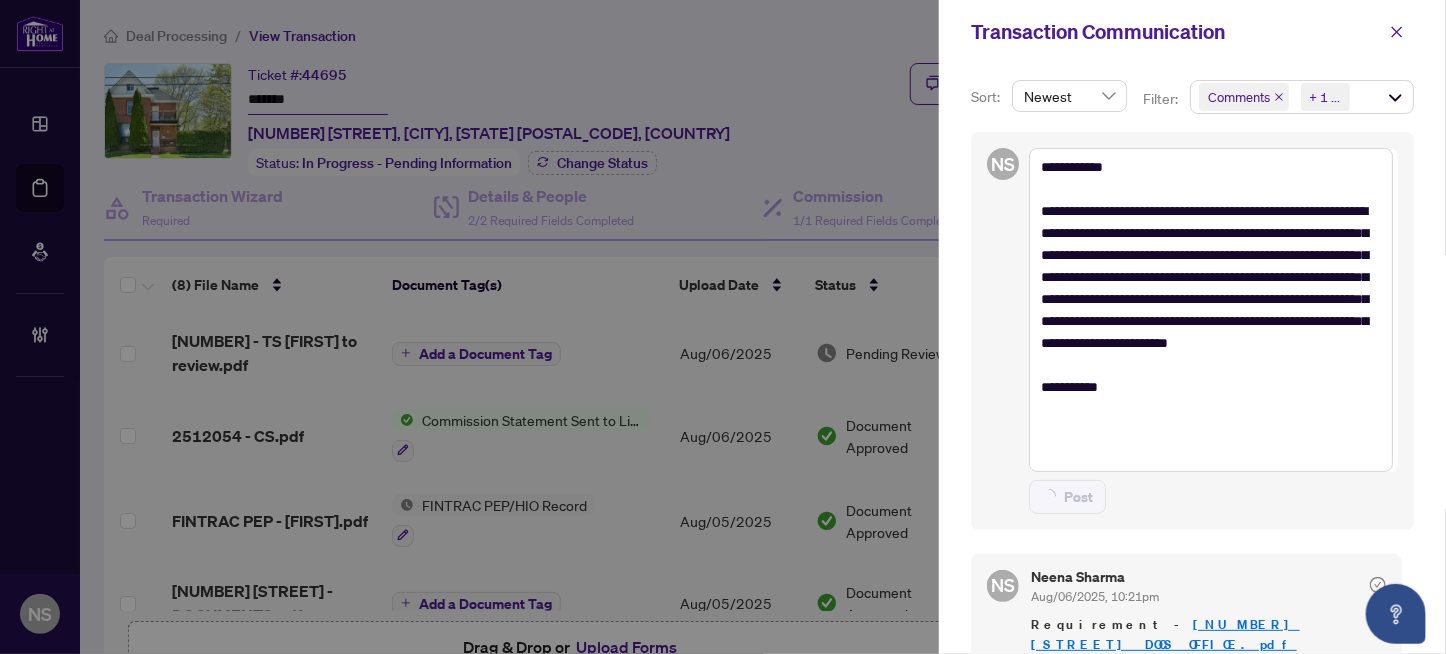 type on "**********" 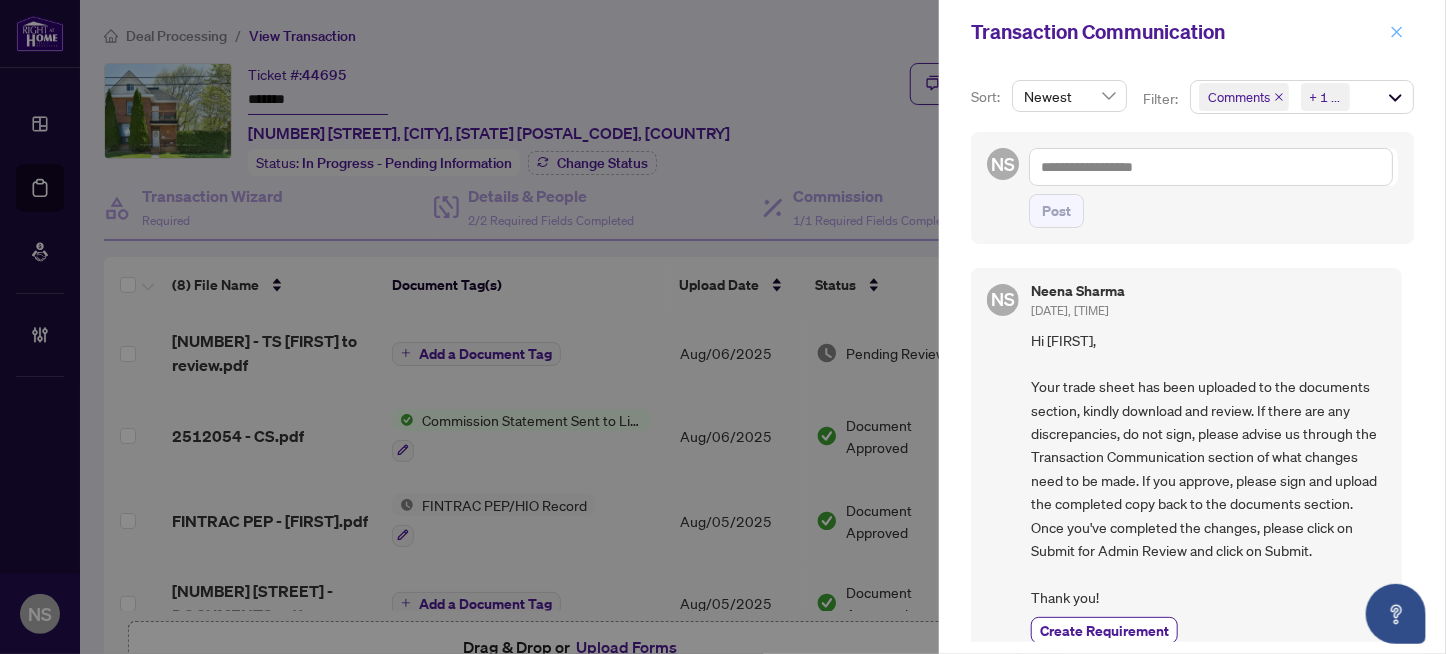 click at bounding box center [1397, 32] 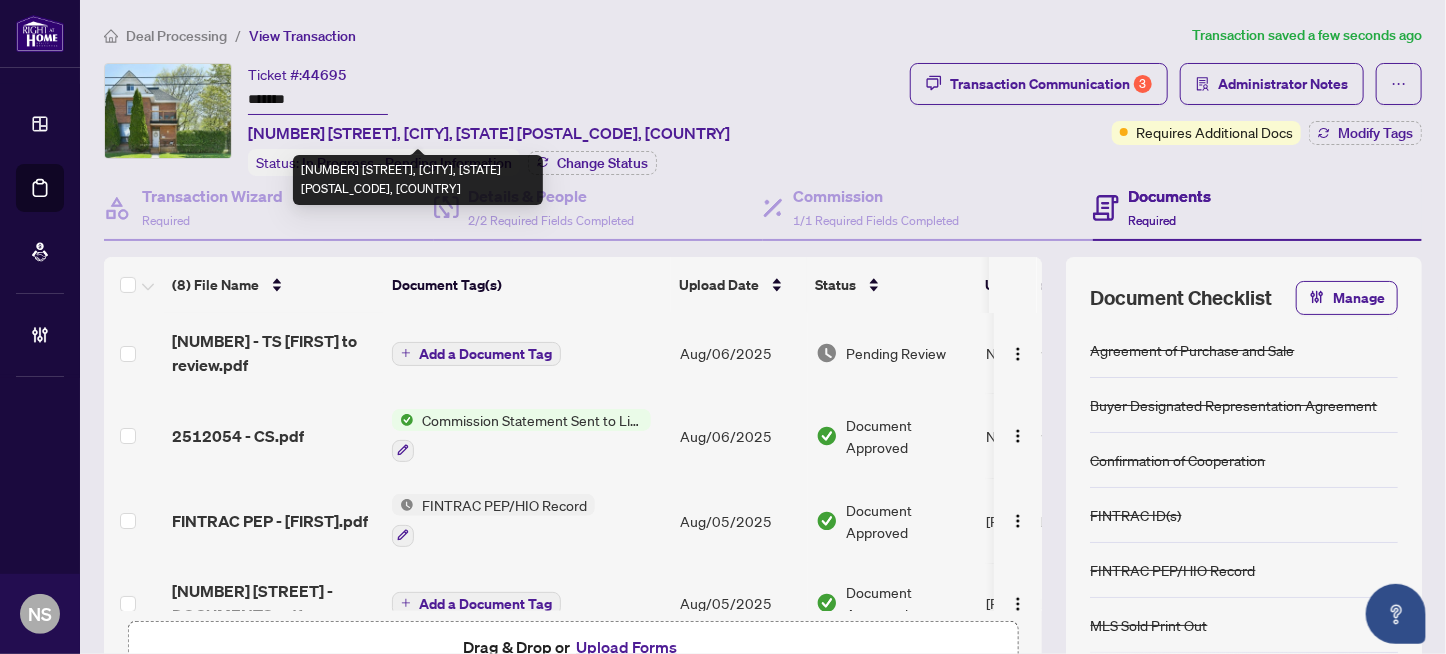 click on "251 John St, Arnprior, Ontario K7S 2P3, Canada" at bounding box center [489, 133] 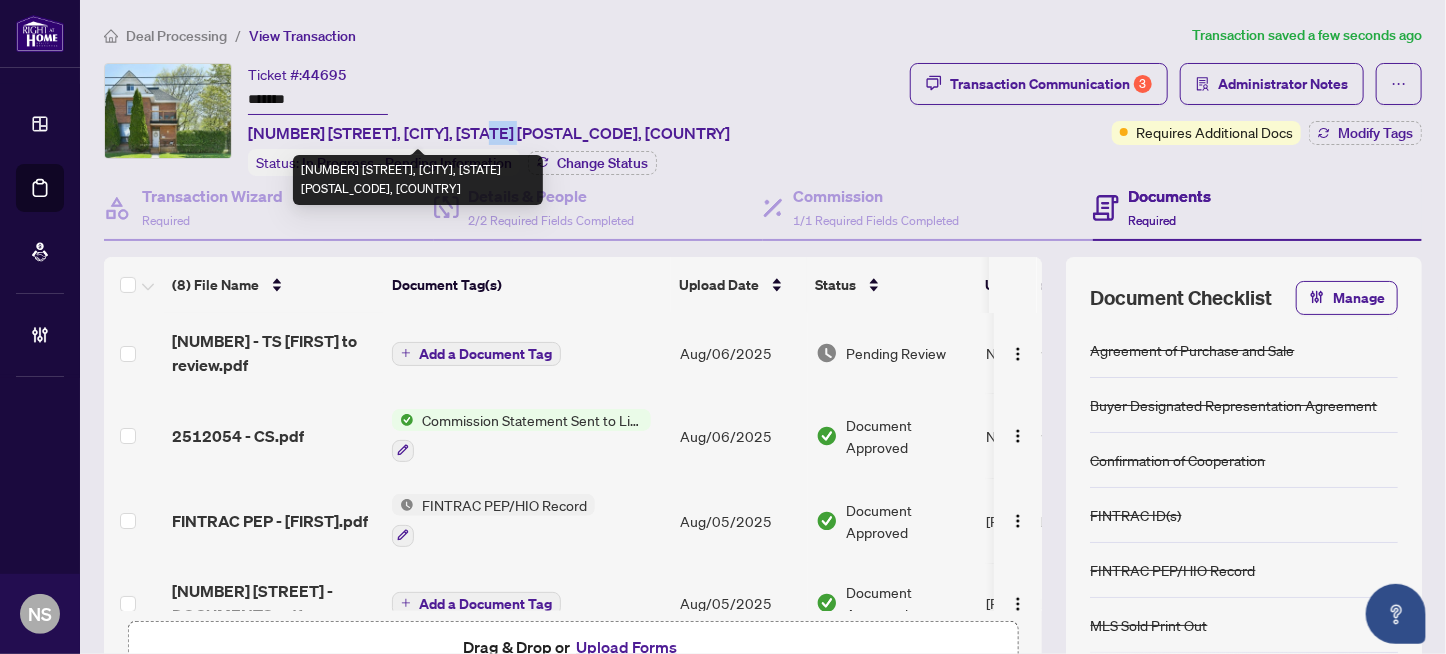 click on "251 John St, Arnprior, Ontario K7S 2P3, Canada" at bounding box center [489, 133] 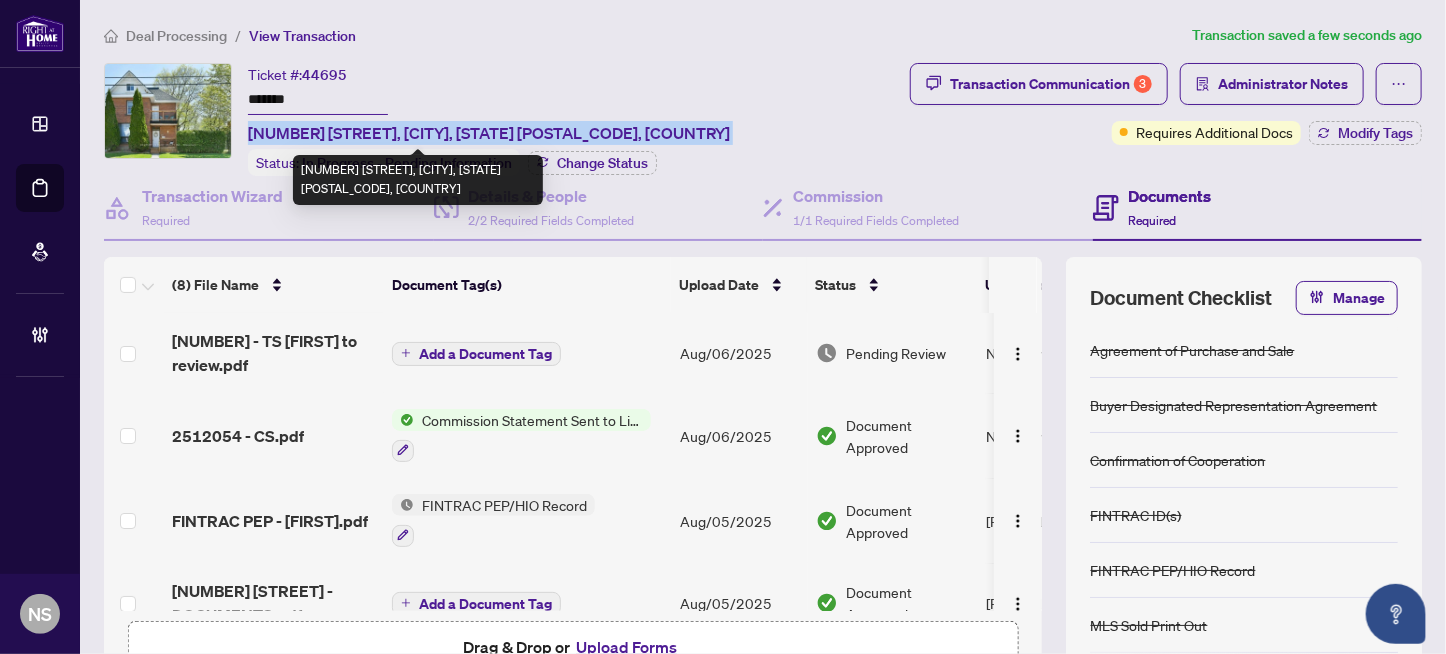 click on "251 John St, Arnprior, Ontario K7S 2P3, Canada" at bounding box center (489, 133) 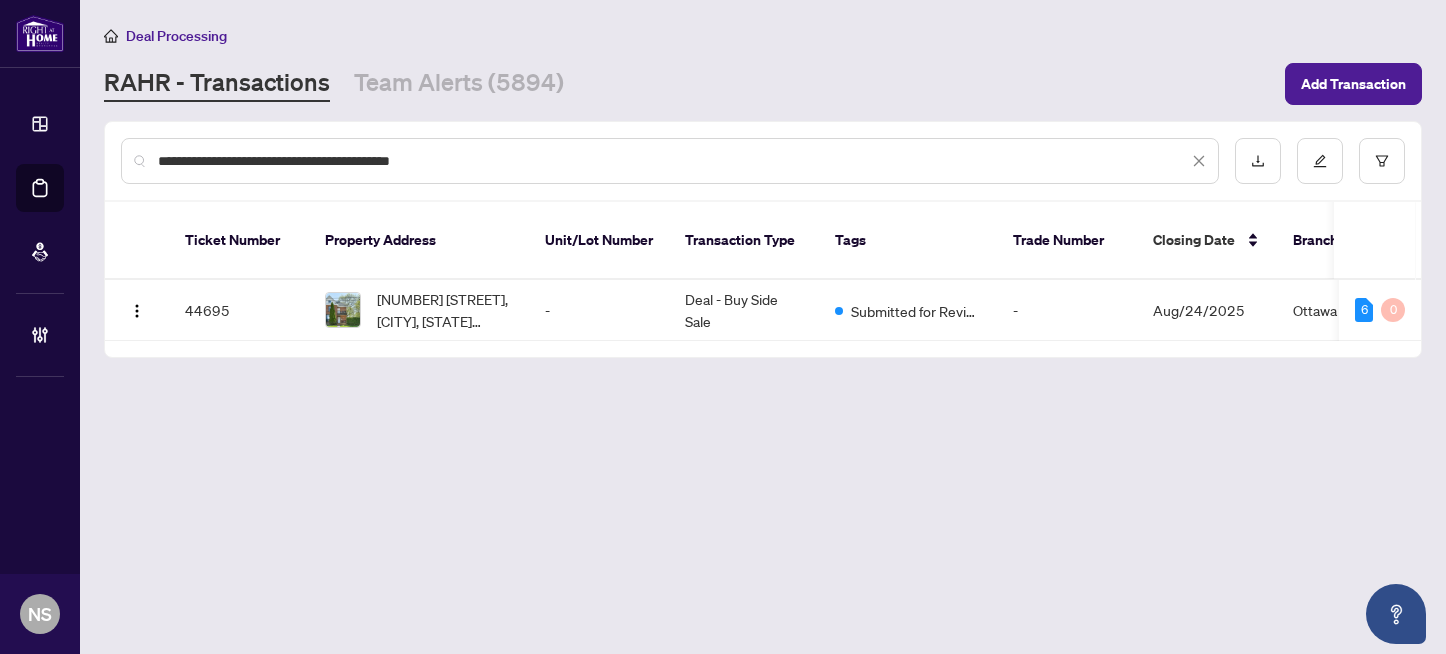 scroll, scrollTop: 0, scrollLeft: 0, axis: both 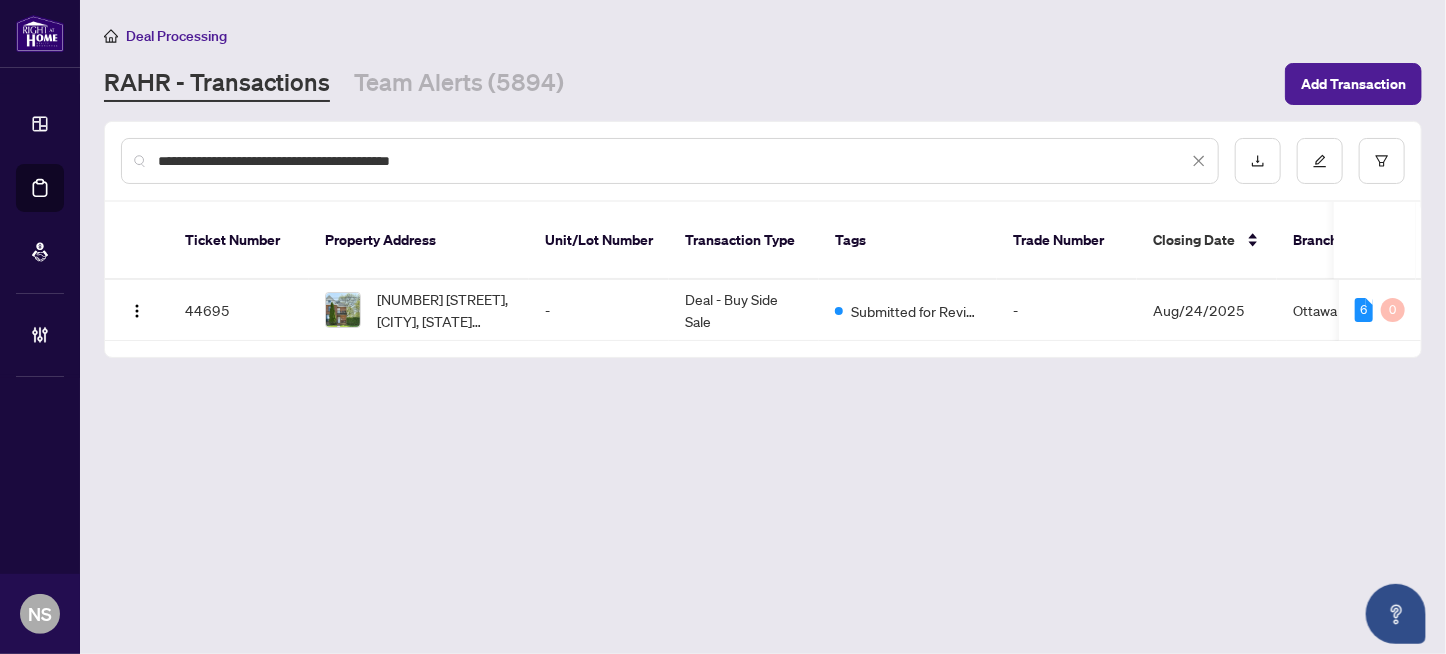 drag, startPoint x: 481, startPoint y: 158, endPoint x: 111, endPoint y: 153, distance: 370.03378 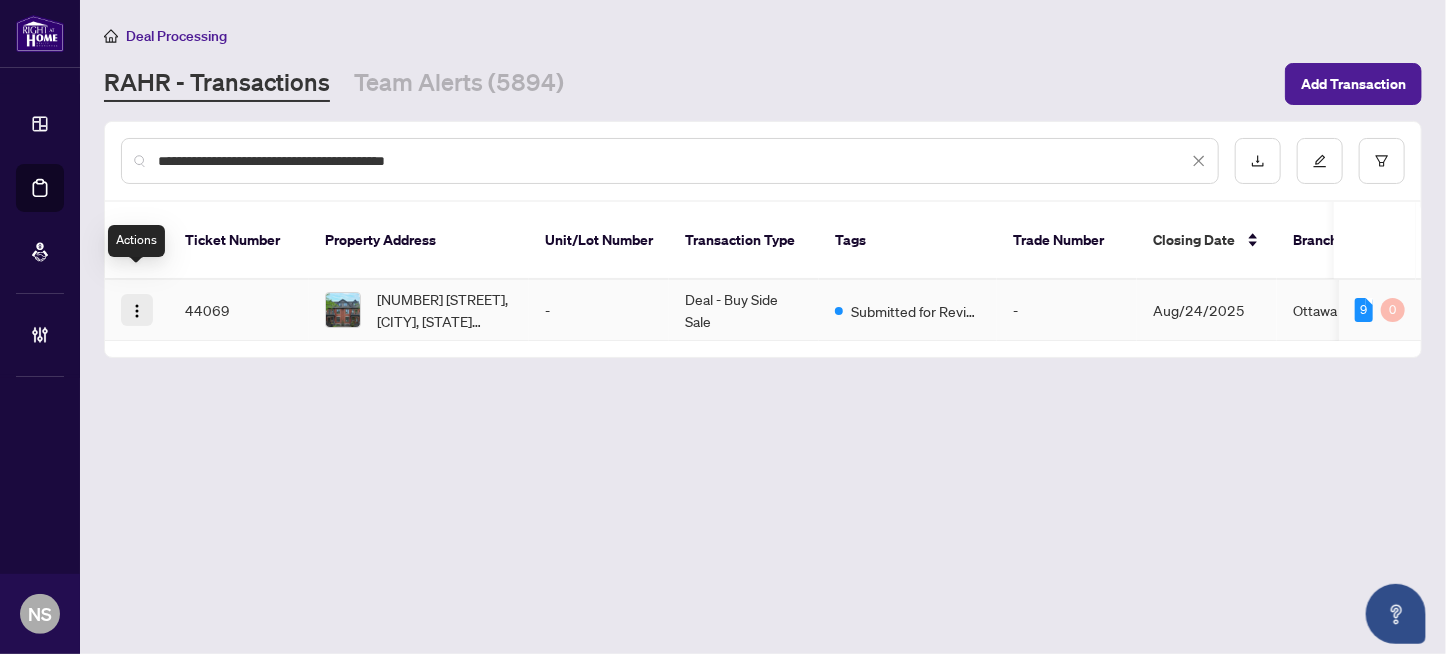 click at bounding box center [137, 310] 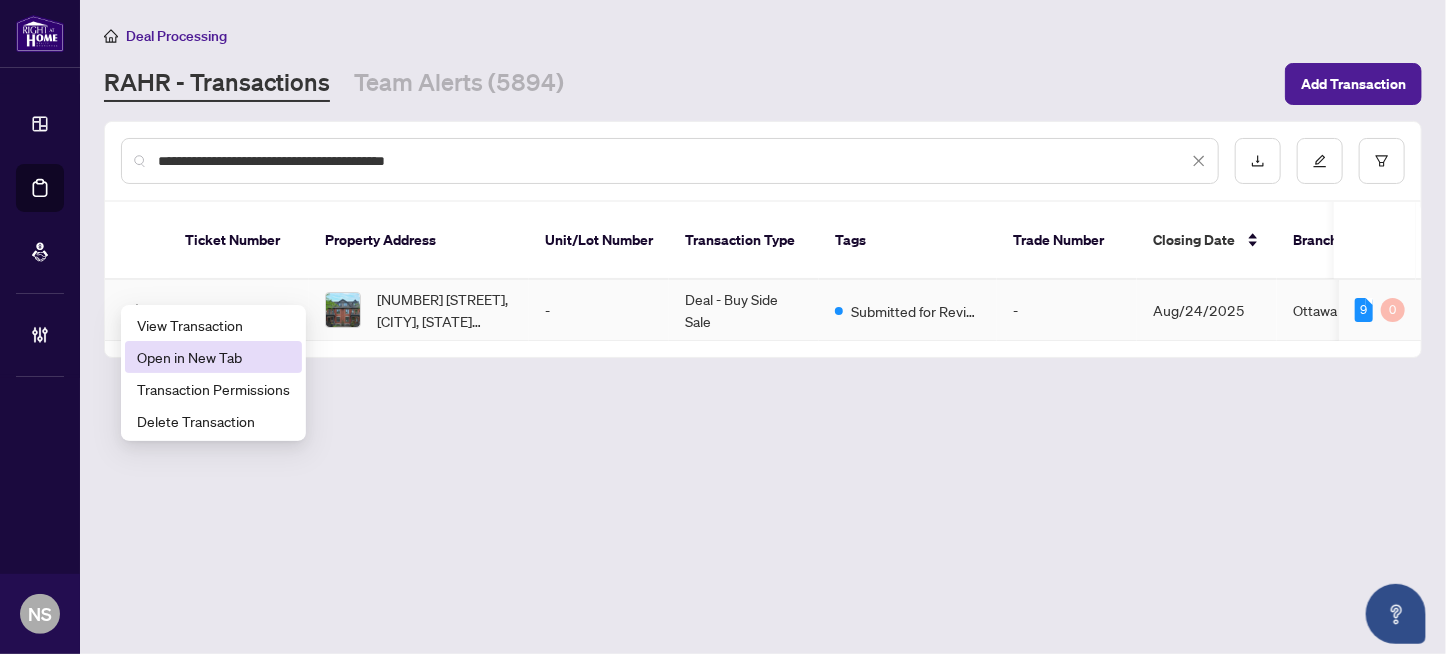click on "Open in New Tab" at bounding box center [213, 357] 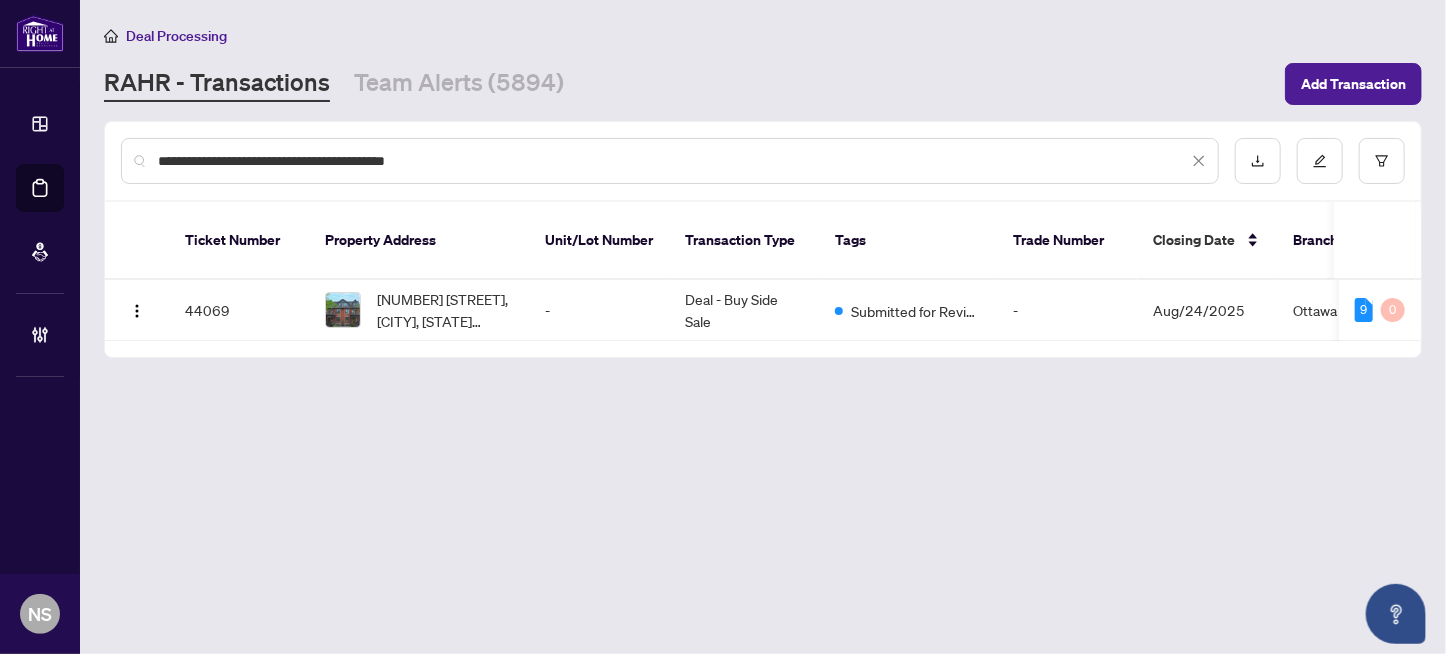 drag, startPoint x: 469, startPoint y: 168, endPoint x: 135, endPoint y: 144, distance: 334.86118 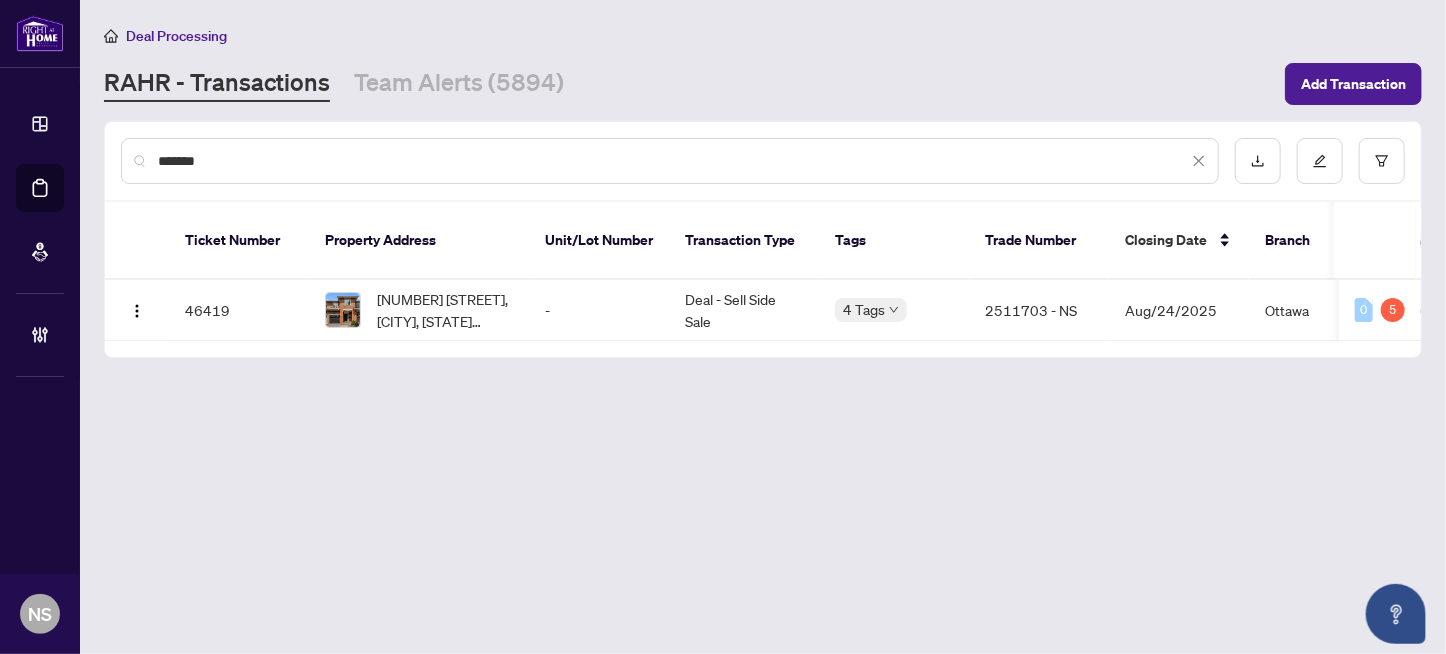 drag, startPoint x: 243, startPoint y: 177, endPoint x: 164, endPoint y: 150, distance: 83.48653 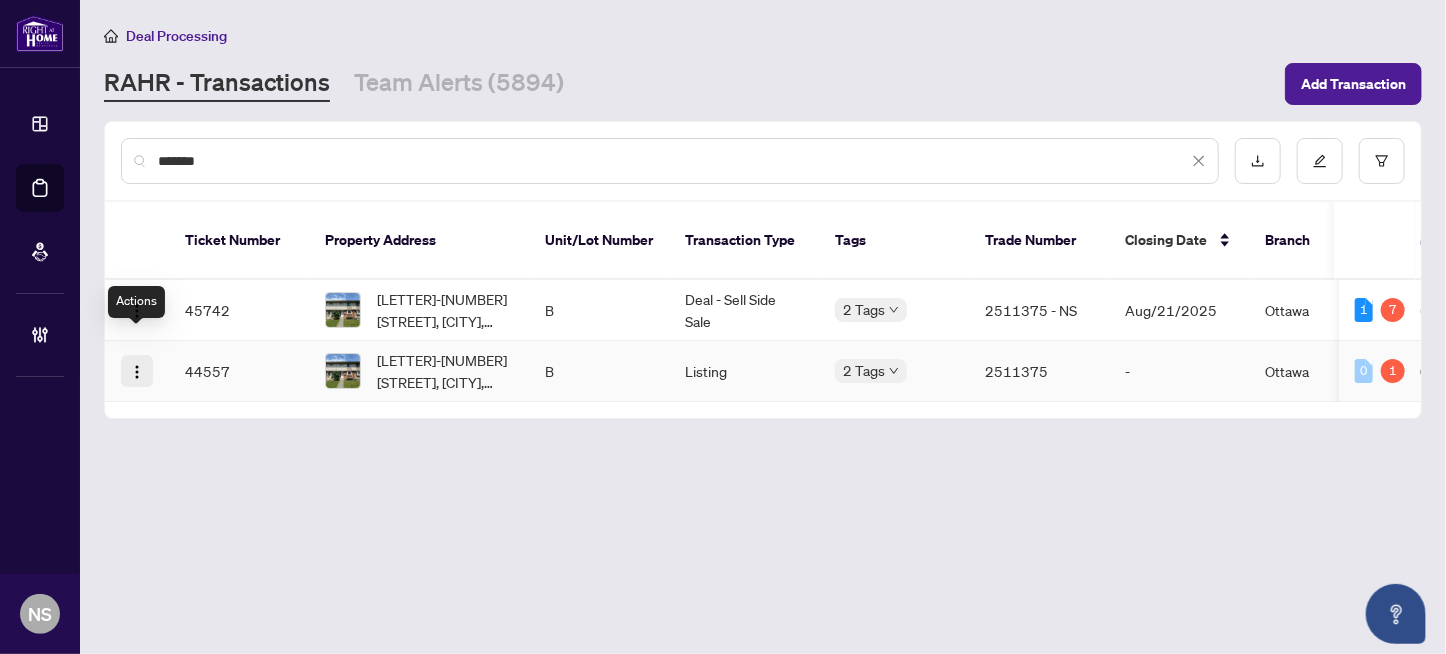 click at bounding box center [137, 371] 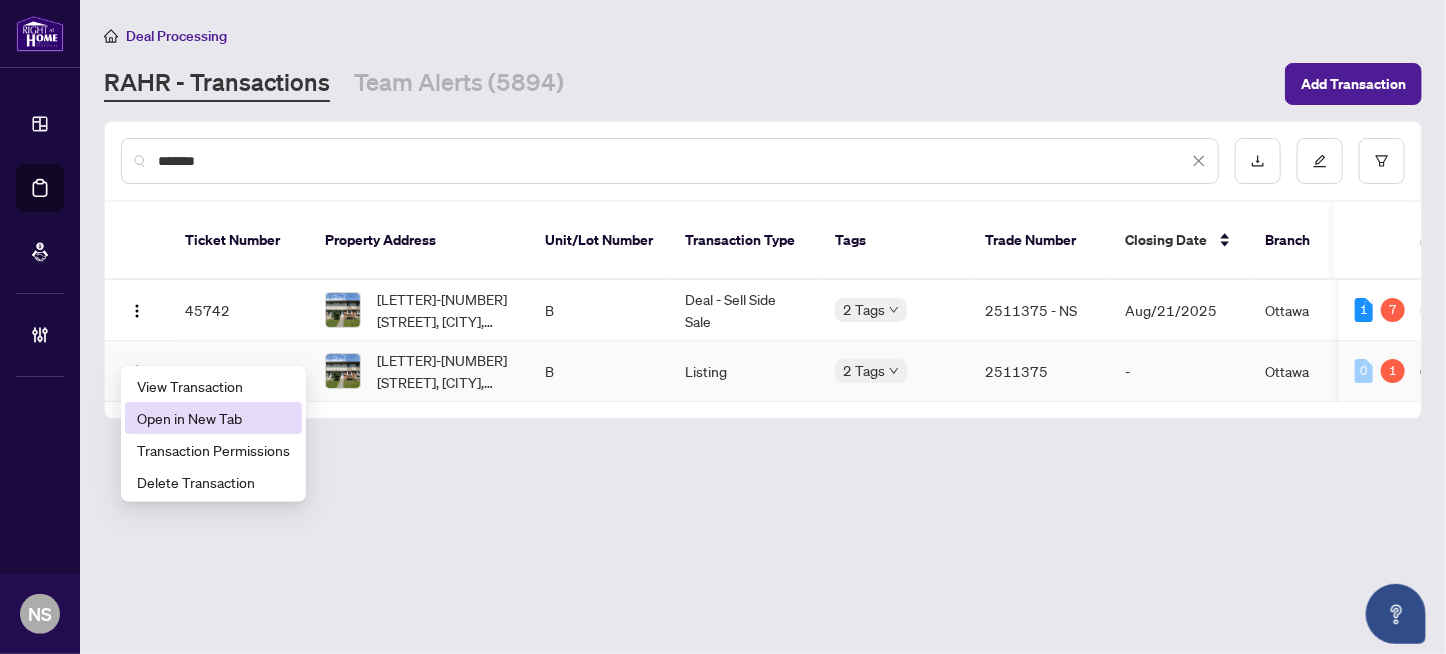 click on "Open in New Tab" at bounding box center [213, 418] 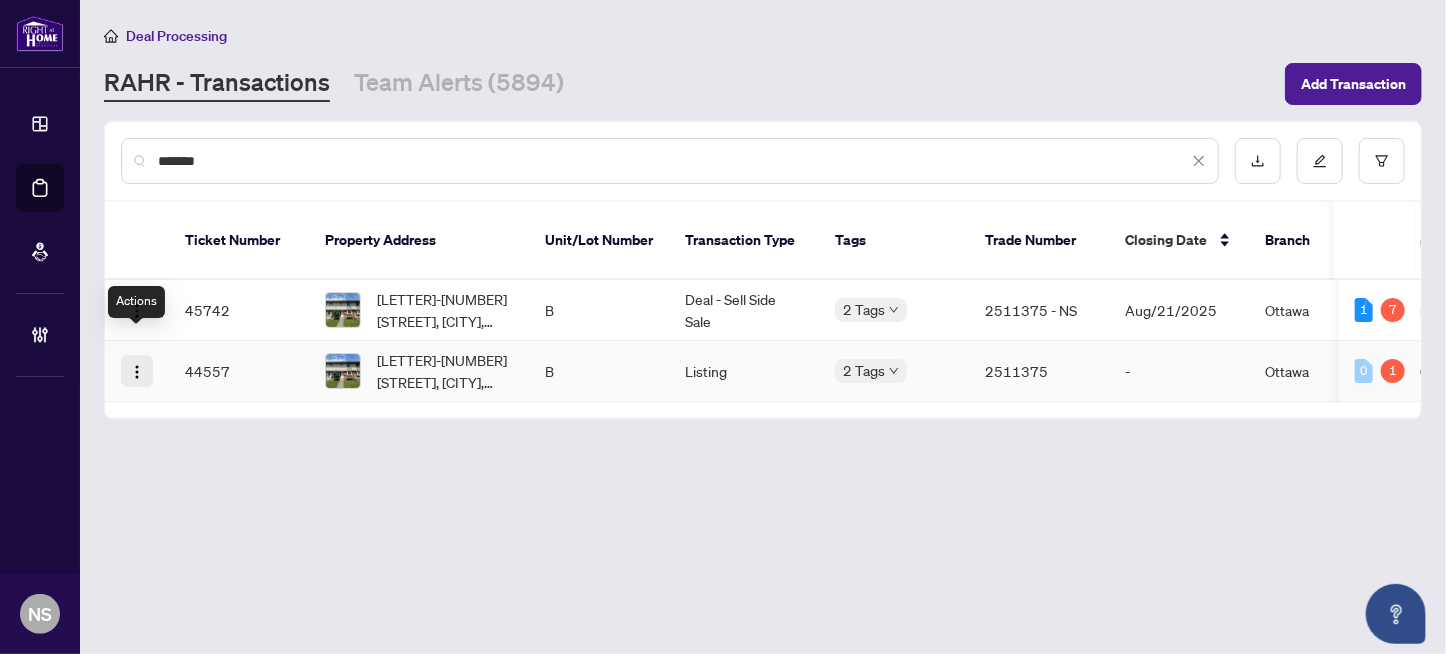 click at bounding box center [137, 372] 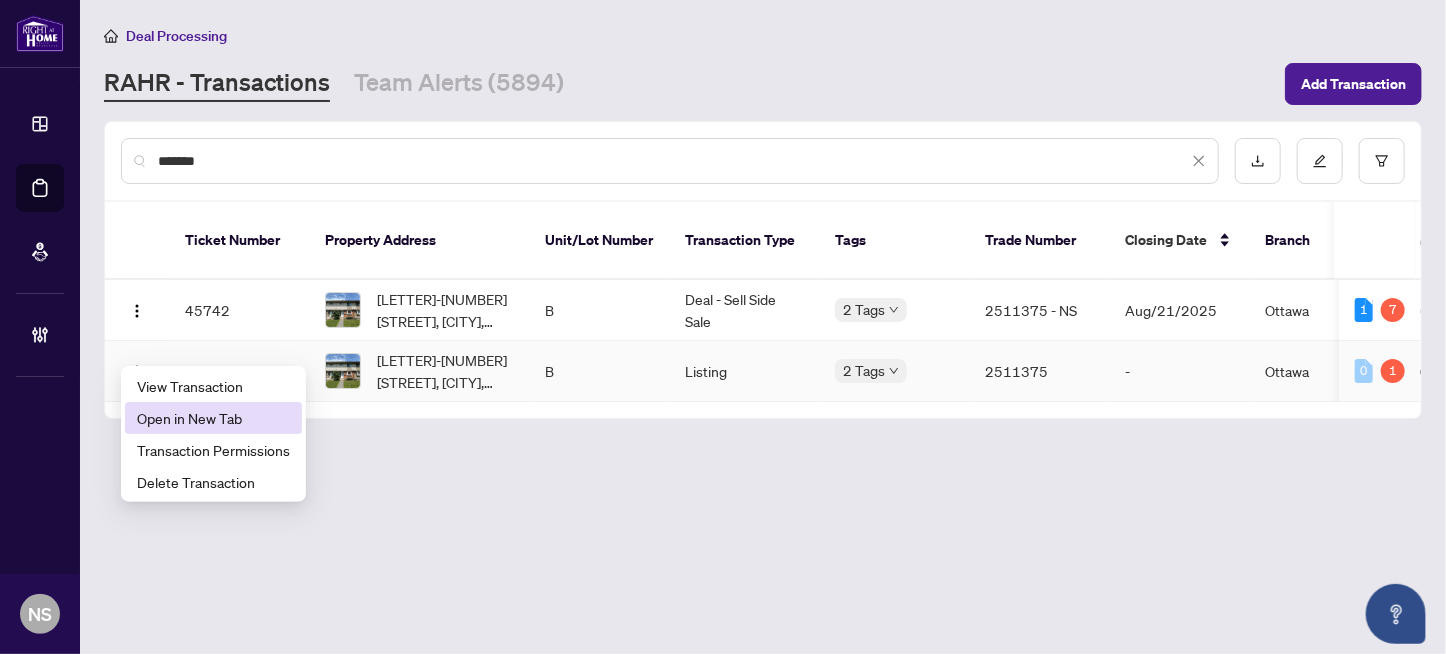 click on "Open in New Tab" at bounding box center (213, 418) 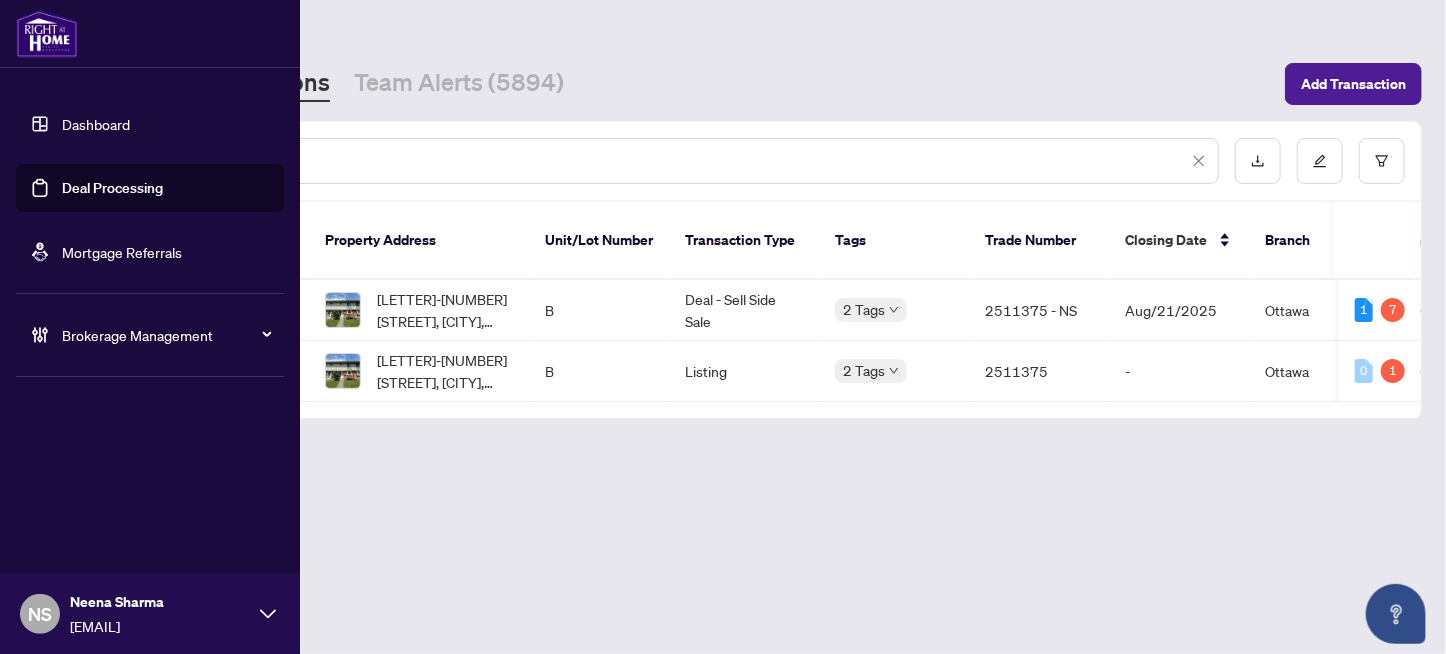 drag, startPoint x: 255, startPoint y: 163, endPoint x: 48, endPoint y: 153, distance: 207.24141 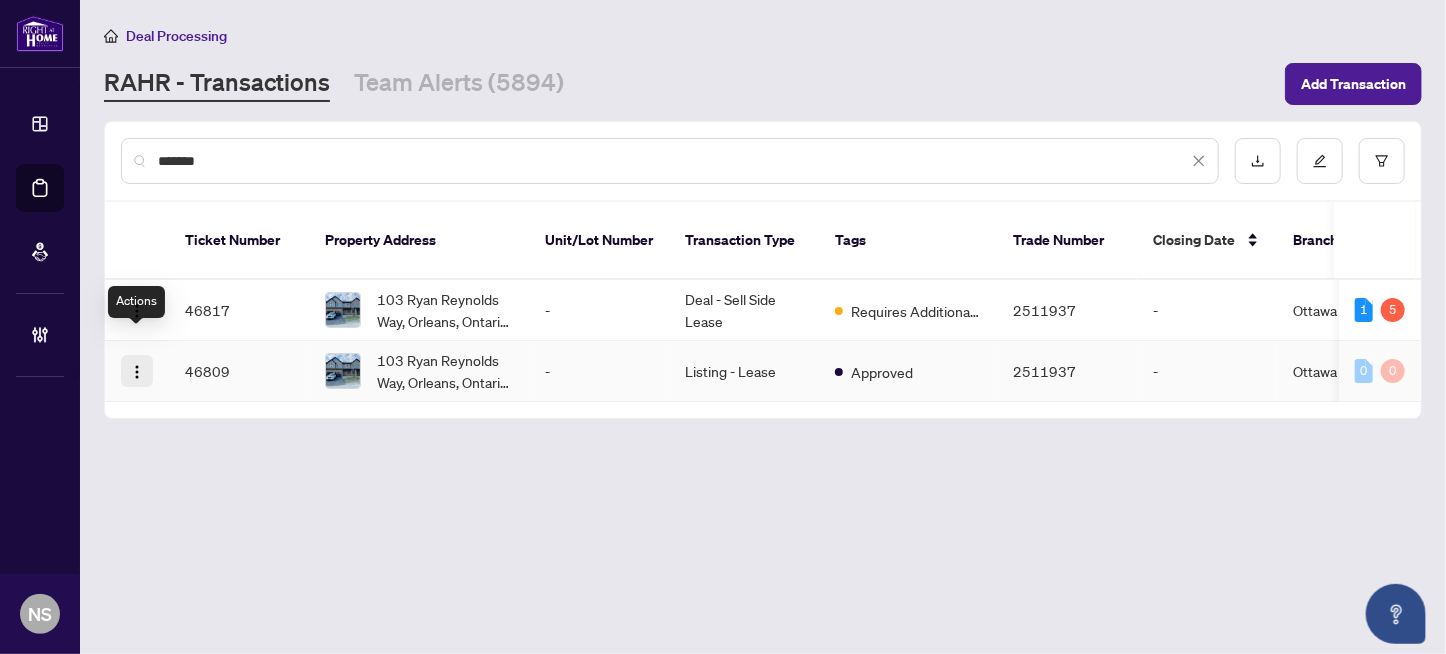 type on "*******" 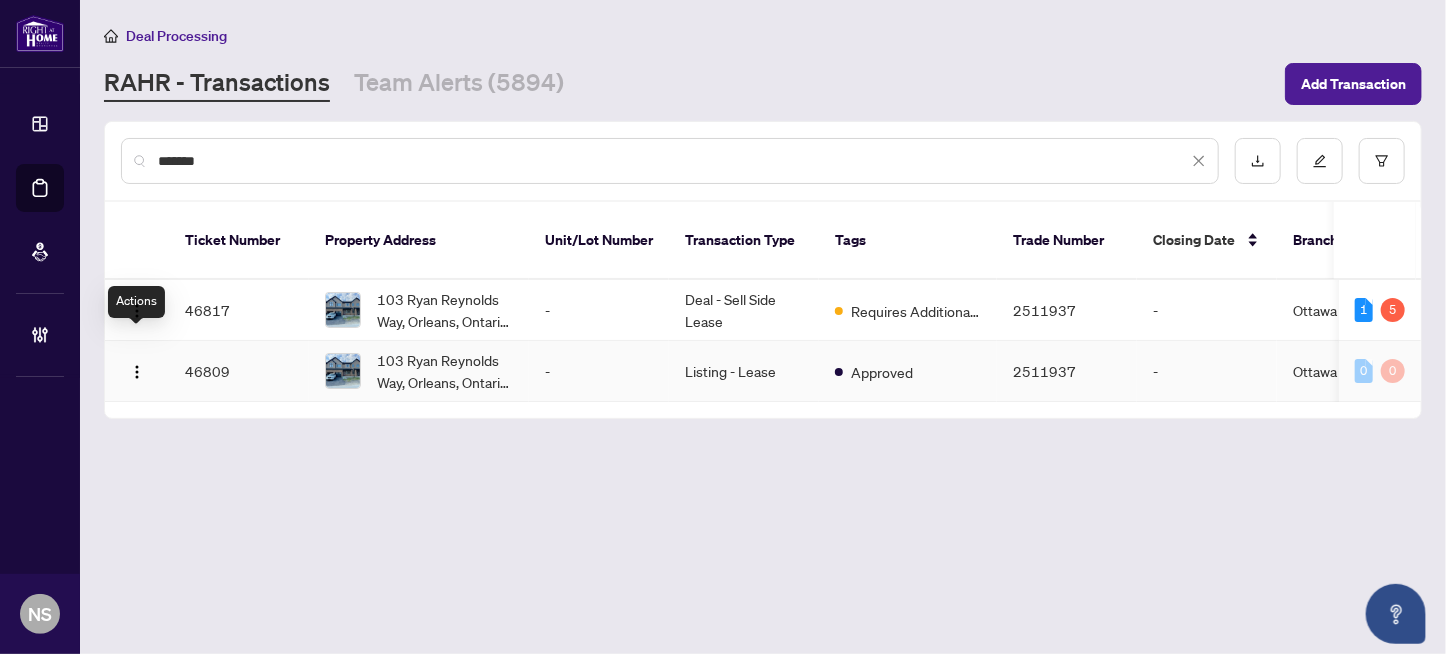 drag, startPoint x: 131, startPoint y: 342, endPoint x: 147, endPoint y: 367, distance: 29.681644 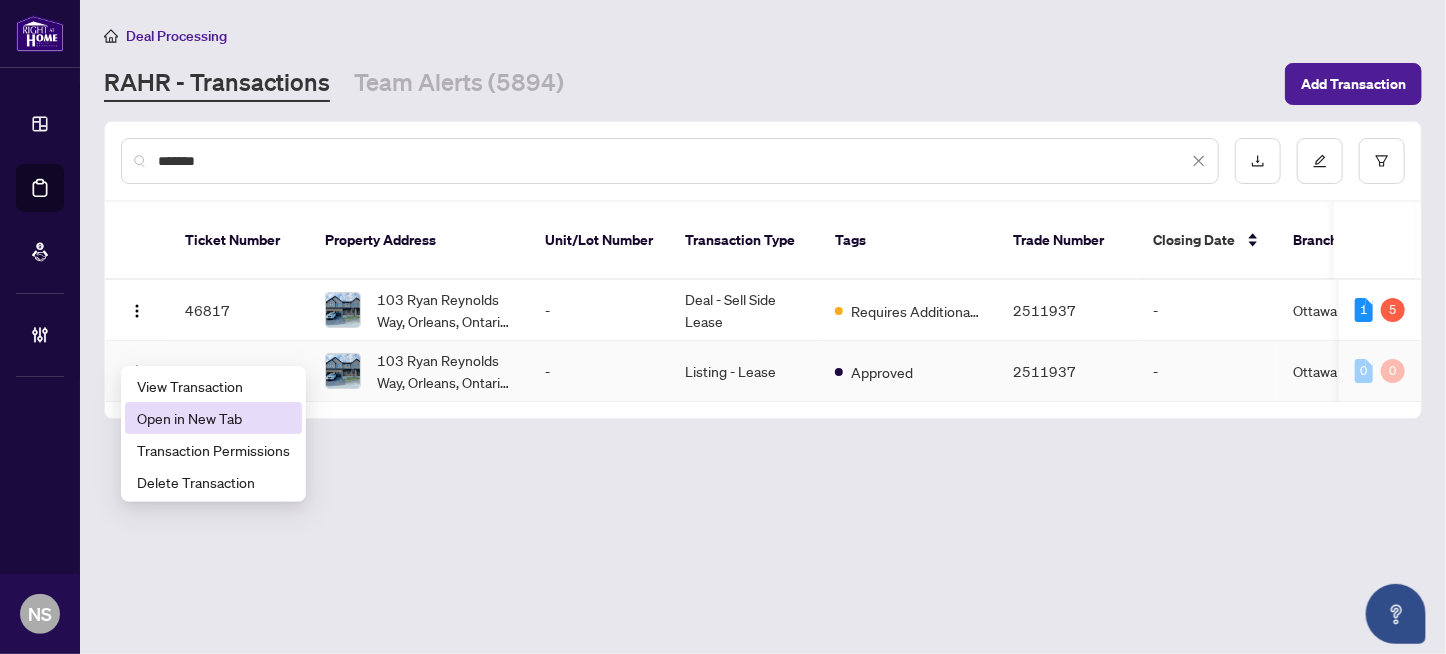 click on "Open in New Tab" at bounding box center (213, 418) 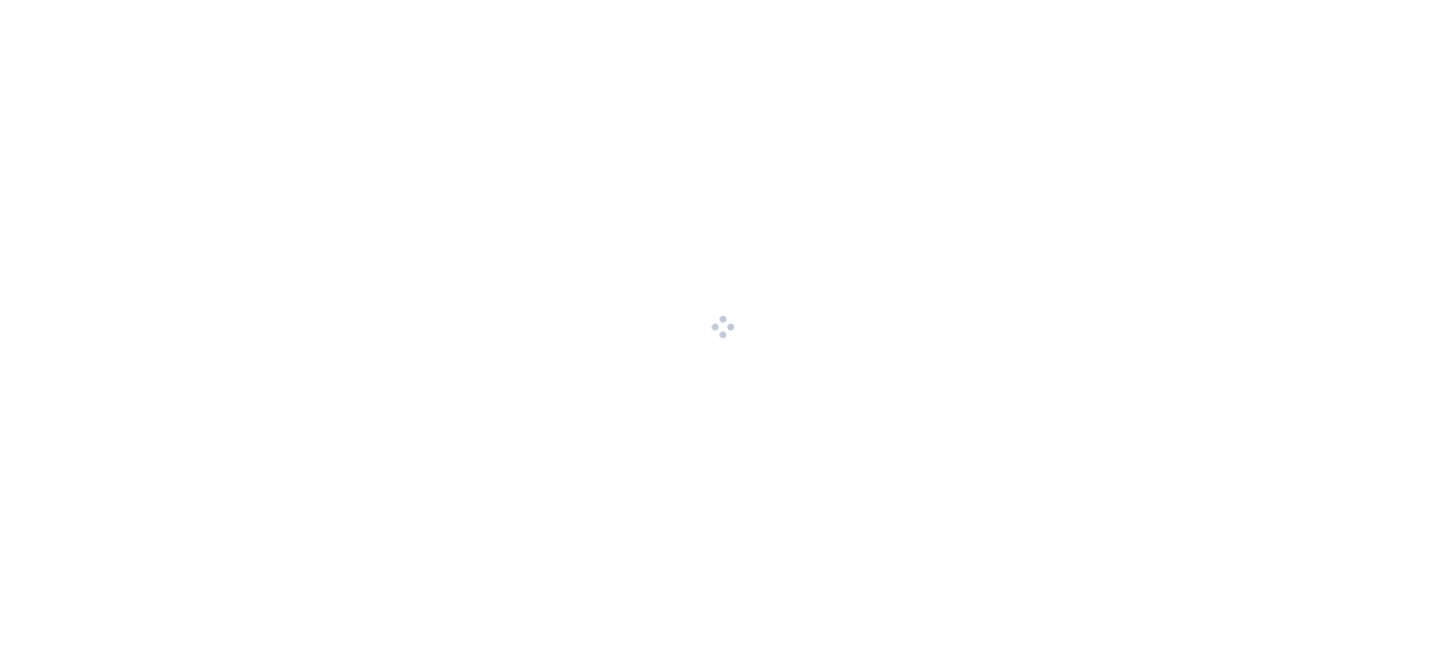 scroll, scrollTop: 0, scrollLeft: 0, axis: both 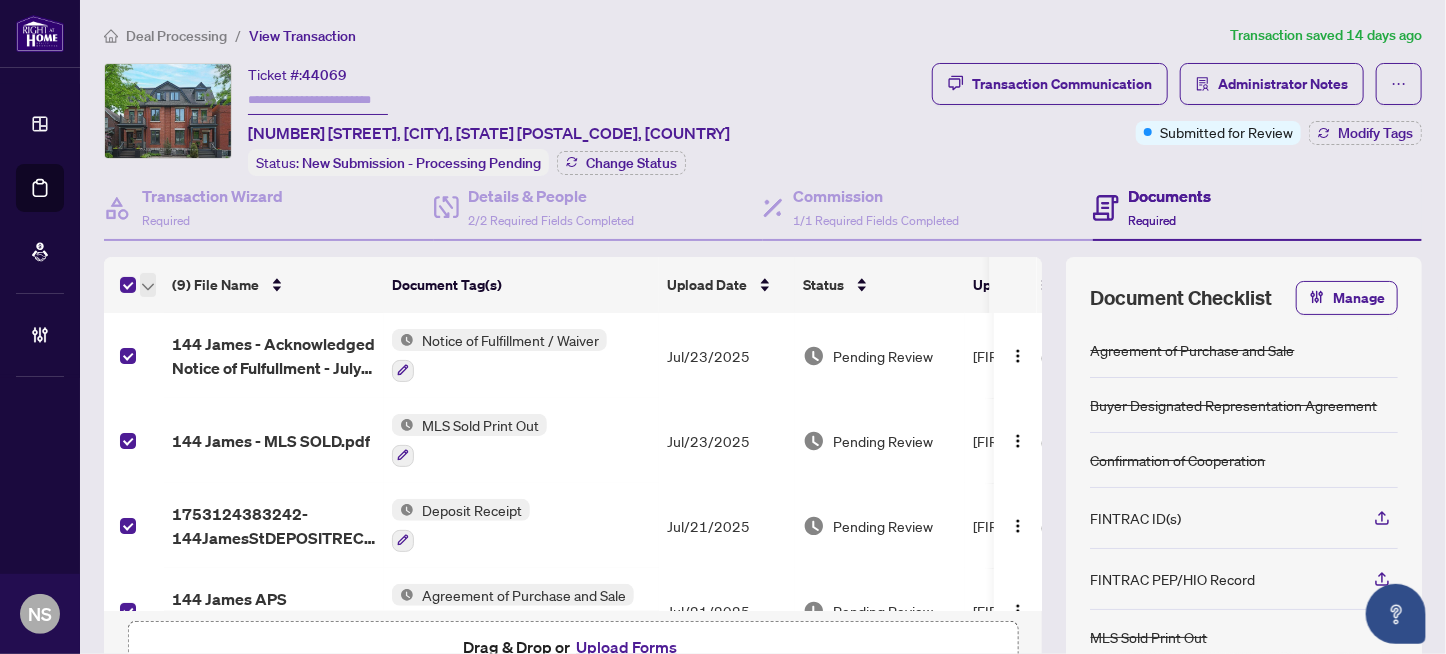 click 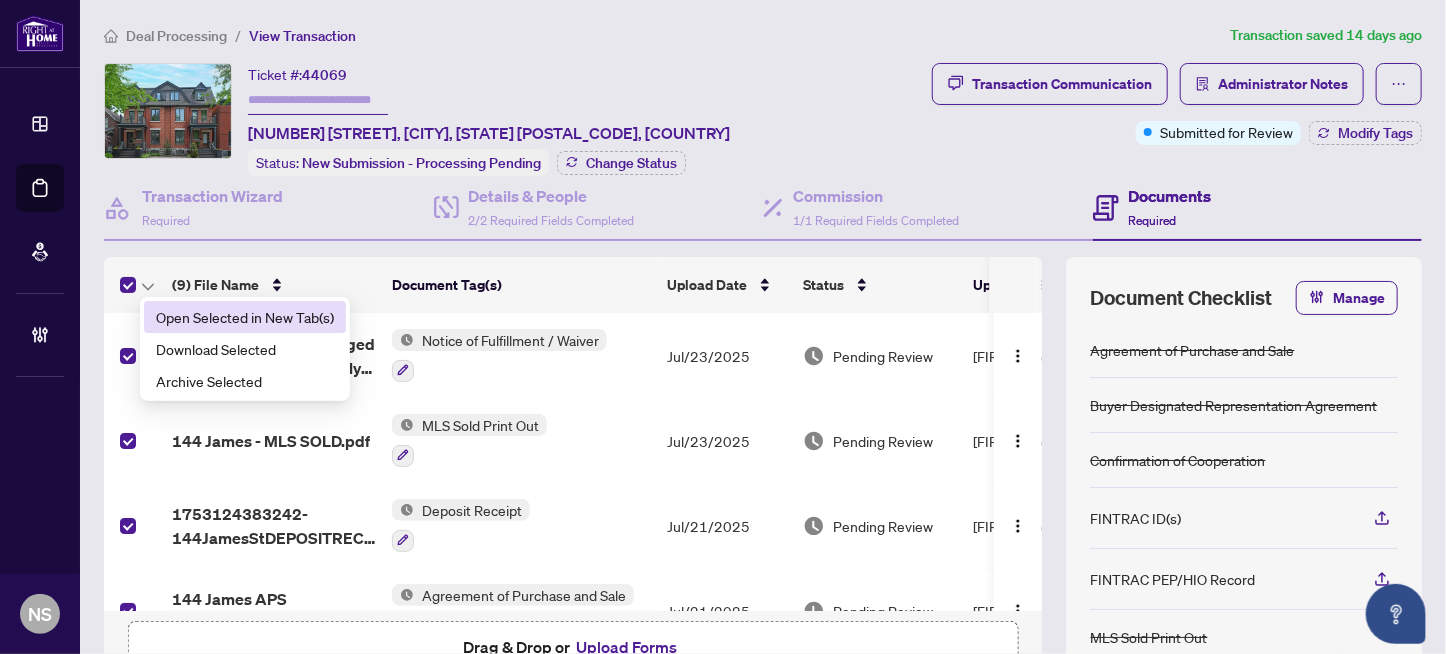 click on "Open Selected in New Tab(s)" at bounding box center [245, 317] 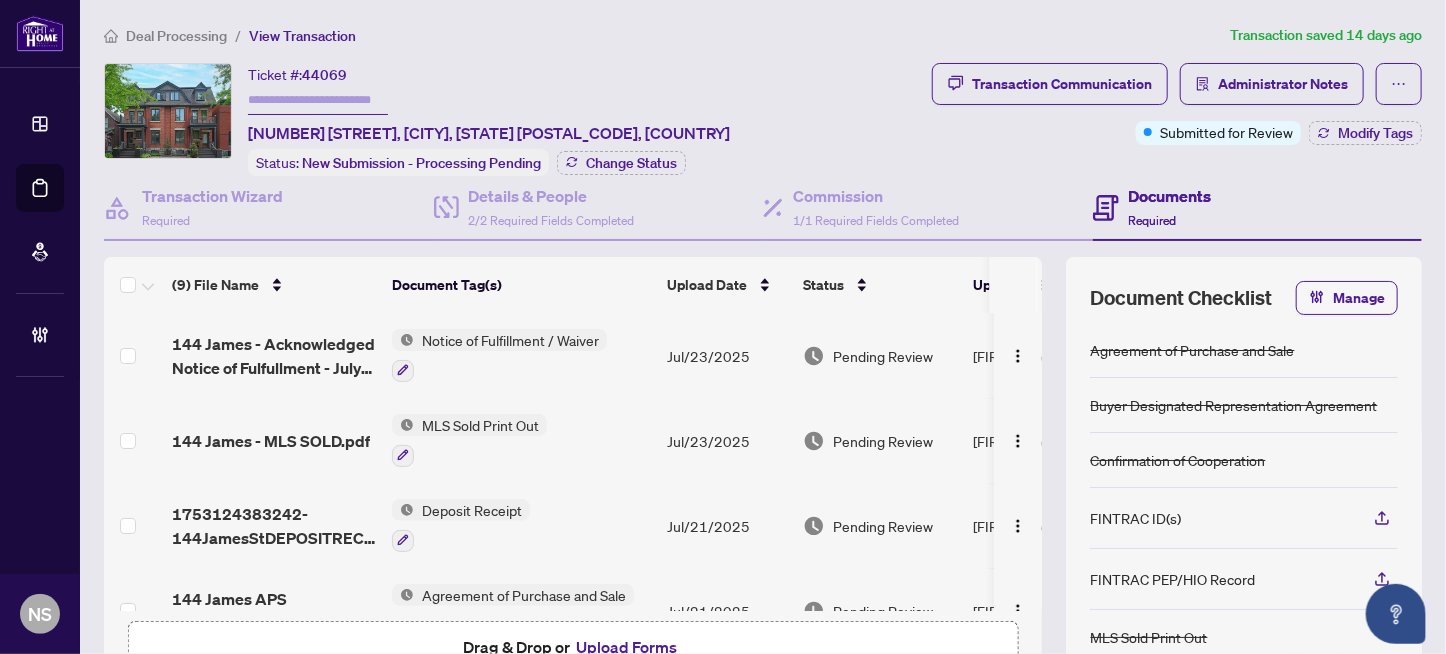 click on "44069" at bounding box center [324, 75] 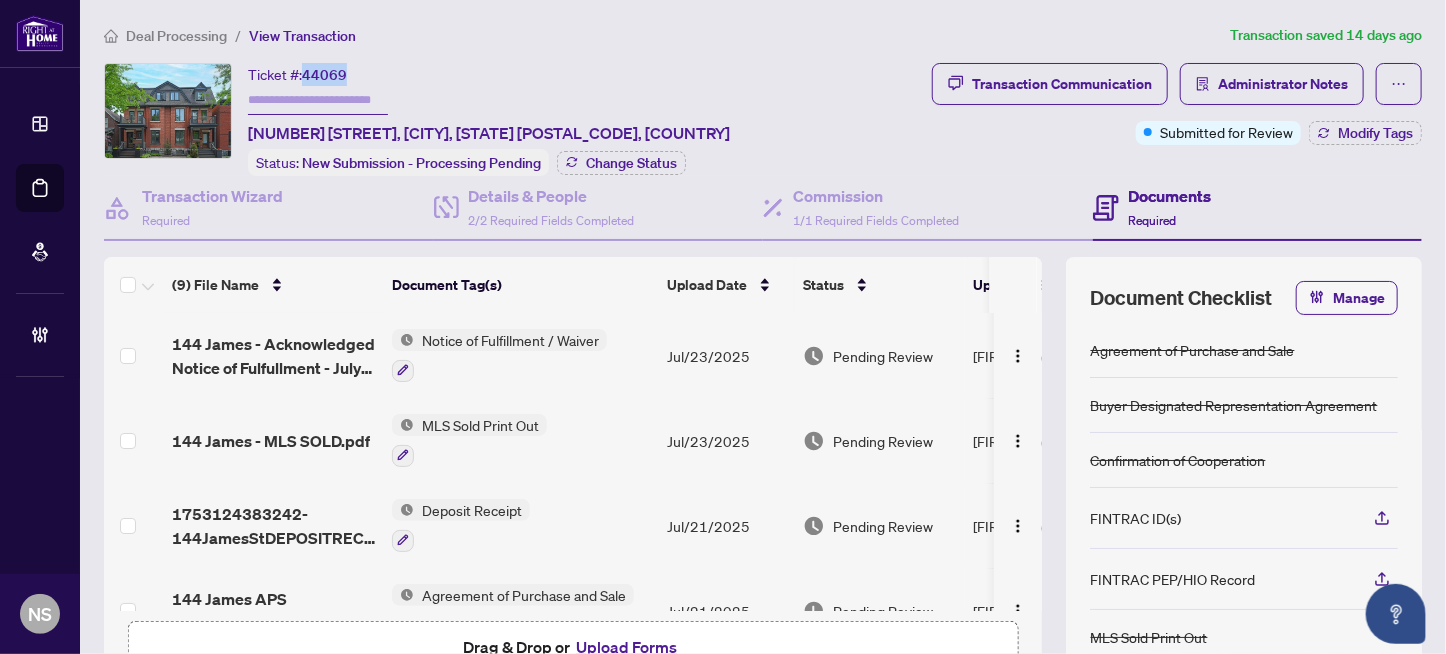 click on "44069" at bounding box center (324, 75) 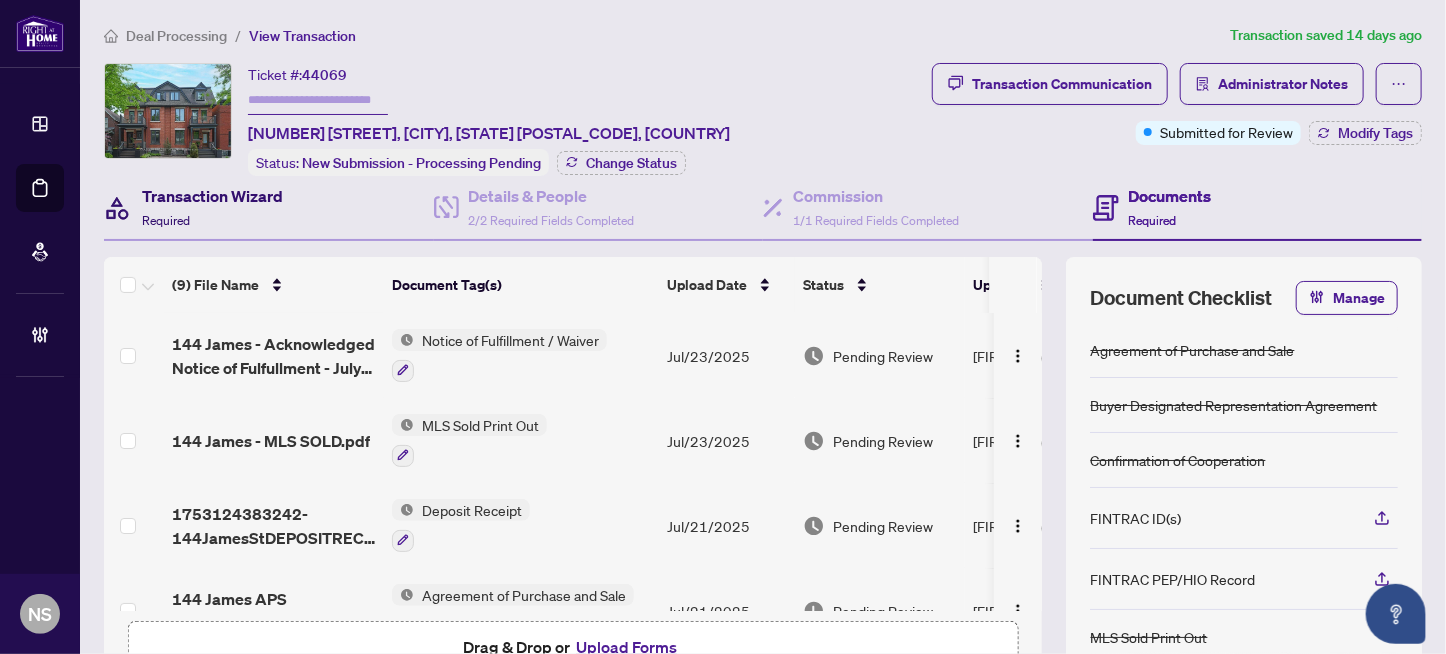 drag, startPoint x: 179, startPoint y: 198, endPoint x: 201, endPoint y: 206, distance: 23.409399 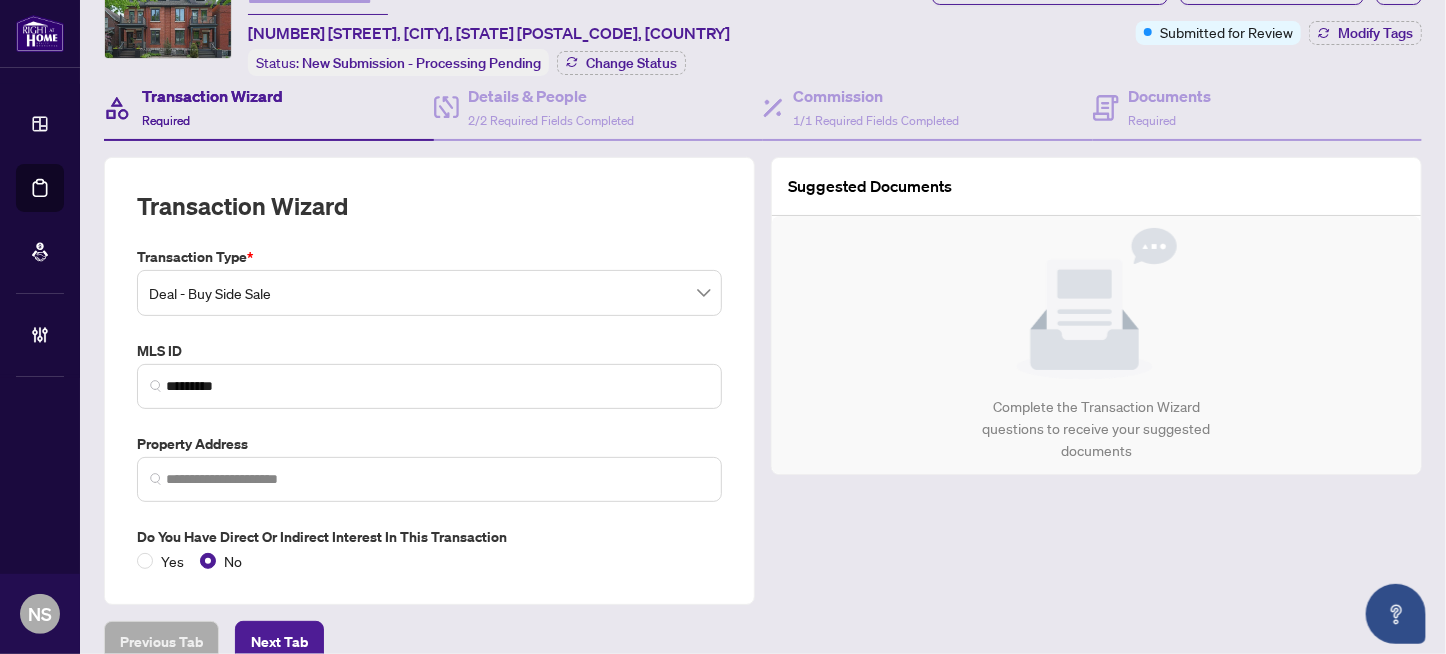 type on "**********" 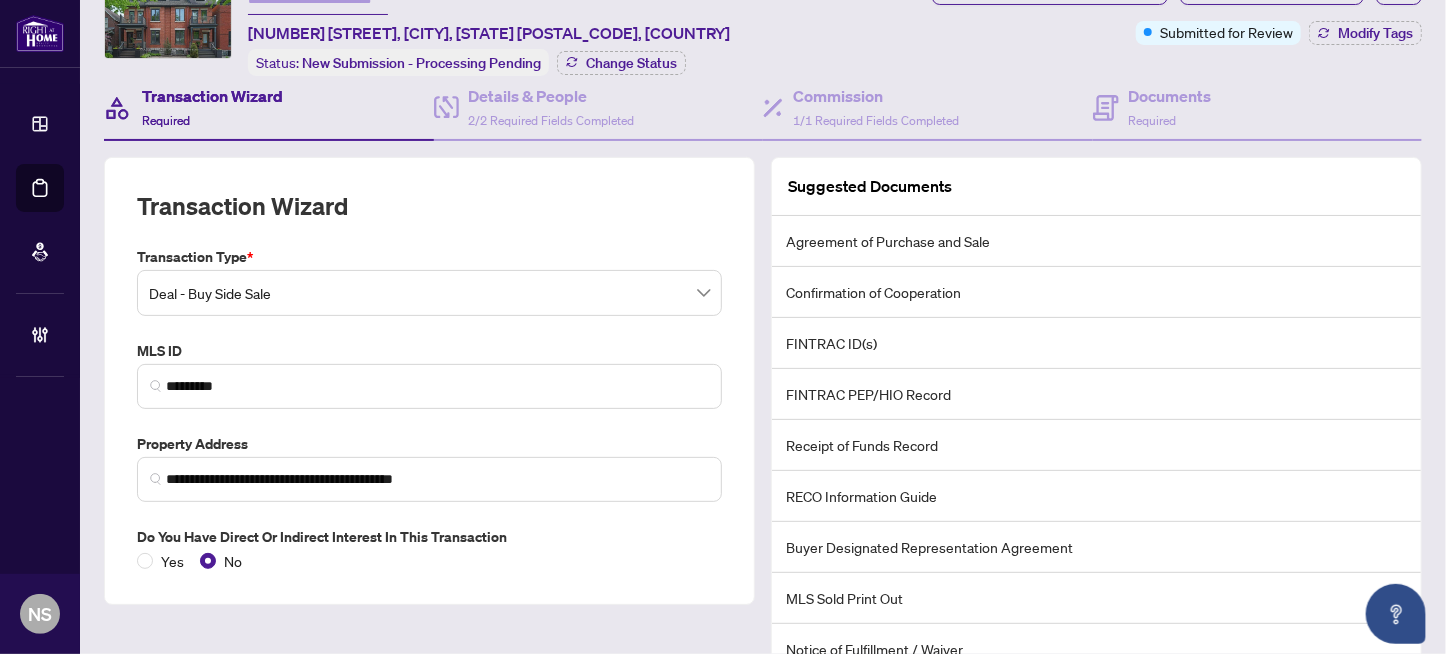 scroll, scrollTop: 200, scrollLeft: 0, axis: vertical 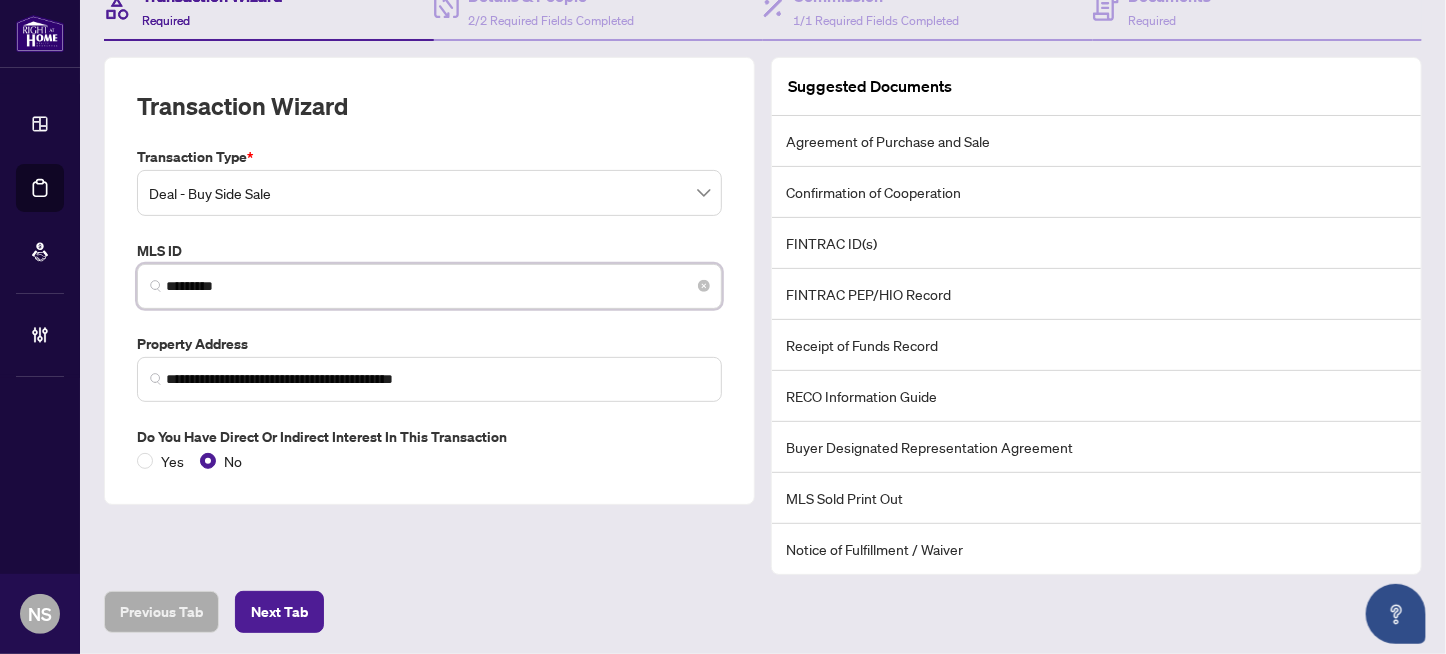 click on "*********" at bounding box center [437, 286] 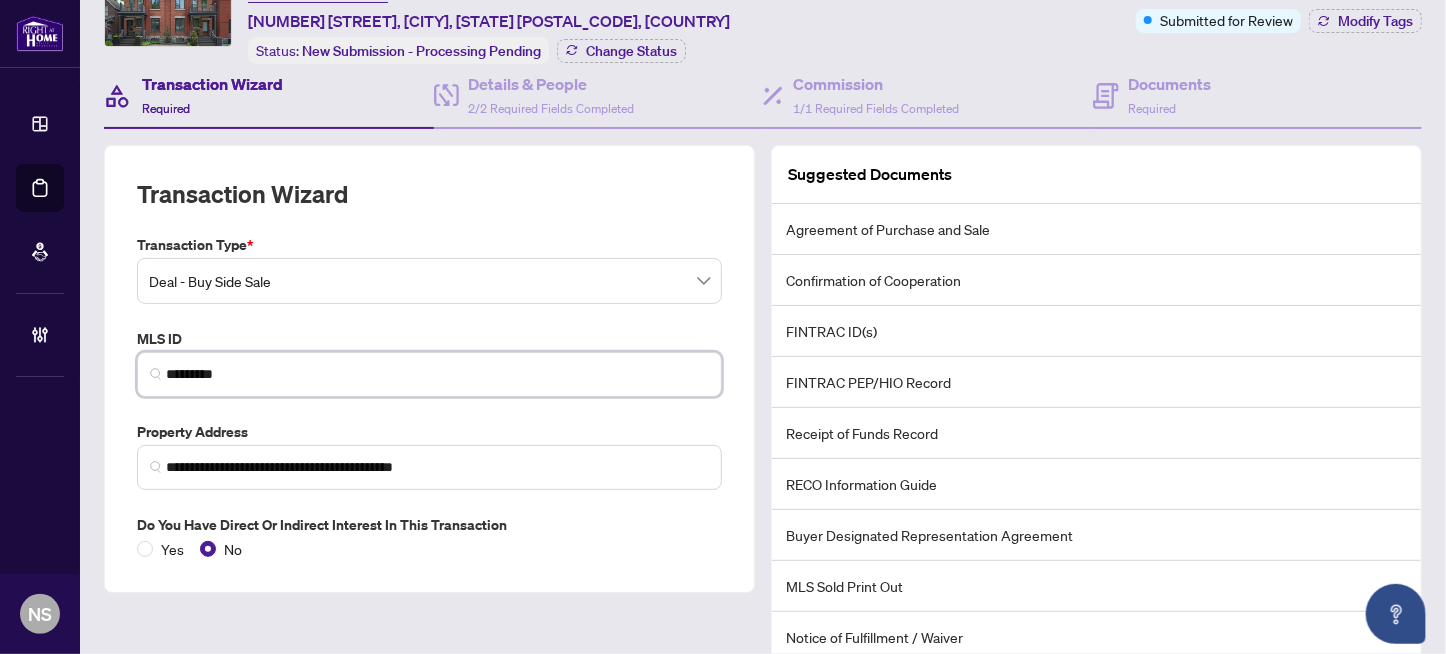 scroll, scrollTop: 0, scrollLeft: 0, axis: both 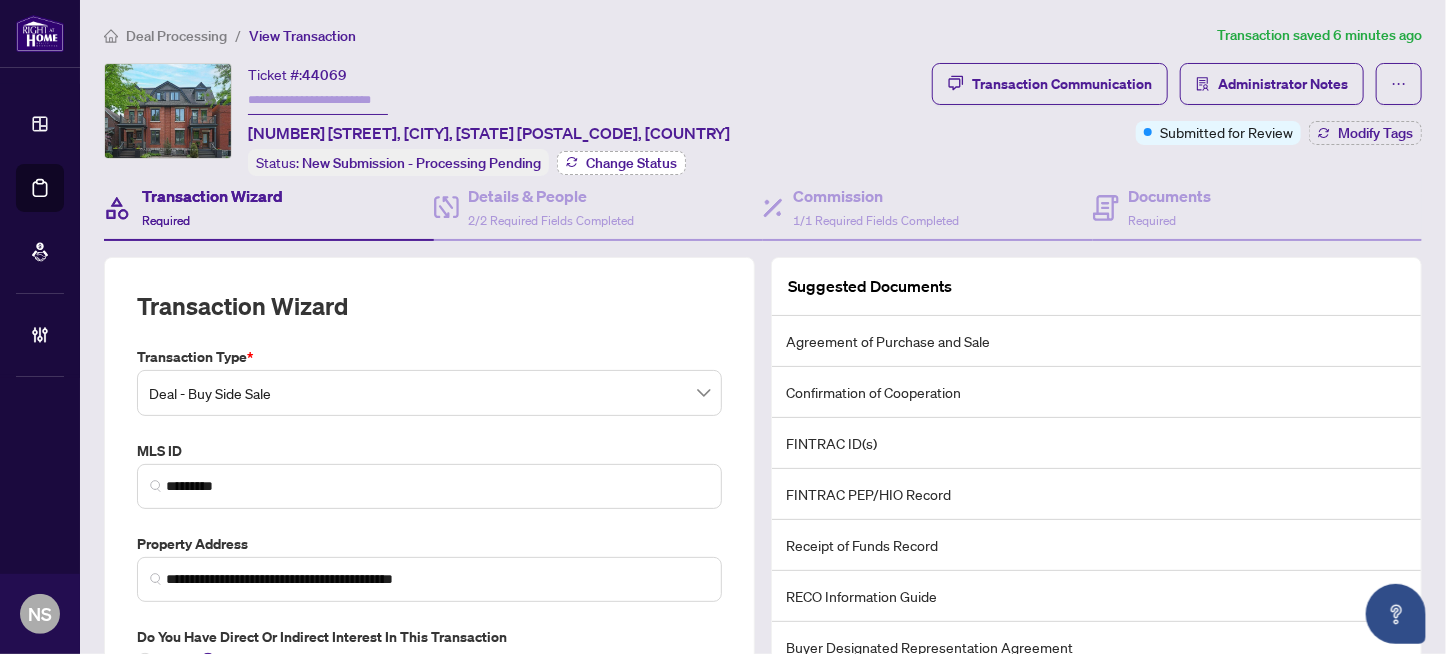 click on "Change Status" at bounding box center (631, 163) 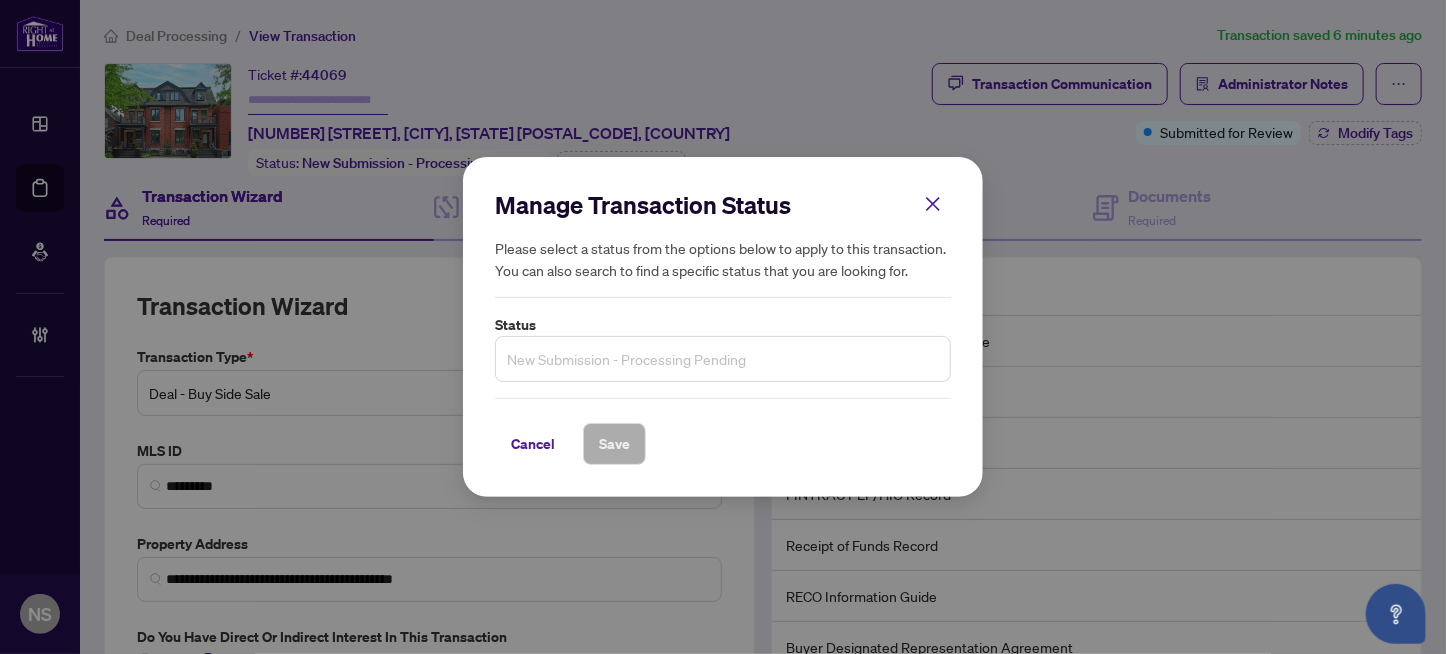 click on "New Submission - Processing Pending" at bounding box center [723, 359] 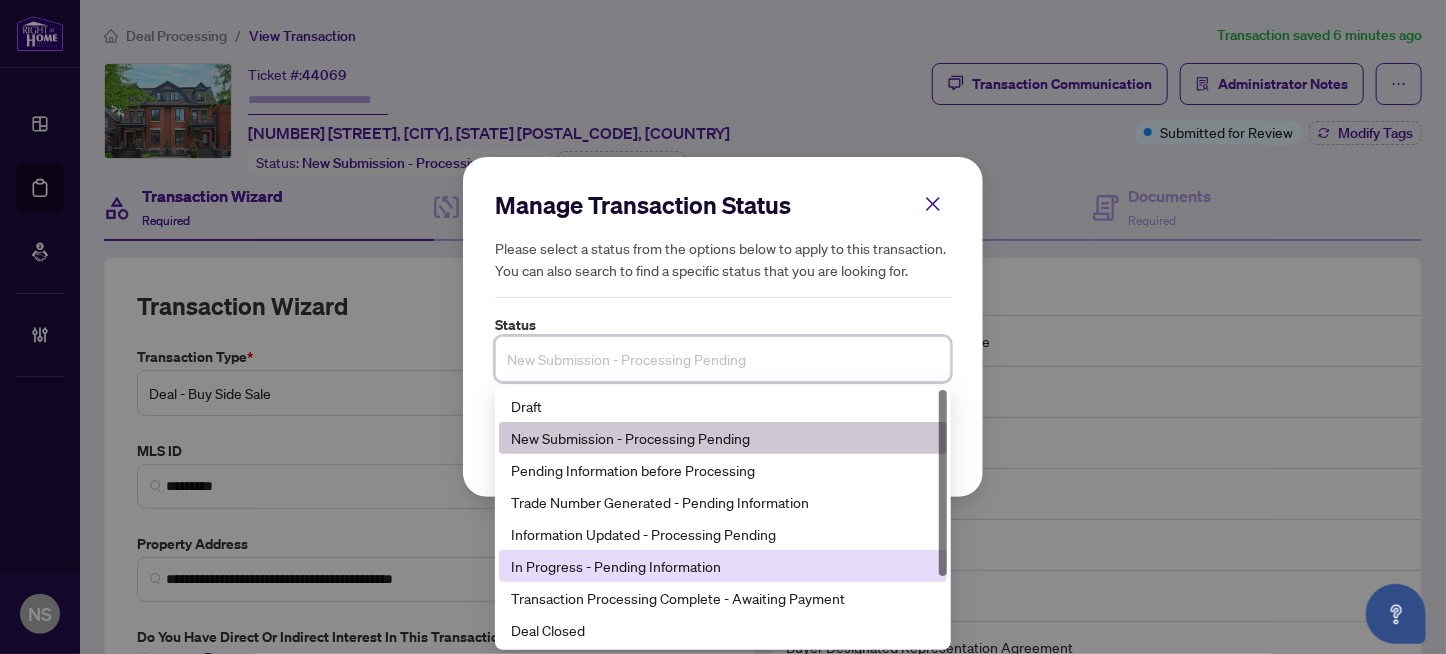 click on "In Progress - Pending Information" at bounding box center (723, 566) 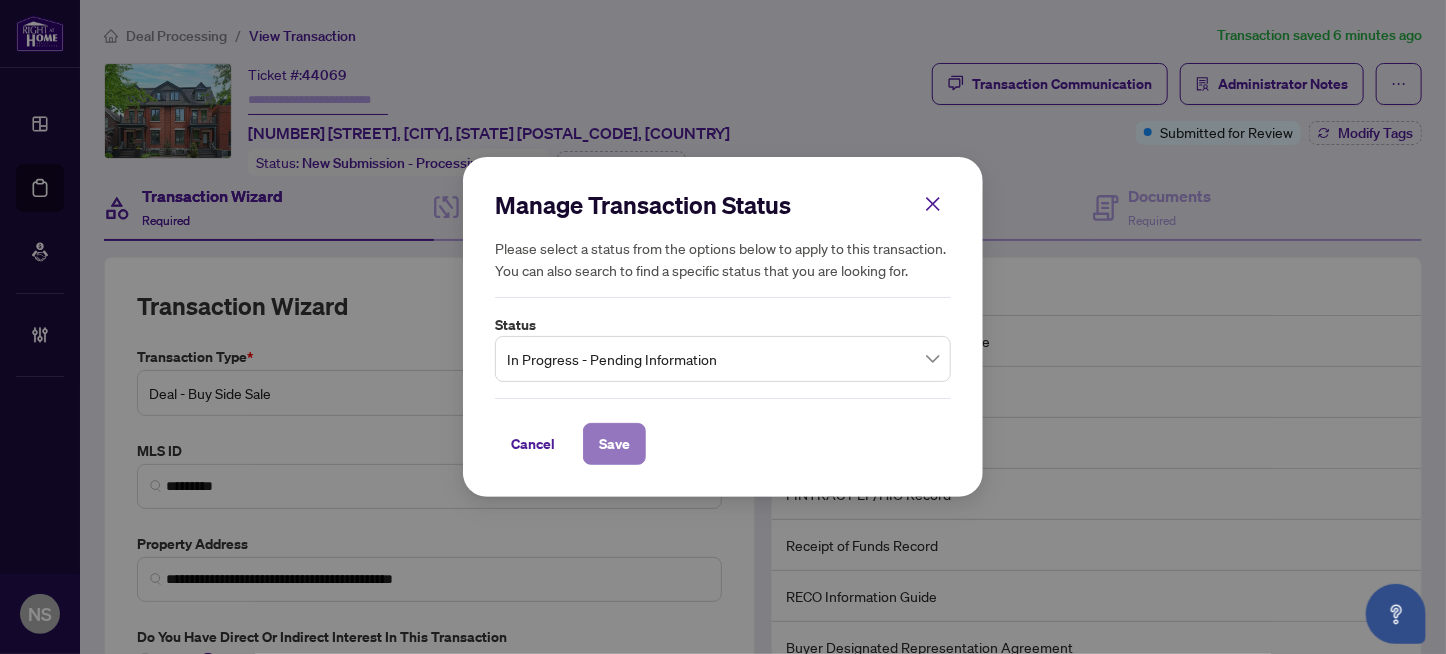 click on "Save" at bounding box center [614, 444] 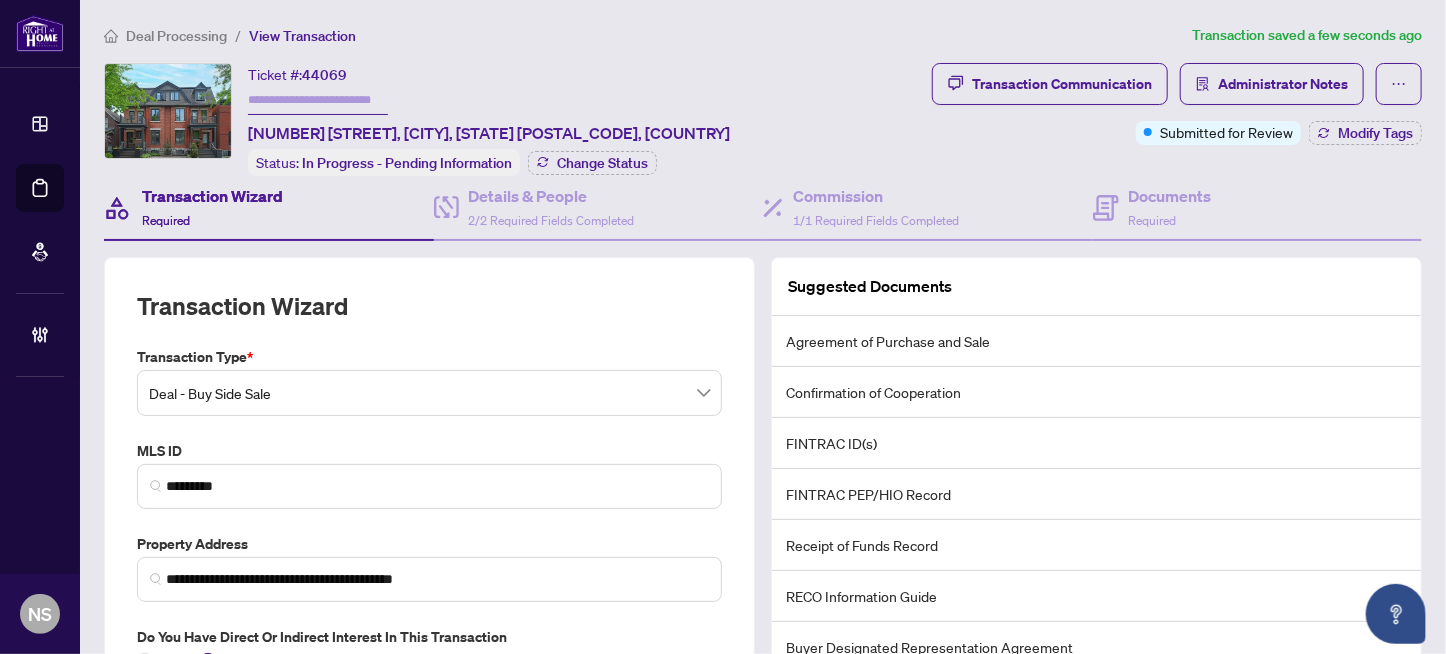 click at bounding box center [318, 100] 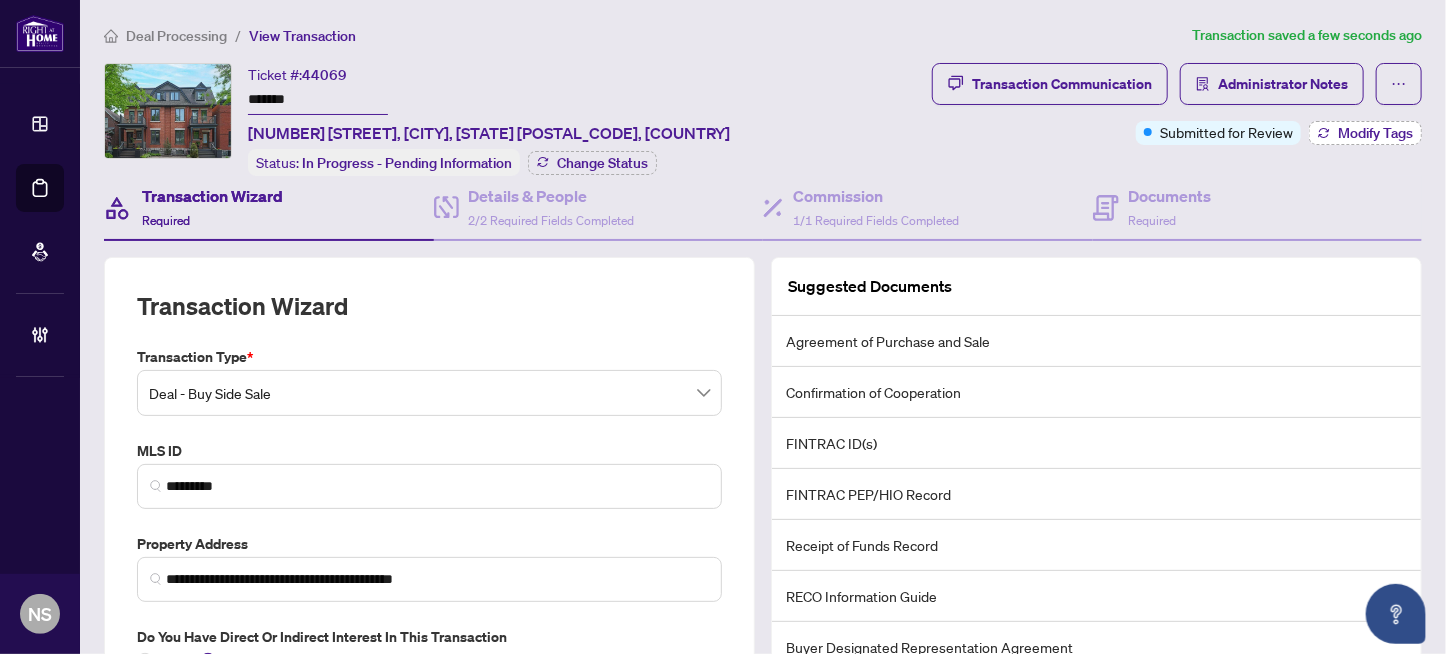 type on "*******" 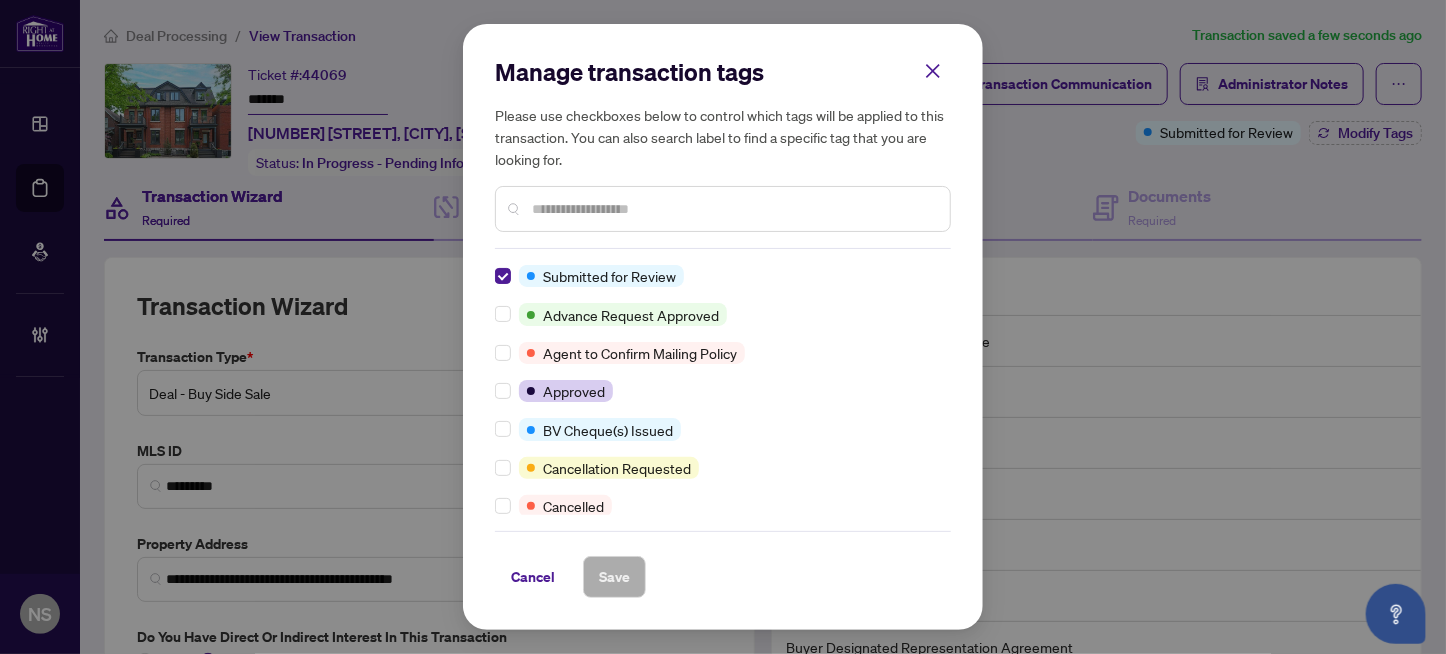 scroll, scrollTop: 0, scrollLeft: 0, axis: both 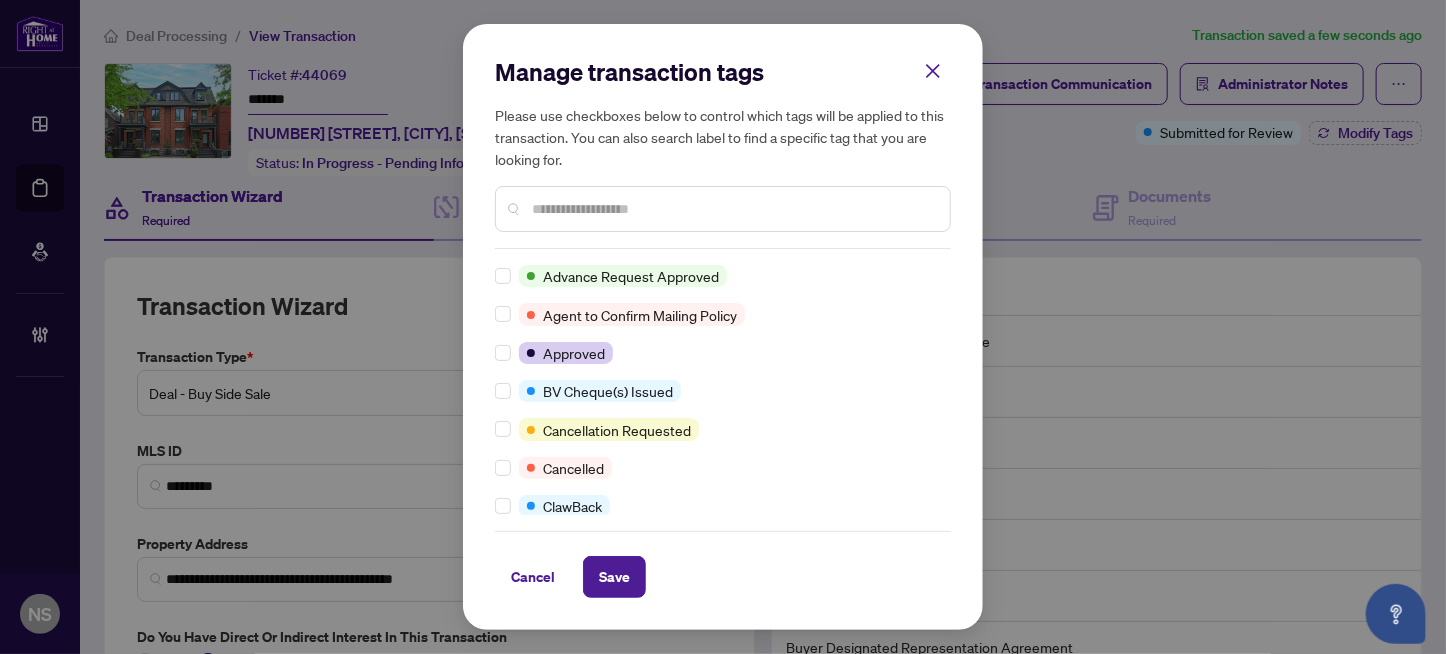 click at bounding box center [733, 209] 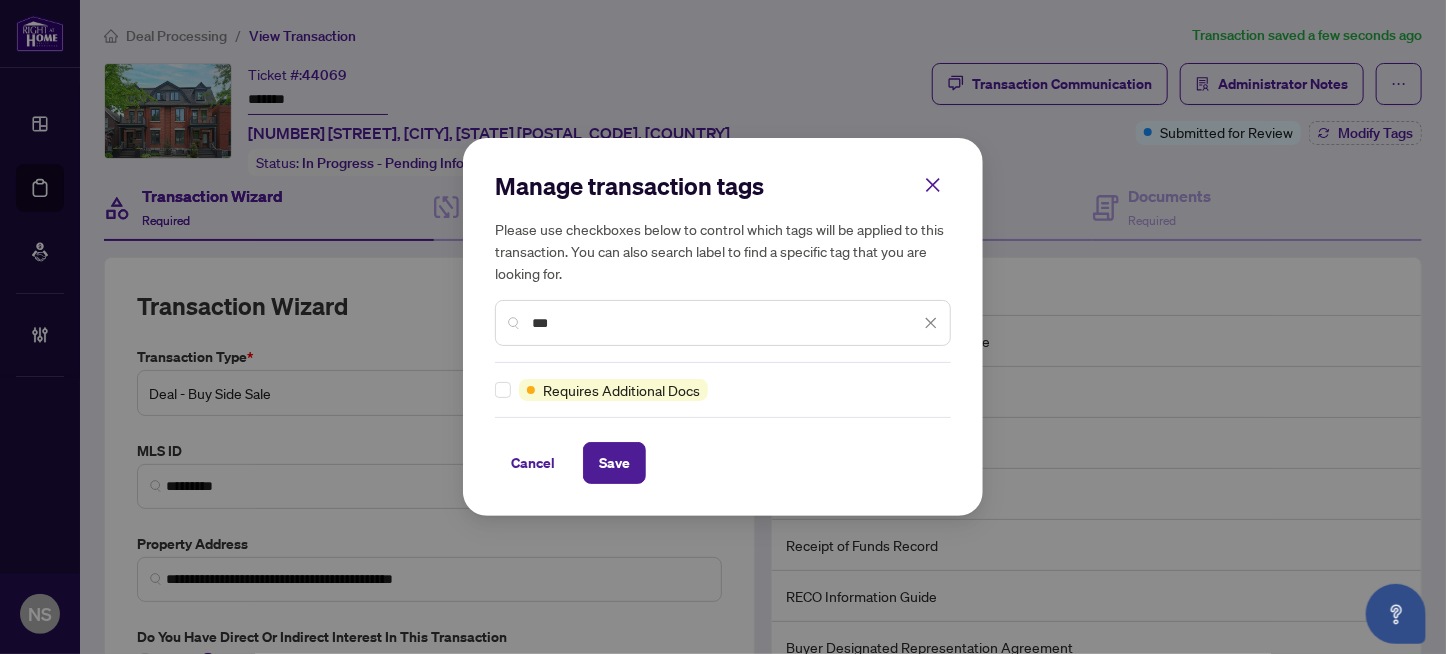 type on "***" 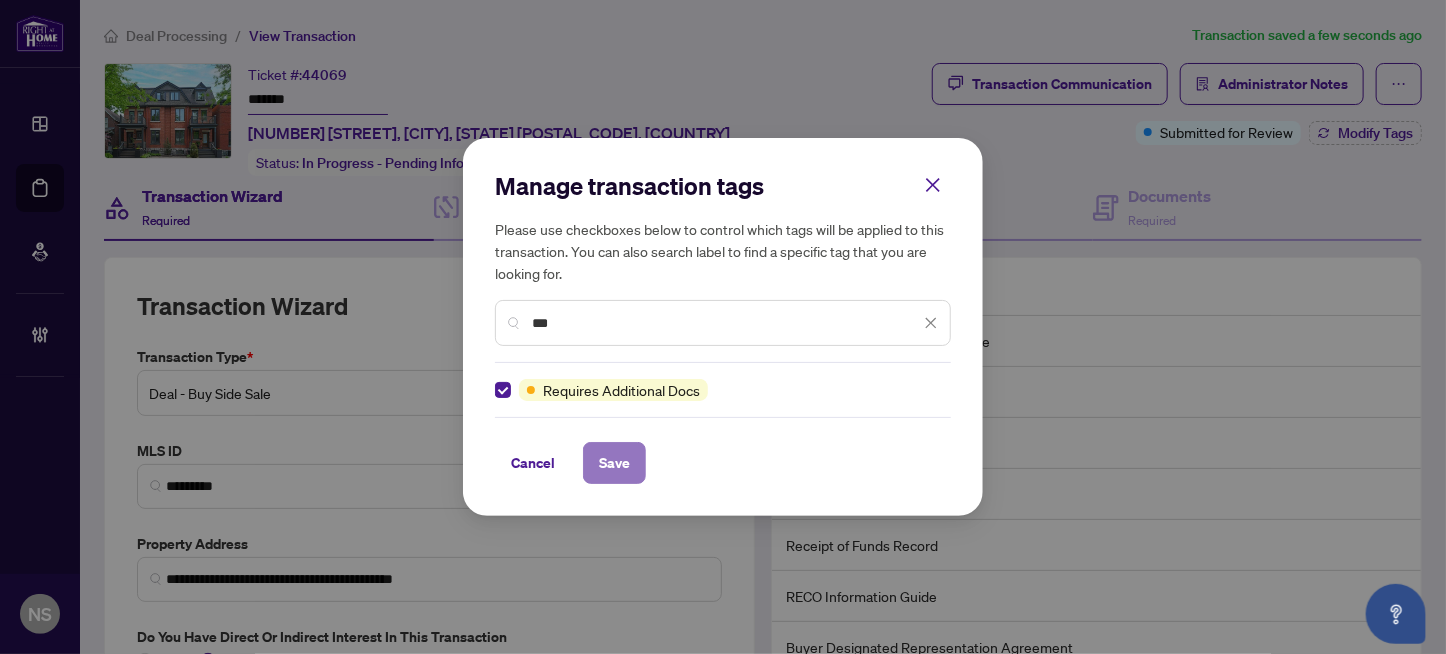 click on "Save" at bounding box center [614, 463] 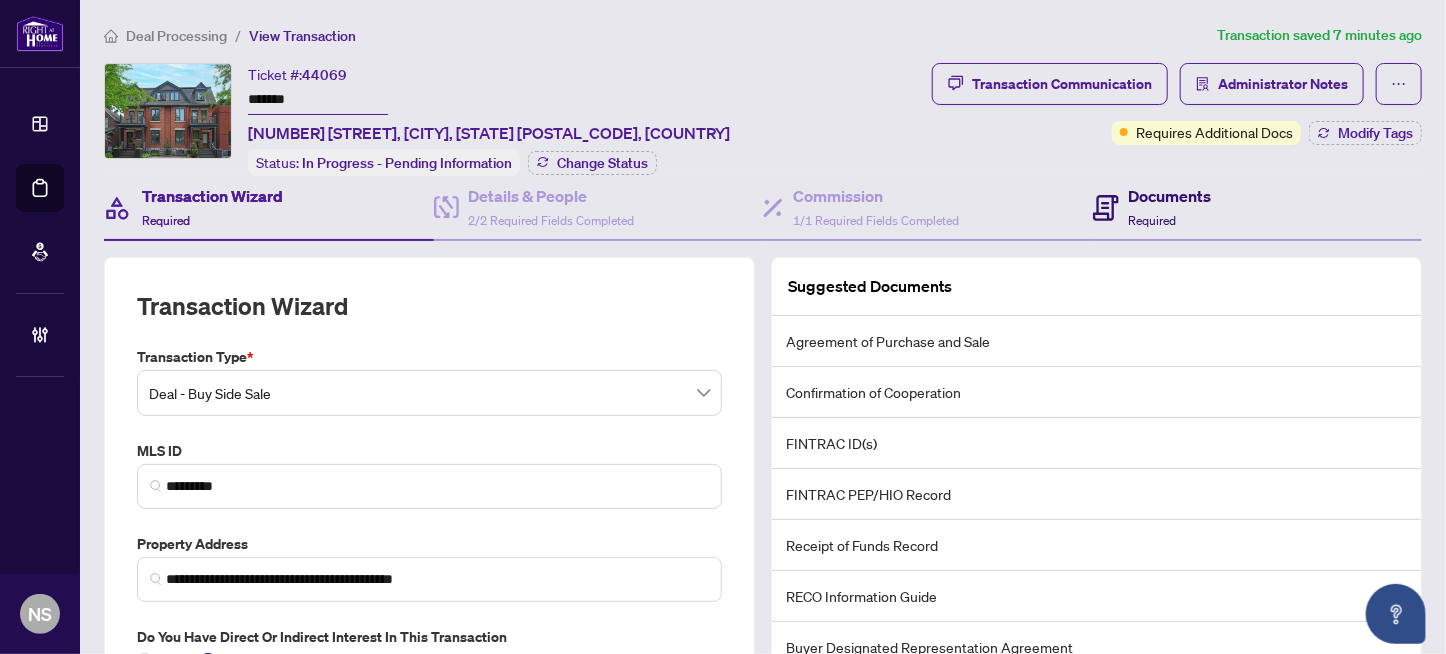 click on "Required" at bounding box center (1153, 220) 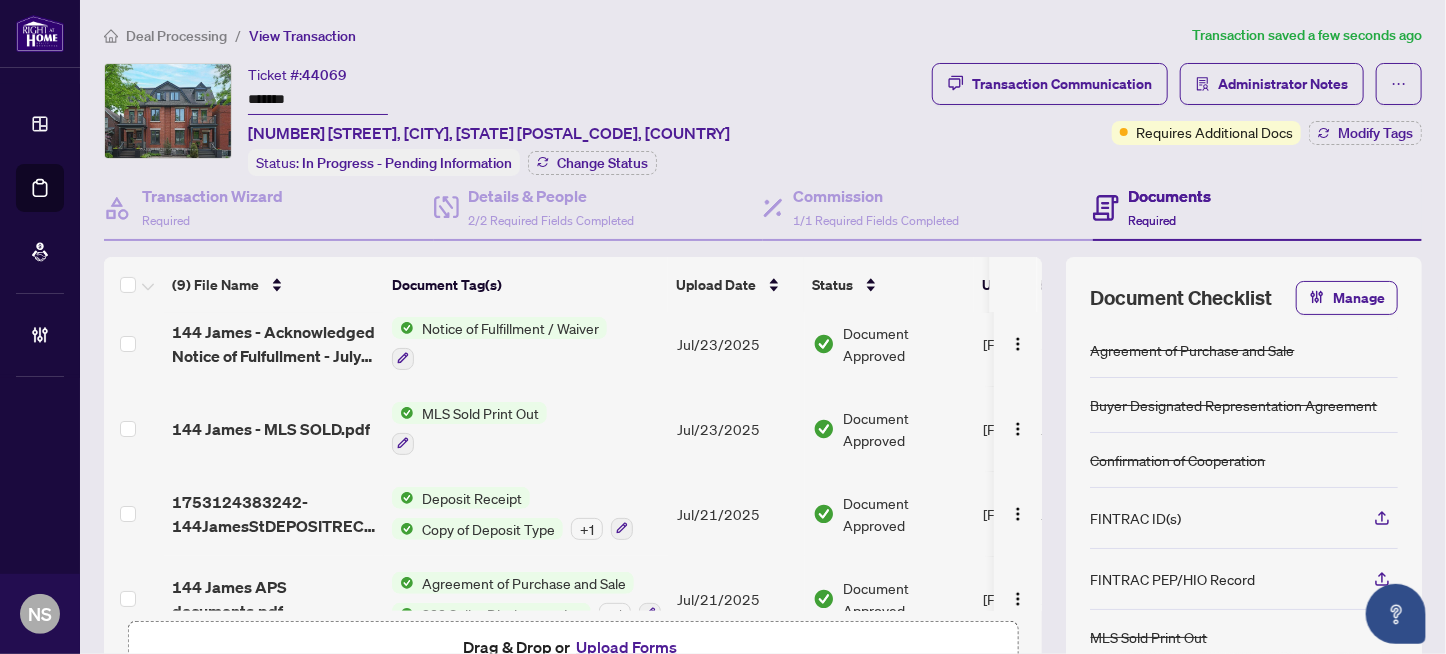 scroll, scrollTop: 0, scrollLeft: 0, axis: both 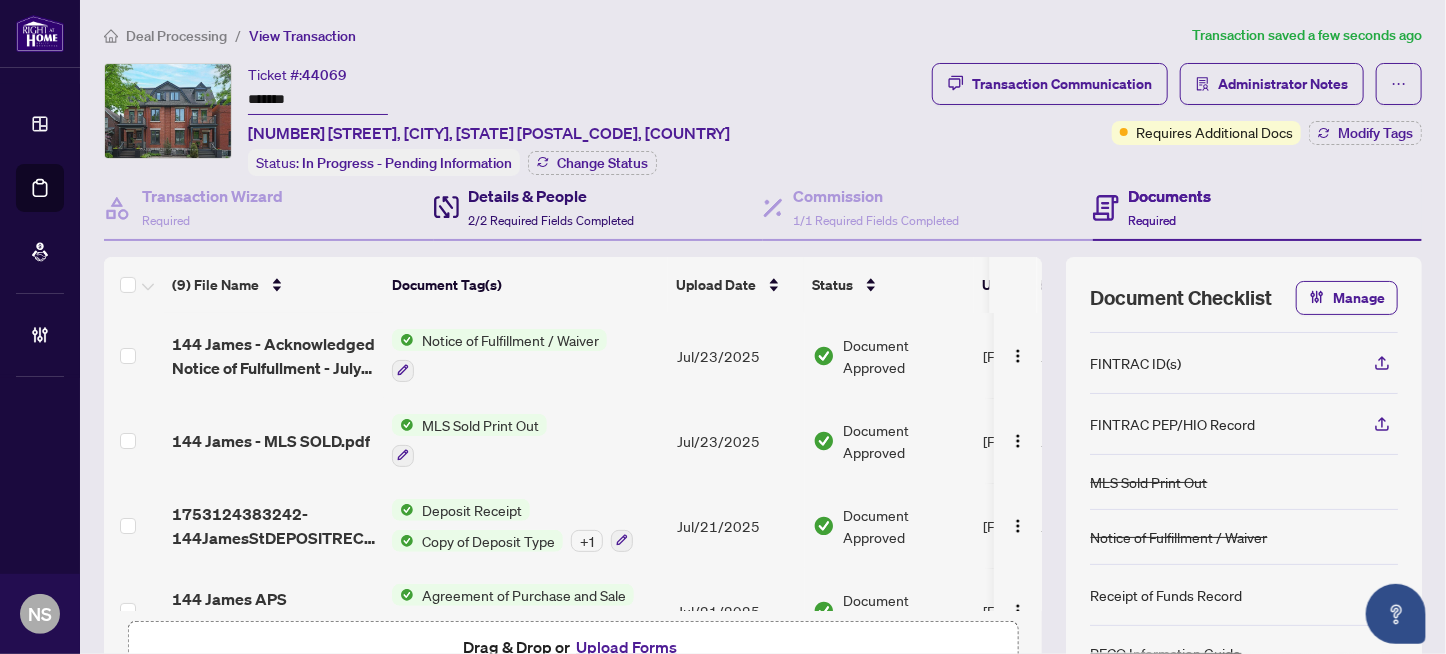 click on "Details & People 2/2 Required Fields Completed" at bounding box center (552, 207) 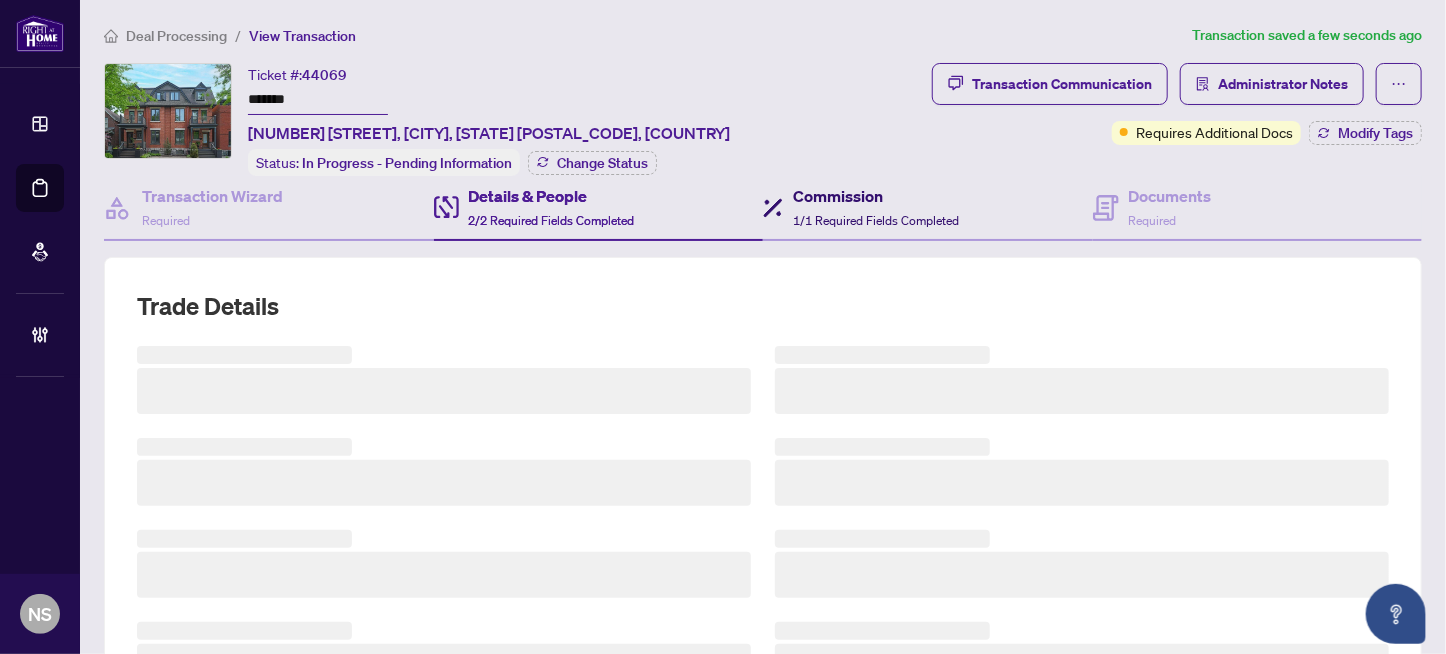 click on "Commission" at bounding box center (876, 196) 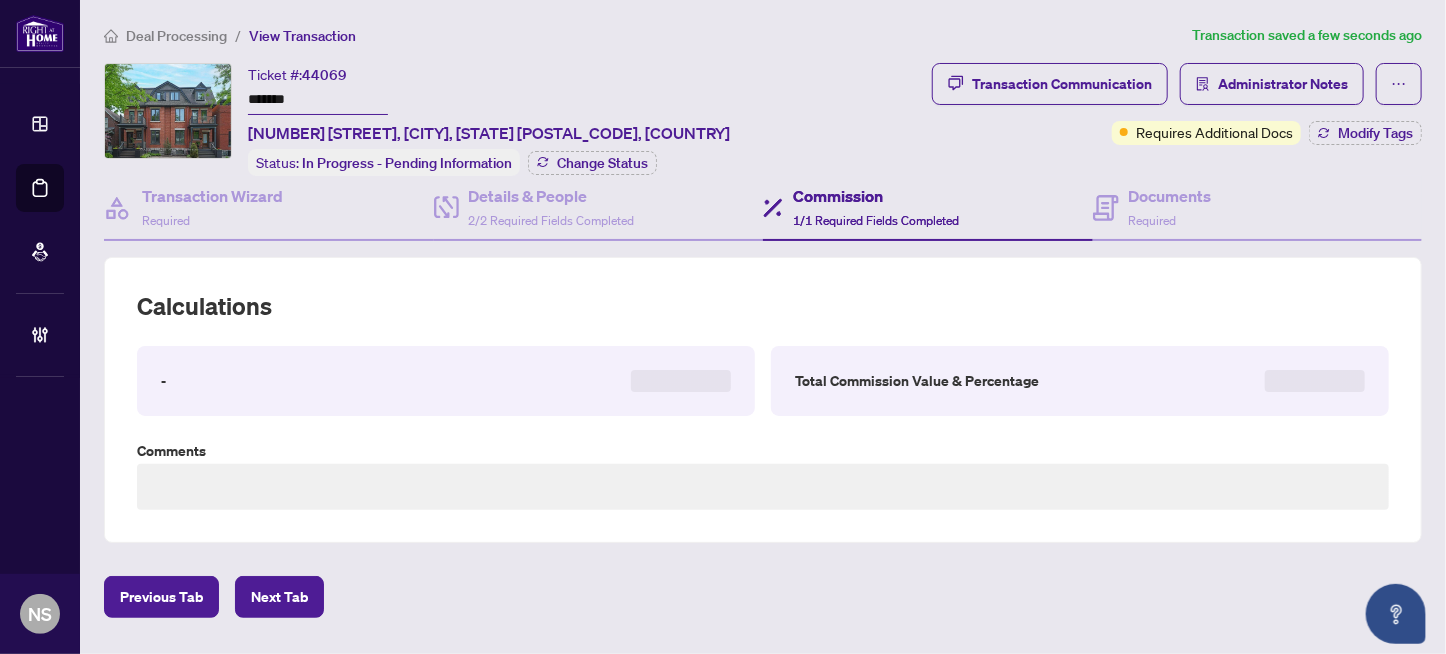 click on "Commission" at bounding box center [876, 196] 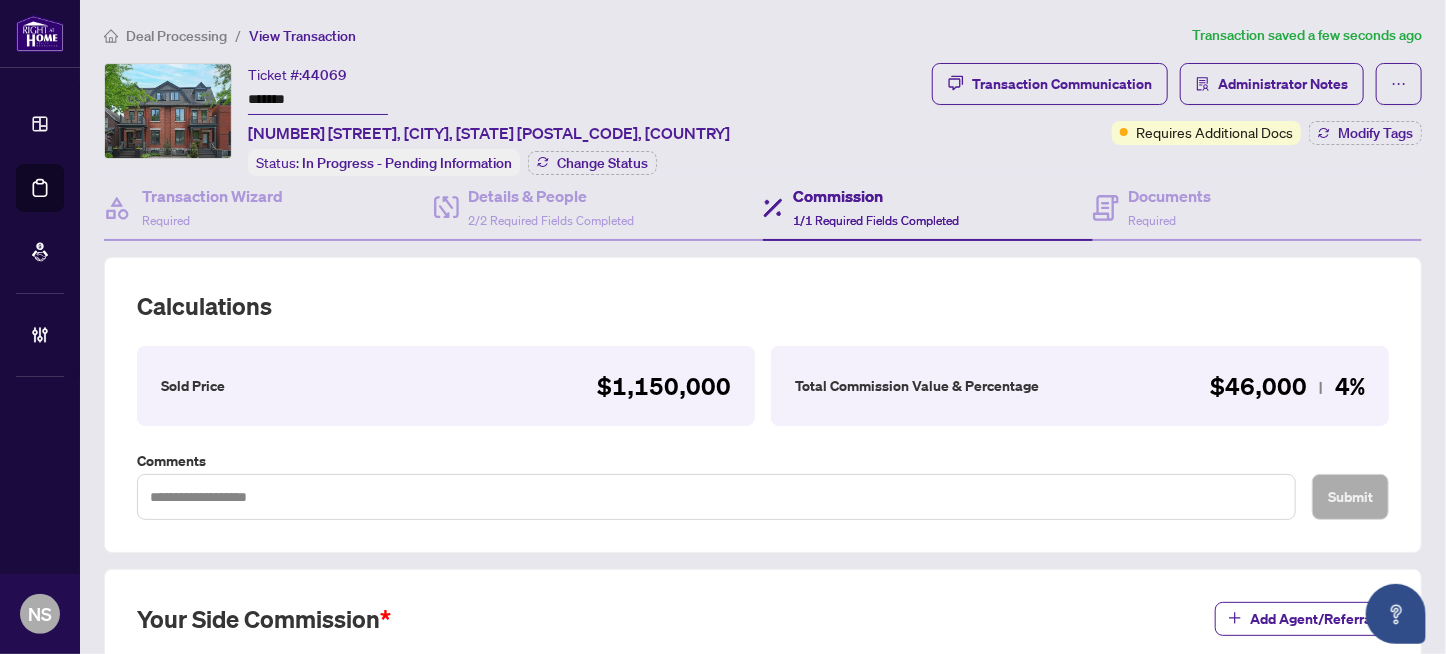 click on "Transaction Wizard Required Details & People 2/2 Required Fields Completed Commission 1/1 Required Fields Completed Documents Required Calculations Sold Price $1,150,000   Total Commission Value & Percentage $46,000     4% Comments Submit Your Side Commission Add Agent/Referral Your Side Value & Percentage $46,000     4% Agent Jessica Higgs Commission Percentage  :  2% Commission Value  :  $23,000 Additions Value  :  $0 Deductions Value  :  $0 Edit Delete Agent Judy Faulkner Commission Percentage  :  2% Commission Value  :  $23,000 Additions Value  :  $0 Deductions Value  :  $0 Edit Delete Add Agent/Referral" at bounding box center [763, 624] 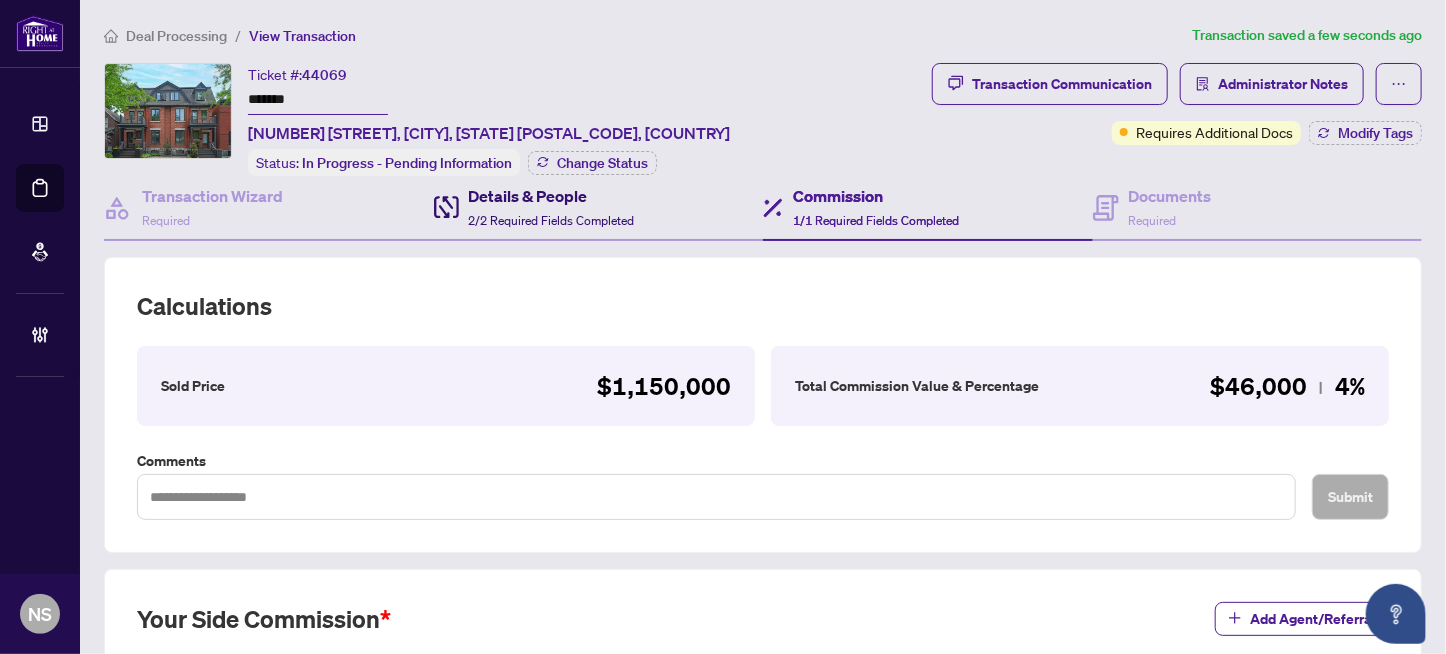 click on "2/2 Required Fields Completed" at bounding box center [552, 220] 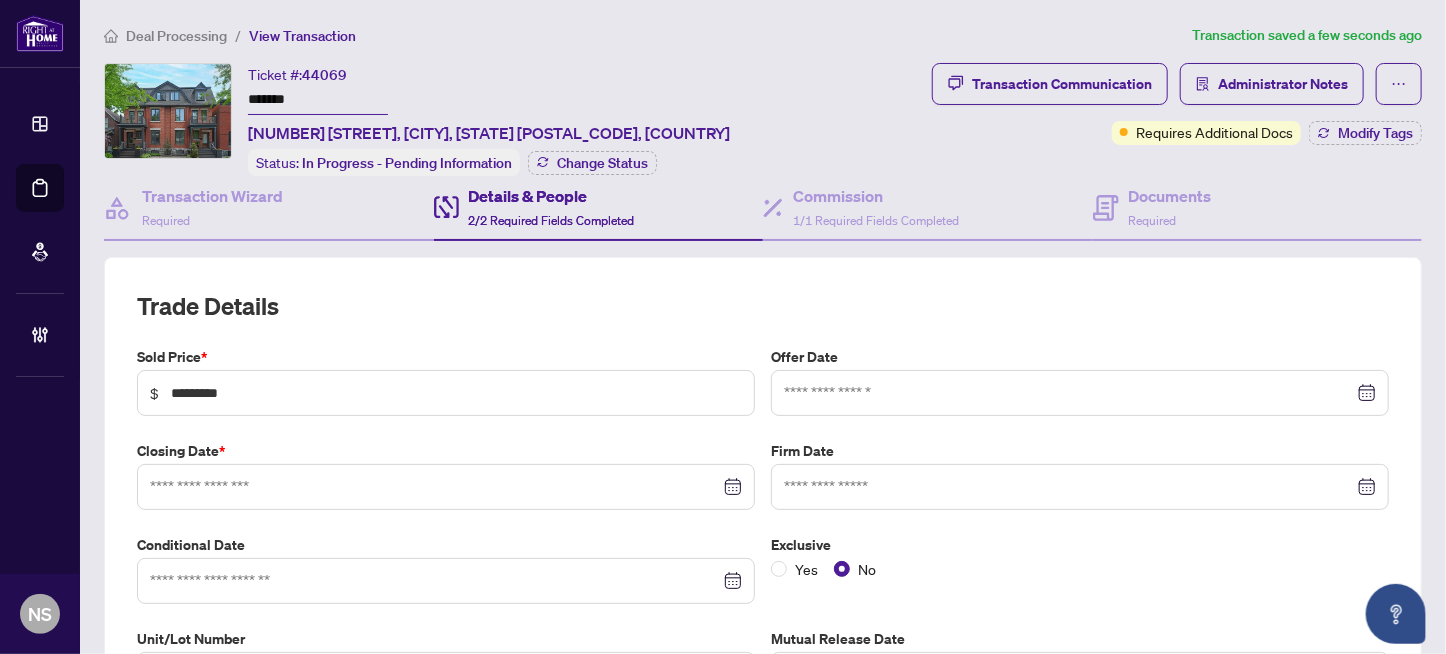 type on "**********" 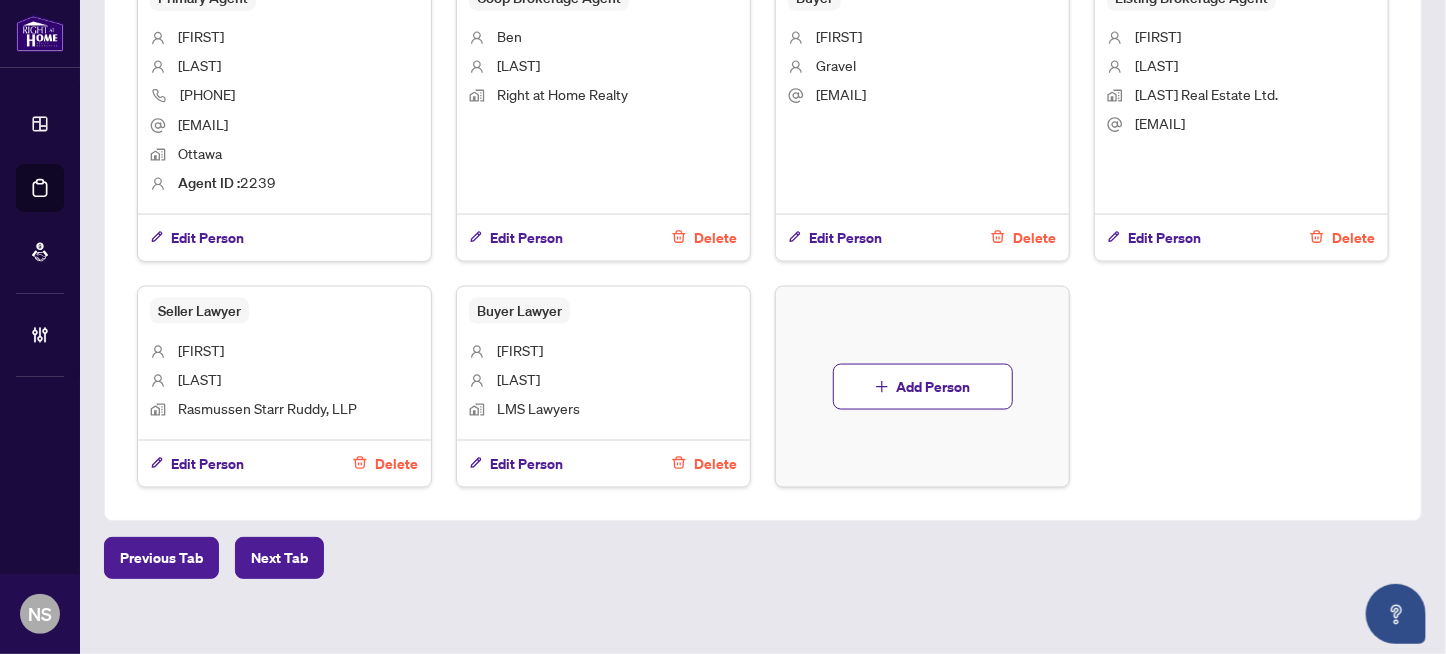 scroll, scrollTop: 1295, scrollLeft: 0, axis: vertical 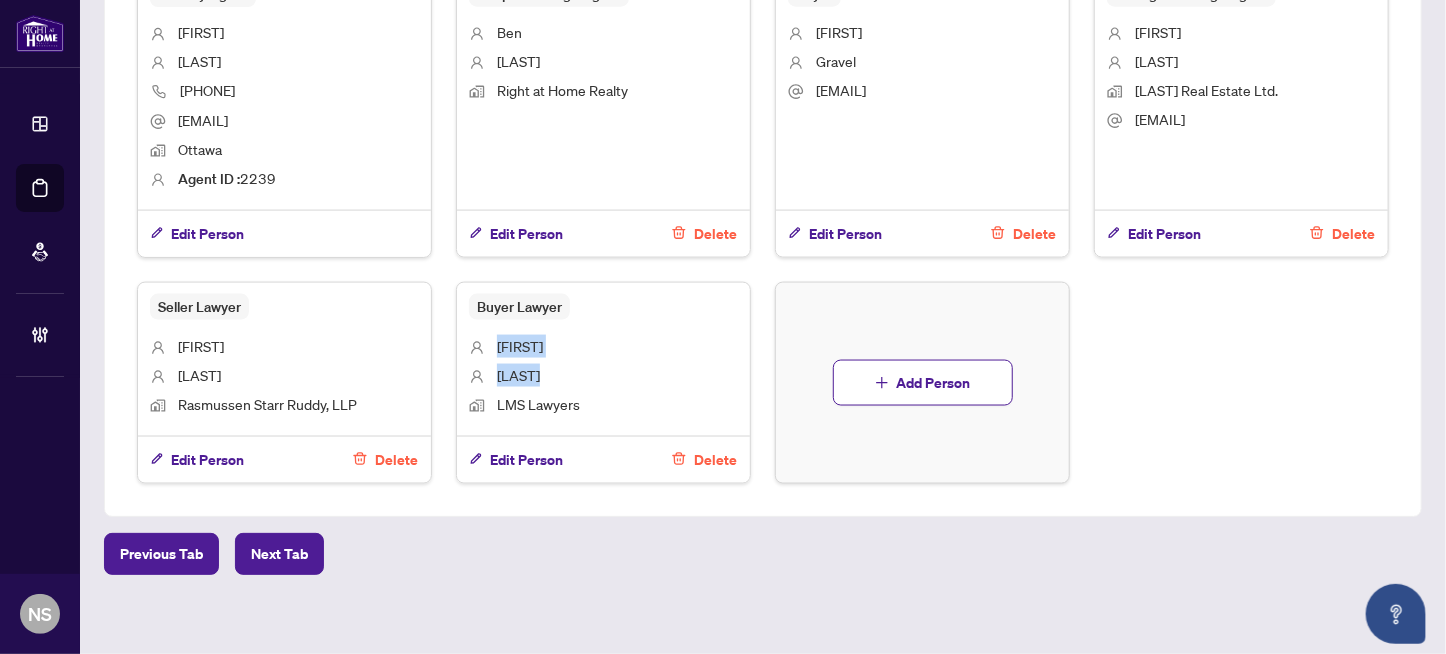 drag, startPoint x: 538, startPoint y: 366, endPoint x: 490, endPoint y: 333, distance: 58.249462 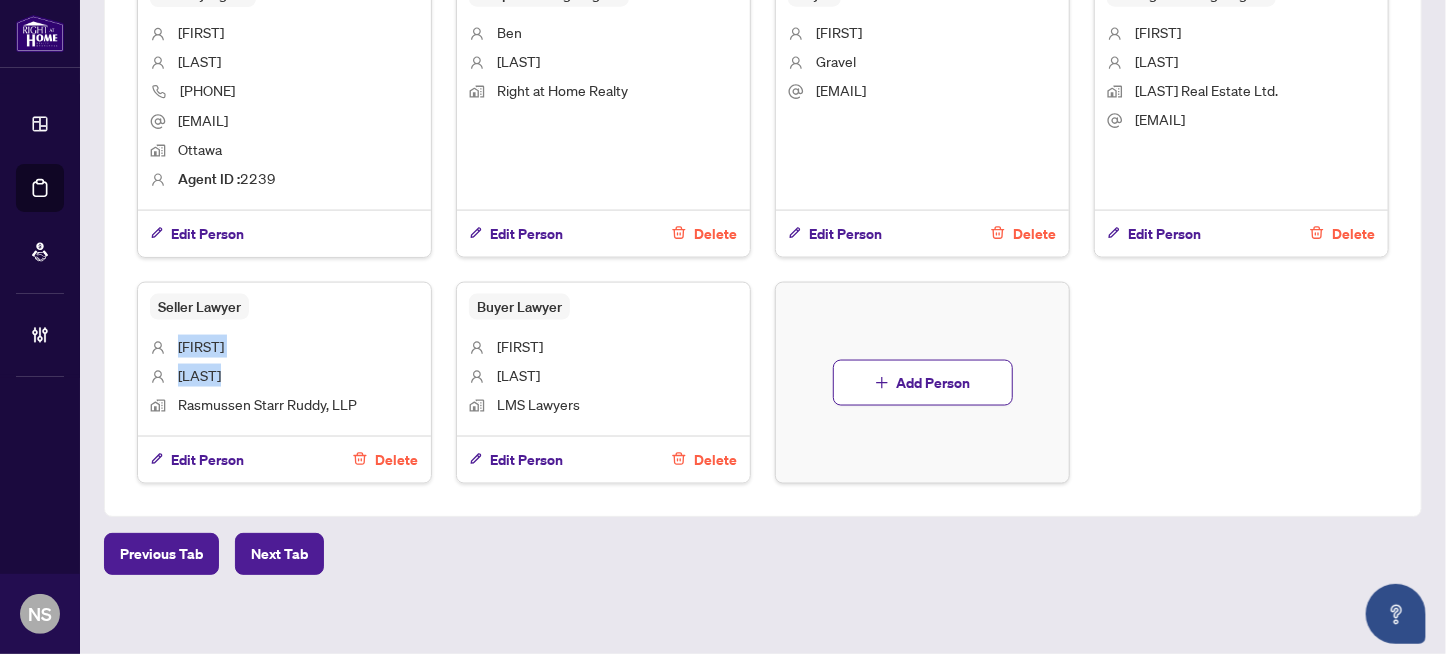 drag, startPoint x: 244, startPoint y: 366, endPoint x: 158, endPoint y: 337, distance: 90.75792 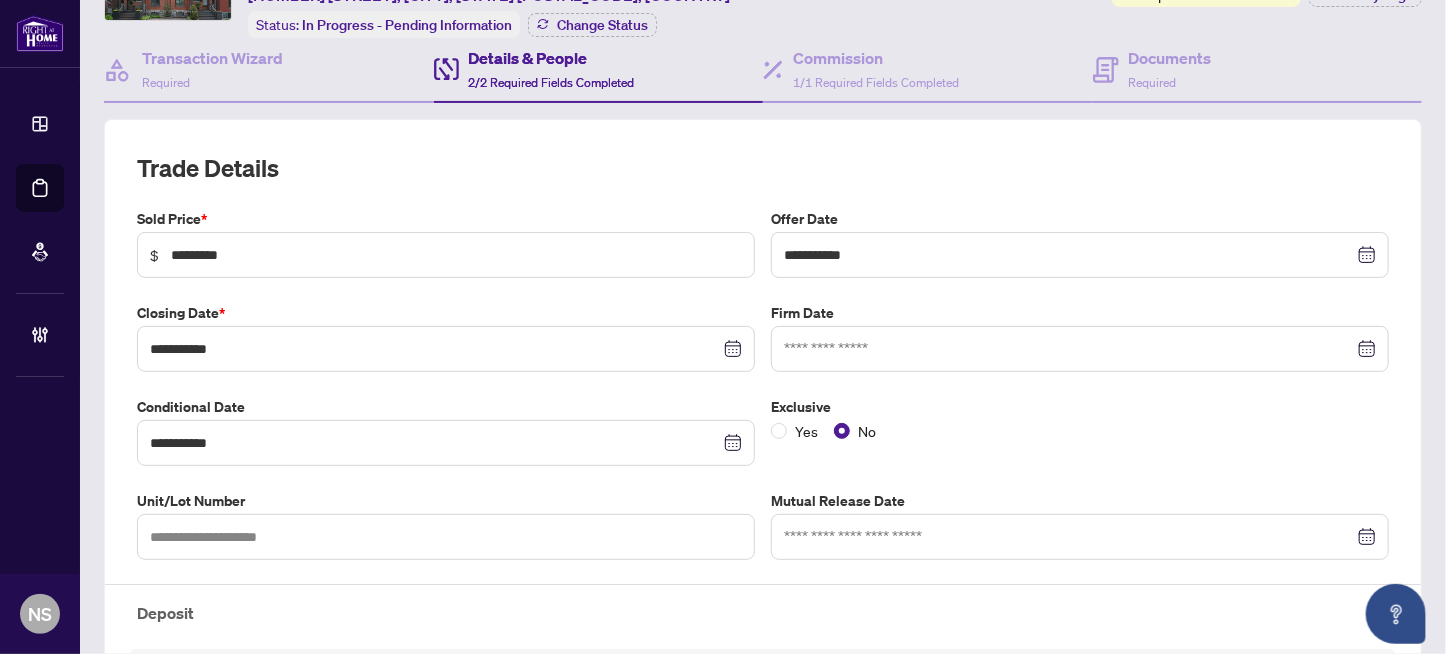 scroll, scrollTop: 0, scrollLeft: 0, axis: both 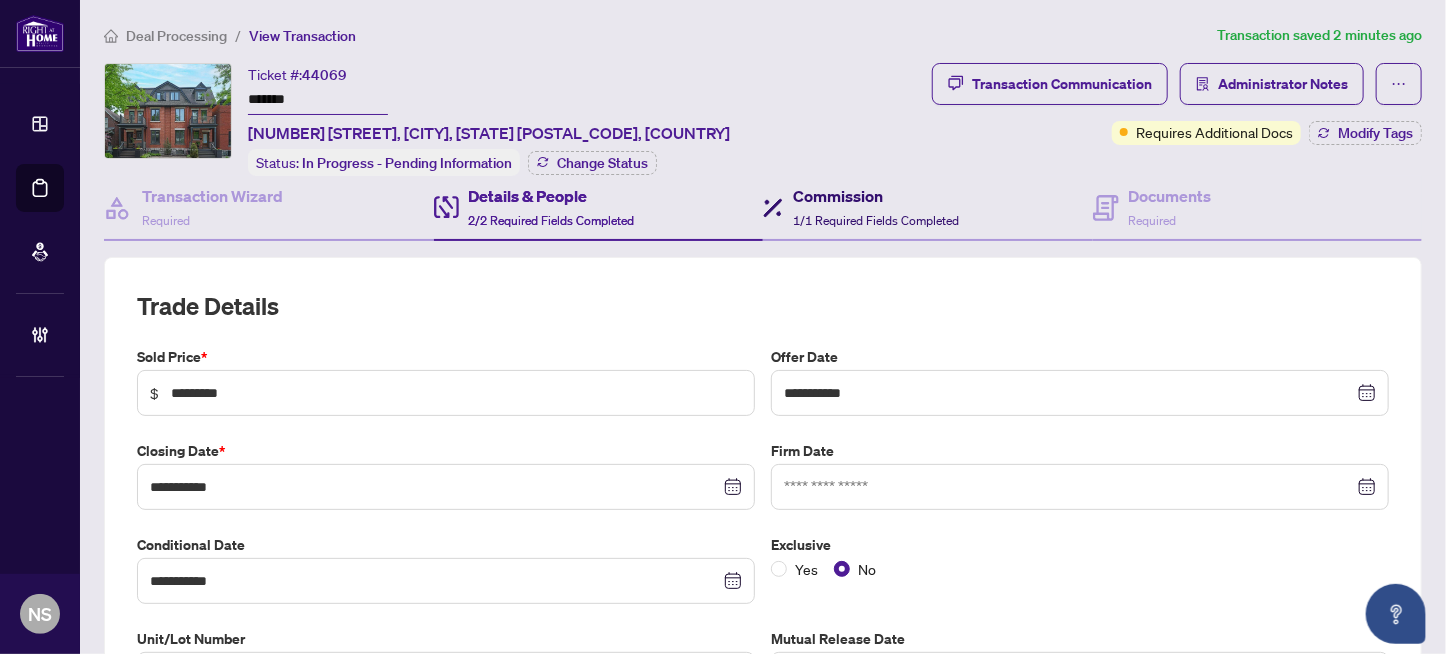 click on "Commission" at bounding box center (876, 196) 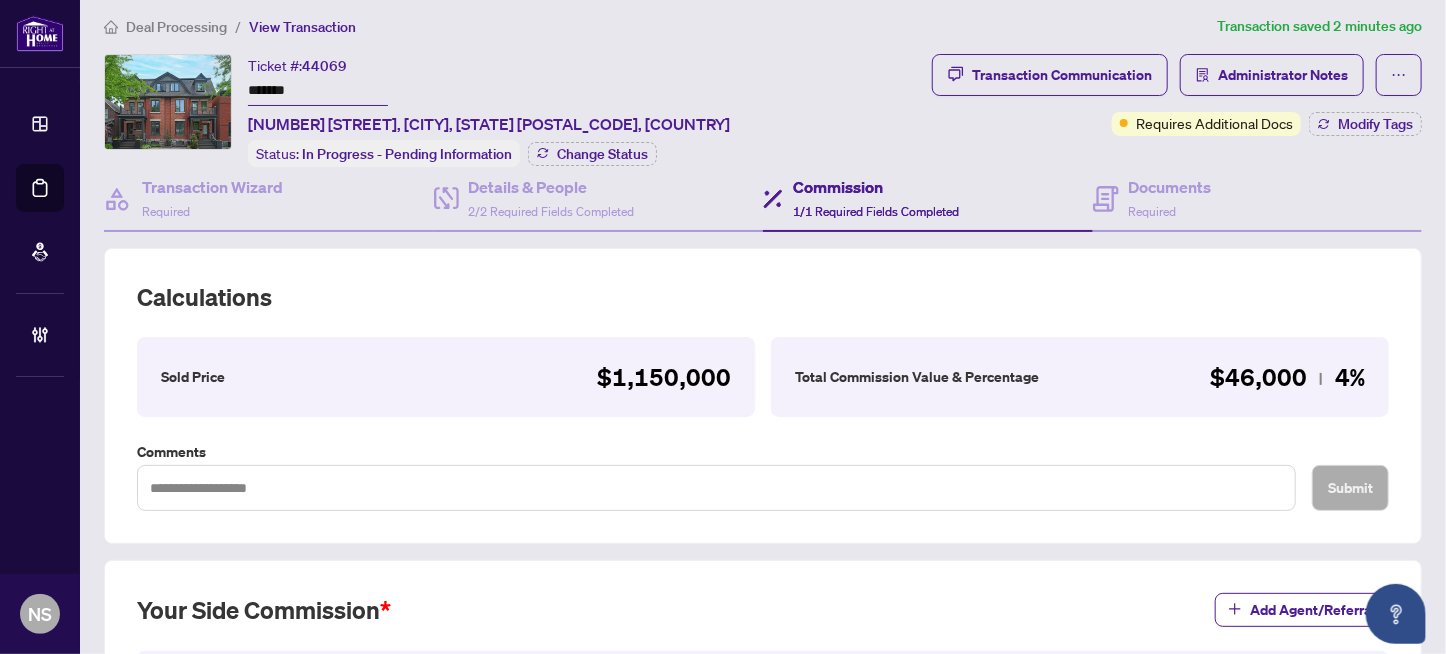 scroll, scrollTop: 0, scrollLeft: 0, axis: both 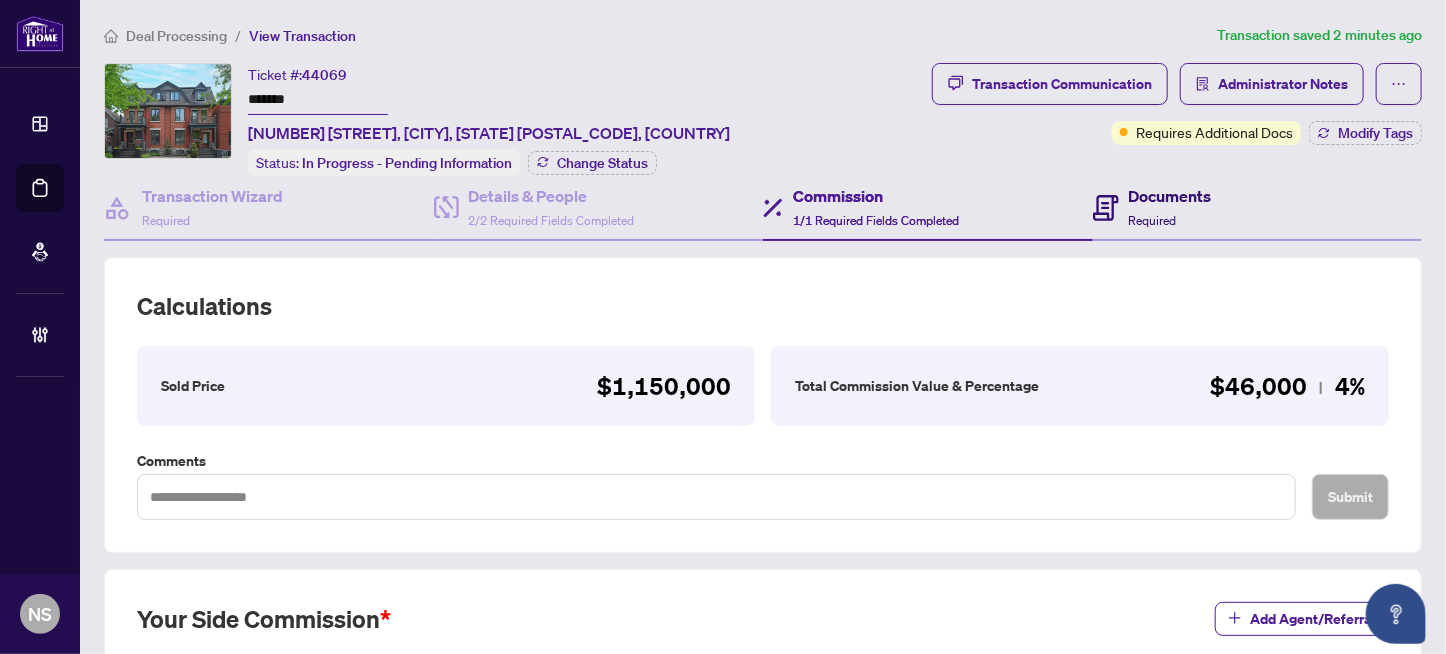 drag, startPoint x: 1179, startPoint y: 182, endPoint x: 1133, endPoint y: 183, distance: 46.010868 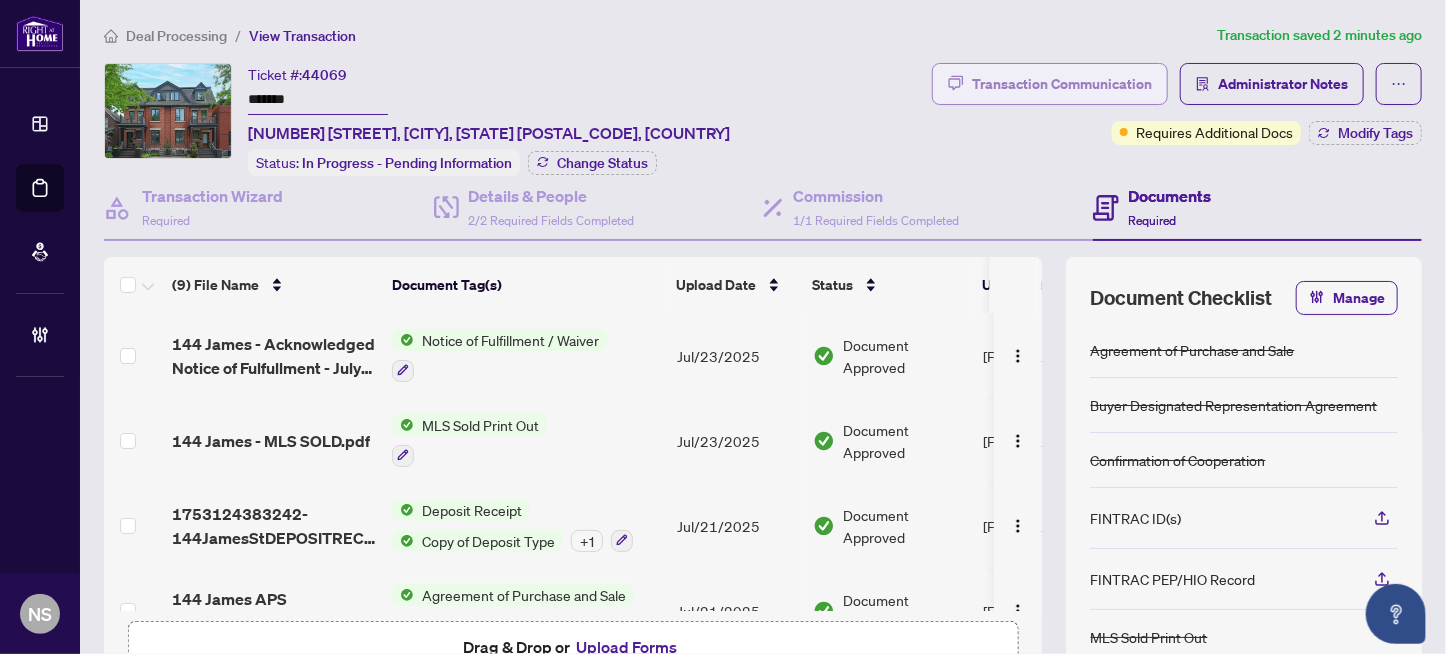 click on "Transaction Communication" at bounding box center (1062, 84) 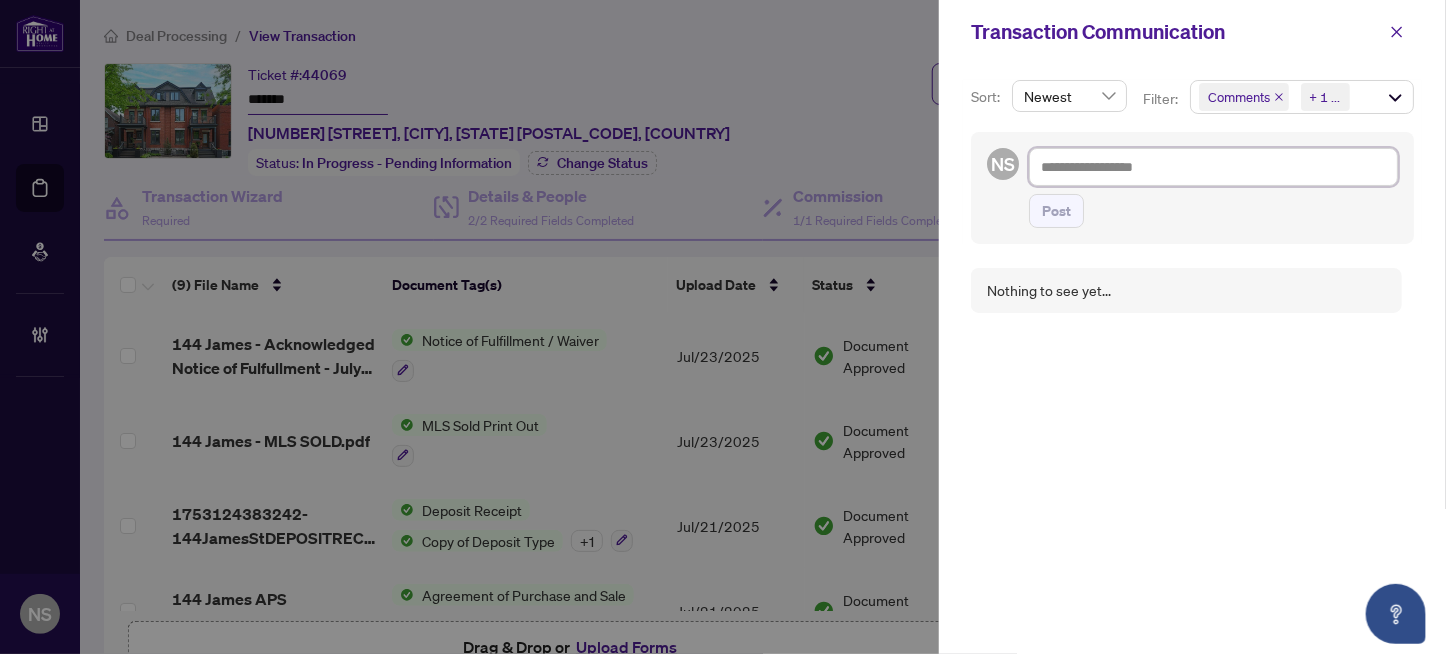 click at bounding box center (1213, 167) 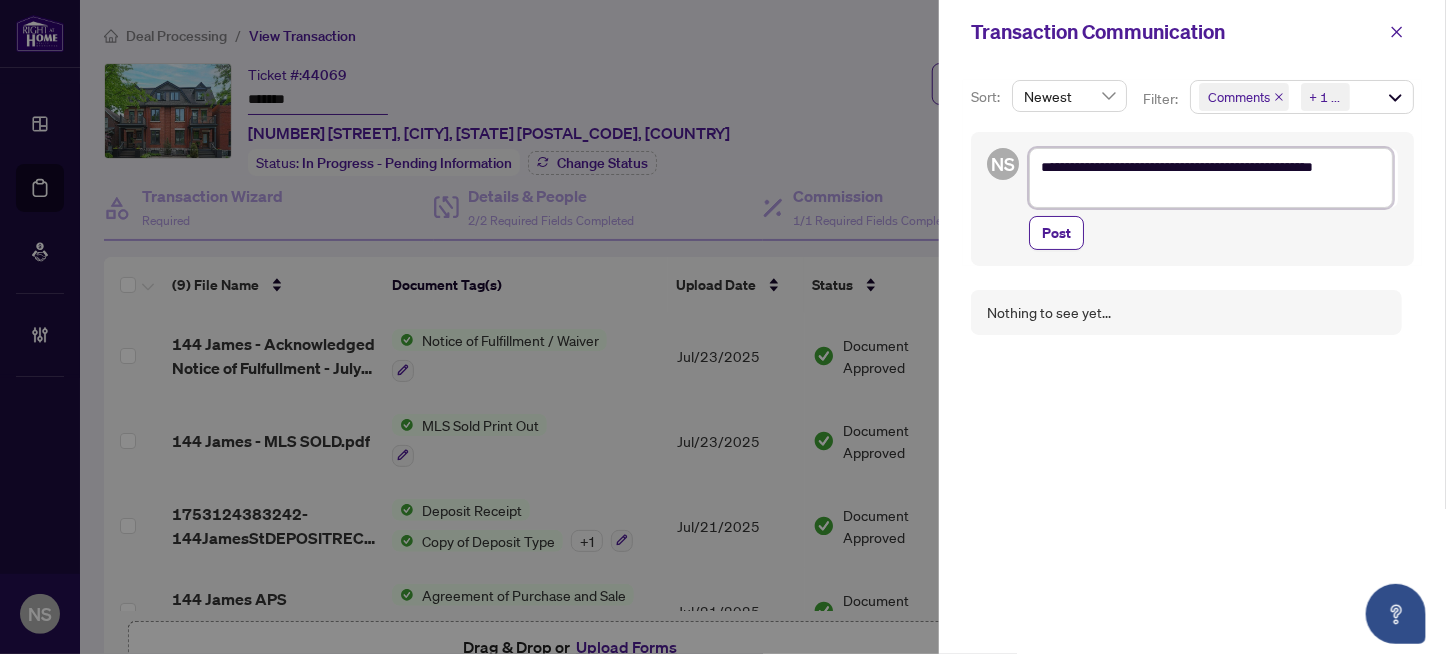 type on "**********" 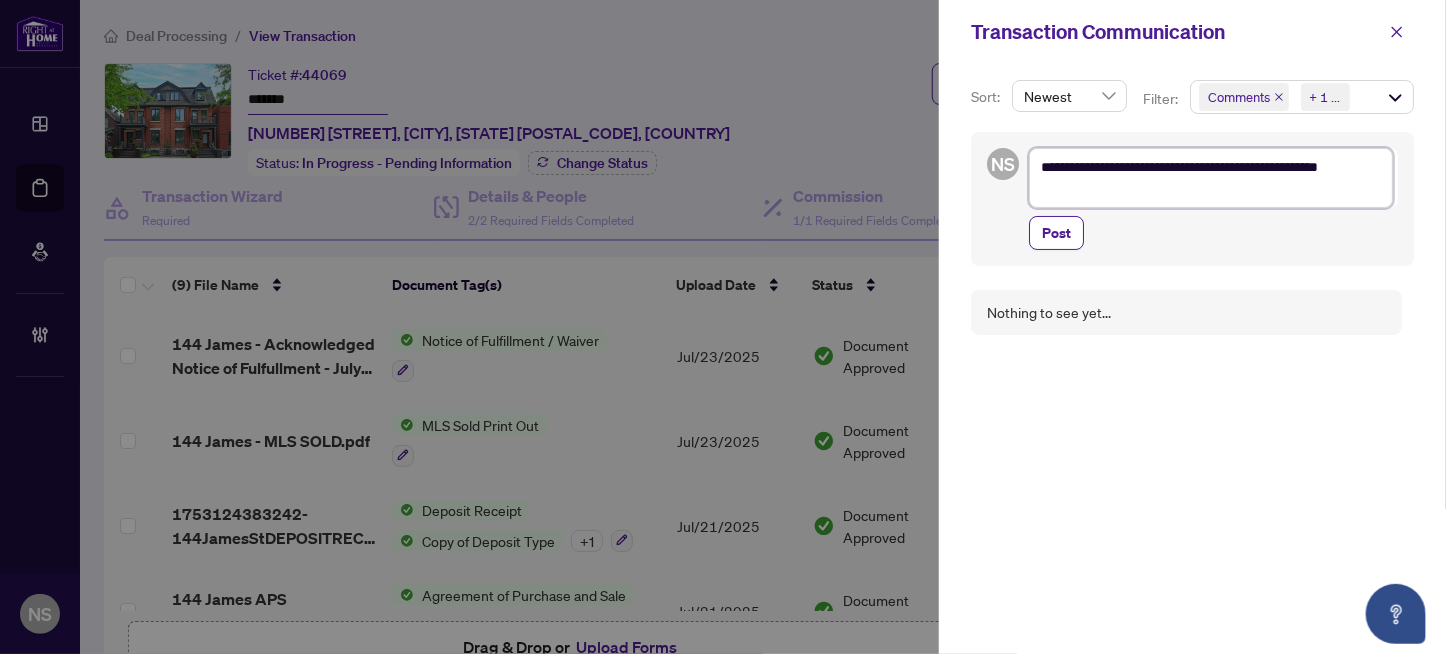 type on "**********" 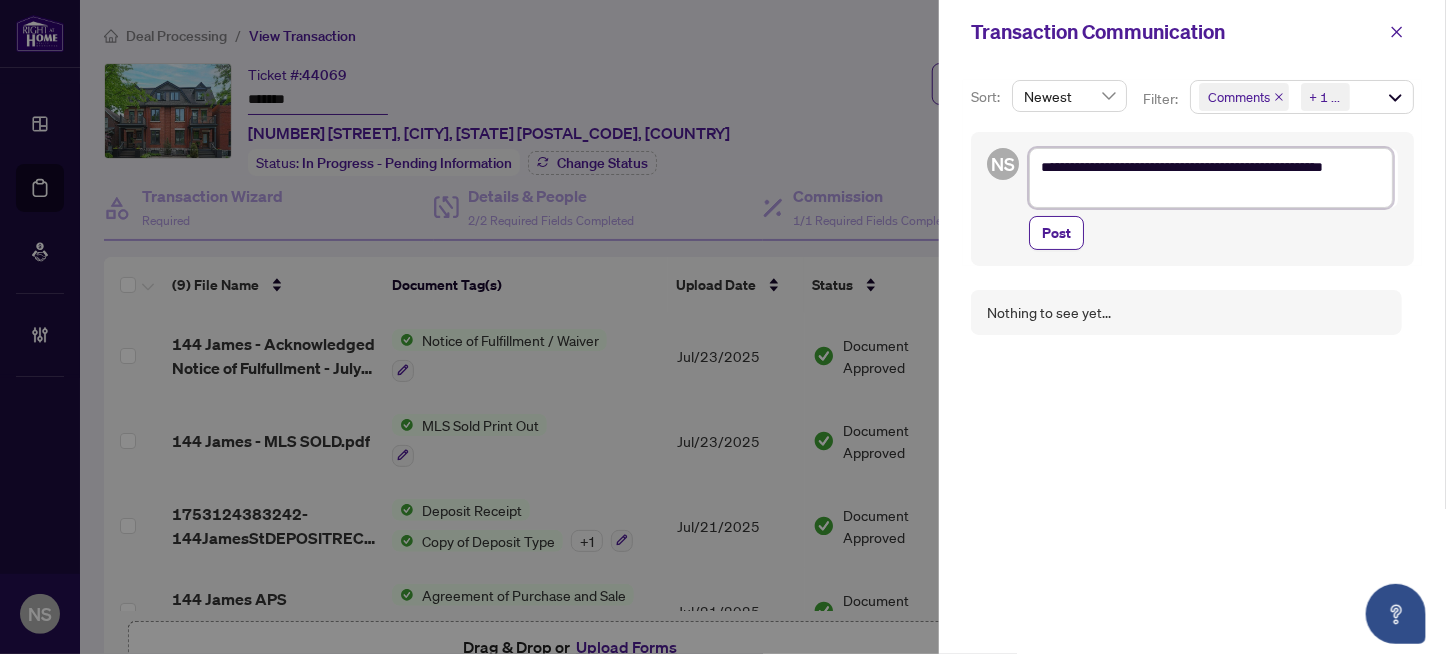type on "**********" 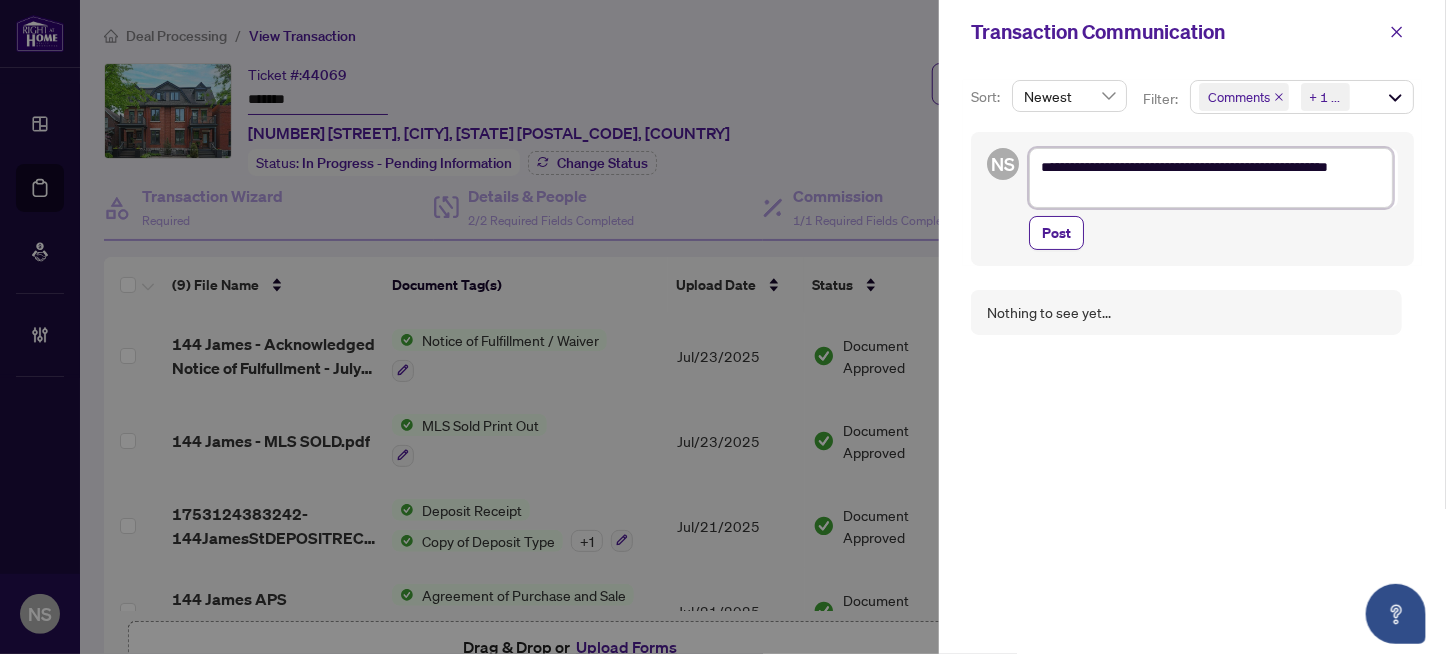 type on "**********" 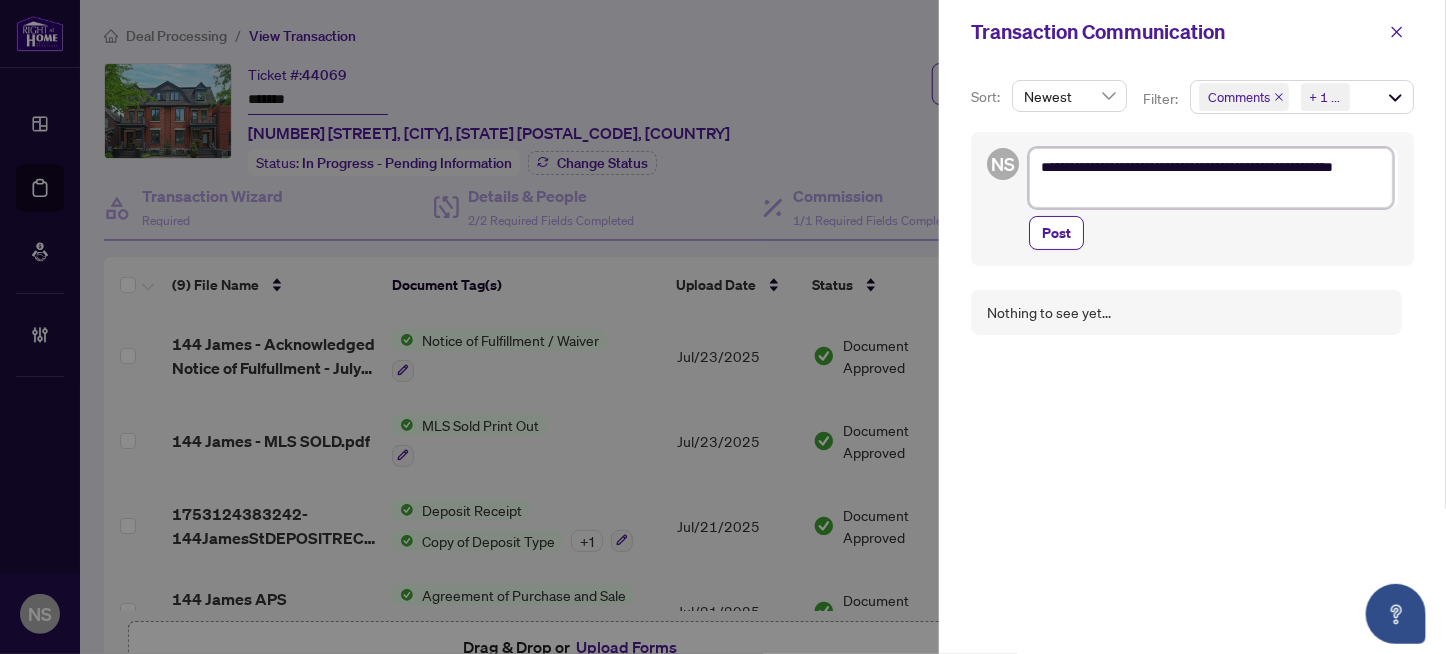 type on "**********" 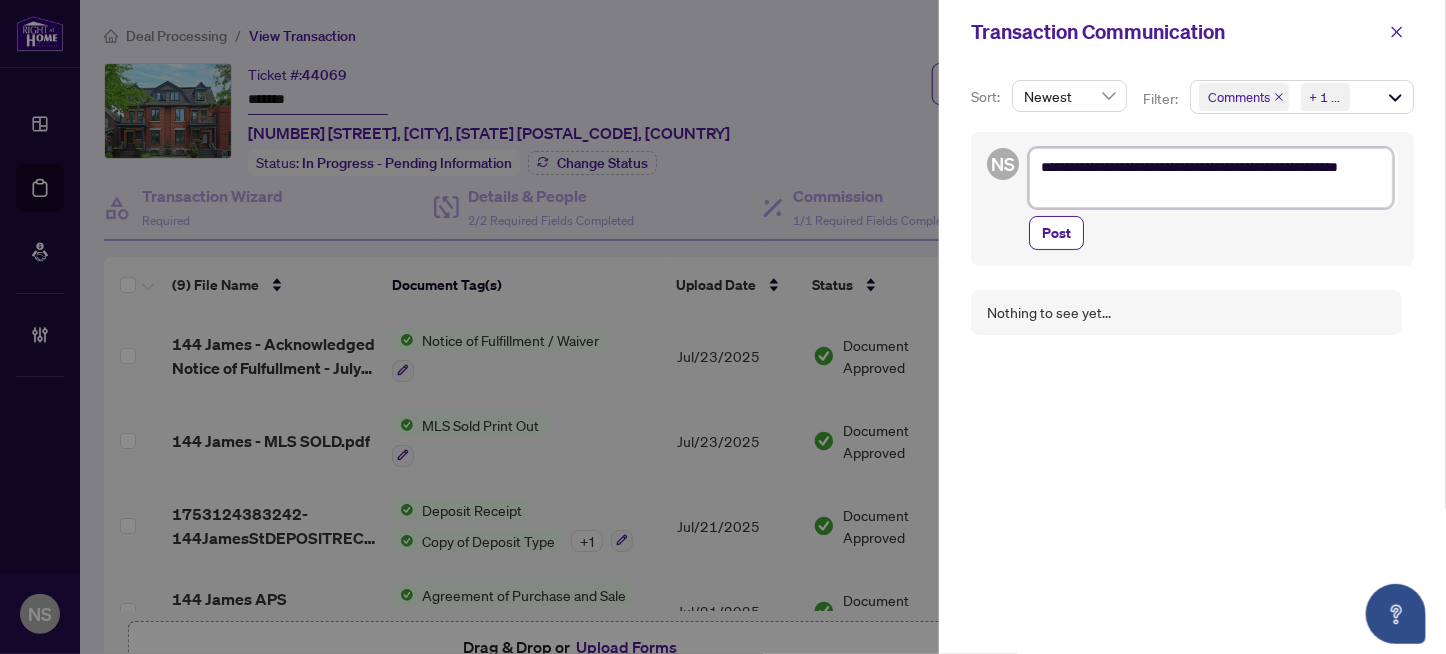 type on "**********" 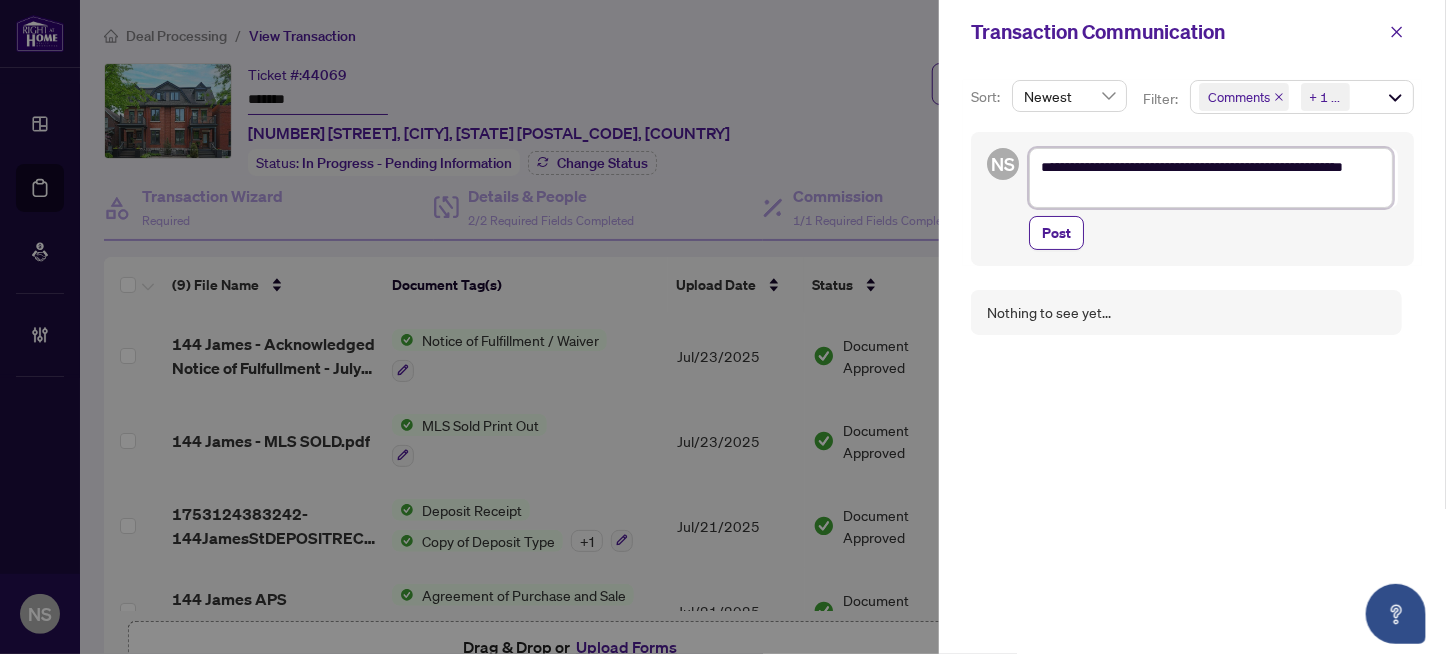 type on "**********" 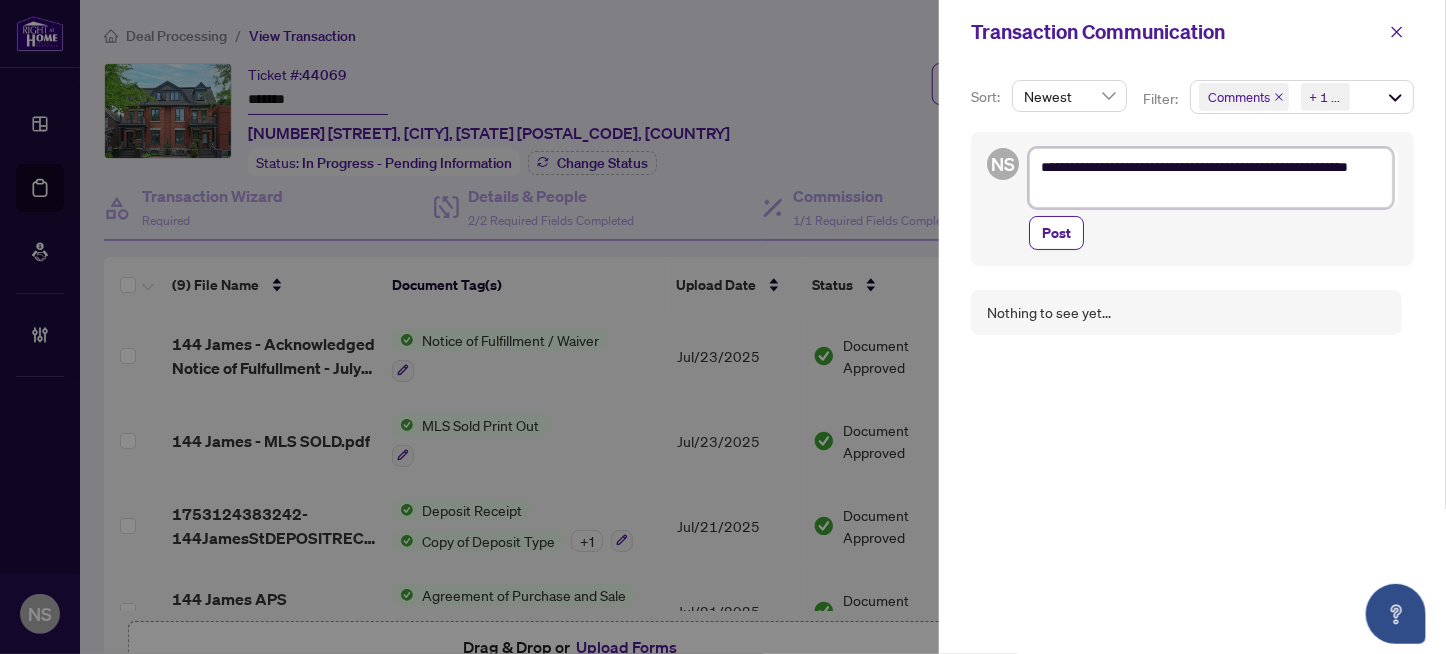 type on "**********" 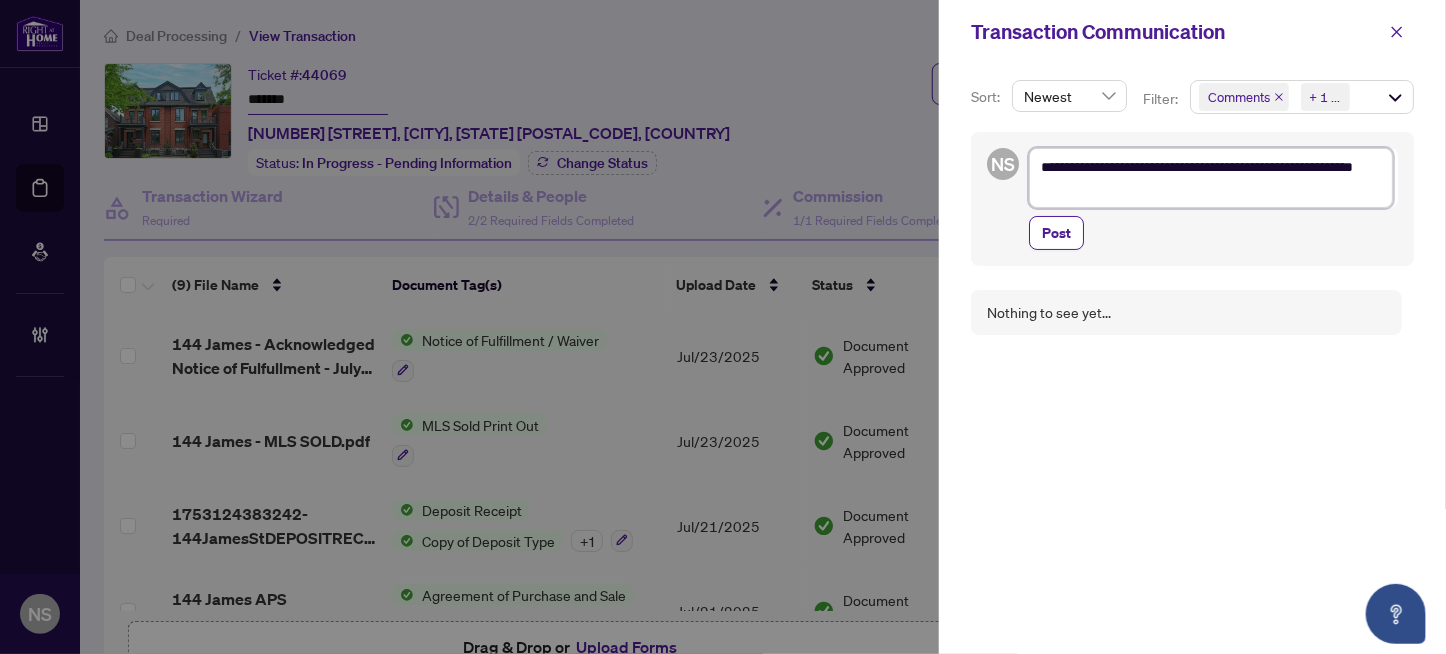 type on "**********" 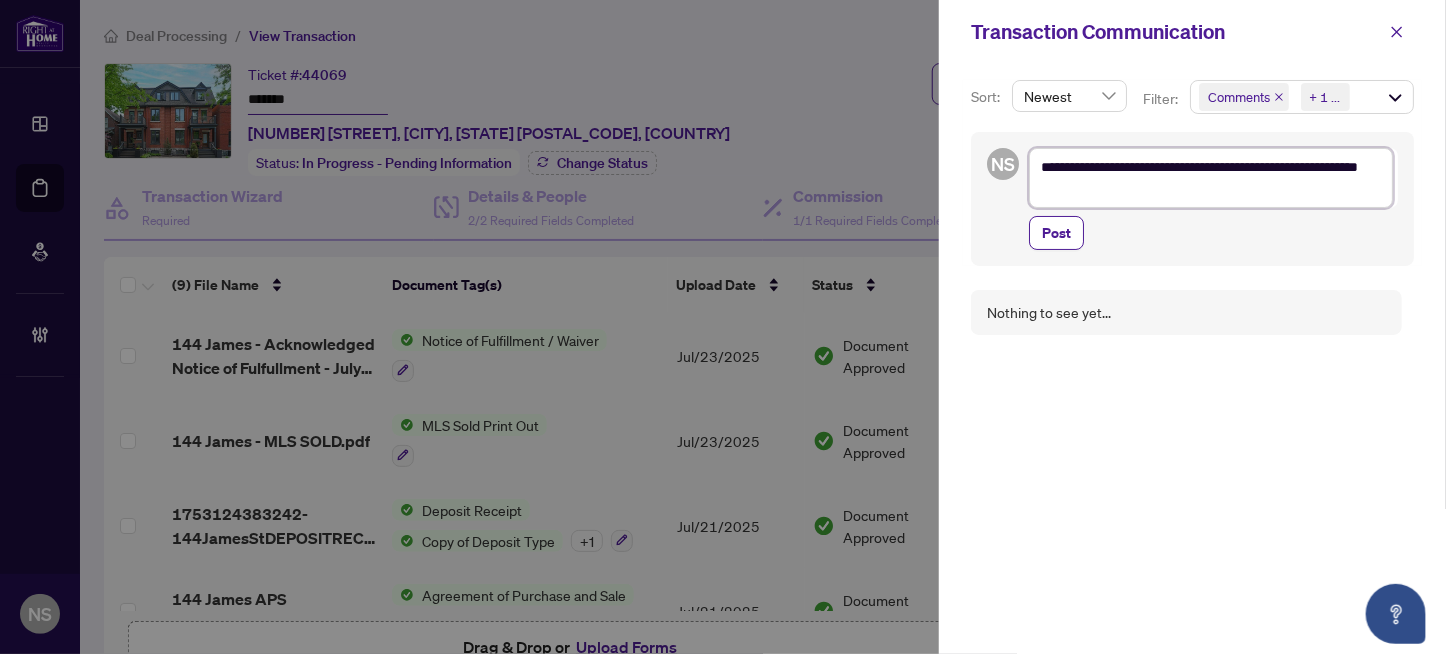 type on "**********" 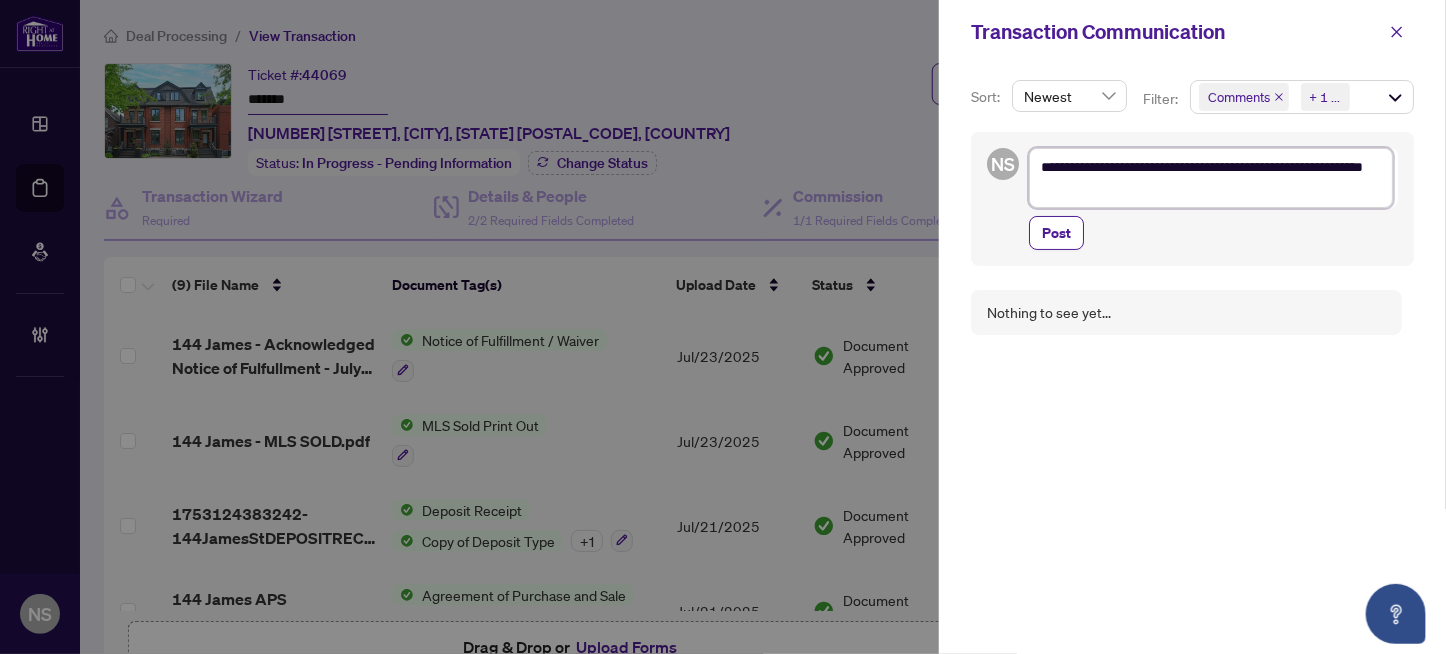 type on "**********" 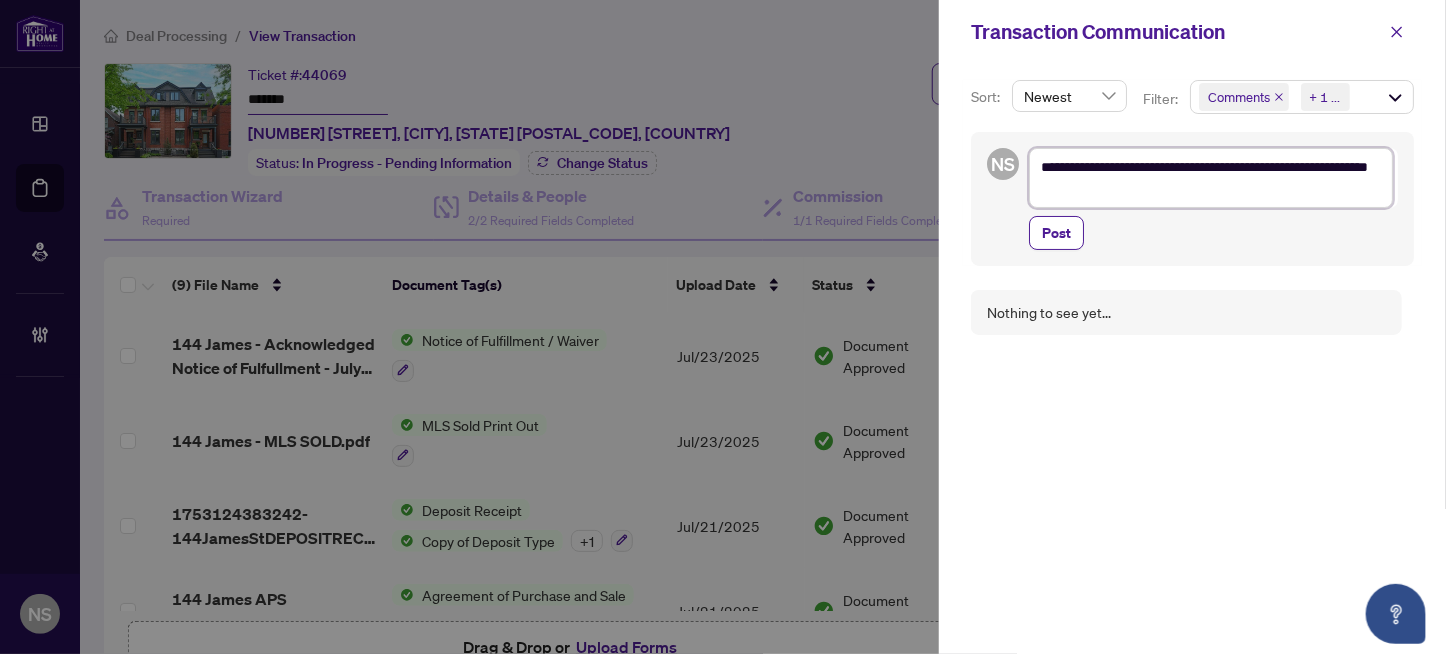 type on "**********" 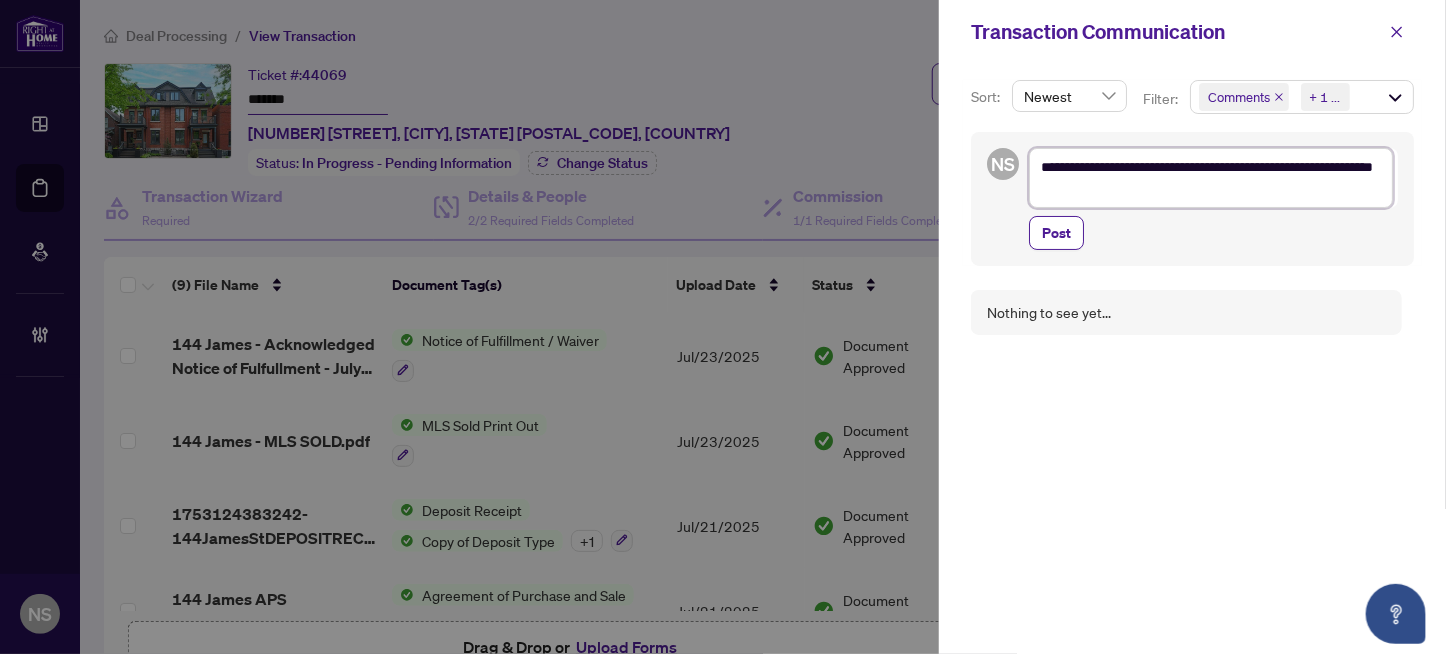 type on "**********" 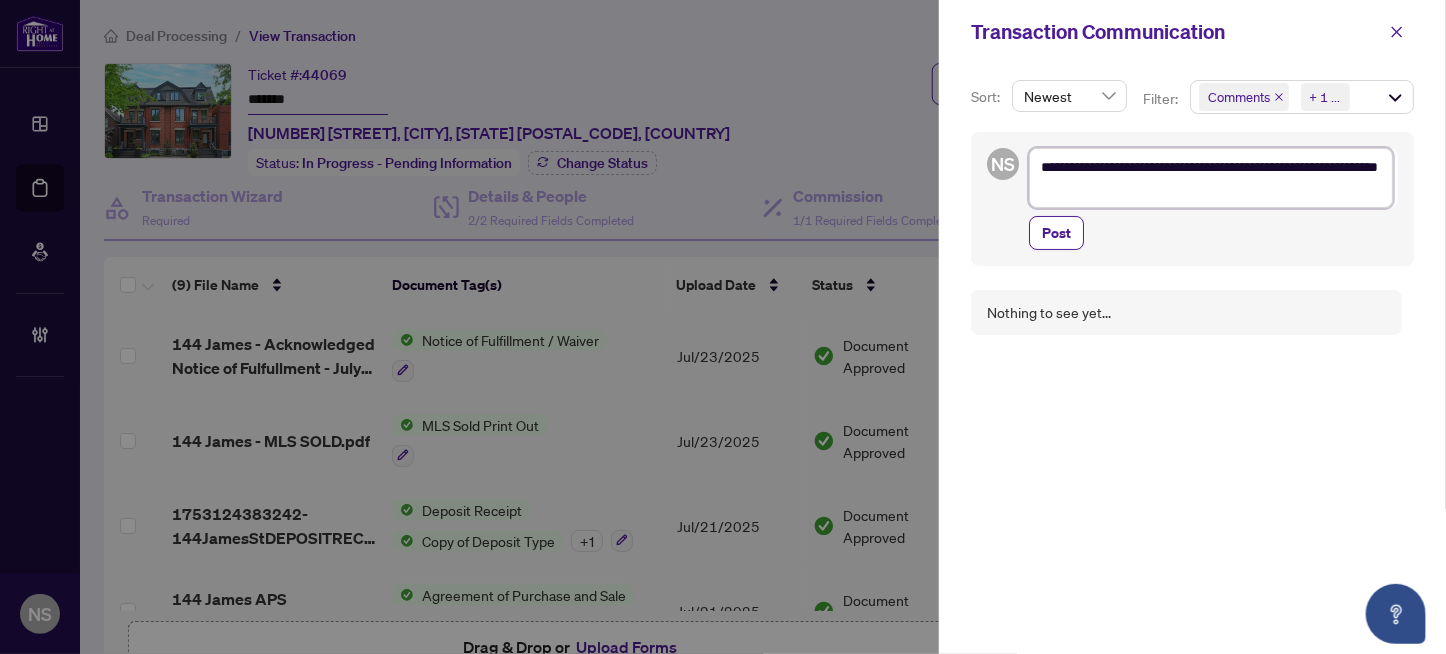 type on "**********" 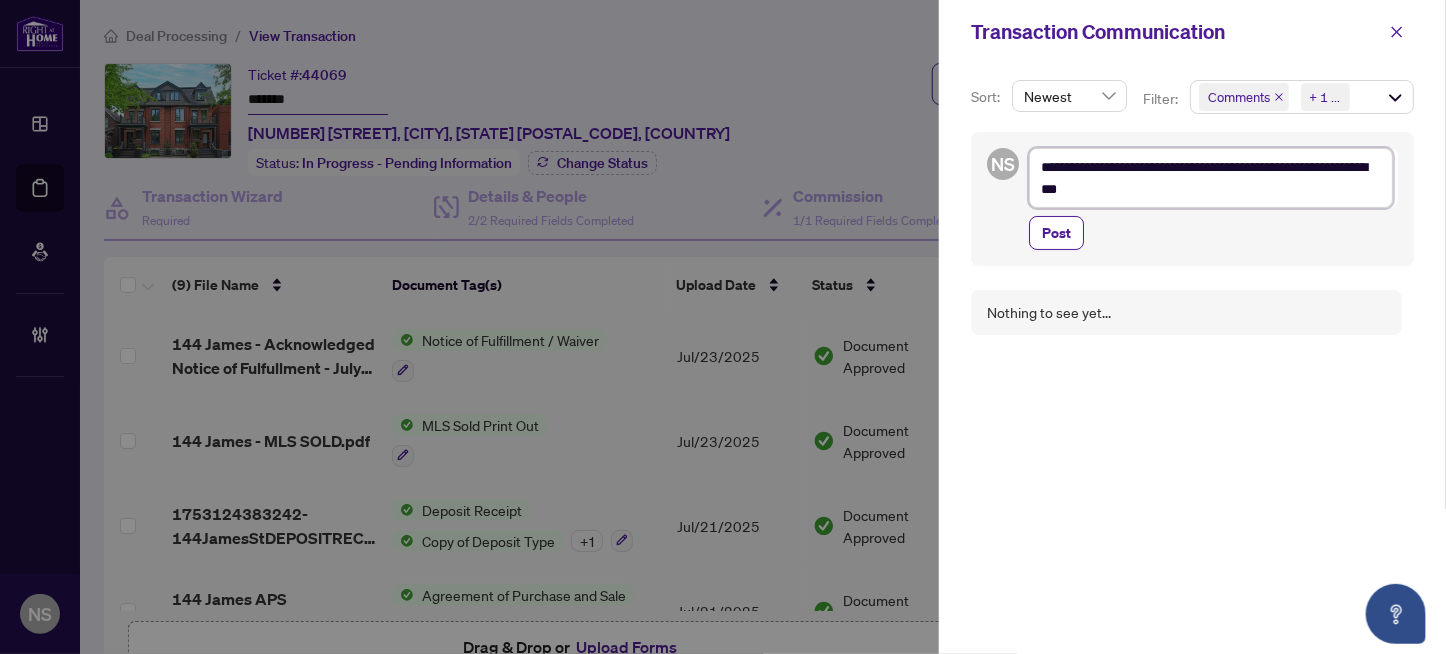 type on "**********" 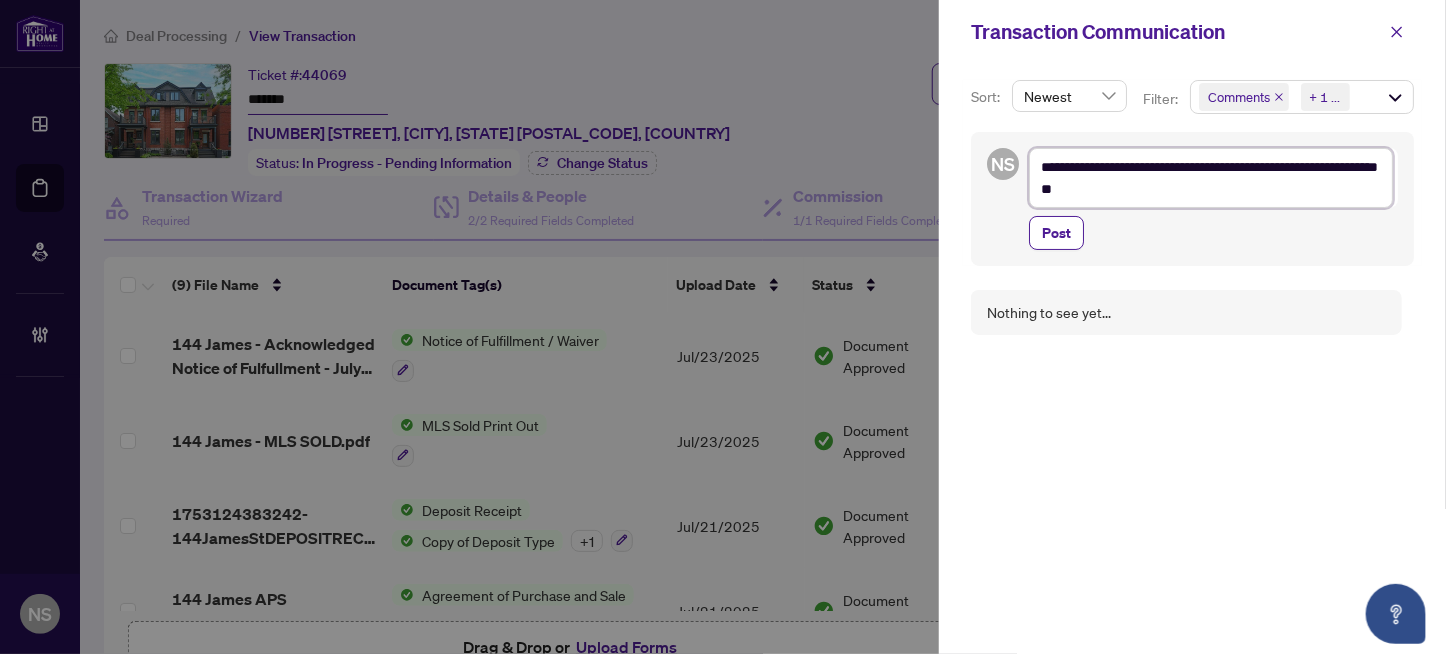type on "**********" 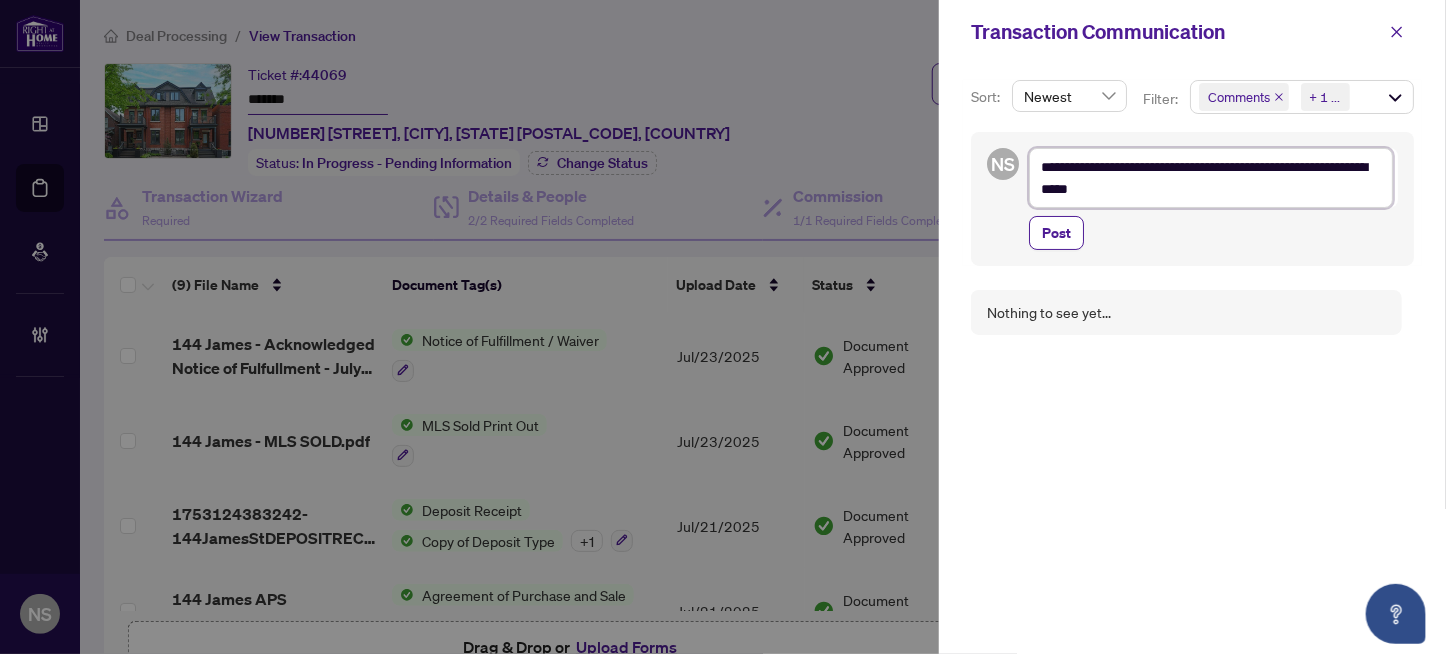 type on "**********" 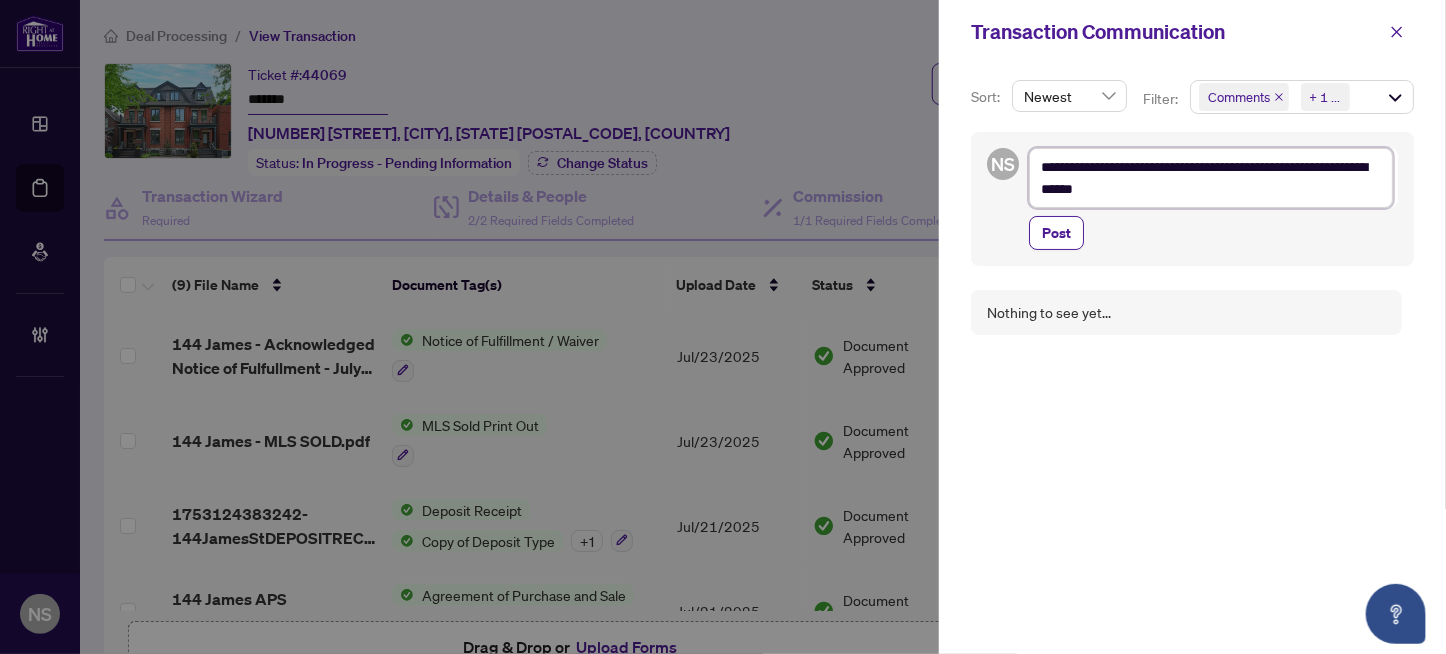 type on "**********" 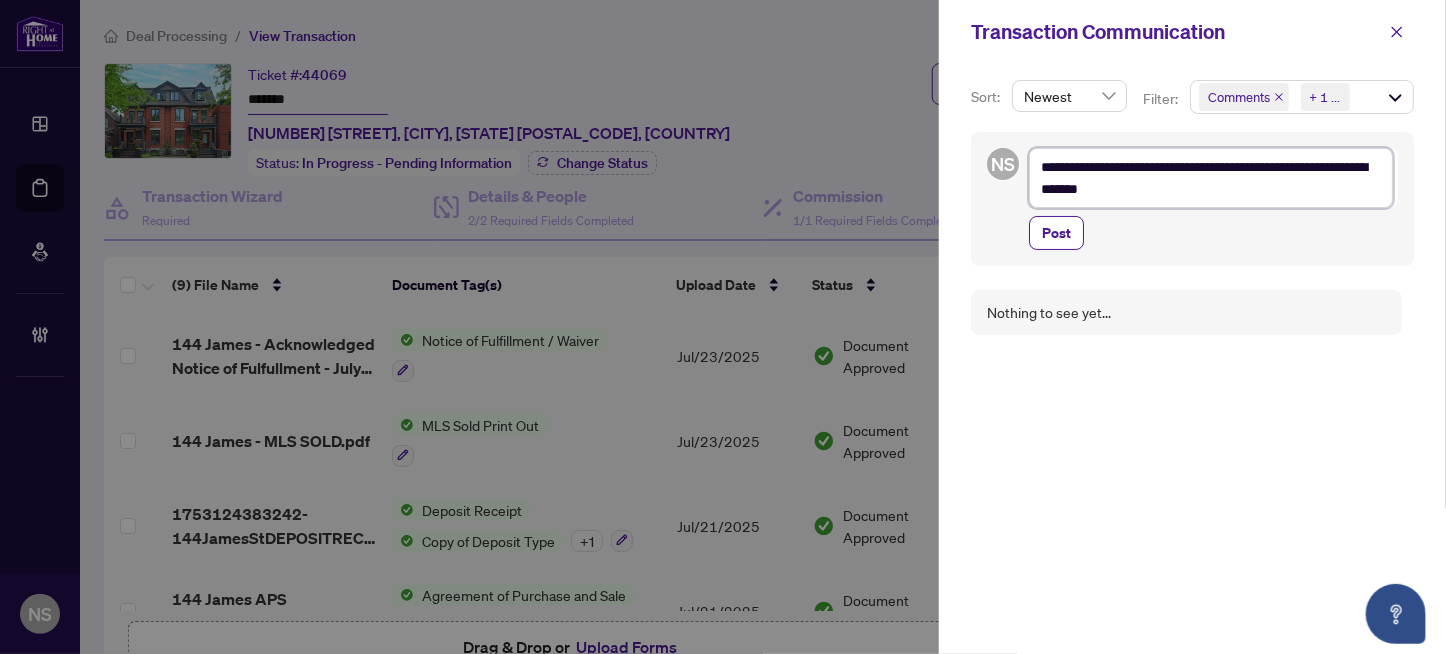 type on "**********" 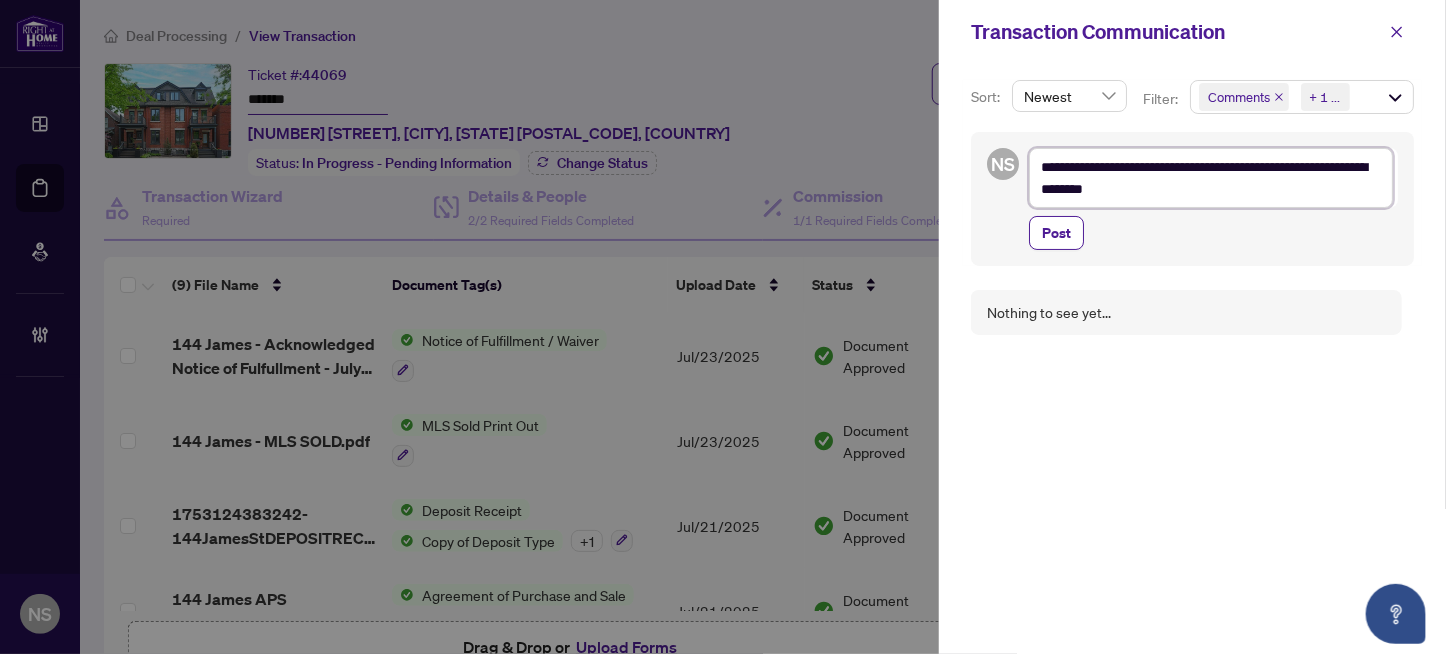 type on "**********" 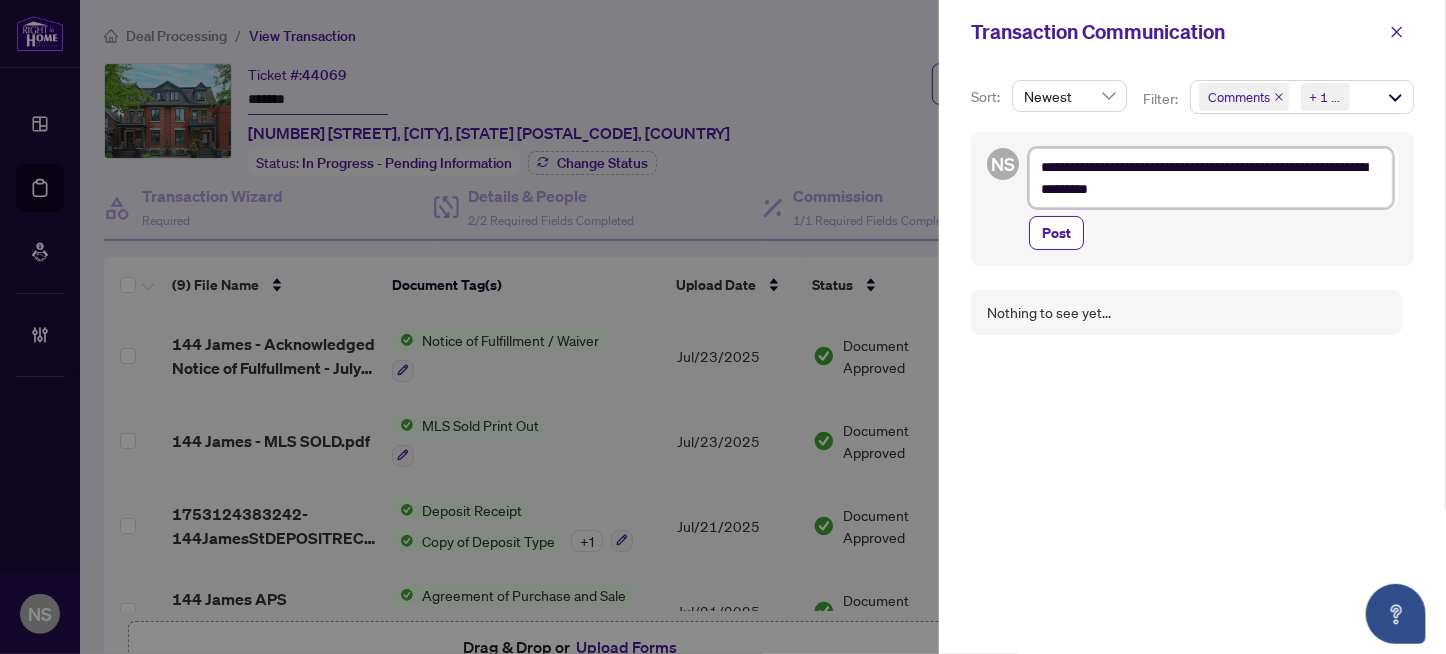 type on "**********" 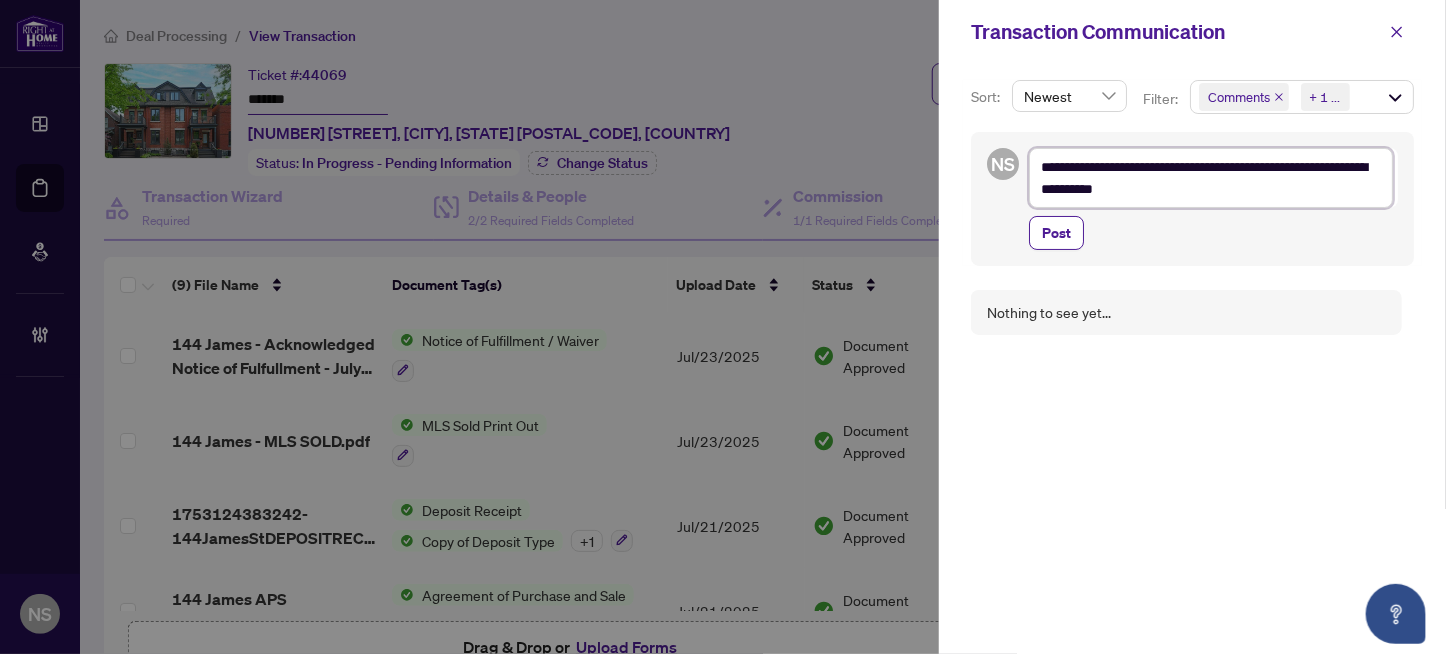 type on "**********" 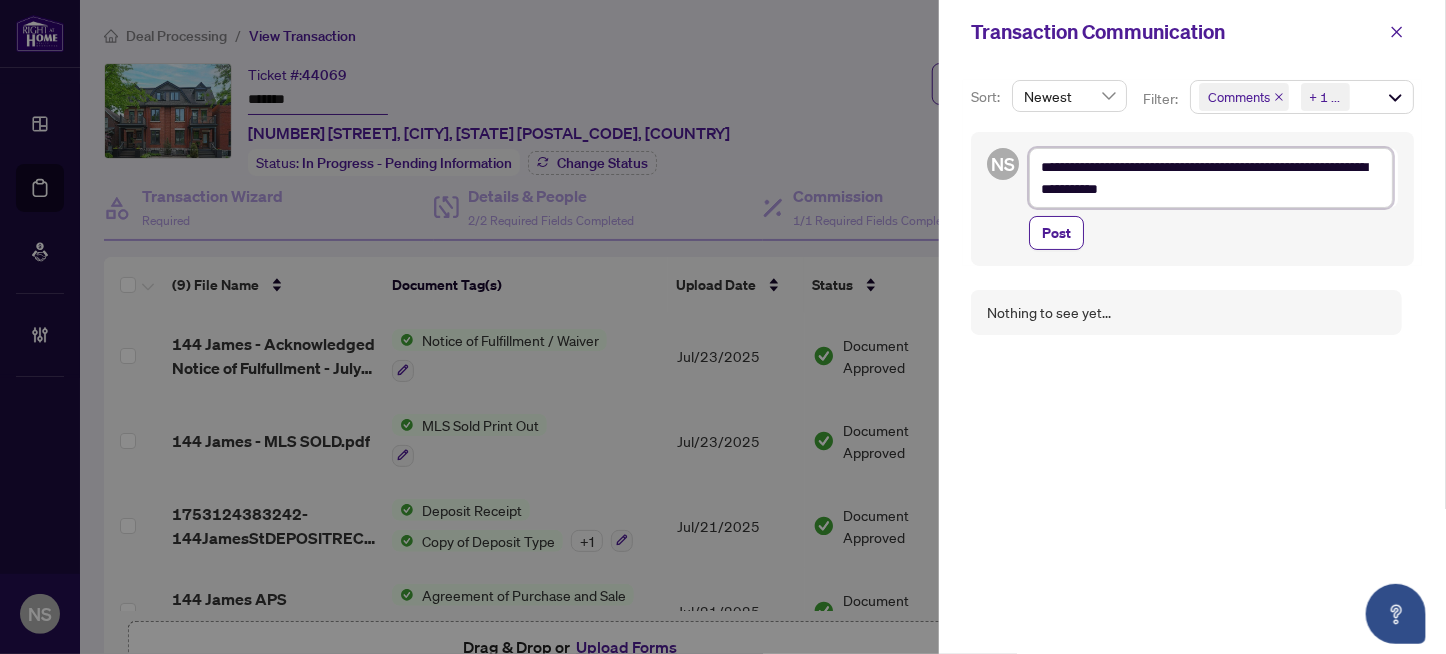type on "**********" 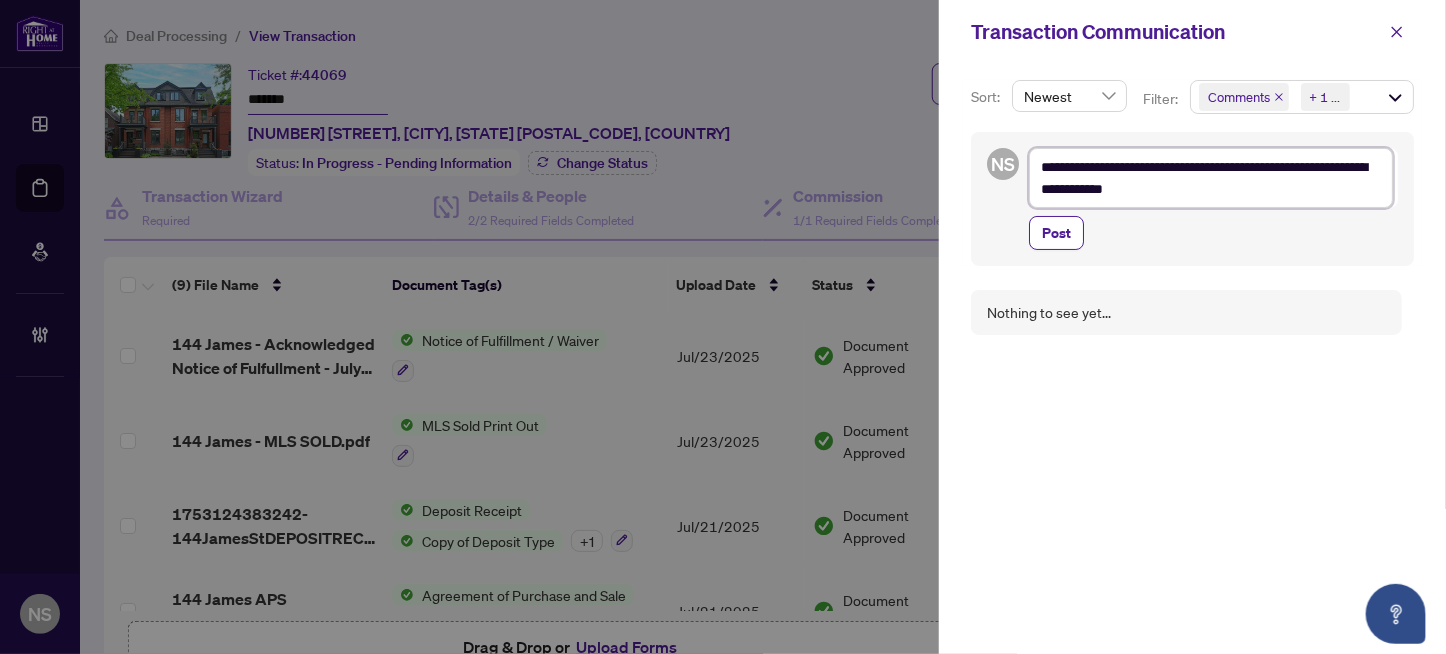 type on "**********" 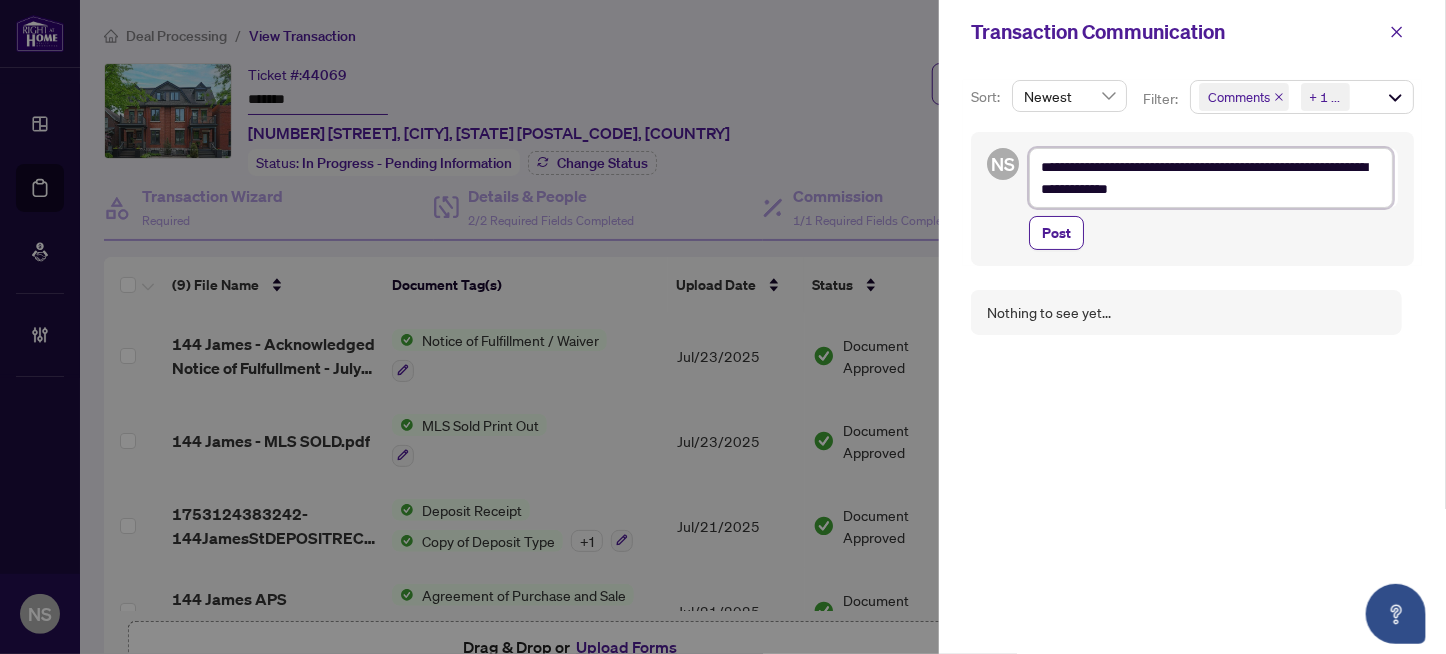 type on "**********" 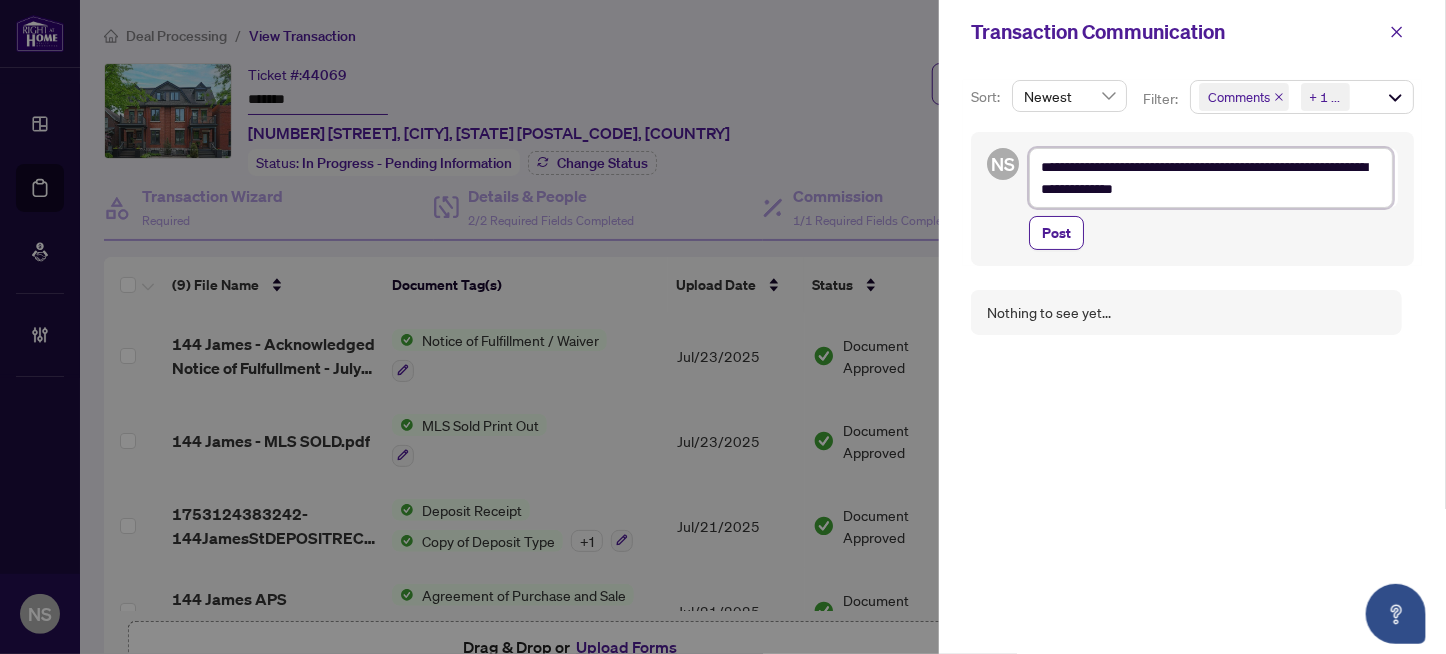 type on "**********" 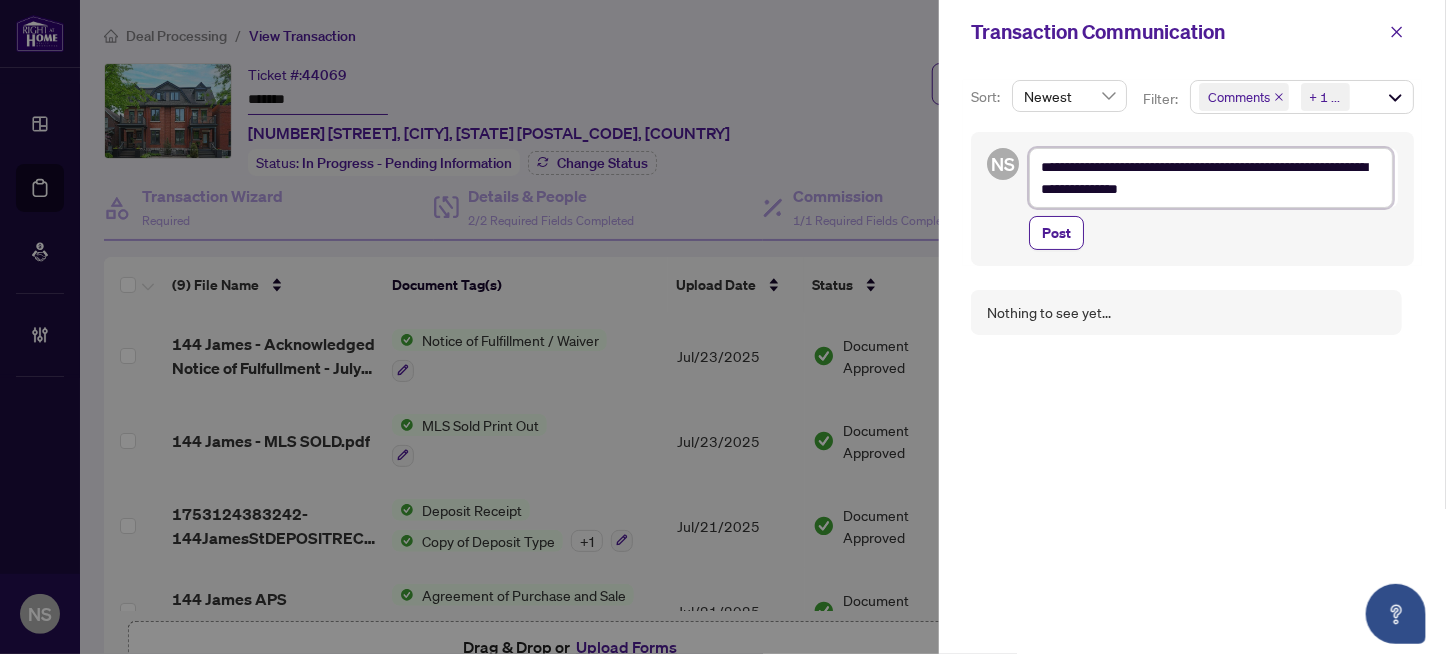 type on "**********" 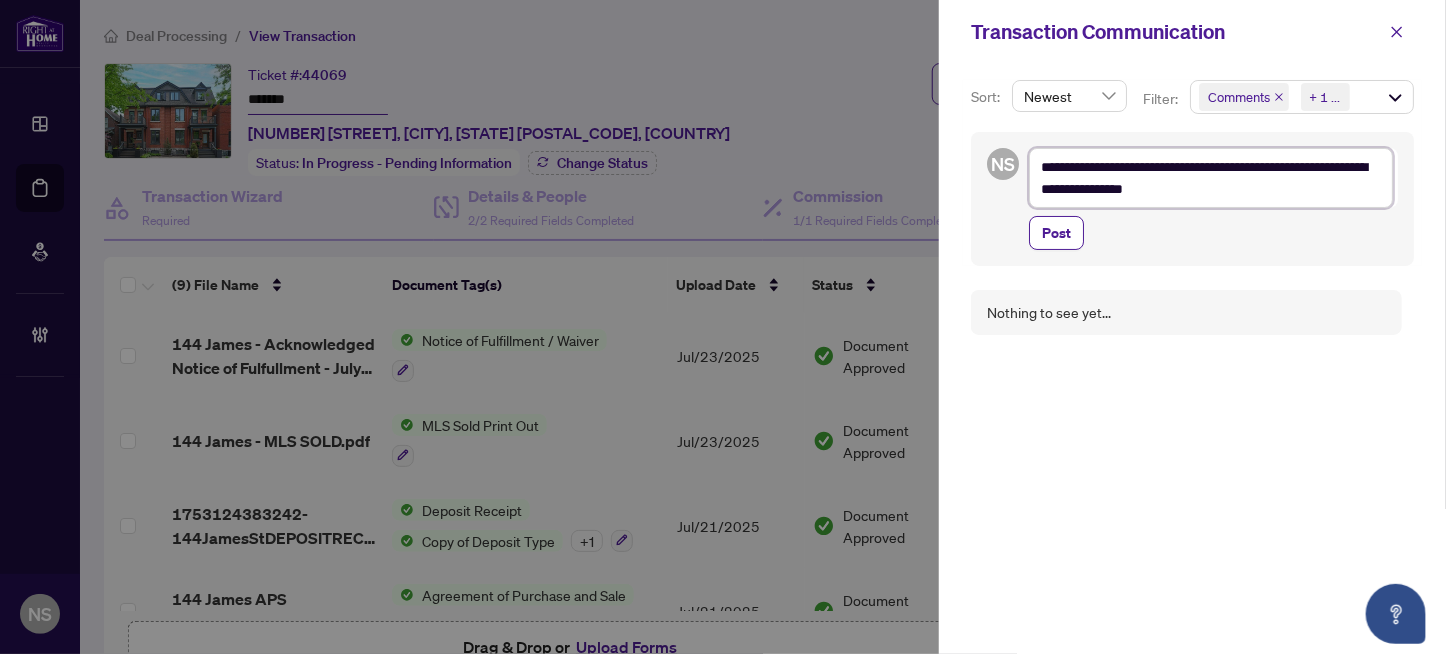 type on "**********" 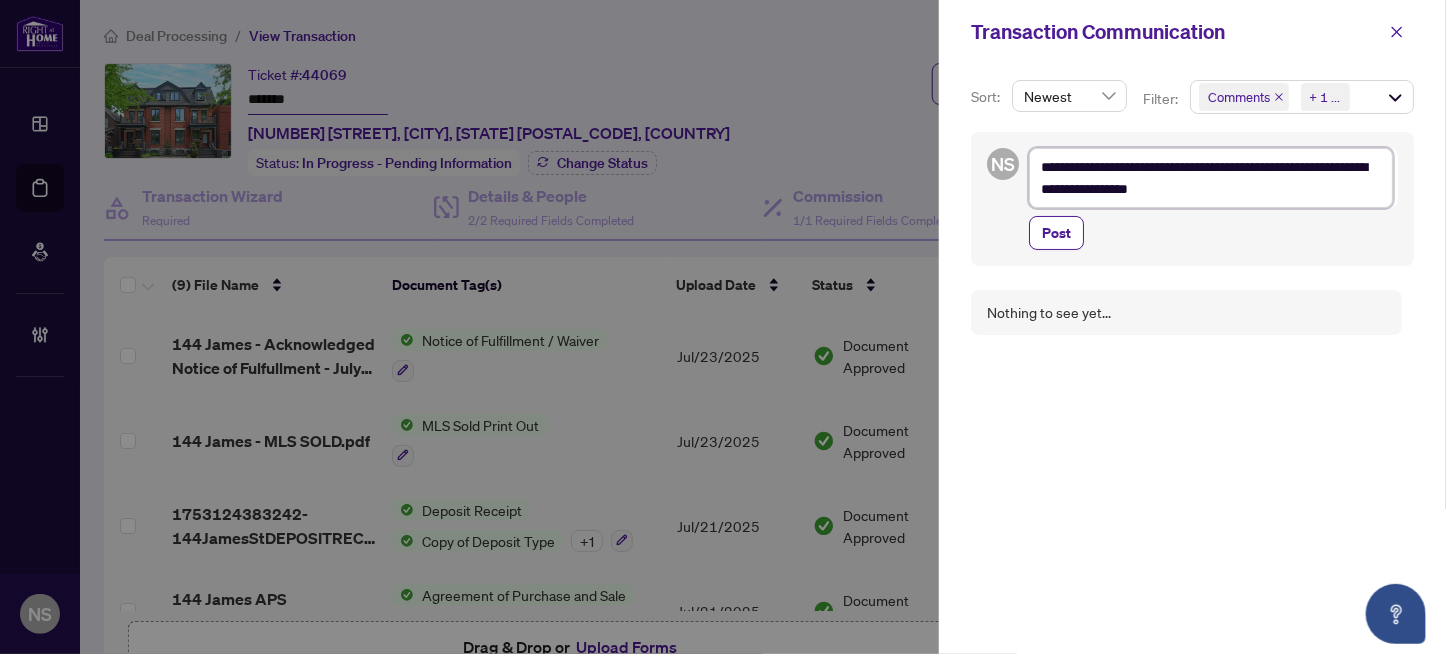 type on "**********" 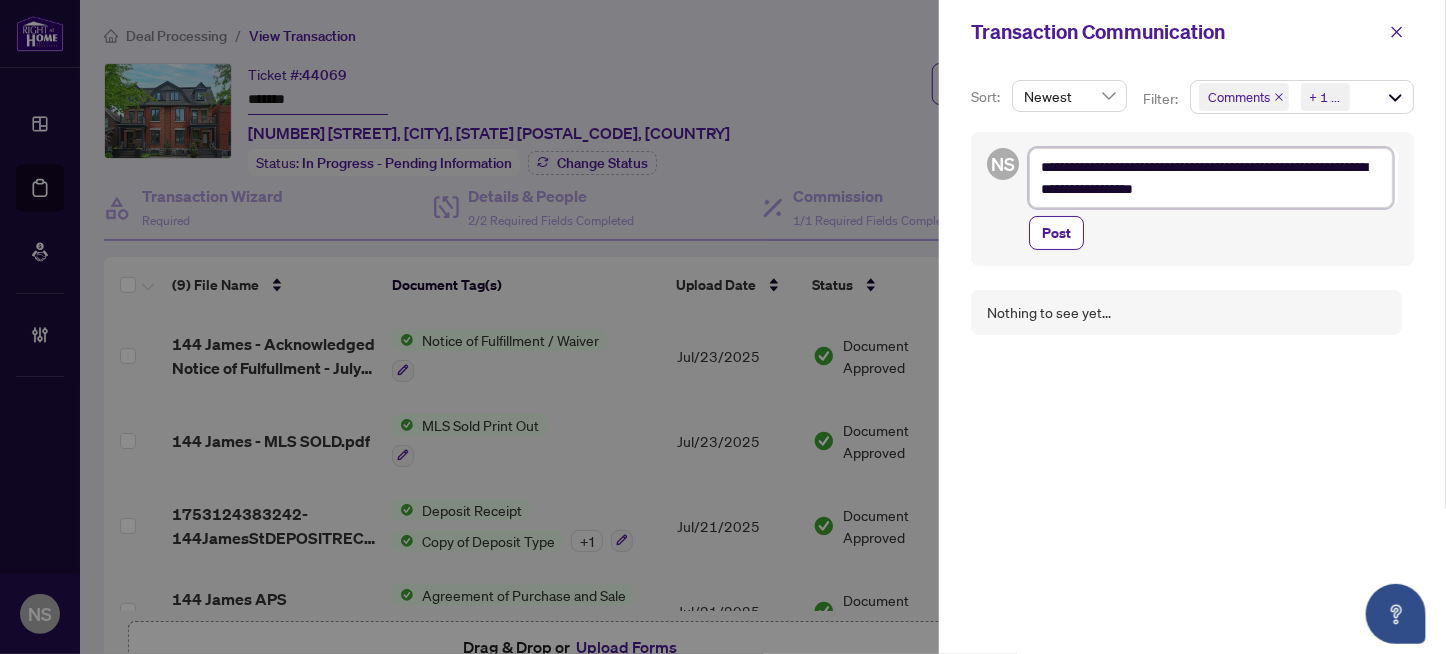 type on "**********" 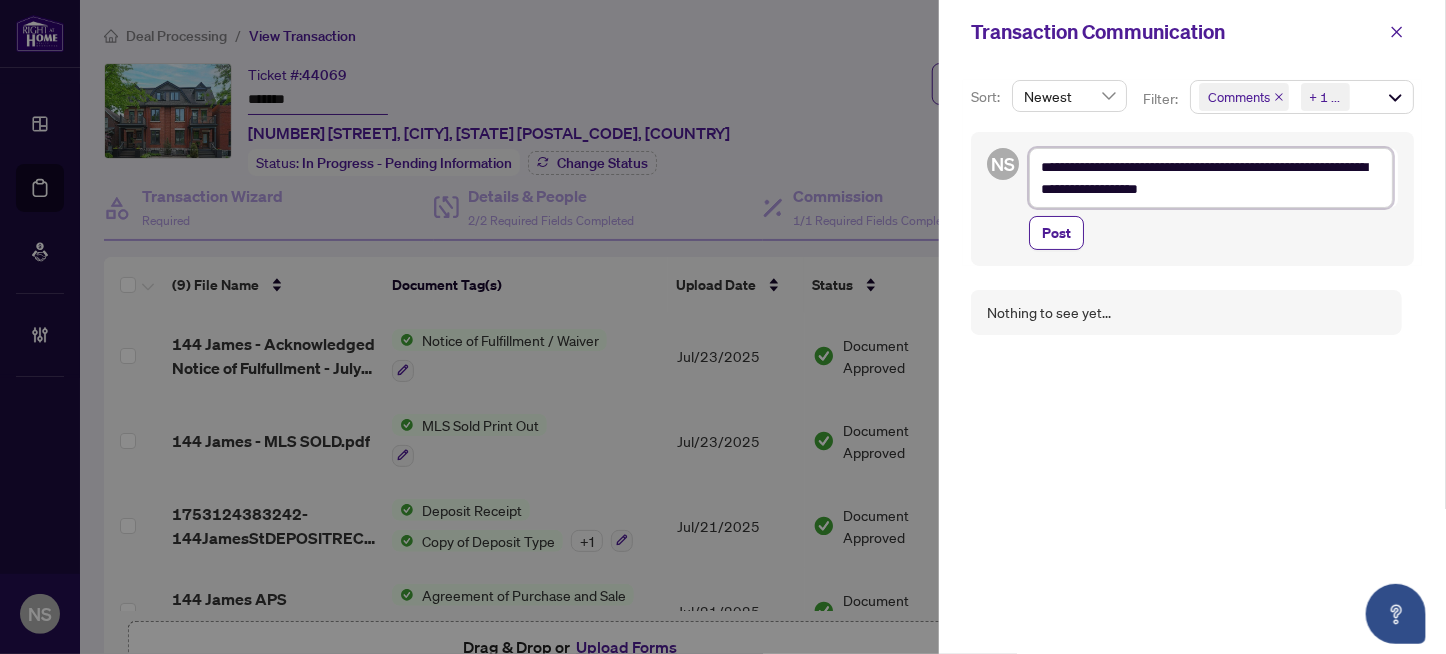 type on "**********" 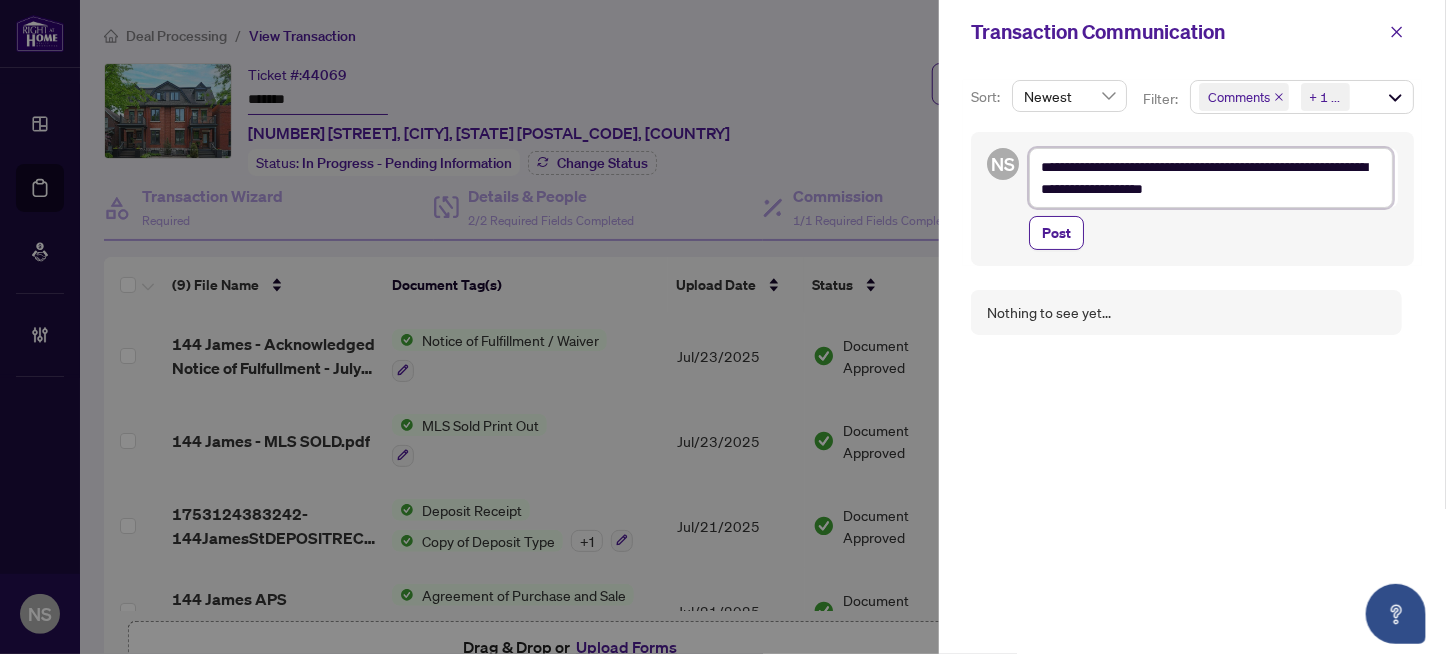 type on "**********" 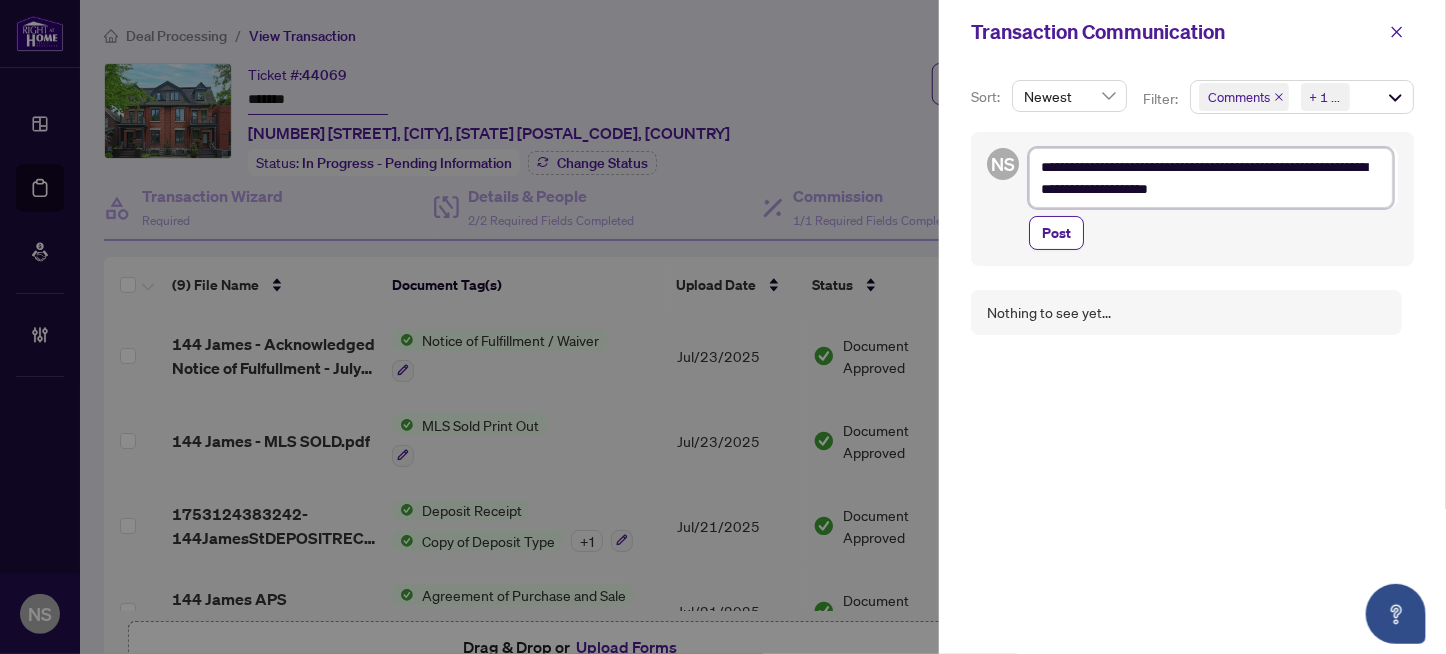 type on "**********" 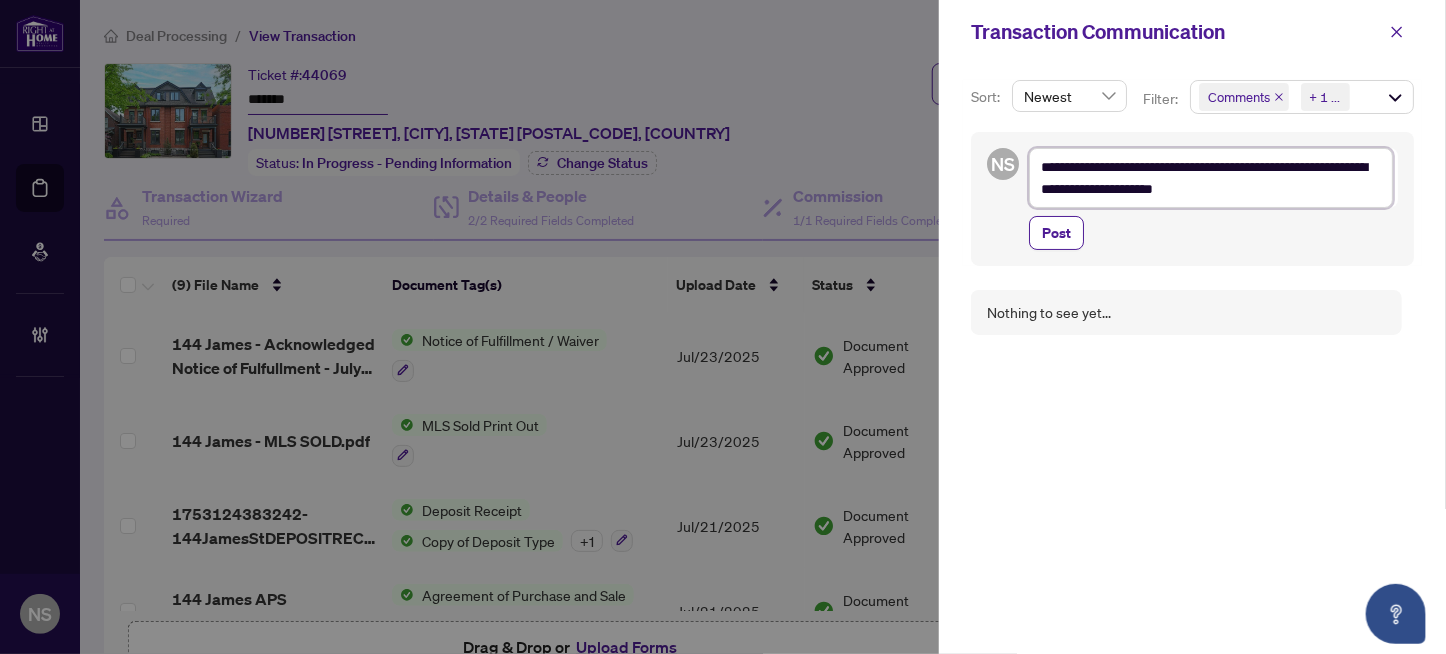 type on "**********" 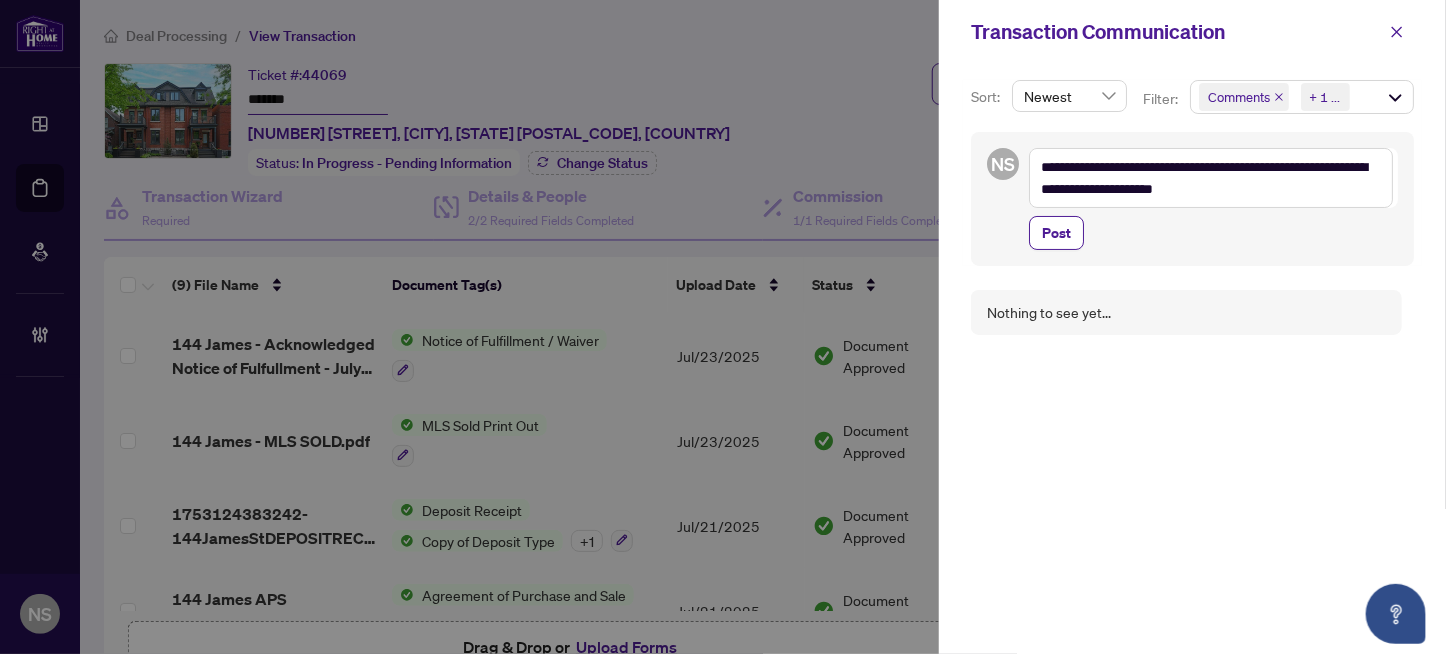 click on "Post" at bounding box center (1213, 233) 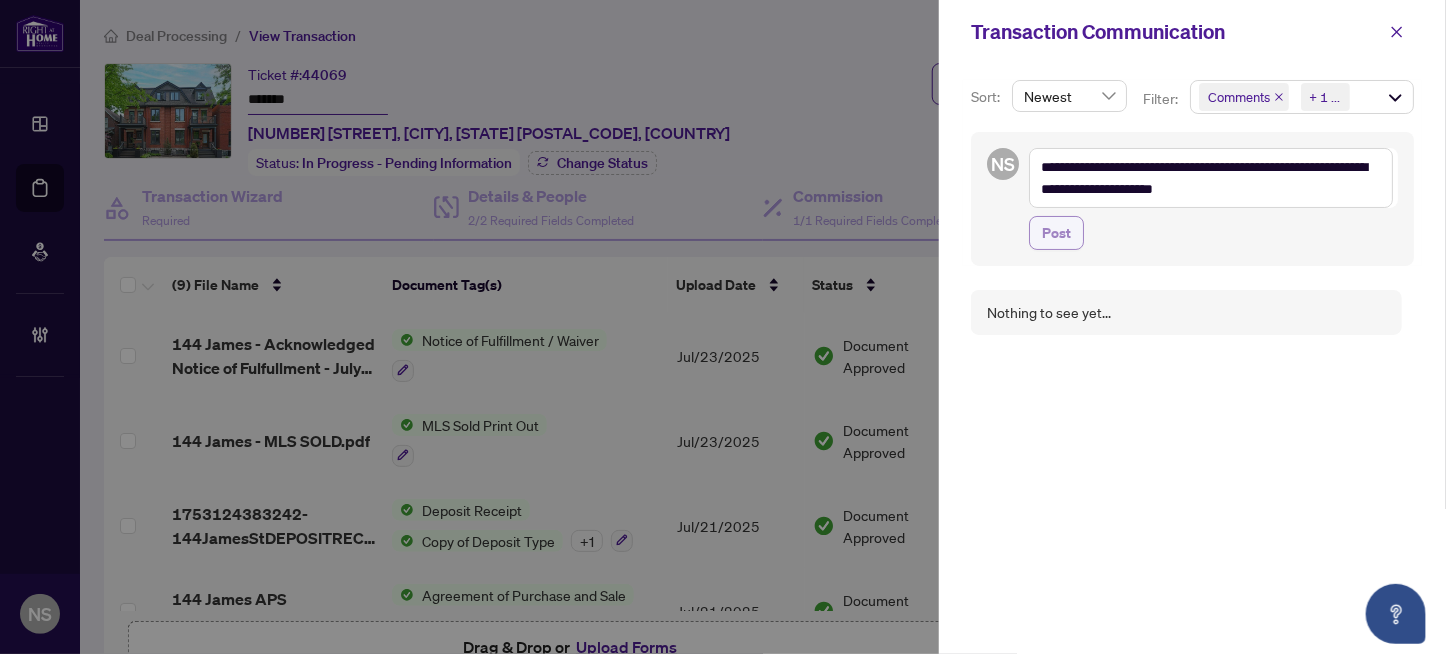 click on "Post" at bounding box center (1056, 233) 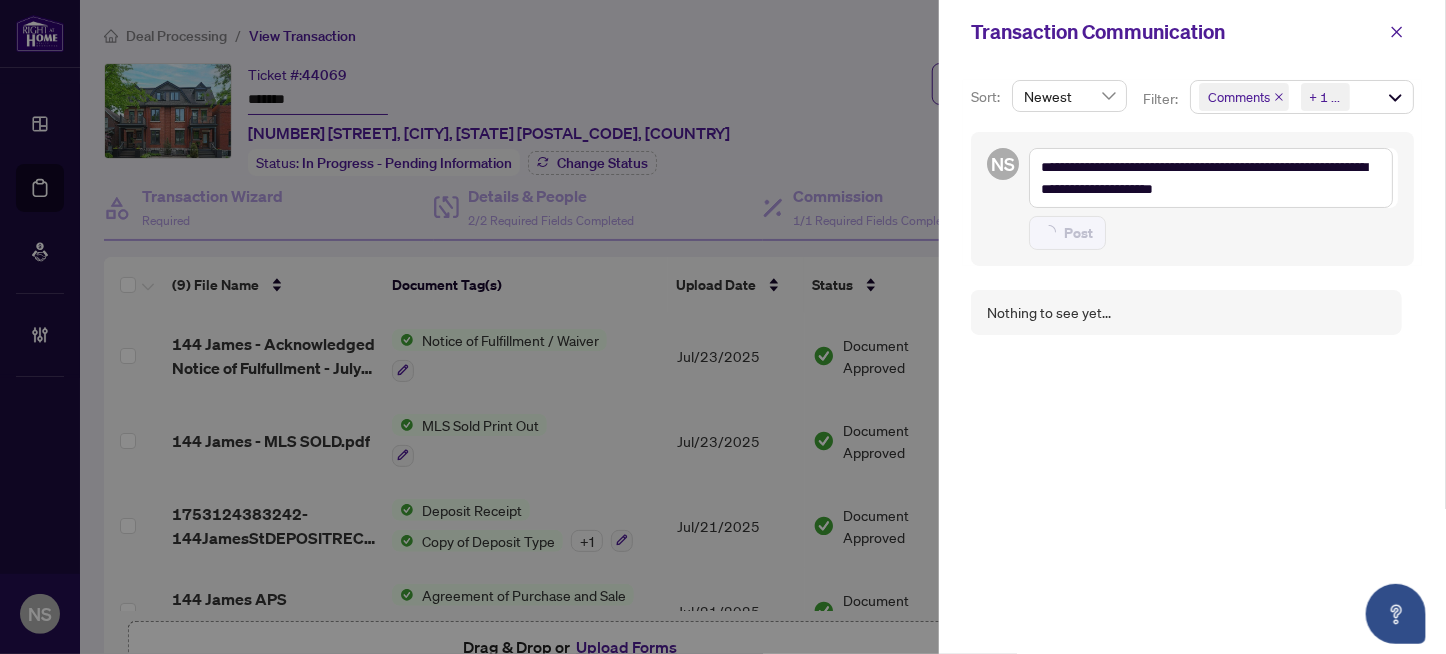 type on "**********" 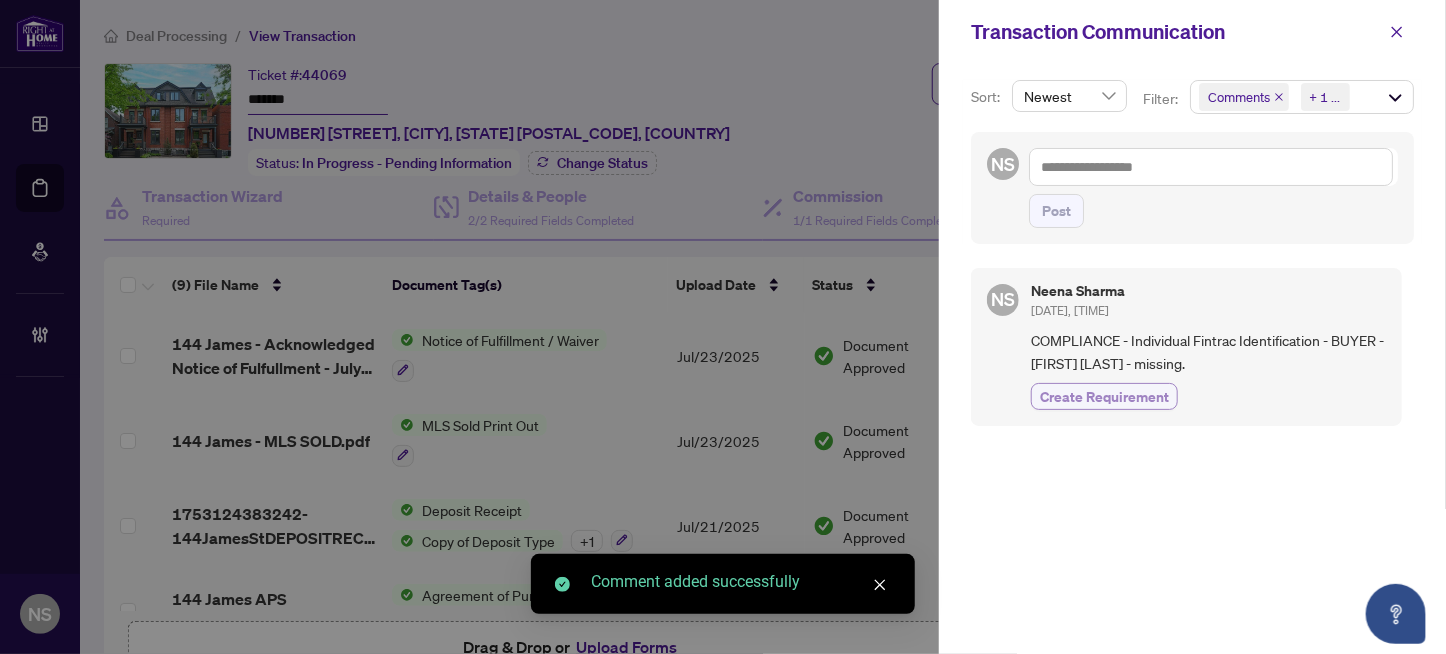 click on "Create Requirement" at bounding box center [1104, 396] 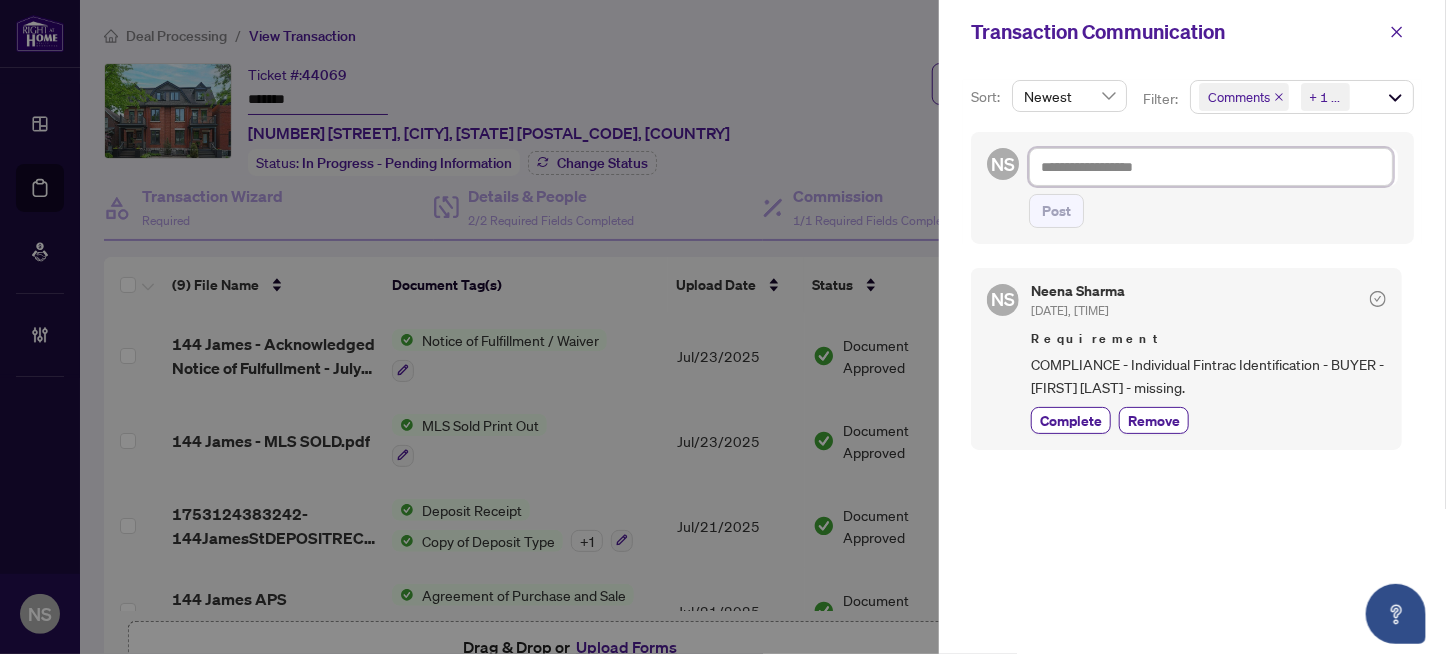 click at bounding box center (1211, 167) 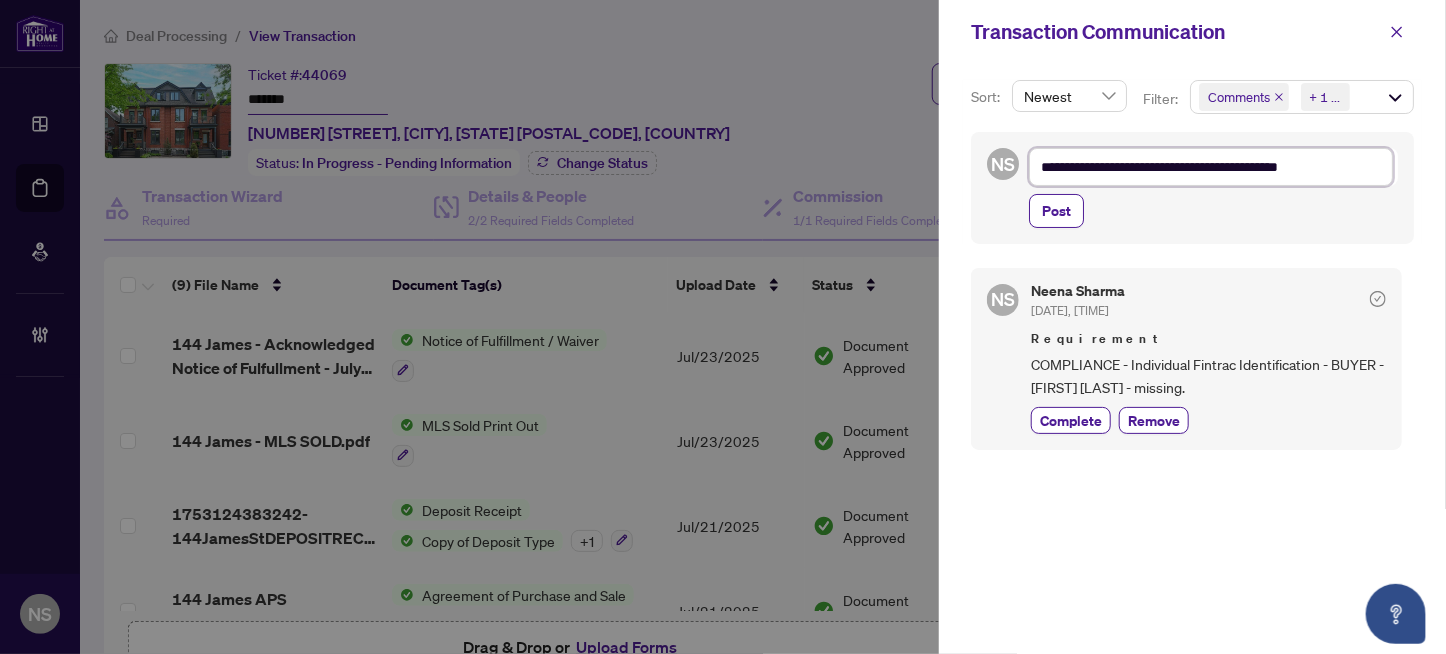 type on "**********" 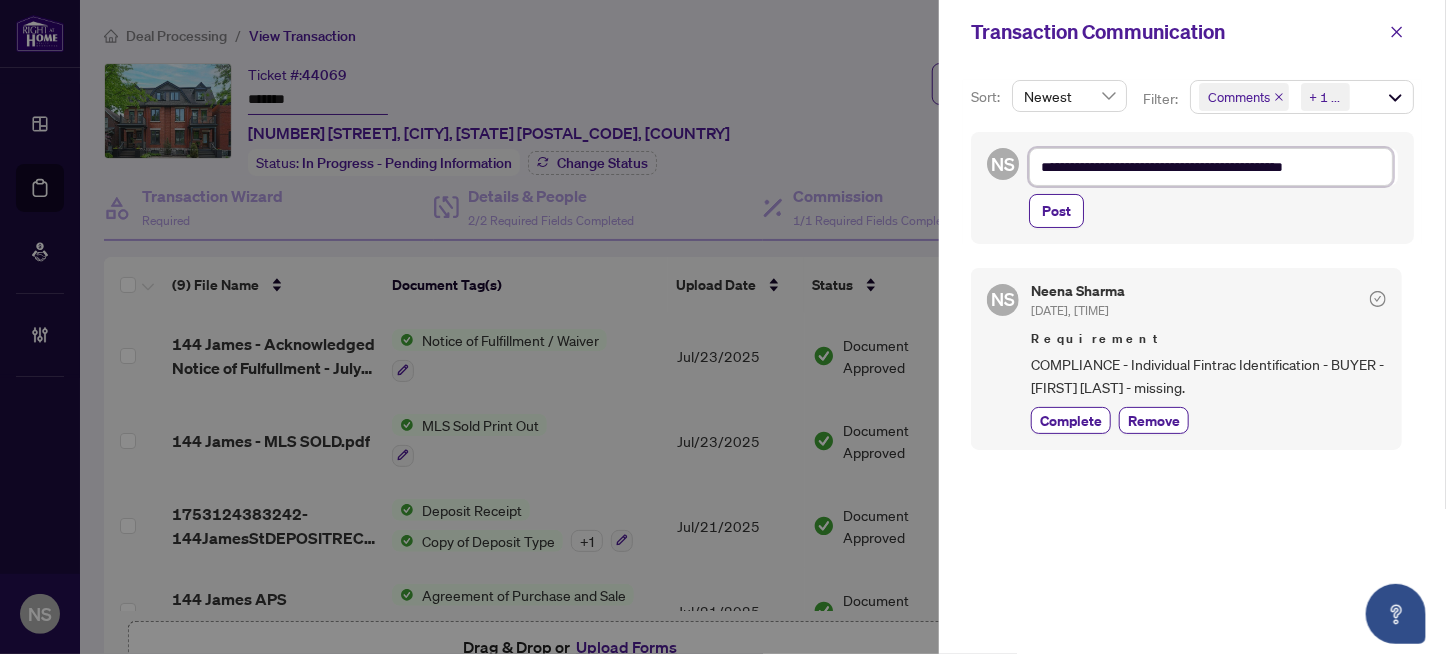 type on "**********" 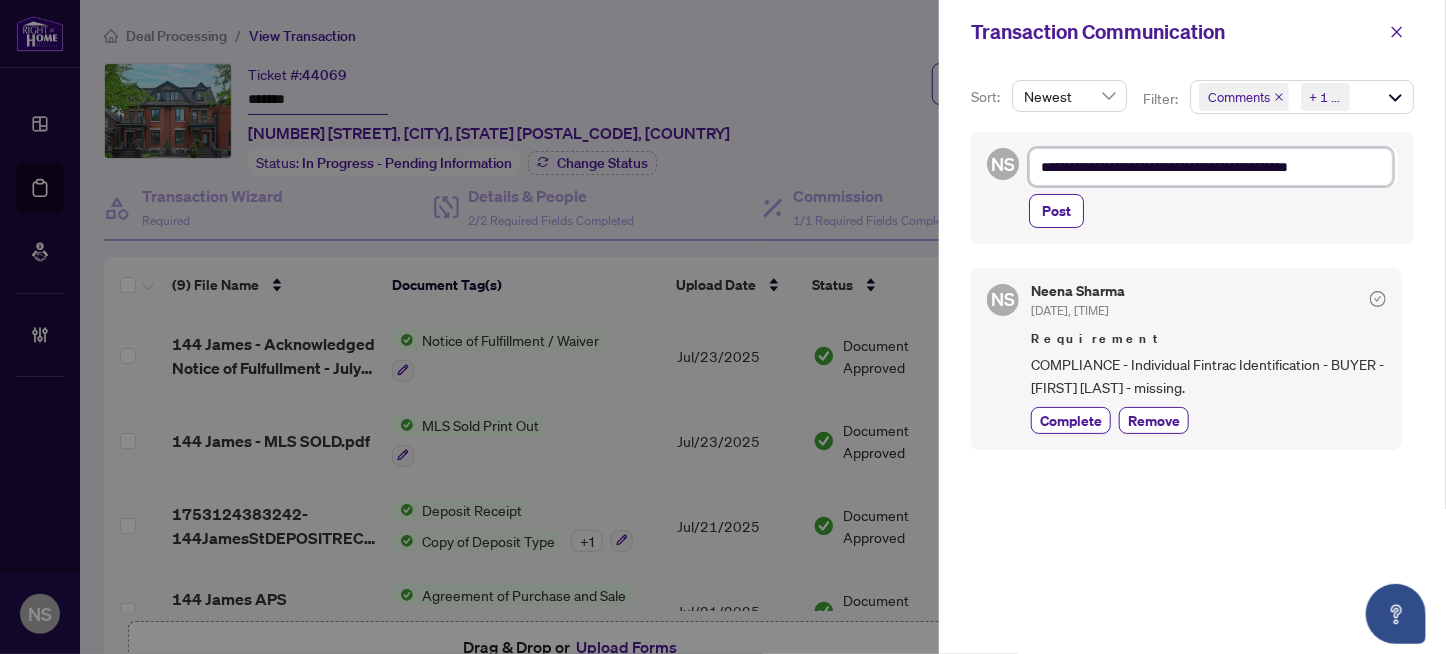 type on "**********" 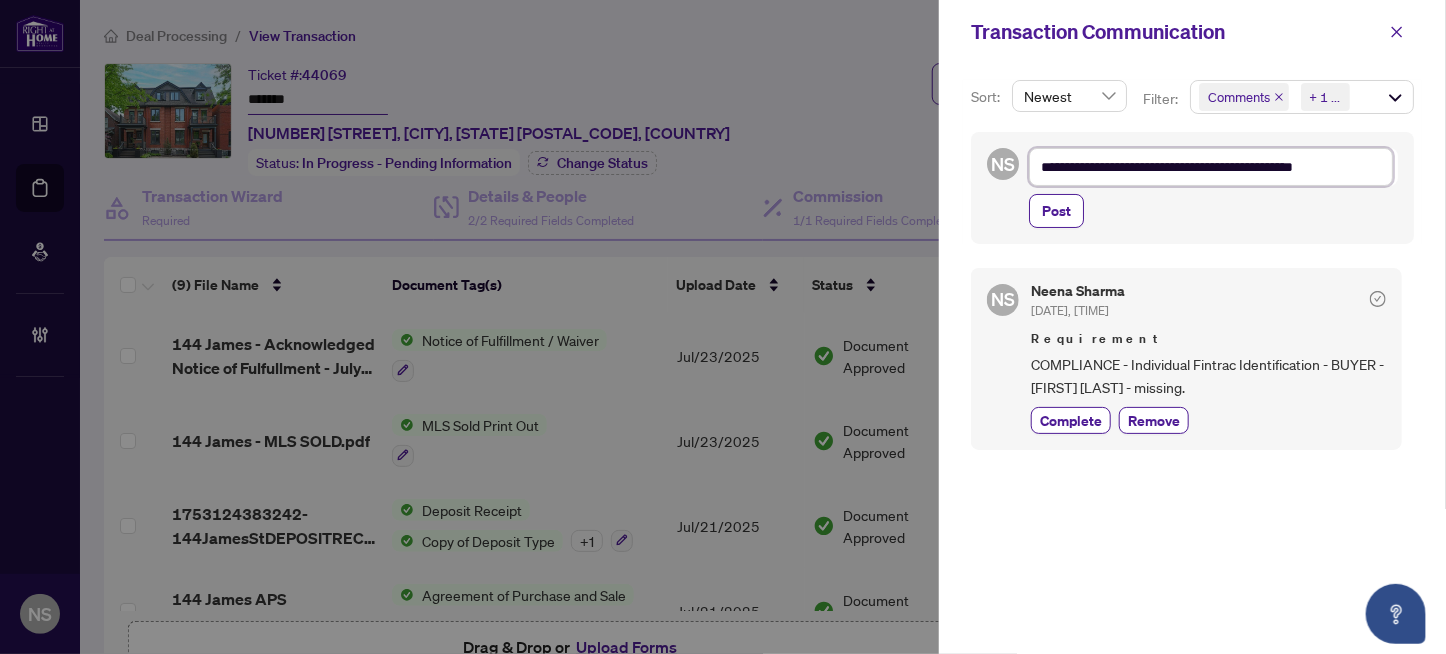type on "**********" 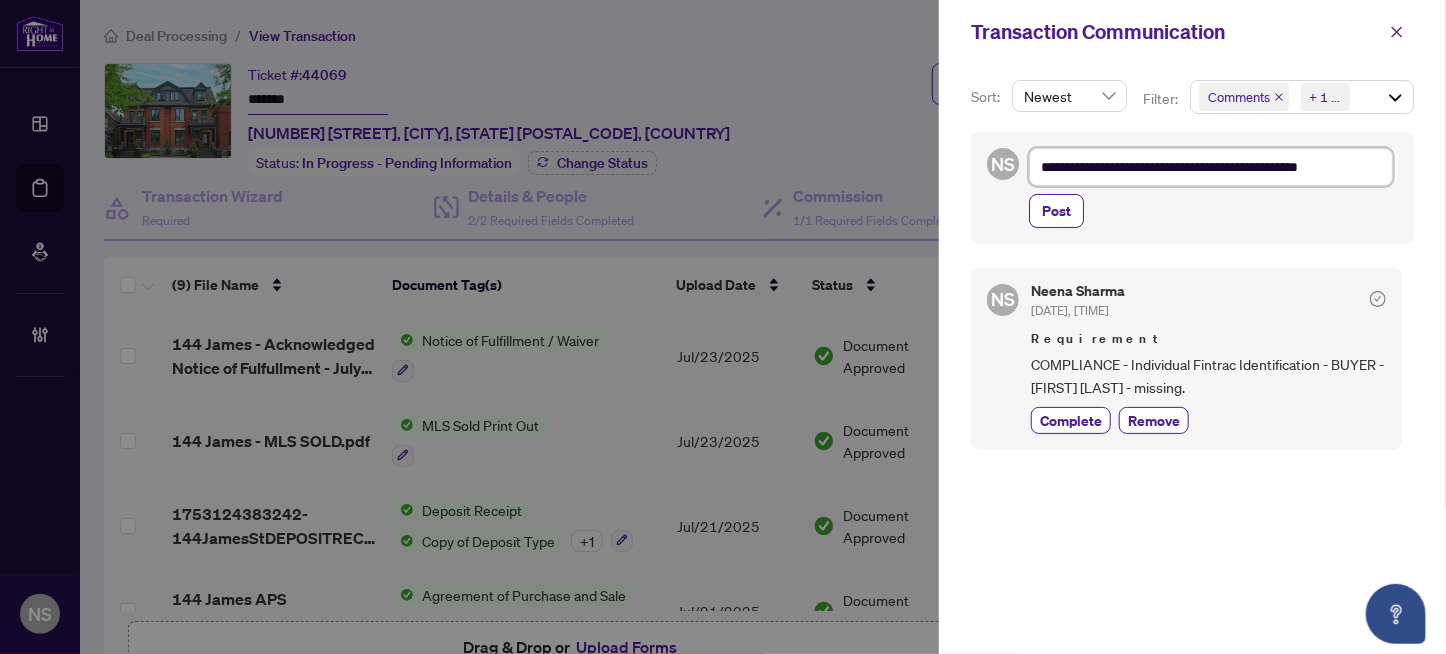 type on "**********" 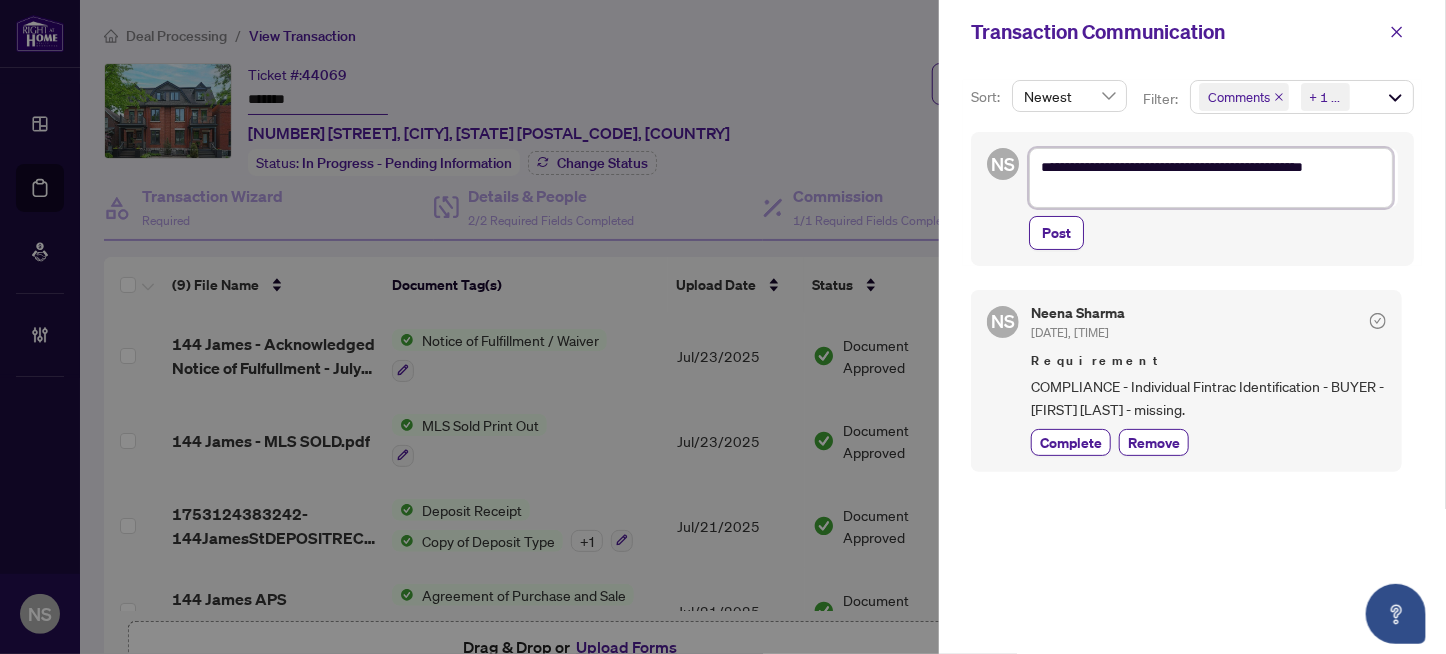 type on "**********" 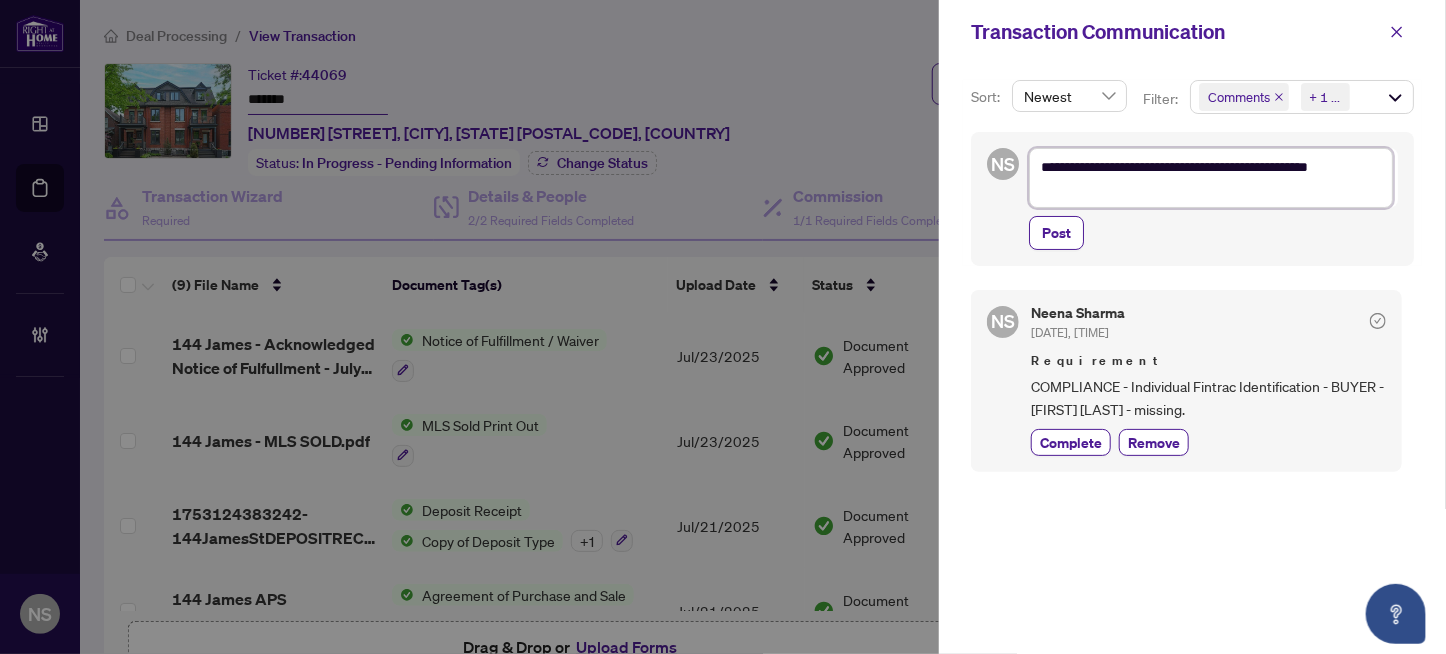 type on "**********" 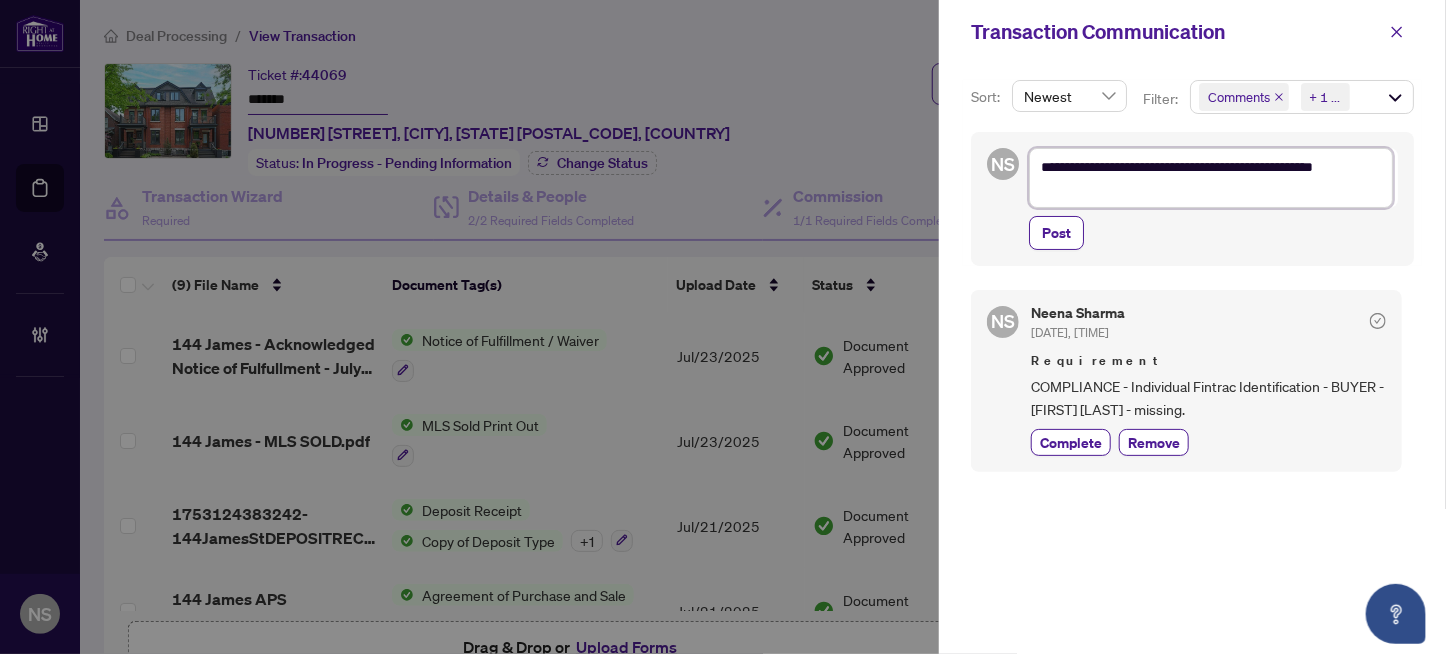type on "**********" 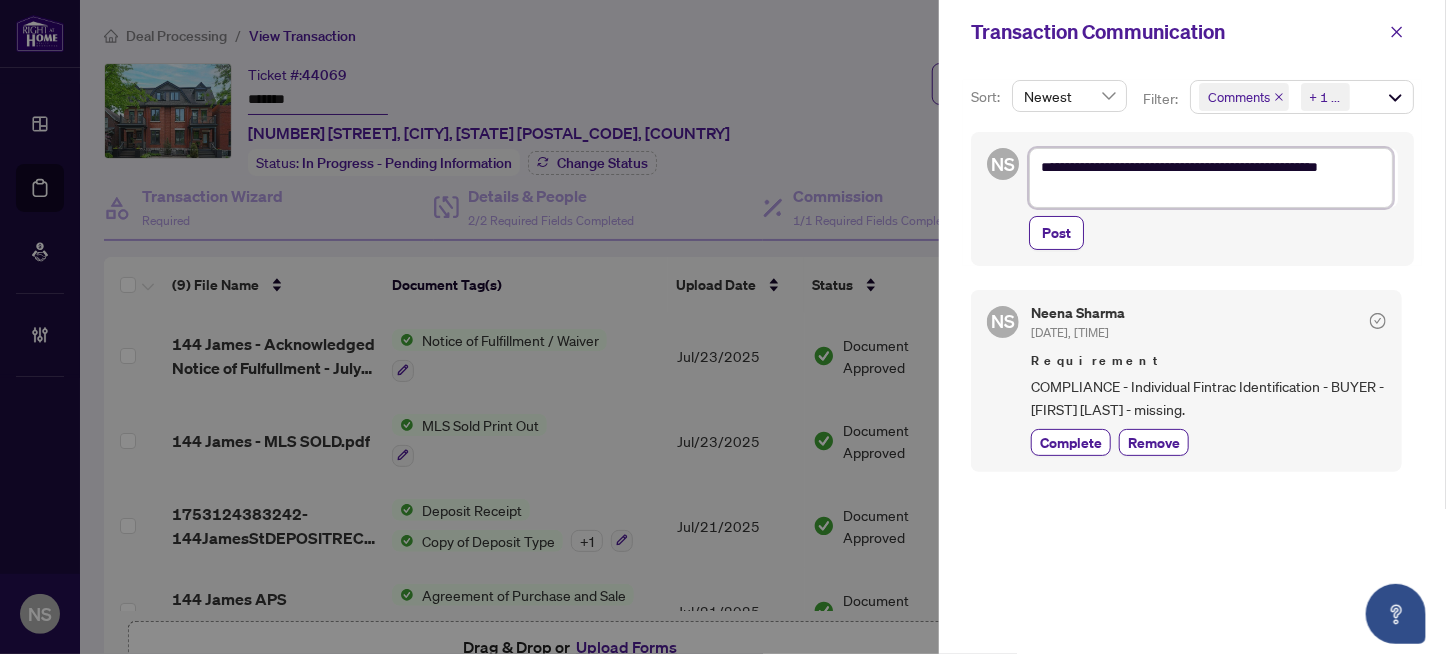 type on "**********" 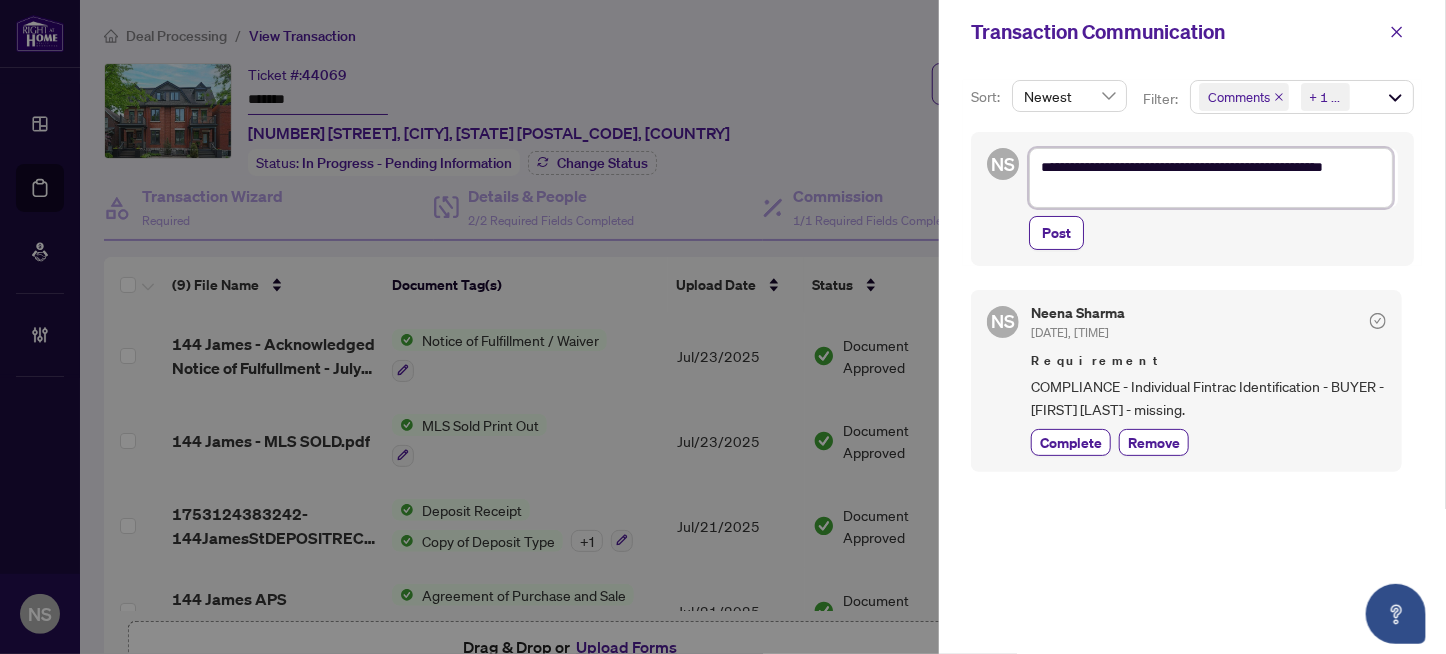 type on "**********" 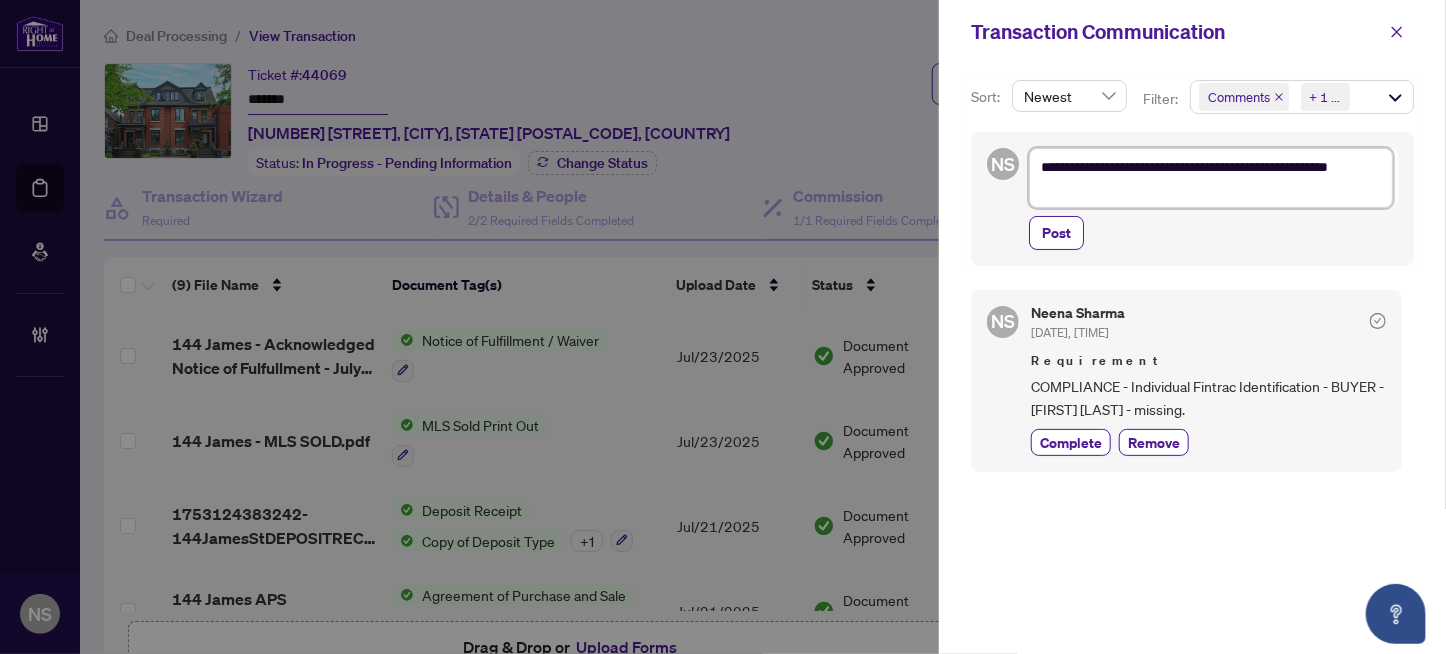type on "**********" 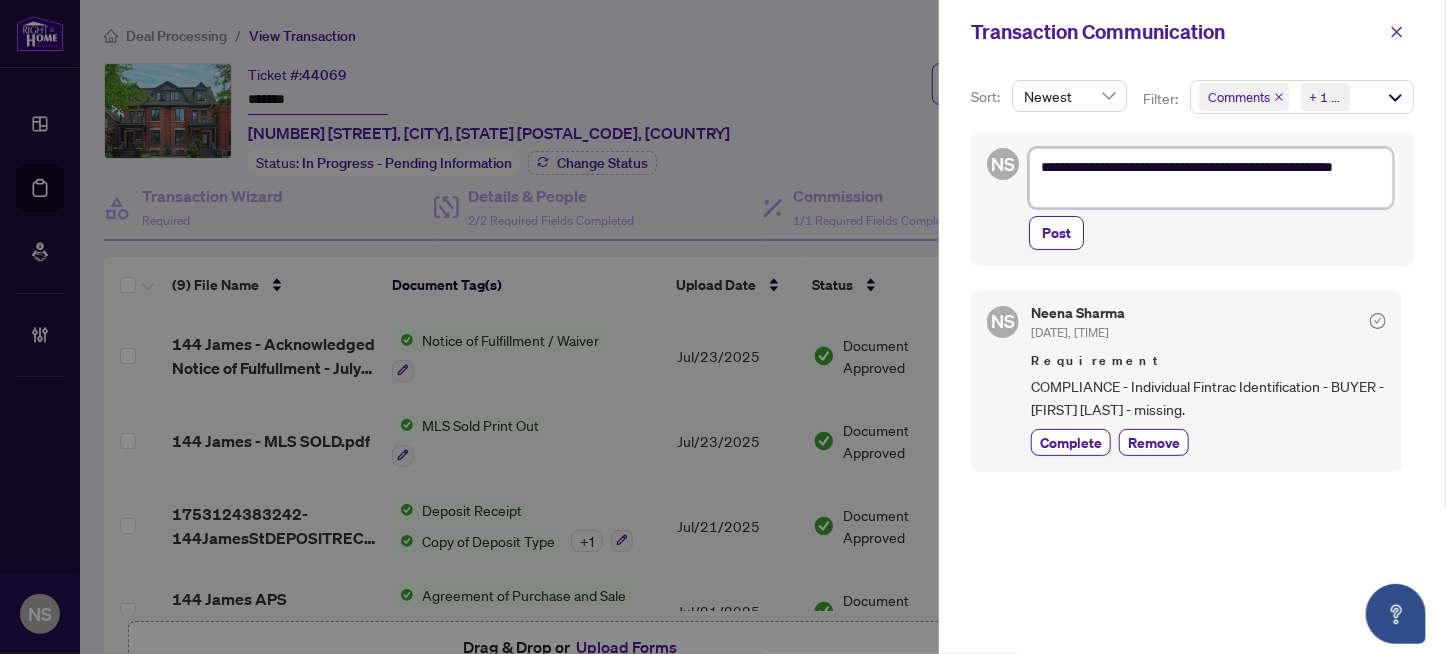 type on "**********" 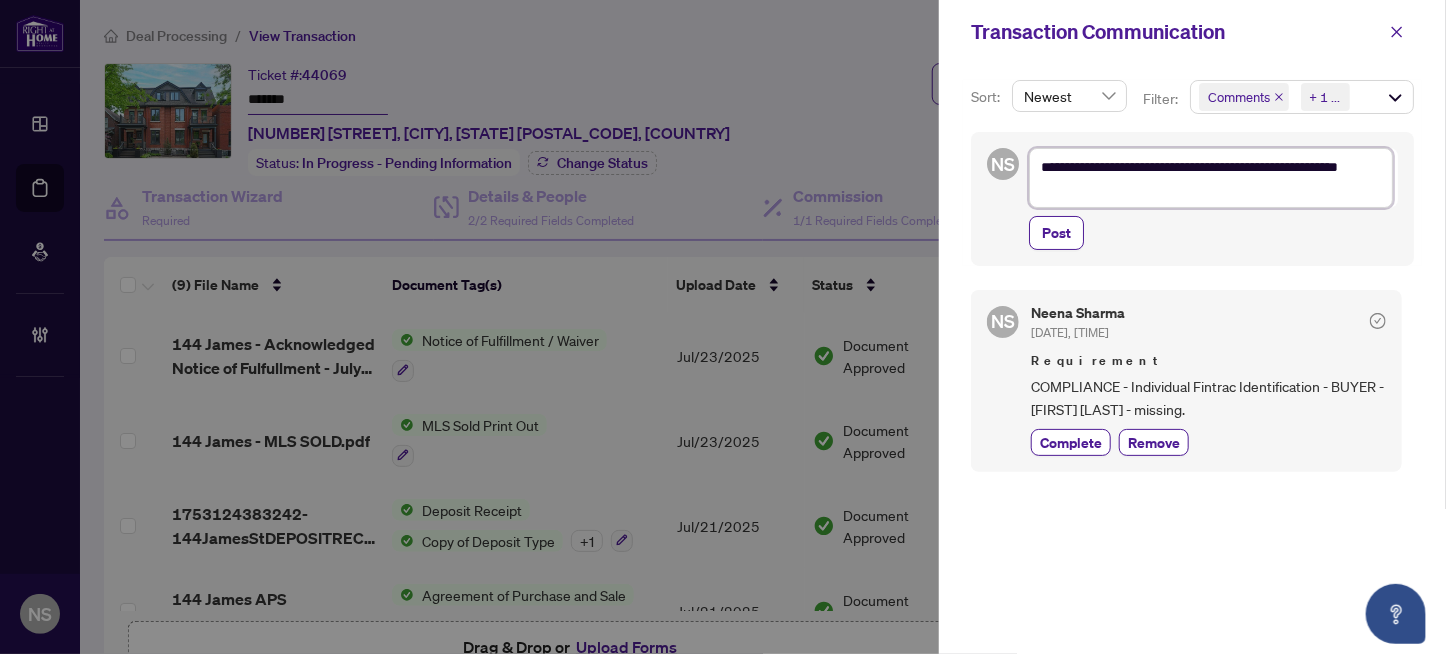 type on "**********" 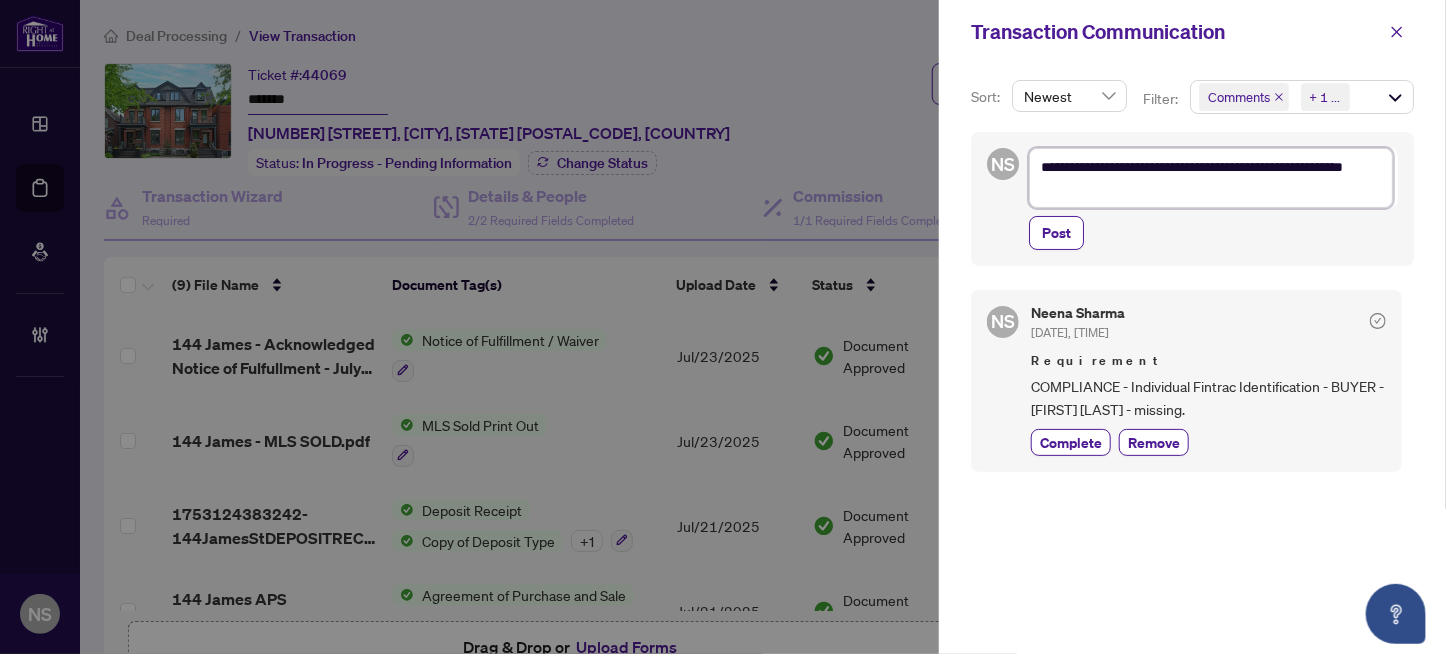 type on "**********" 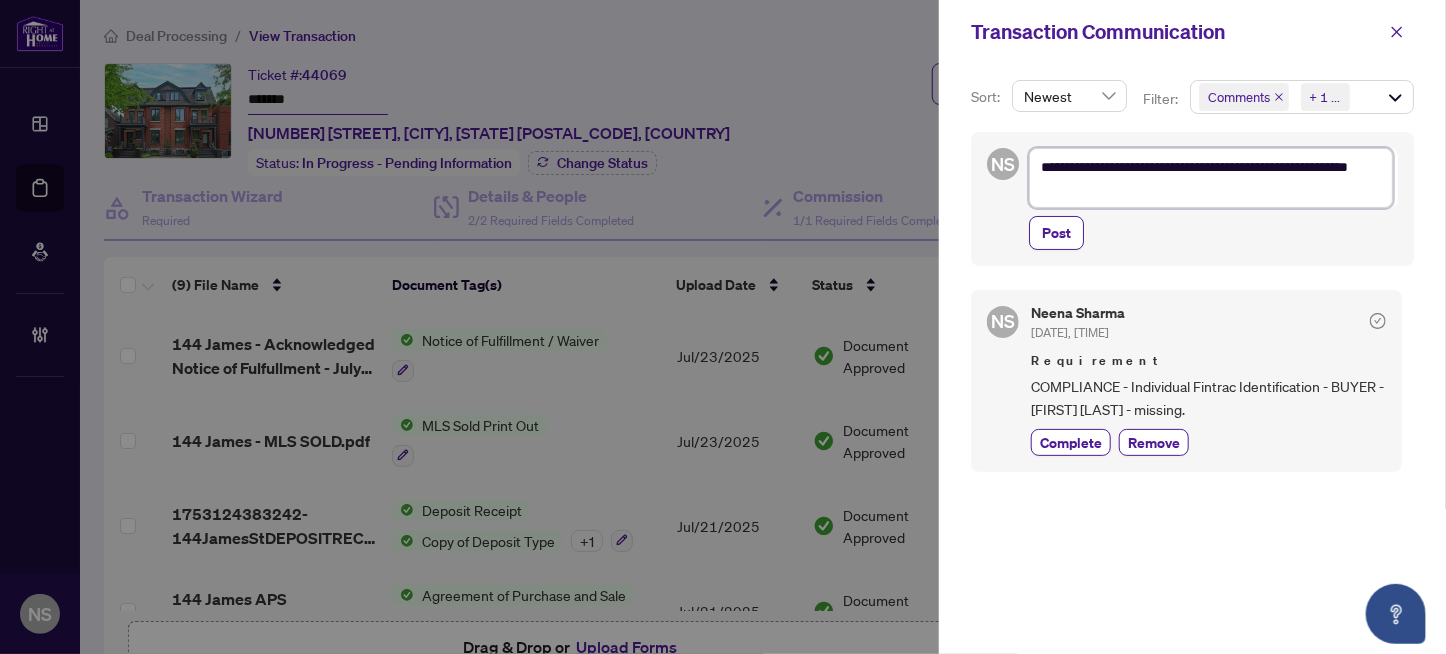 type on "**********" 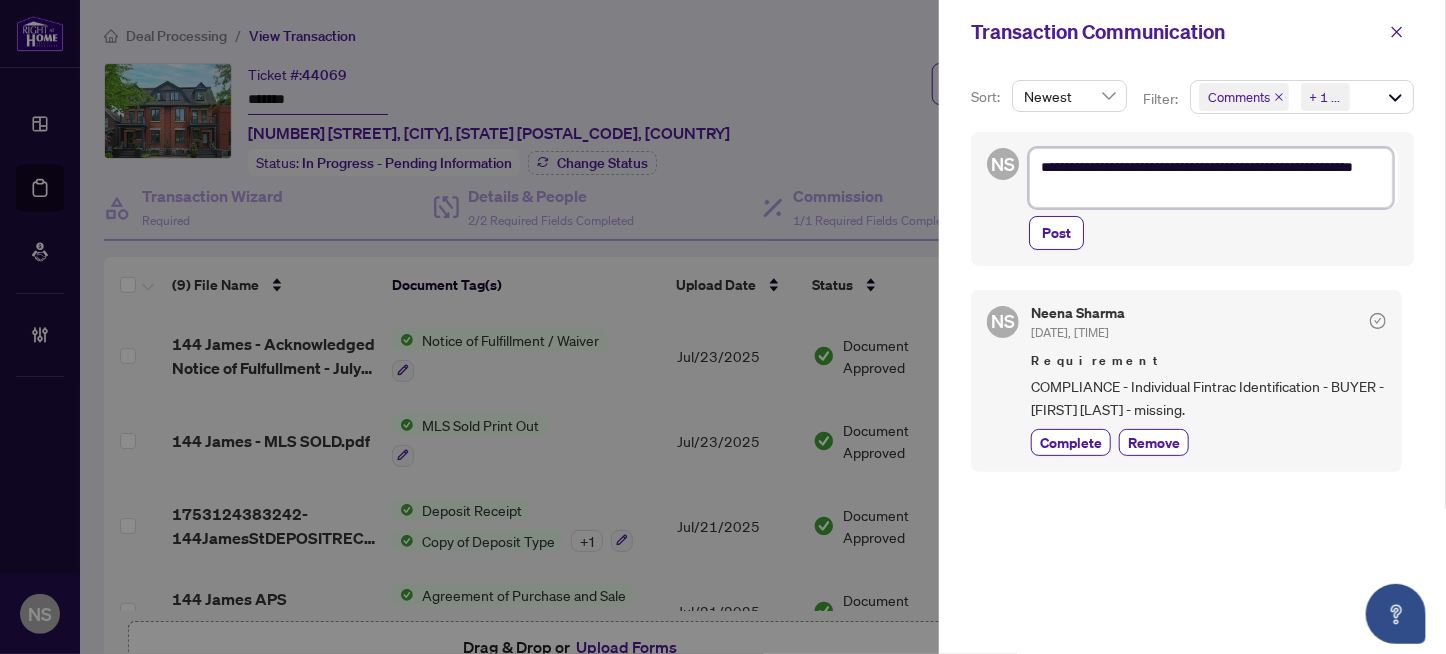 type on "**********" 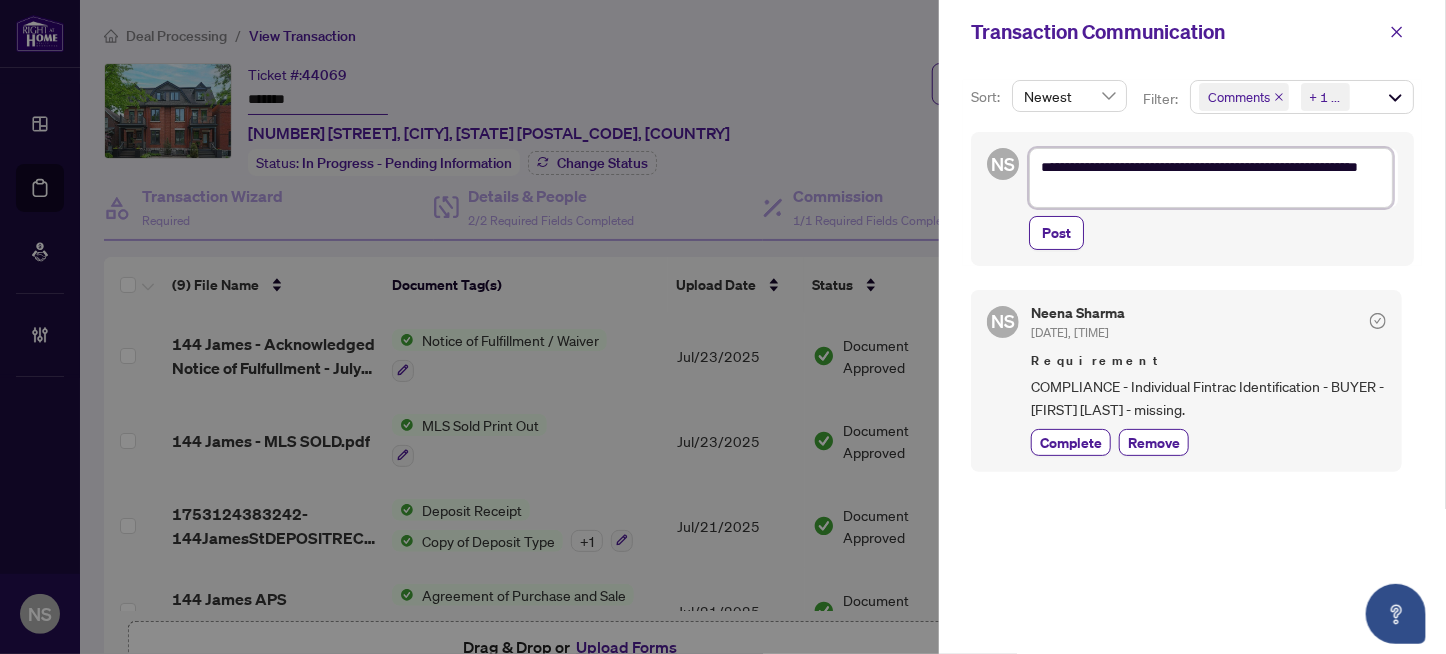 type on "**********" 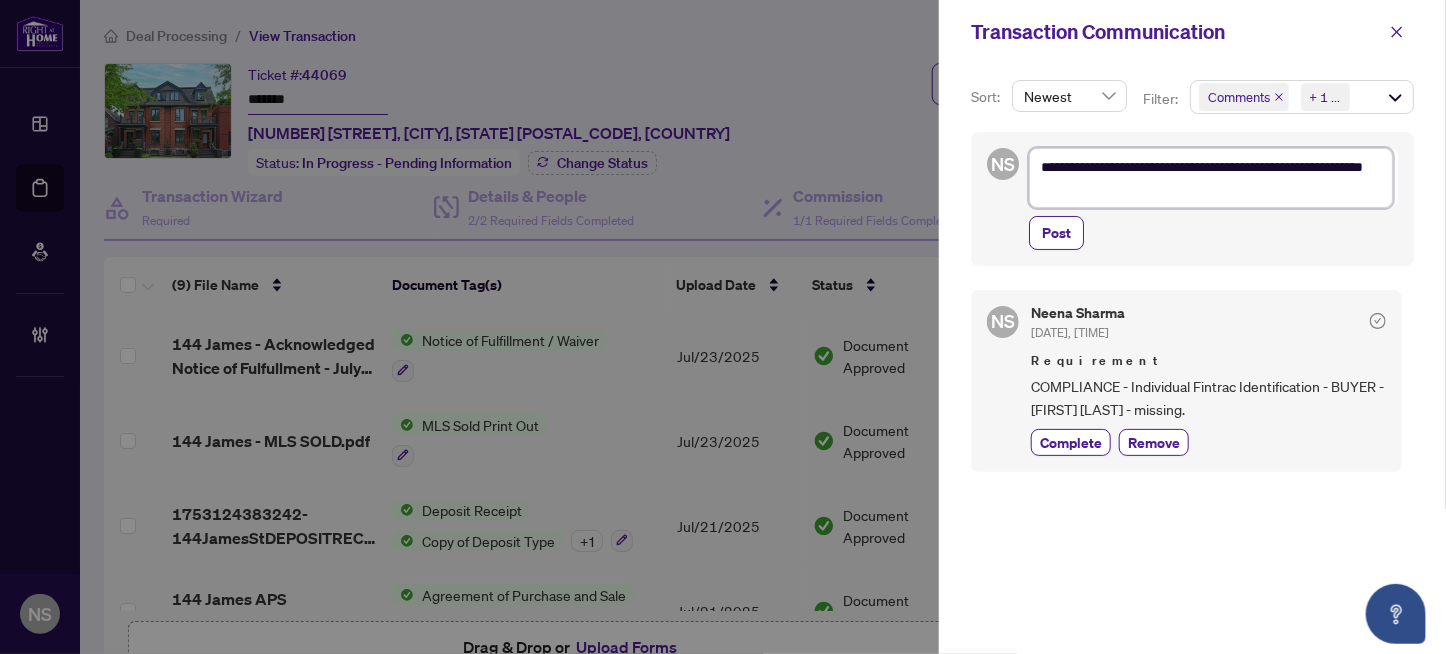 type on "**********" 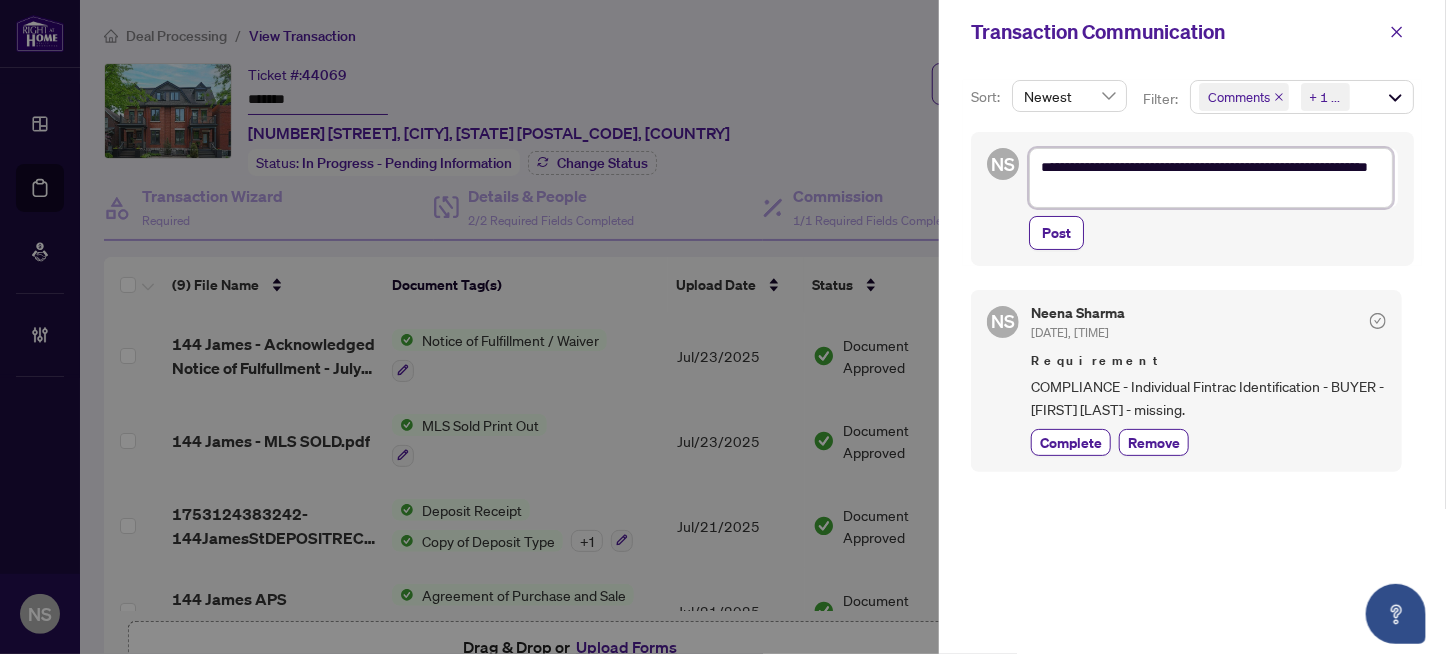 type on "**********" 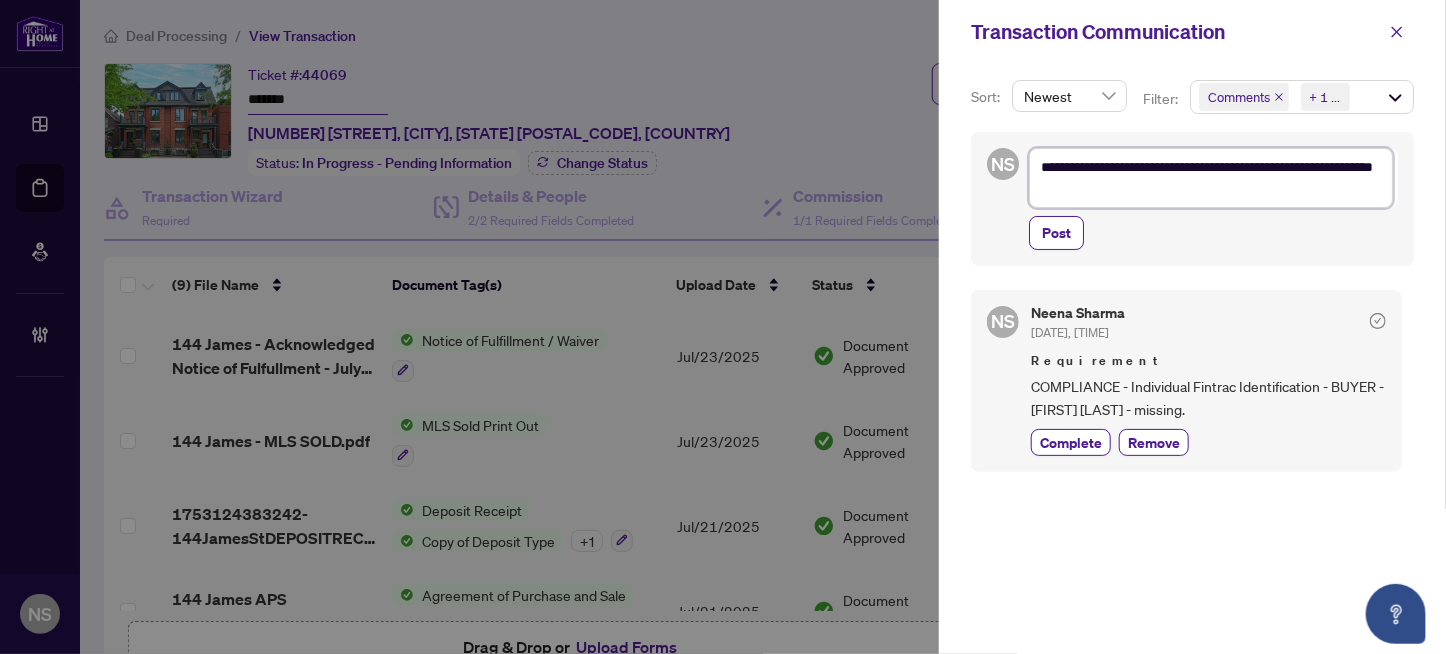 type on "**********" 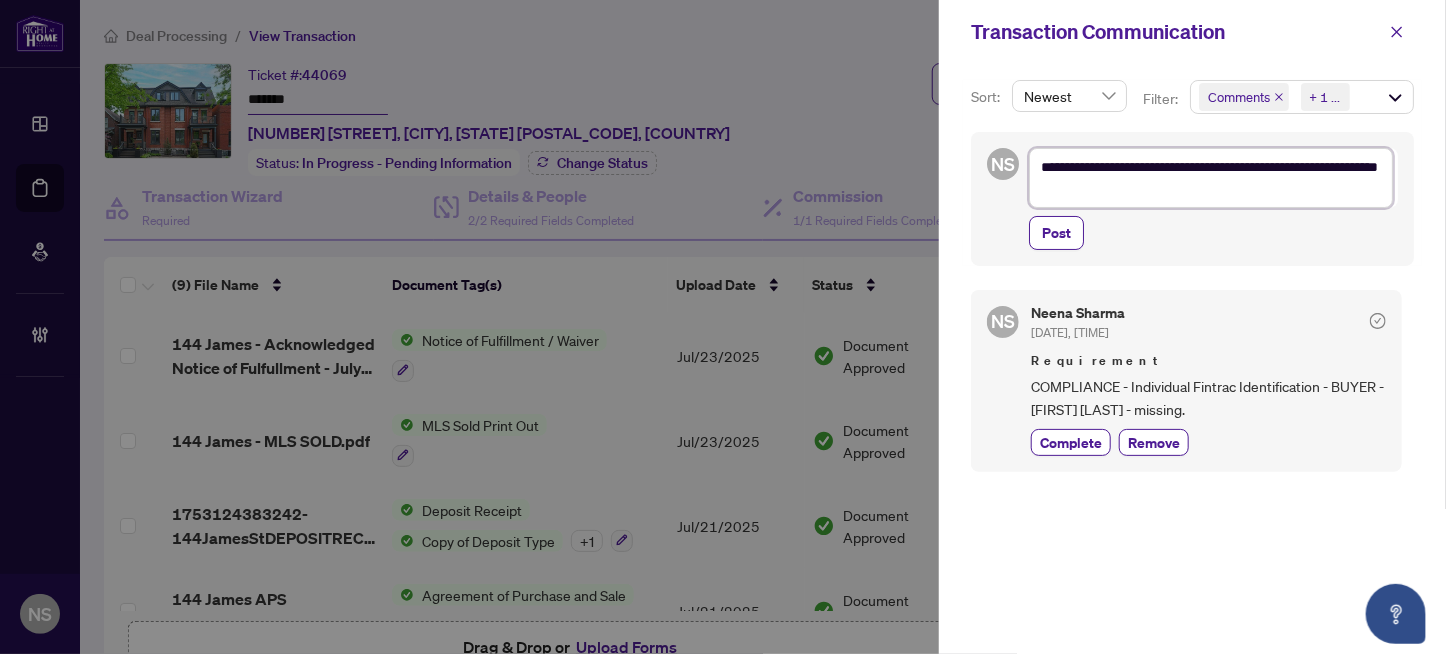 type on "**********" 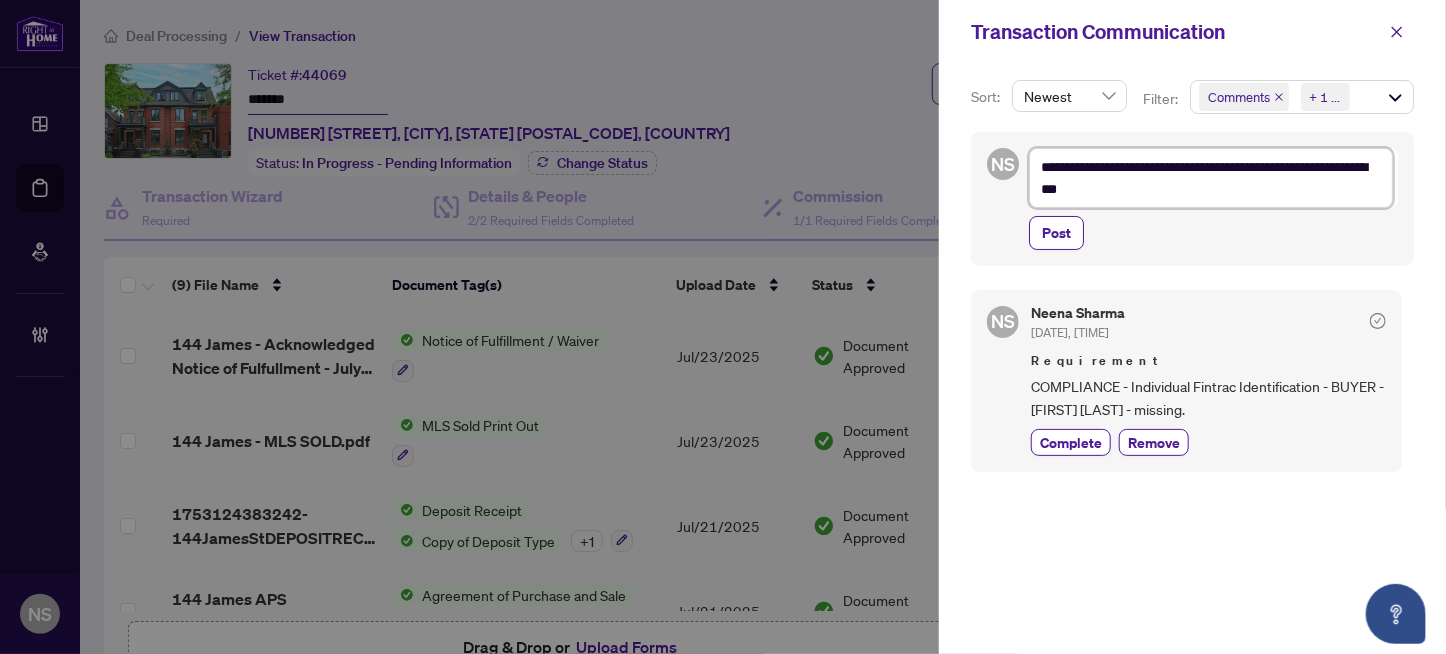 type on "**********" 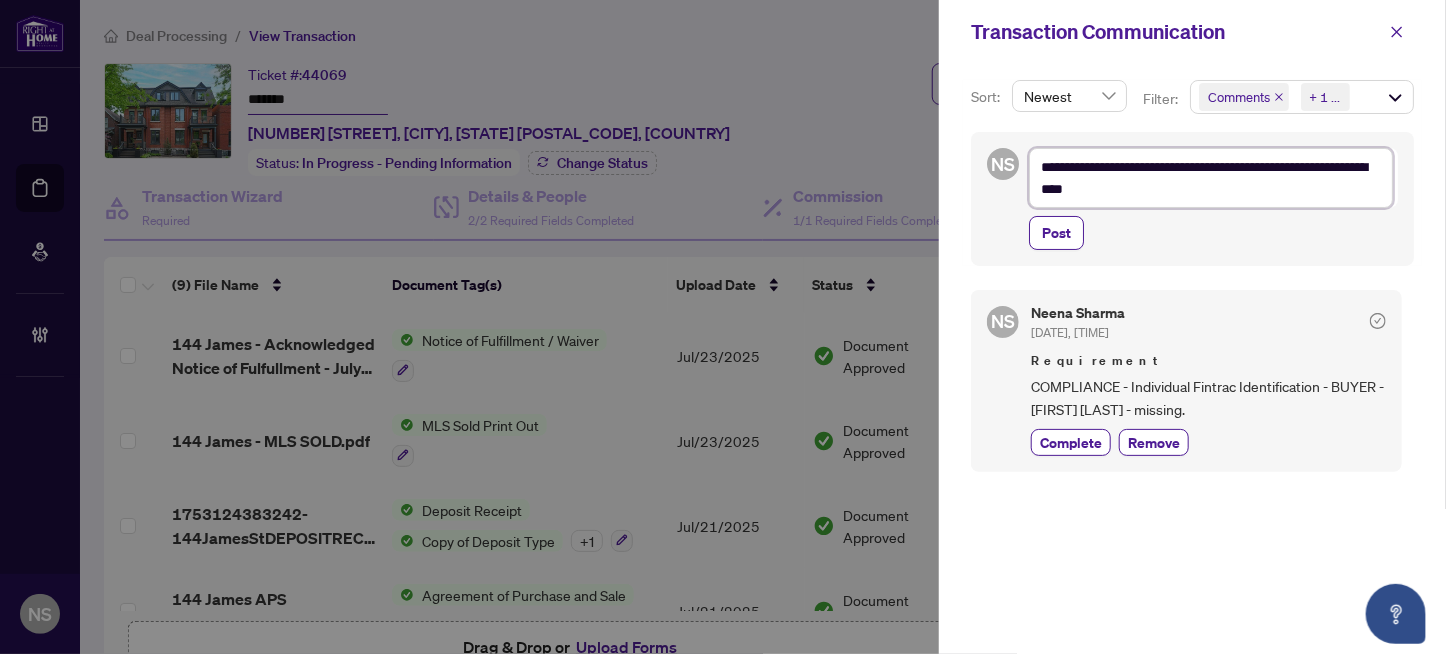 type on "**********" 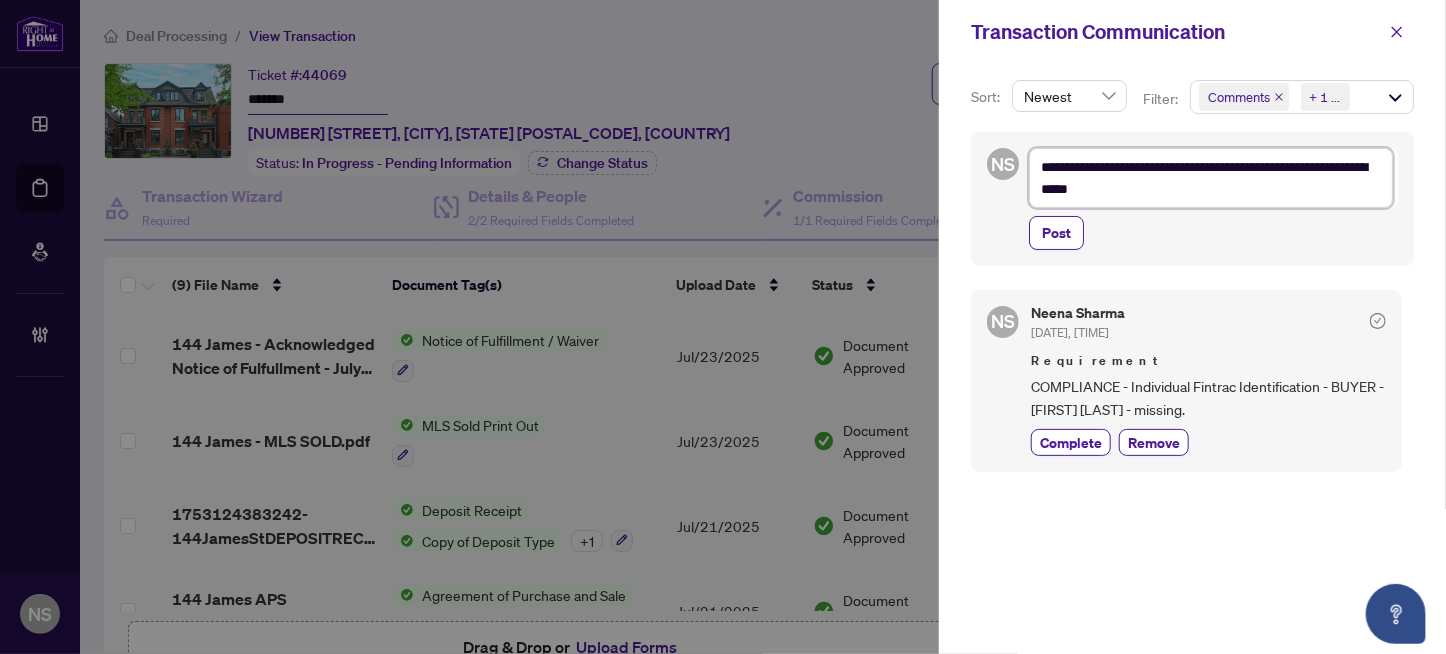 type on "**********" 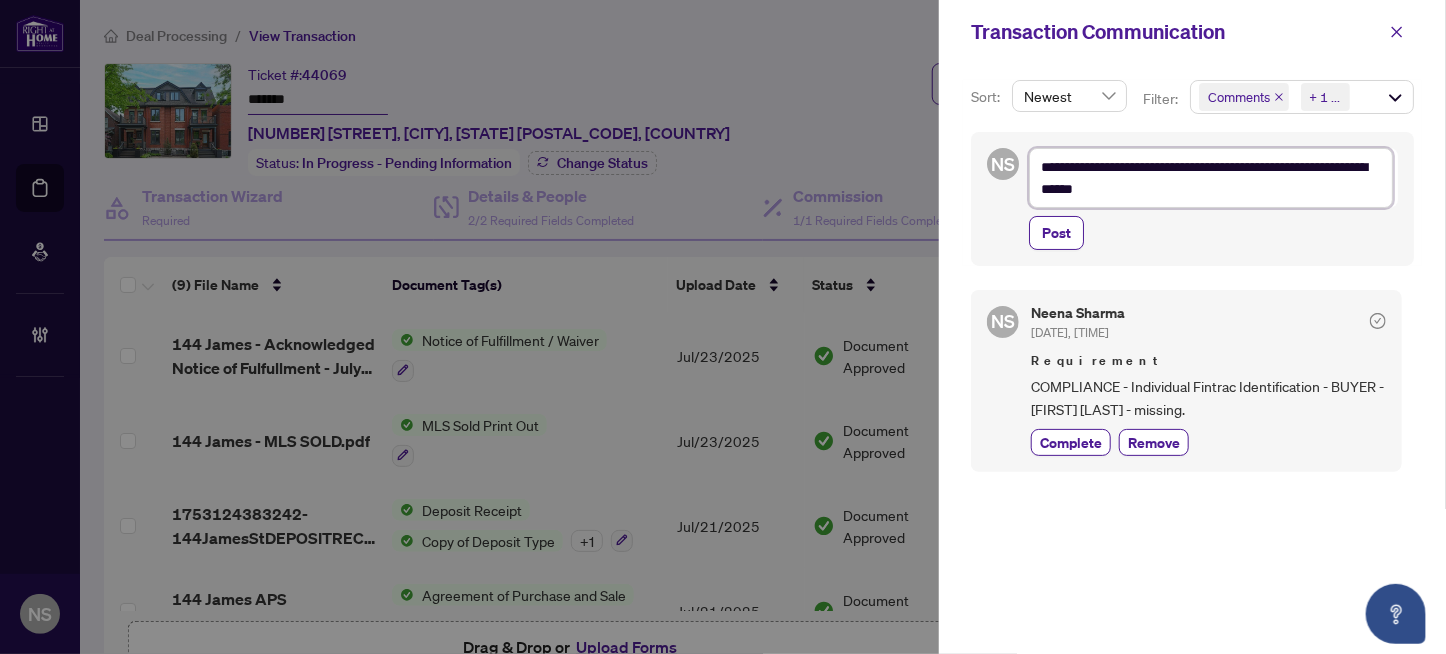 type on "**********" 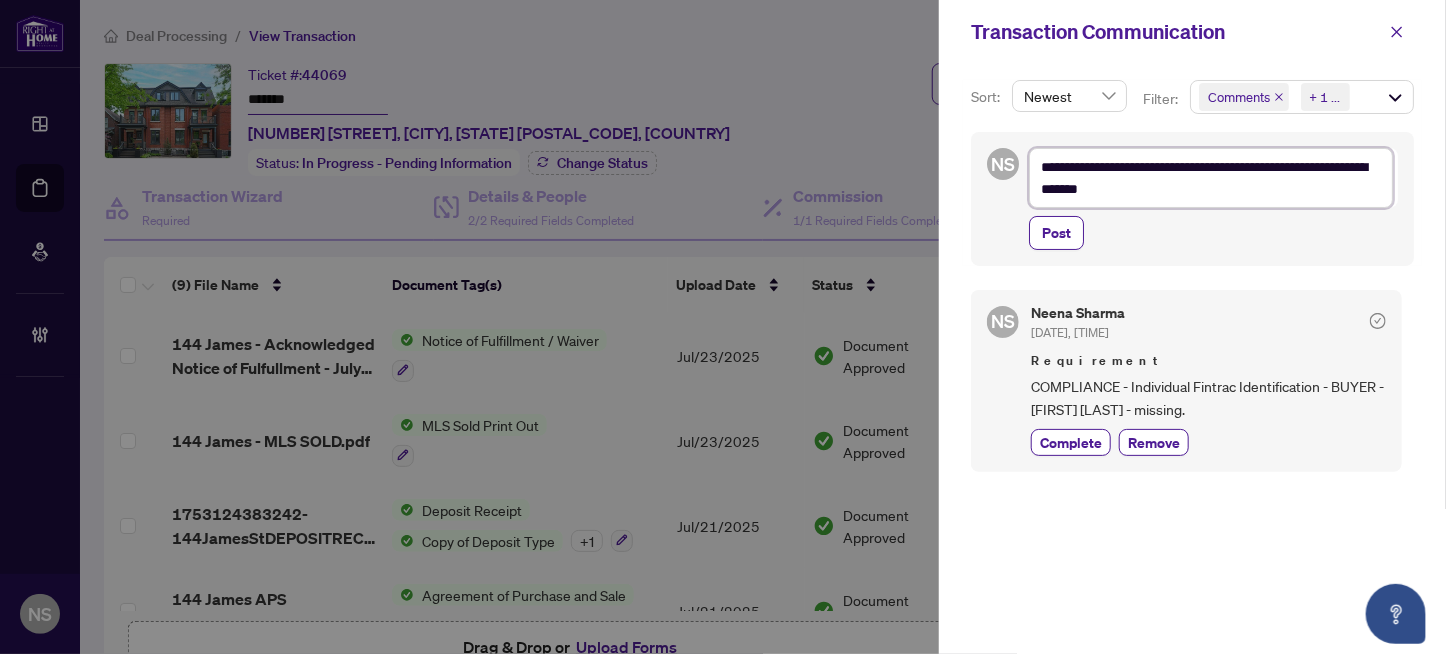 type on "**********" 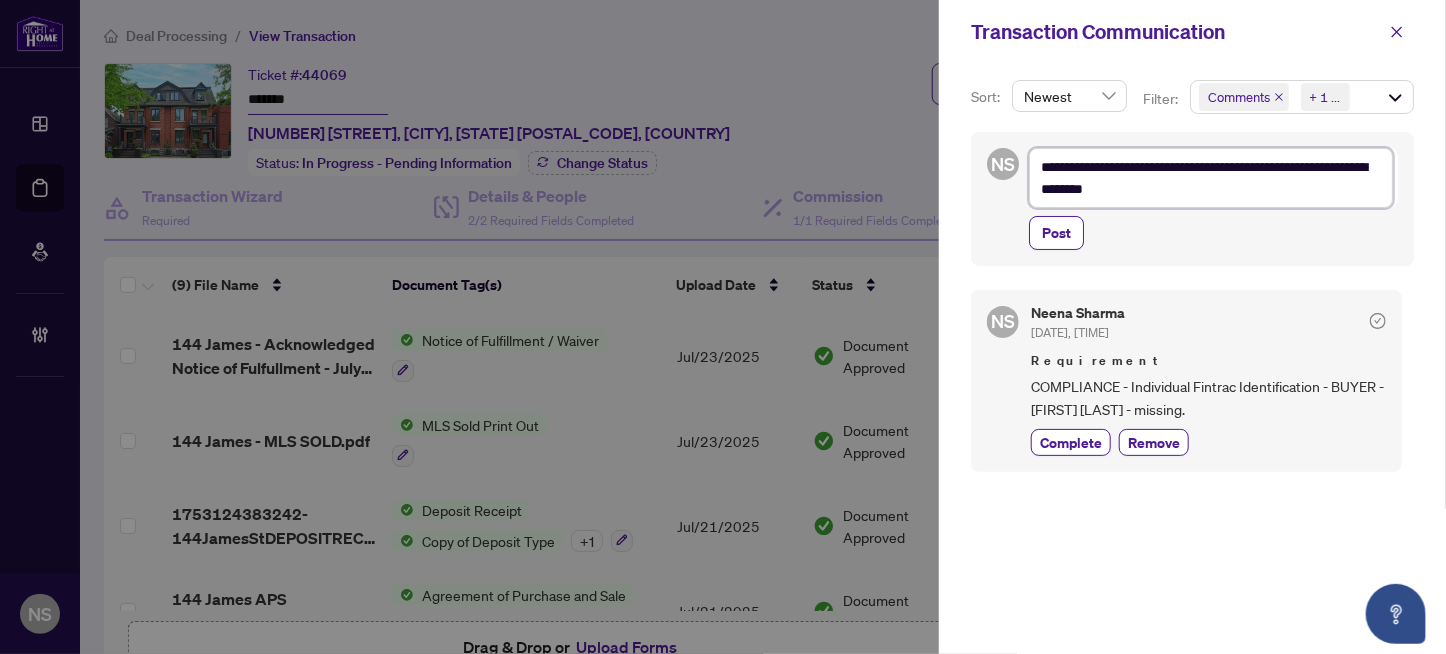 type on "**********" 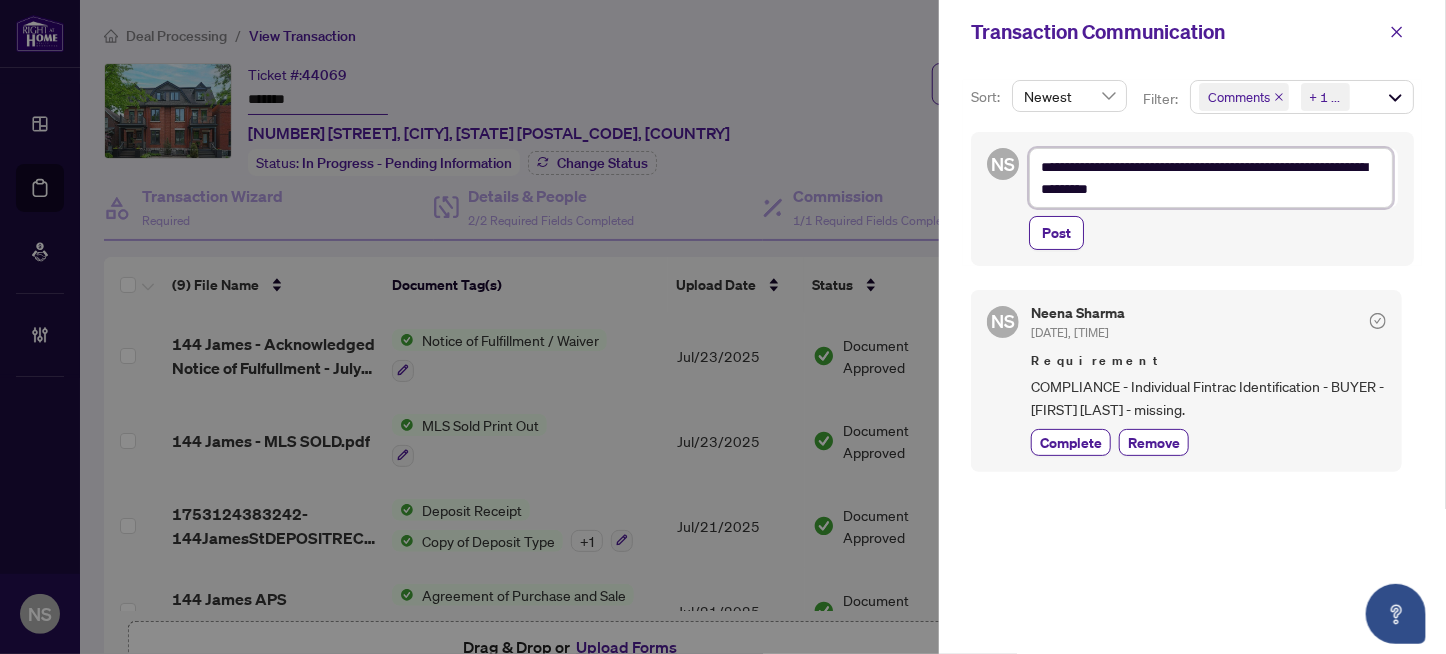 type on "**********" 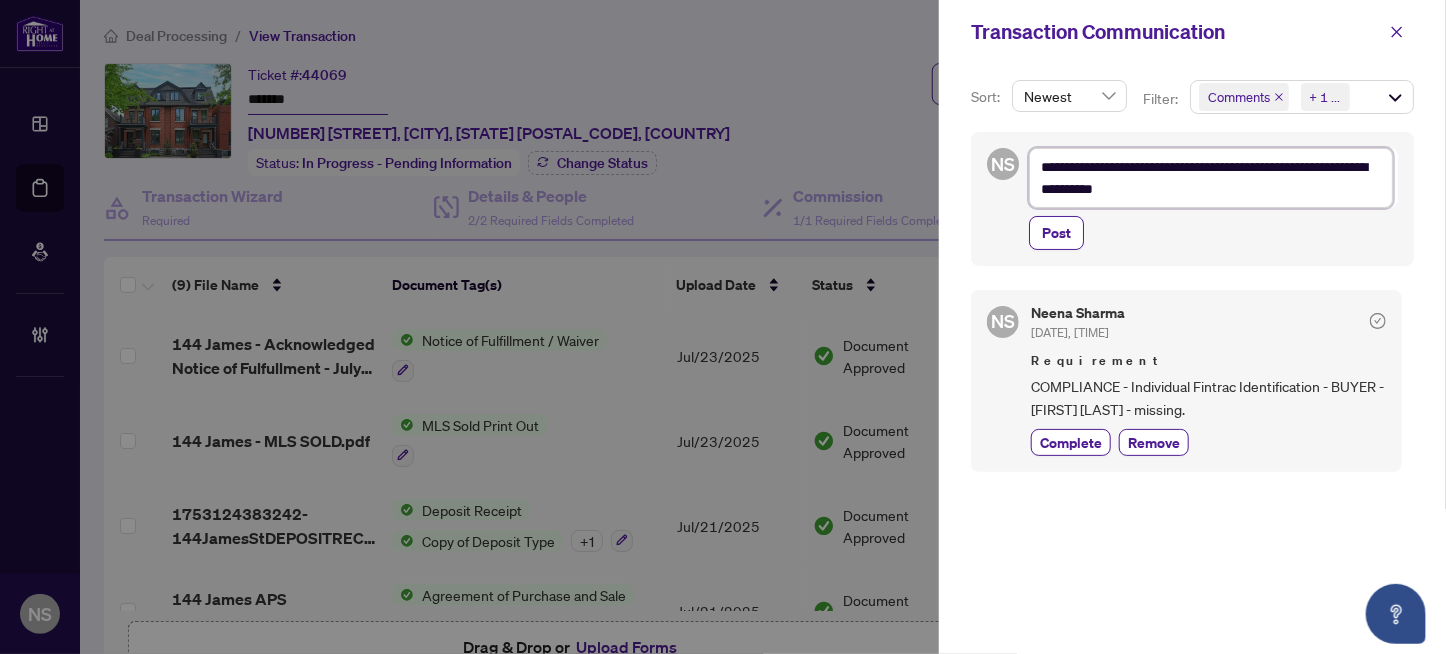 type on "**********" 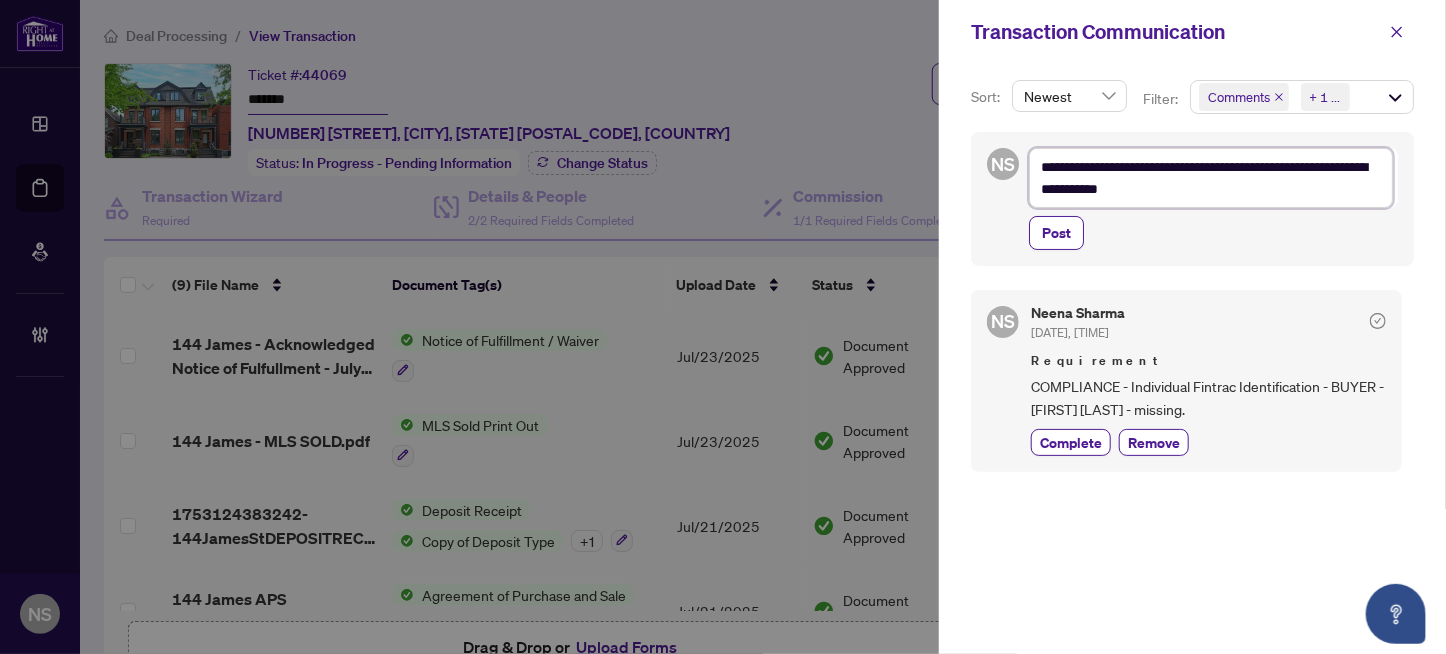 type on "**********" 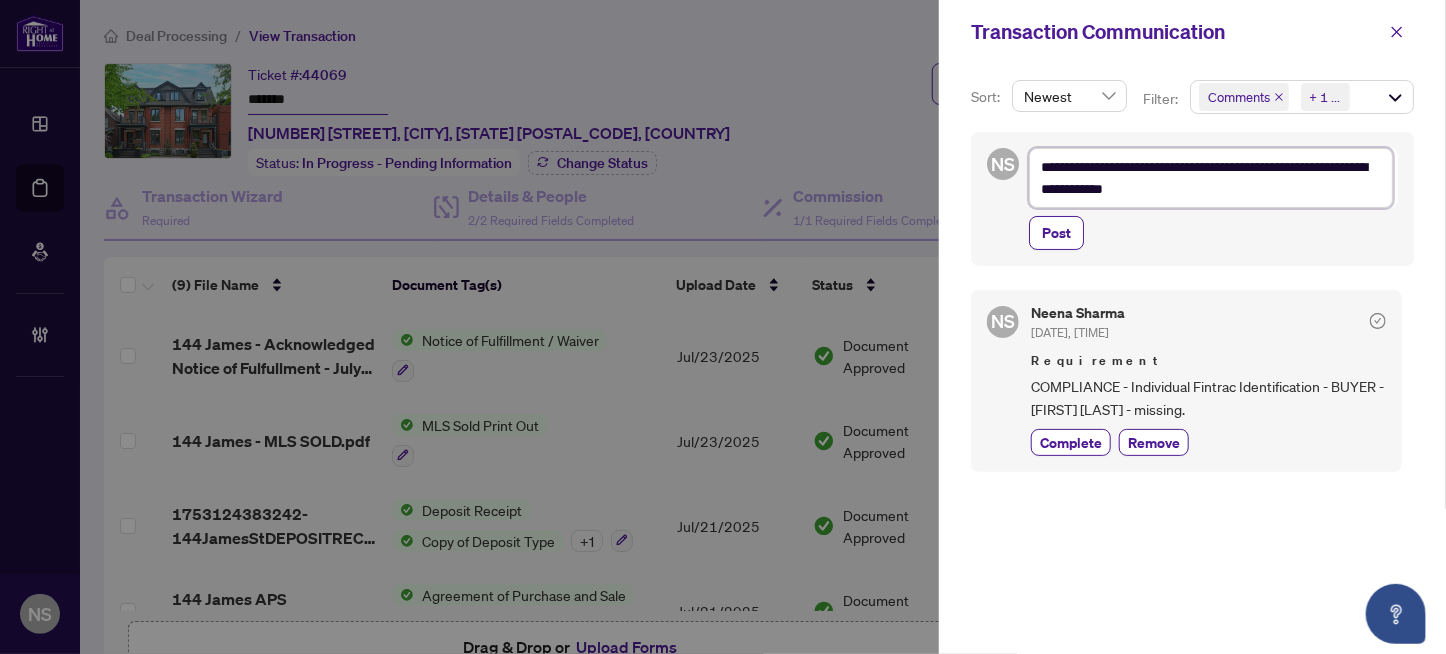 type on "**********" 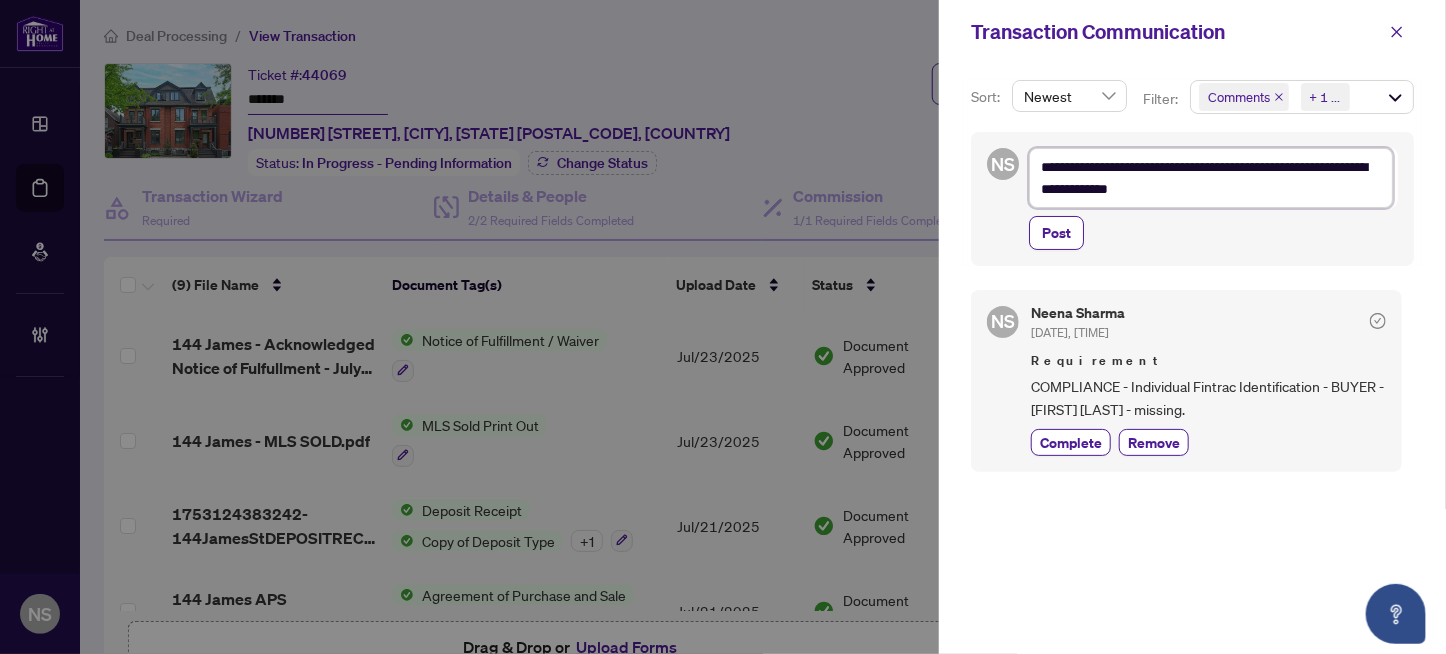 type on "**********" 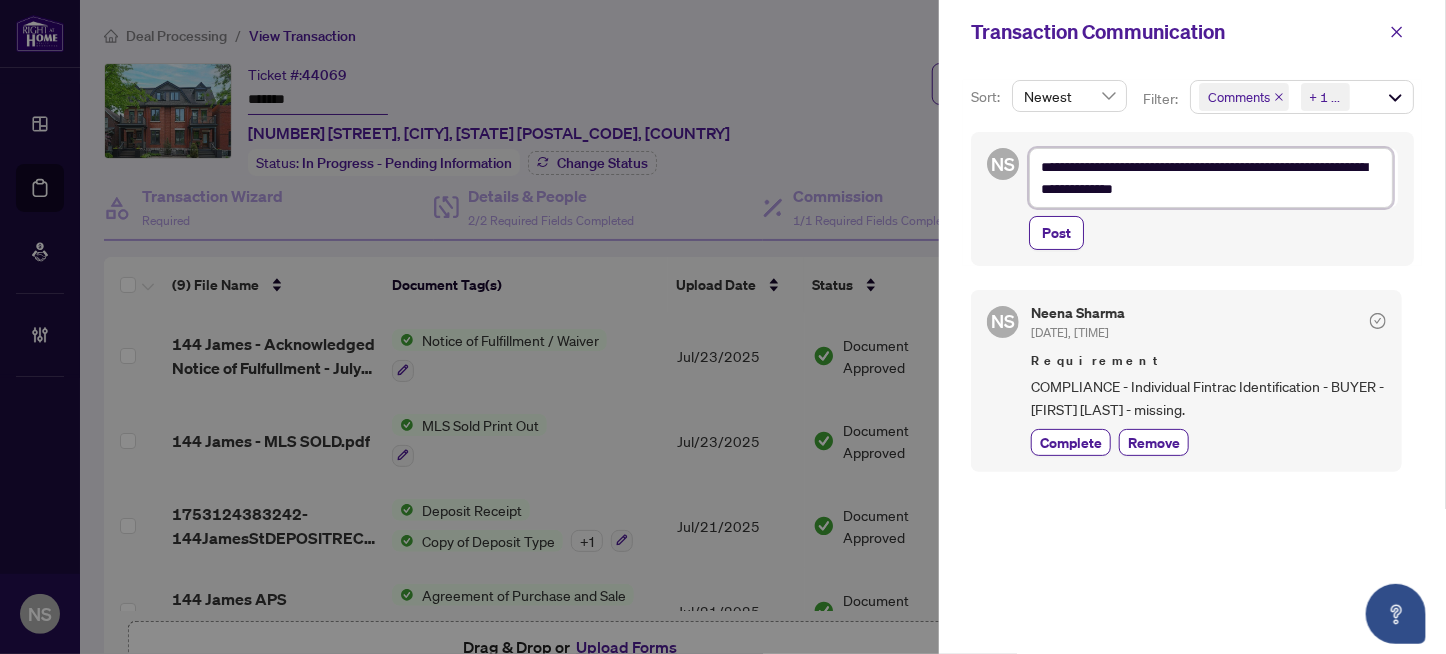 type on "**********" 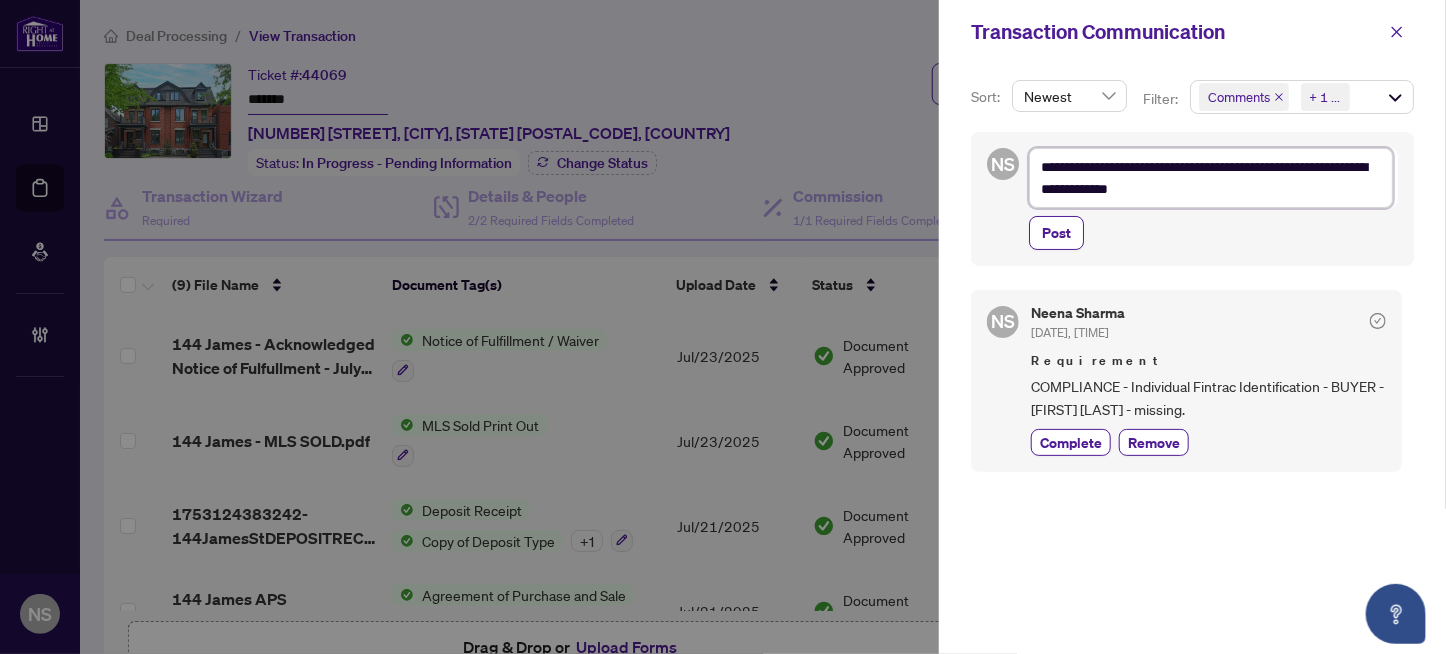 type on "**********" 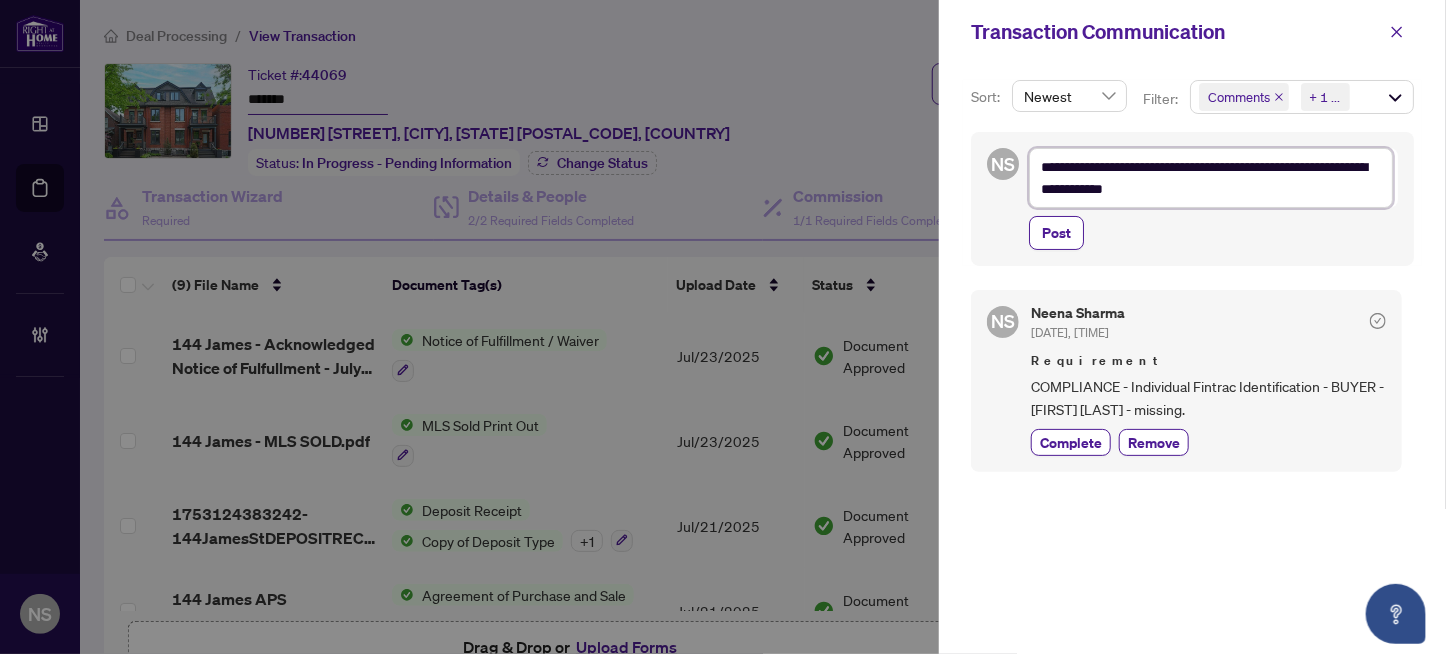 type on "**********" 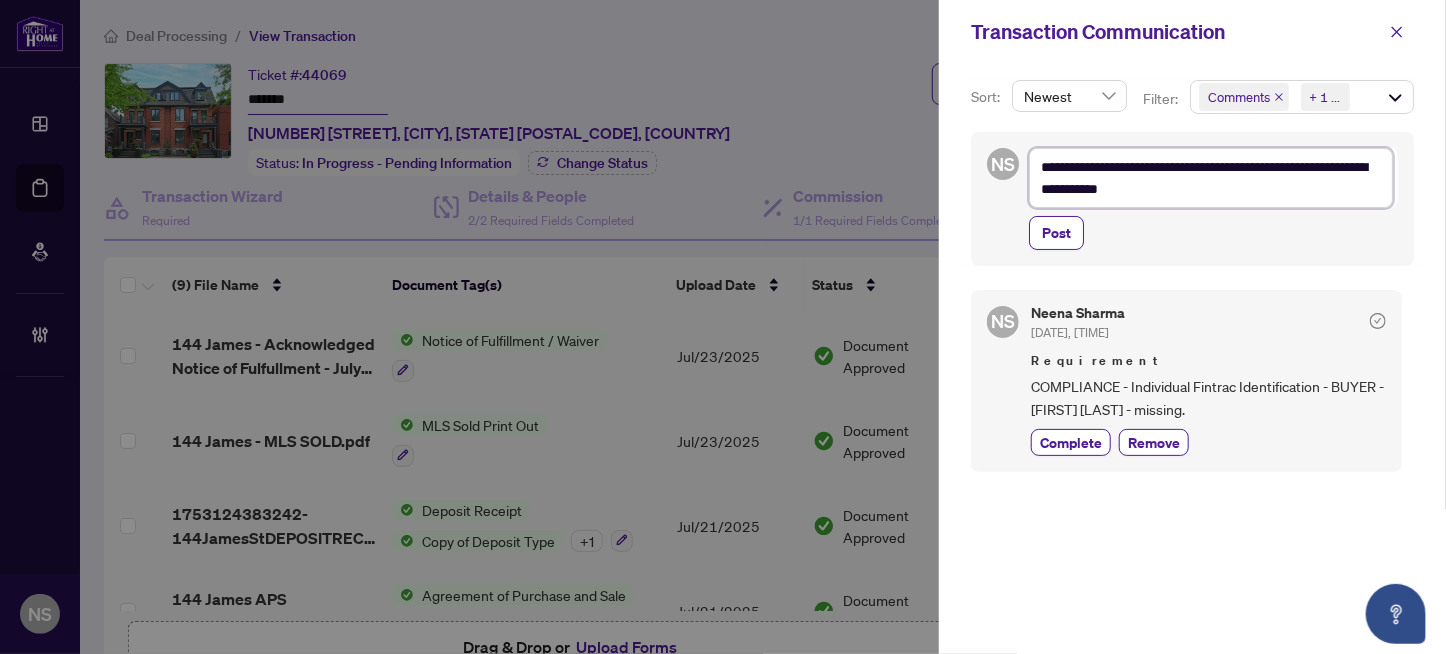 type on "**********" 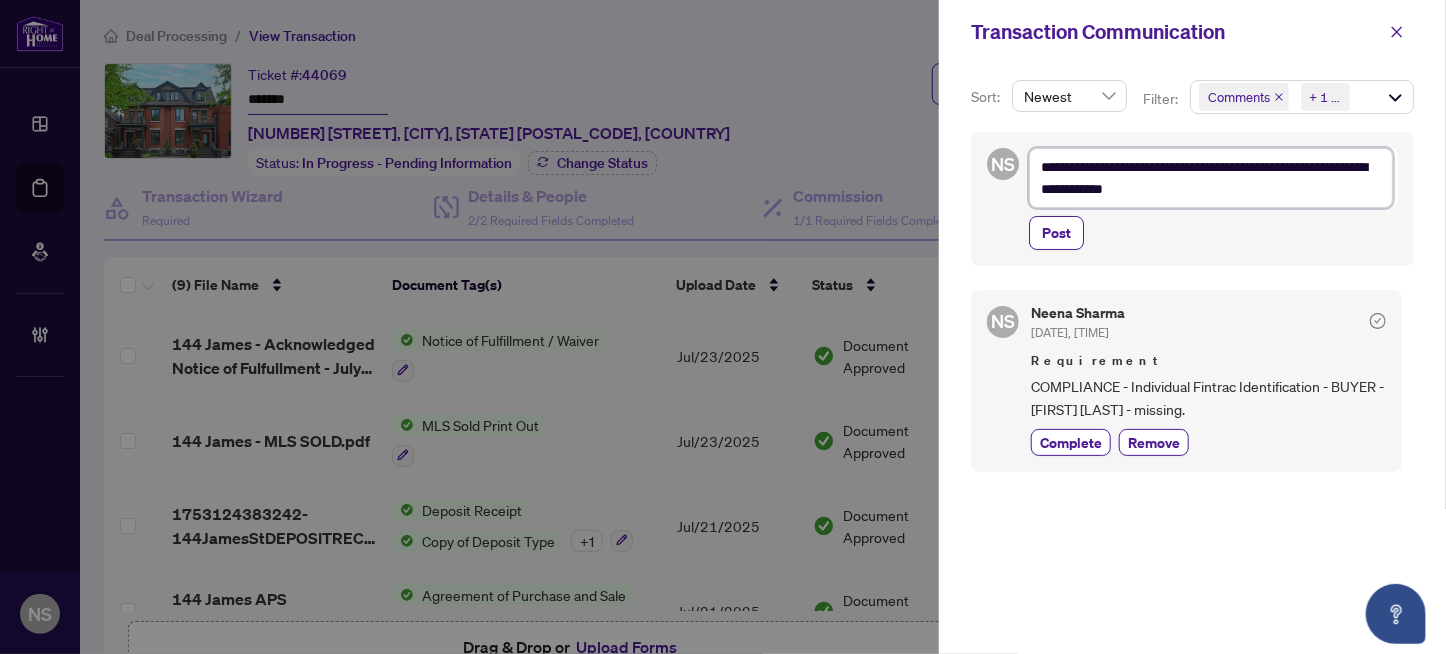 type on "**********" 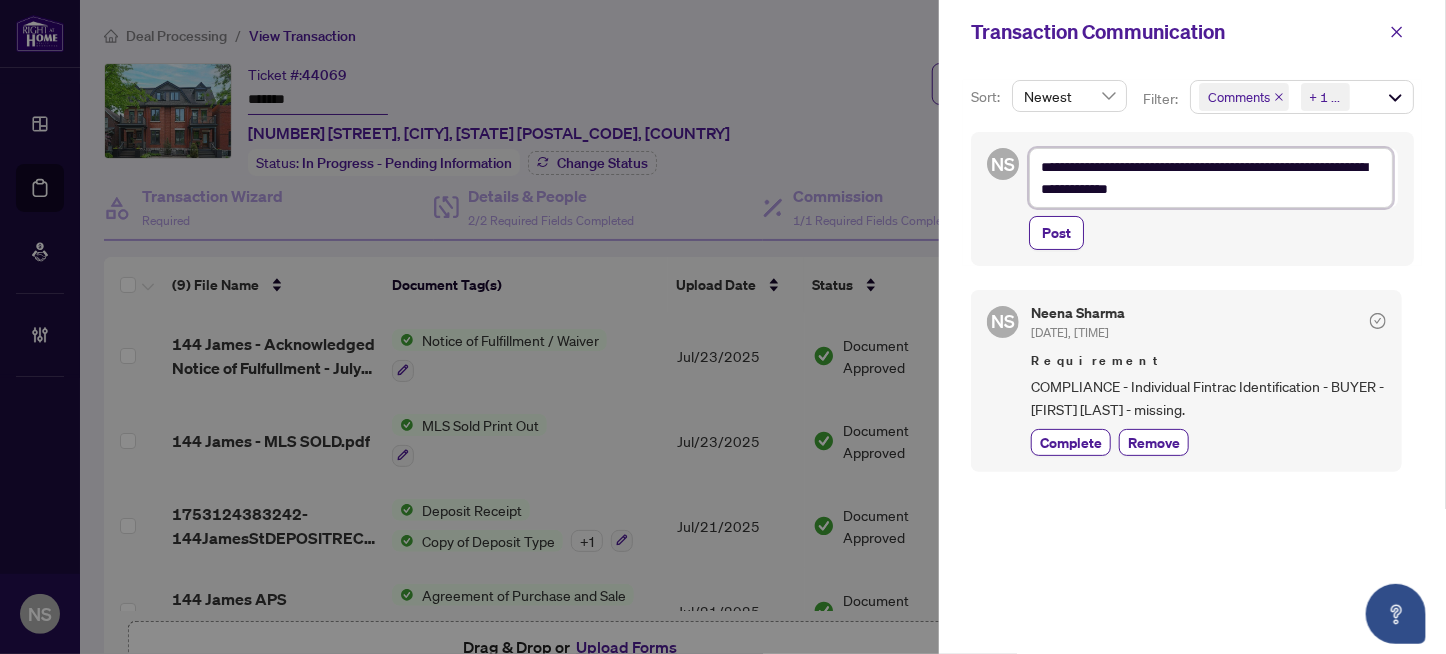 type on "**********" 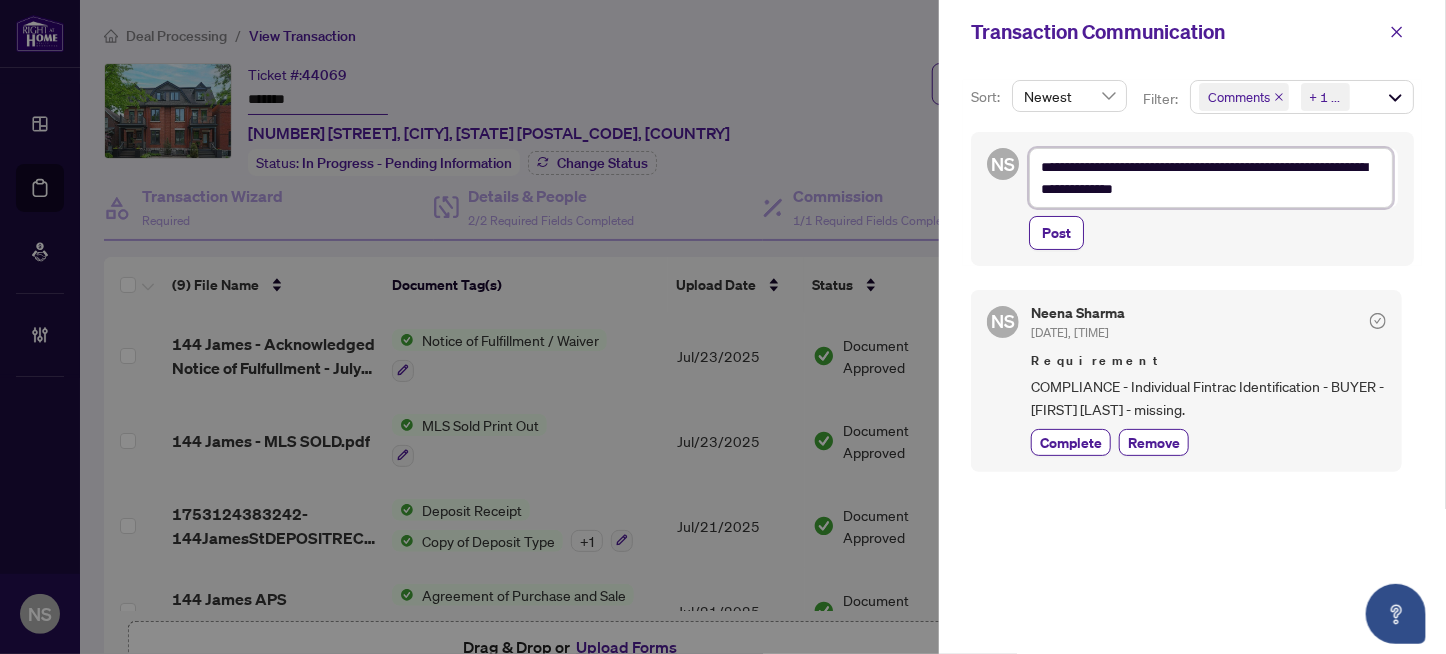 type on "**********" 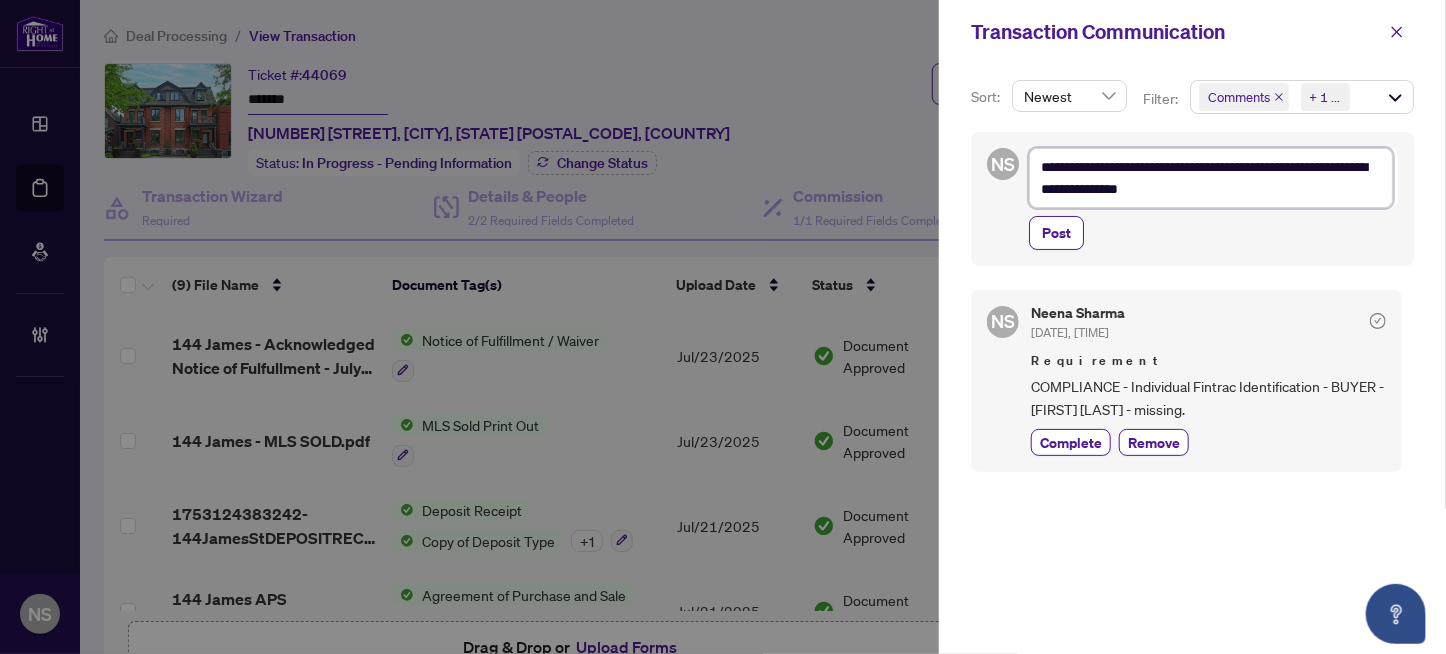 type on "**********" 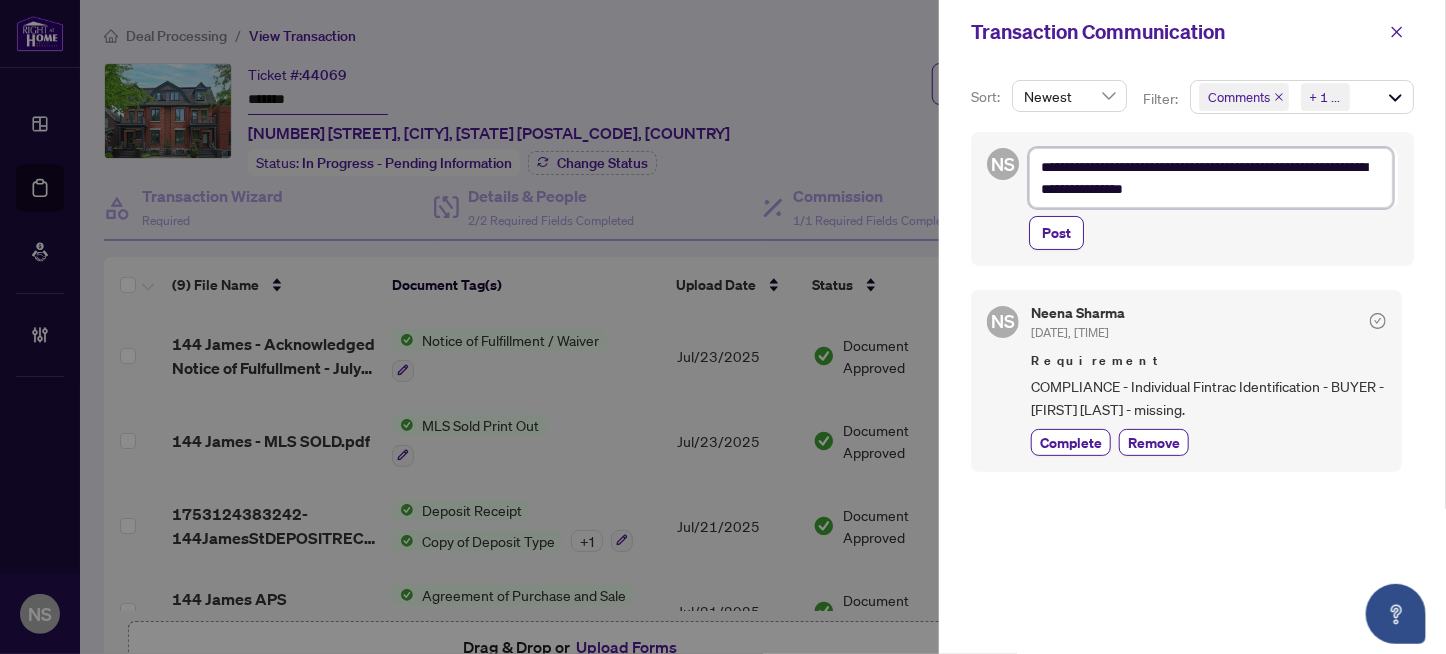 type on "**********" 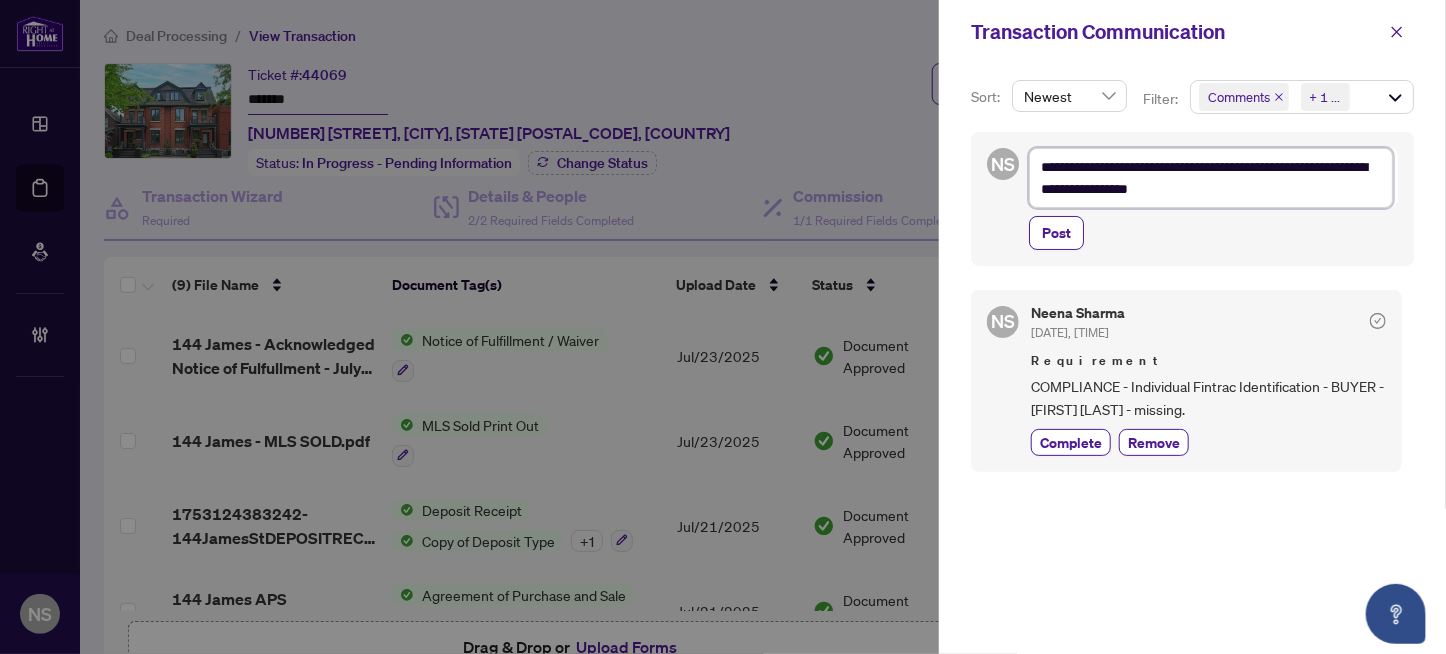 type on "**********" 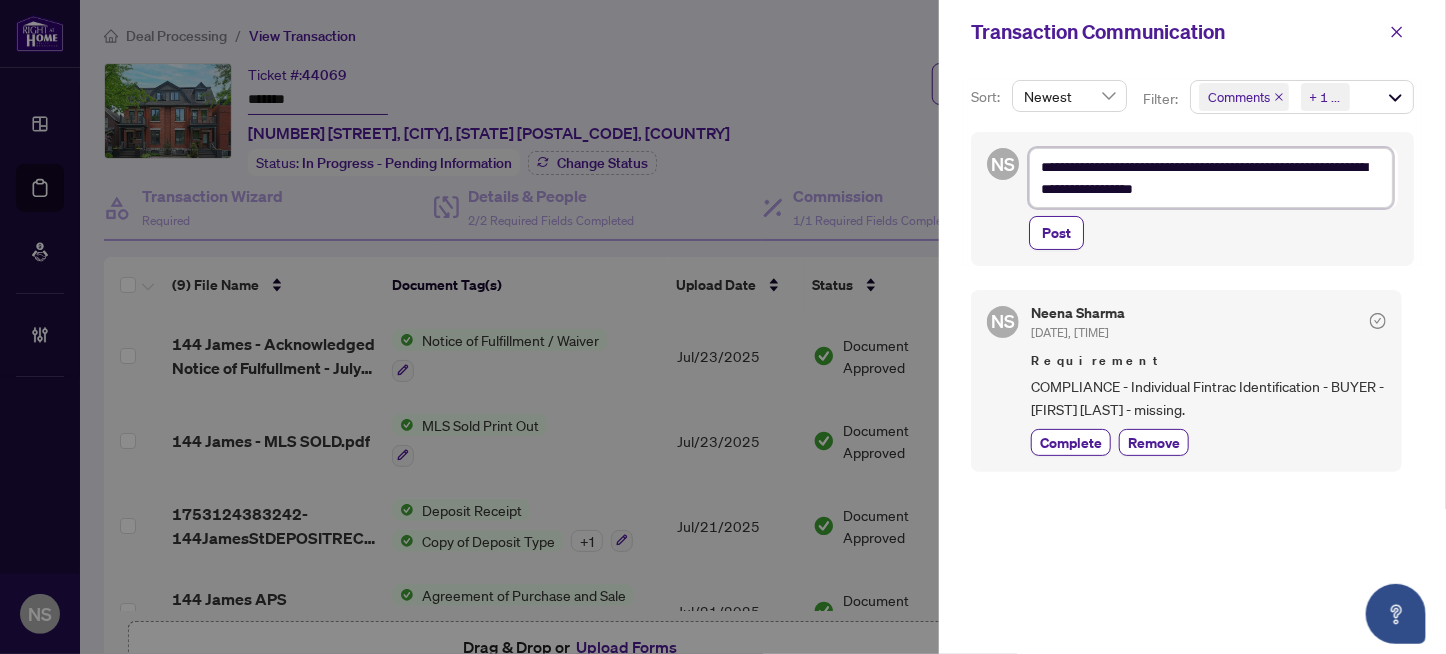 type on "**********" 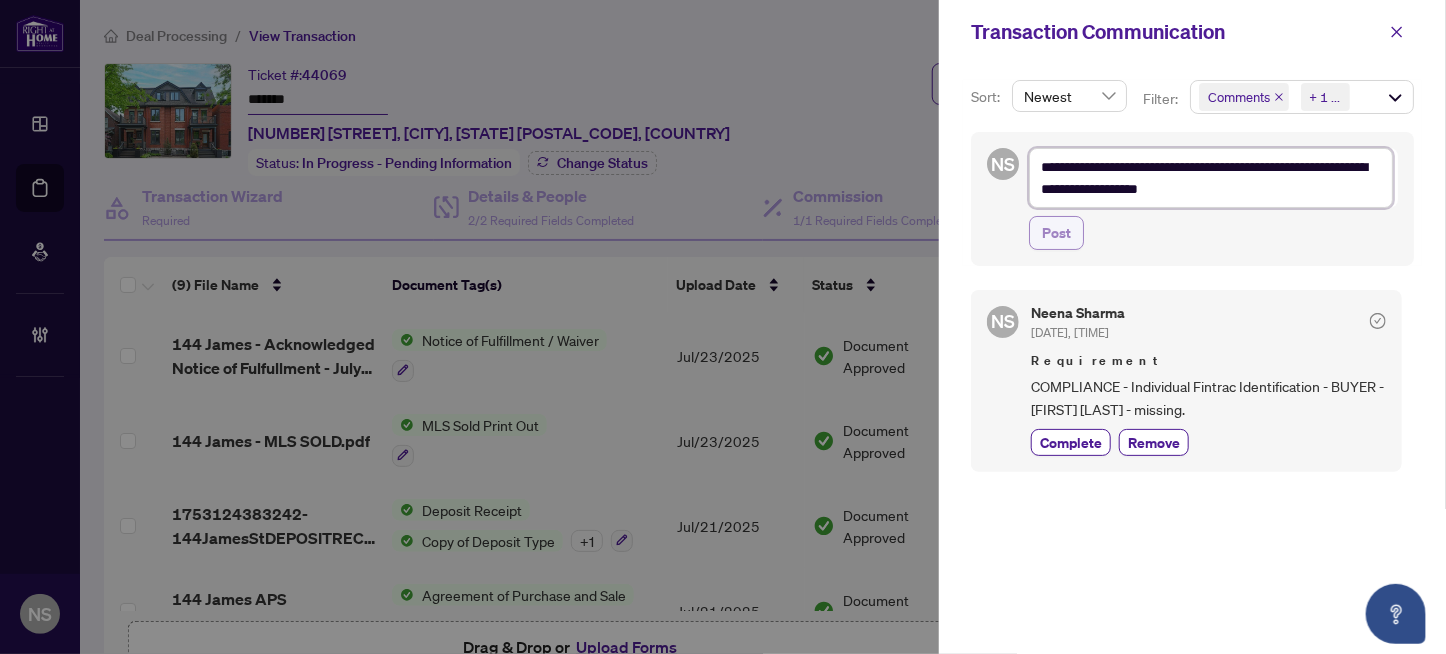 type on "**********" 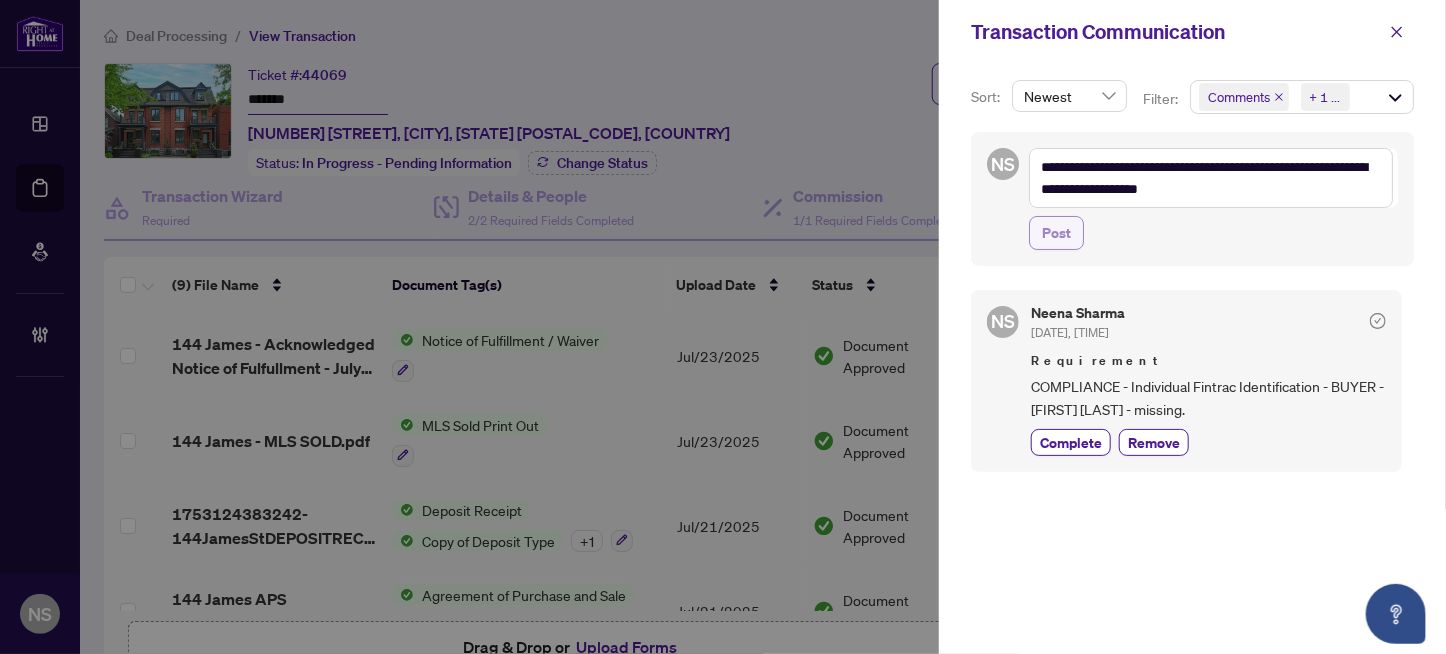 click on "Post" at bounding box center (1056, 233) 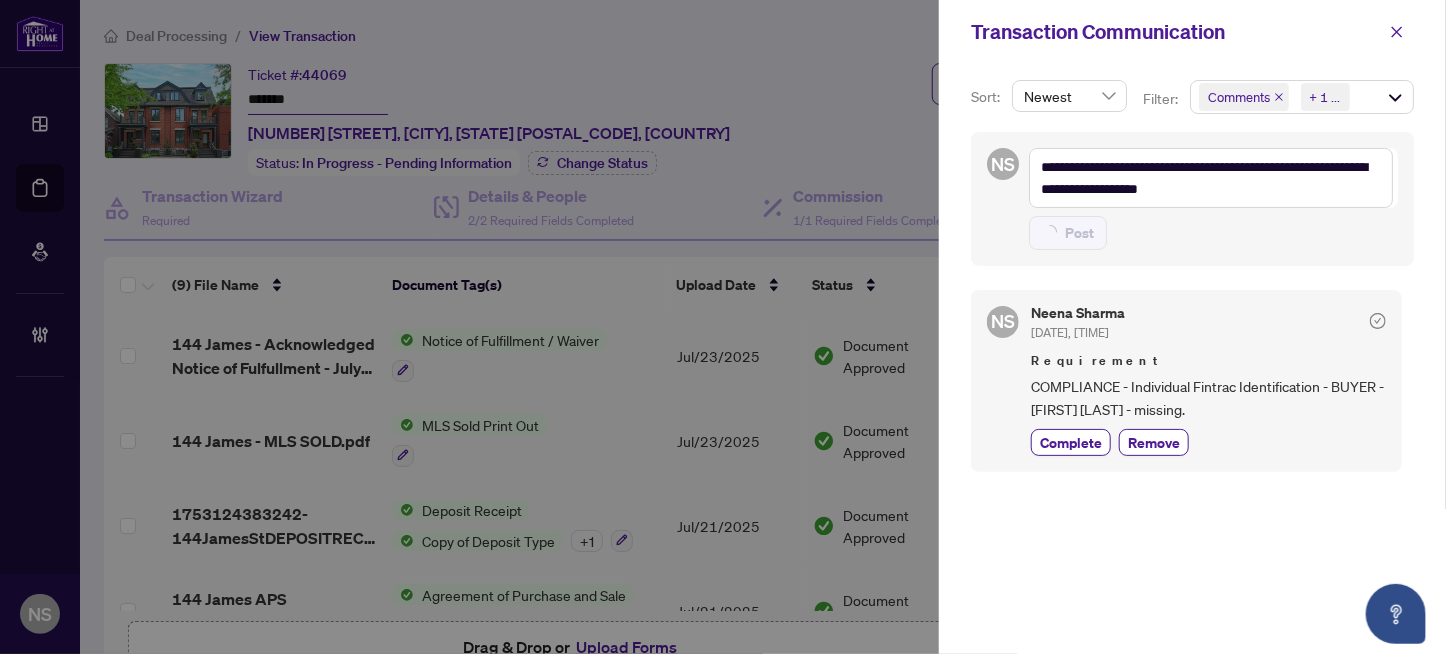 type on "**********" 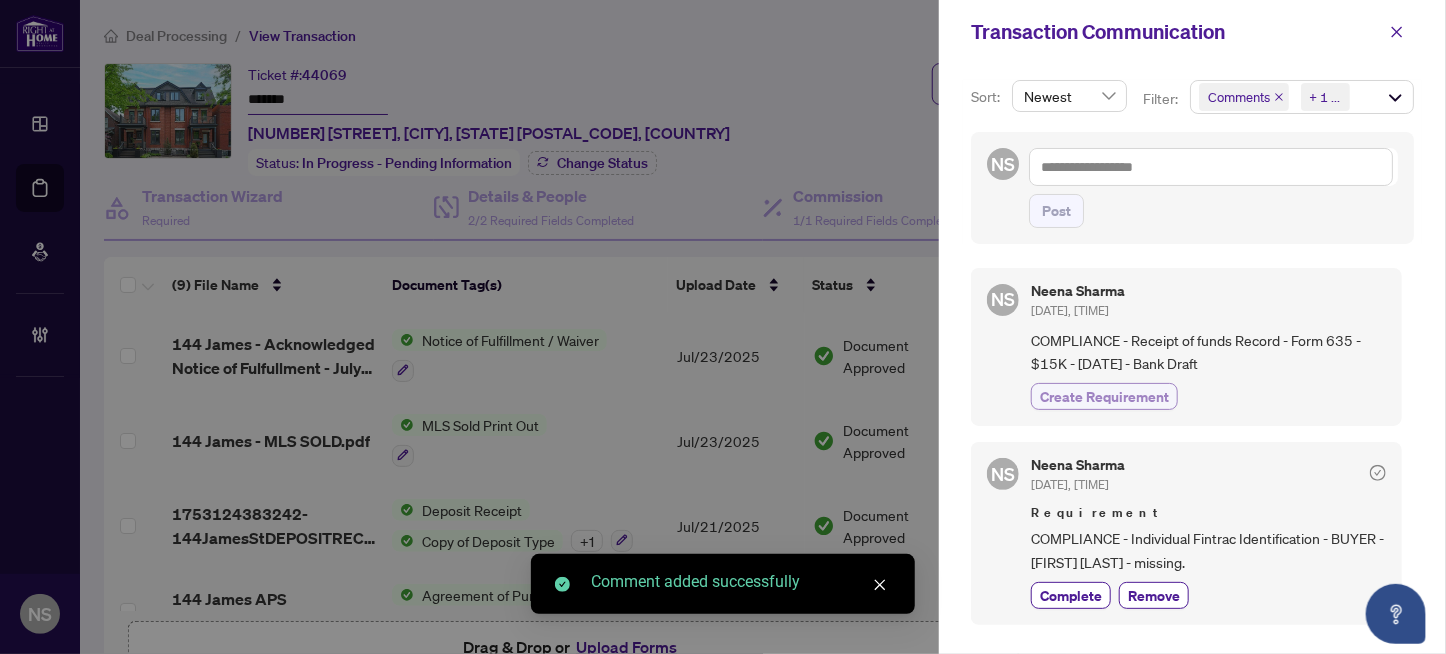 click on "Create Requirement" at bounding box center [1104, 396] 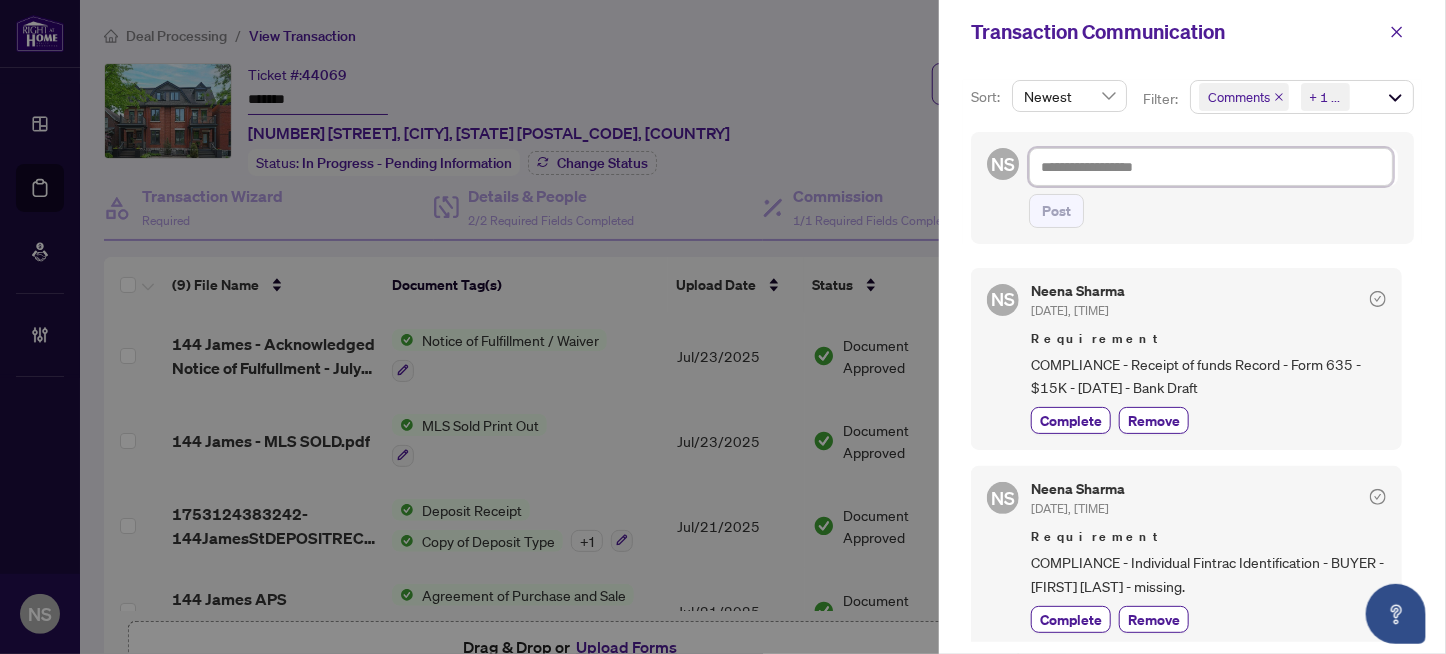 click at bounding box center (1211, 167) 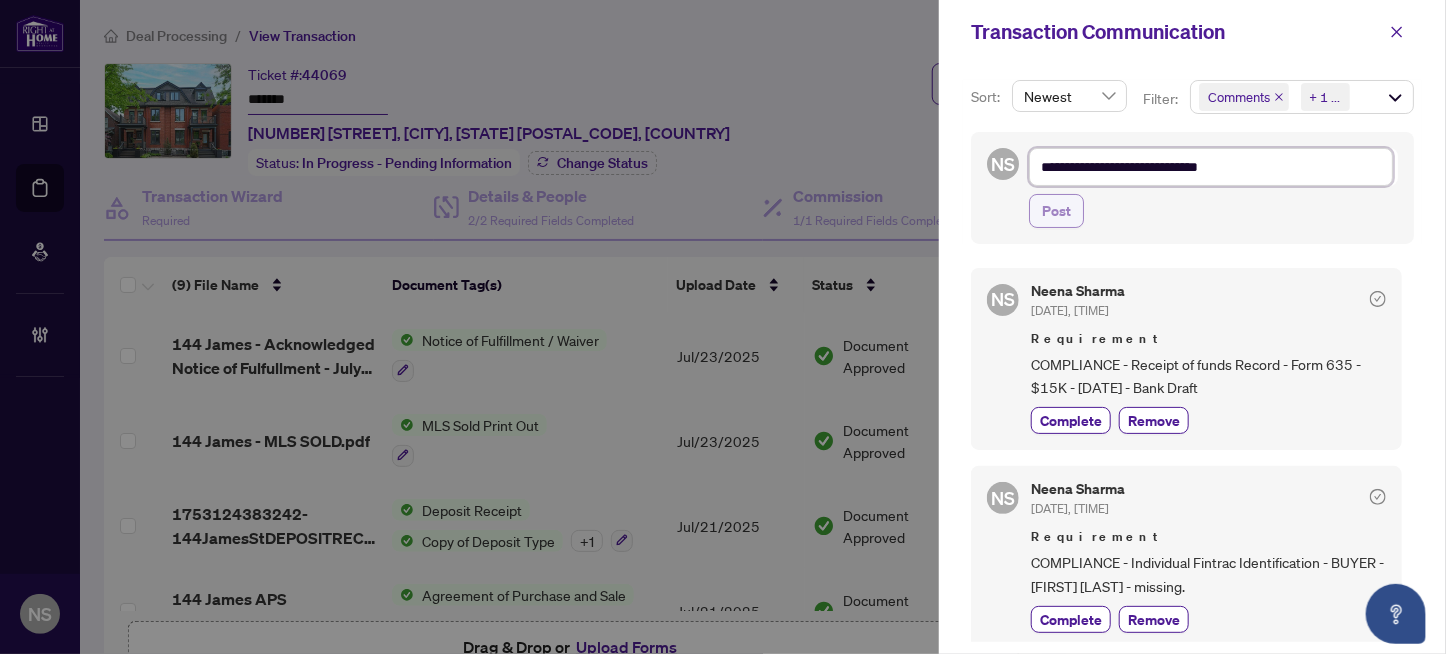 type on "**********" 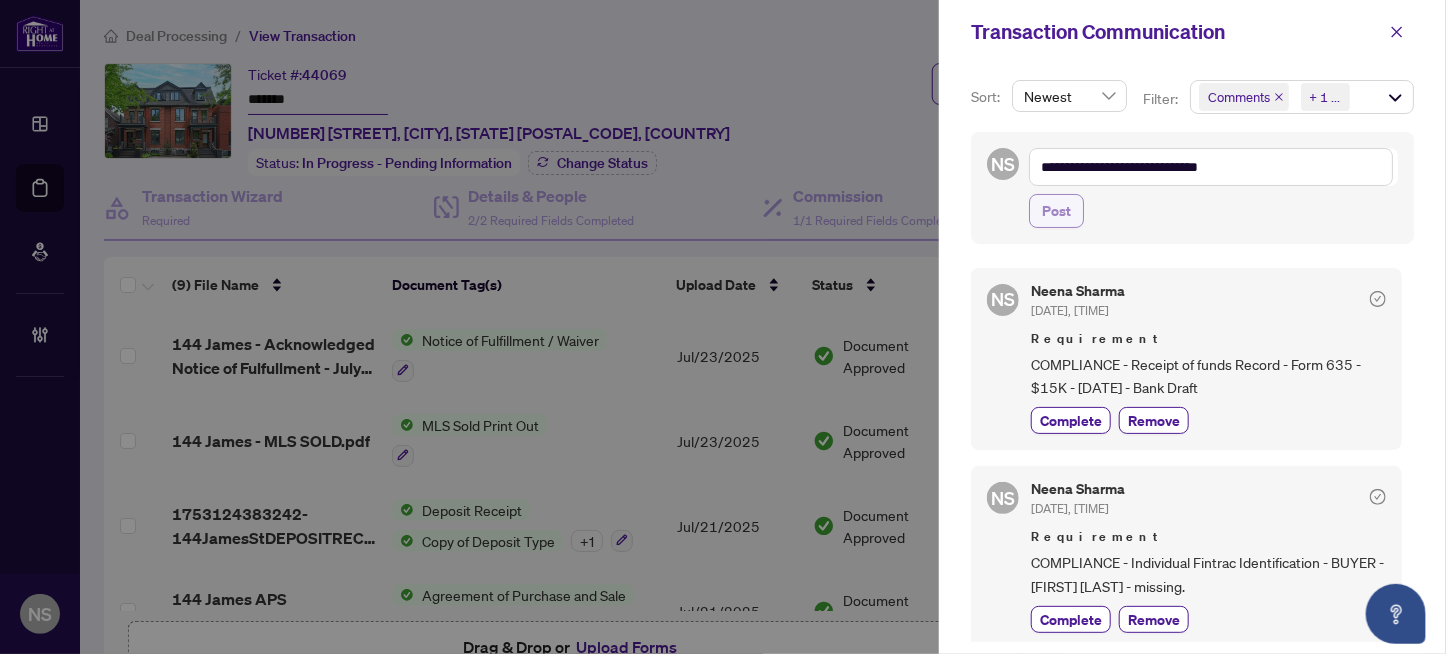 click on "Post" at bounding box center (1056, 211) 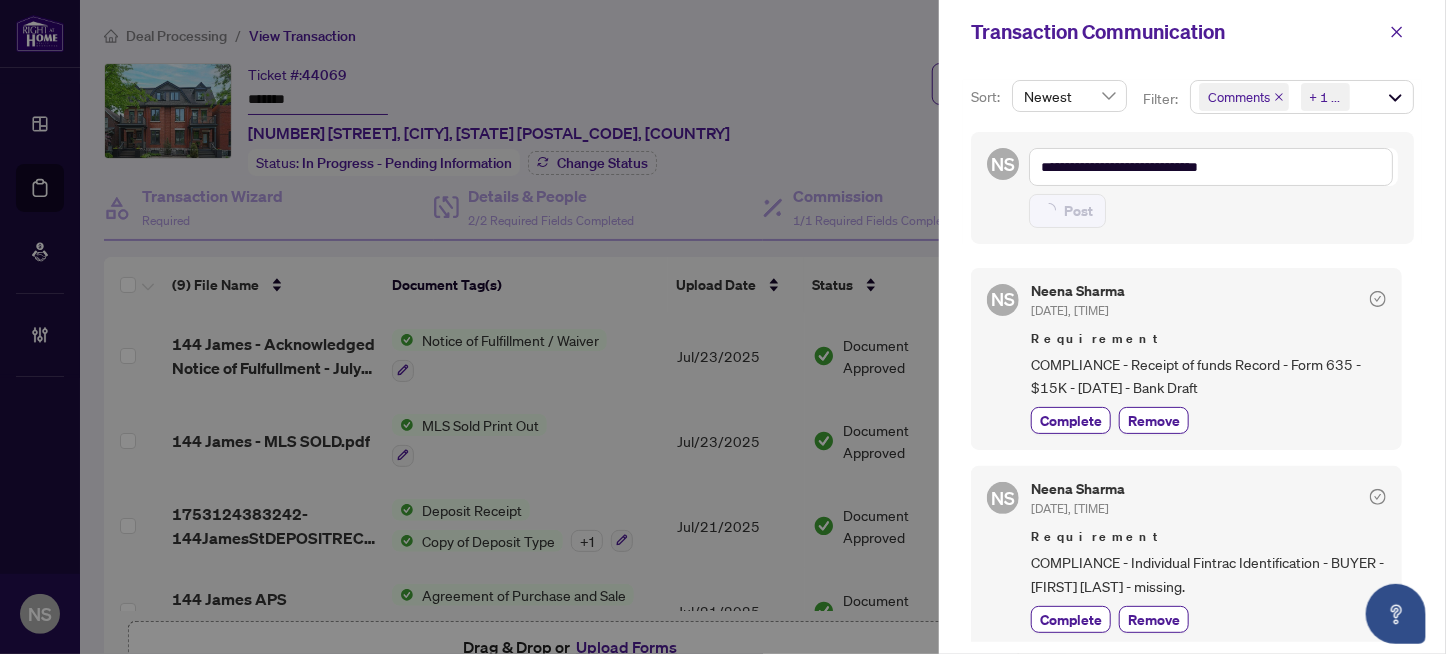 type on "**********" 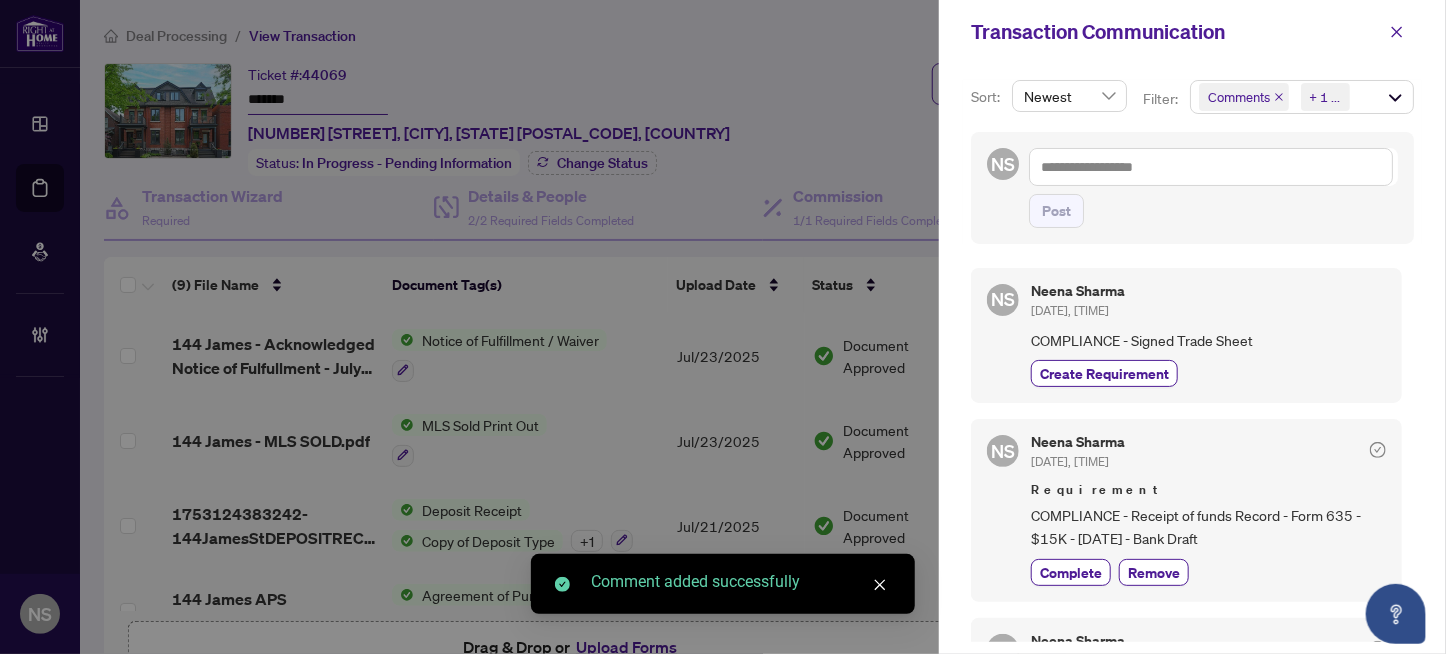drag, startPoint x: 1099, startPoint y: 372, endPoint x: 1414, endPoint y: 97, distance: 418.1507 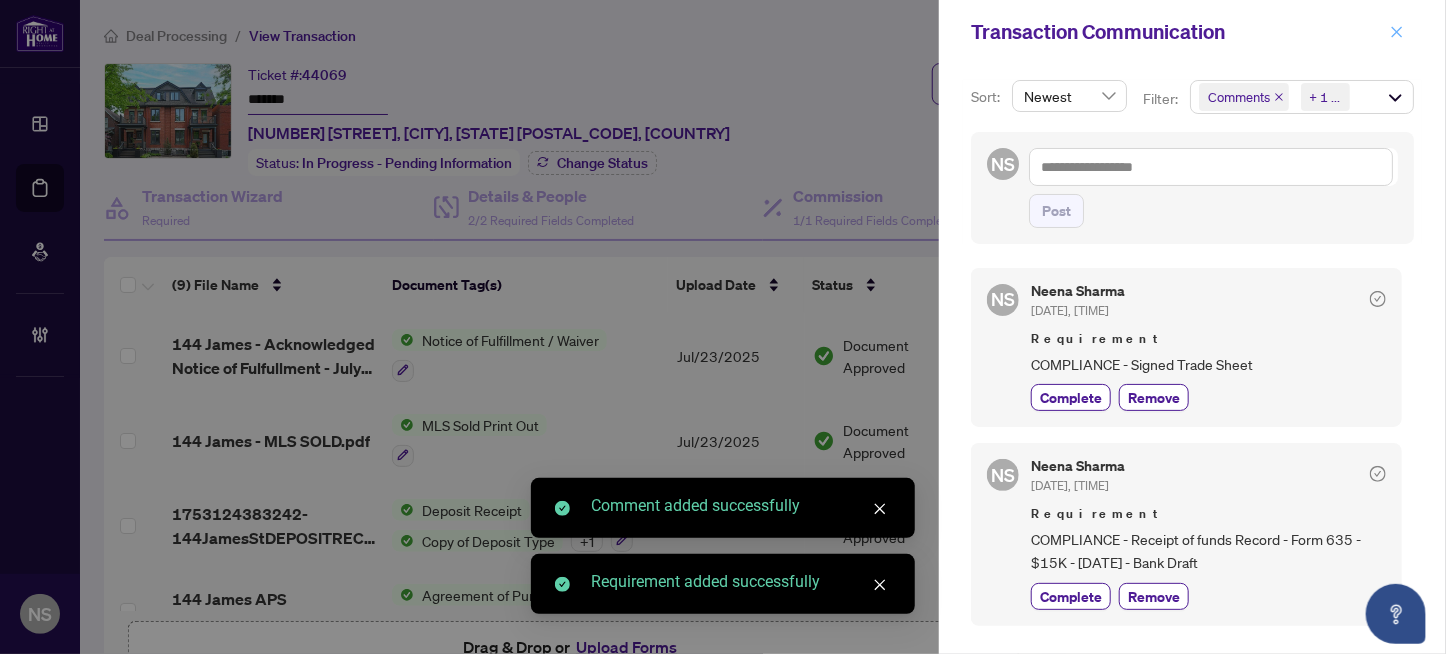 click 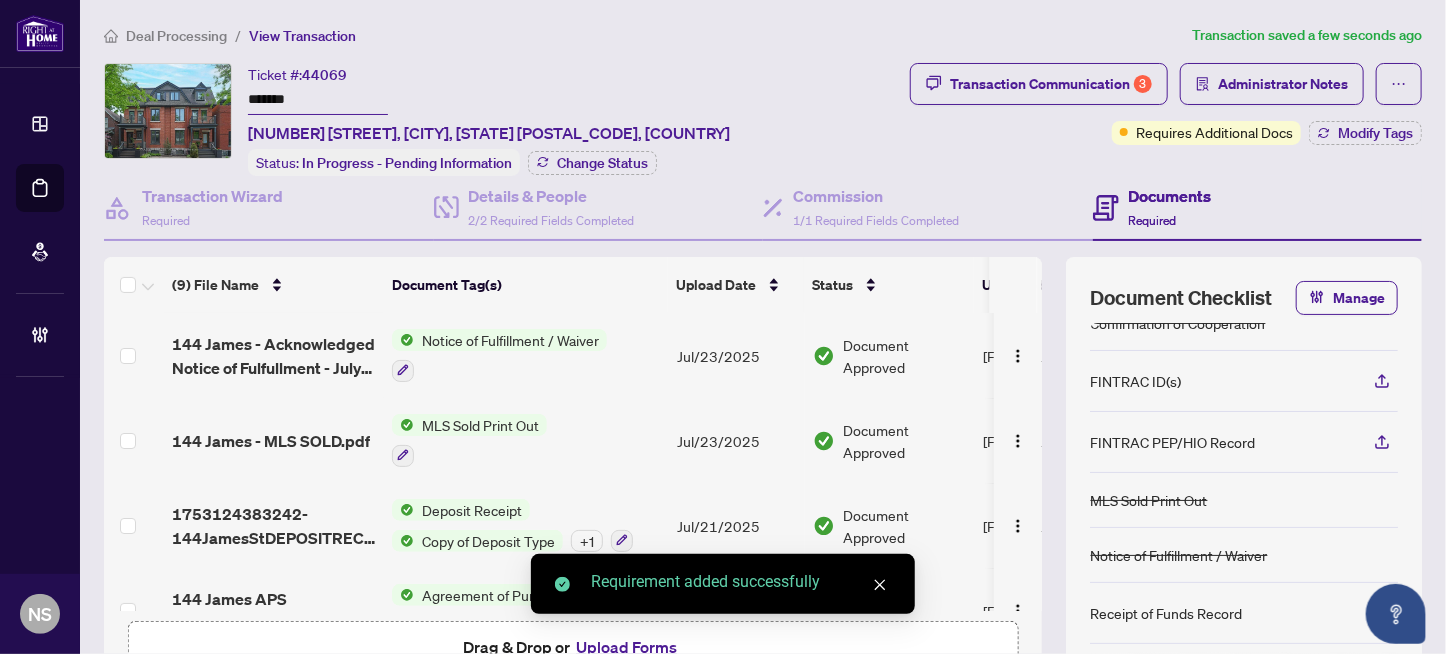 scroll, scrollTop: 155, scrollLeft: 0, axis: vertical 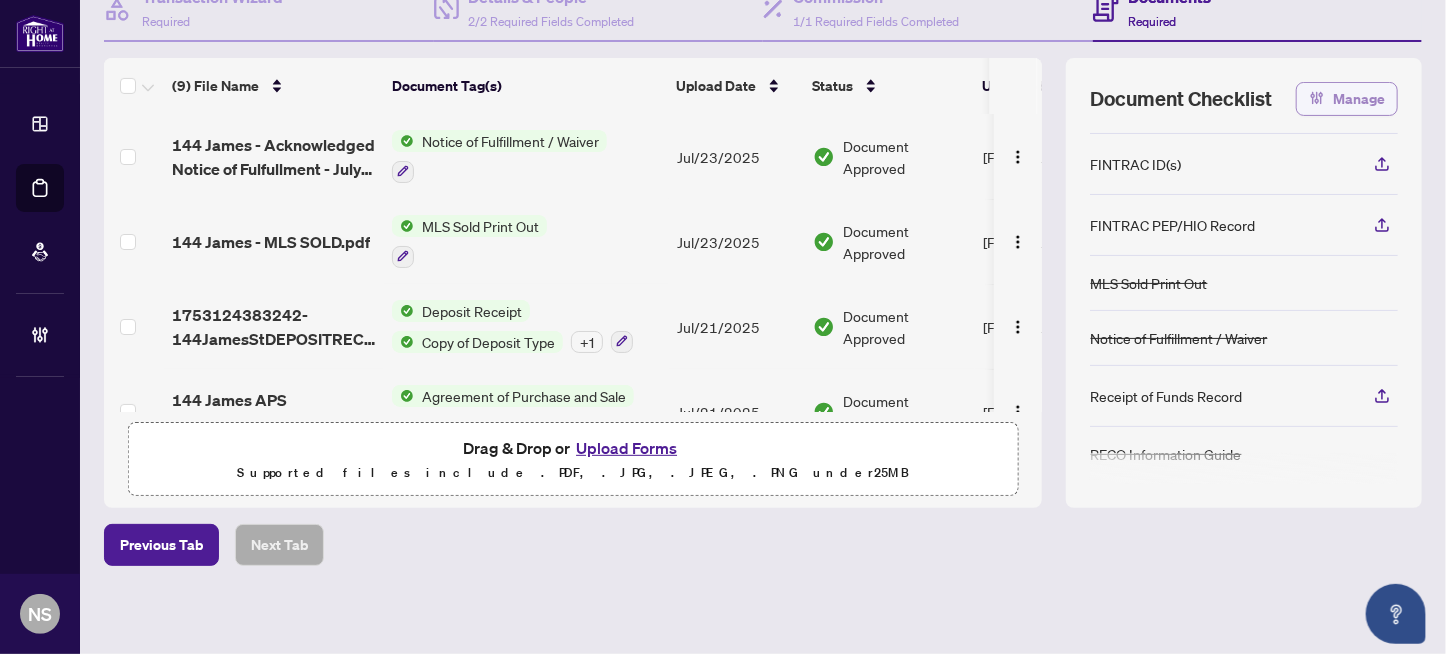 click on "Manage" at bounding box center (1347, 99) 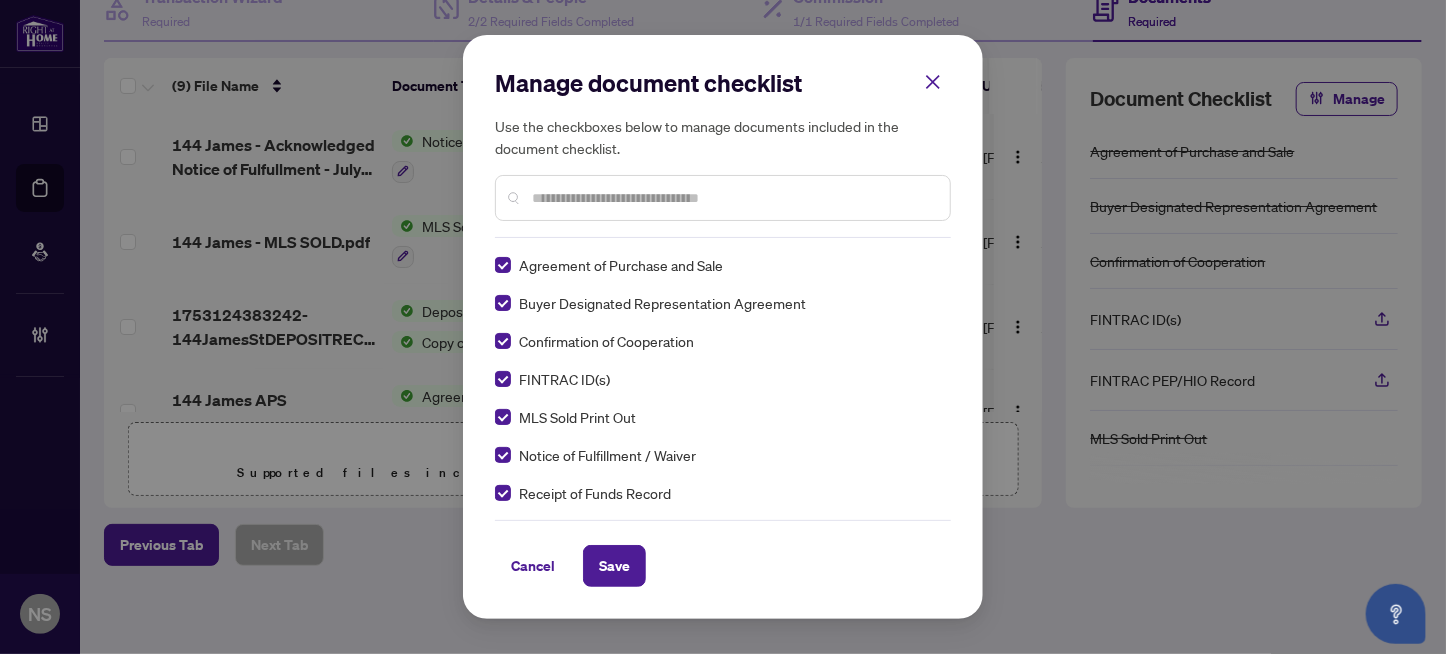 scroll, scrollTop: 0, scrollLeft: 0, axis: both 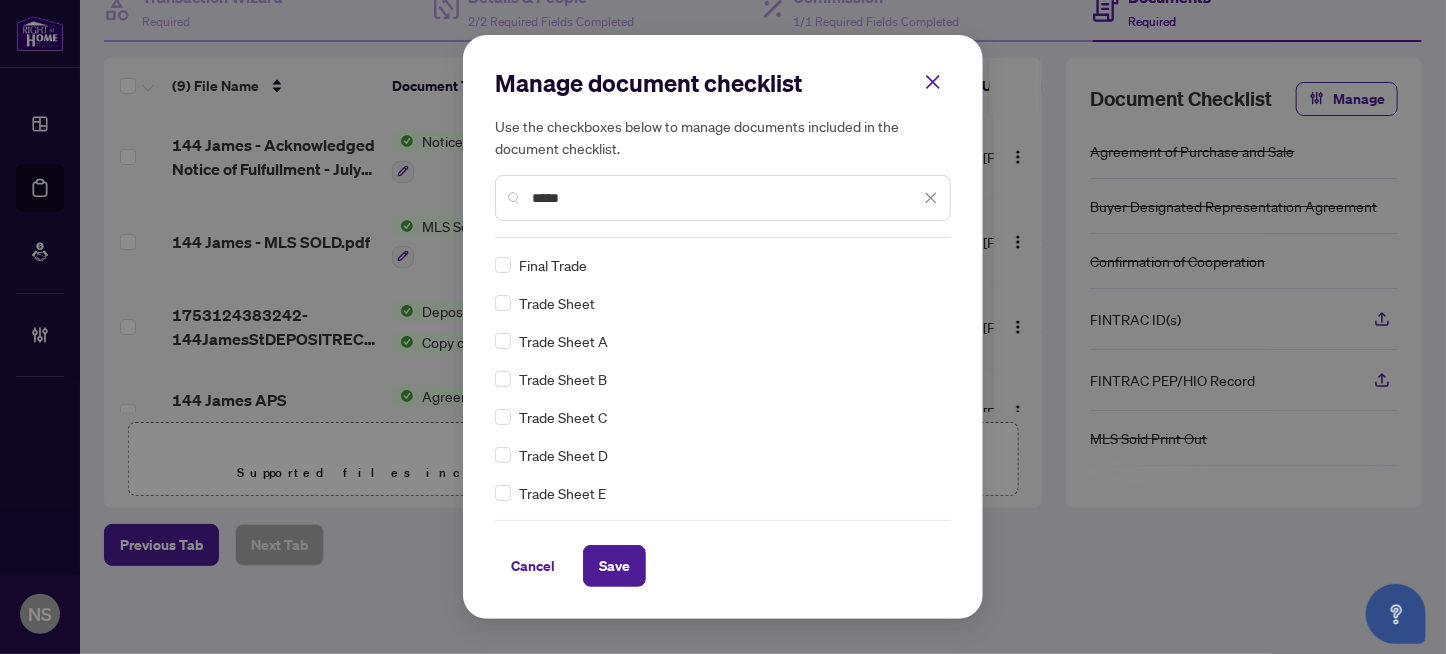 type on "*****" 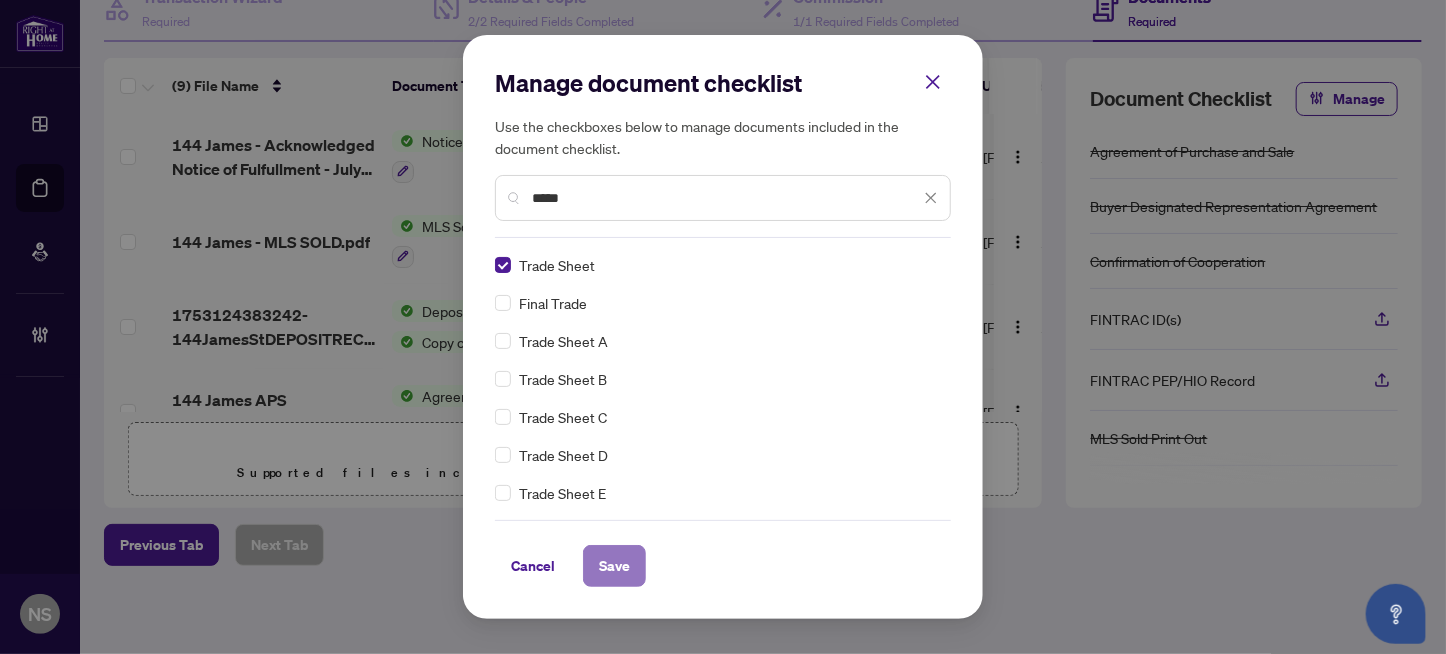 click on "Save" at bounding box center (614, 566) 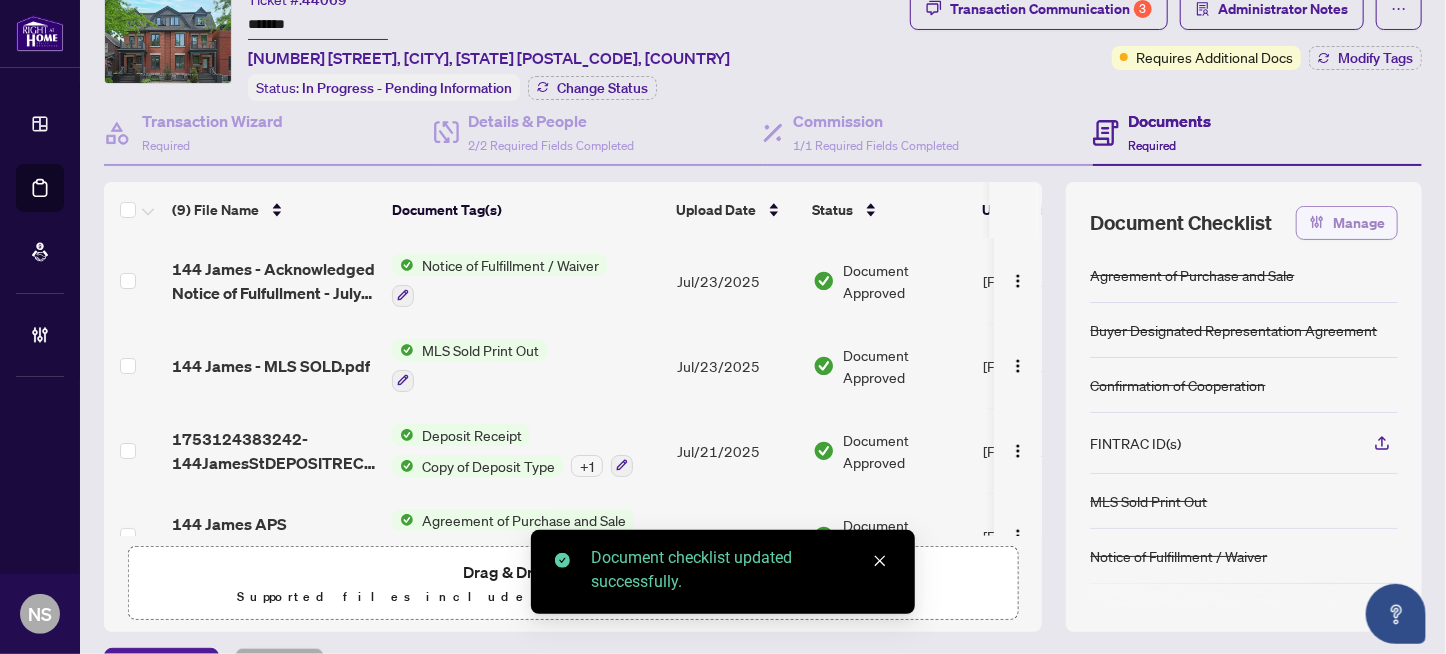 scroll, scrollTop: 0, scrollLeft: 0, axis: both 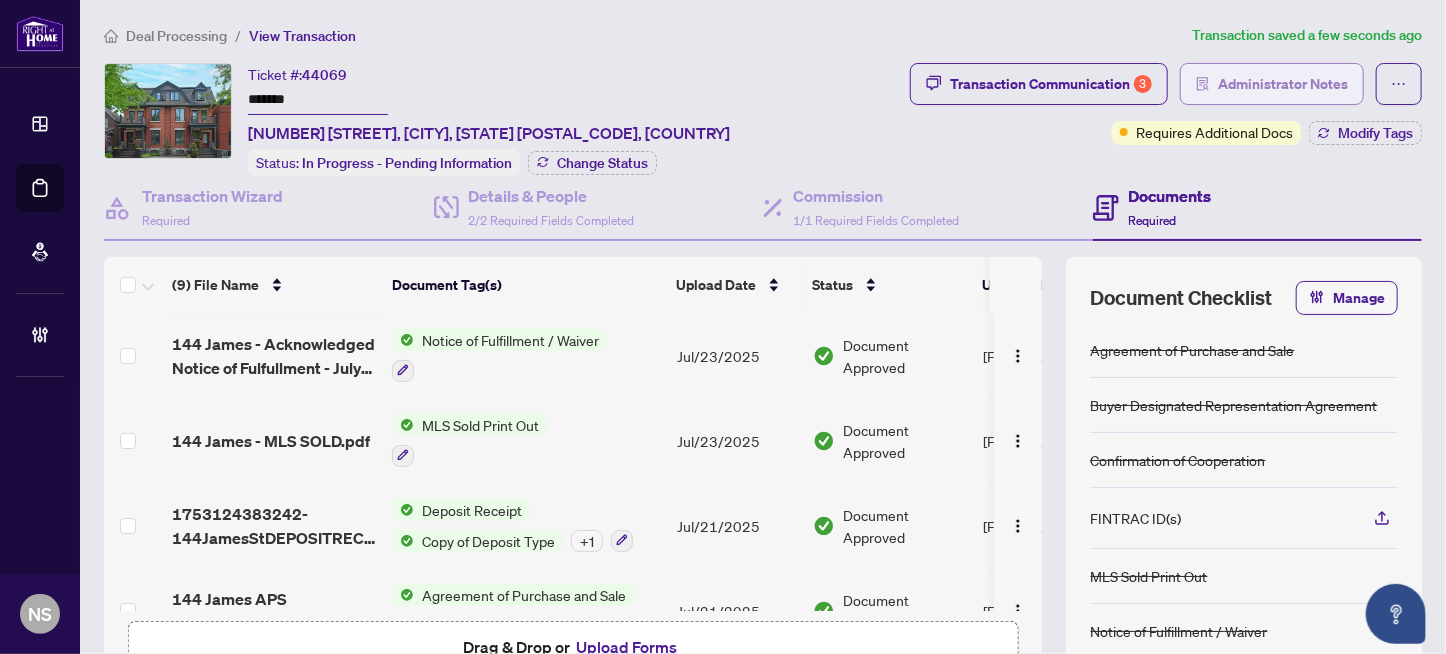 click on "Administrator Notes" at bounding box center (1283, 84) 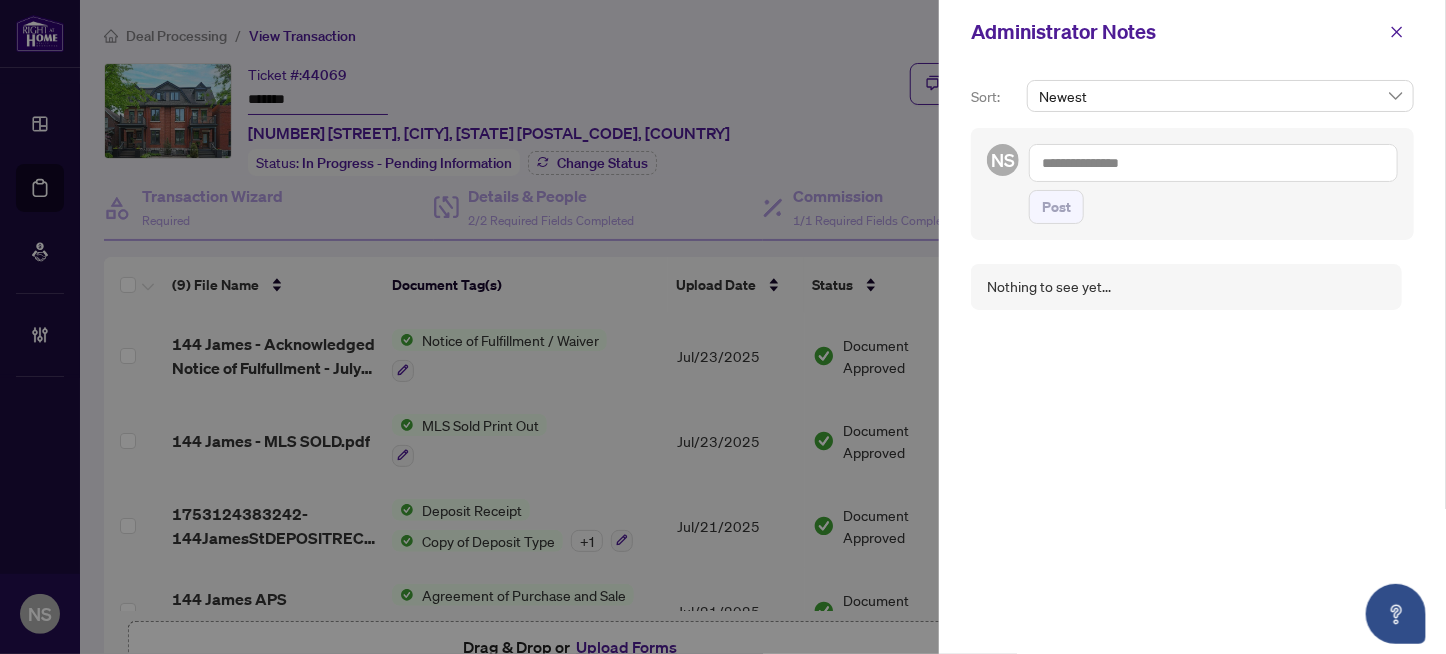 click at bounding box center [1213, 163] 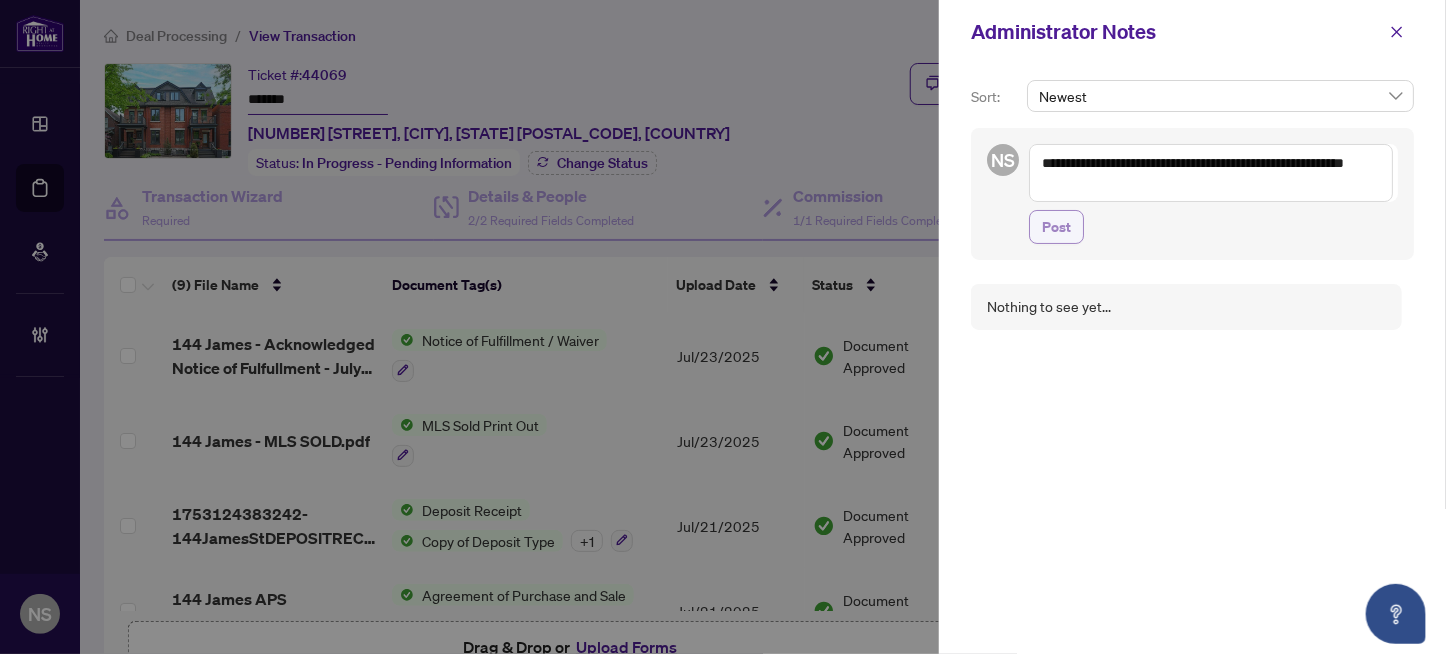 click on "Post" at bounding box center (1056, 227) 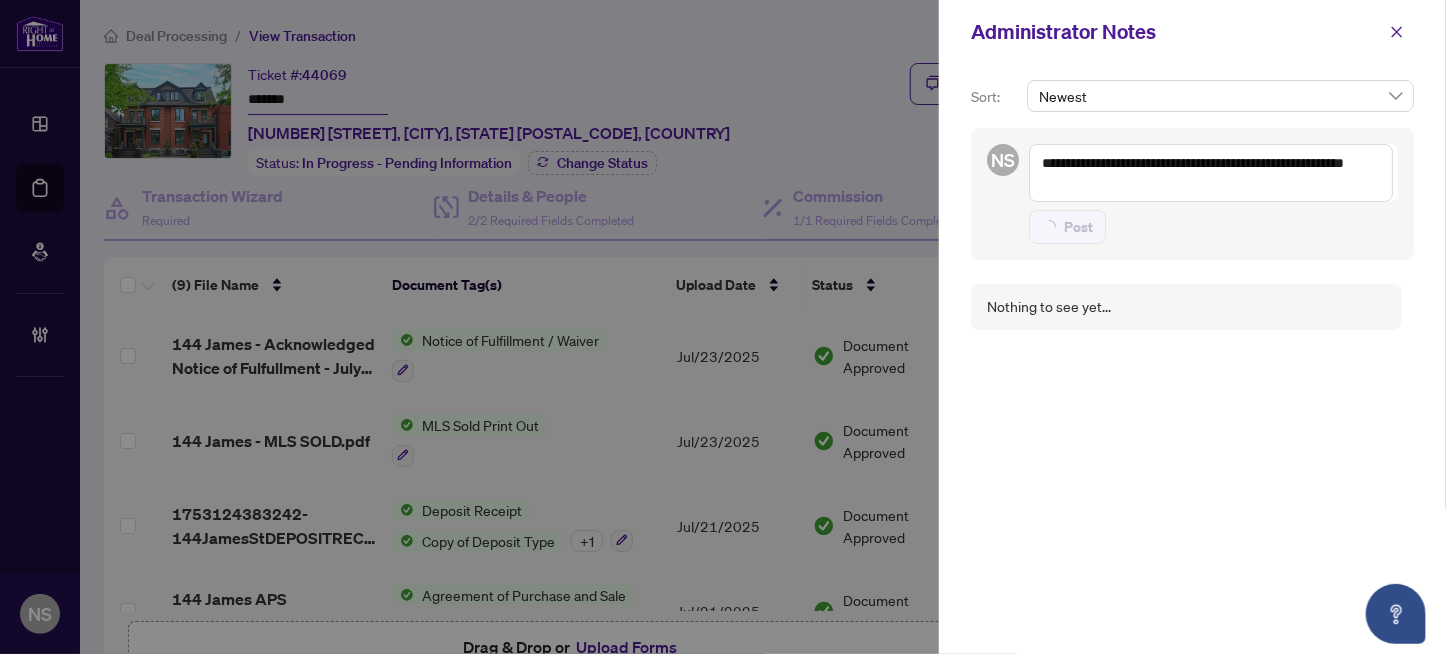 type 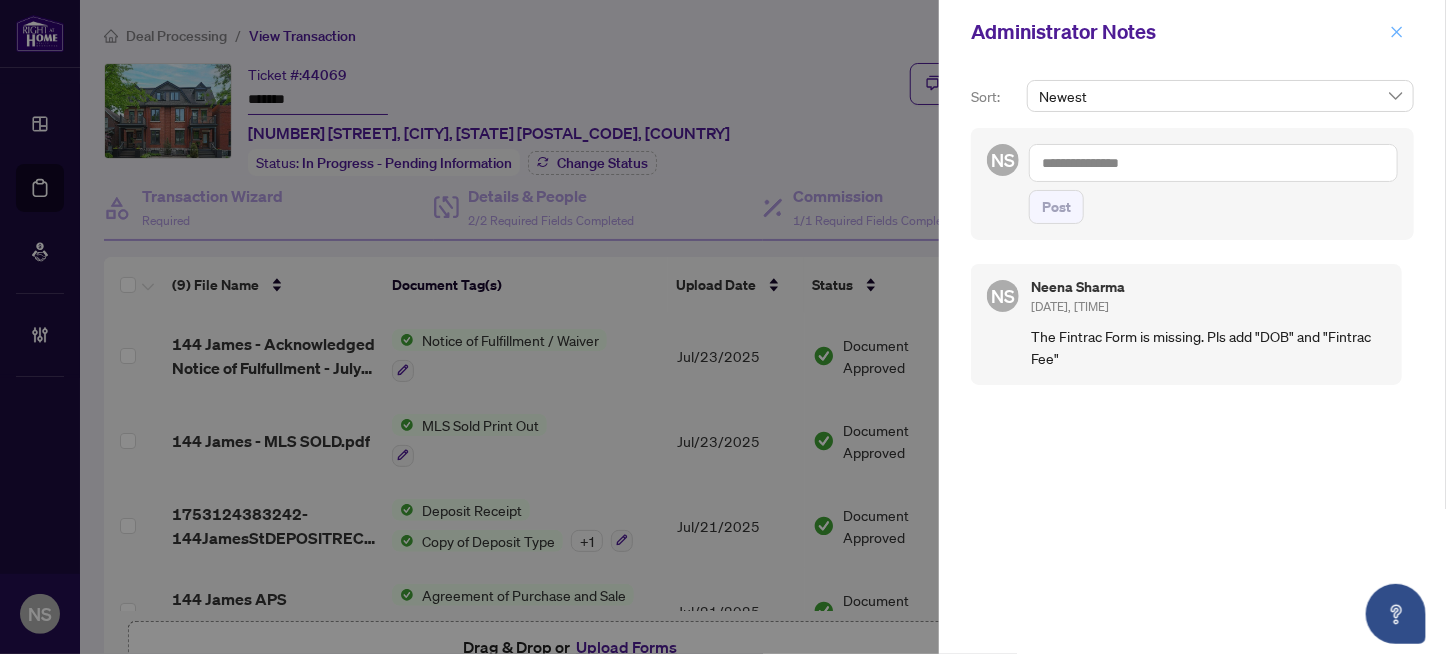 click 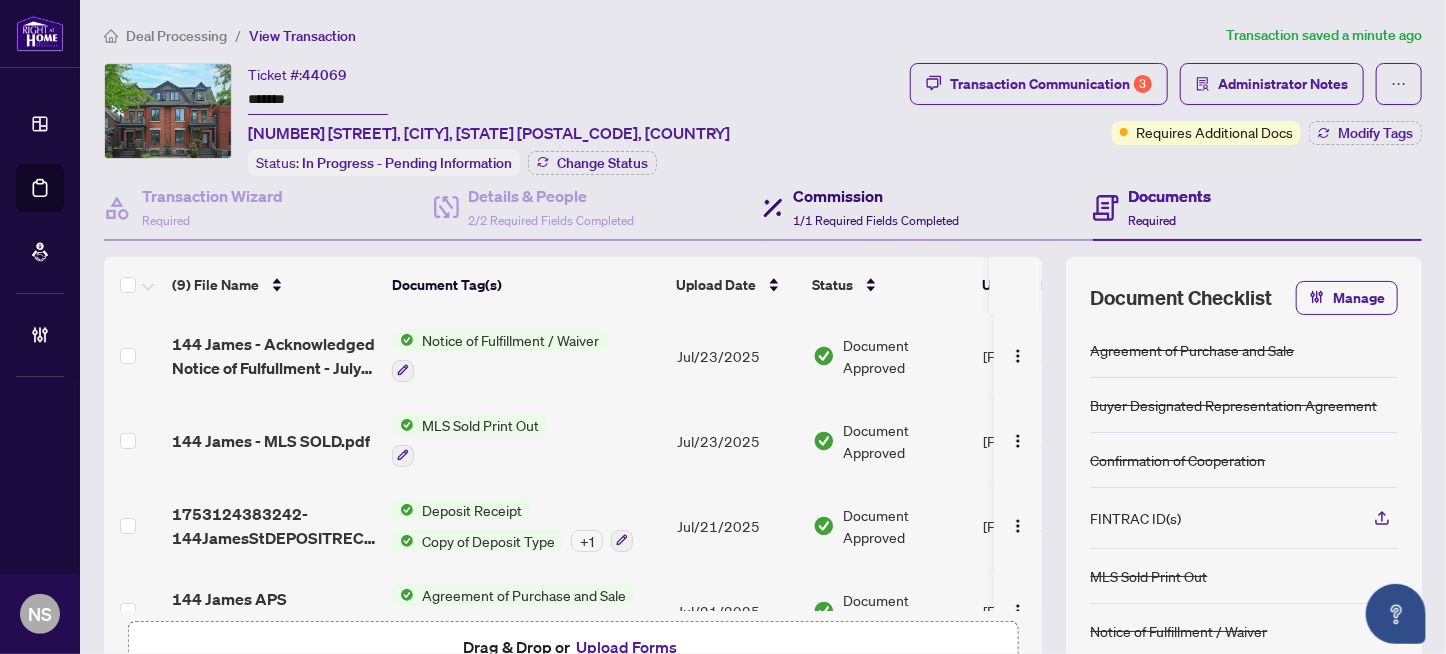 click on "Commission" at bounding box center (876, 196) 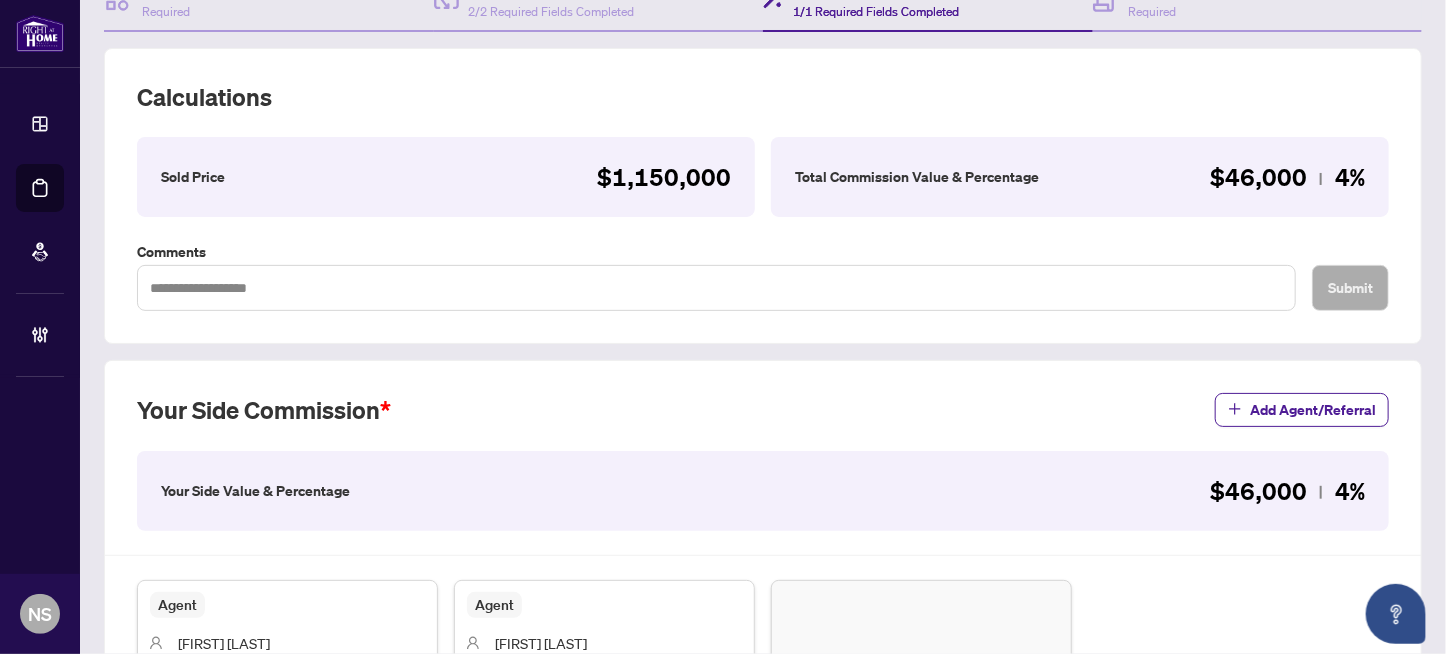 scroll, scrollTop: 0, scrollLeft: 0, axis: both 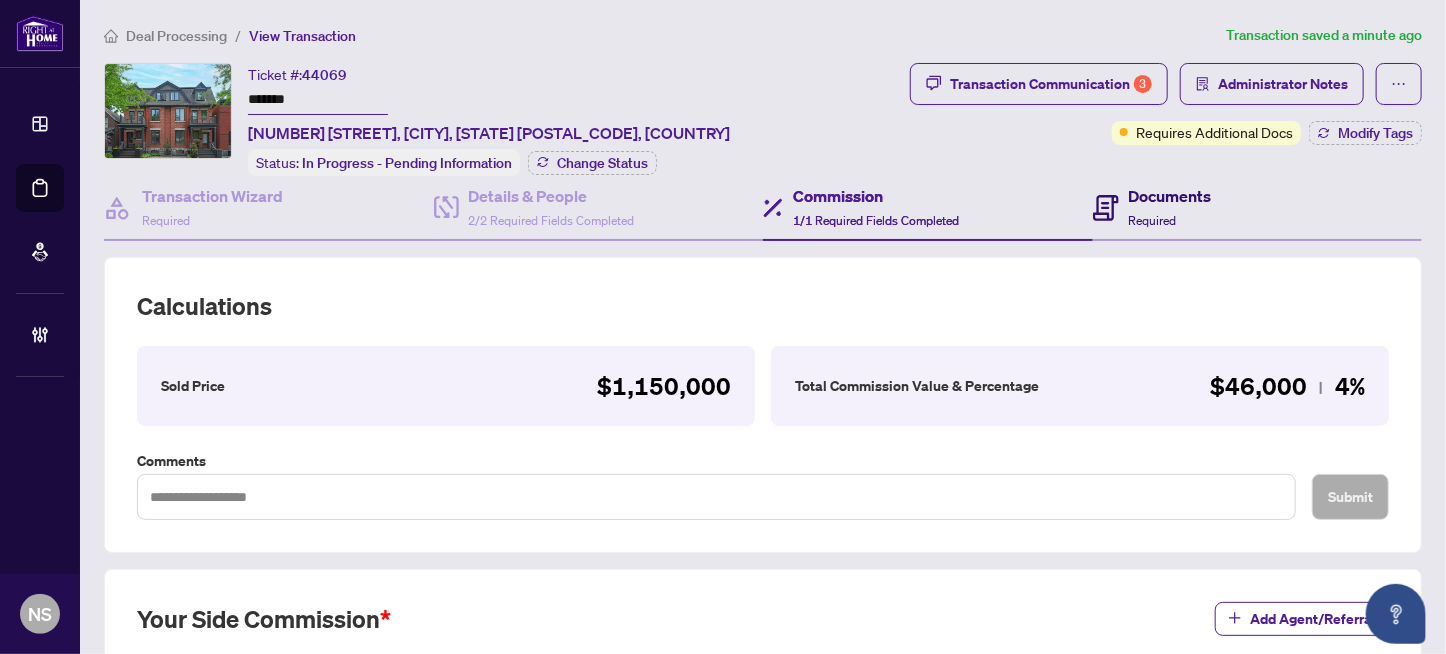 click on "Documents" at bounding box center [1170, 196] 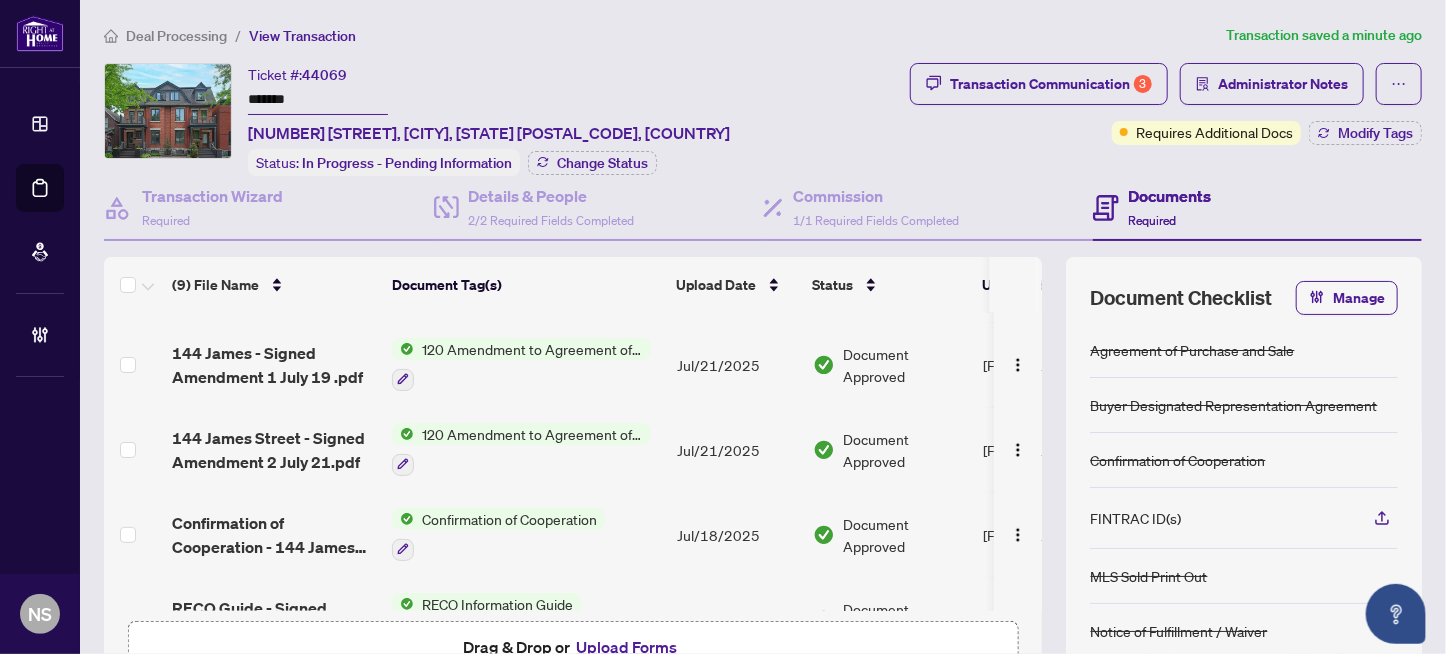 scroll, scrollTop: 464, scrollLeft: 0, axis: vertical 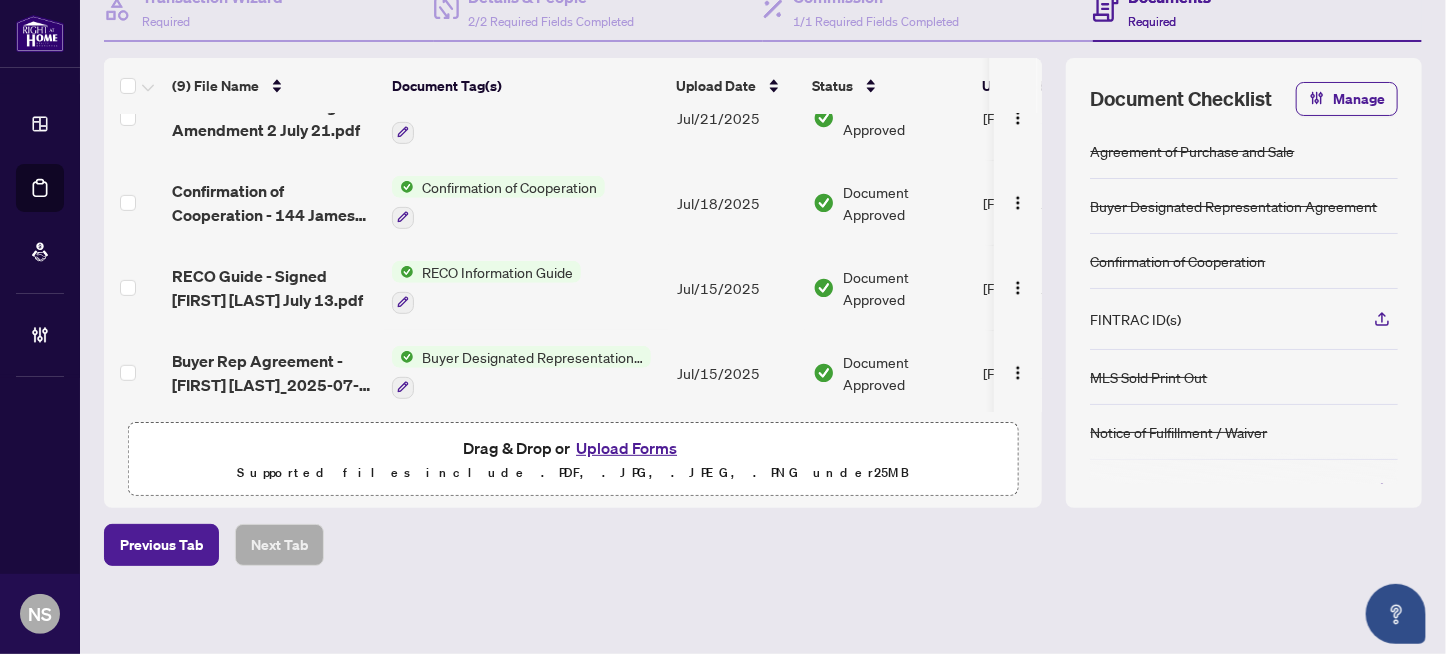 click on "Upload Forms" at bounding box center [626, 448] 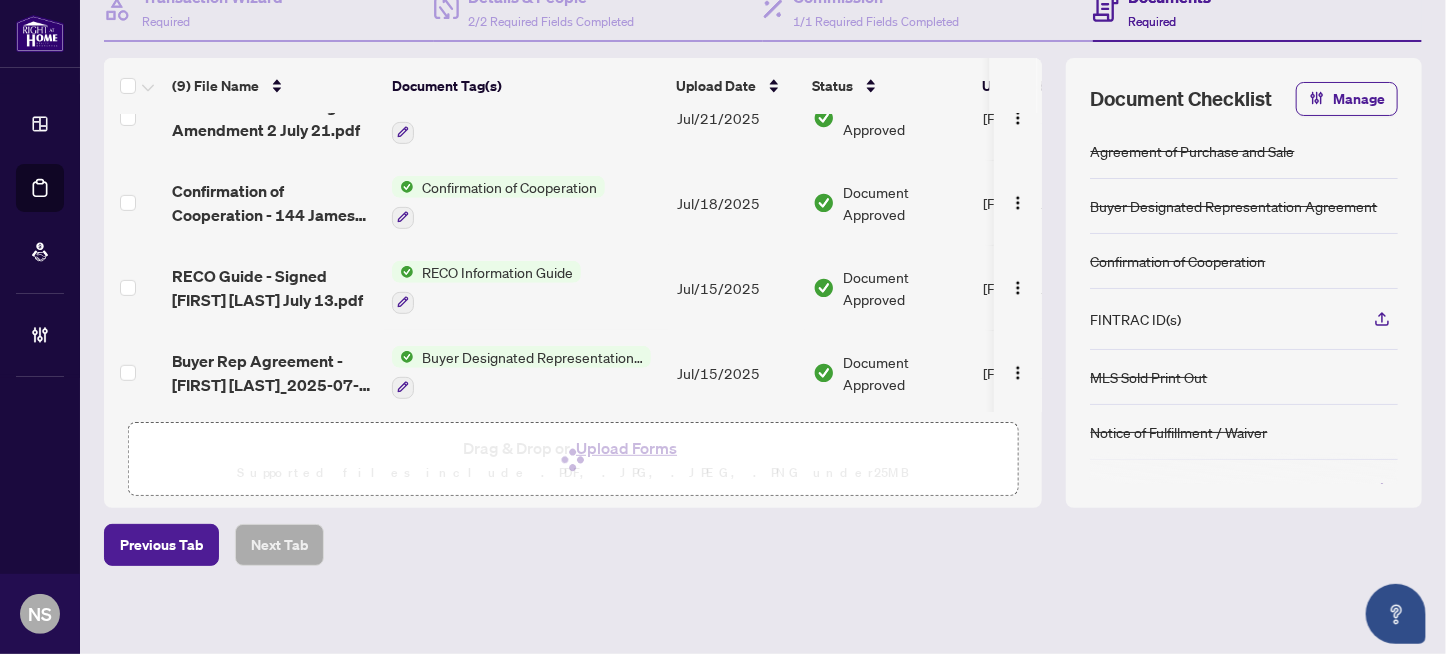 scroll, scrollTop: 0, scrollLeft: 0, axis: both 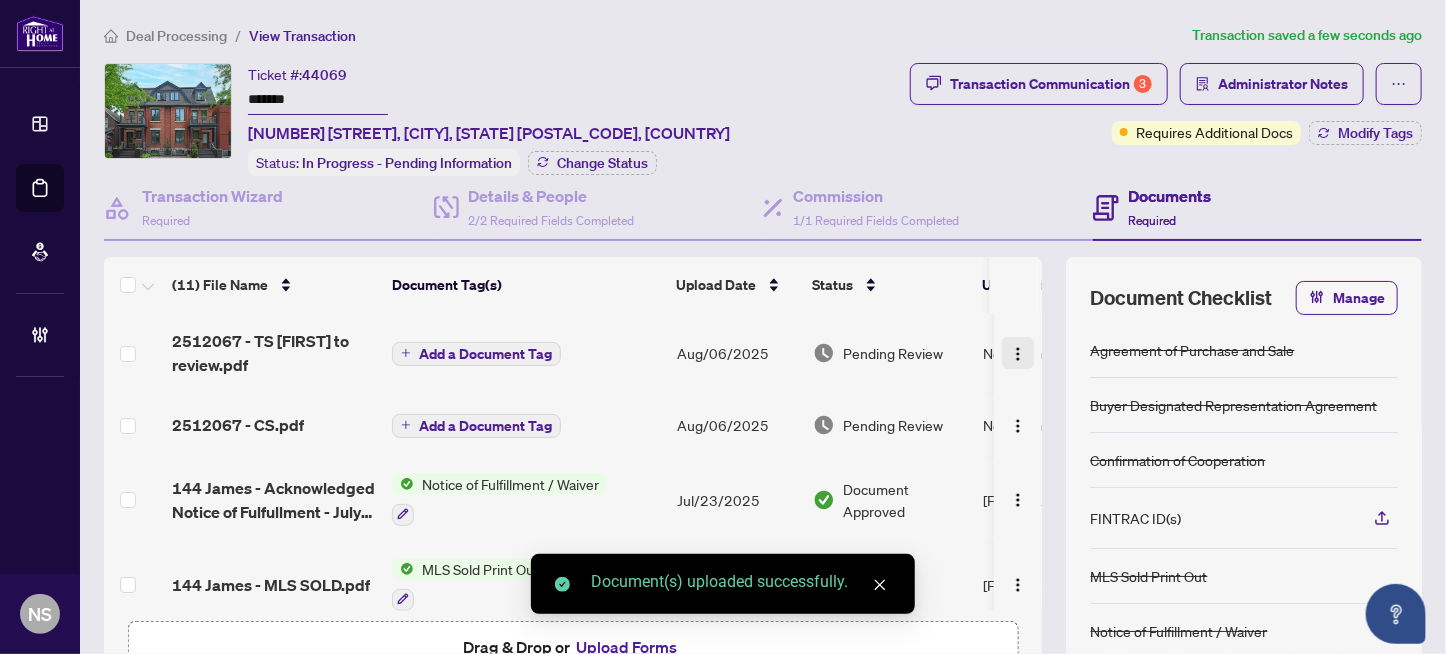 click at bounding box center (1018, 354) 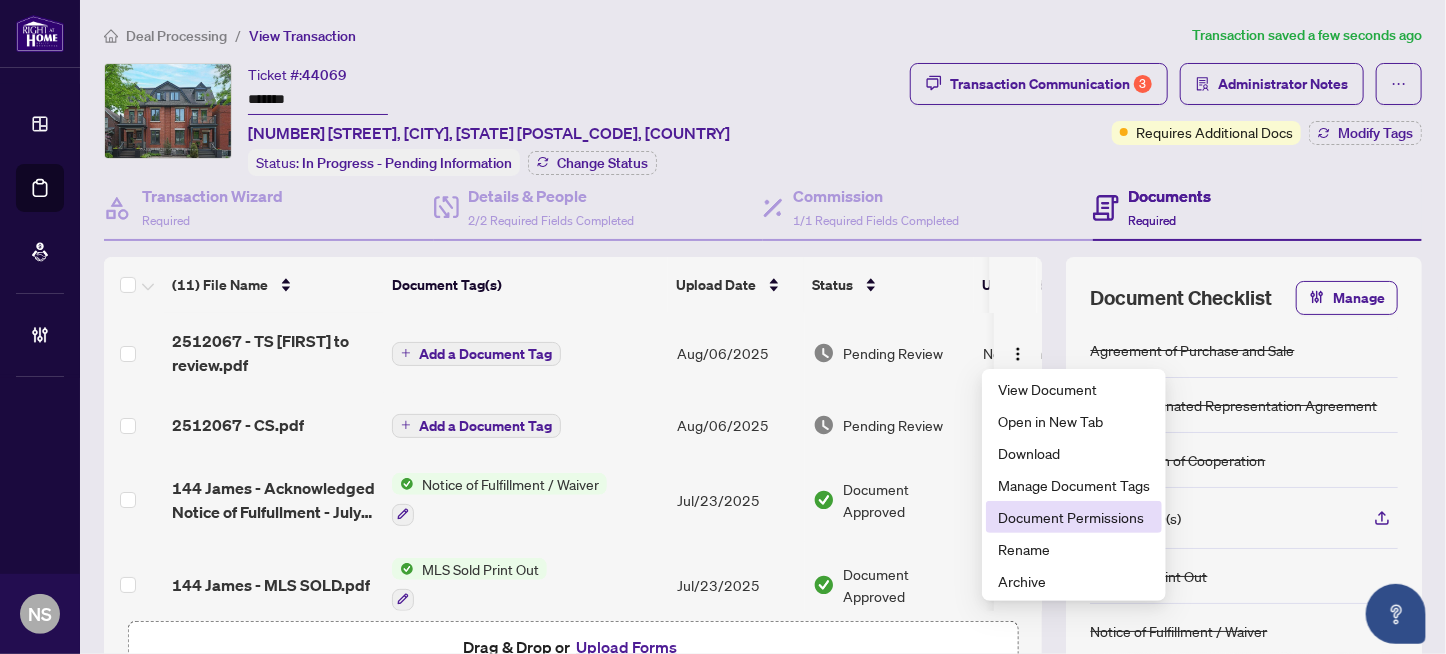 click on "Document Permissions" at bounding box center (1074, 517) 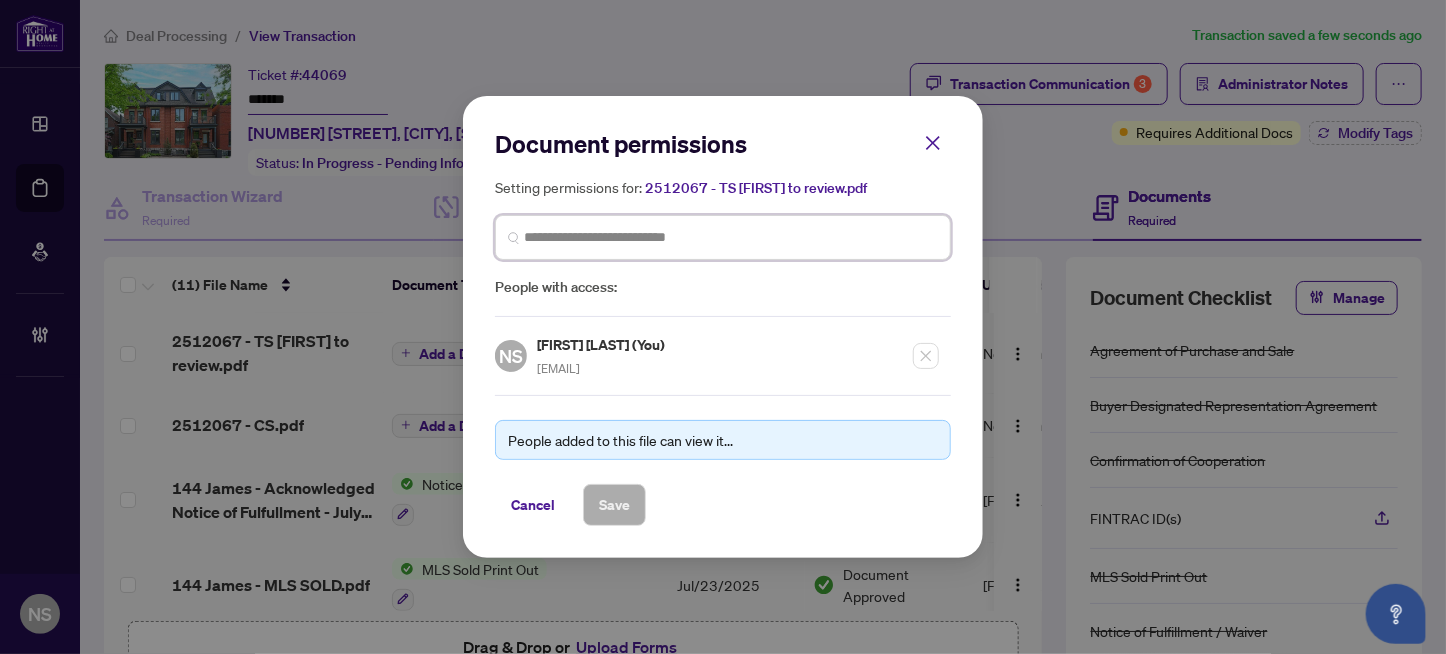 click at bounding box center (731, 237) 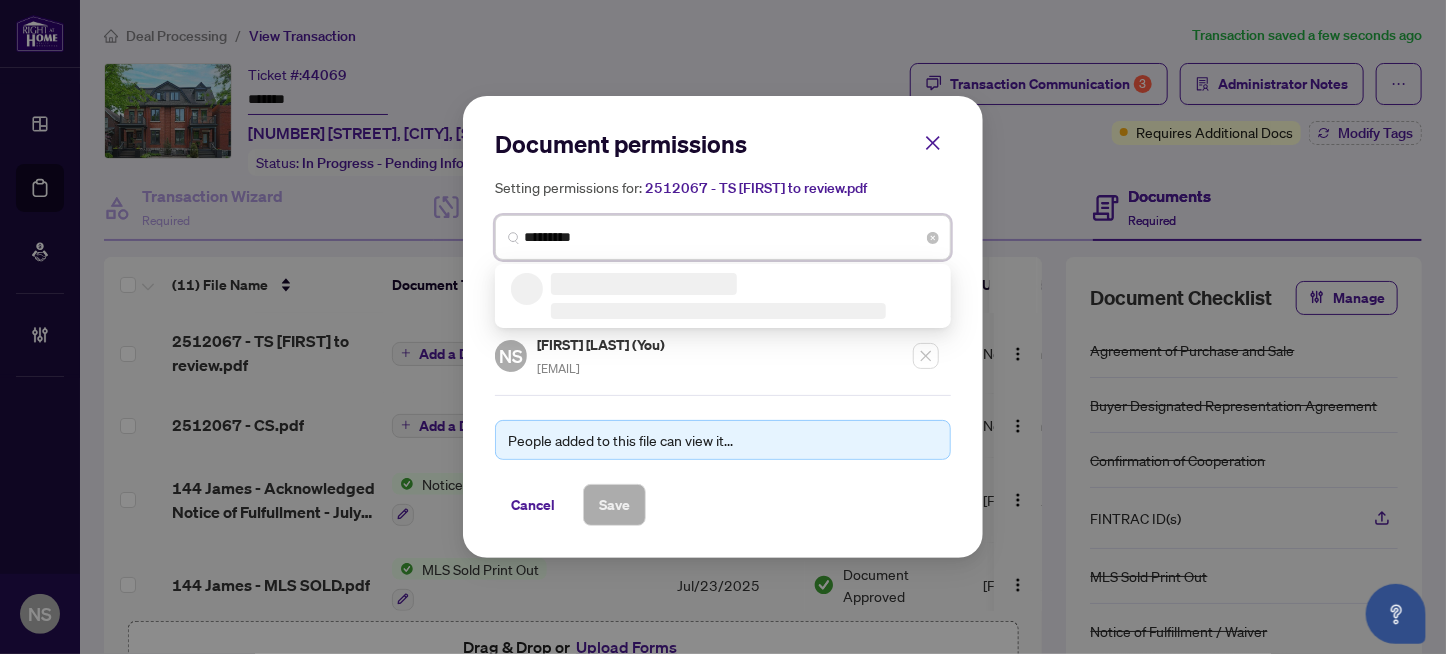 type on "**********" 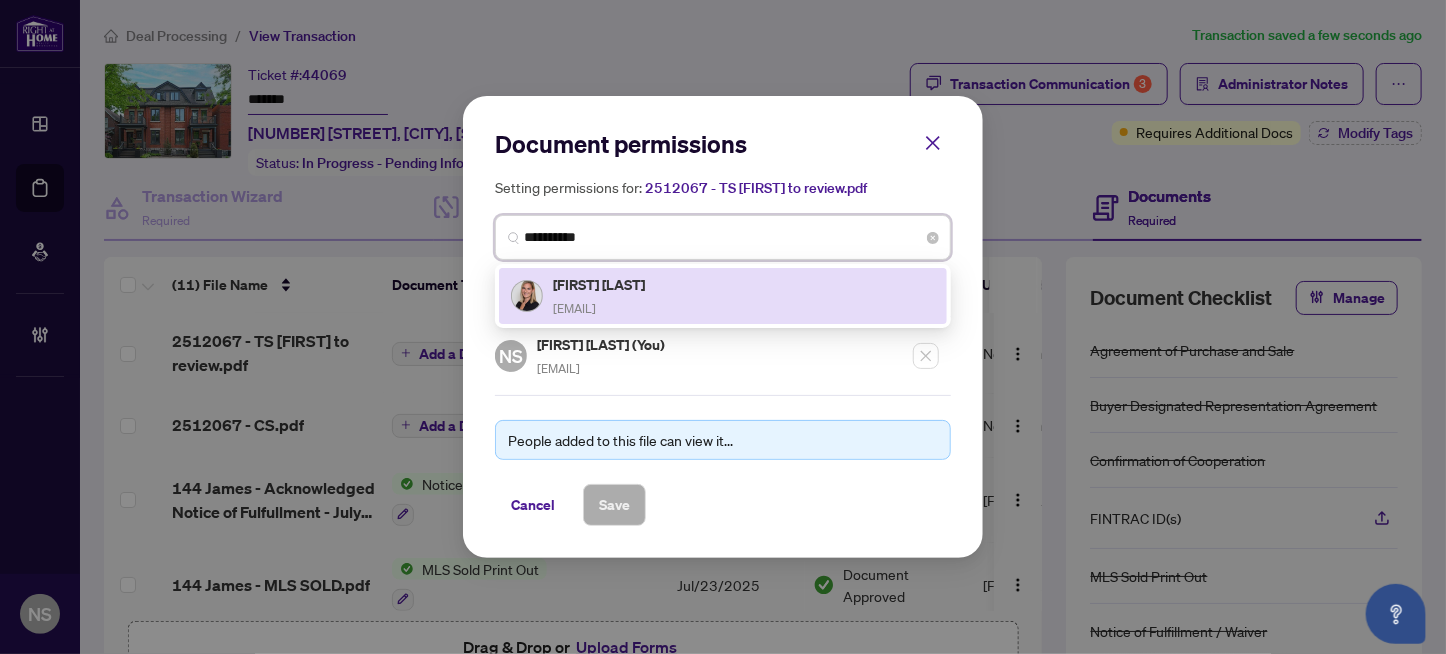 click on "Jessica Higgs   jessica@jessicahiggsrealestate.ca" at bounding box center [600, 296] 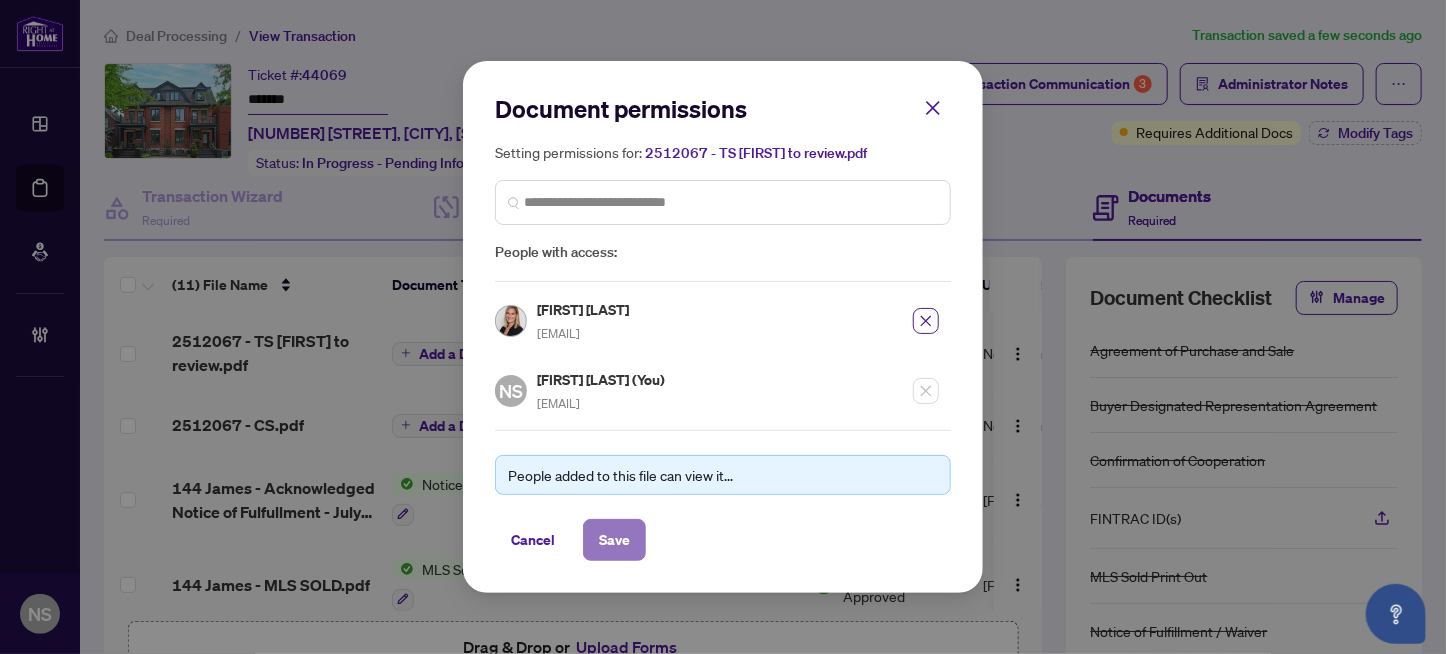 click on "Save" at bounding box center (614, 540) 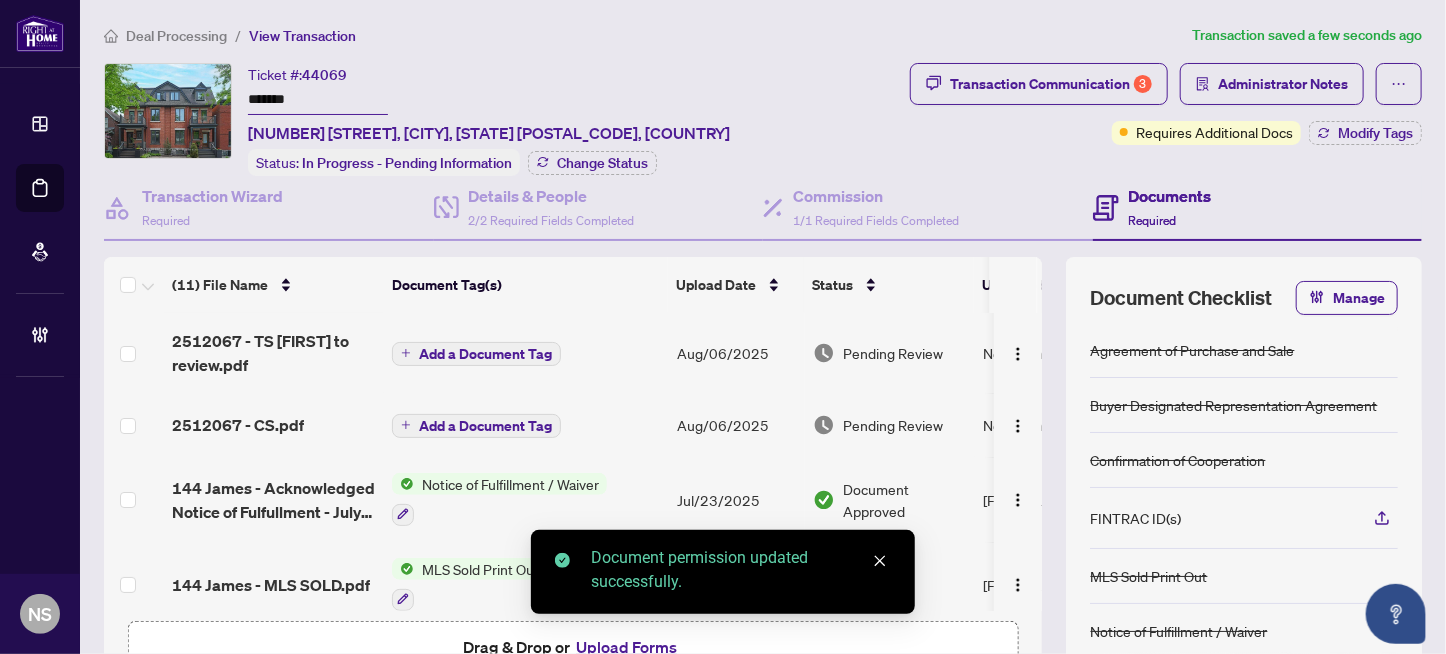 click on "Add a Document Tag" at bounding box center [485, 426] 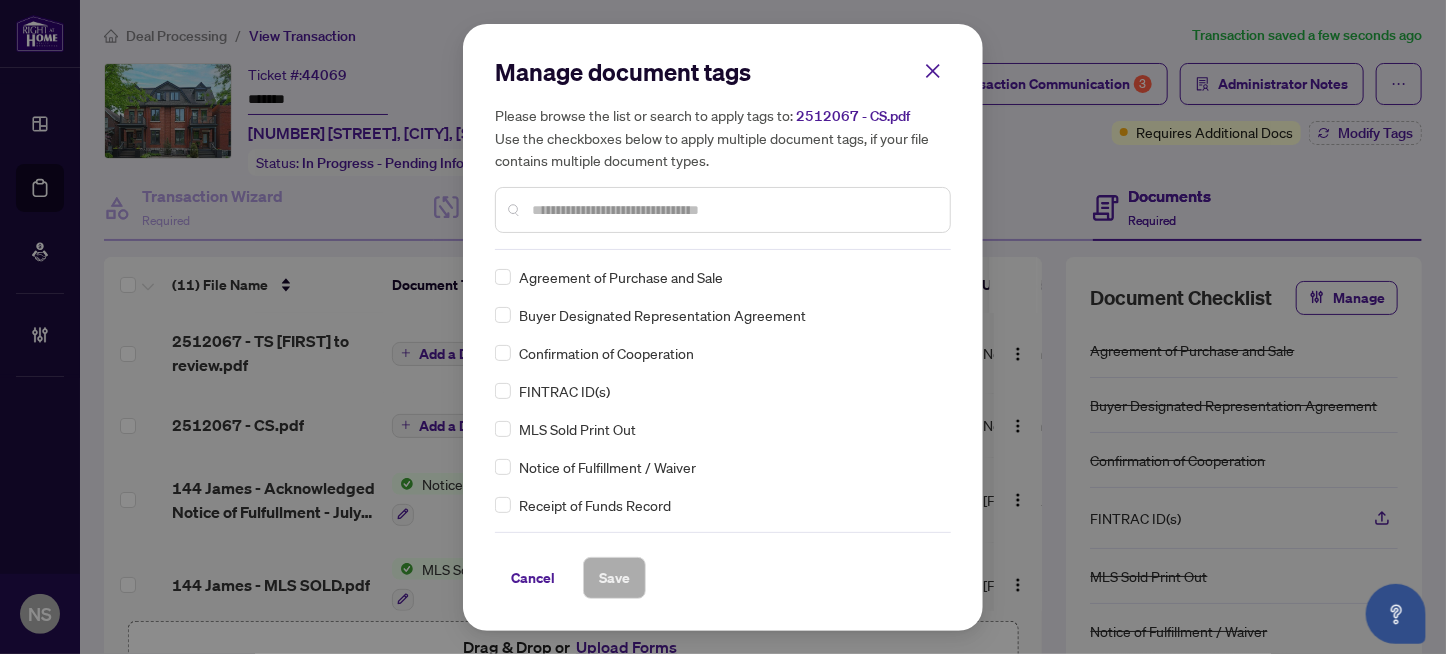 click at bounding box center [733, 210] 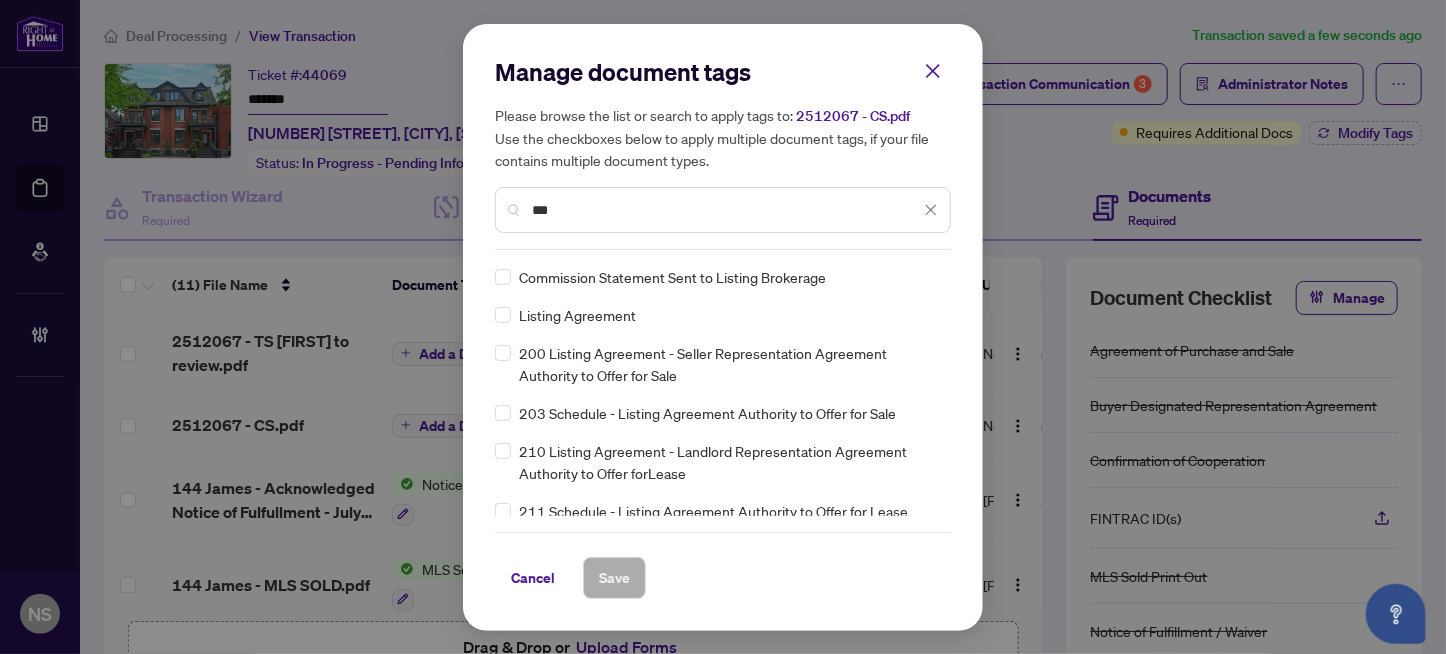 type on "***" 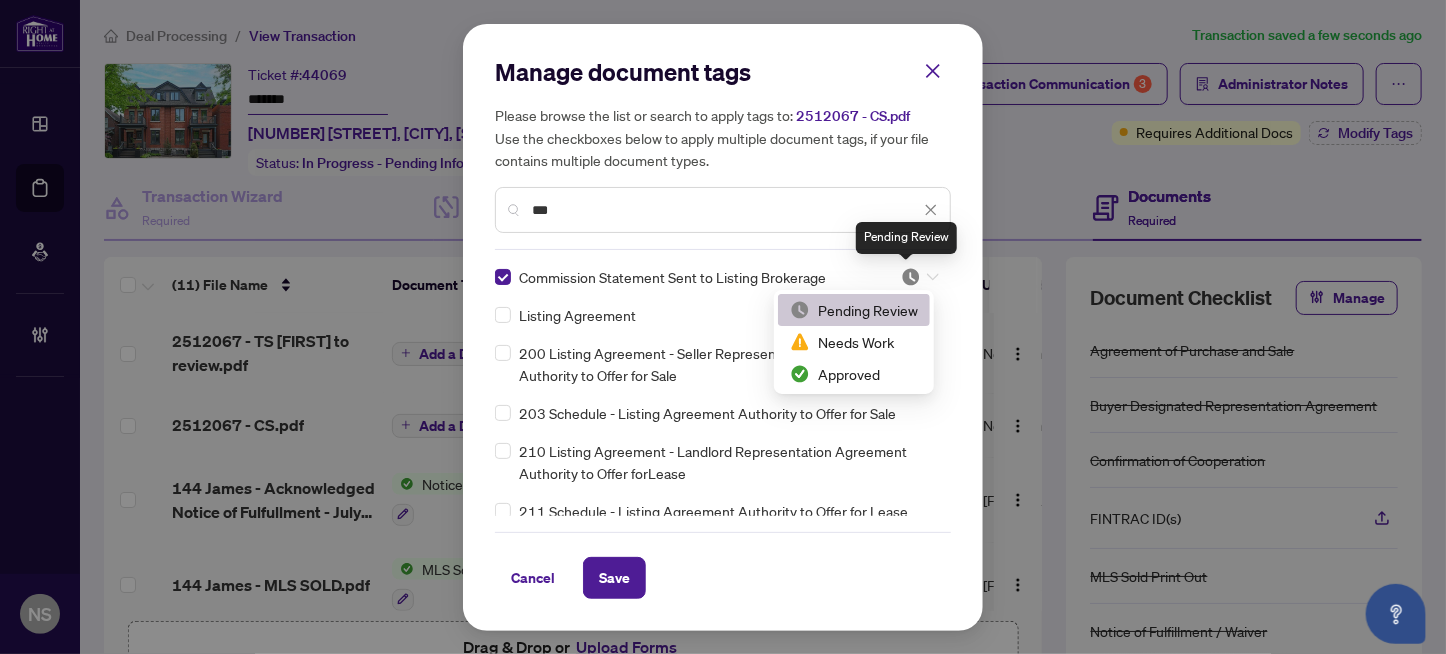 click at bounding box center (911, 277) 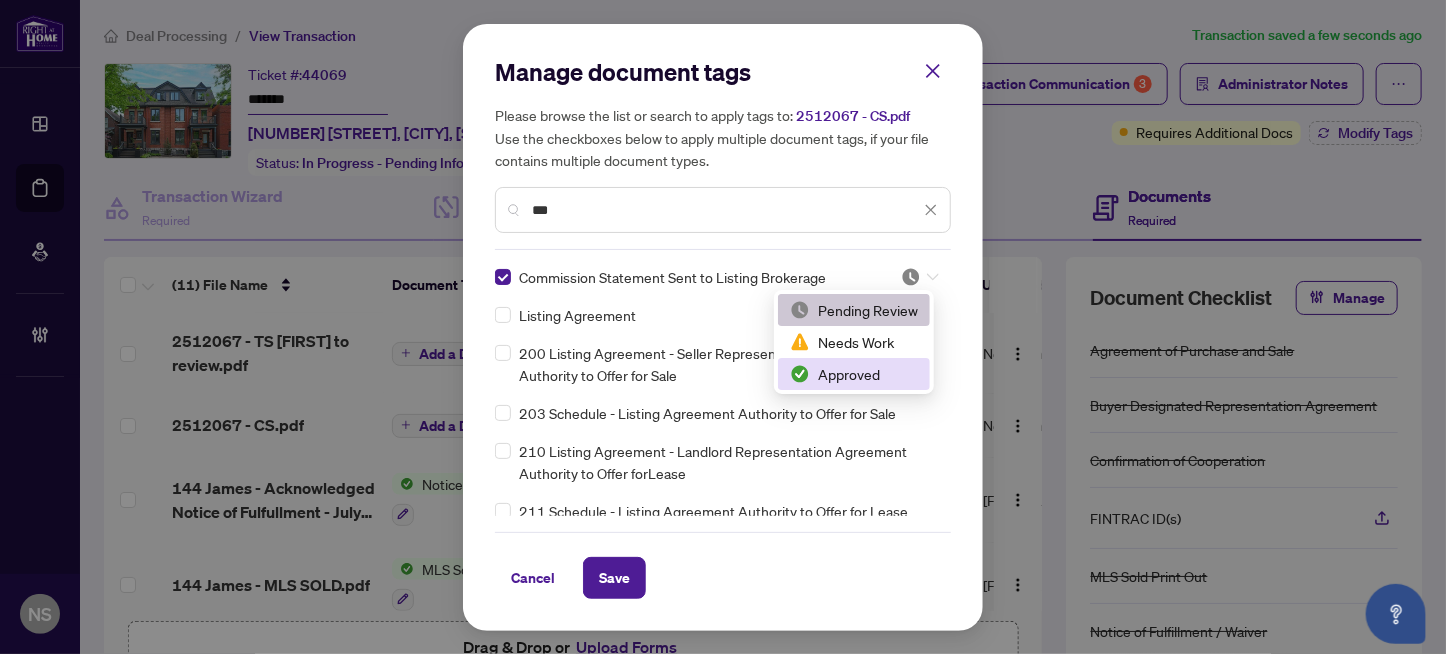 drag, startPoint x: 863, startPoint y: 367, endPoint x: 765, endPoint y: 506, distance: 170.07352 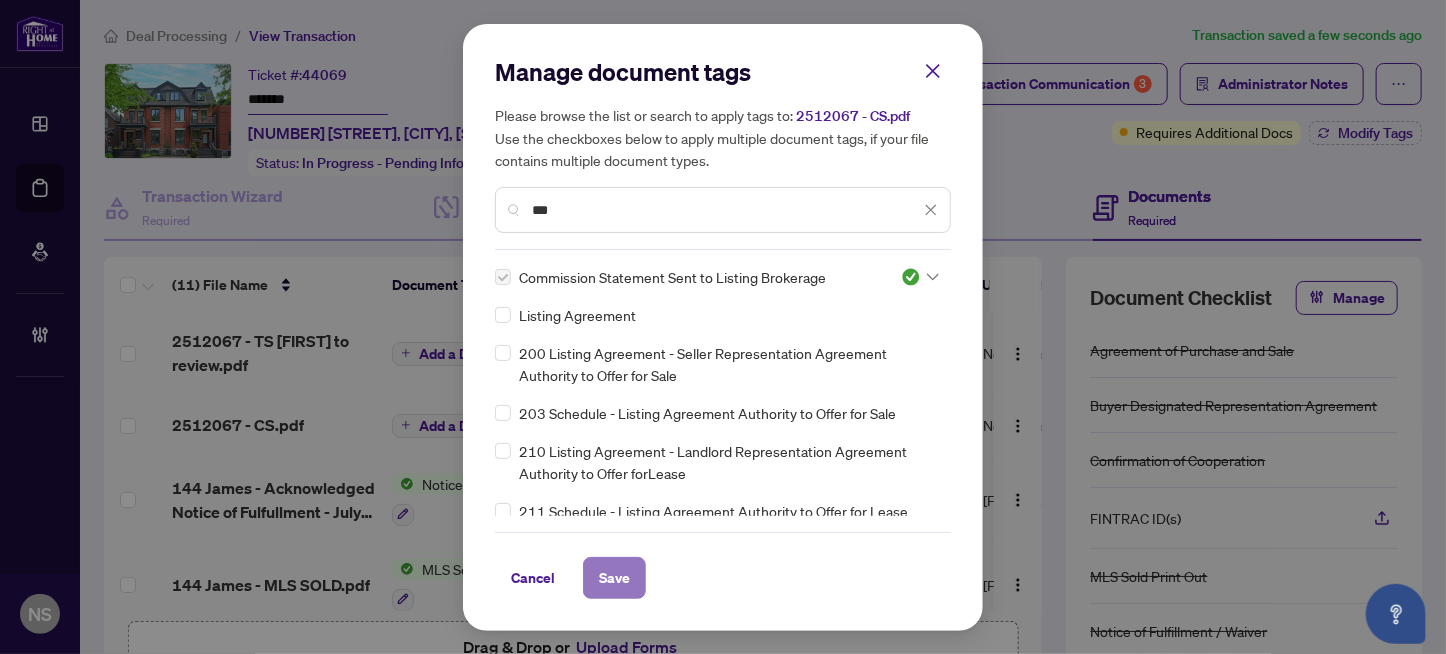 click on "Save" at bounding box center (614, 578) 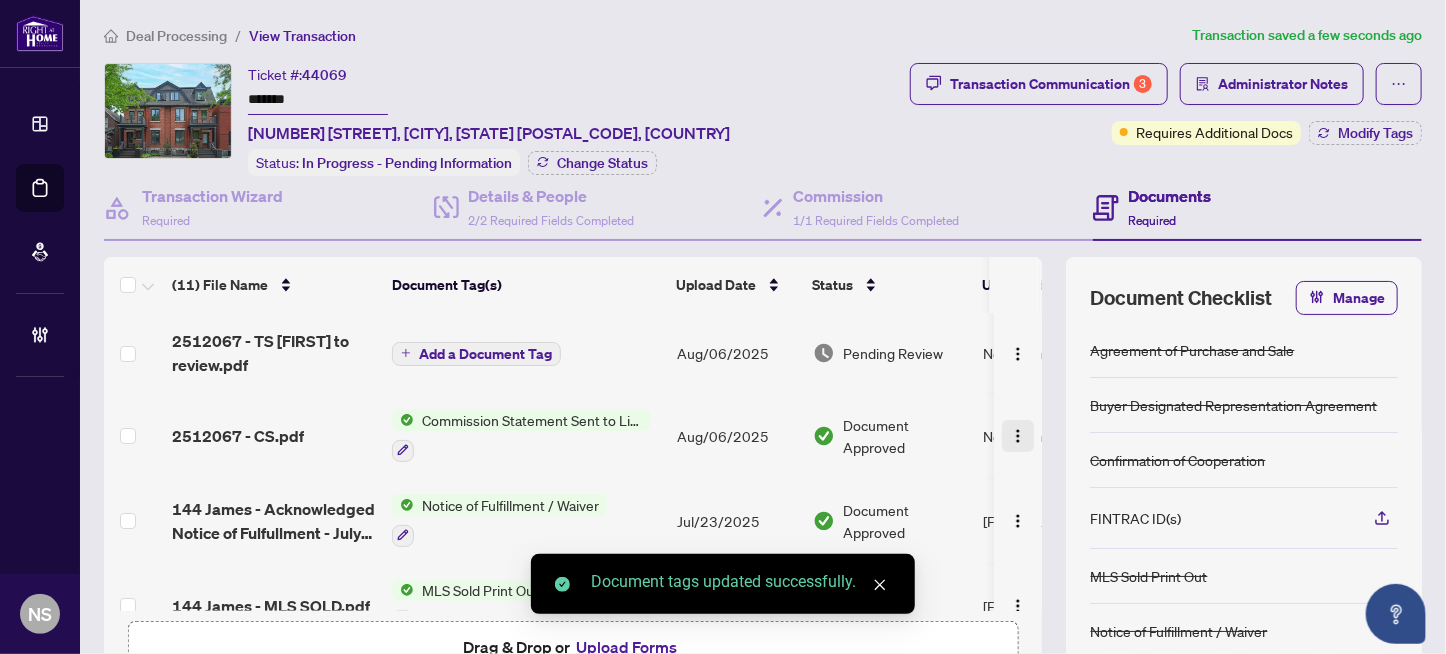 click at bounding box center (1018, 436) 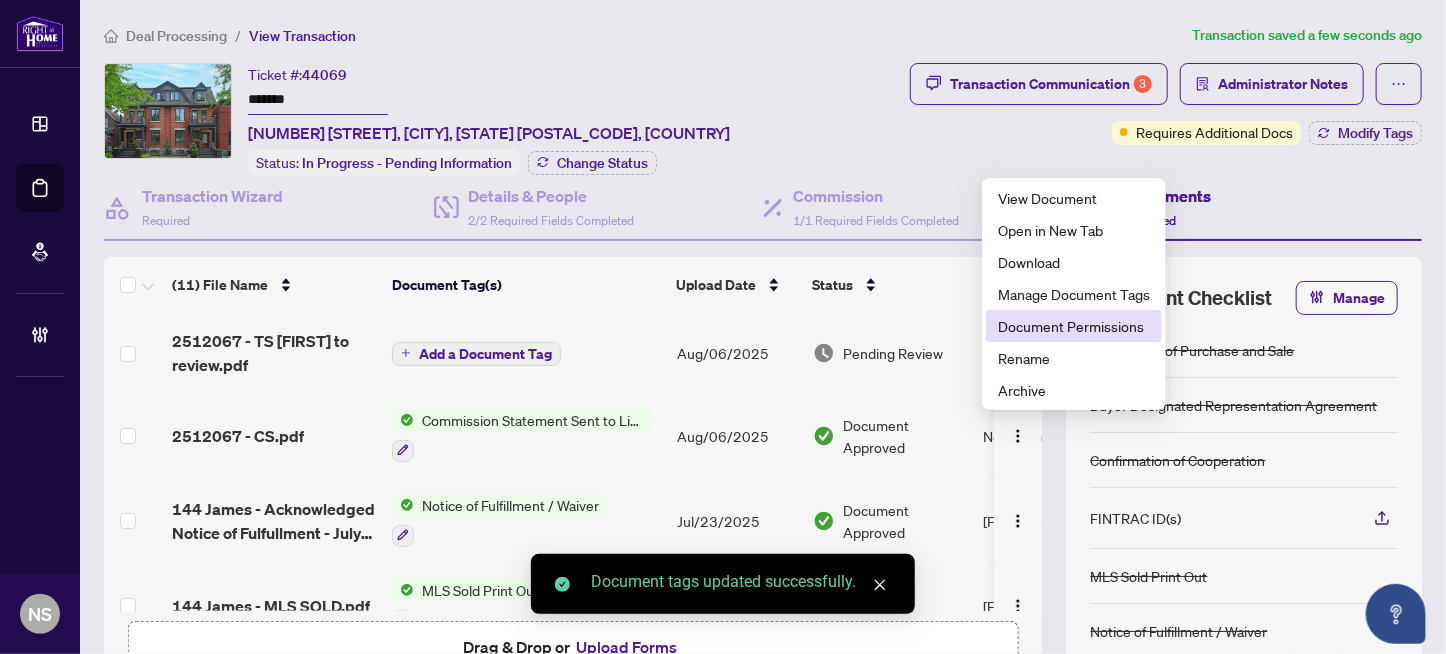 click on "Document Permissions" at bounding box center [1074, 326] 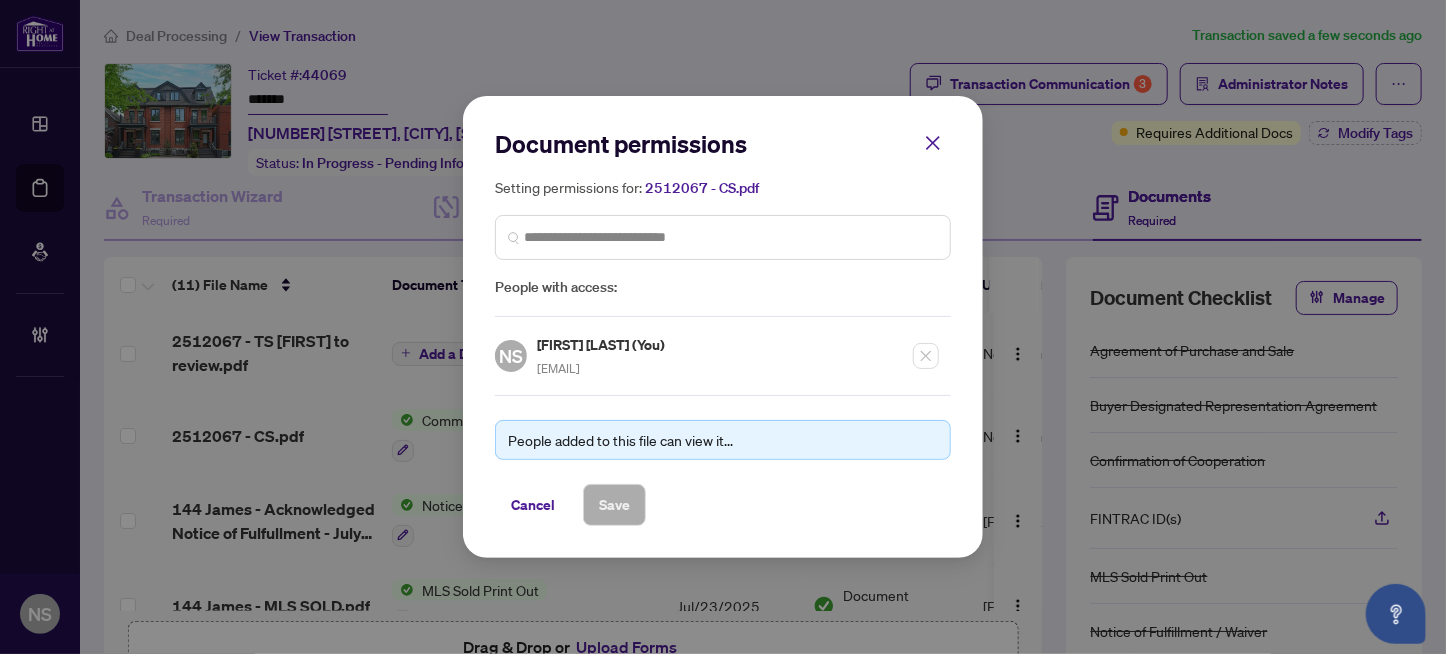 click at bounding box center (723, 237) 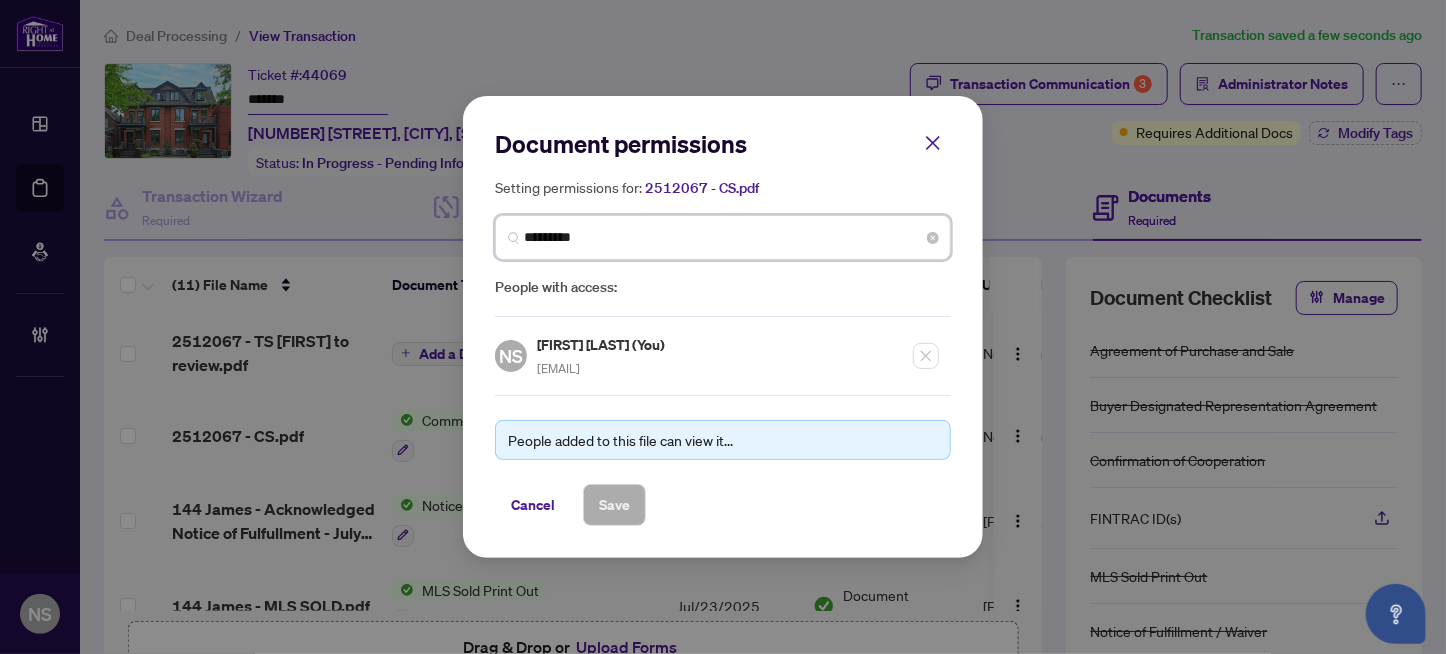 type on "**********" 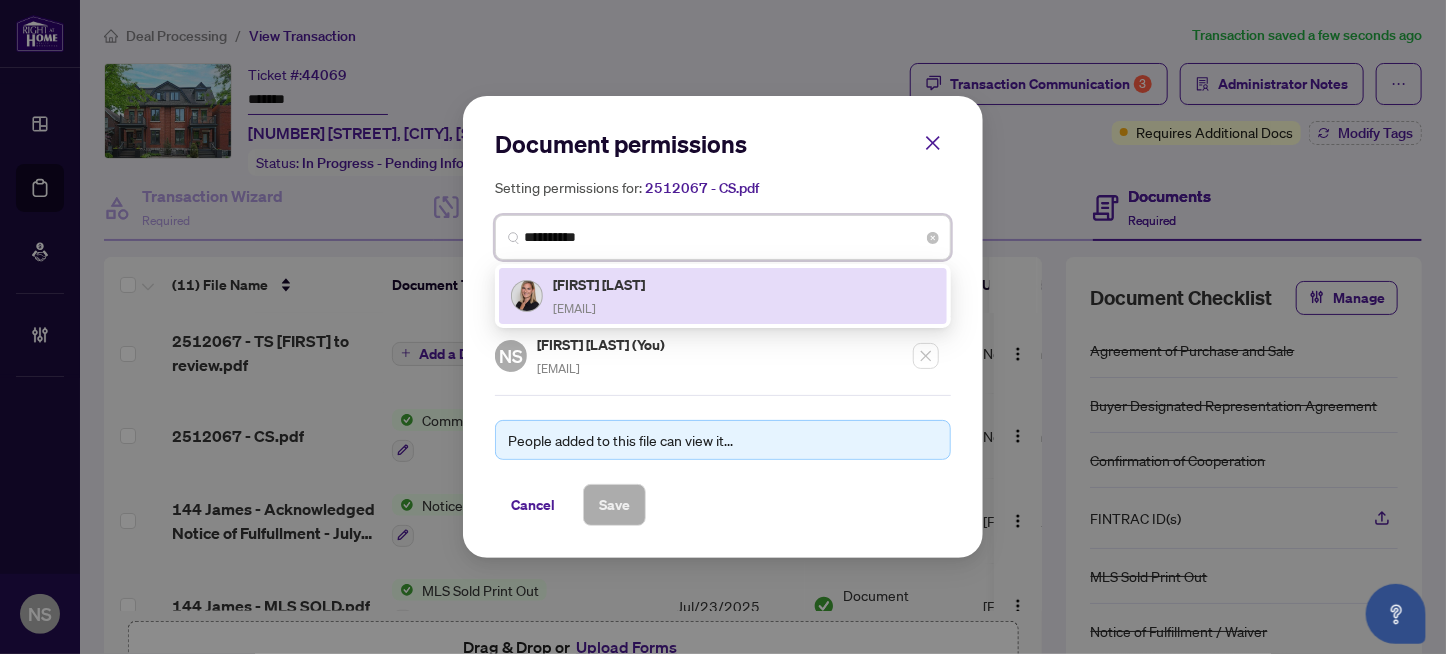 click on "jessica@jessicahiggsrealestate.ca" at bounding box center (574, 308) 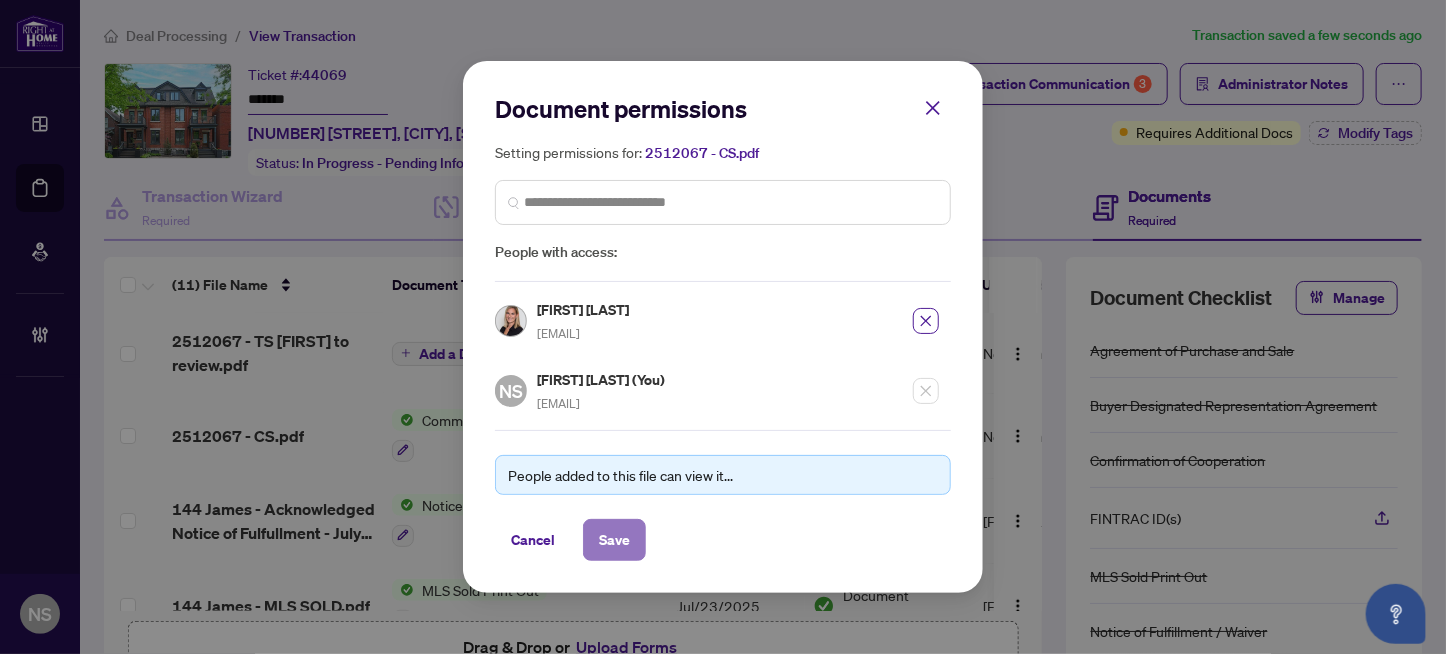 click on "Save" at bounding box center [614, 540] 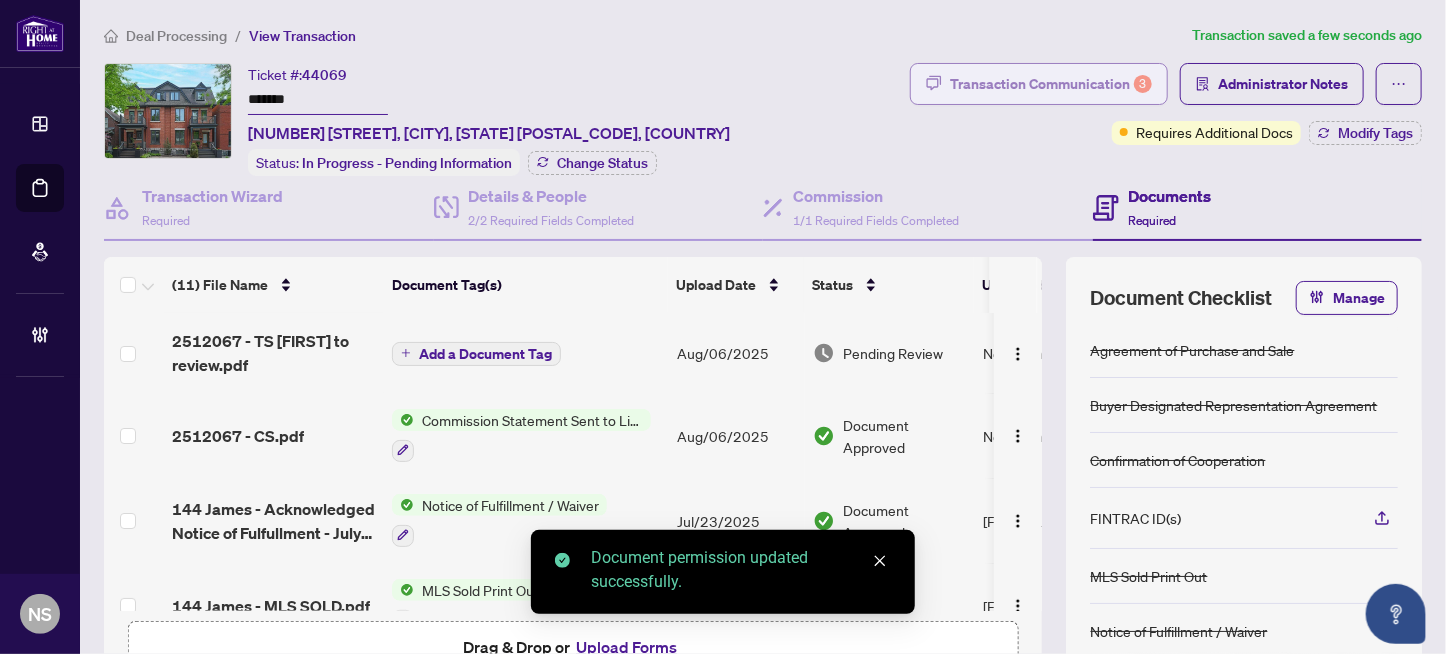 click on "Transaction Communication 3" at bounding box center [1051, 84] 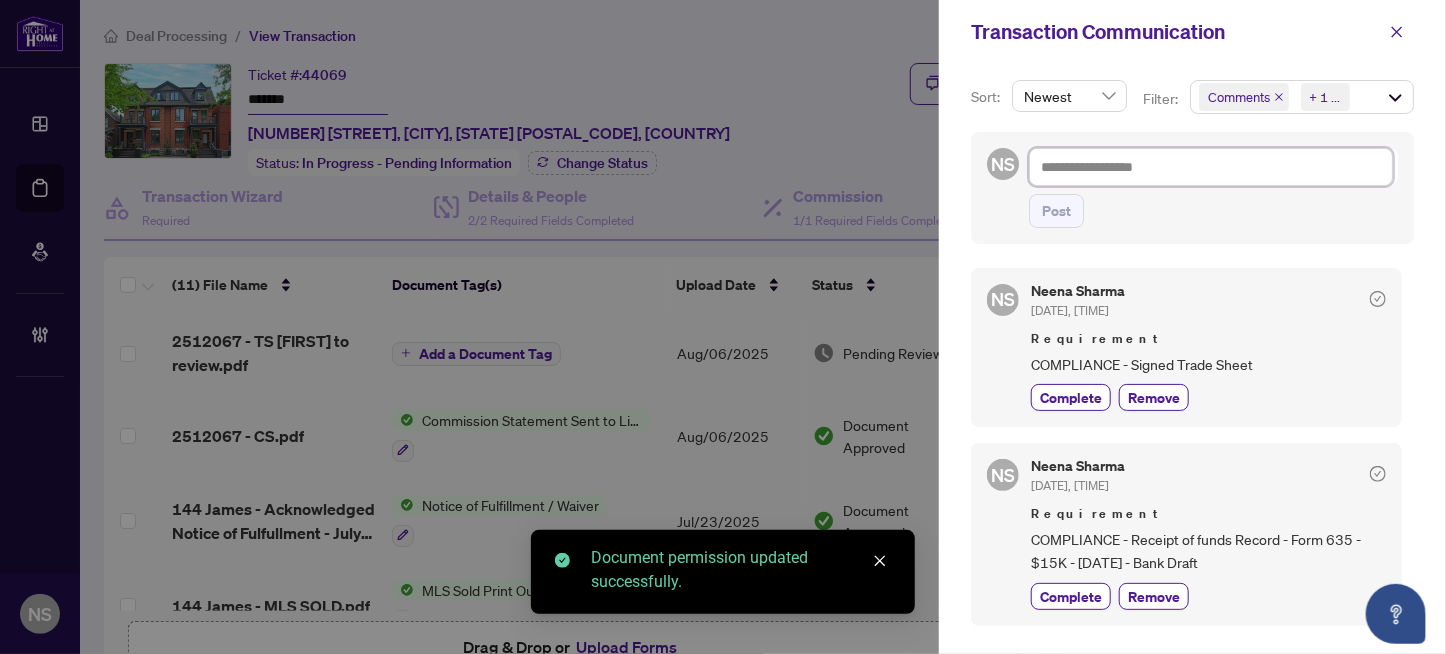 click at bounding box center [1211, 167] 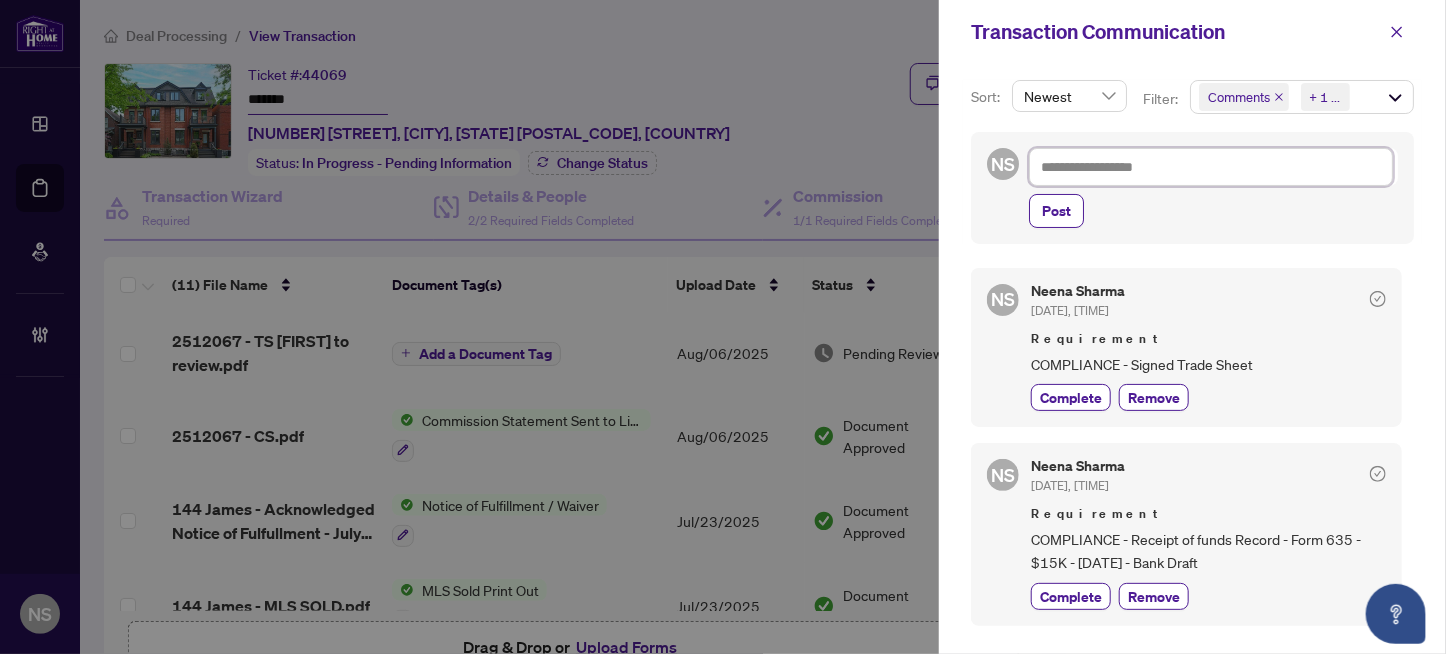 type on "*" 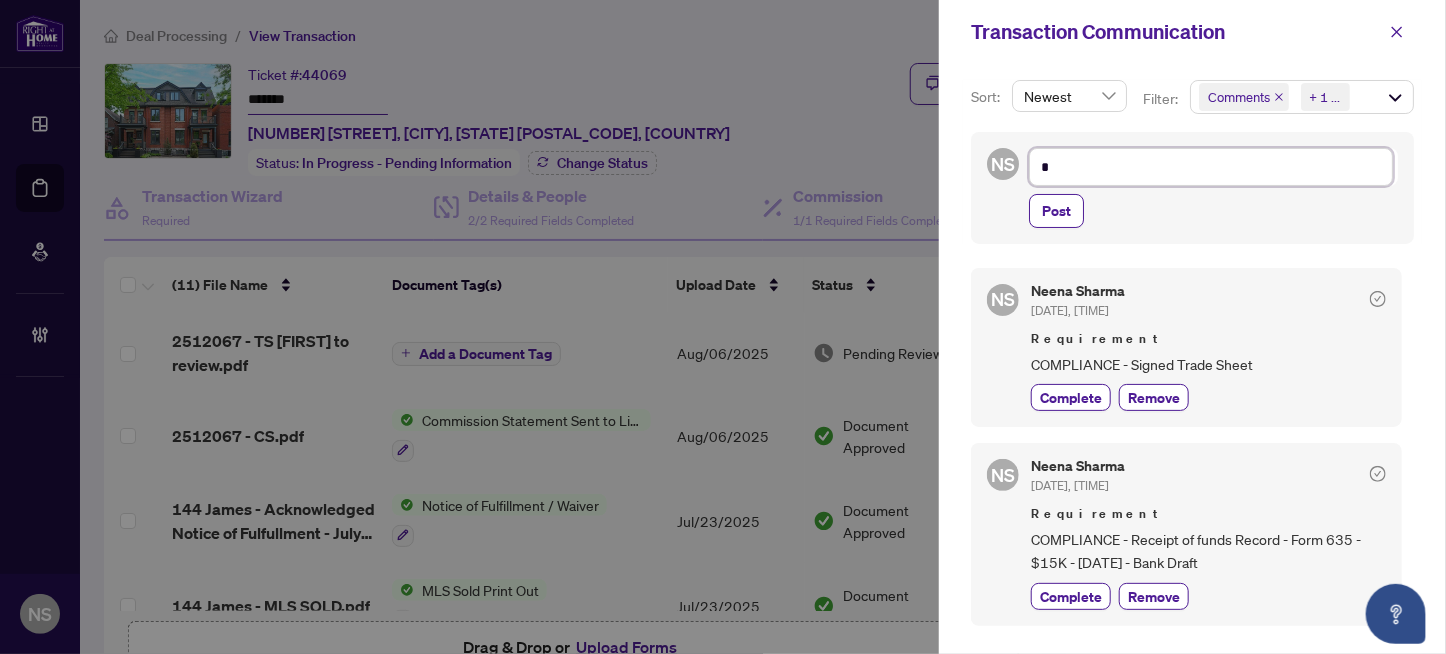 type on "**" 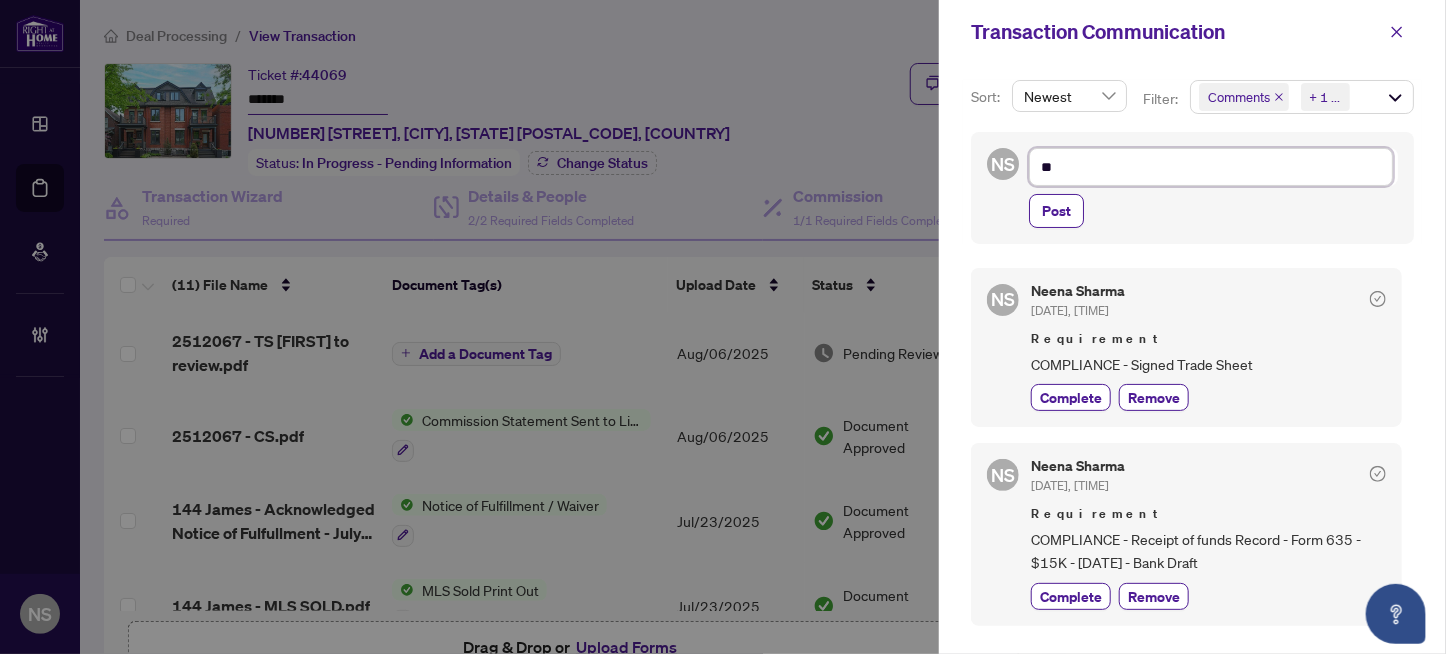 type on "**" 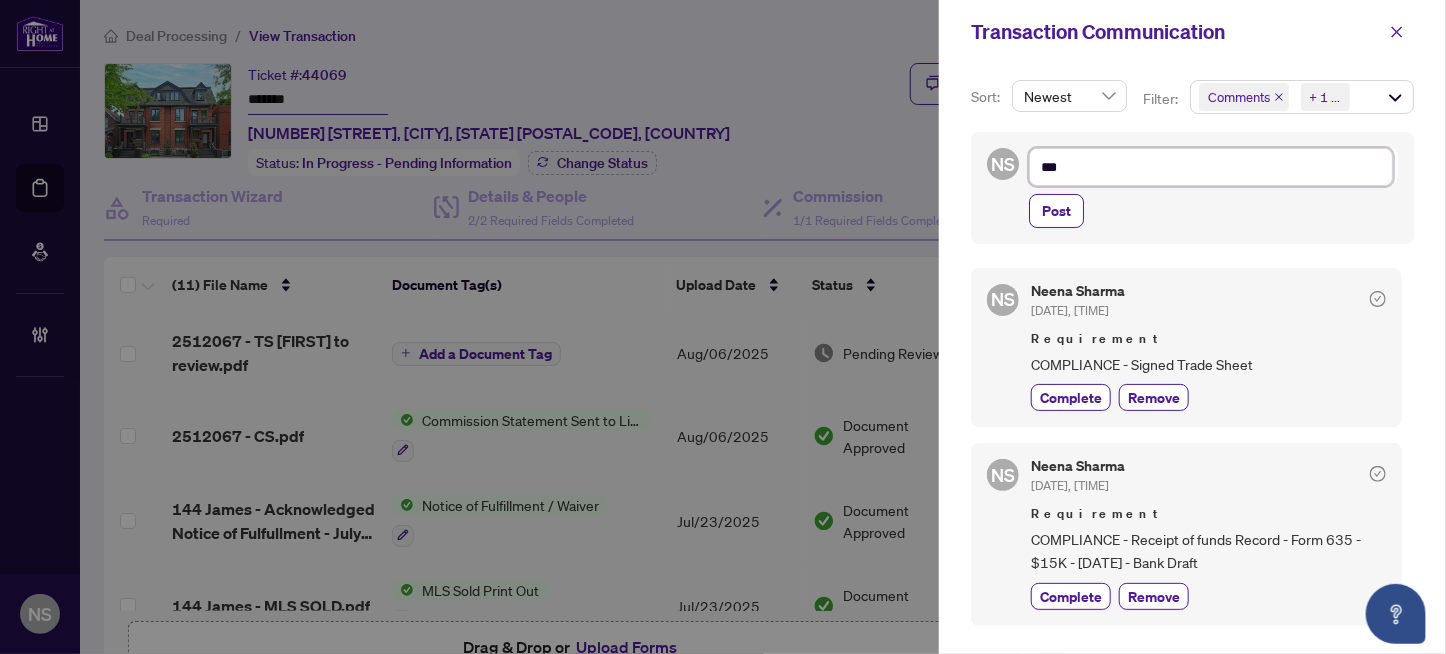 type on "****" 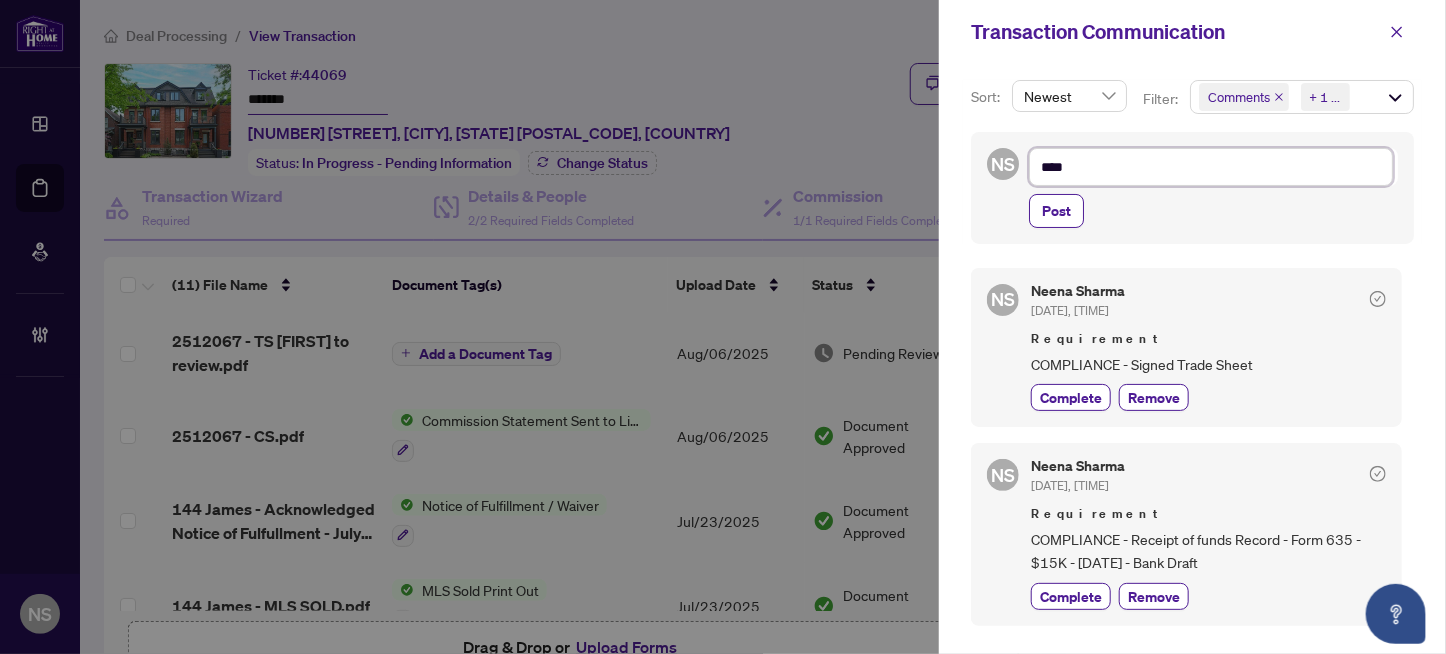 type on "*****" 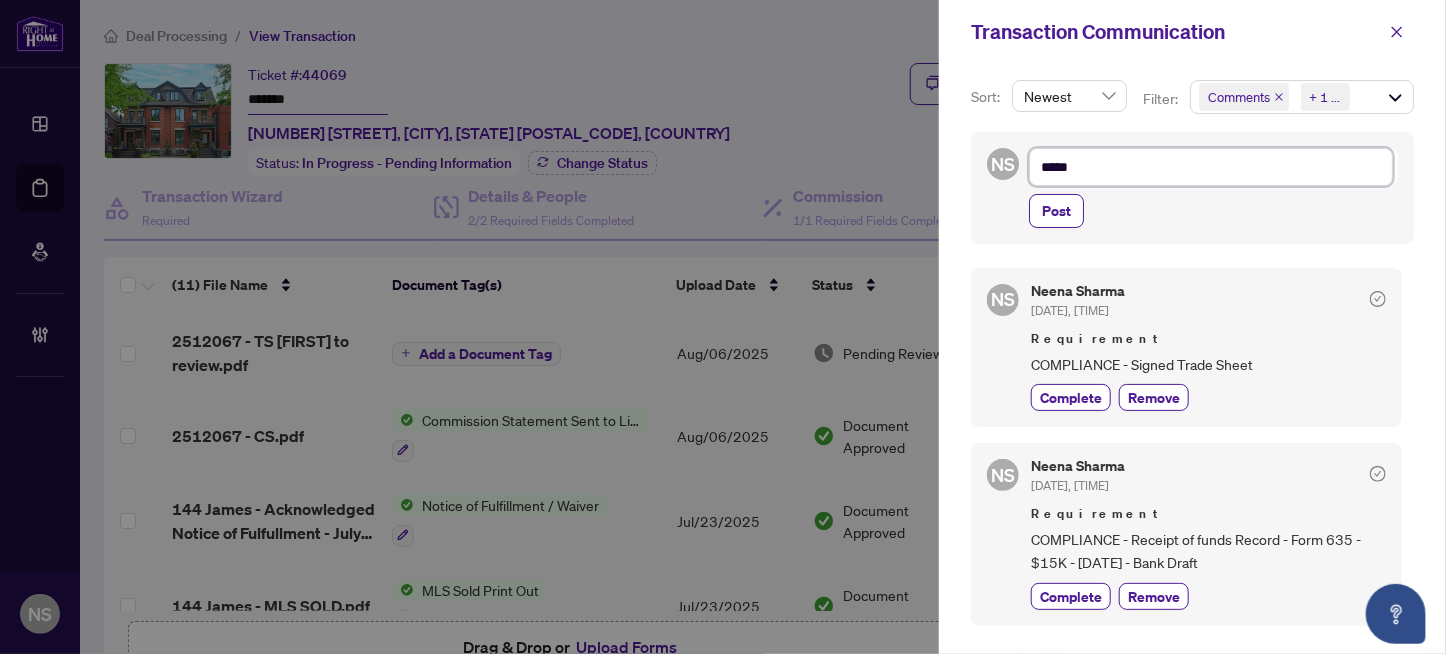 type on "******" 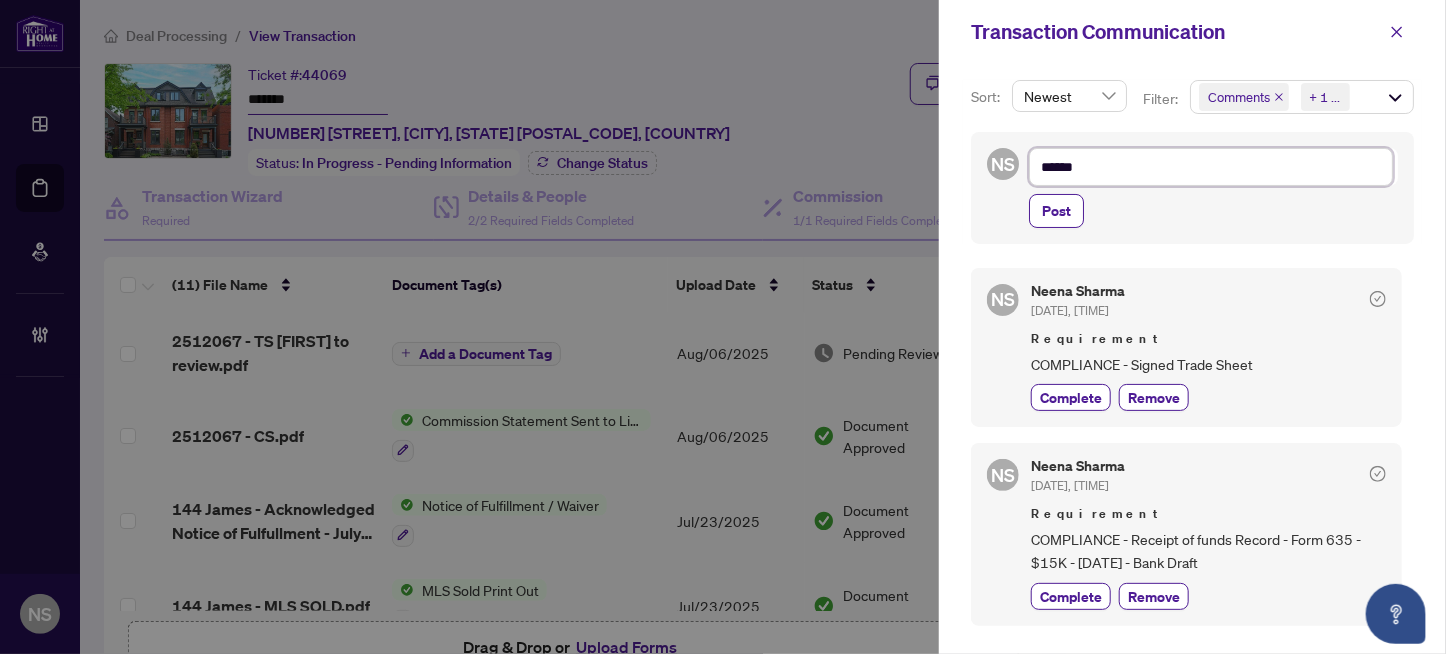 type on "*******" 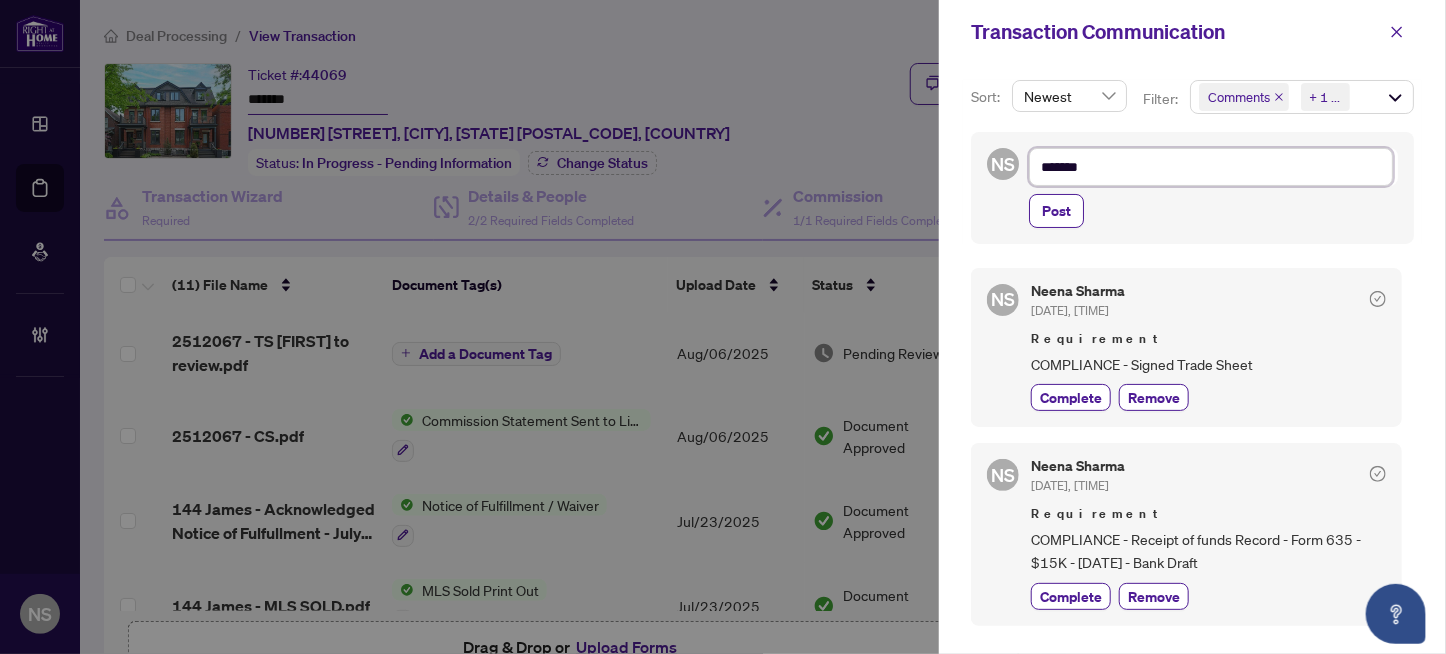 type on "********" 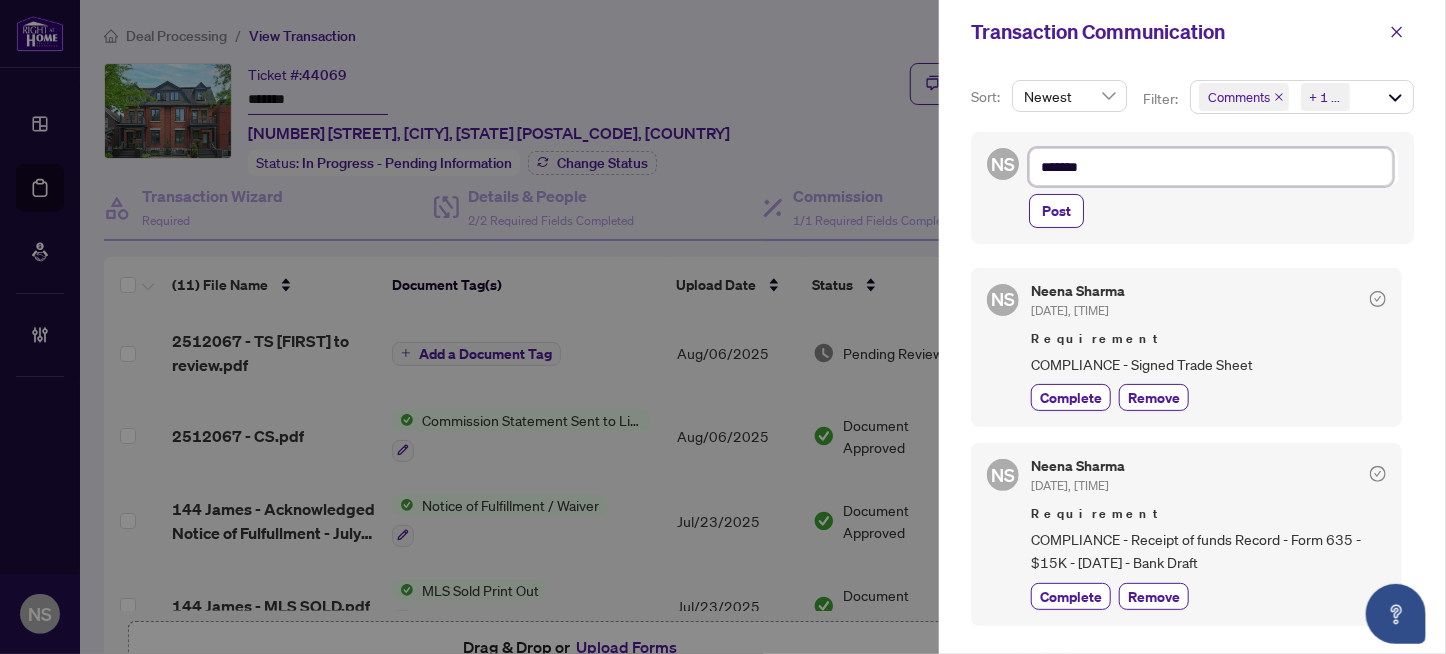 type on "********" 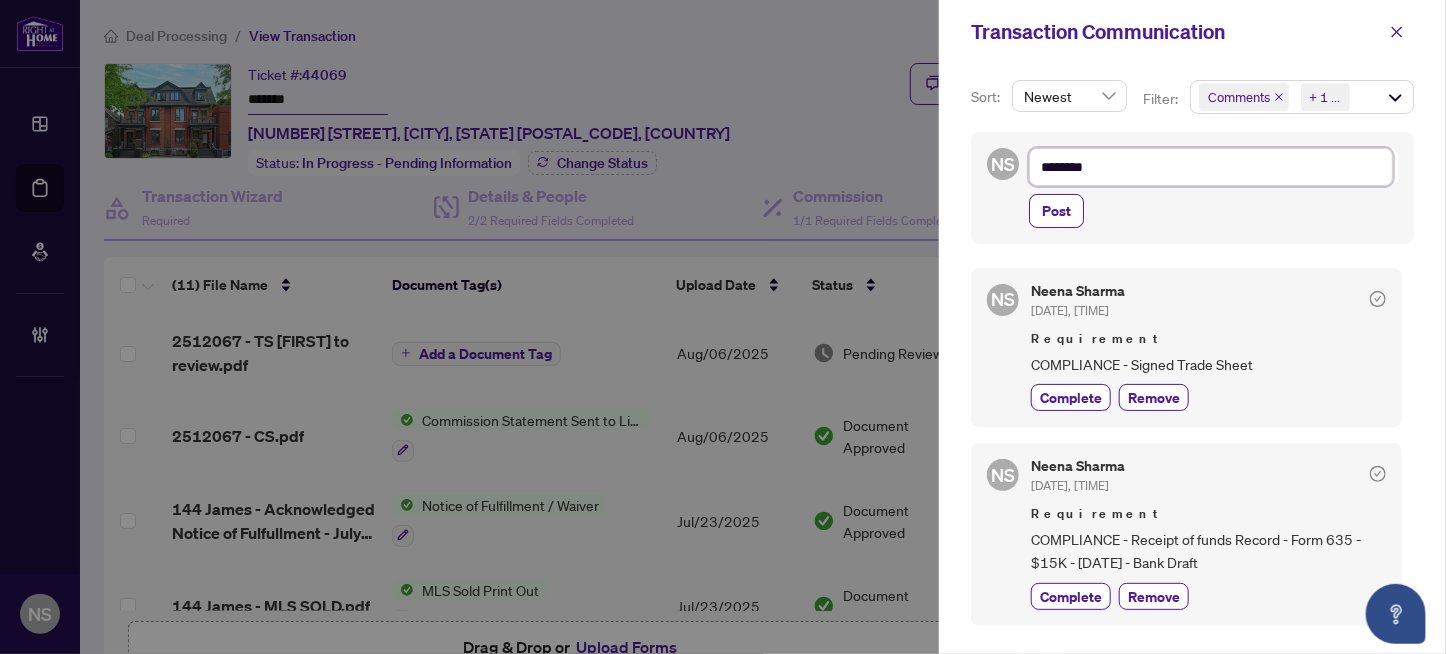 type on "*********" 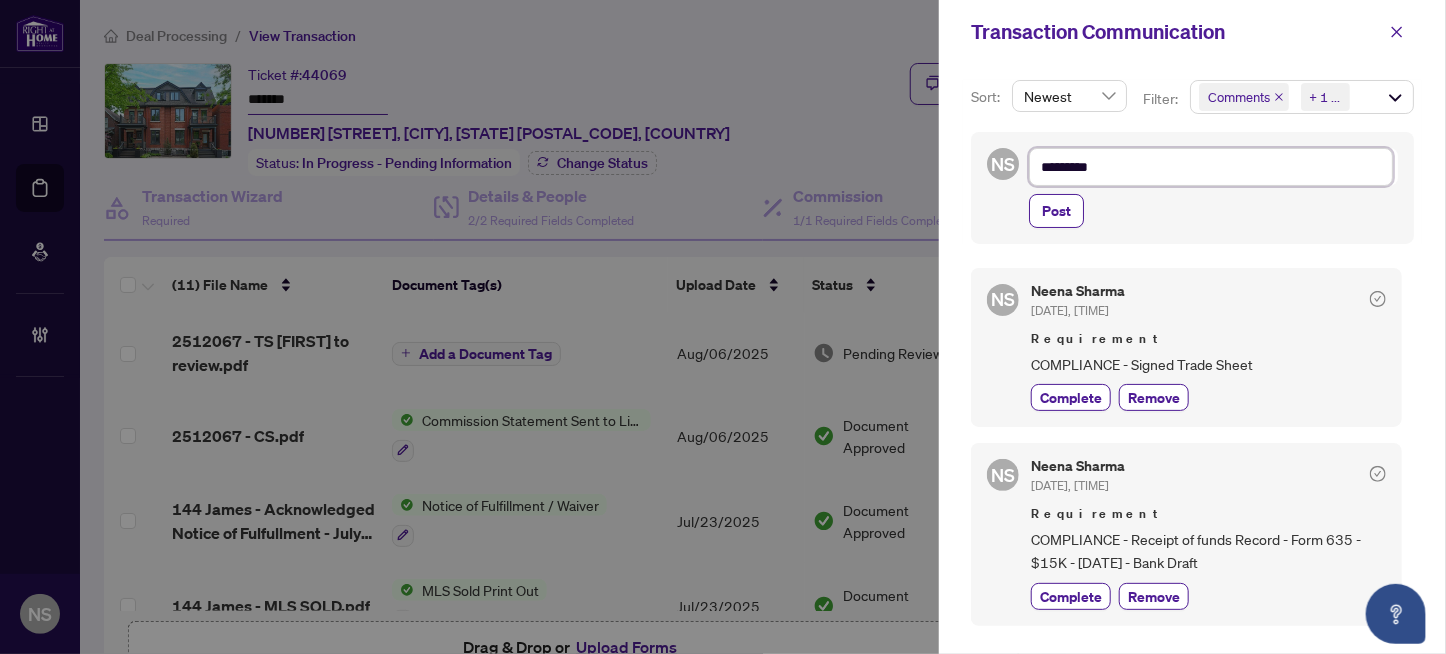 type on "**********" 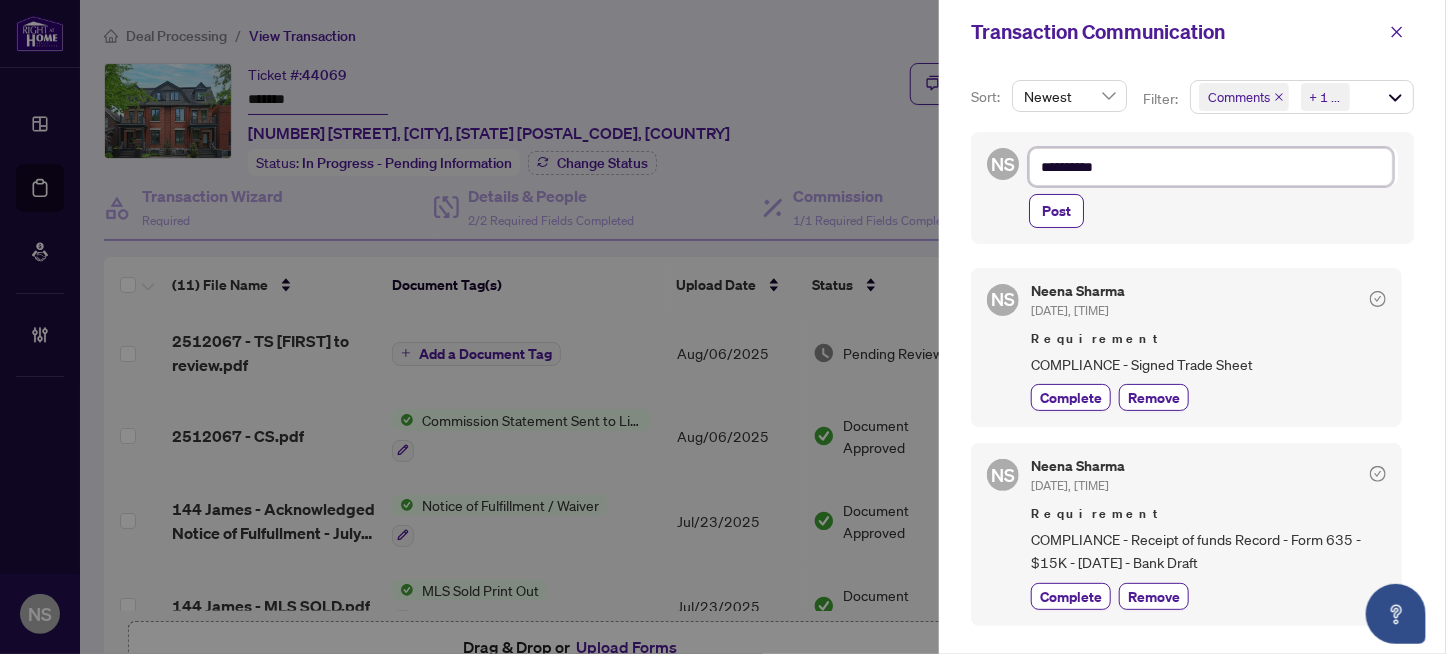 type on "**********" 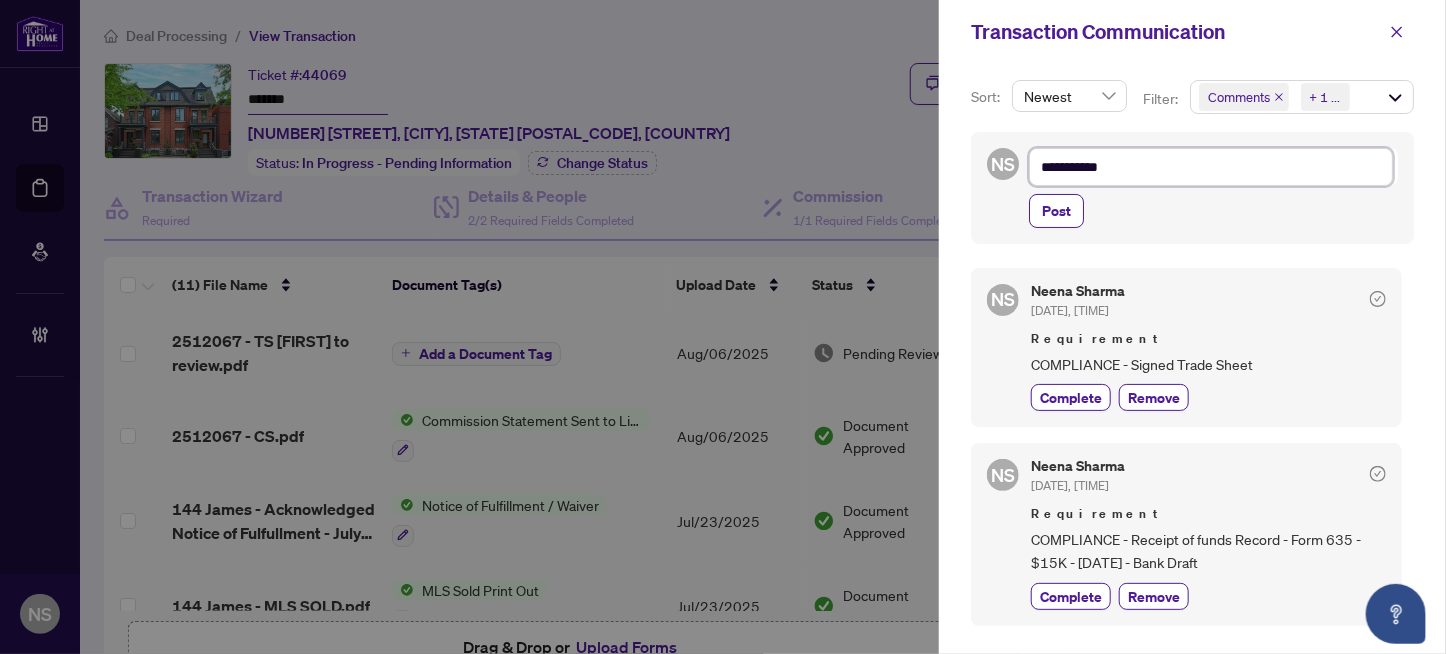 type on "**********" 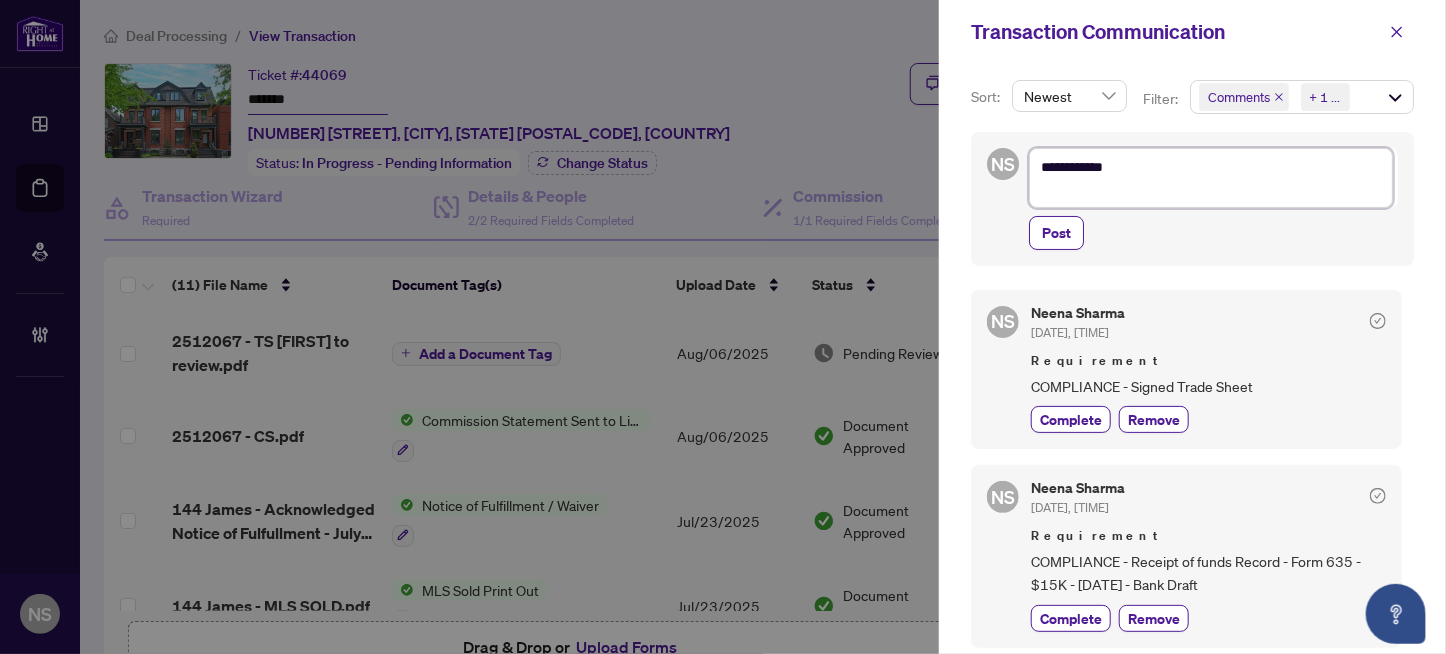 type on "**********" 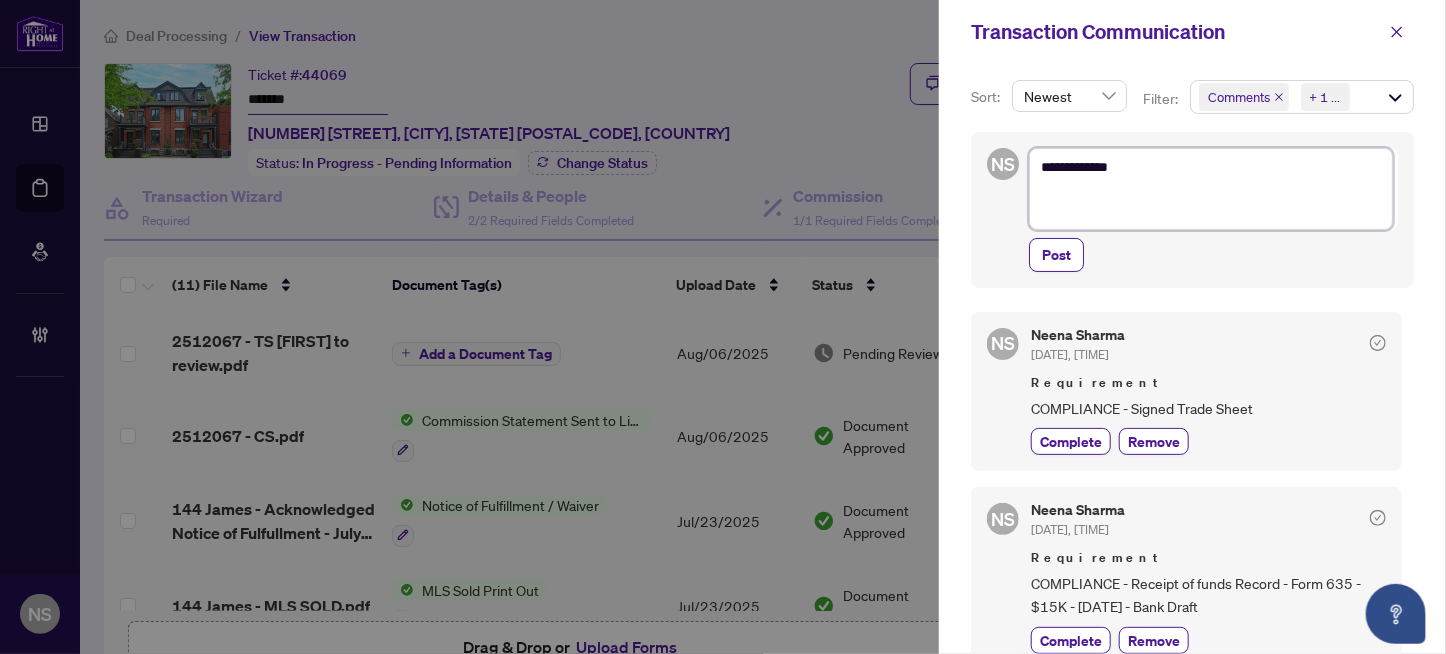 type 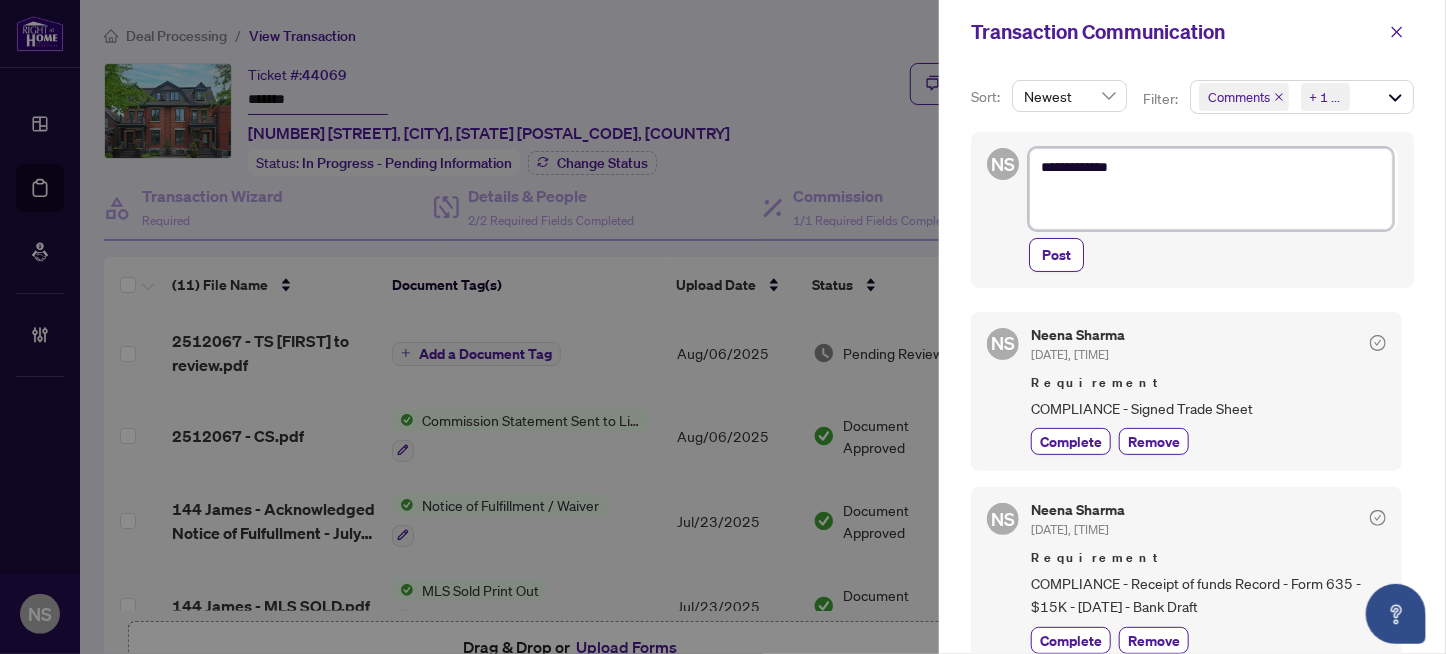 paste on "**********" 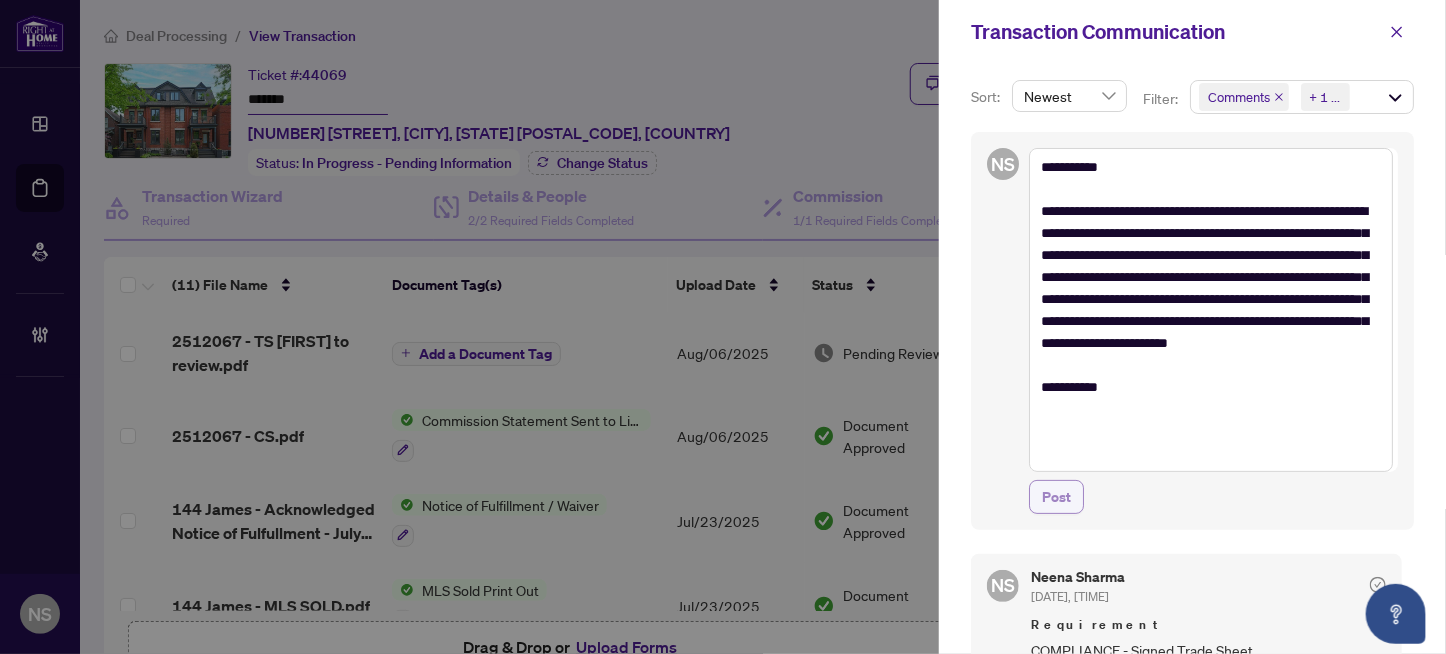 click on "Post" at bounding box center [1056, 497] 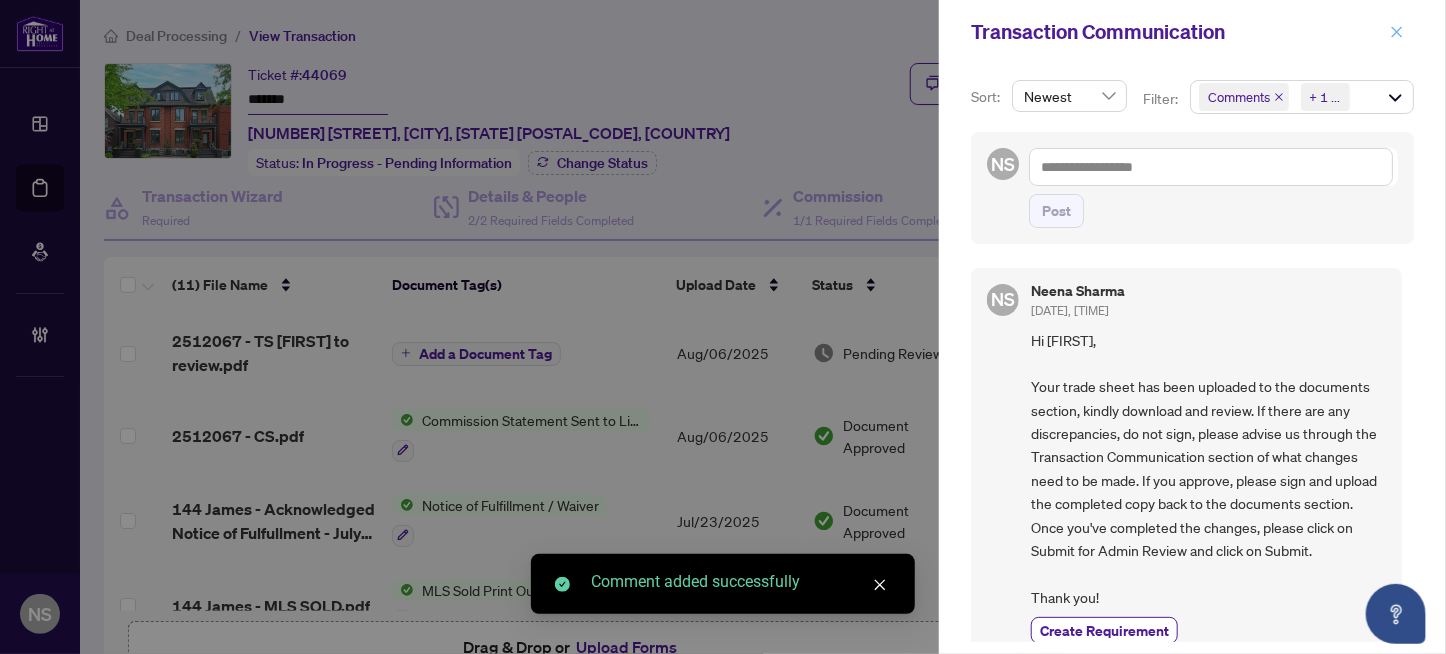 drag, startPoint x: 1398, startPoint y: 30, endPoint x: 1444, endPoint y: 8, distance: 50.990196 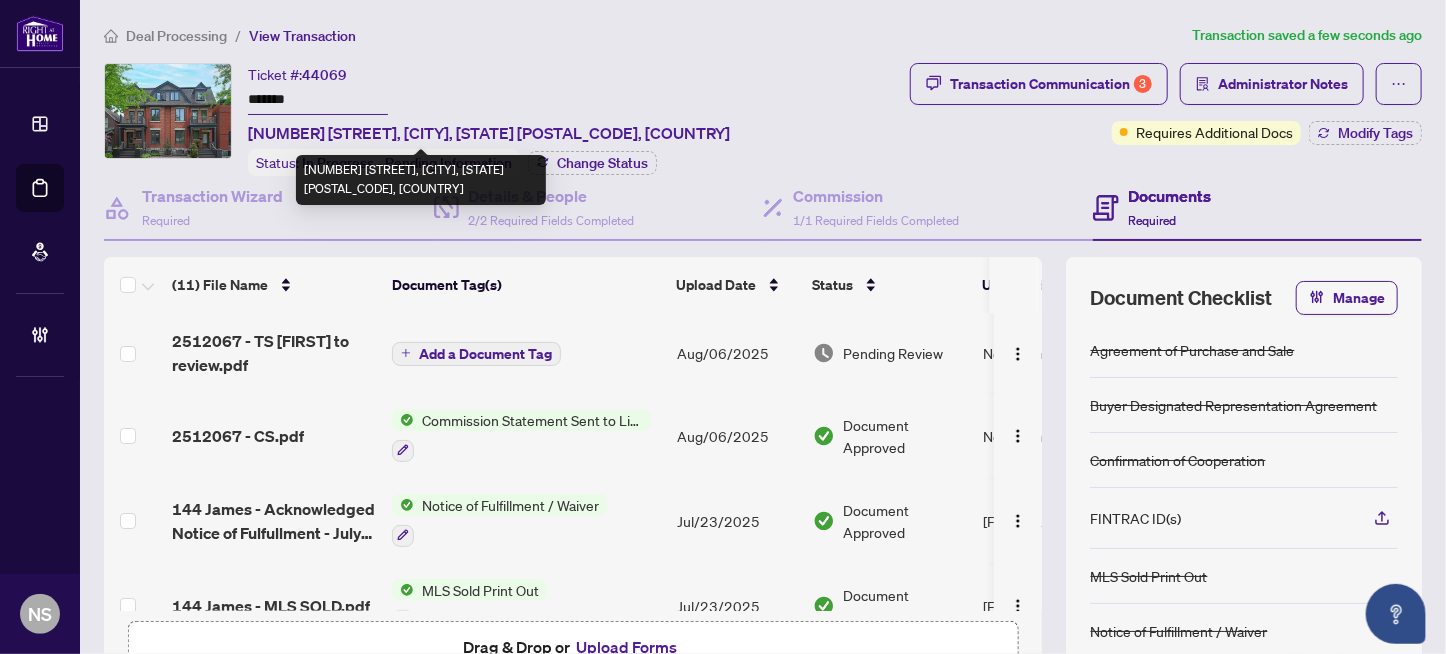 click on "144 James St, Ottawa, Ontario K1R 5M5, Canada" at bounding box center [489, 133] 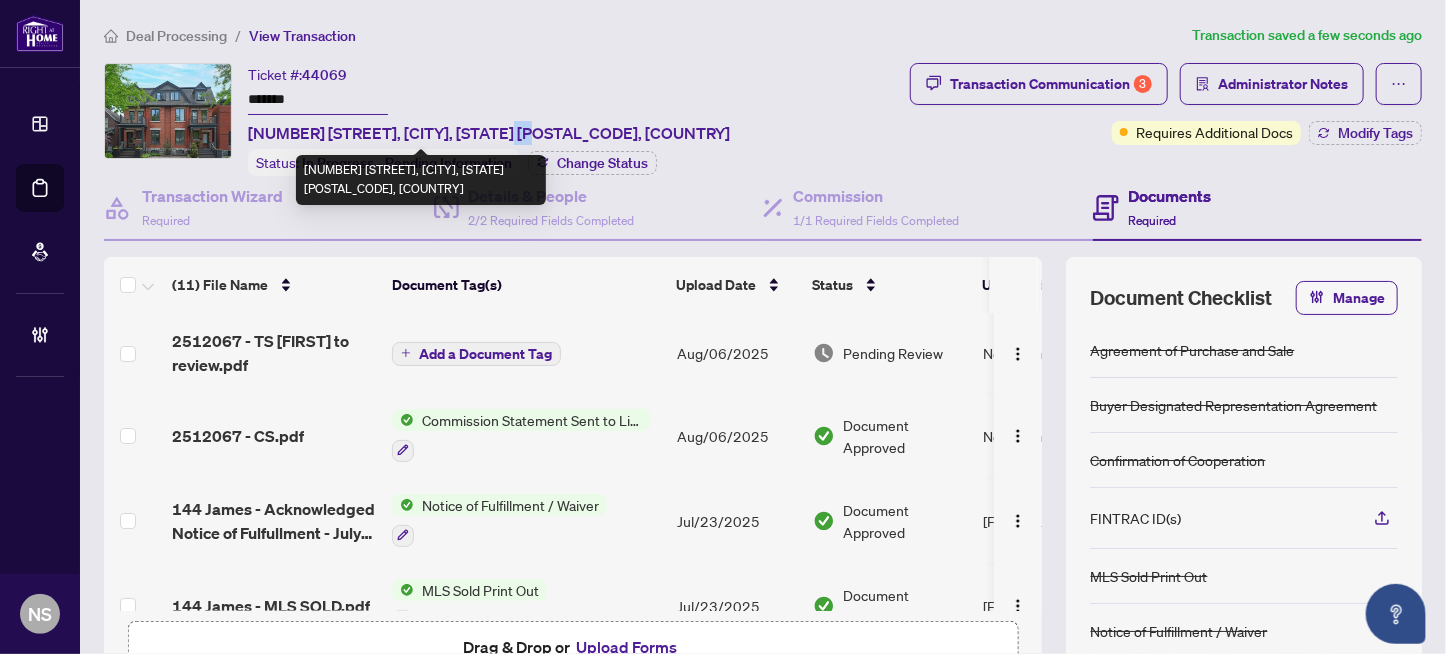 click on "144 James St, Ottawa, Ontario K1R 5M5, Canada" at bounding box center [489, 133] 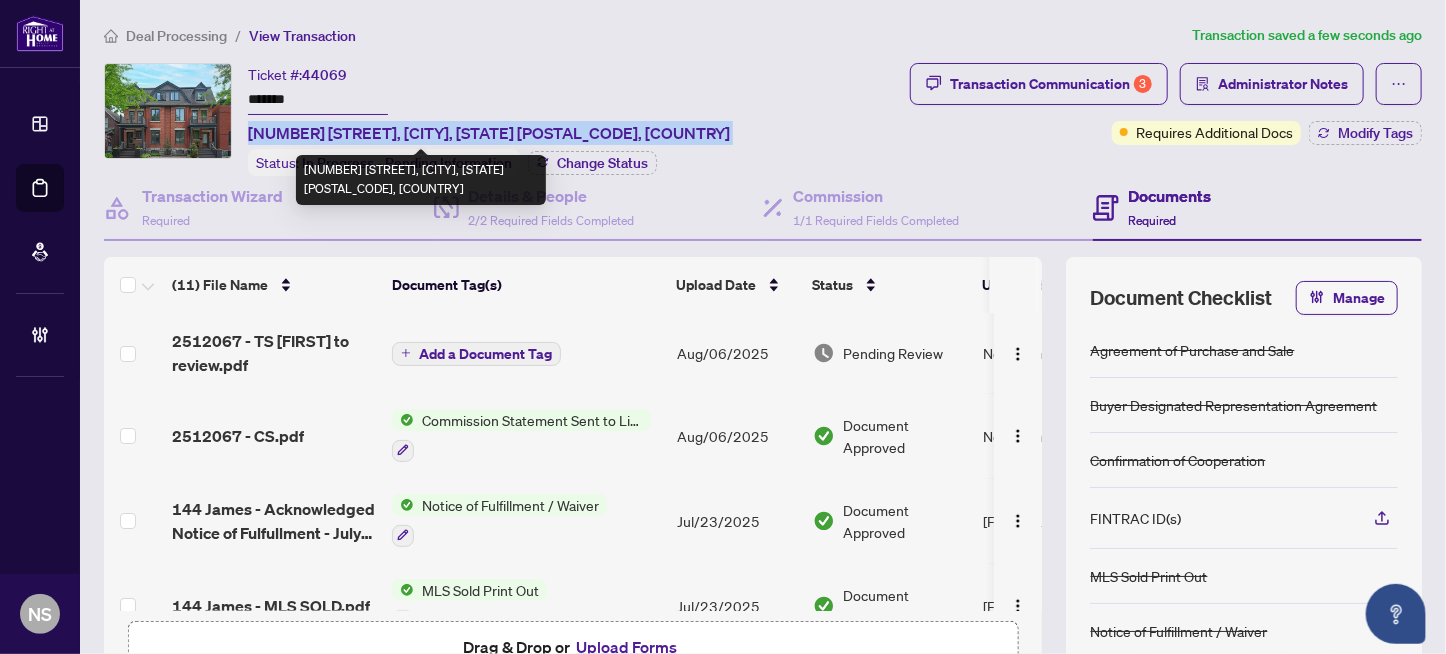 click on "144 James St, Ottawa, Ontario K1R 5M5, Canada" at bounding box center (489, 133) 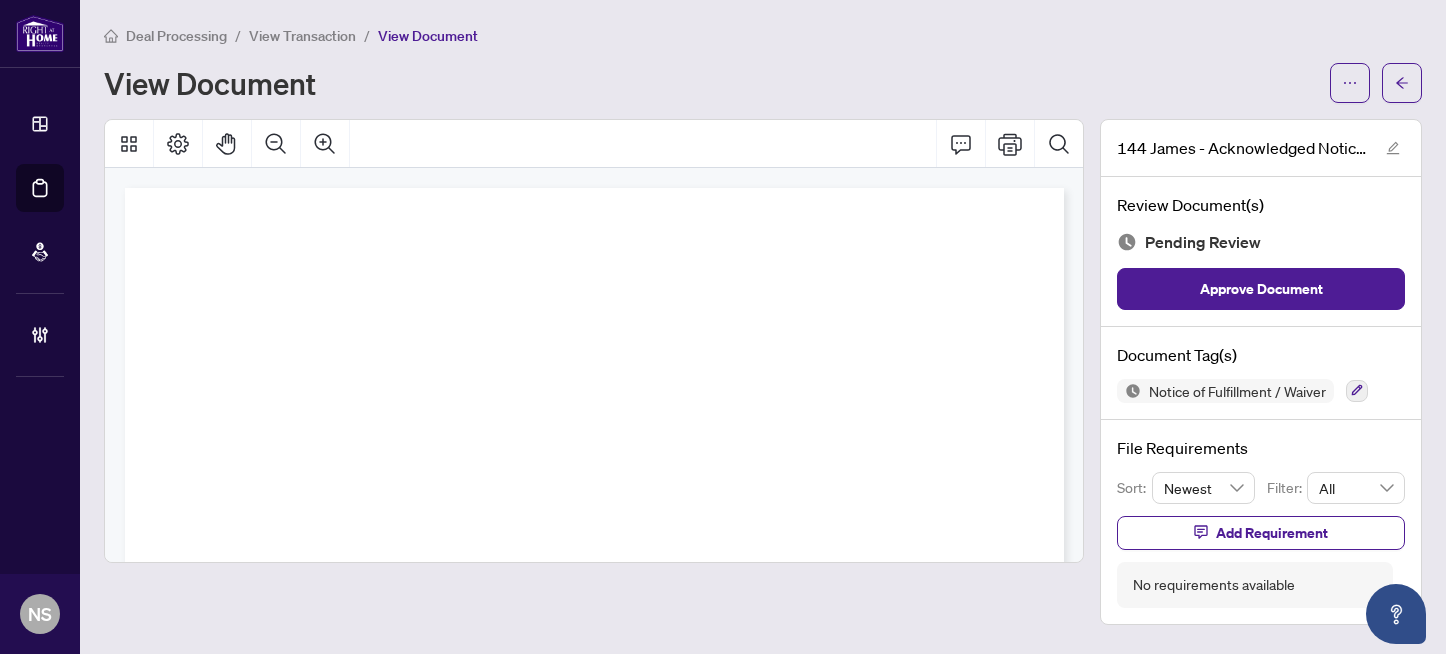scroll, scrollTop: 0, scrollLeft: 0, axis: both 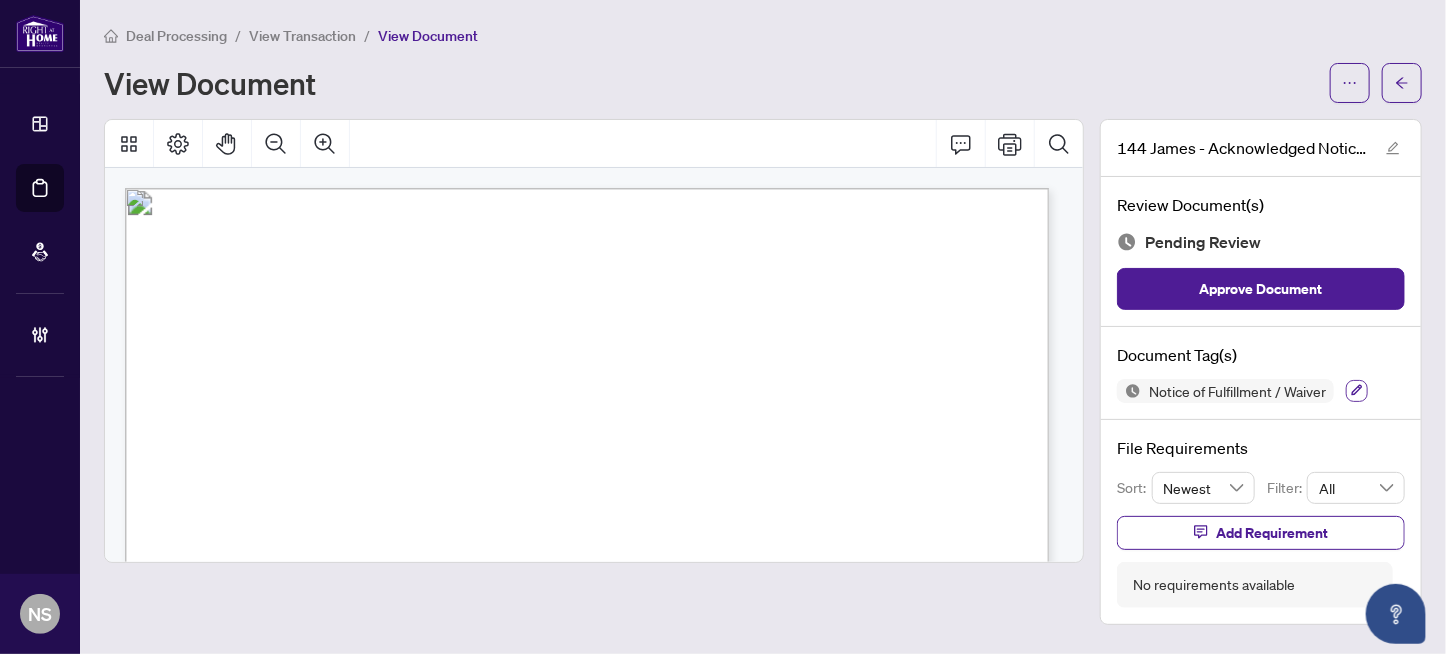 click at bounding box center [1357, 391] 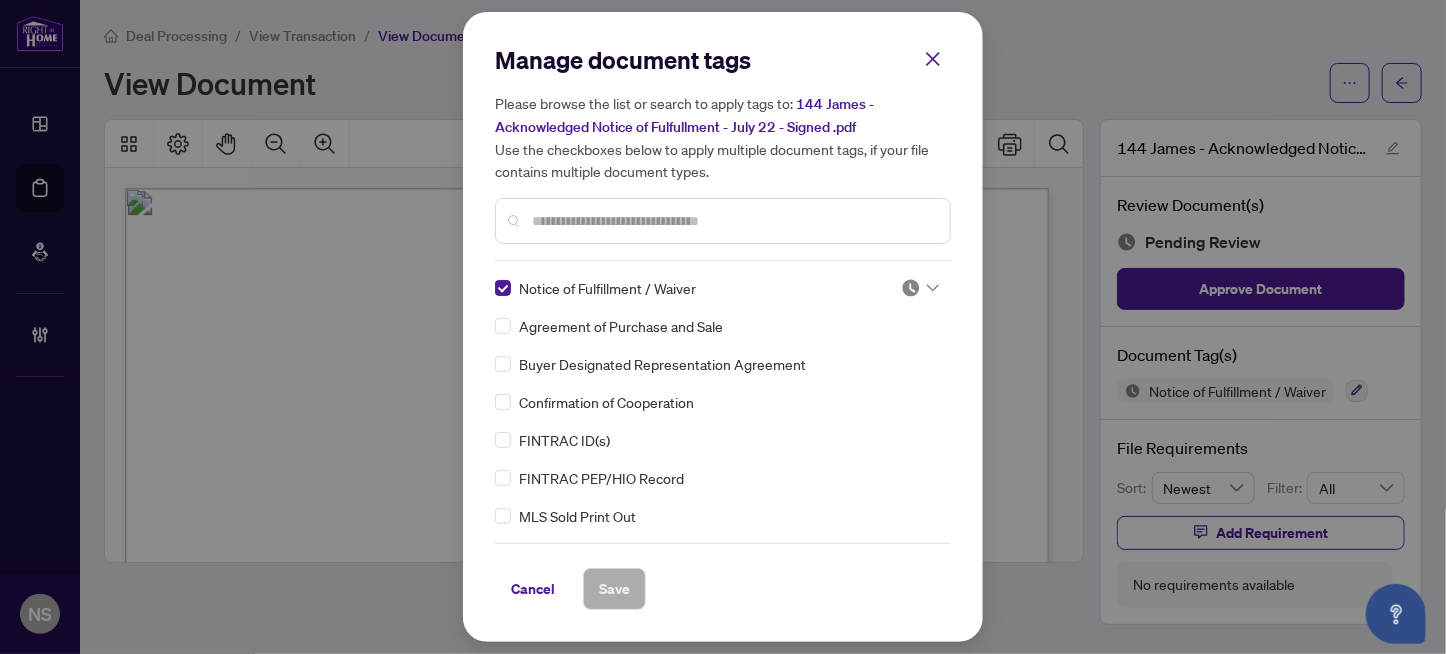 click at bounding box center [911, 288] 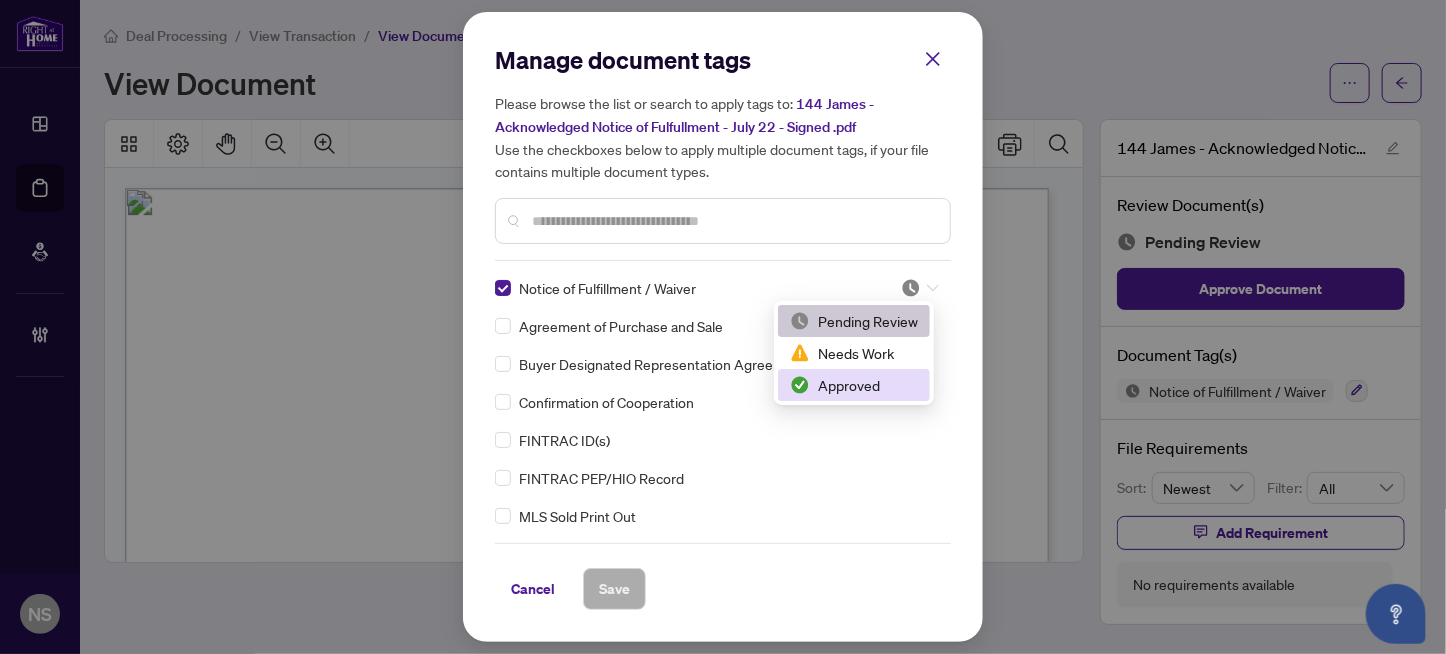 drag, startPoint x: 833, startPoint y: 382, endPoint x: 641, endPoint y: 584, distance: 278.6898 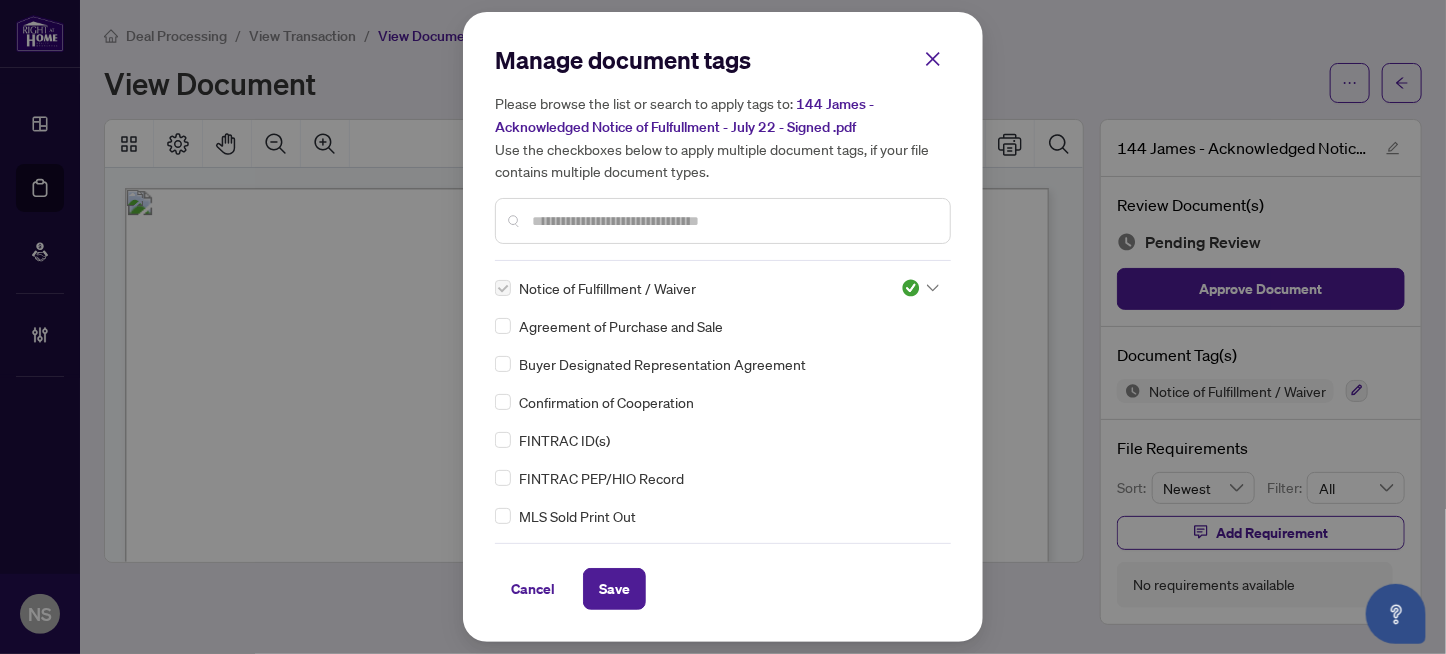 drag, startPoint x: 596, startPoint y: 585, endPoint x: 636, endPoint y: 510, distance: 85 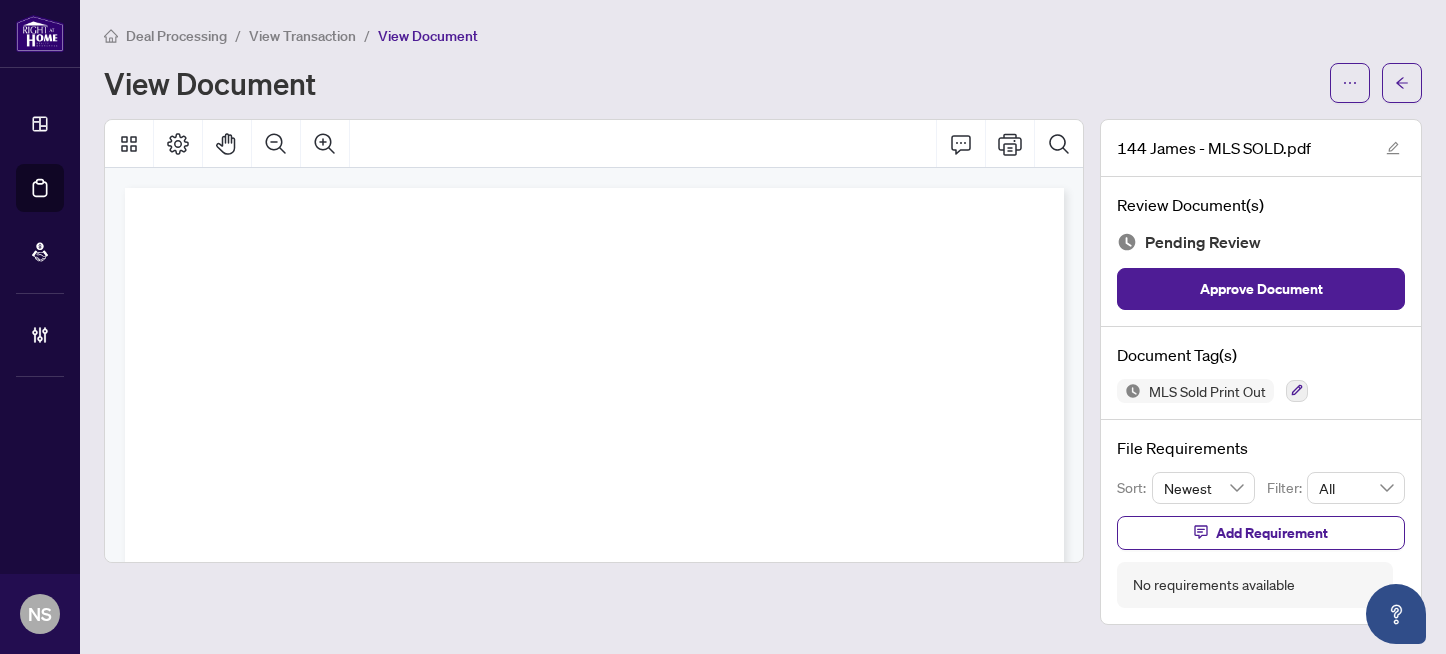 scroll, scrollTop: 0, scrollLeft: 0, axis: both 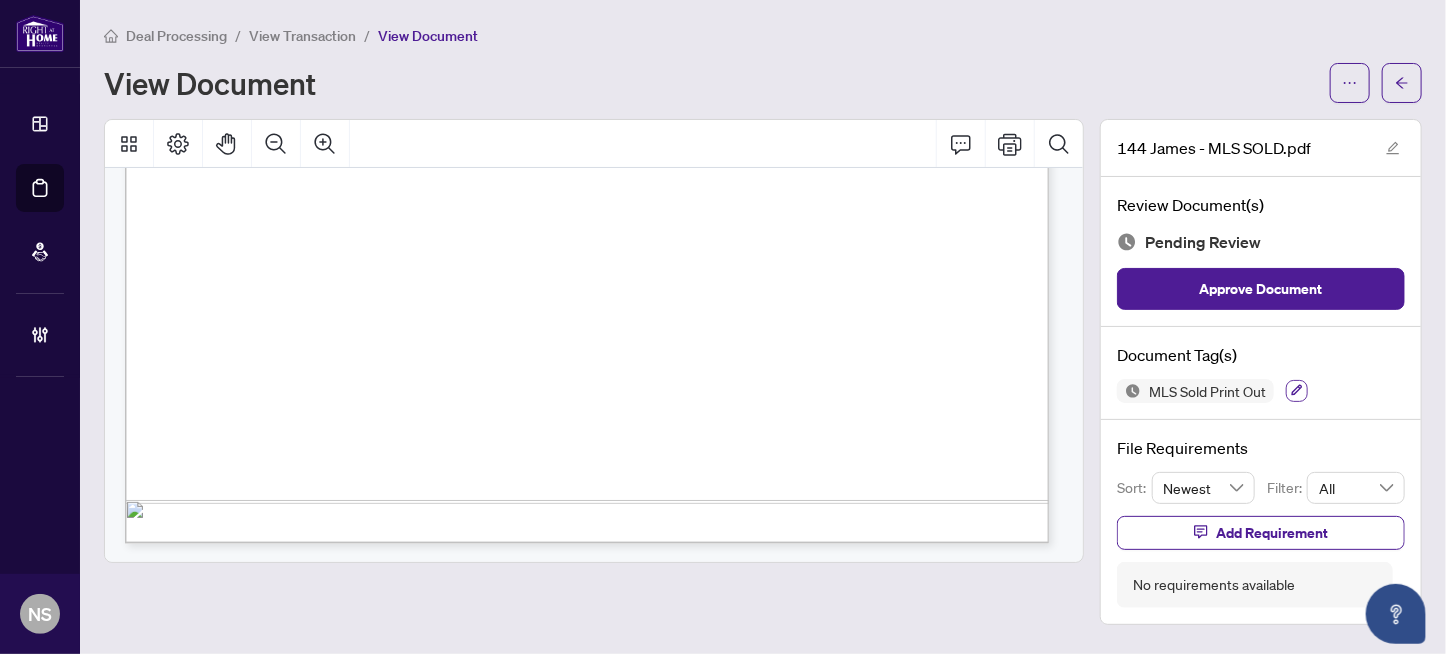 click 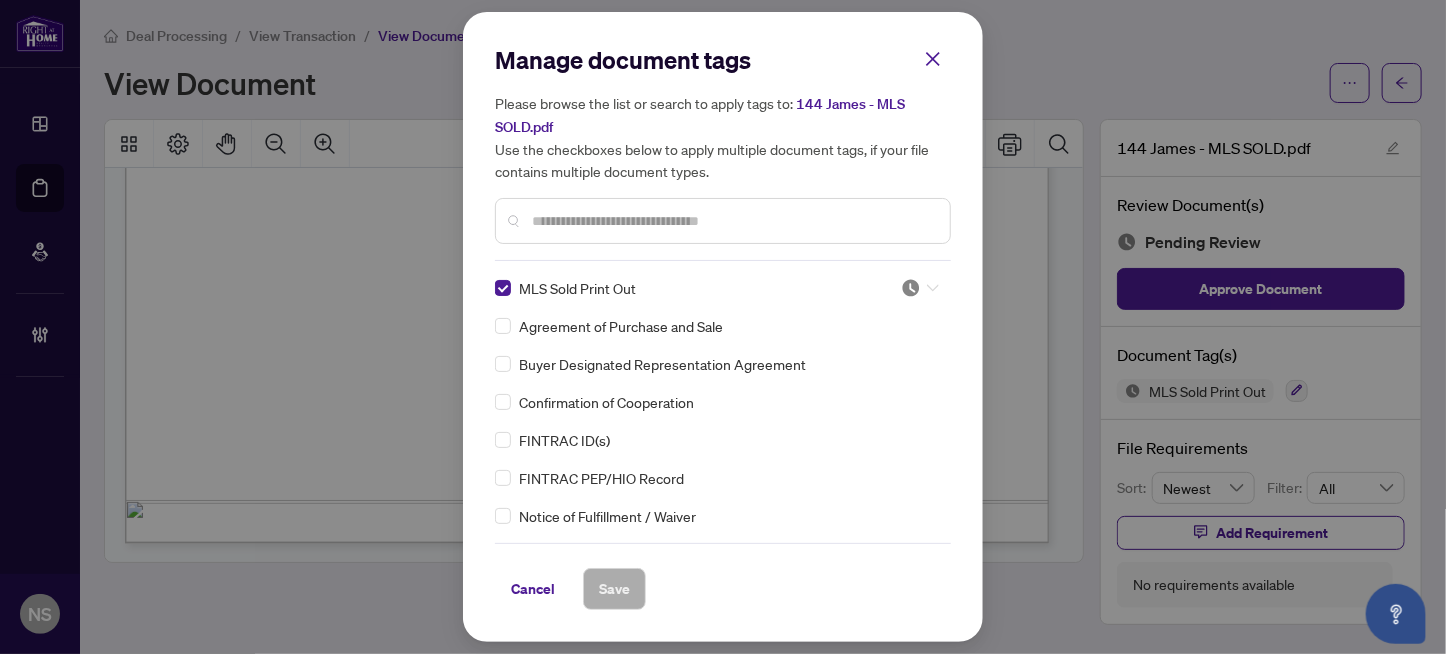 click at bounding box center (911, 288) 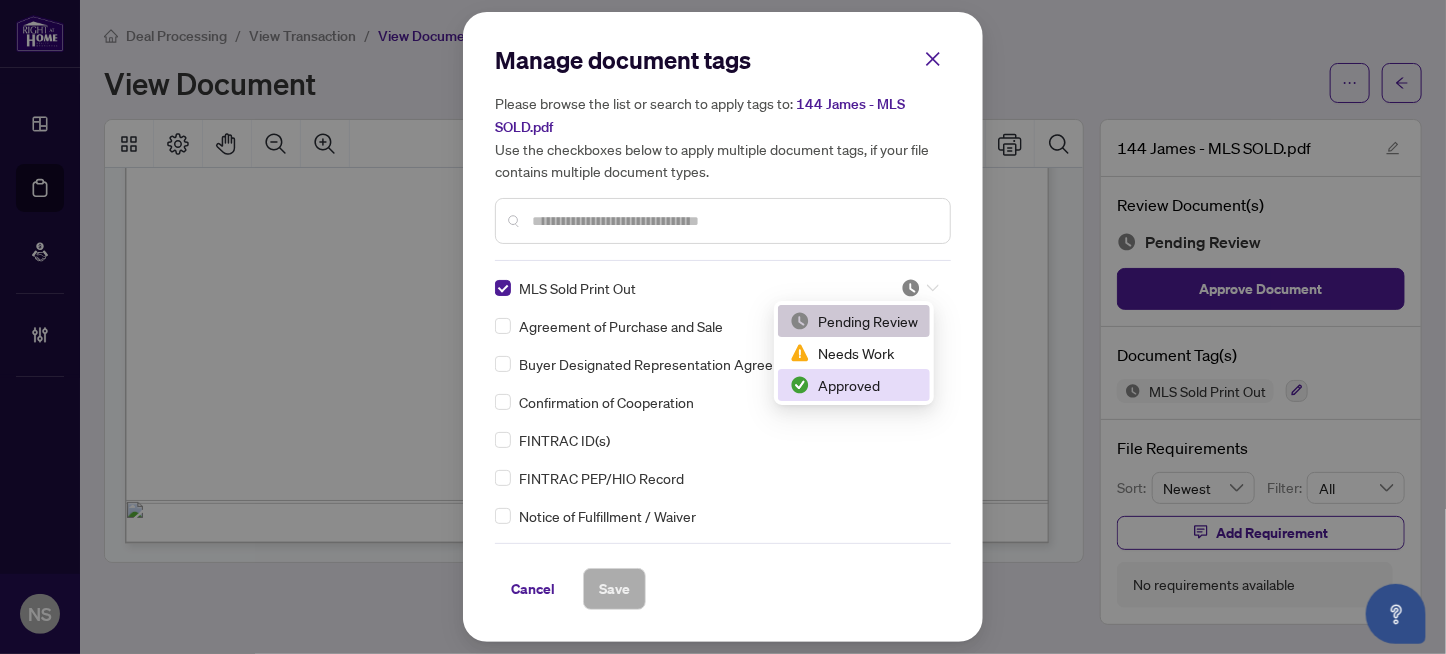 drag, startPoint x: 864, startPoint y: 386, endPoint x: 700, endPoint y: 580, distance: 254.0315 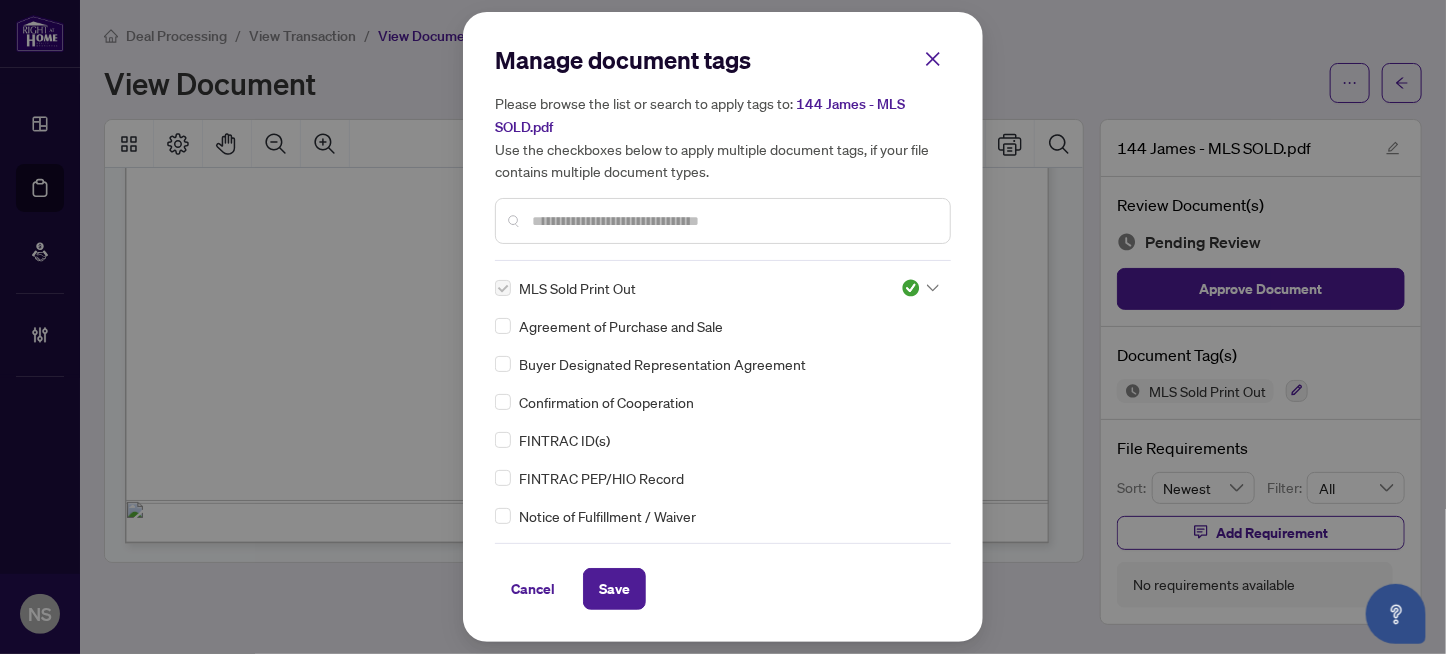 click on "Cancel Save" at bounding box center [723, 589] 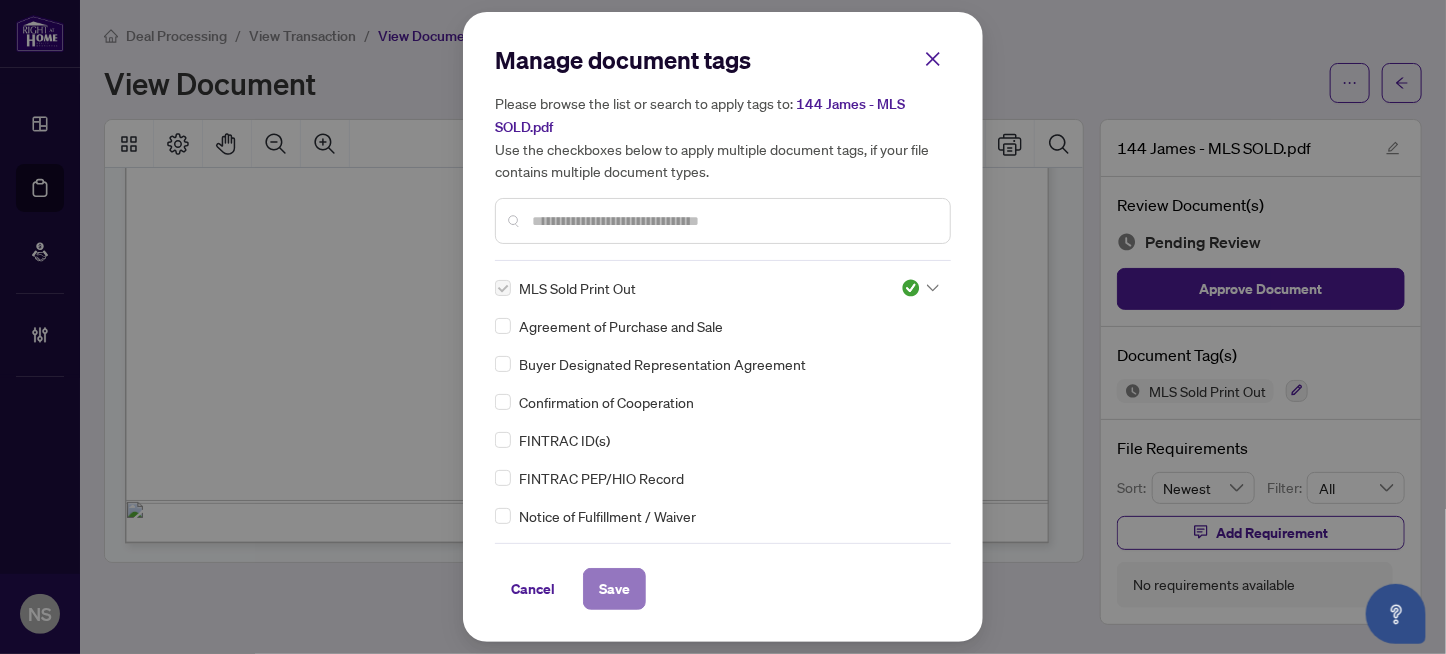 click on "Save" at bounding box center [614, 589] 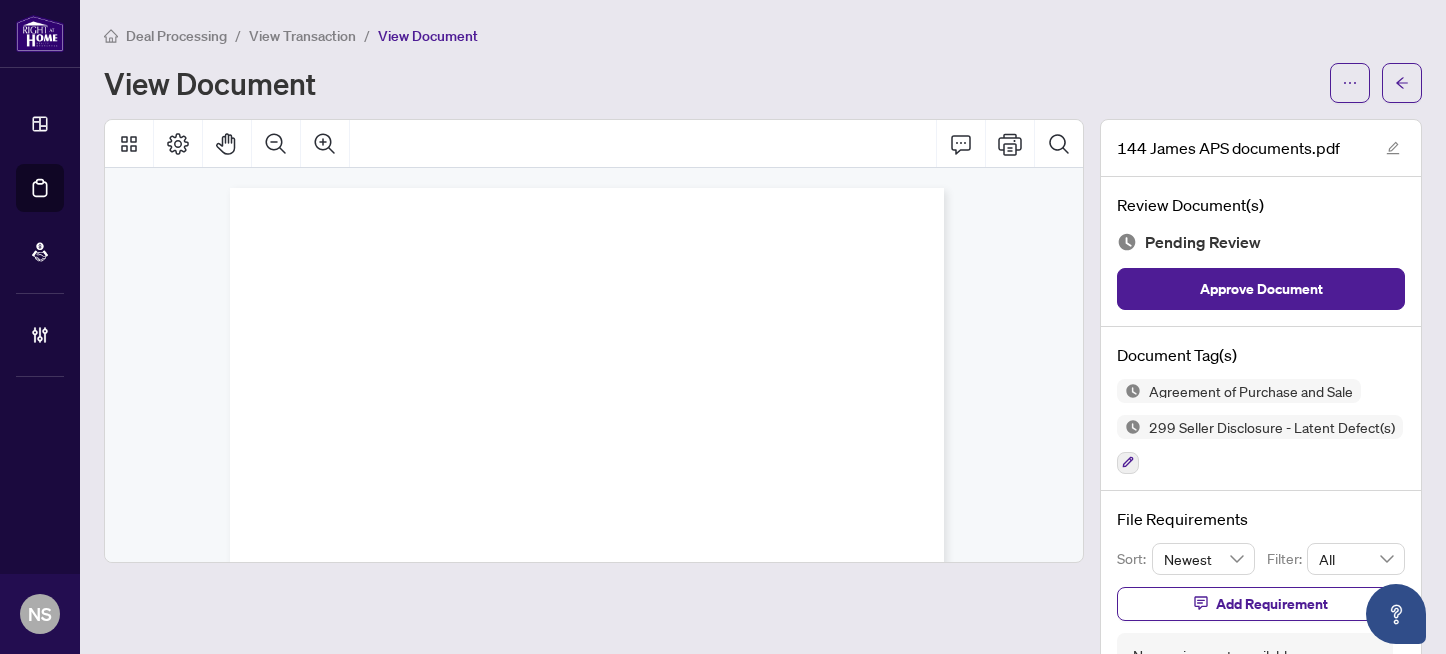 scroll, scrollTop: 0, scrollLeft: 0, axis: both 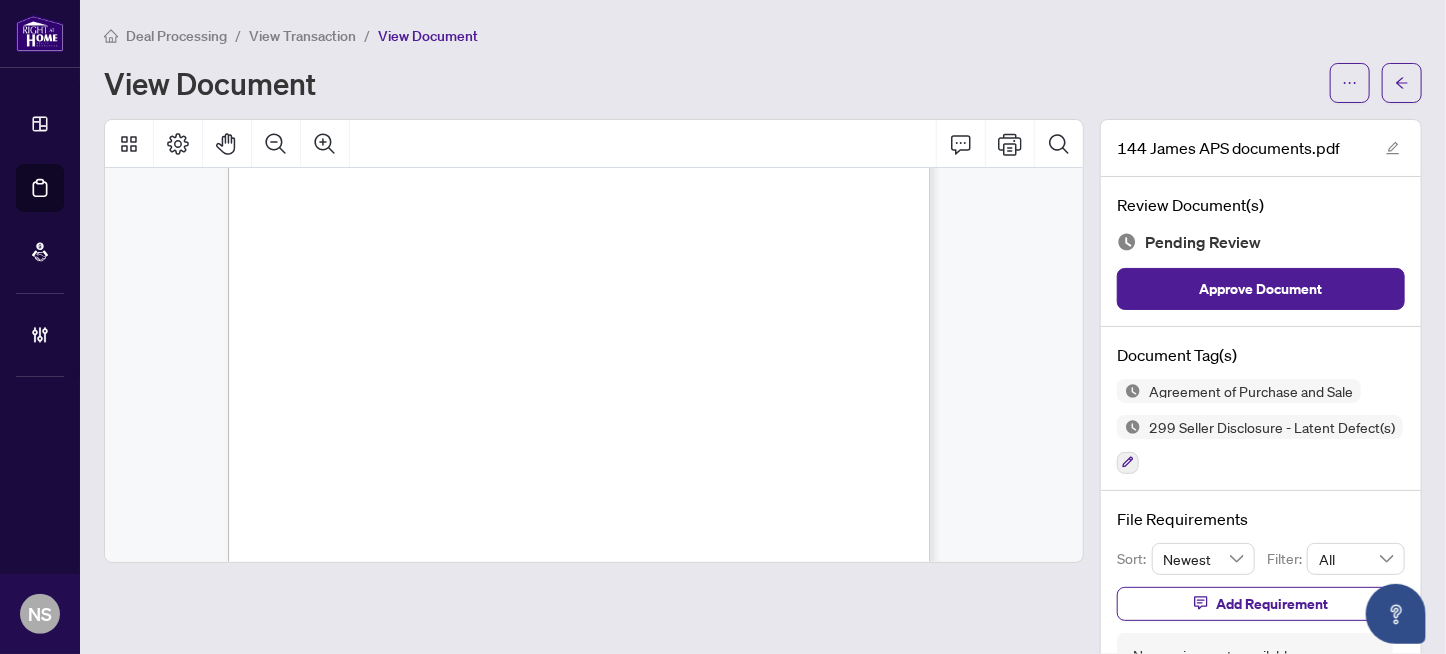 click on ".lll|Q!t?" at bounding box center (377, 271) 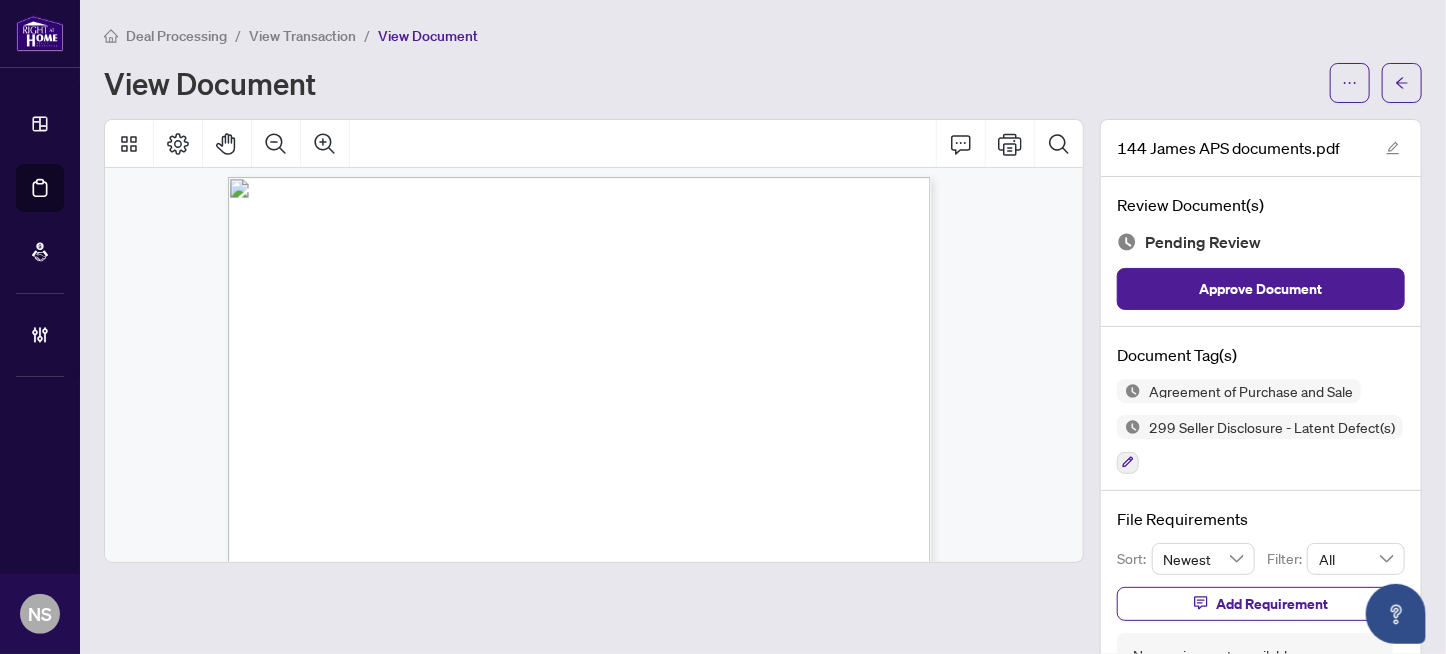 scroll, scrollTop: 0, scrollLeft: 0, axis: both 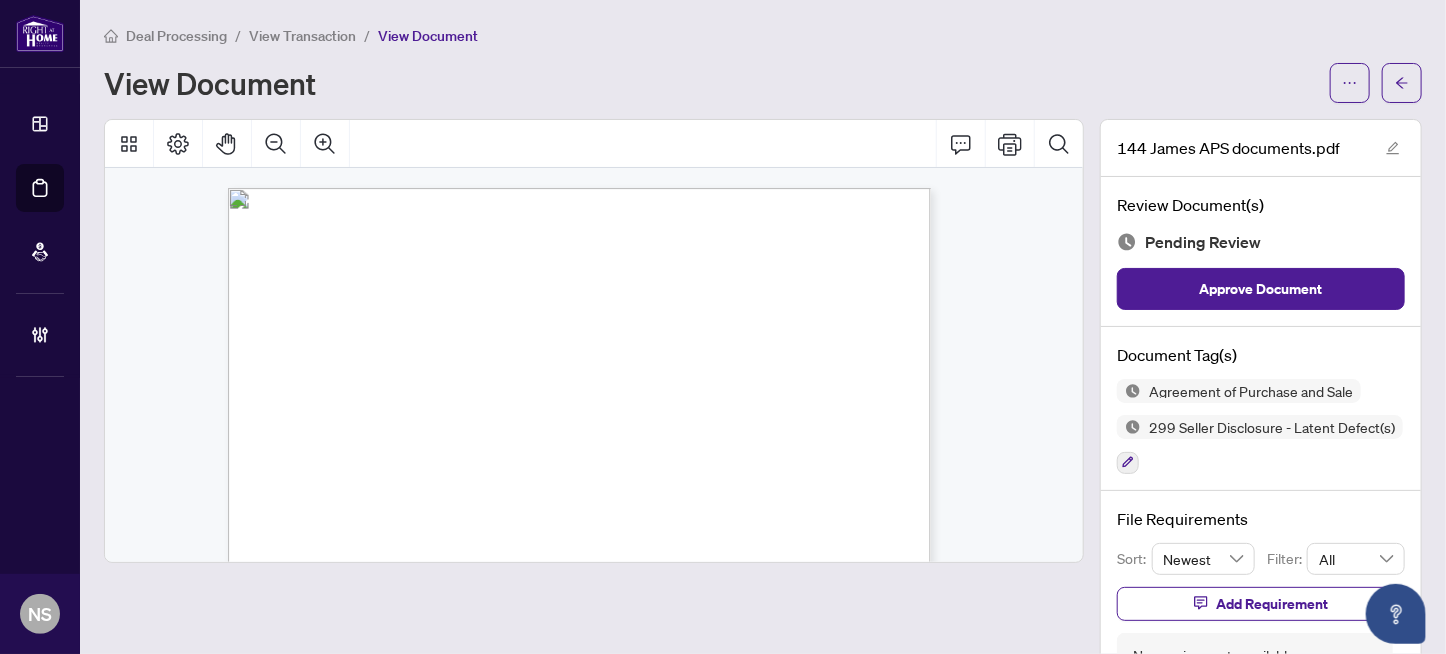 click on "..SII9FFT..$9t1." at bounding box center [389, 365] 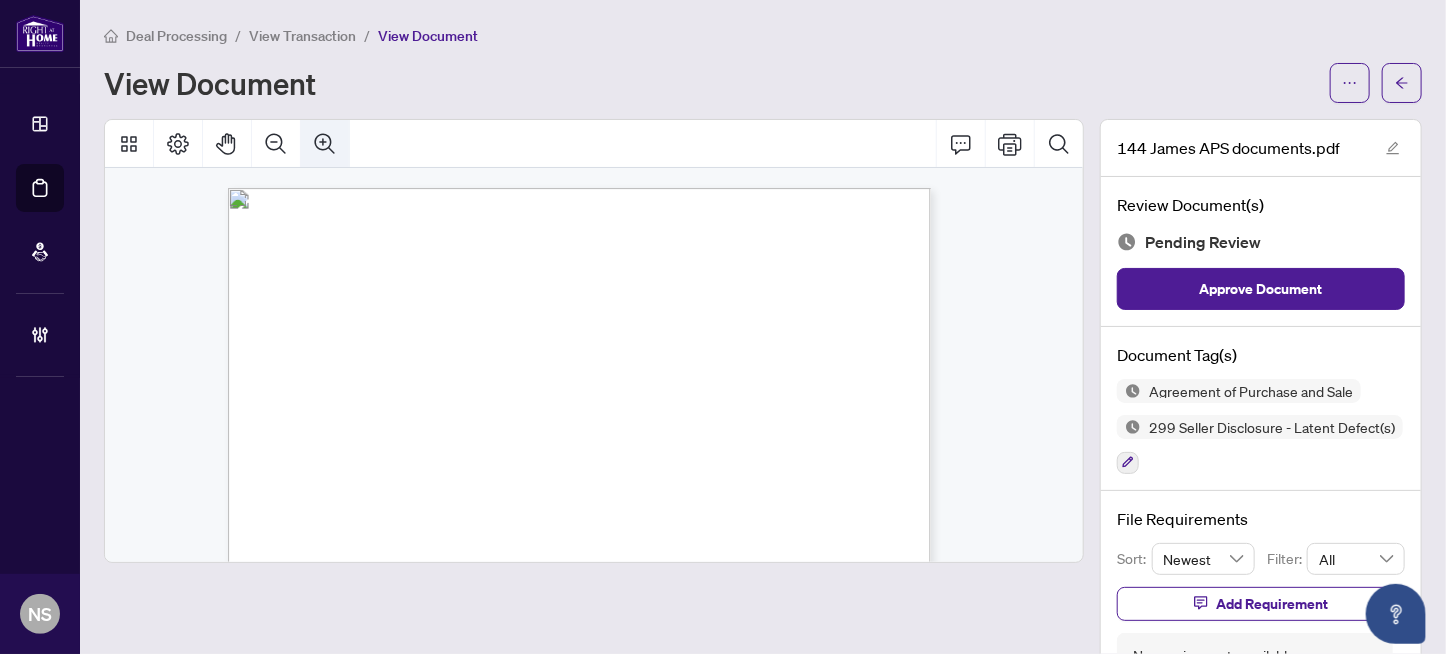 click 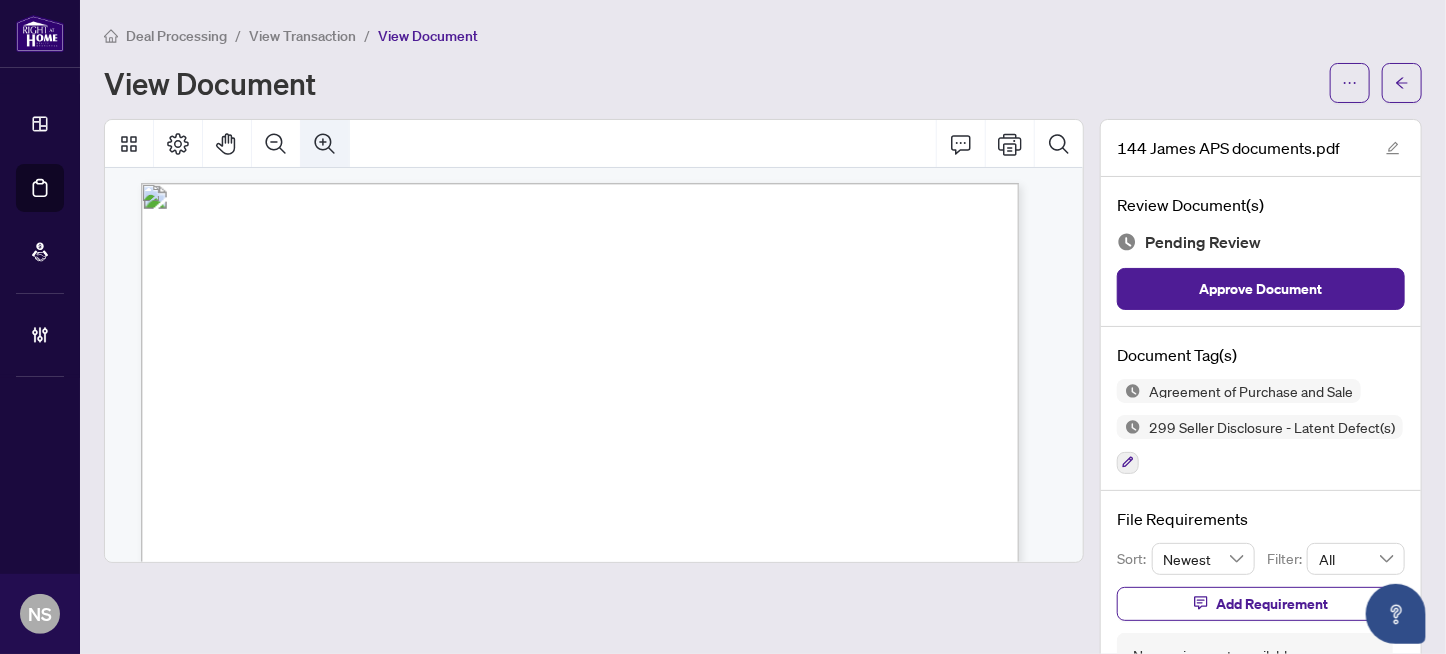 click 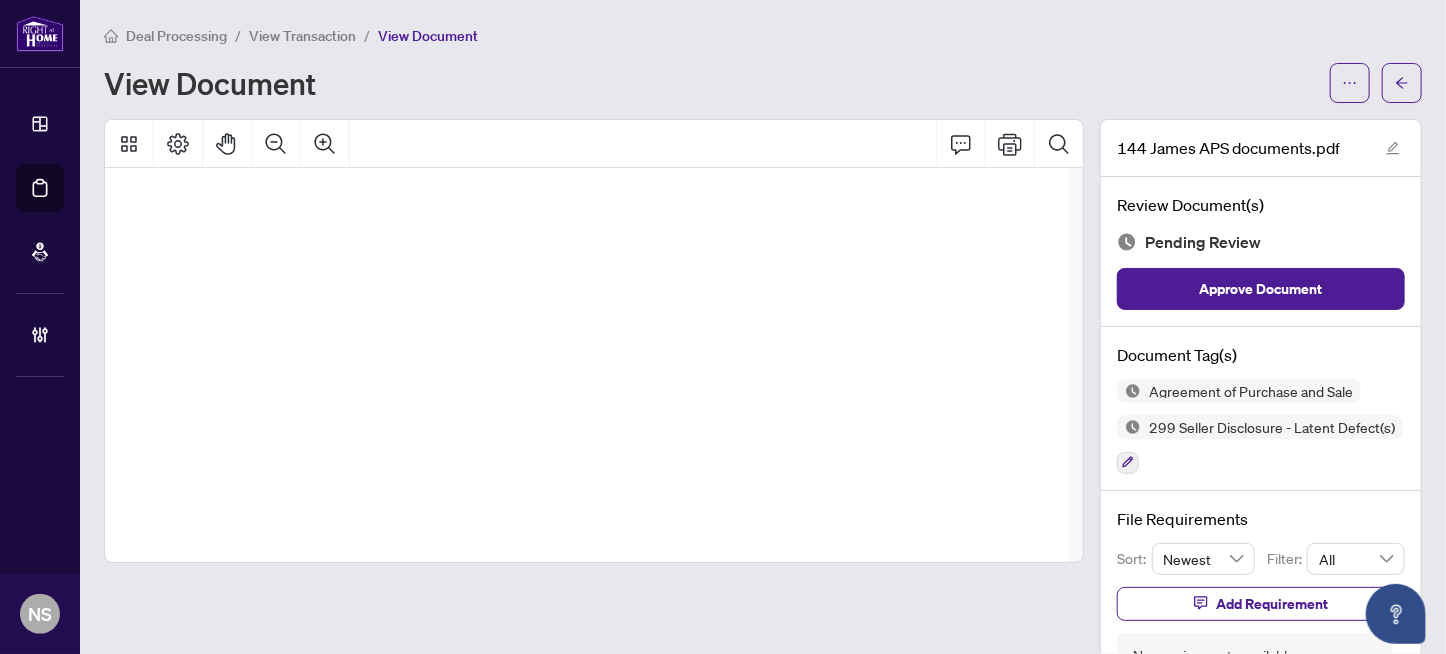 scroll, scrollTop: 3011, scrollLeft: 256, axis: both 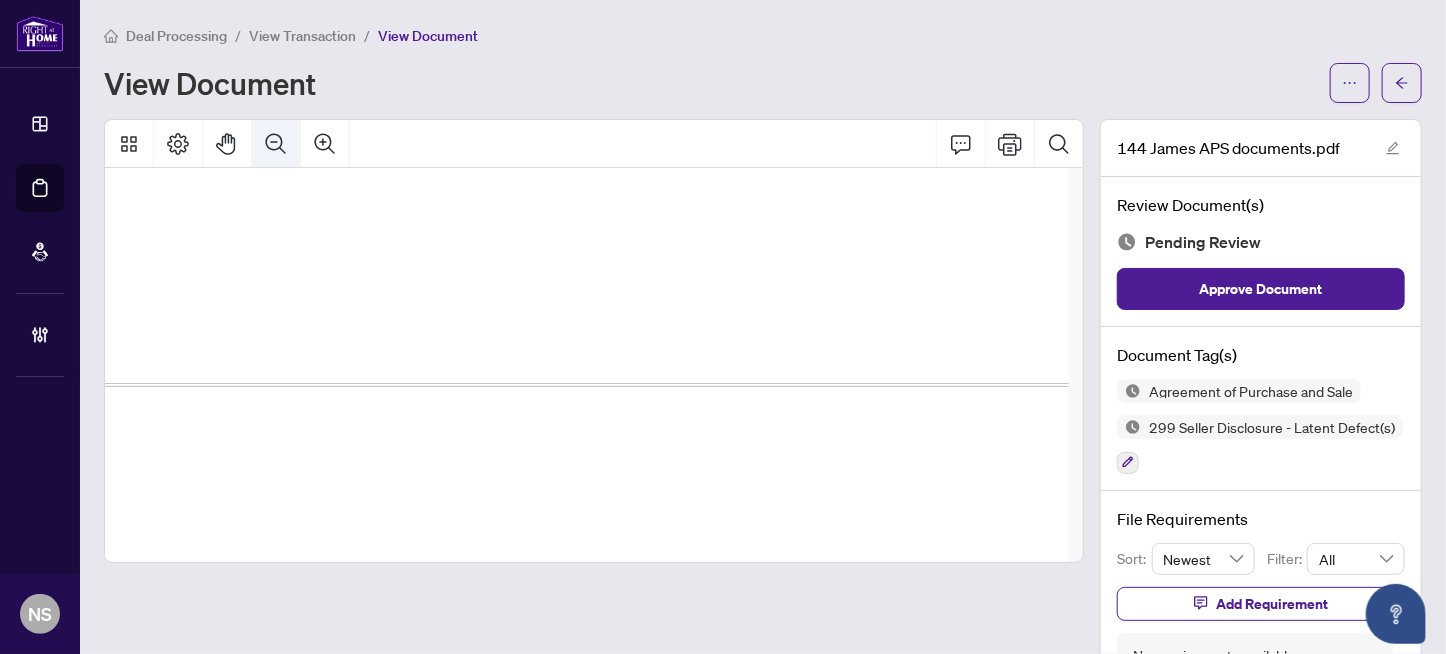 click 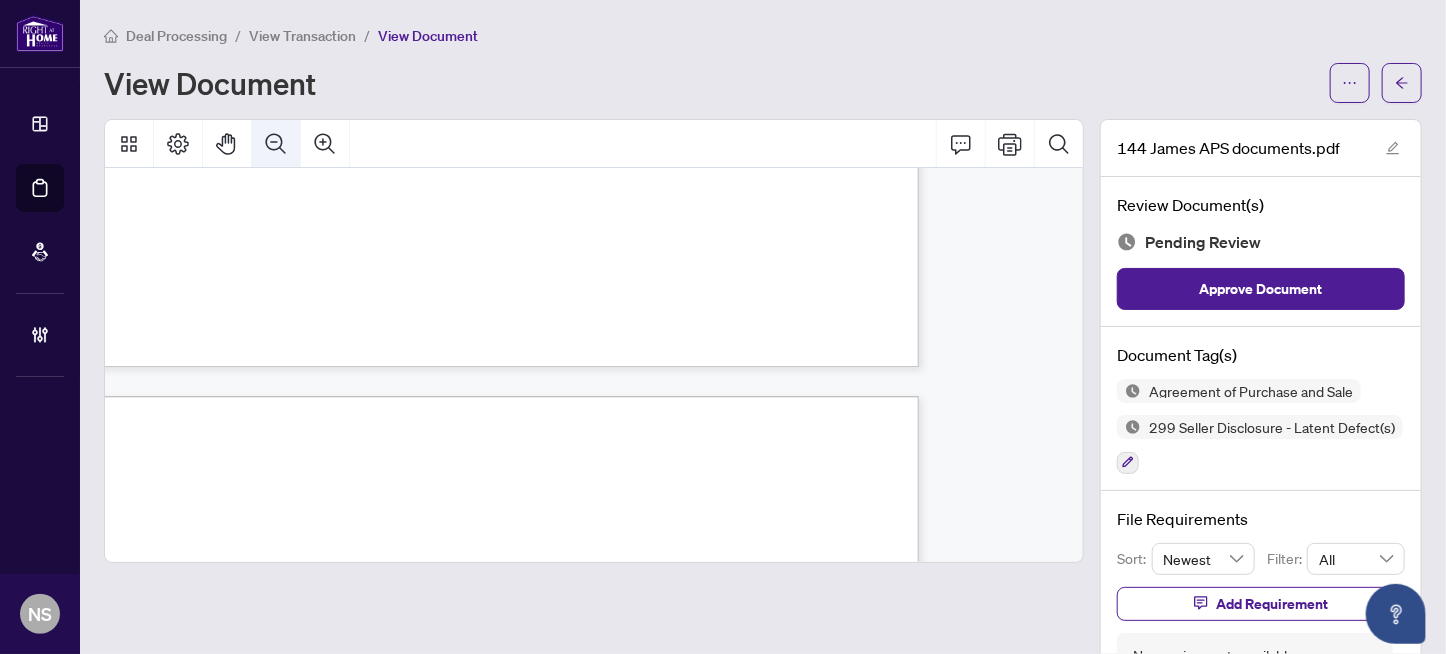 scroll, scrollTop: 10084, scrollLeft: 113, axis: both 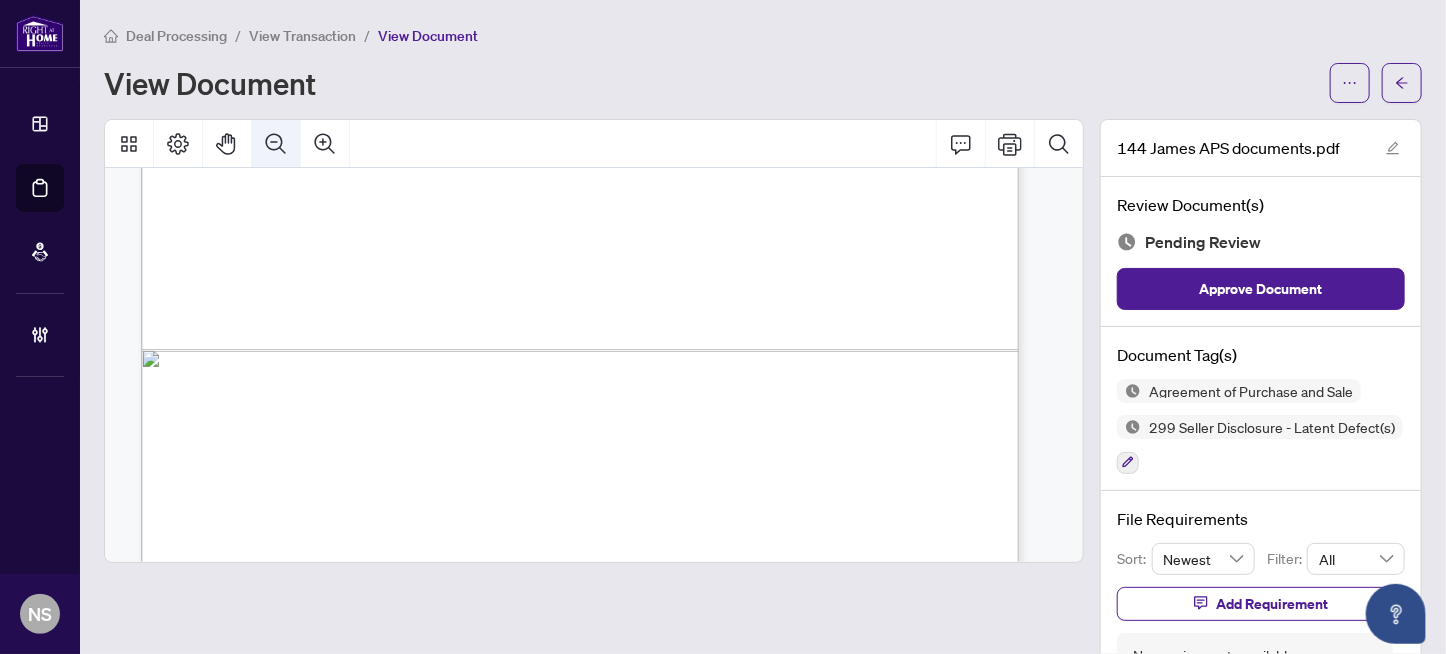 click 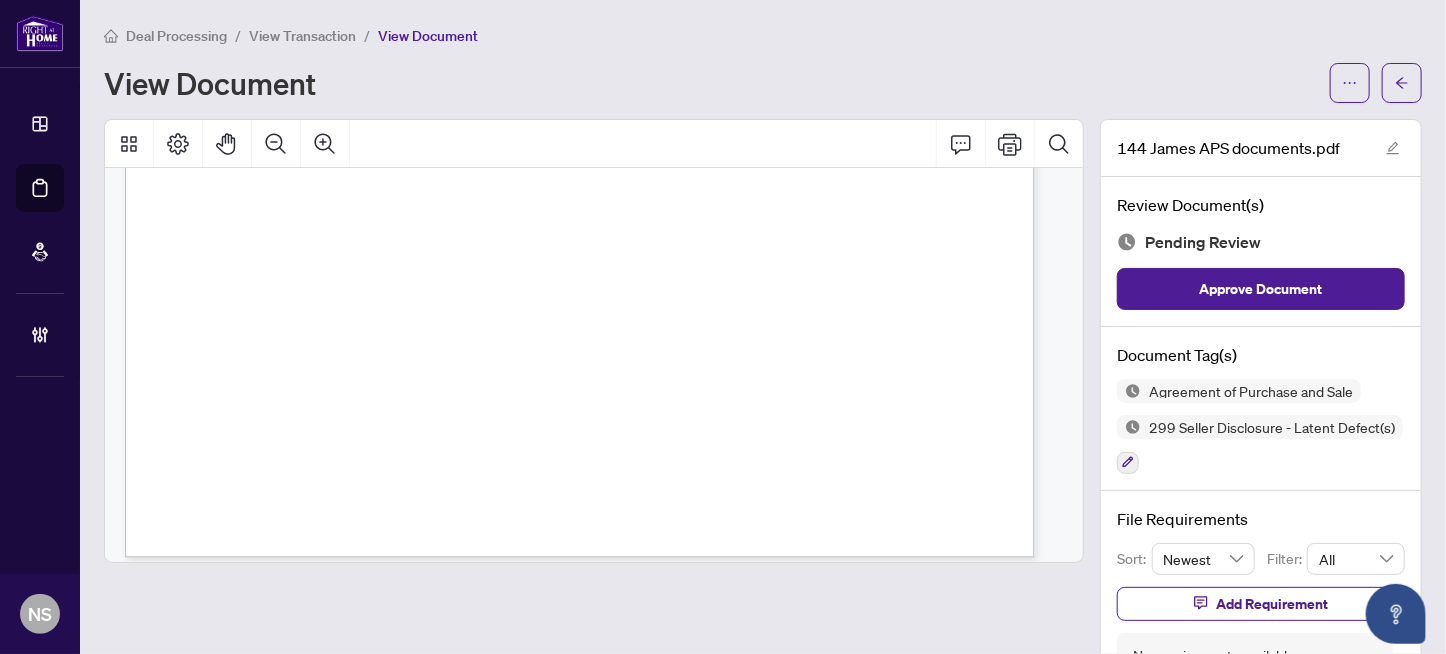 scroll, scrollTop: 13400, scrollLeft: 0, axis: vertical 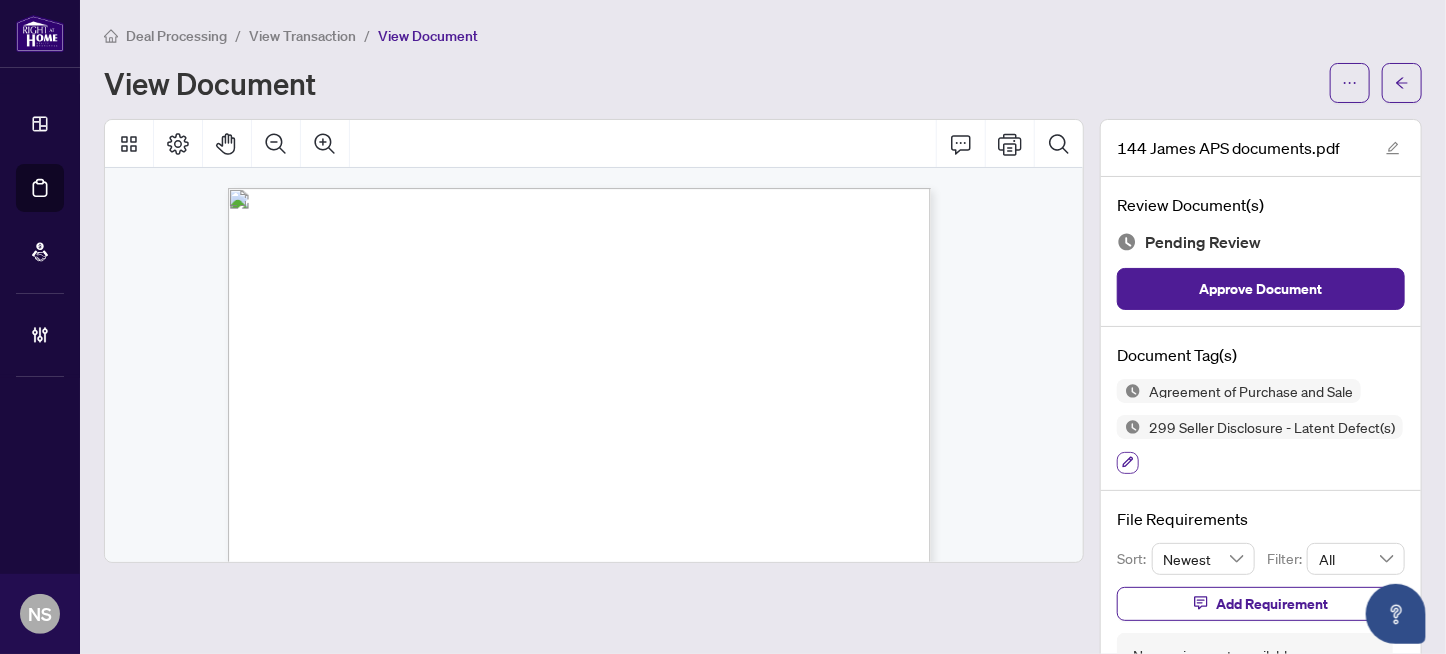 click 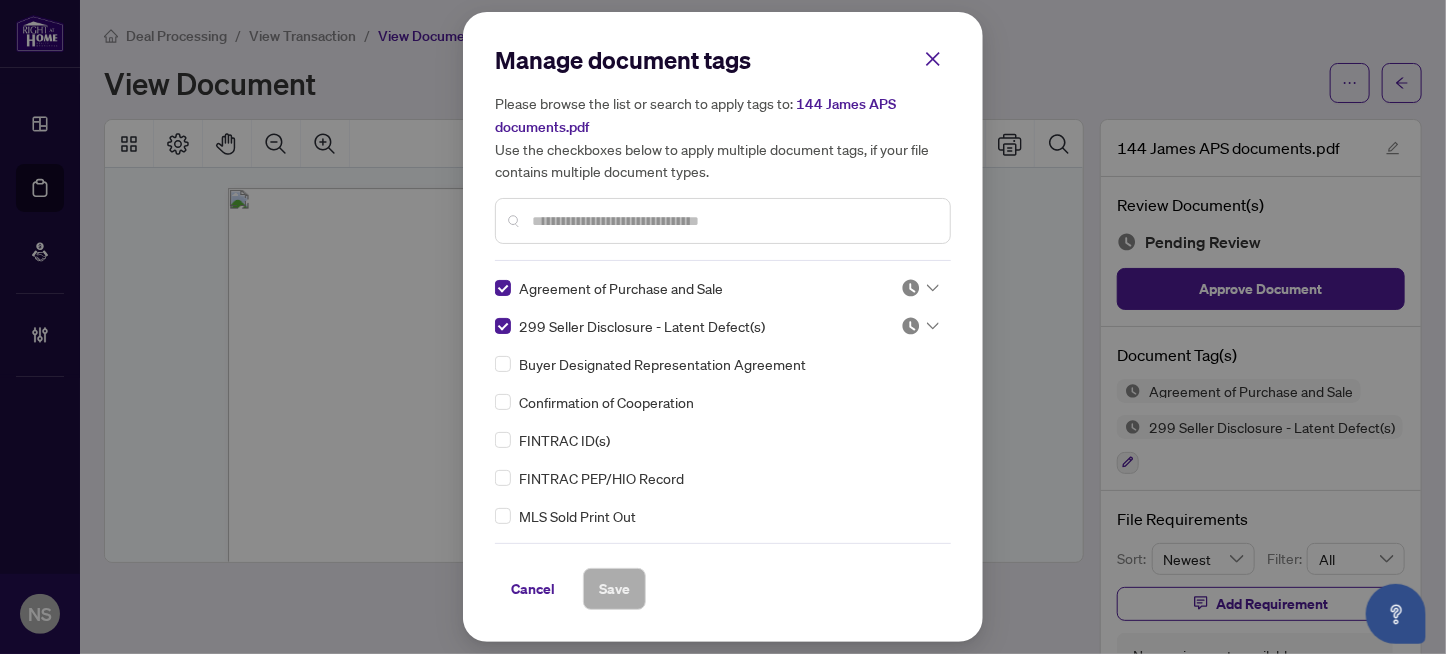 click at bounding box center [911, 288] 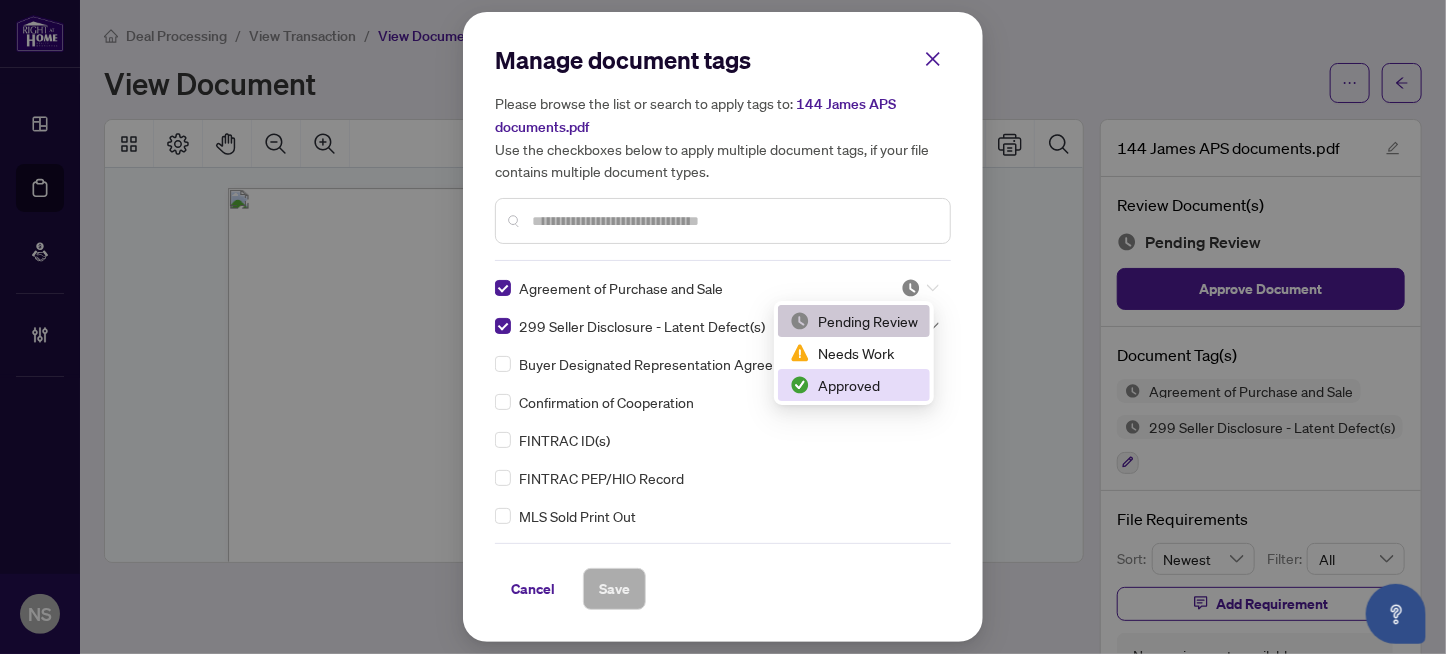 drag, startPoint x: 860, startPoint y: 392, endPoint x: 944, endPoint y: 330, distance: 104.40307 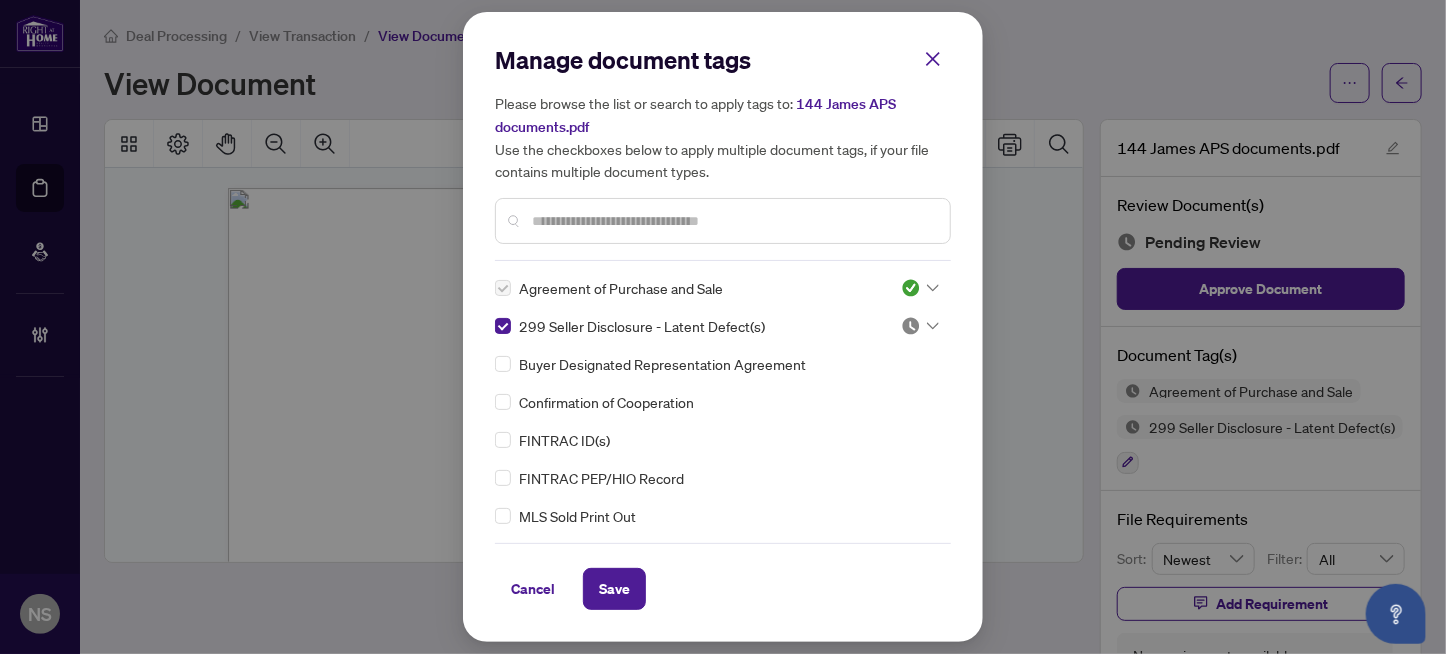 drag, startPoint x: 919, startPoint y: 321, endPoint x: 927, endPoint y: 336, distance: 17 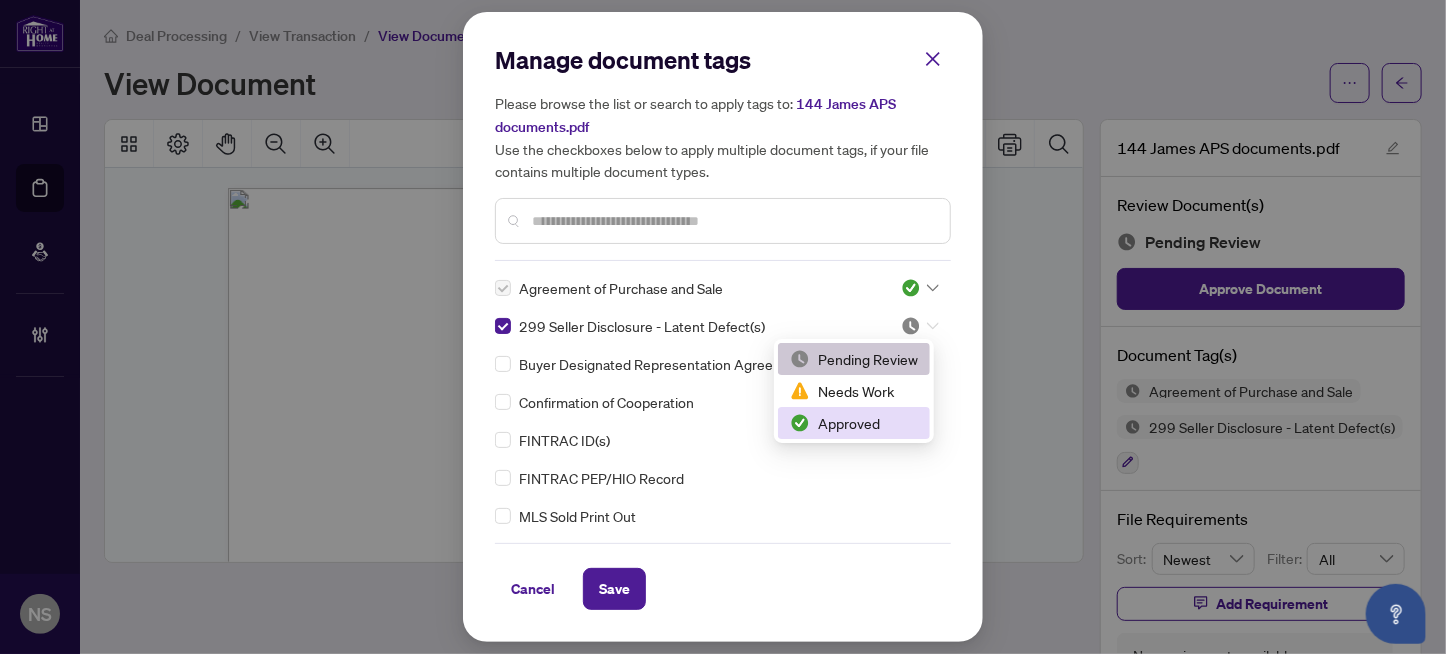 click on "Approved" at bounding box center [854, 423] 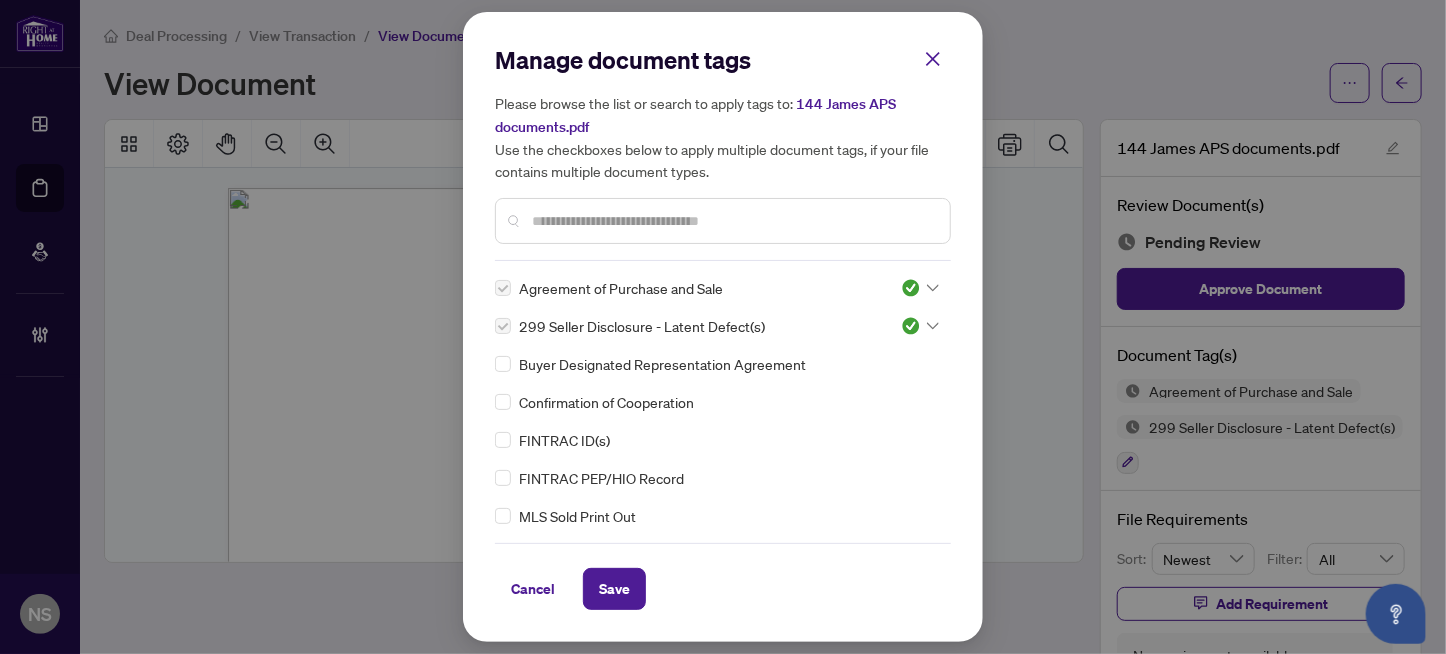 click on "Confirmation of Cooperation" at bounding box center [717, 402] 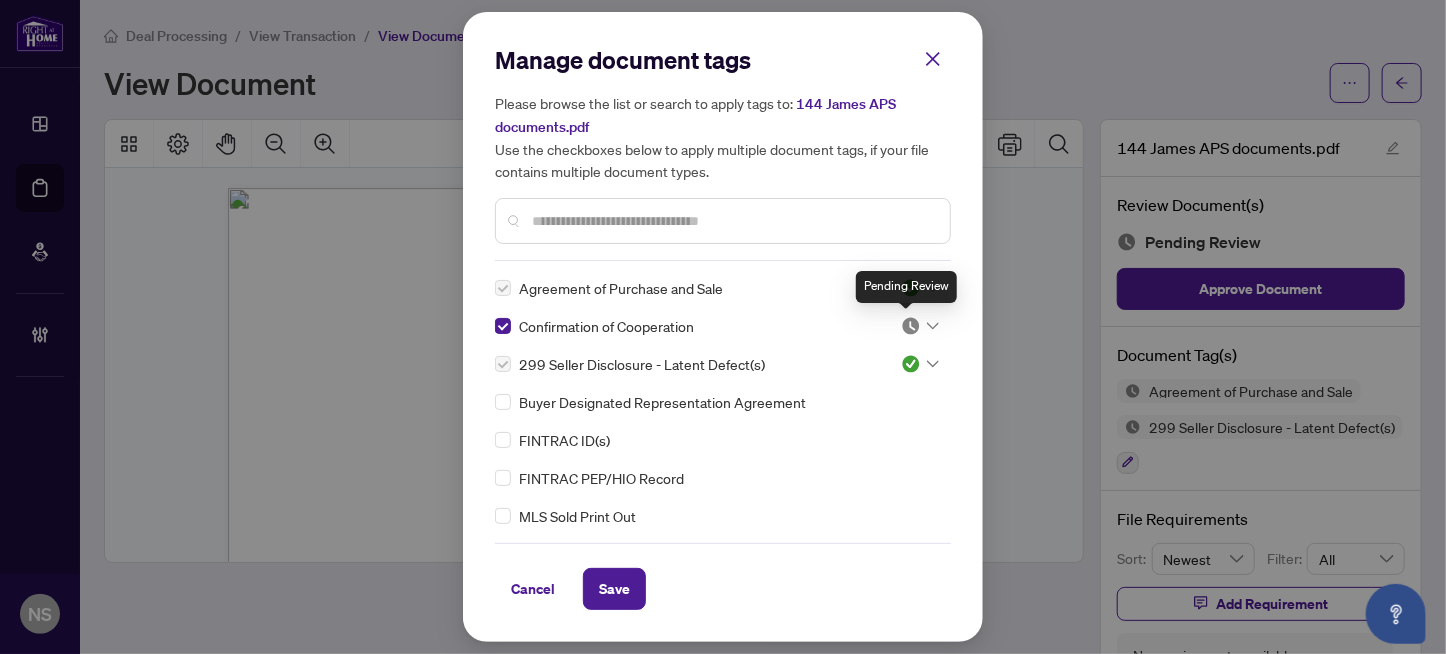 click at bounding box center [911, 326] 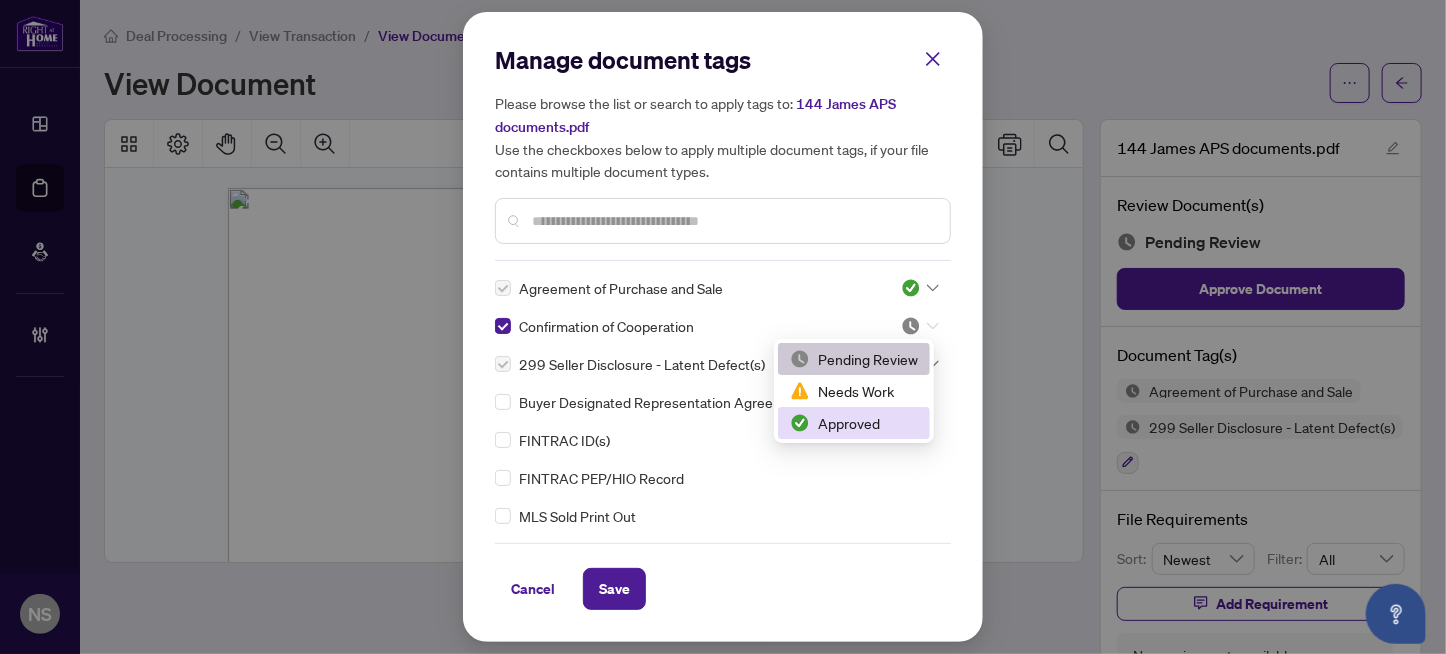 drag, startPoint x: 850, startPoint y: 427, endPoint x: 603, endPoint y: 629, distance: 319.08148 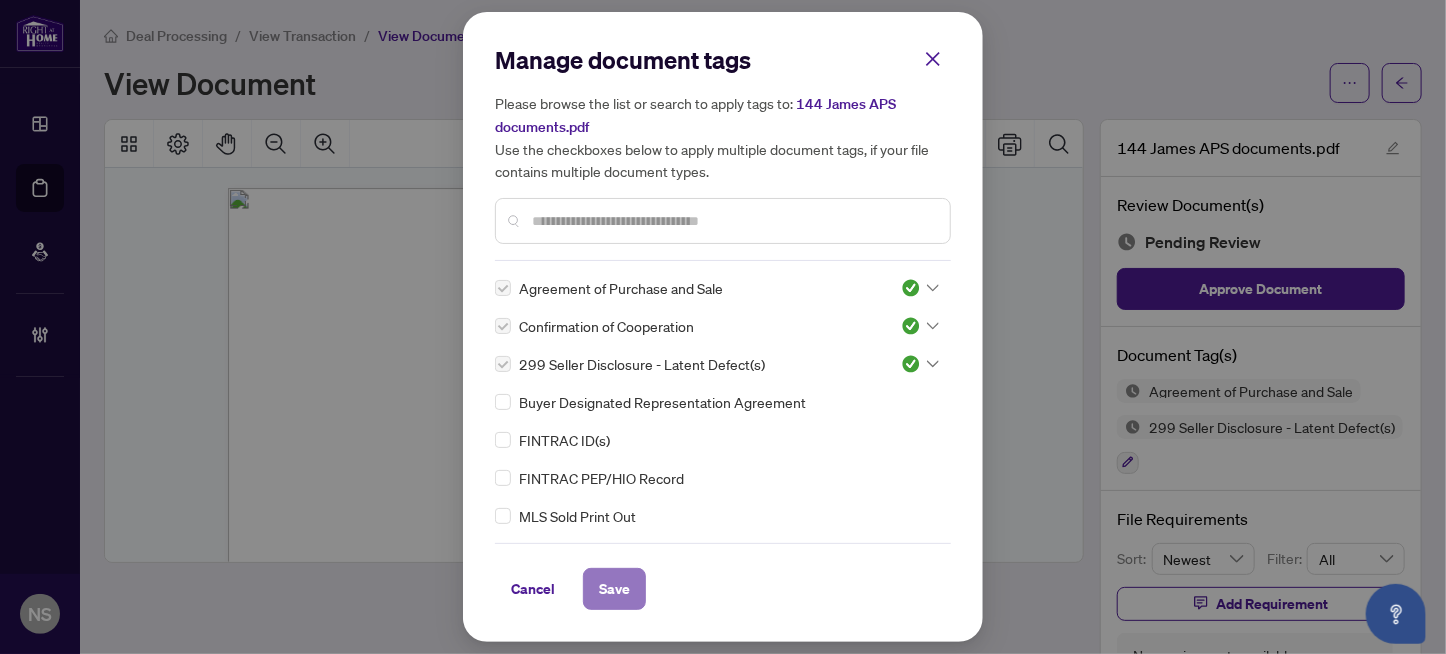 click on "Save" at bounding box center (614, 589) 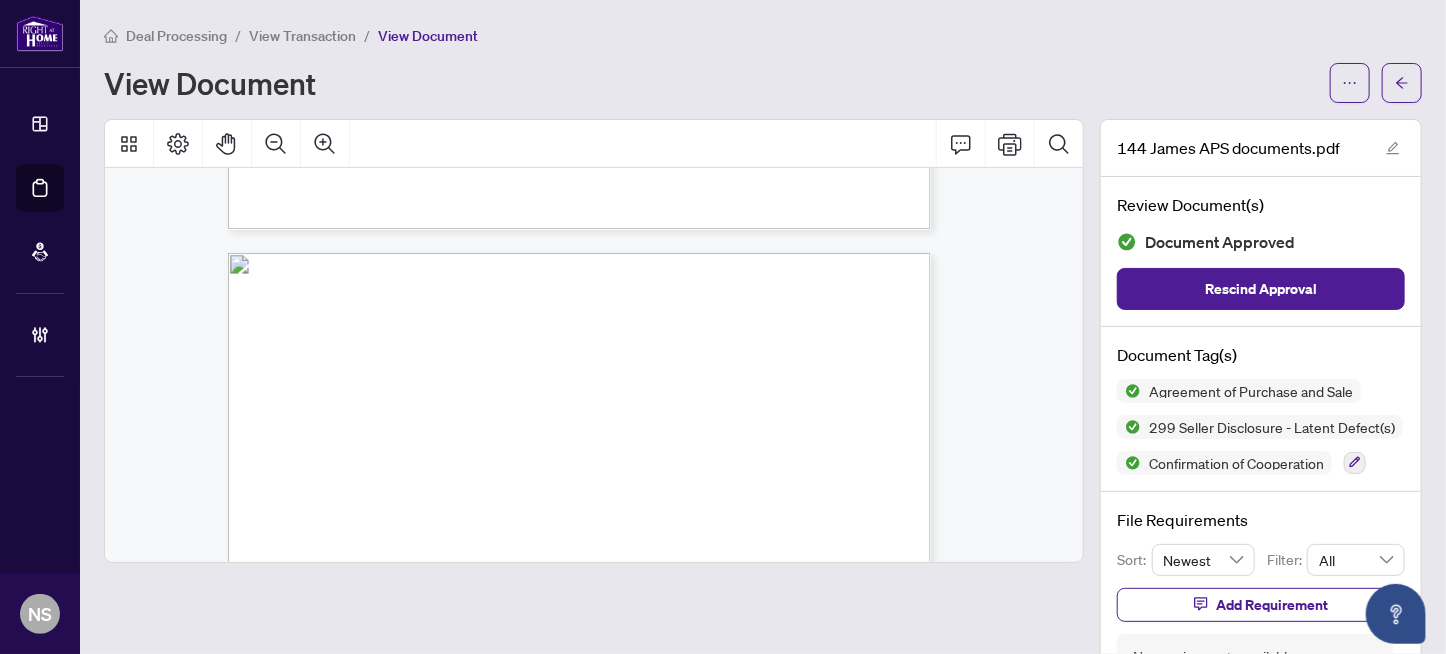 scroll, scrollTop: 2300, scrollLeft: 0, axis: vertical 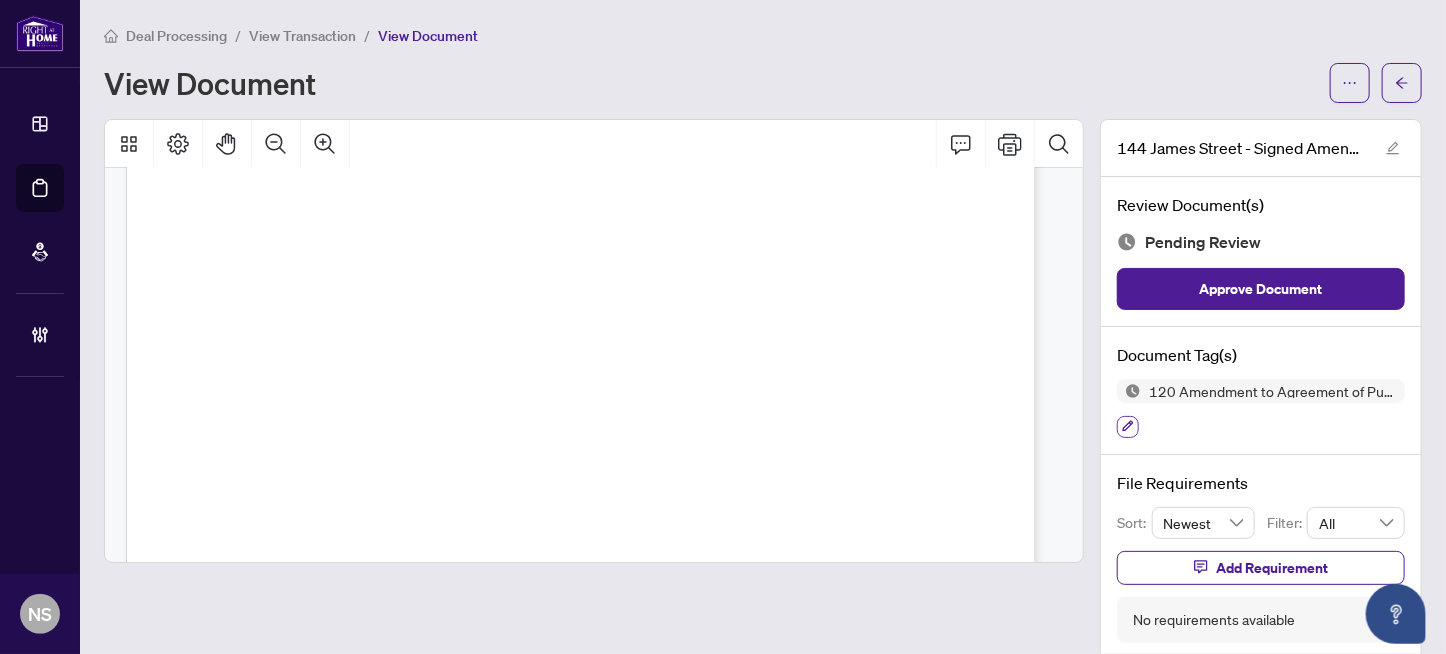 click 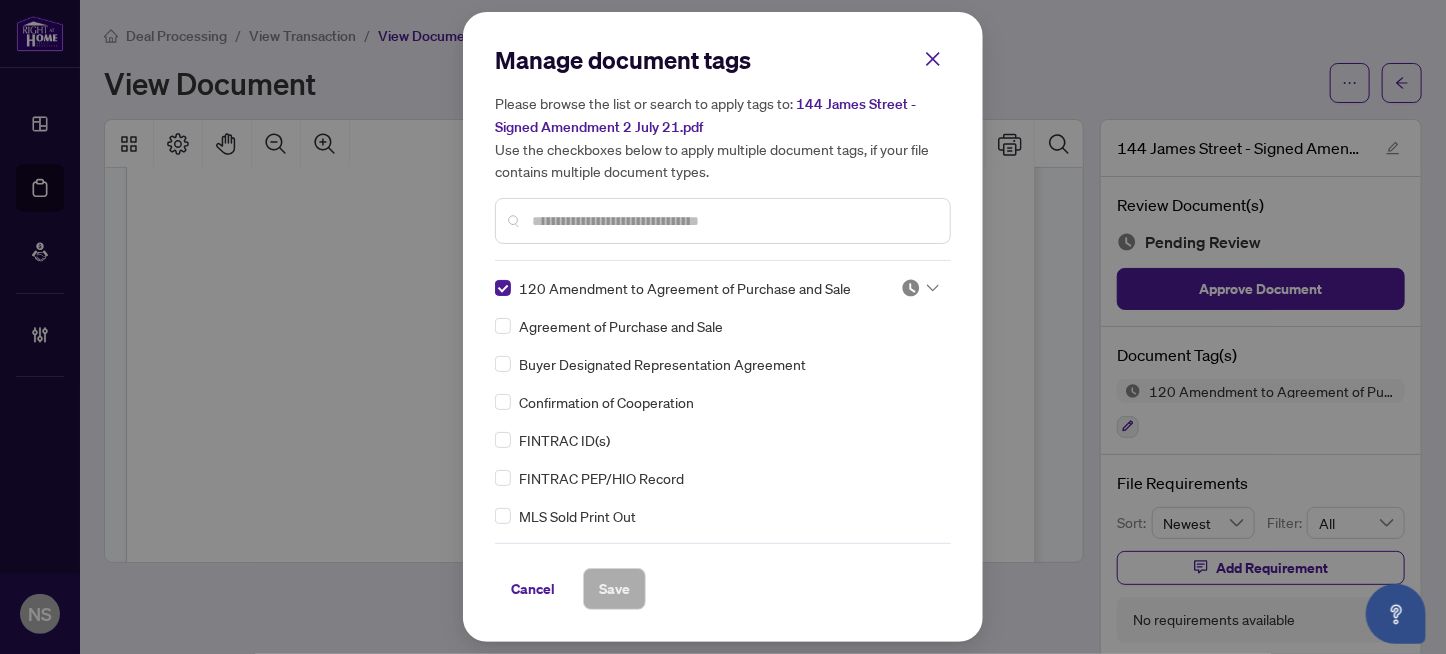 click at bounding box center (911, 288) 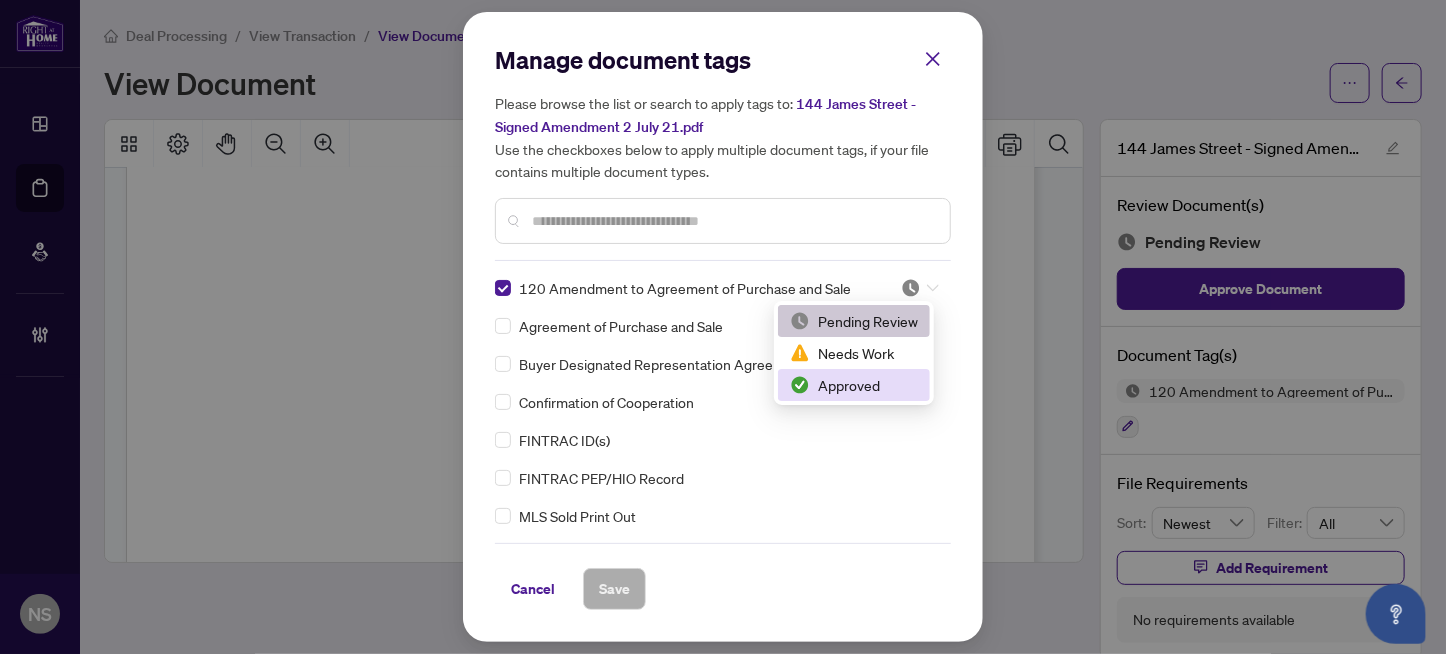 click on "Approved" at bounding box center [854, 385] 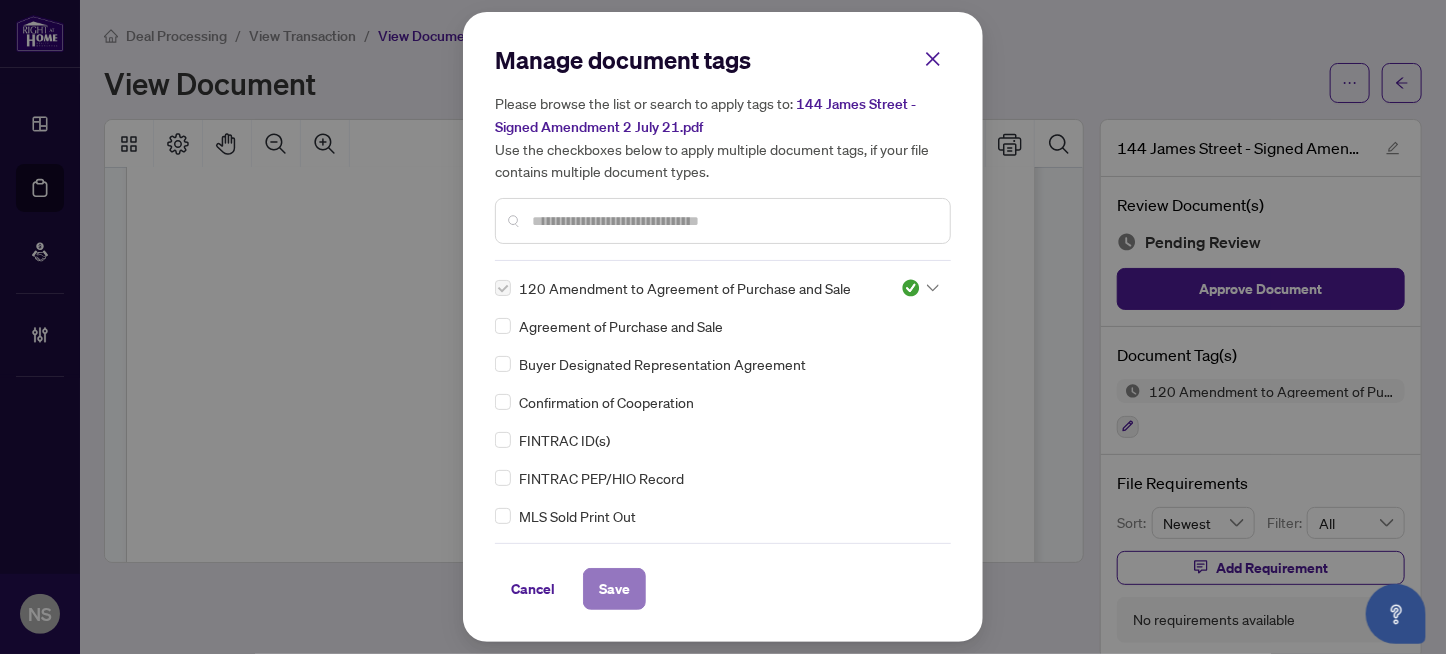 click on "Save" at bounding box center (614, 589) 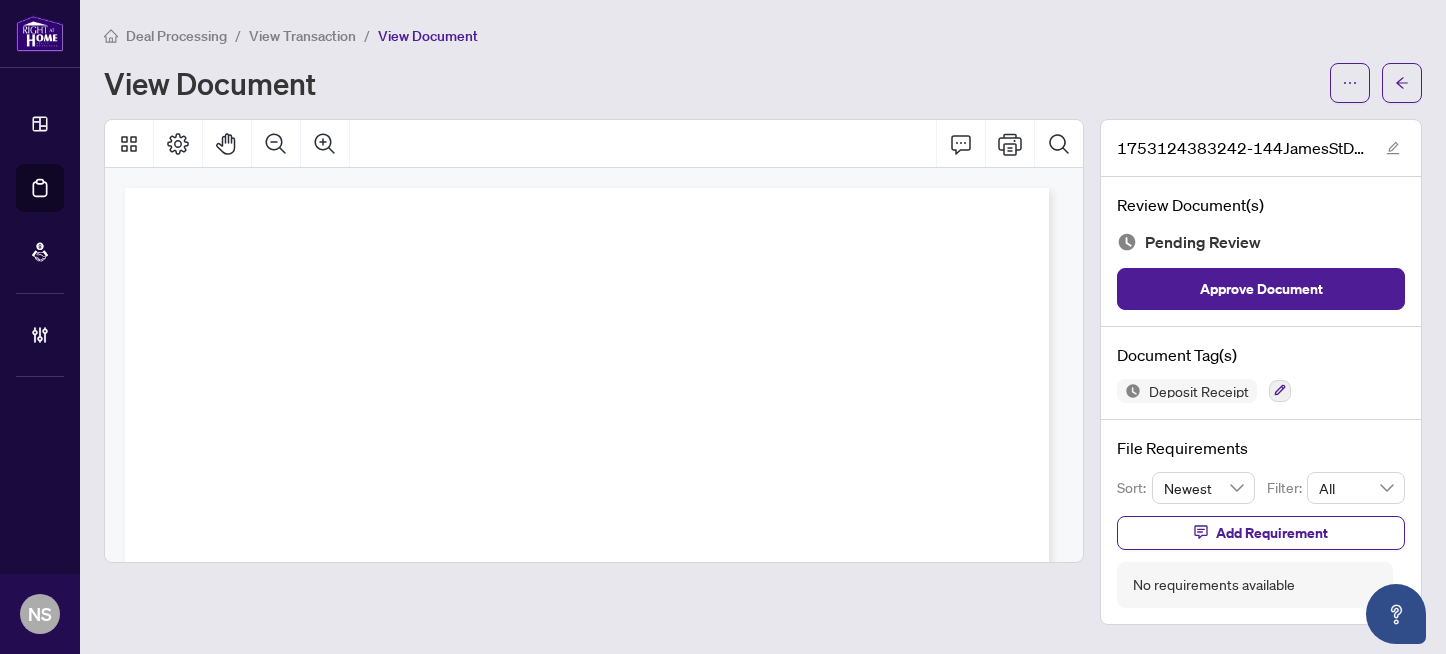 scroll, scrollTop: 0, scrollLeft: 0, axis: both 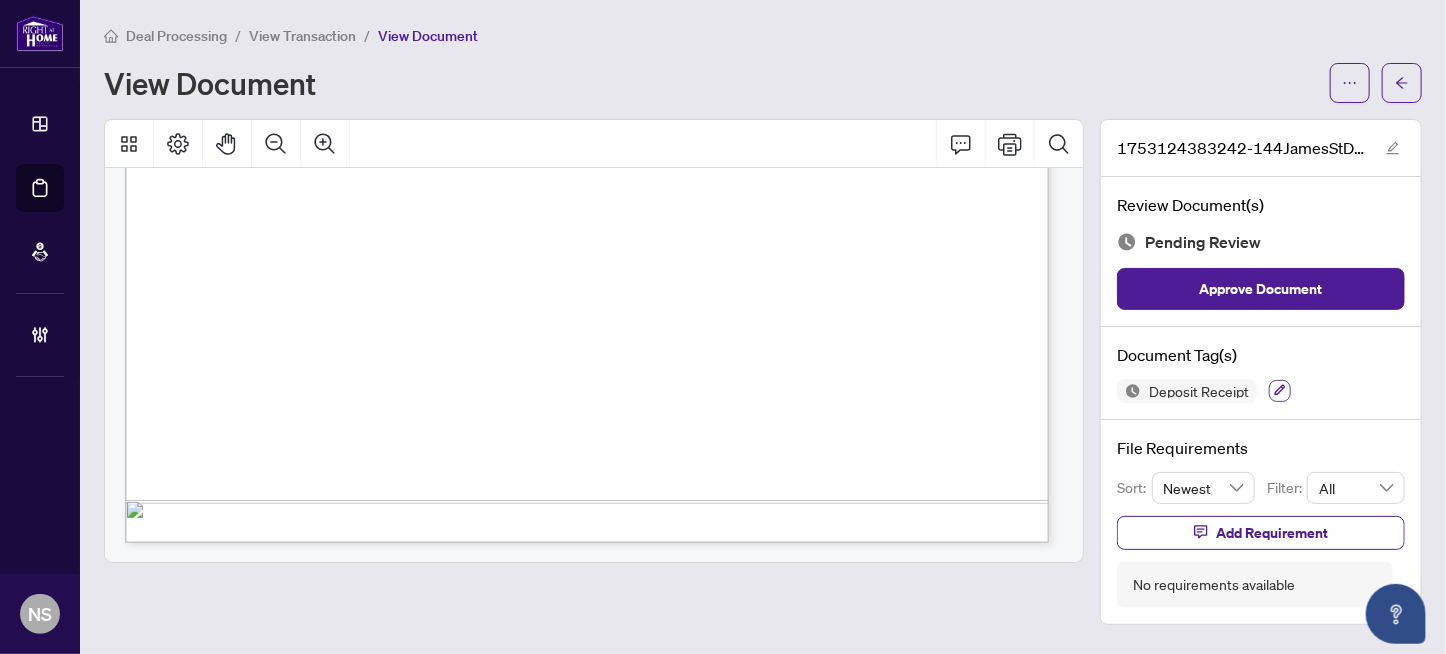 click 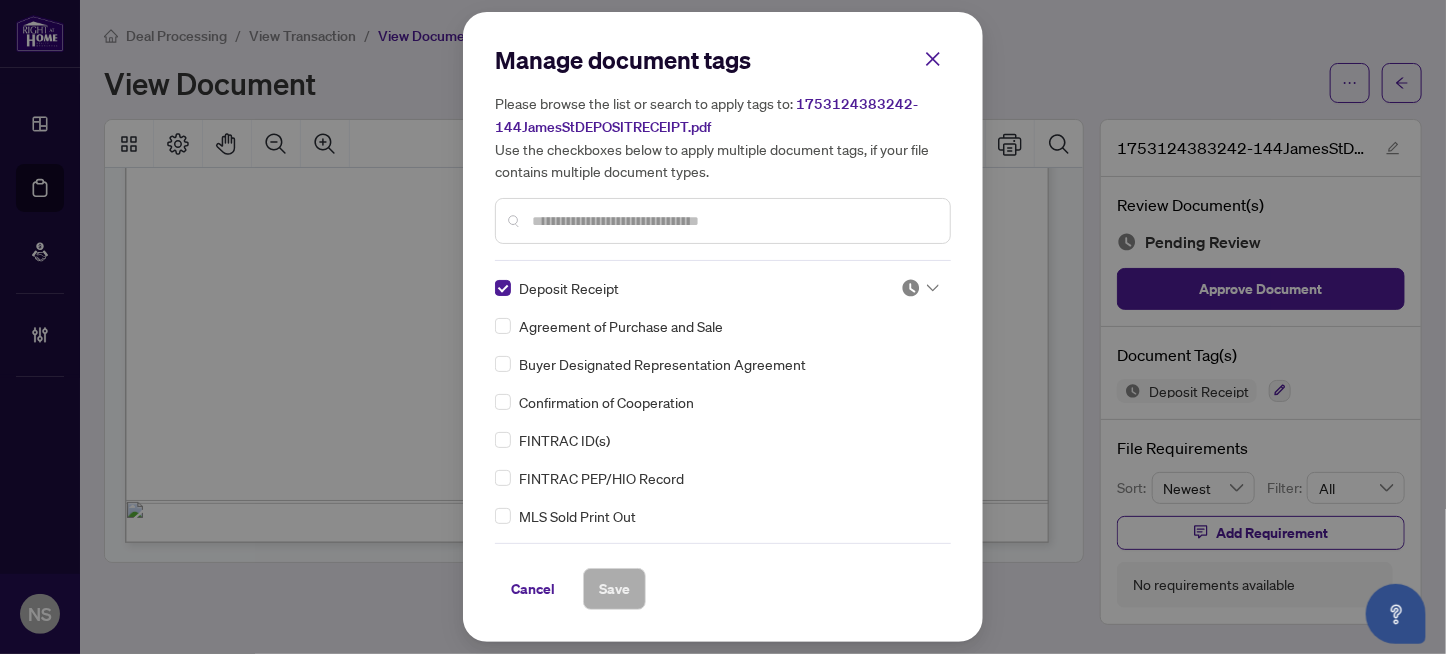 click at bounding box center [911, 288] 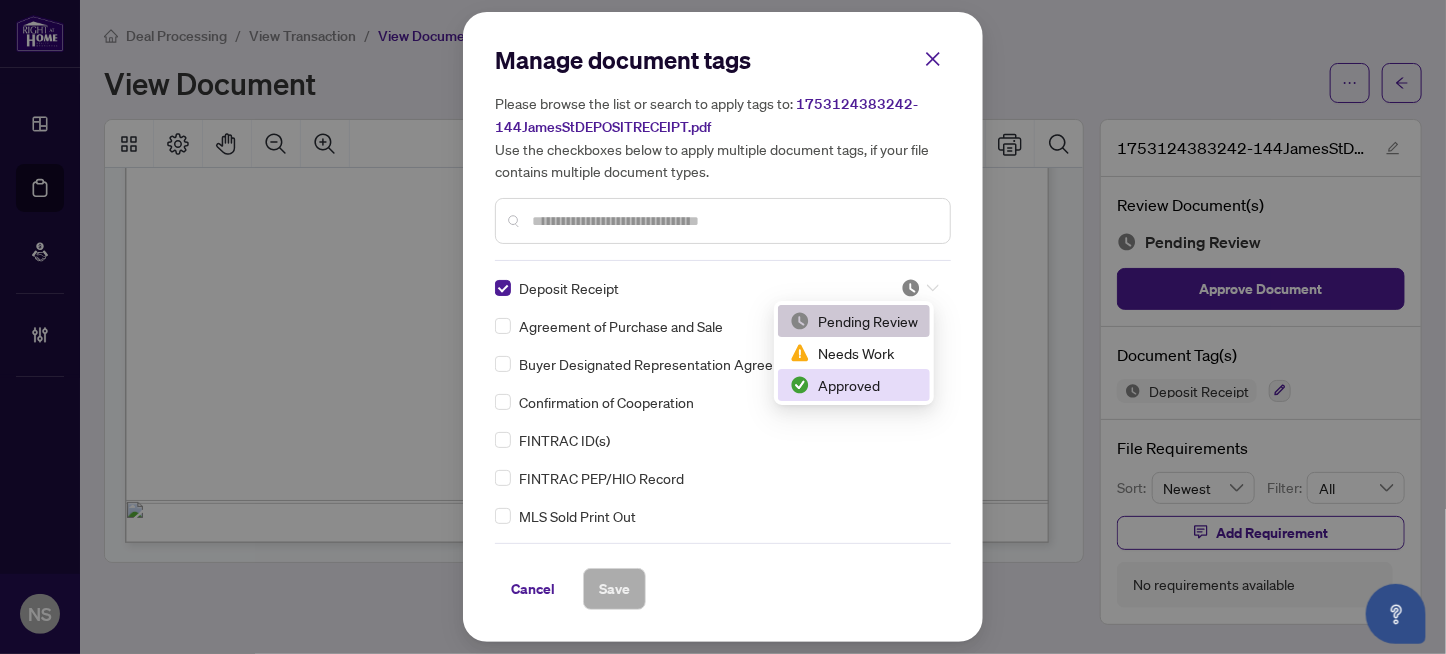 drag, startPoint x: 867, startPoint y: 391, endPoint x: 489, endPoint y: 224, distance: 413.2469 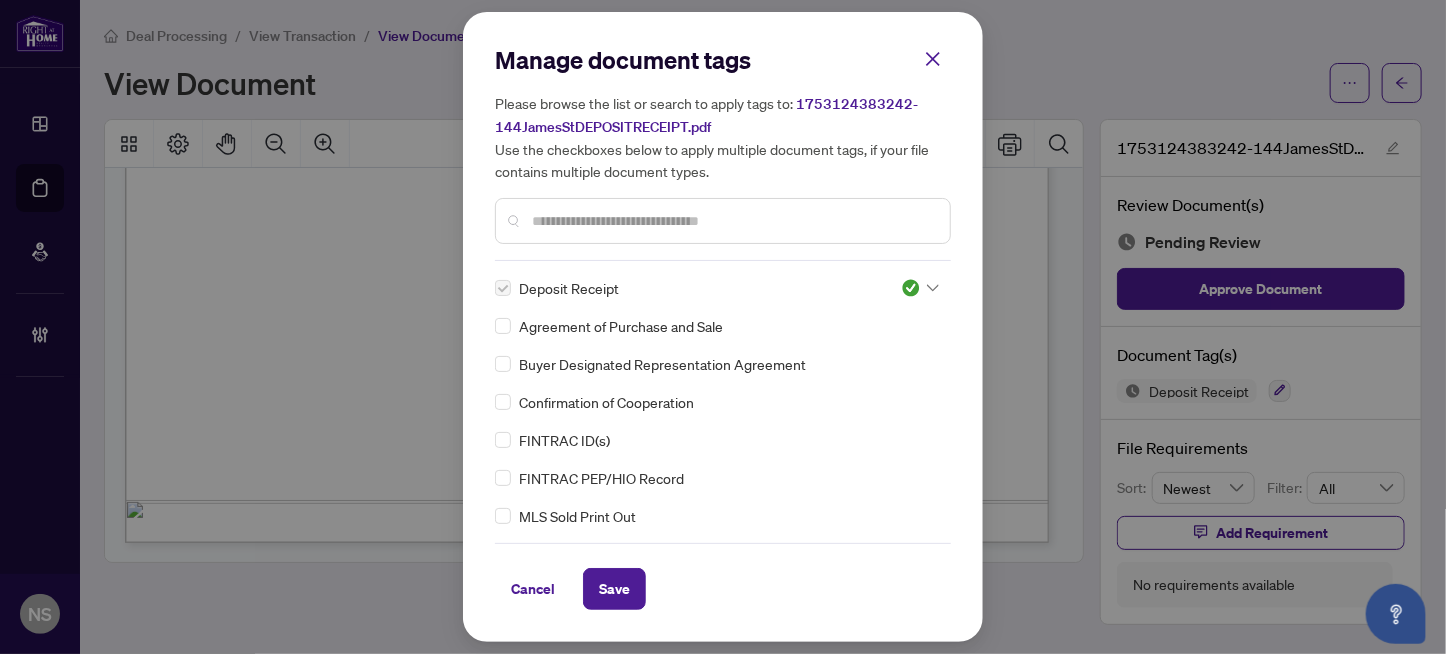 click at bounding box center [733, 221] 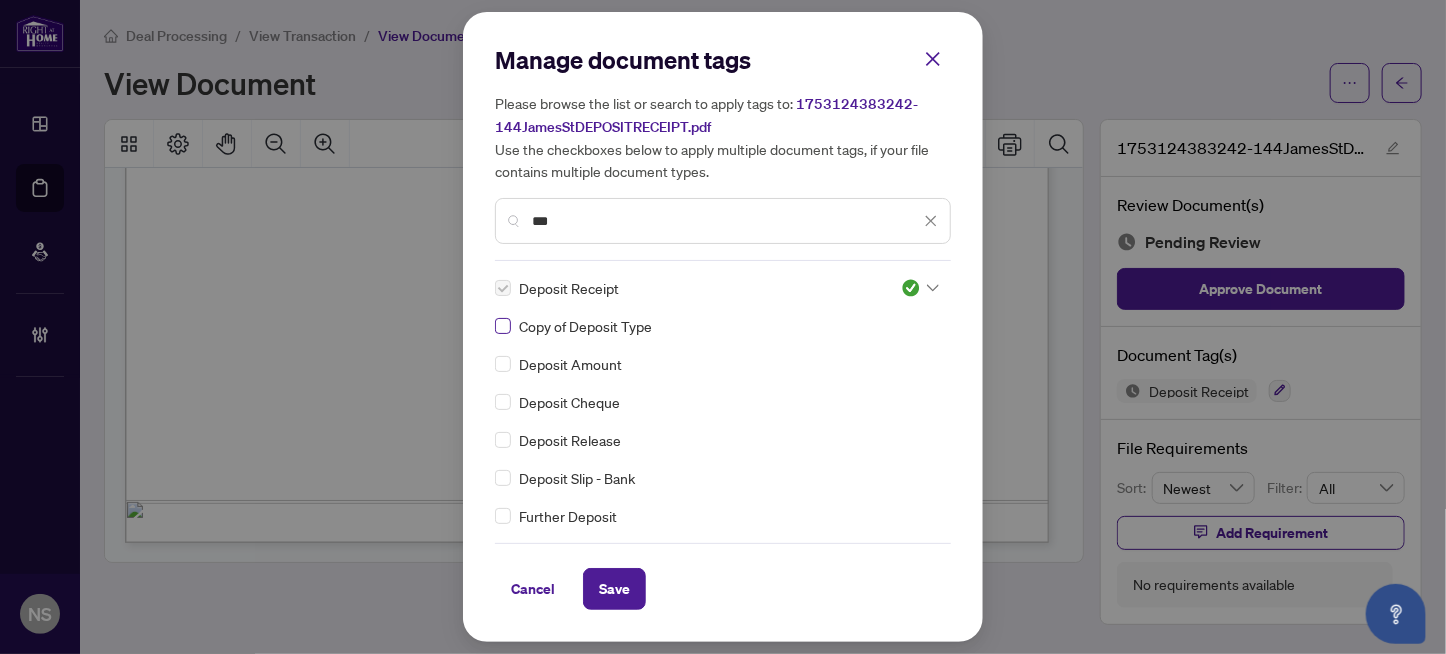 type on "***" 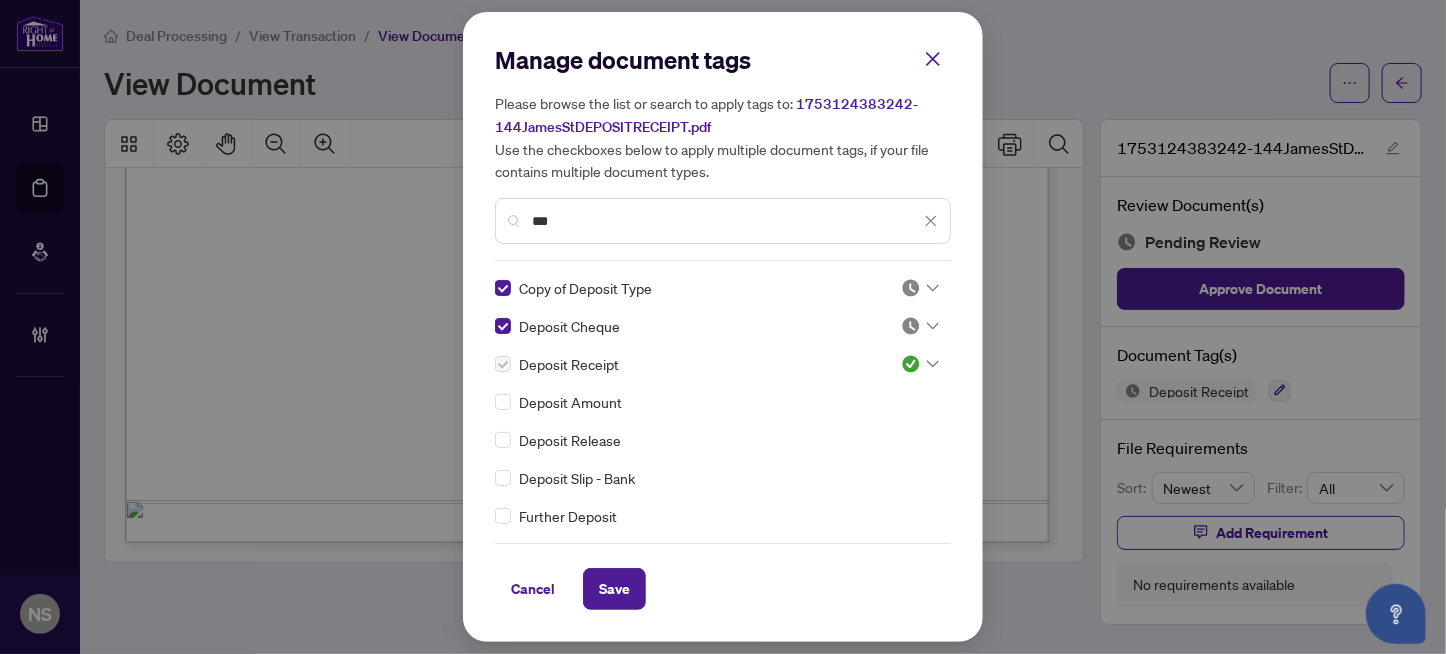 click at bounding box center (911, 288) 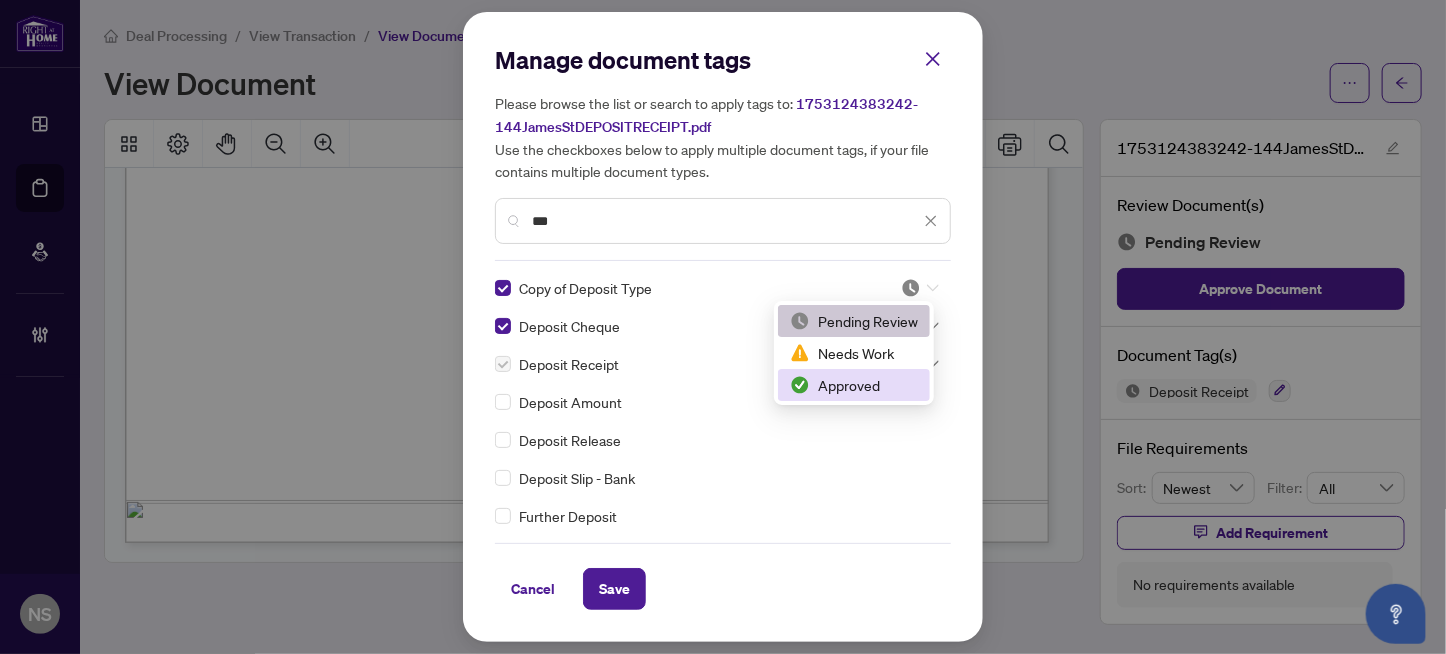 drag, startPoint x: 868, startPoint y: 387, endPoint x: 906, endPoint y: 353, distance: 50.990196 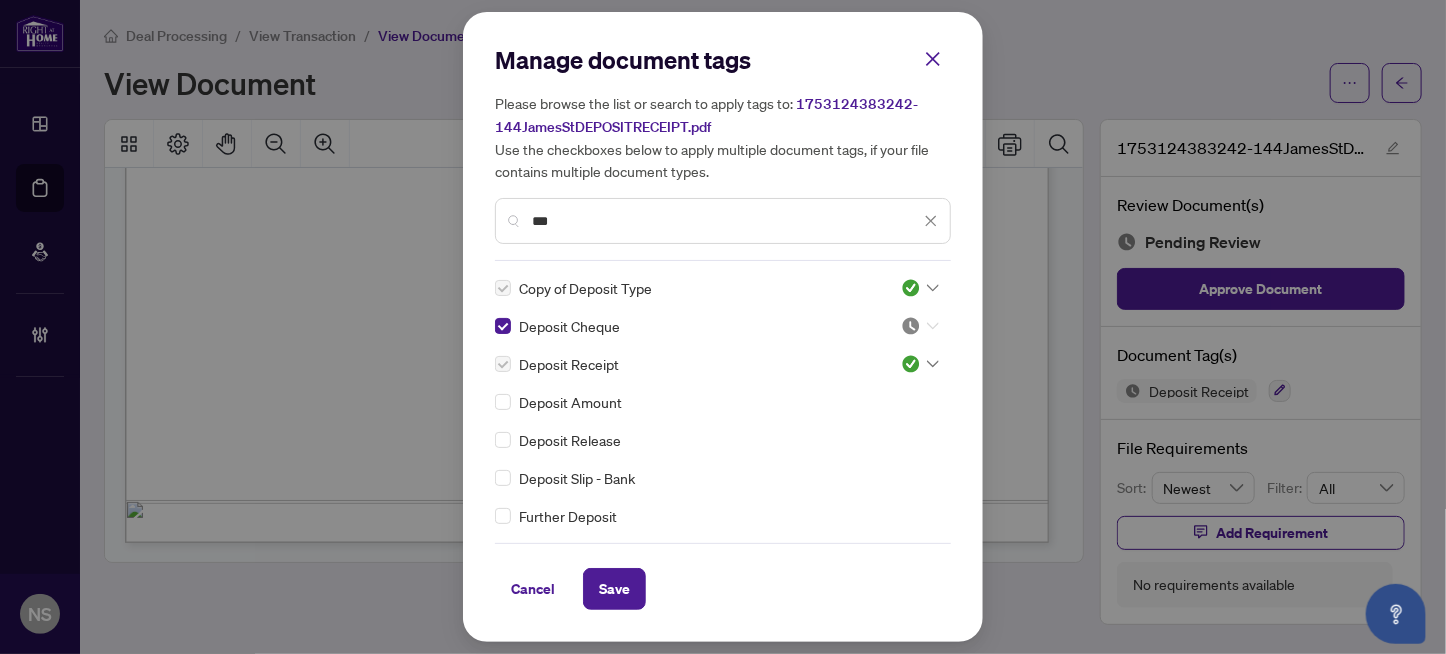 click at bounding box center (920, 326) 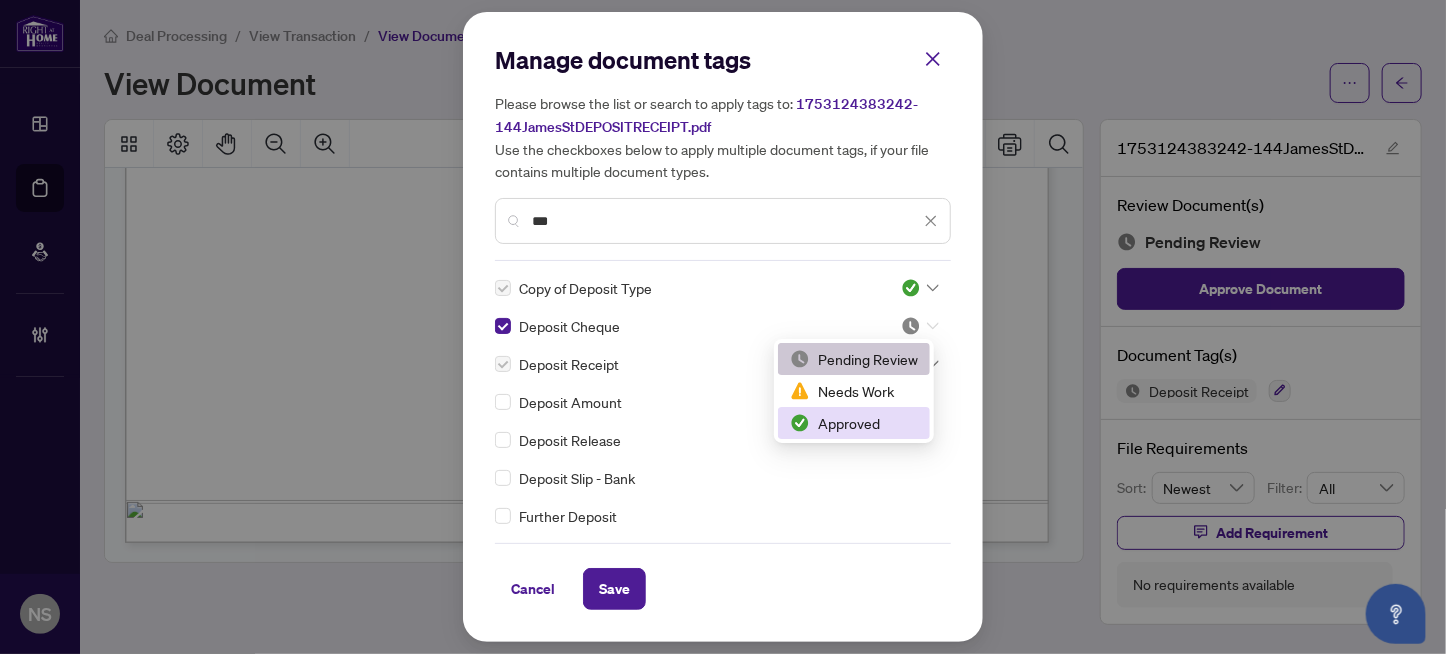 click on "Approved" at bounding box center [854, 423] 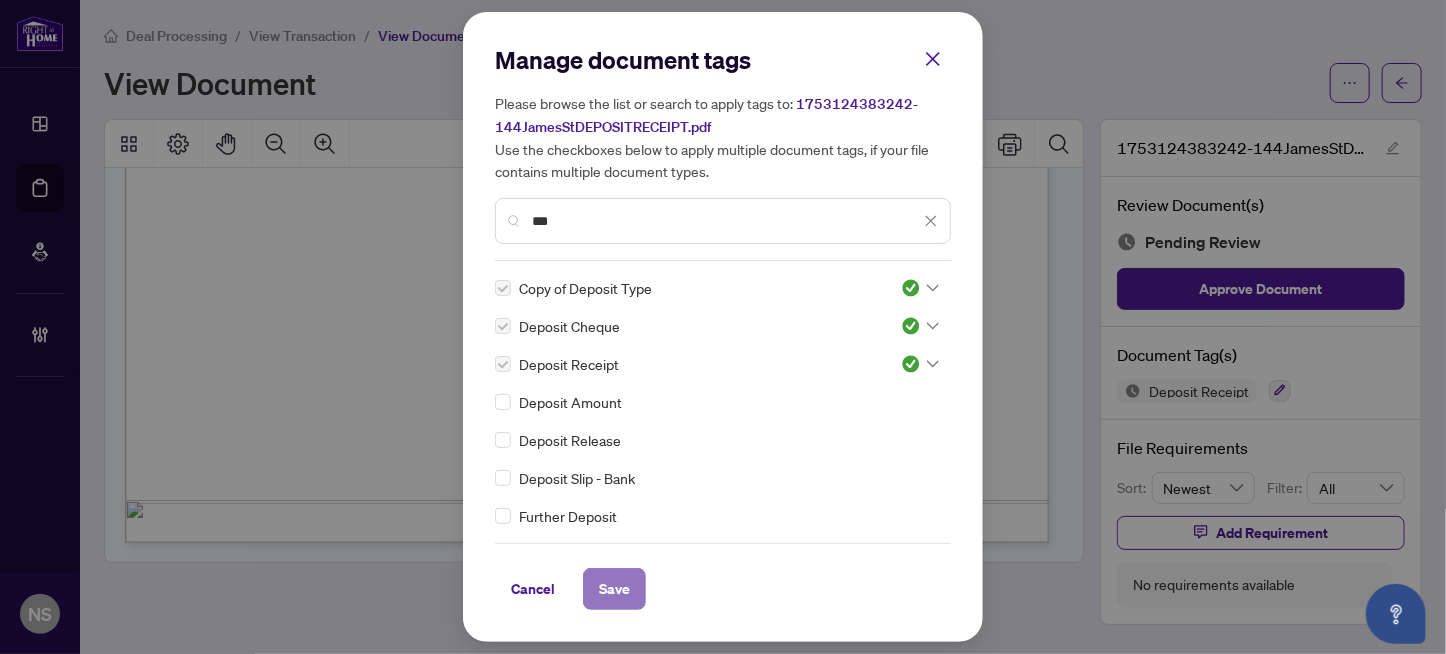 click on "Save" at bounding box center (614, 589) 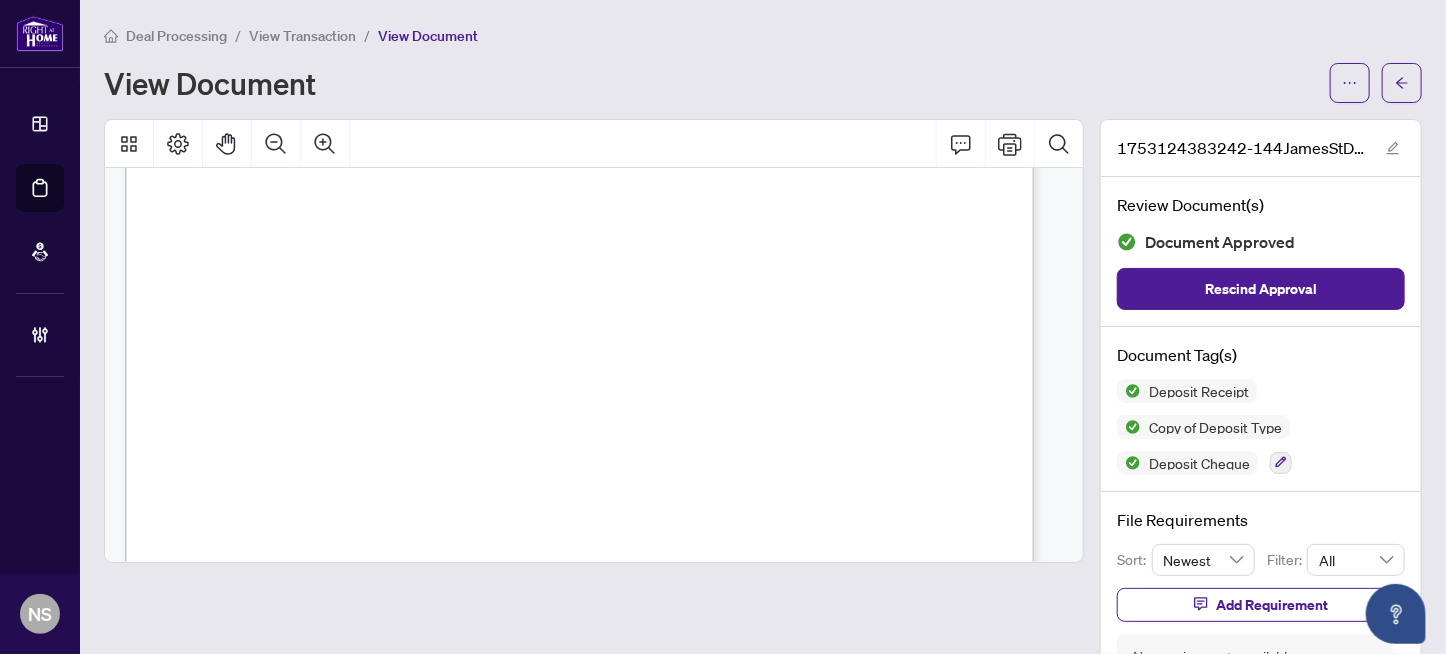 scroll, scrollTop: 22, scrollLeft: 0, axis: vertical 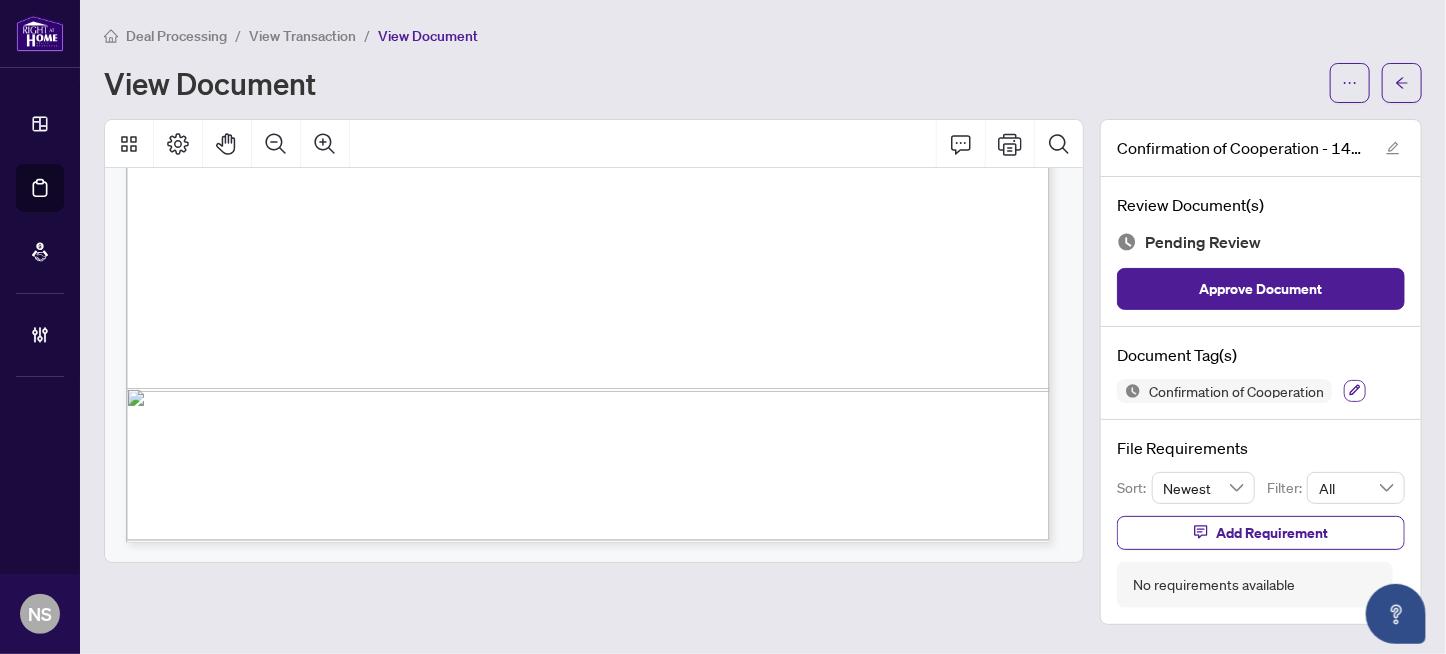 click 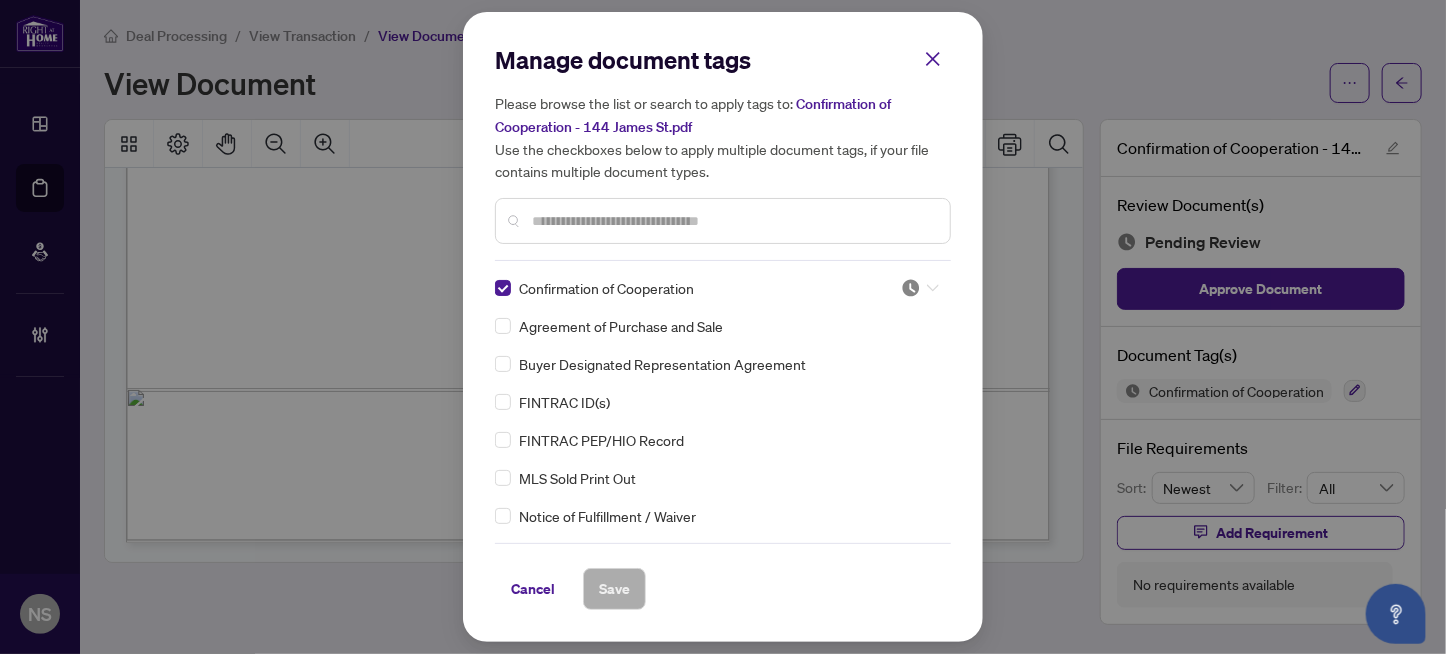 click at bounding box center (911, 288) 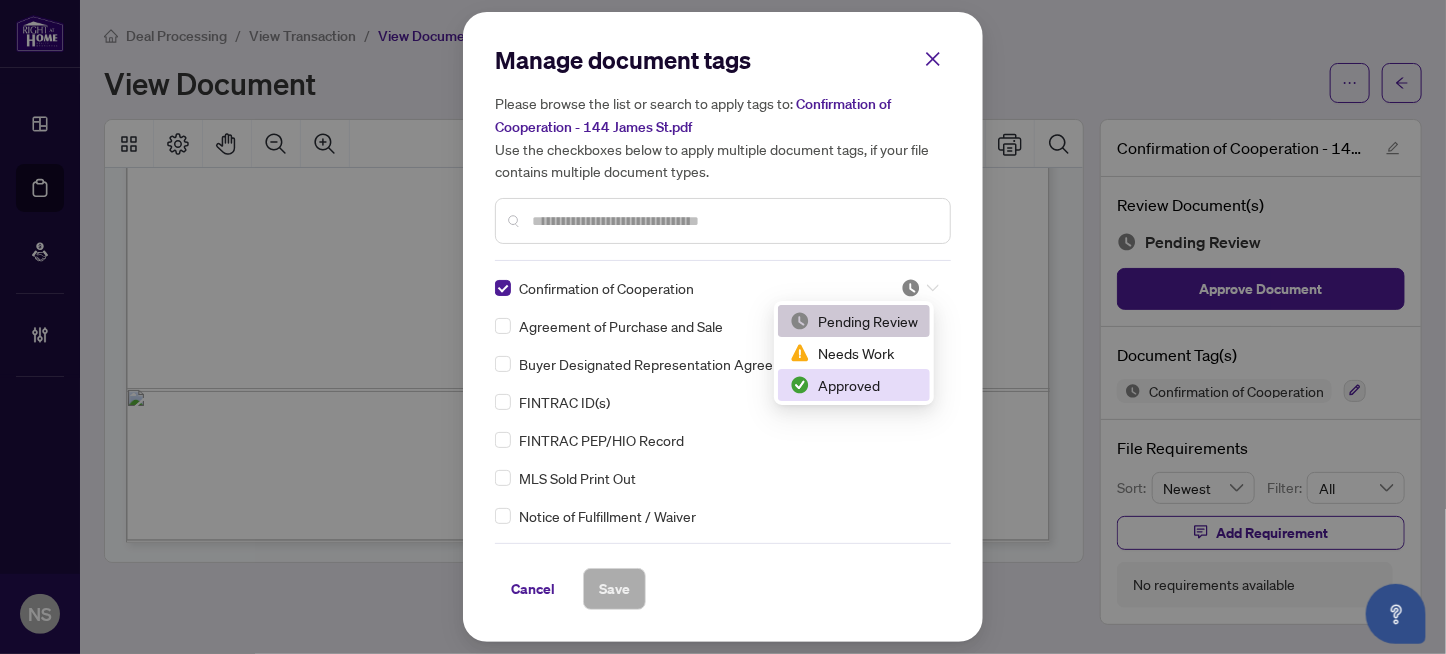 click on "Approved" at bounding box center [854, 385] 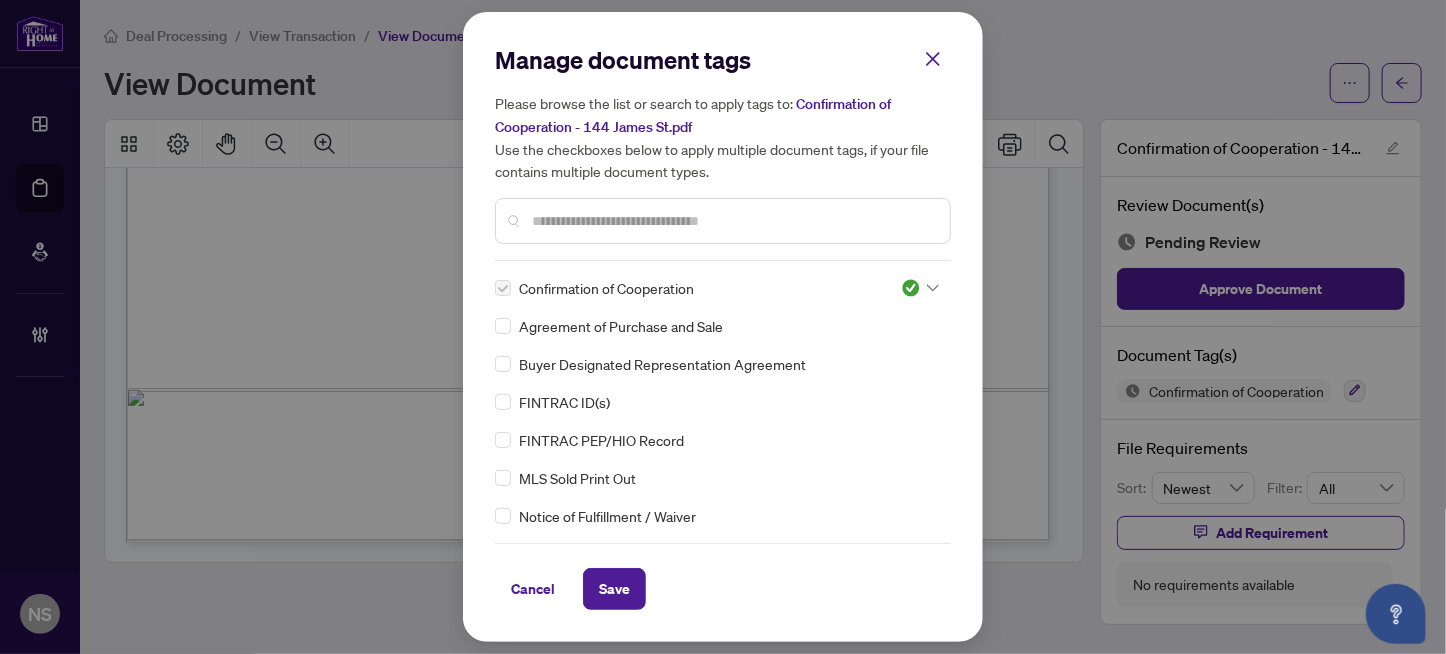 drag, startPoint x: 603, startPoint y: 588, endPoint x: 965, endPoint y: 28, distance: 666.81635 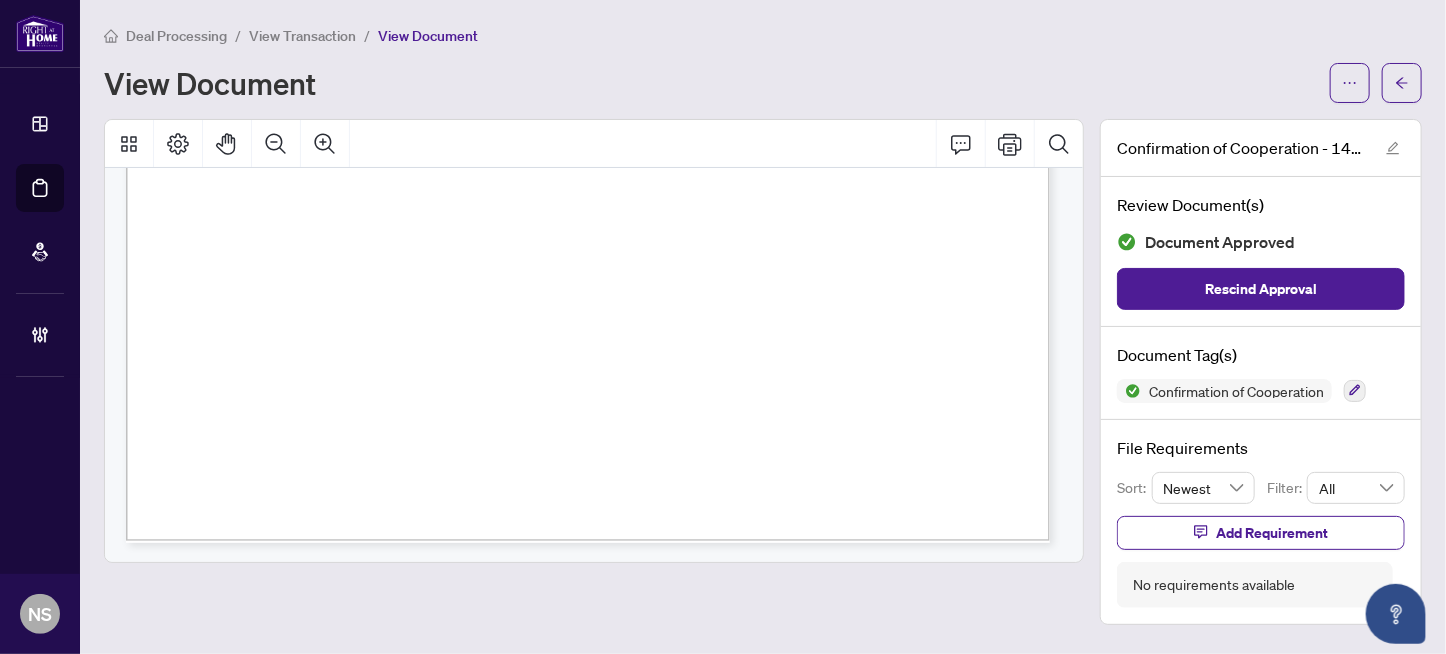 scroll, scrollTop: 2305, scrollLeft: 0, axis: vertical 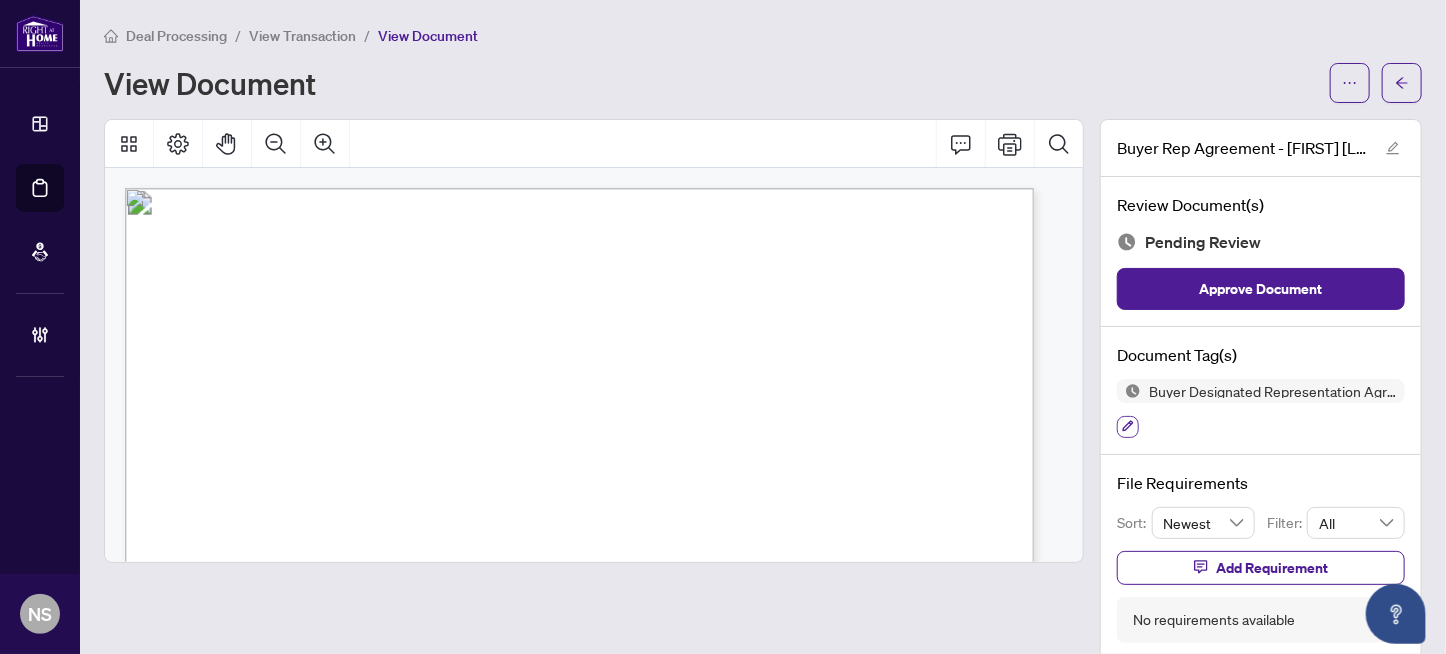 click 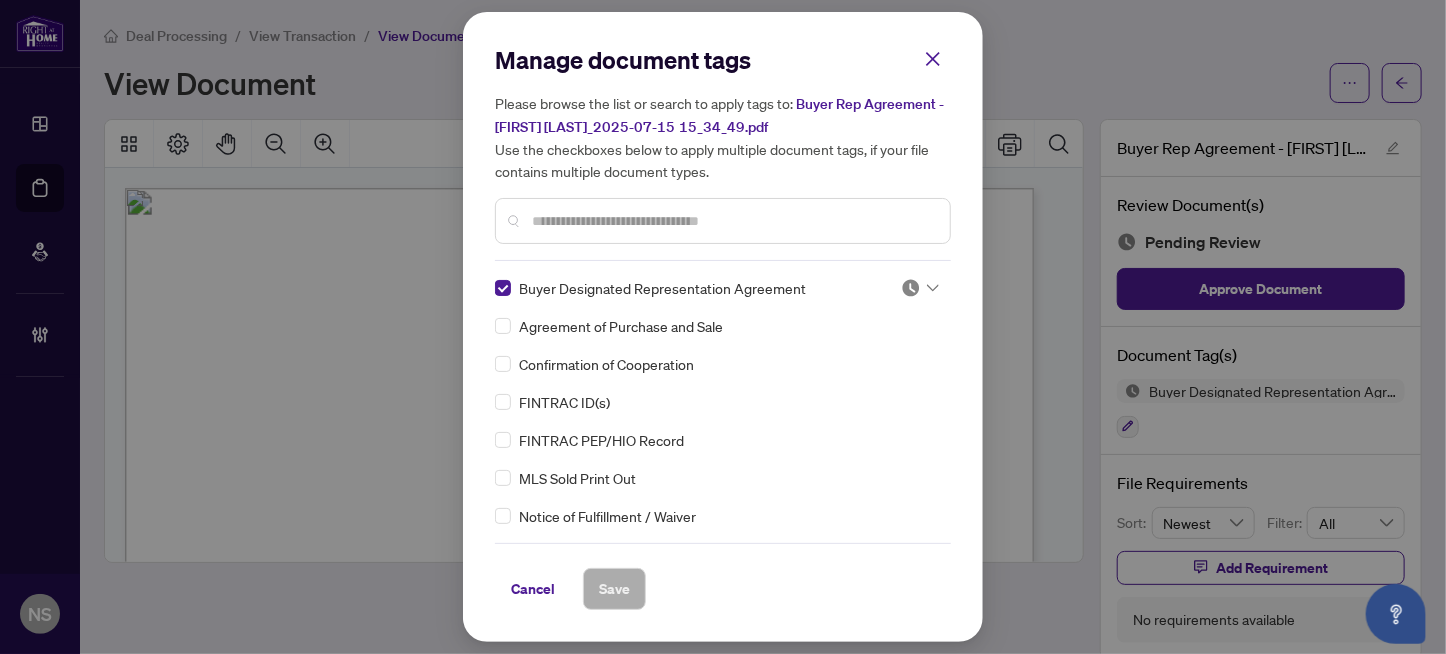 click at bounding box center (911, 288) 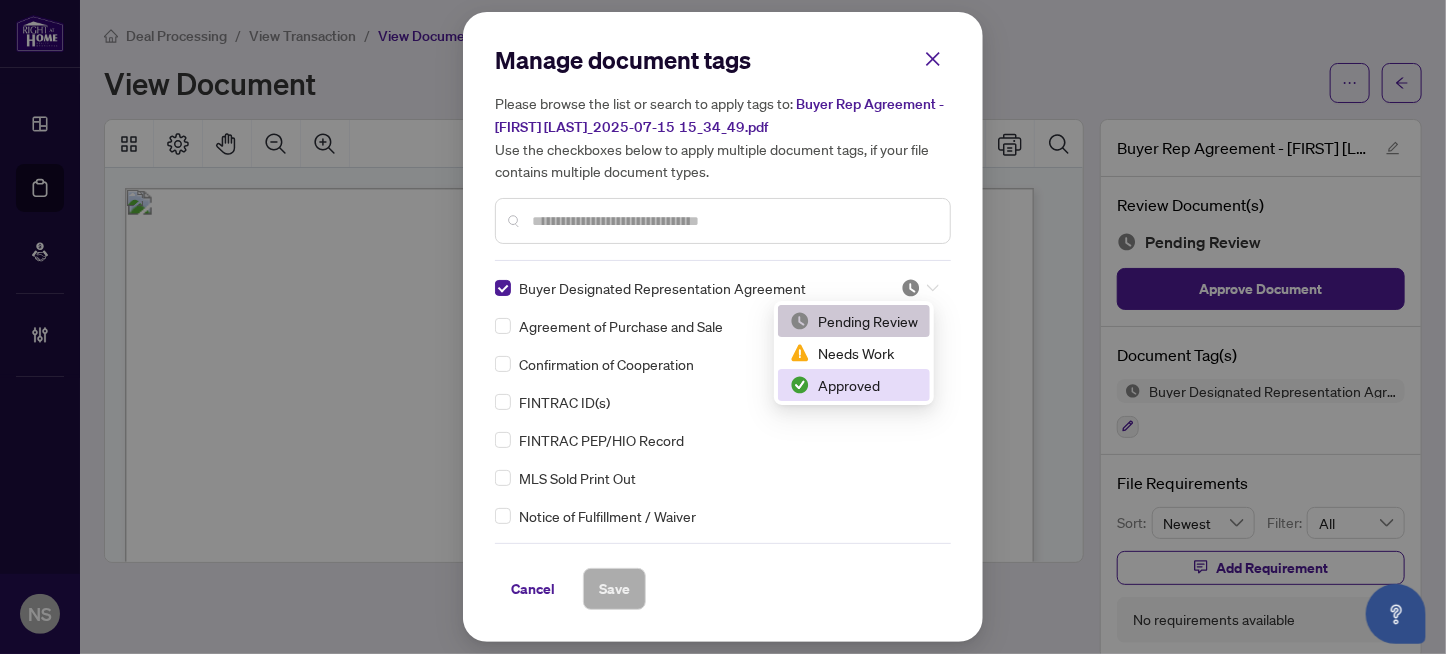 click on "Approved" at bounding box center [854, 385] 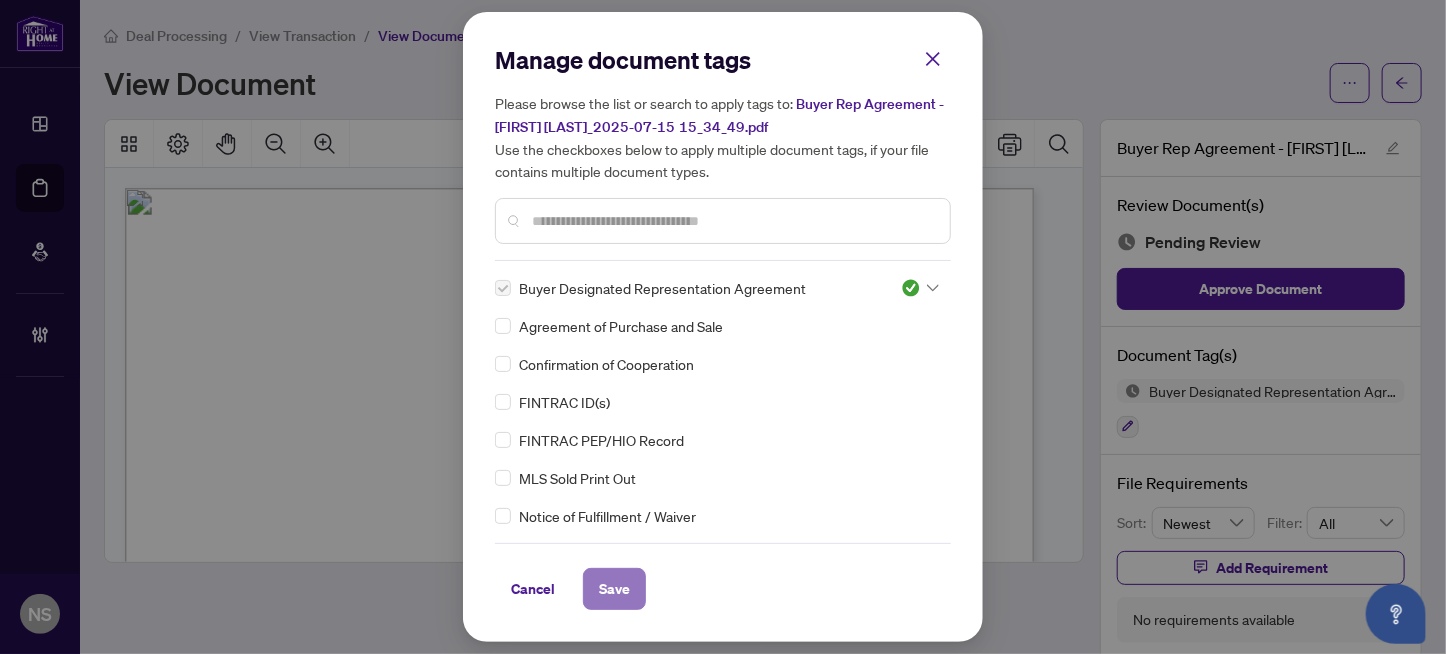 click on "Save" at bounding box center (614, 589) 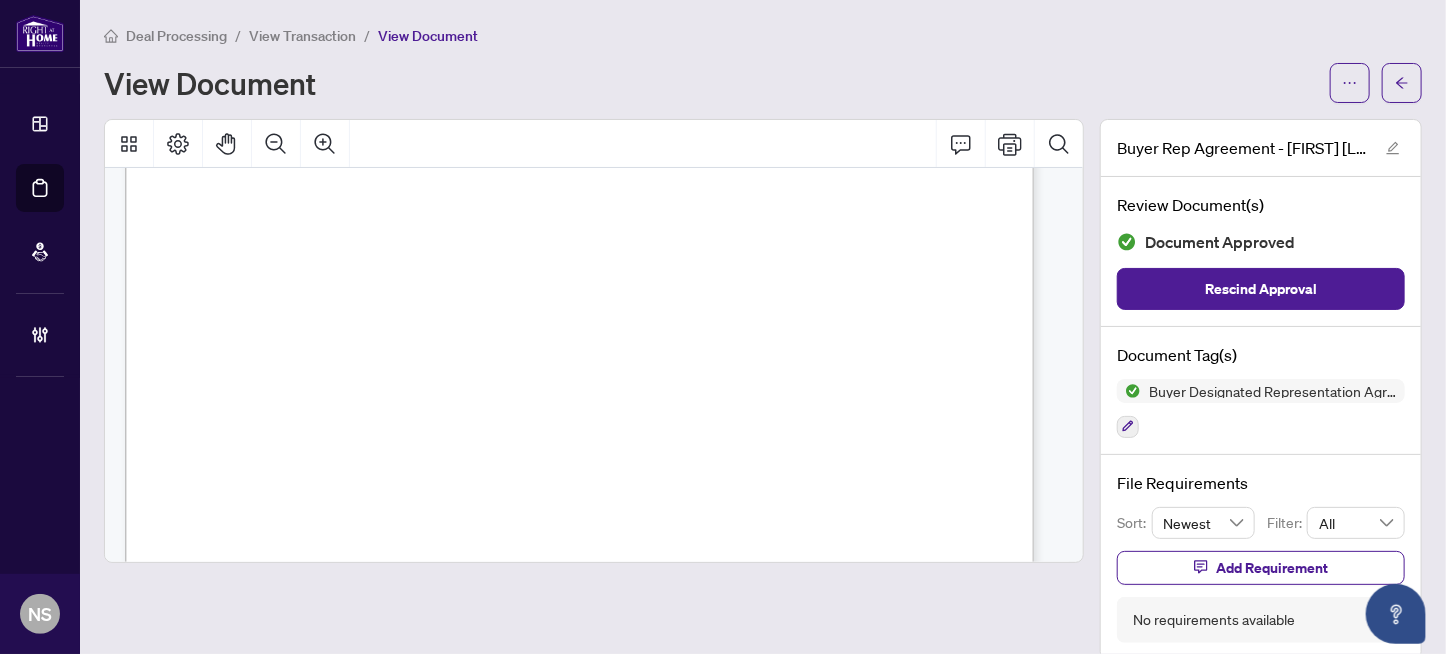 scroll, scrollTop: 200, scrollLeft: 0, axis: vertical 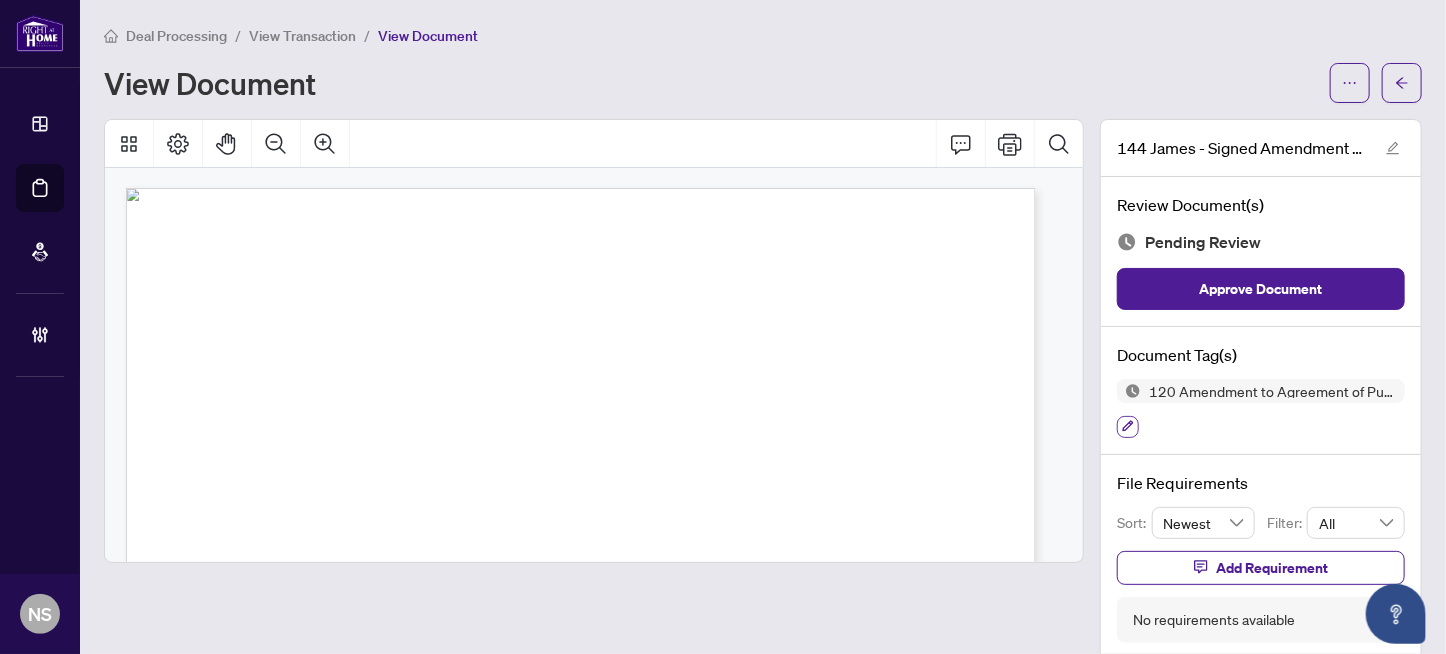 click 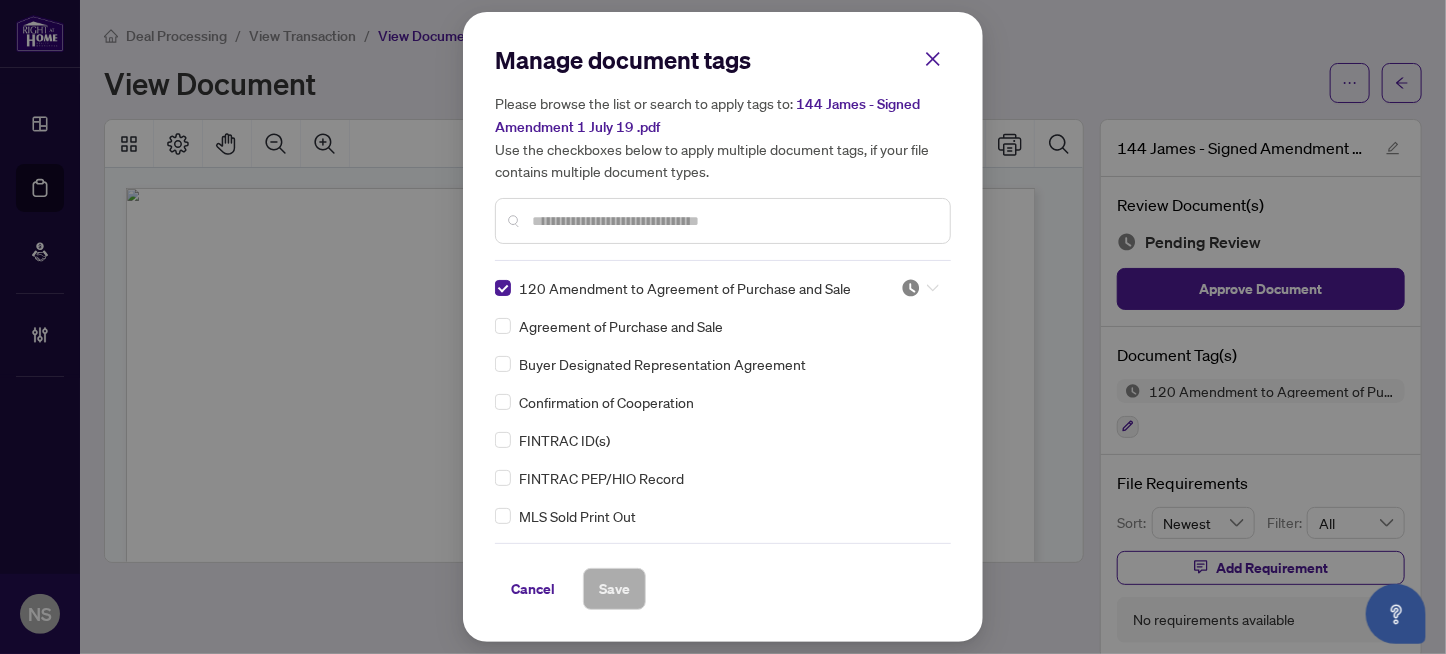 click at bounding box center (911, 288) 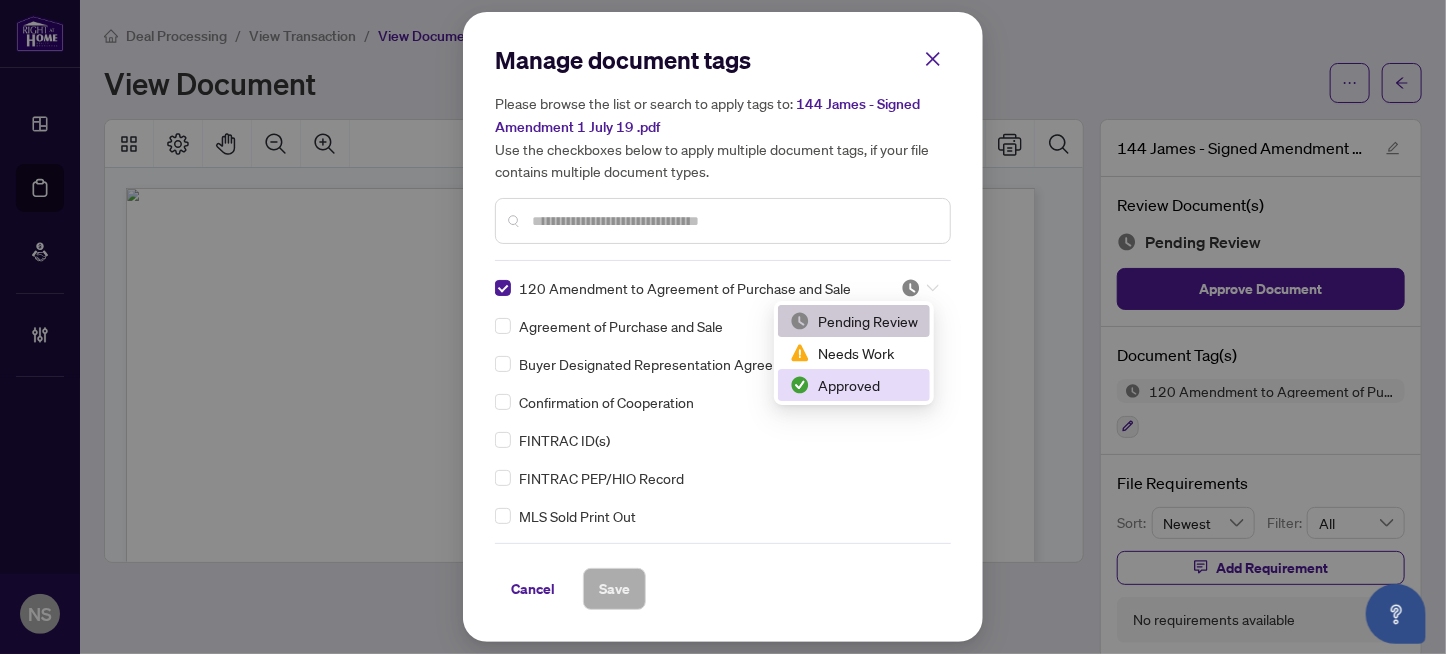 click on "Approved" at bounding box center (854, 385) 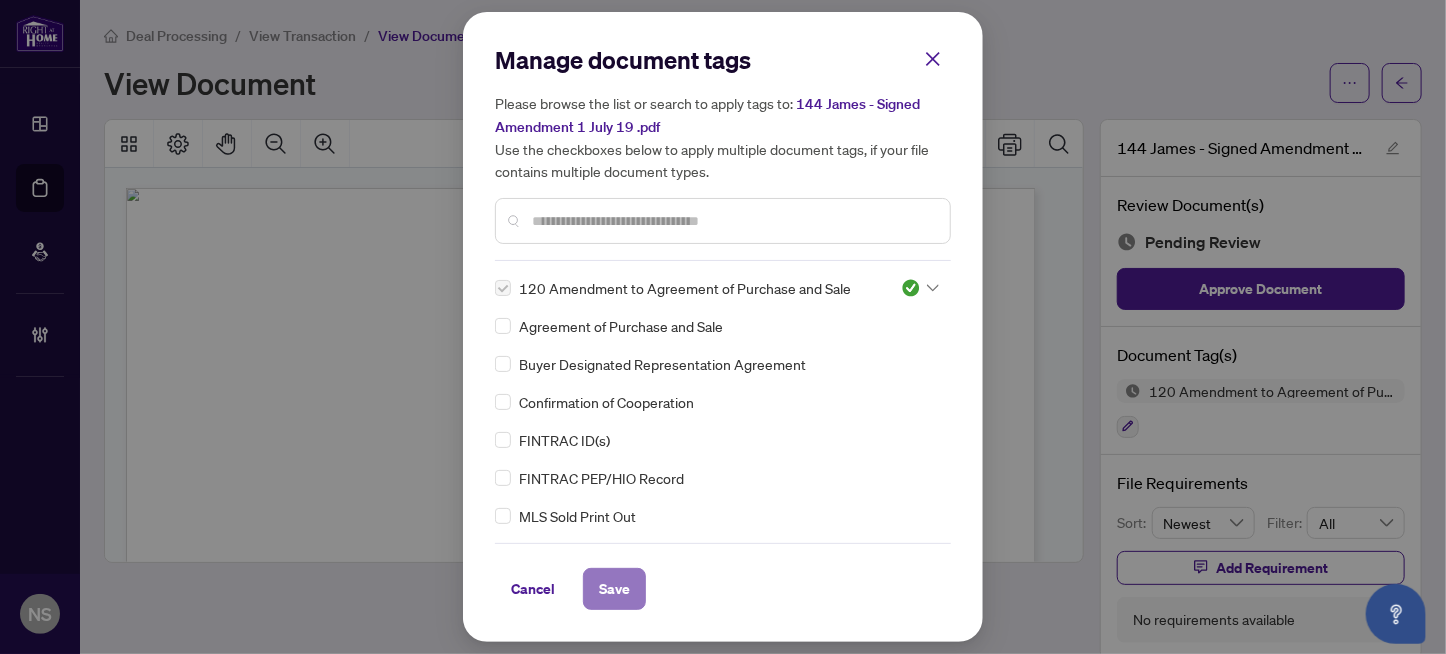 click on "Save" at bounding box center [614, 589] 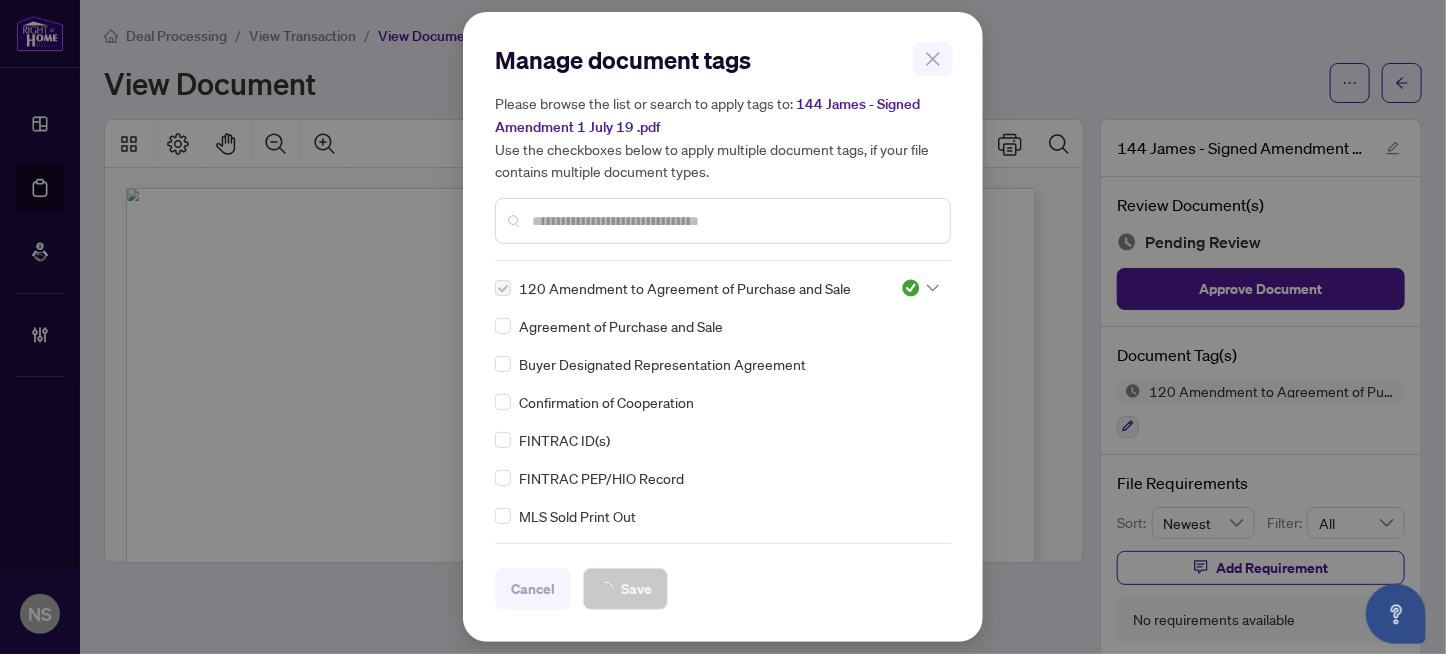 click on "Manage document tags Please browse the list or search to apply tags to:   144 James - Signed Amendment 1 July 19 .pdf   Use the checkboxes below to apply multiple document tags, if your file contains multiple document types.   120 Amendment to Agreement of Purchase and Sale Agreement of Purchase and Sale Buyer Designated Representation Agreement Confirmation of Cooperation FINTRAC ID(s) FINTRAC PEP/HIO Record MLS Sold Print Out Notice of Fulfillment / Waiver Receipt of Funds Record RECO Information Guide 1st Page of the APS Advance Paperwork Agent Correspondence Agreement of Assignment of Purchase and Sale Agreement to Cooperate /Broker Referral Agreement to Lease Articles of Incorporation Back to Vendor Letter Belongs to Another Transaction Builder's Consent Buyer Designated Representation Agreement Buyers Lawyer Information Certificate of Estate Trustee(s) Client Refused to Sign Closing Date Change Co-op Brokerage Commission Statement Co-op EFT Co-operating Indemnity Agreement Commission Adjustment EFT Save" at bounding box center [723, 327] 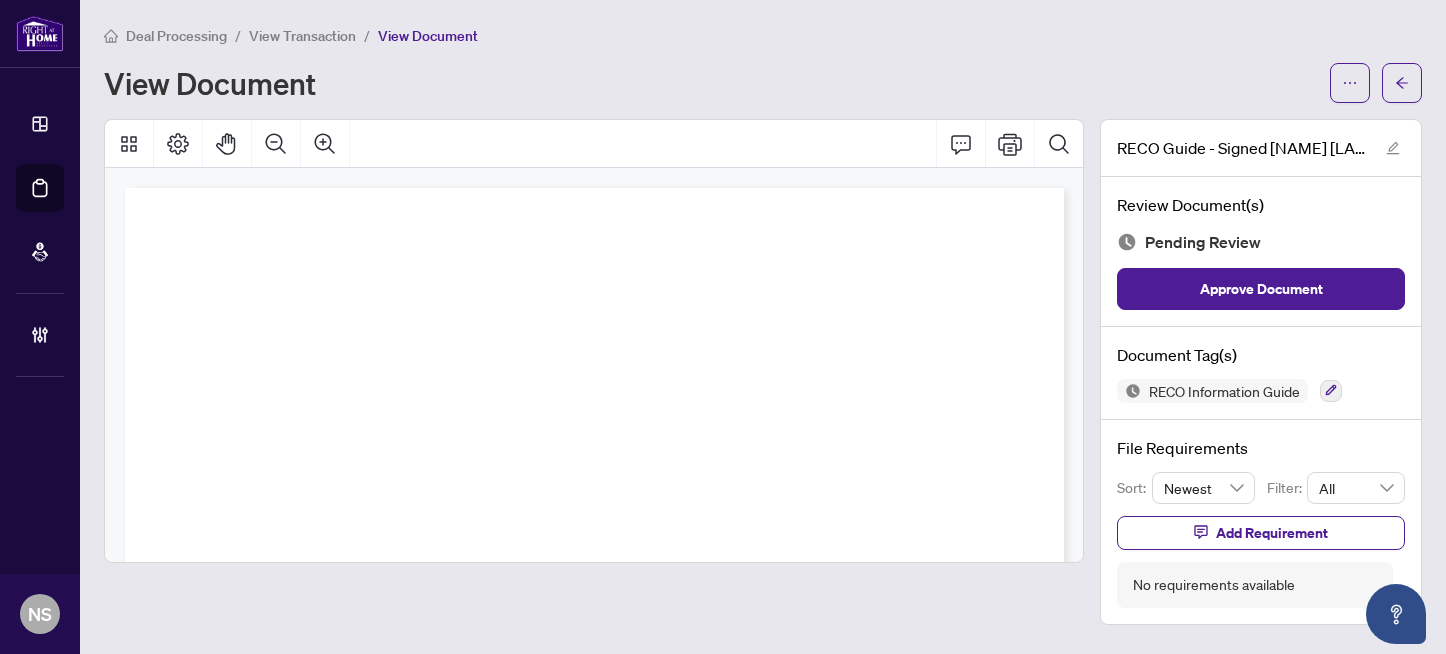 scroll, scrollTop: 0, scrollLeft: 0, axis: both 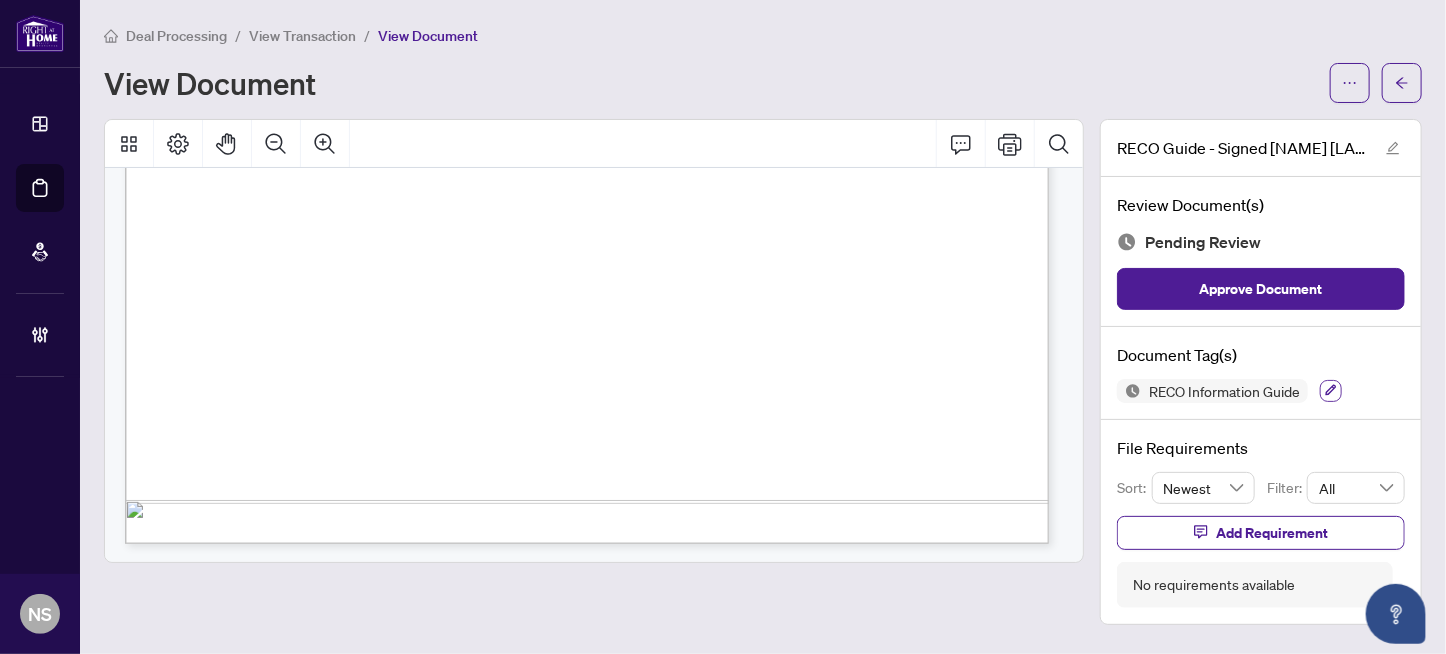 click 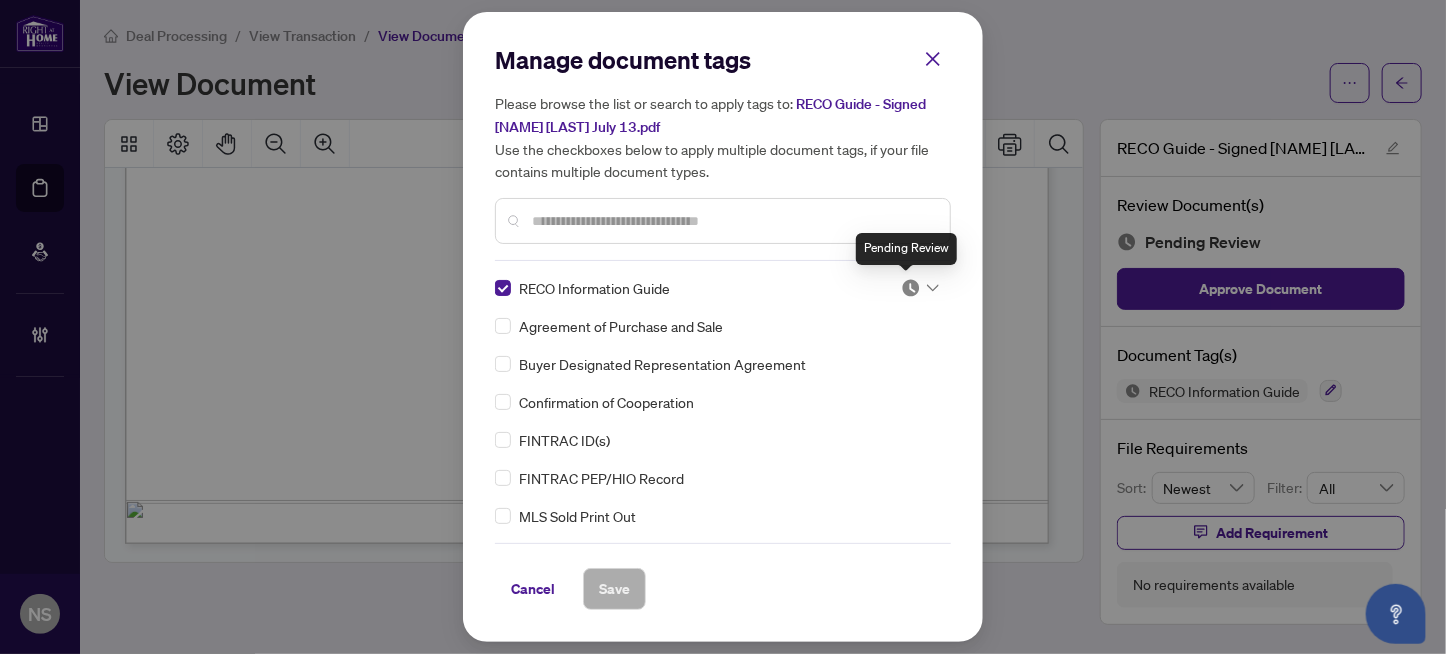 click at bounding box center (911, 288) 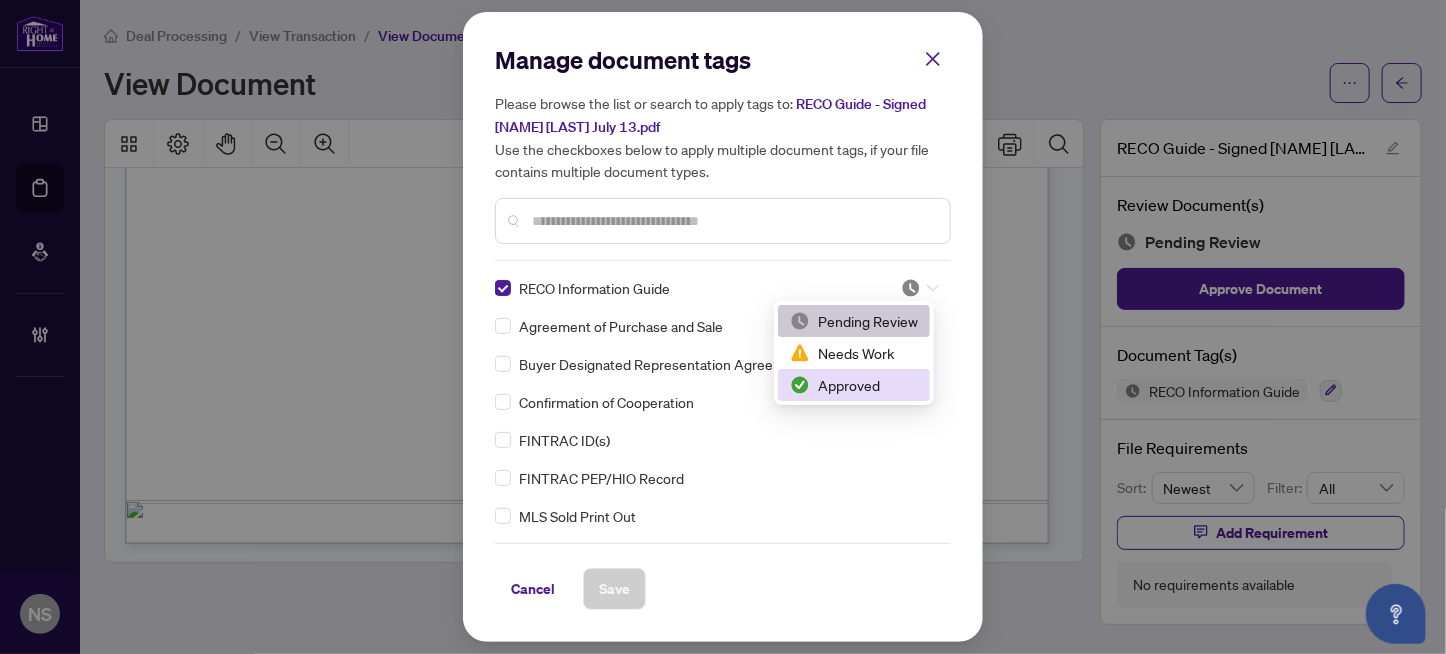 drag, startPoint x: 844, startPoint y: 386, endPoint x: 590, endPoint y: 602, distance: 333.42465 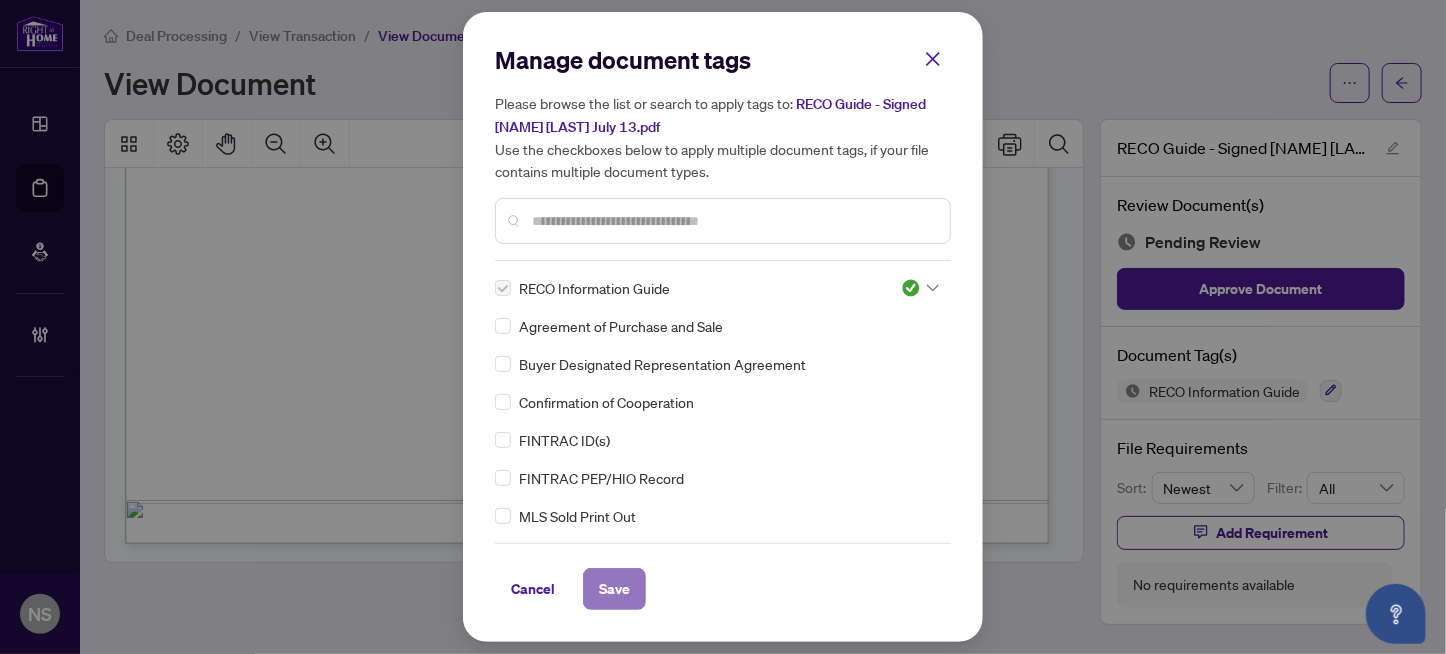 click on "Save" at bounding box center [614, 589] 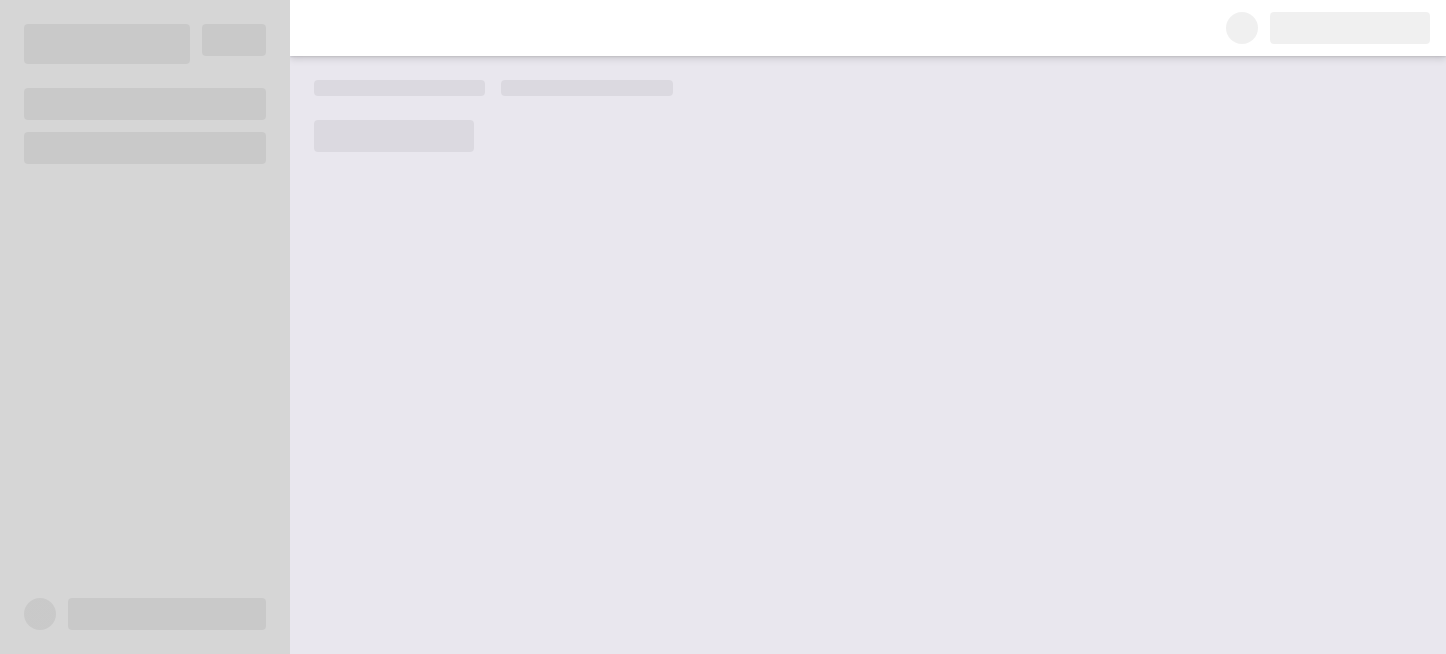 scroll, scrollTop: 0, scrollLeft: 0, axis: both 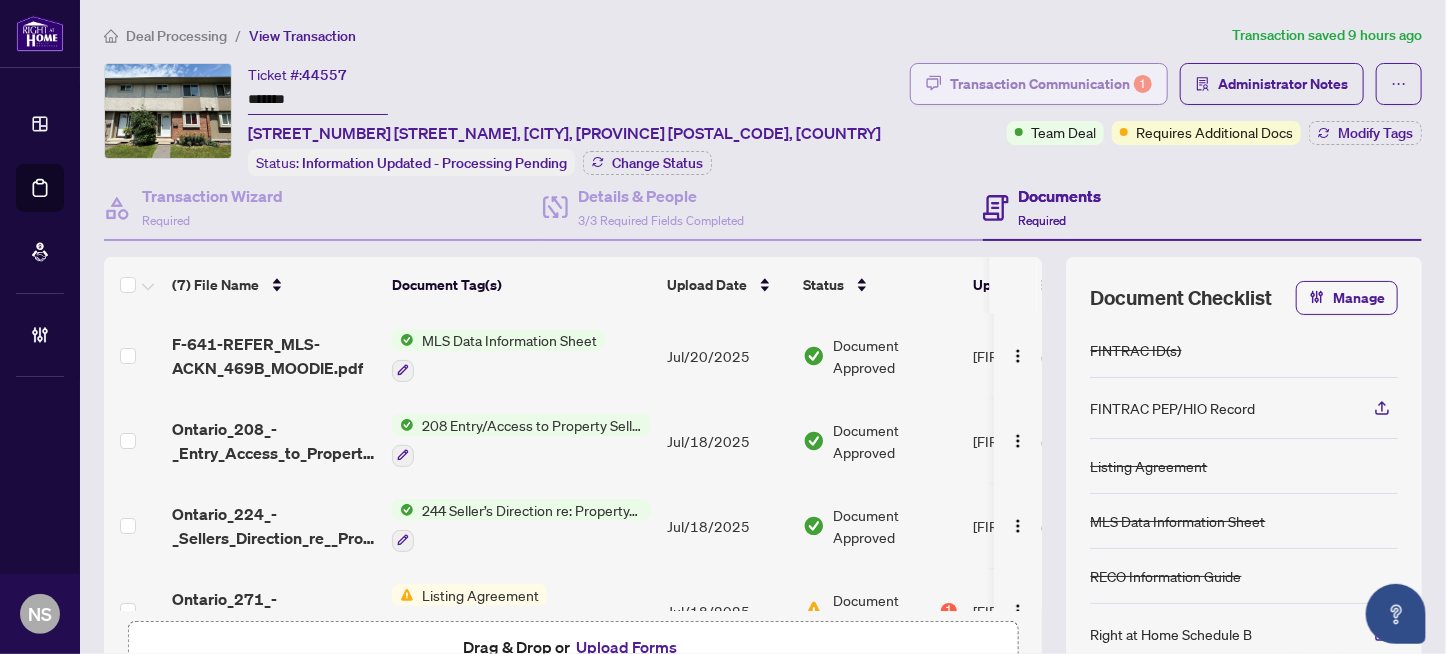 click on "Transaction Communication 1" at bounding box center (1051, 84) 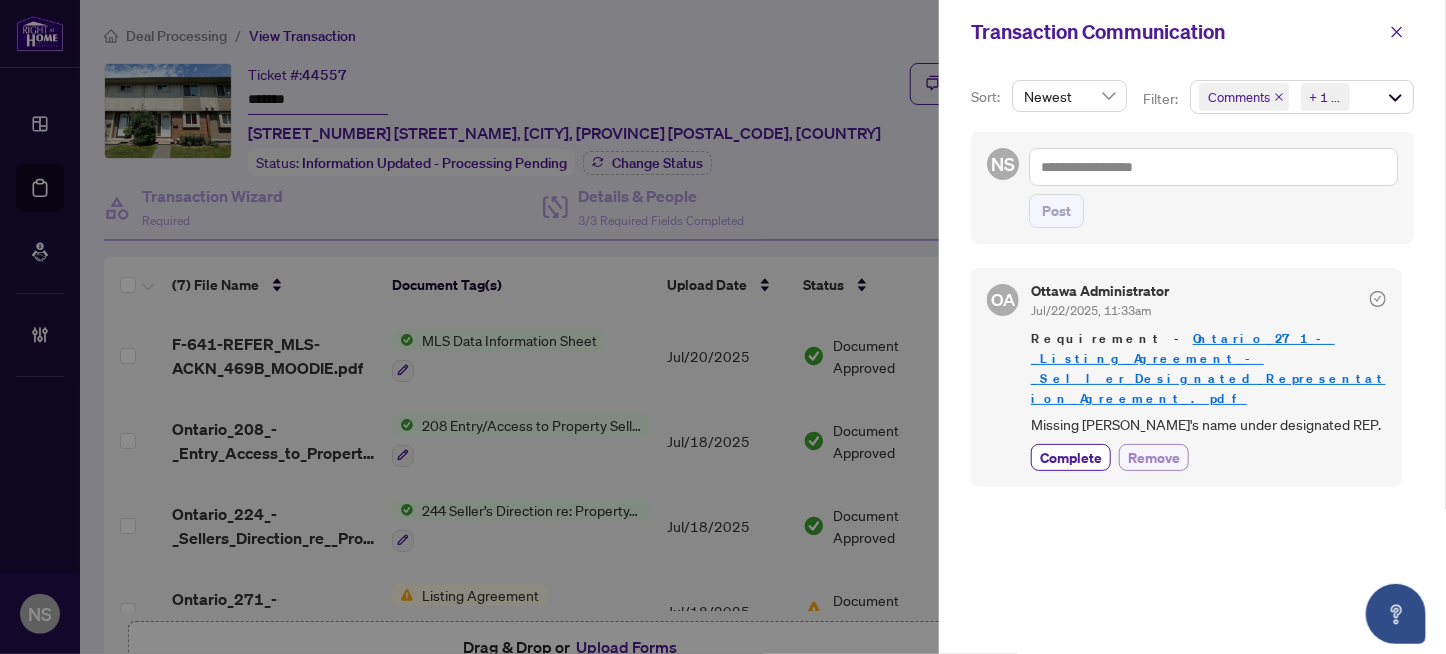 click on "Remove" at bounding box center [1154, 457] 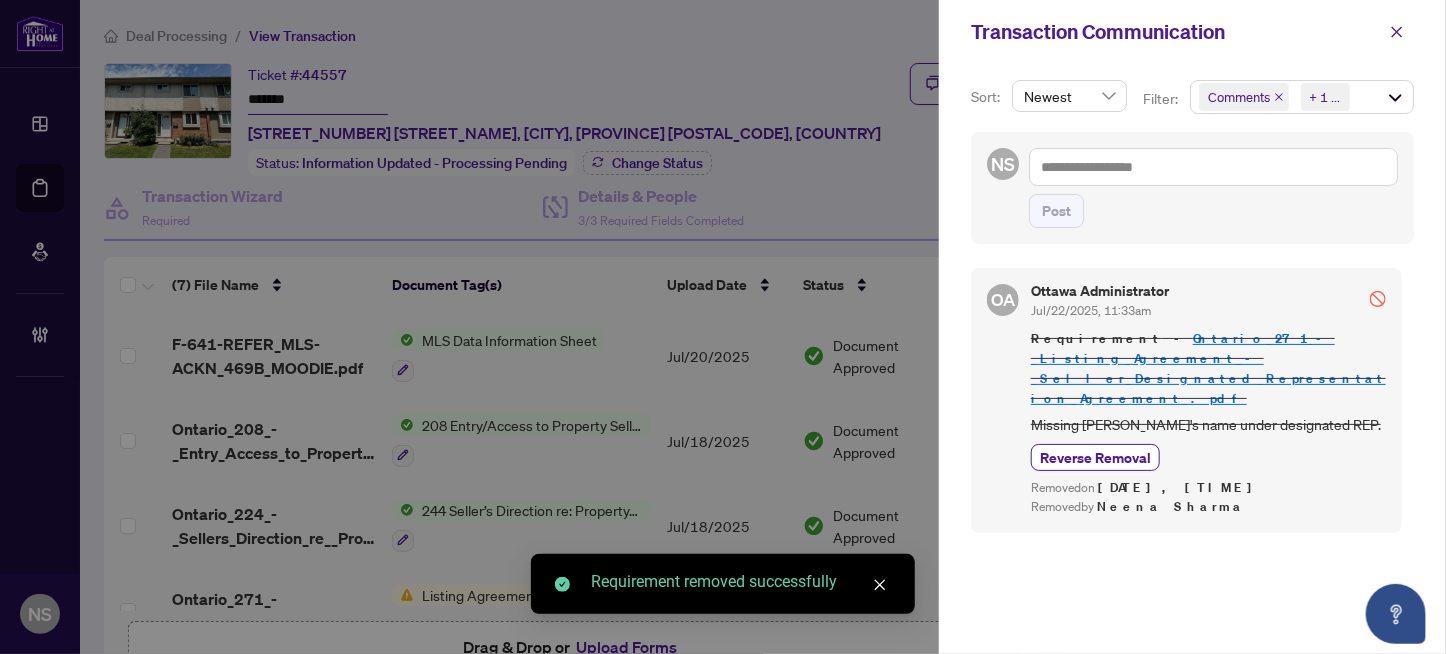 drag, startPoint x: 1392, startPoint y: 32, endPoint x: 1405, endPoint y: 80, distance: 49.729267 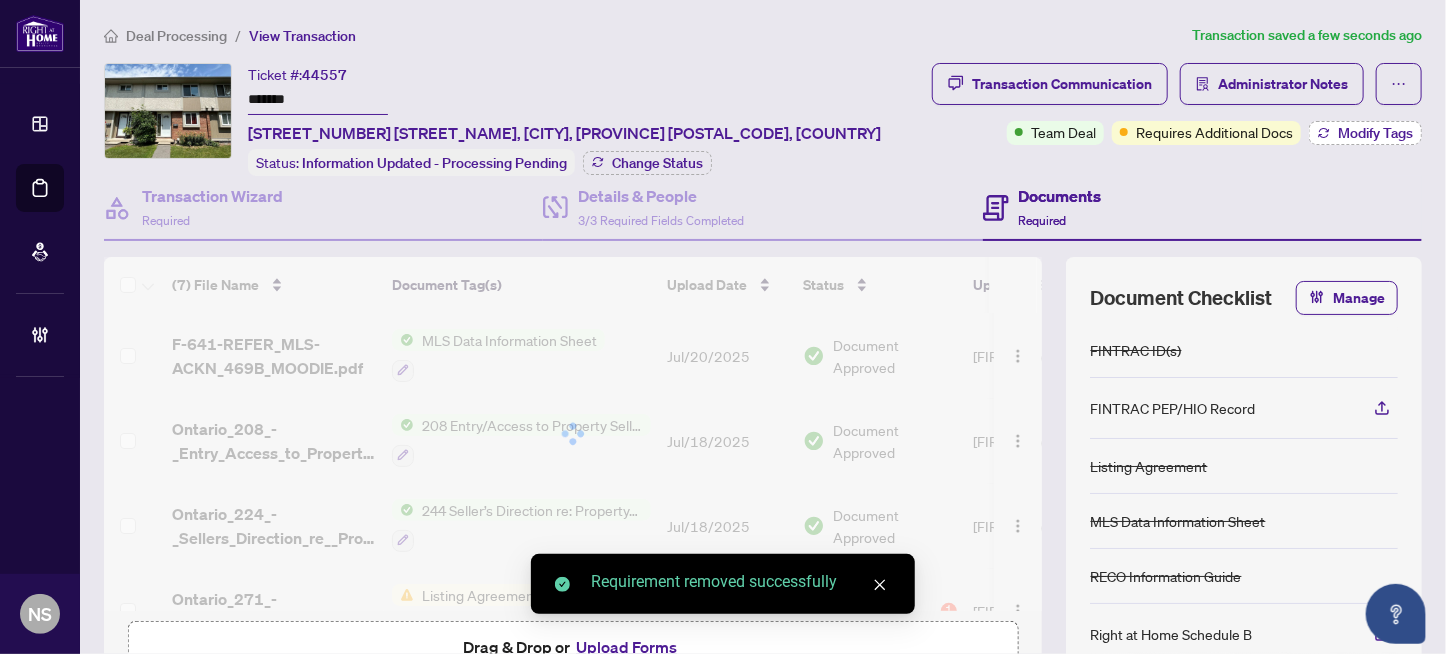 click on "Modify Tags" at bounding box center [1375, 133] 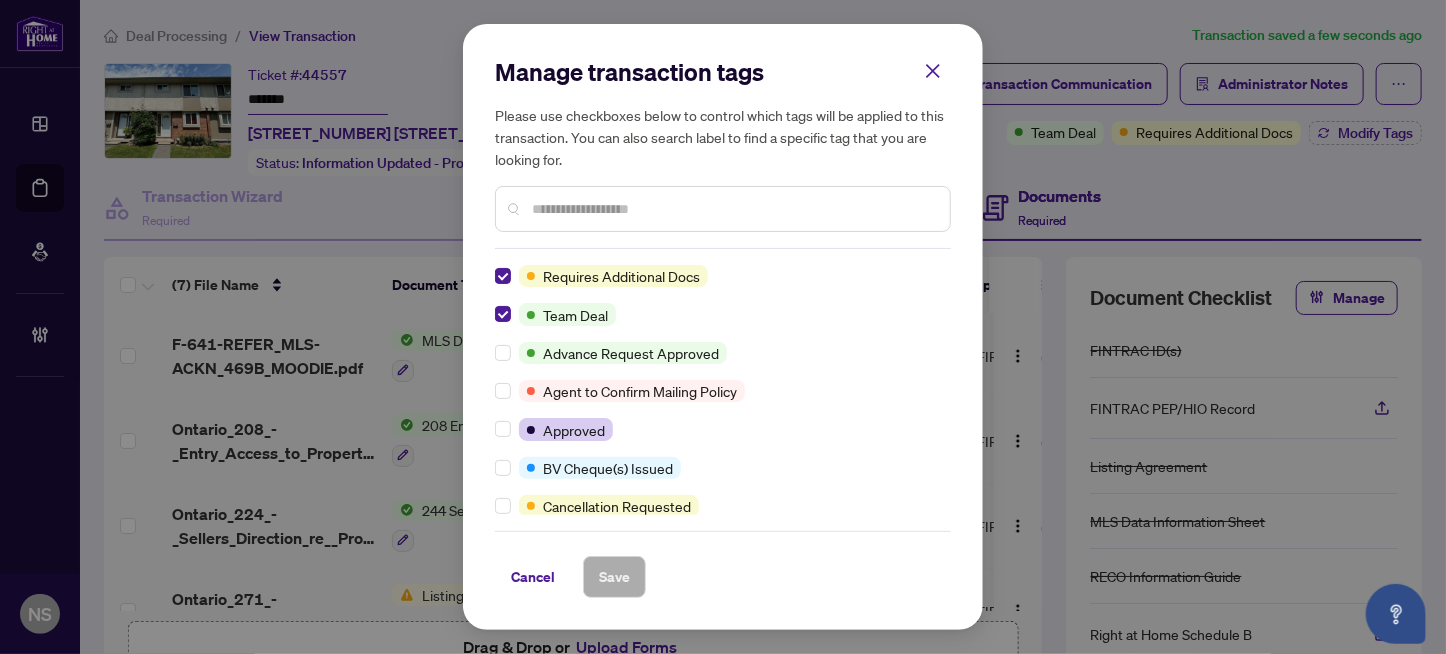 click at bounding box center (507, 276) 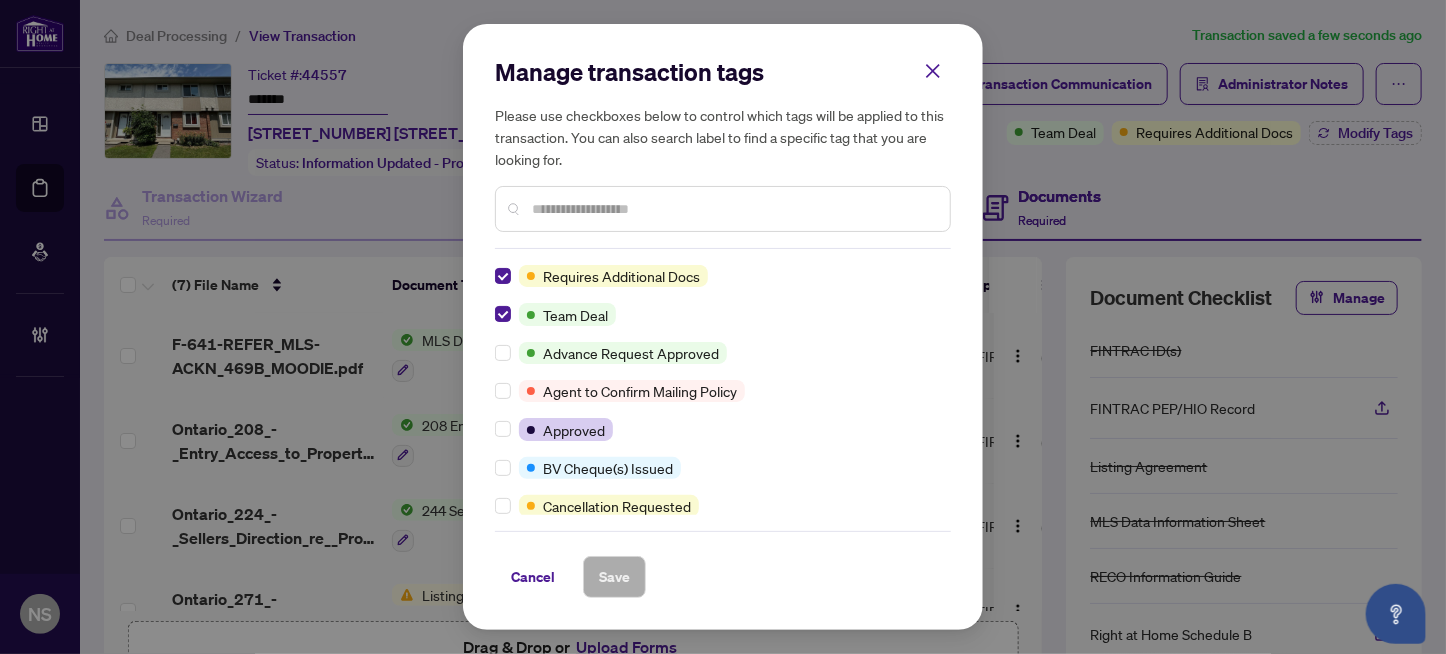 scroll, scrollTop: 0, scrollLeft: 0, axis: both 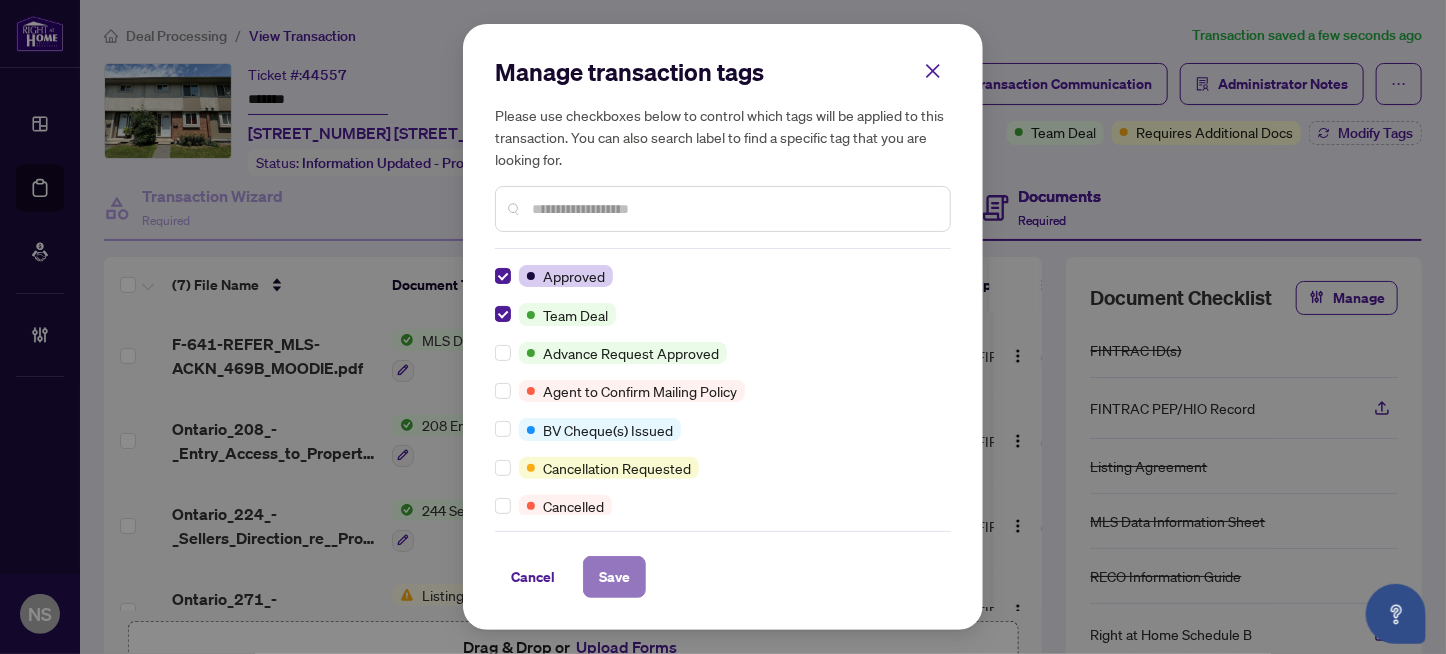 click on "Save" at bounding box center [614, 577] 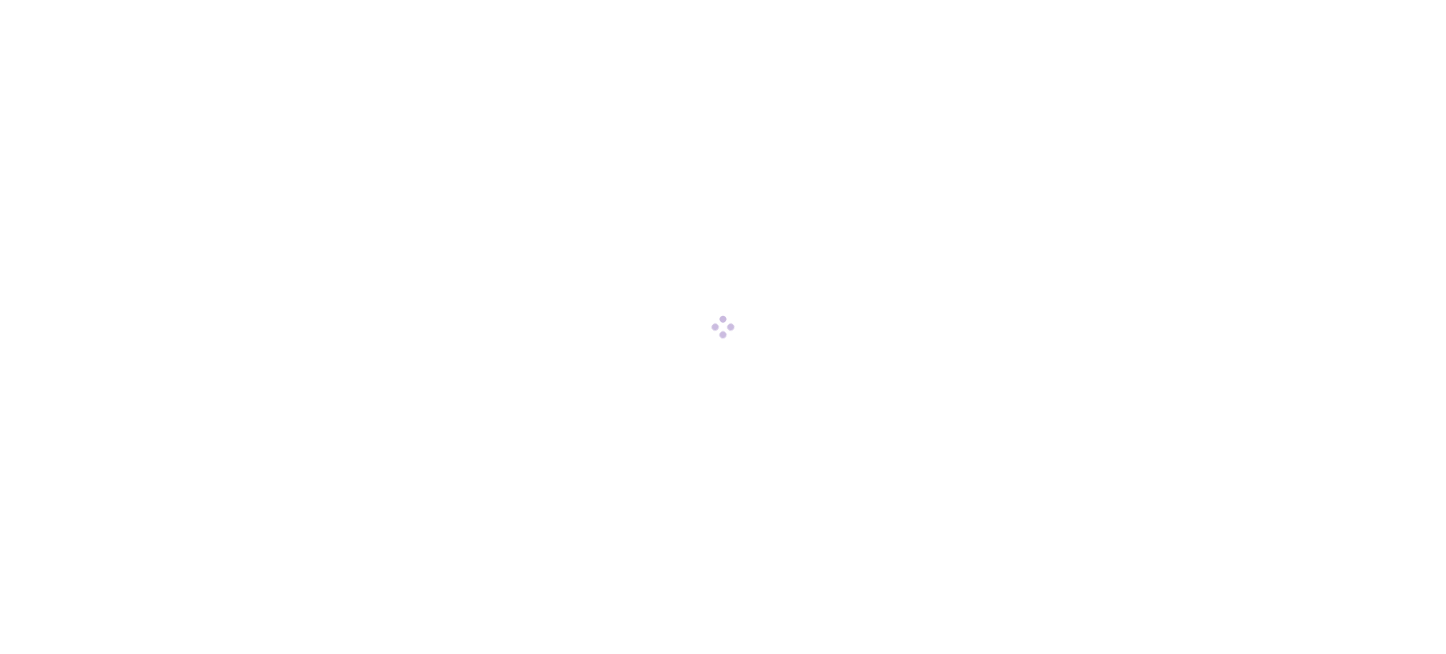 scroll, scrollTop: 0, scrollLeft: 0, axis: both 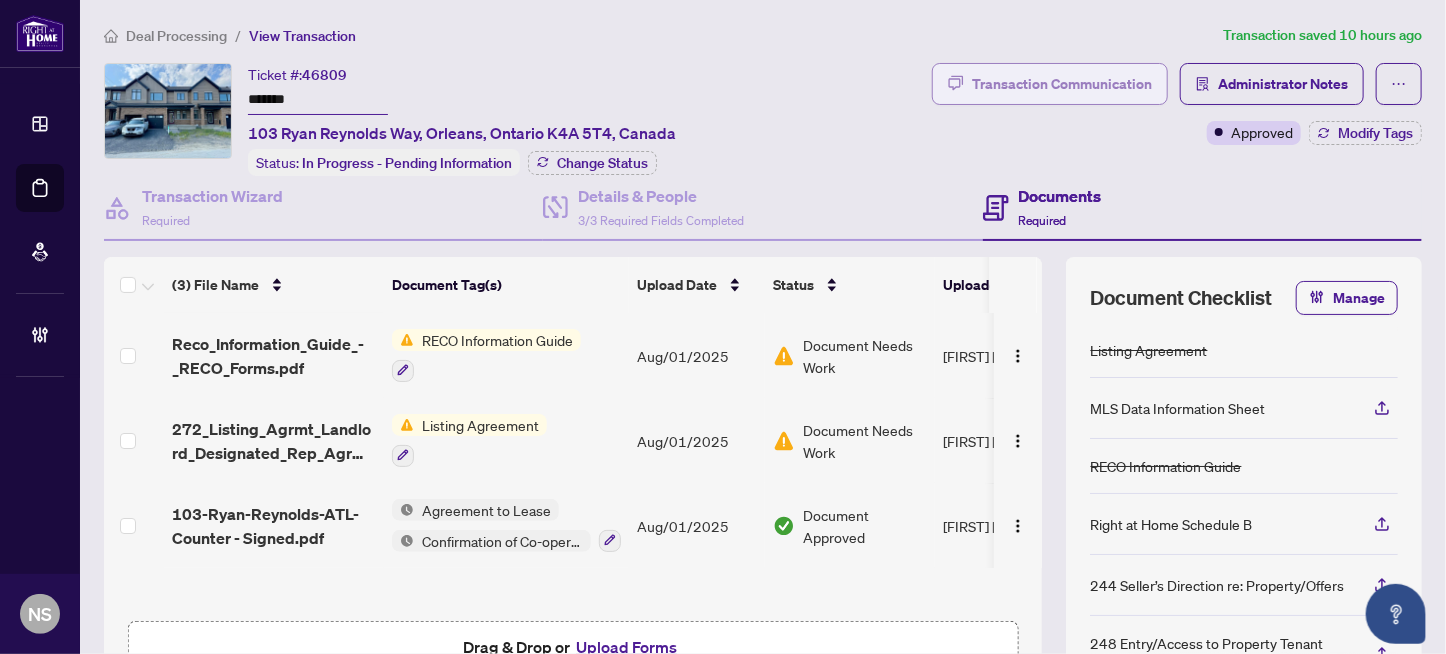 click on "Transaction Communication" at bounding box center [1062, 84] 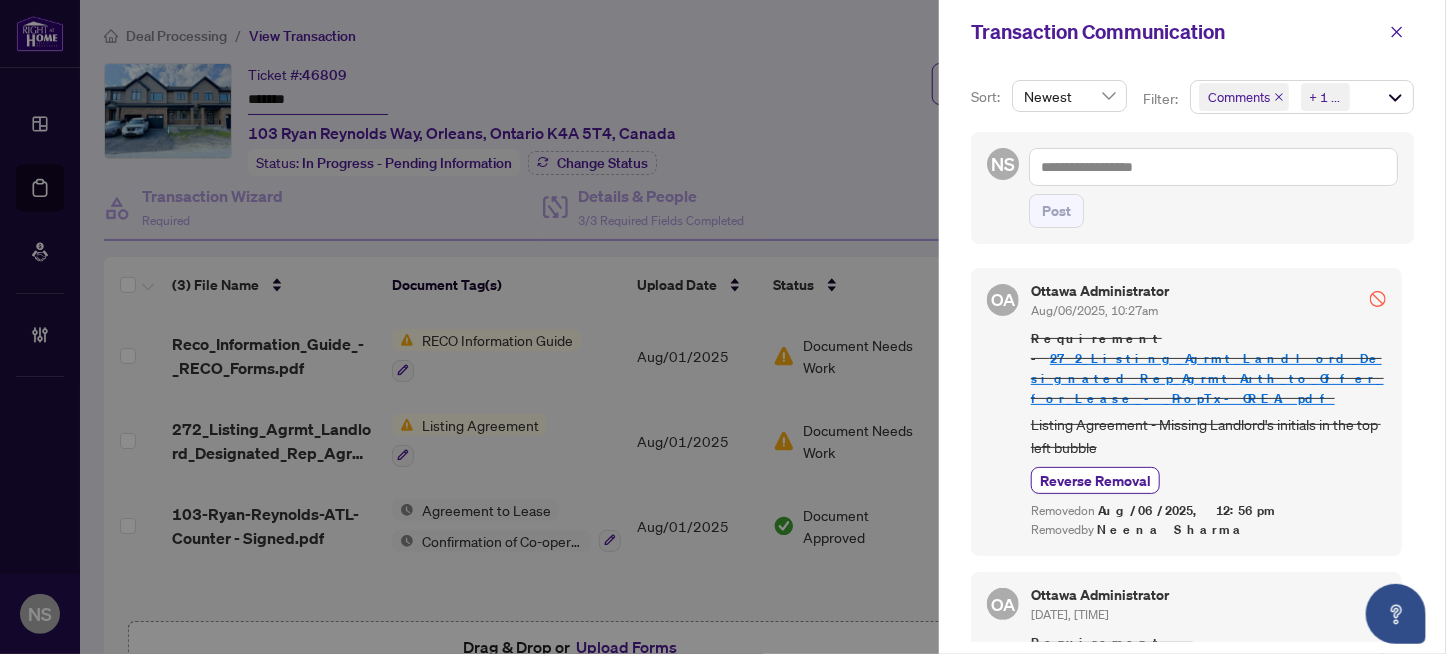 scroll, scrollTop: 0, scrollLeft: 0, axis: both 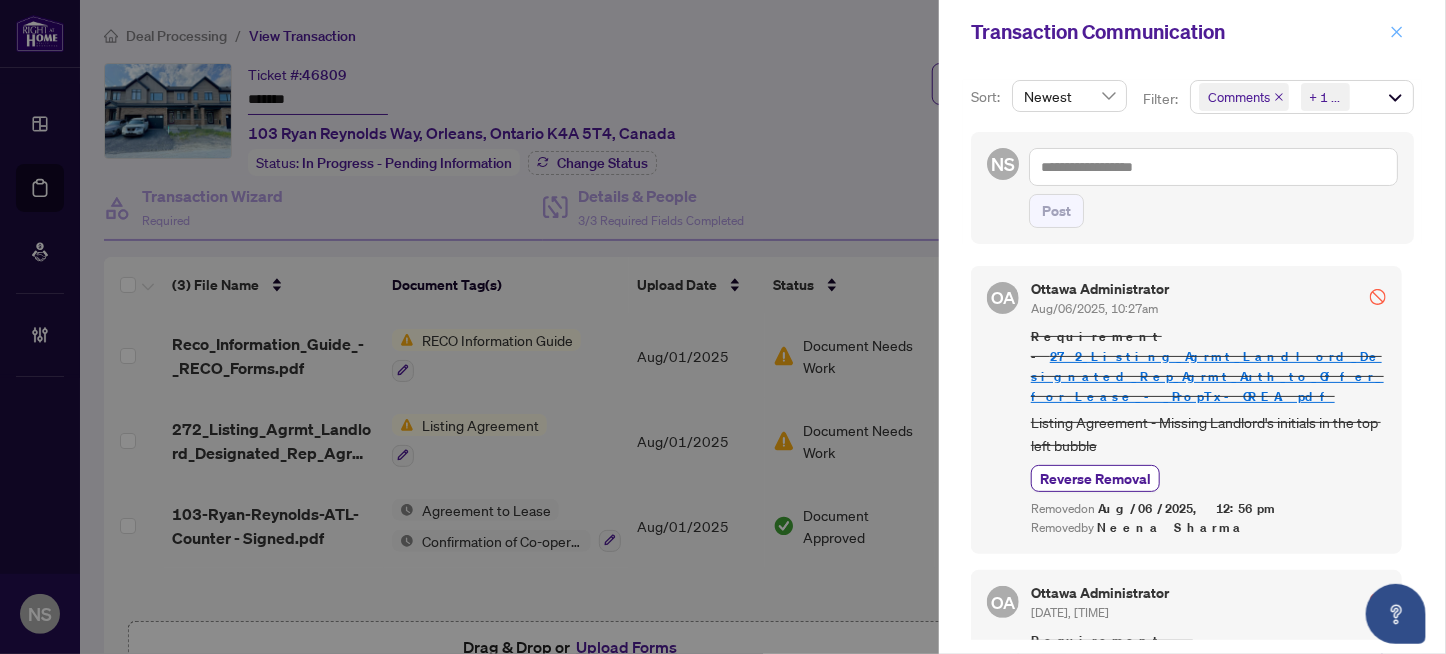 click 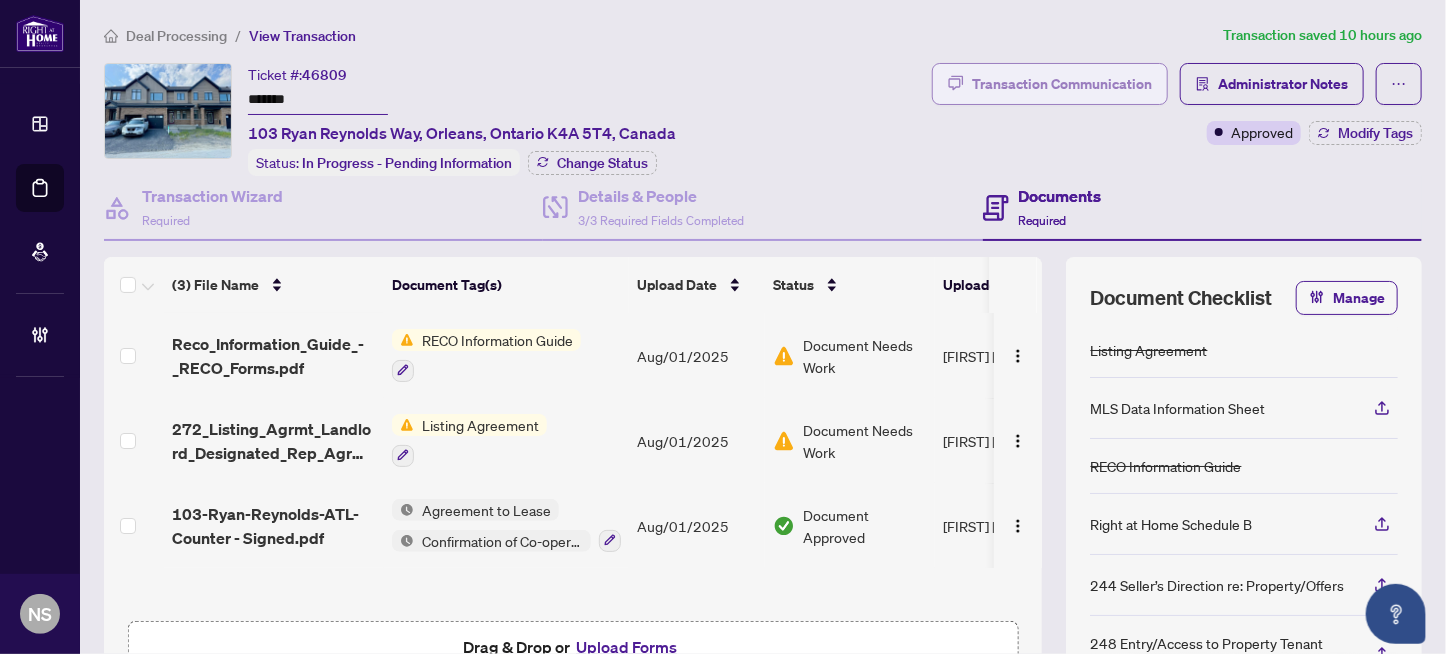 click on "Transaction Communication" at bounding box center (1062, 84) 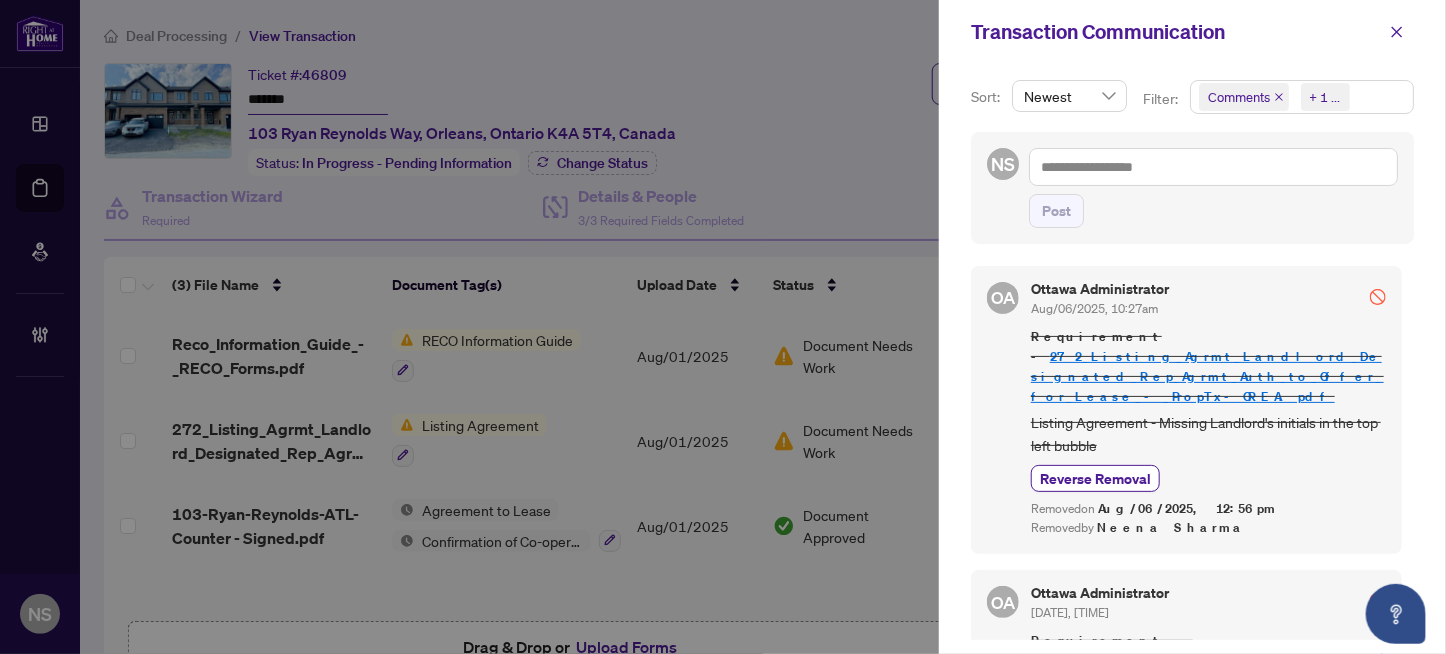 click on "Comments" at bounding box center (1239, 97) 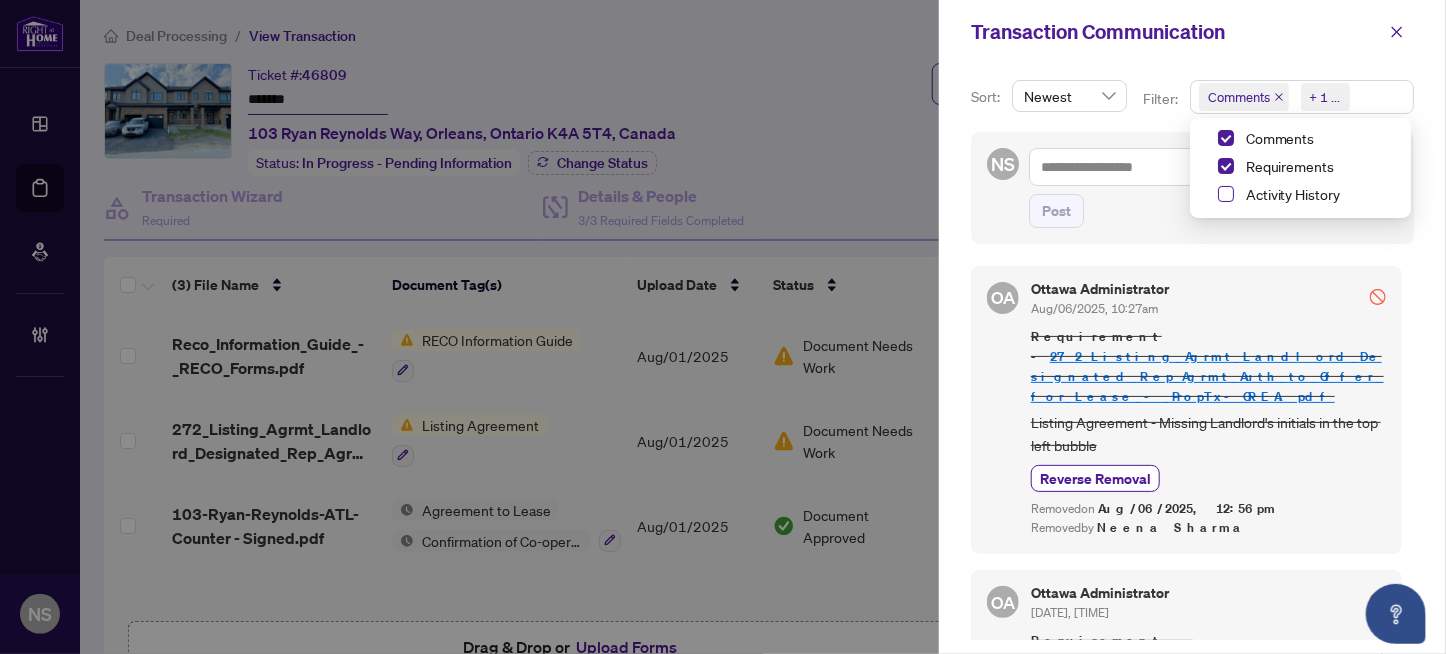 click at bounding box center [1226, 194] 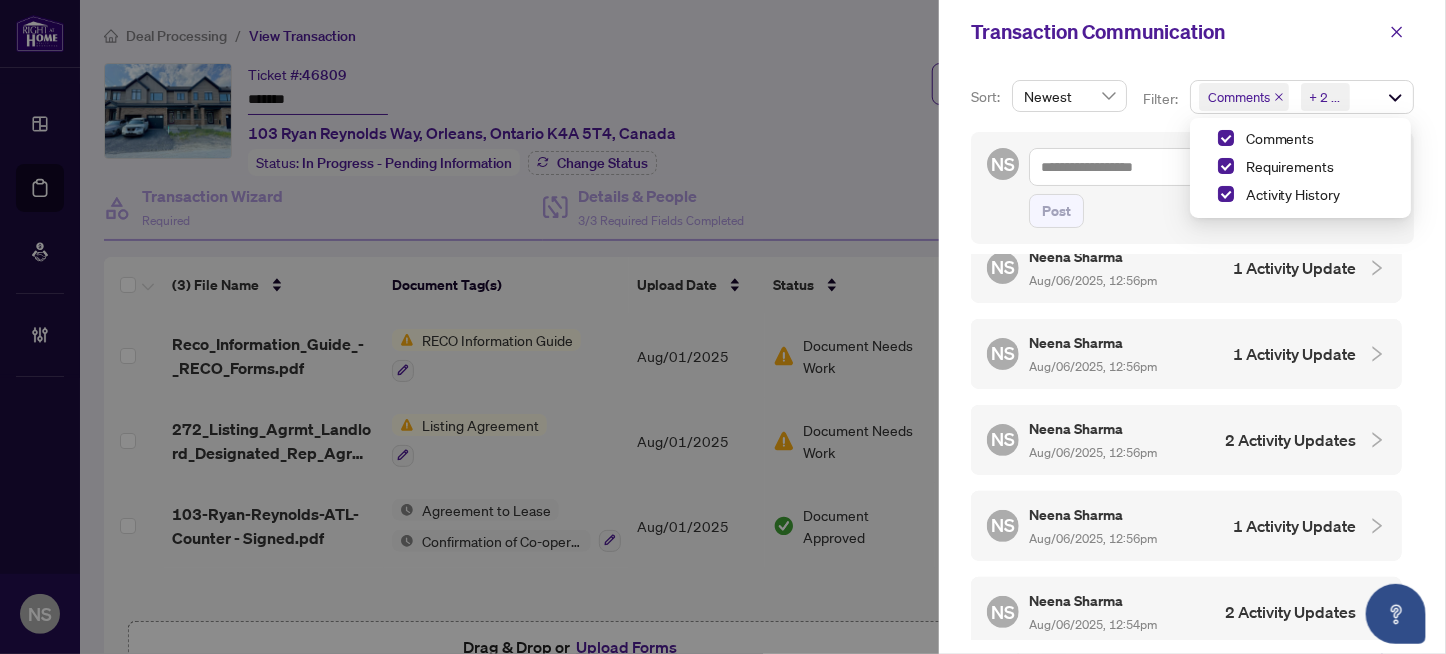 scroll, scrollTop: 0, scrollLeft: 0, axis: both 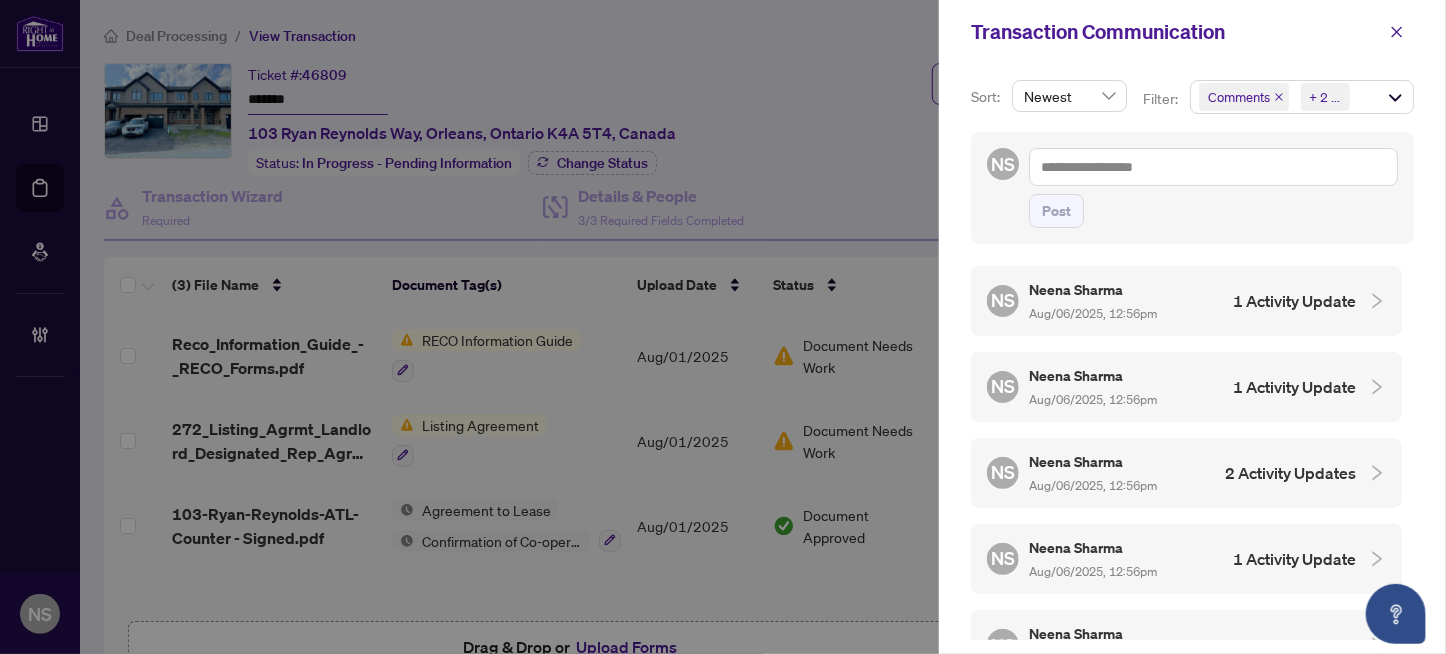 click at bounding box center (723, 327) 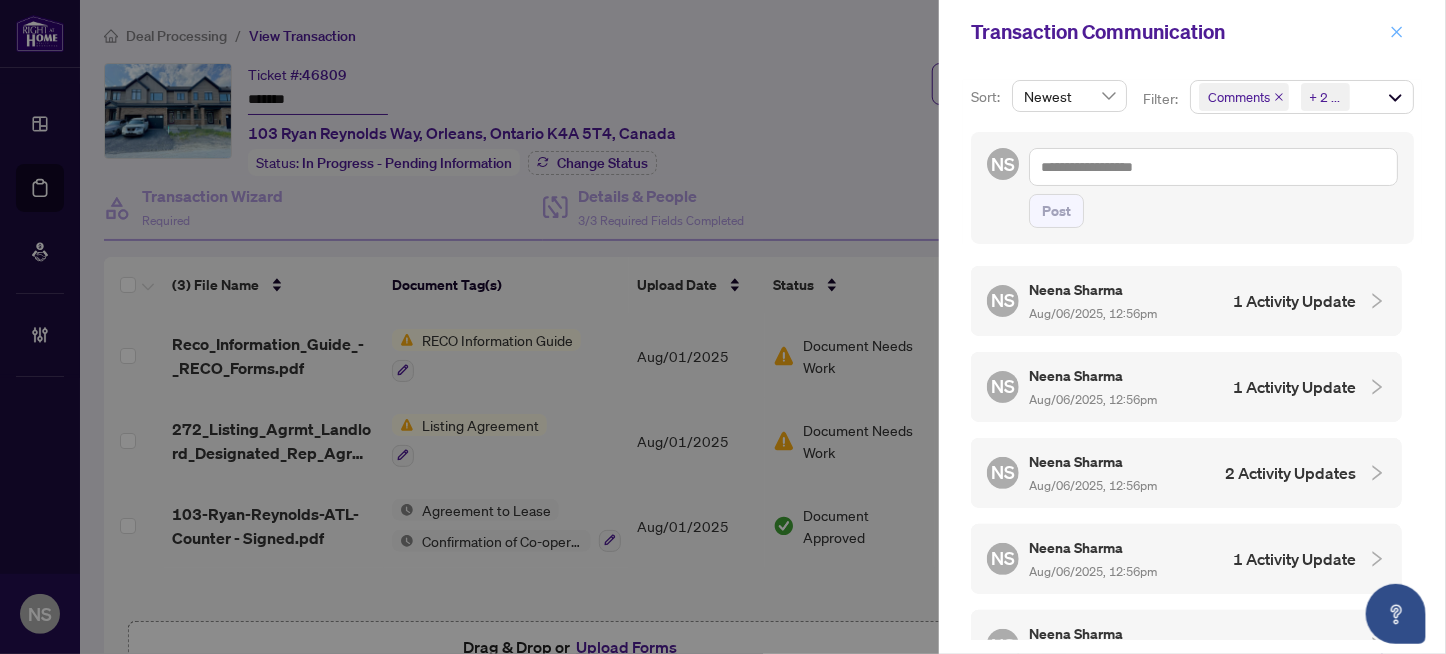 click 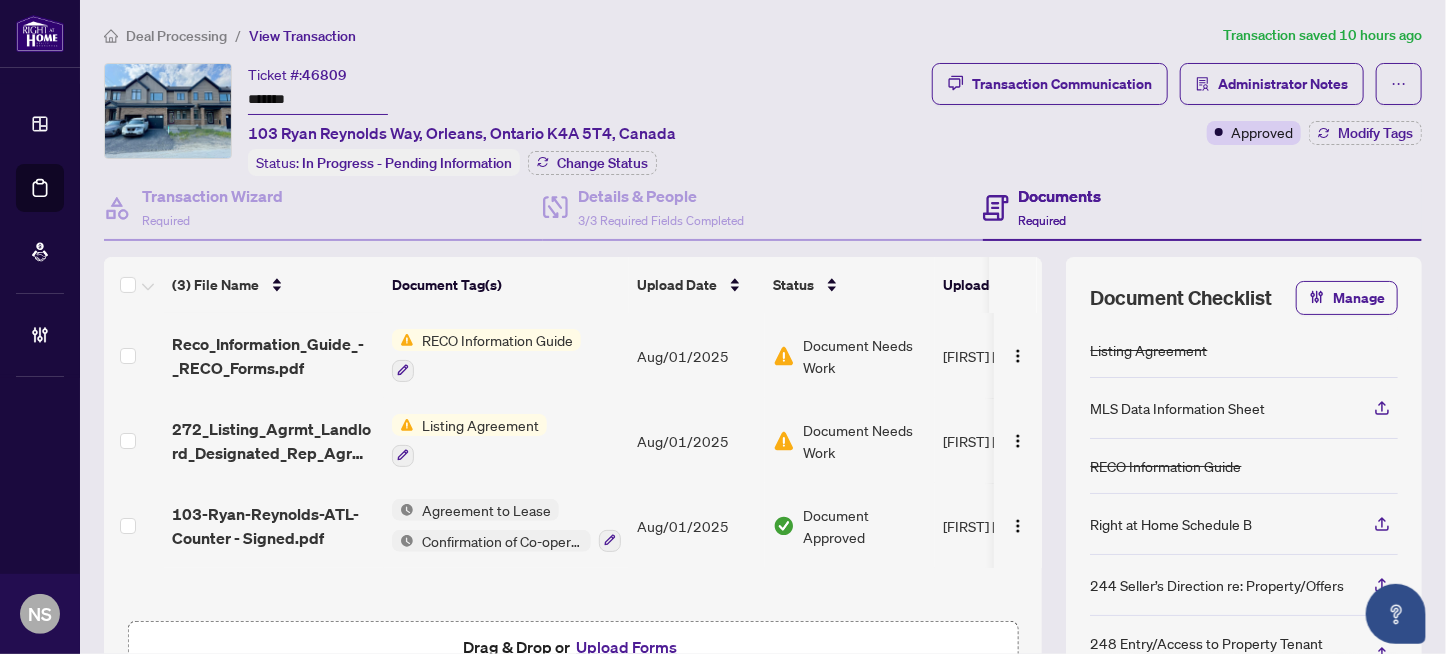 scroll, scrollTop: 0, scrollLeft: 0, axis: both 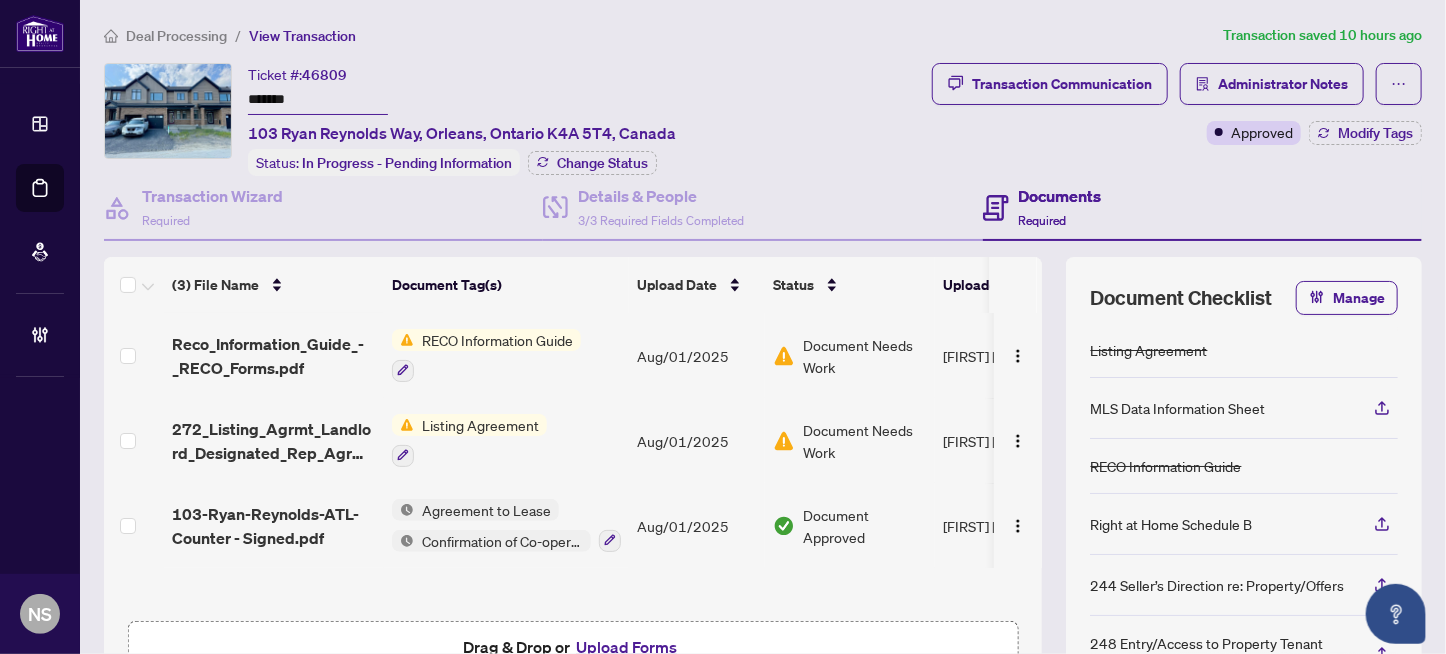 click on "46809" at bounding box center (324, 75) 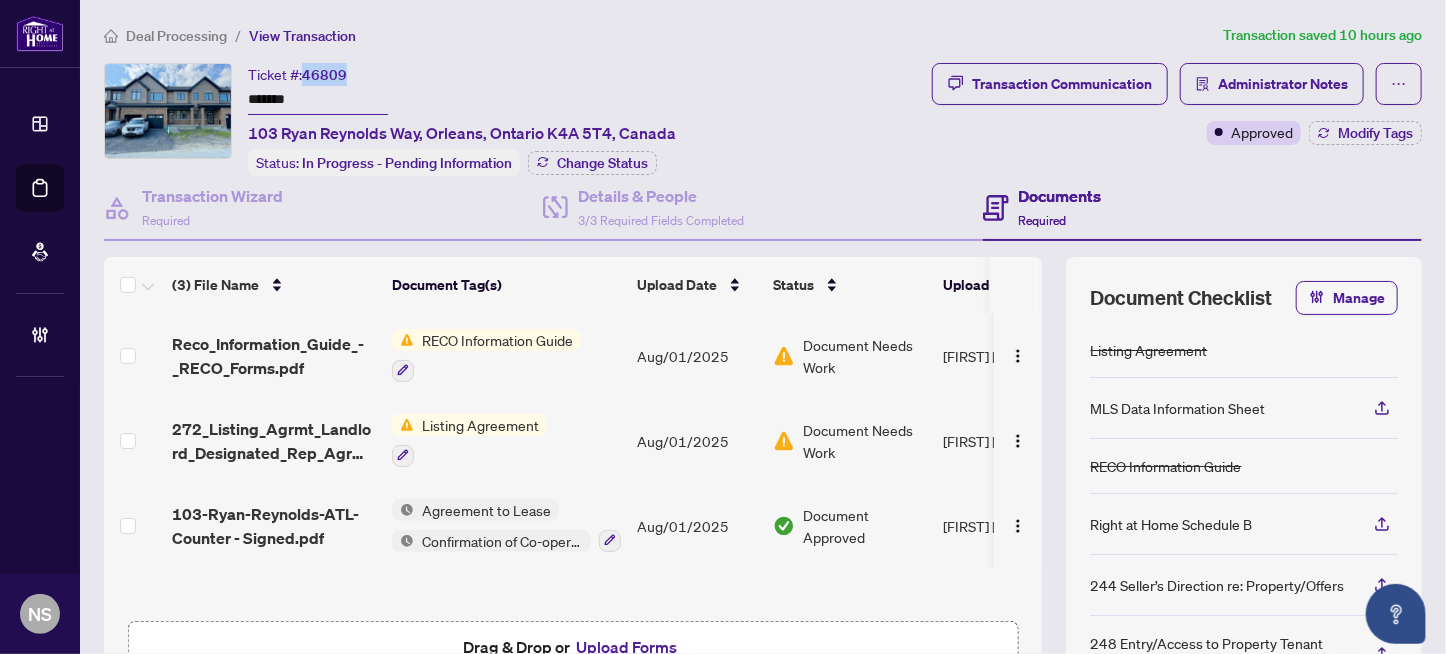 click on "46809" at bounding box center [324, 75] 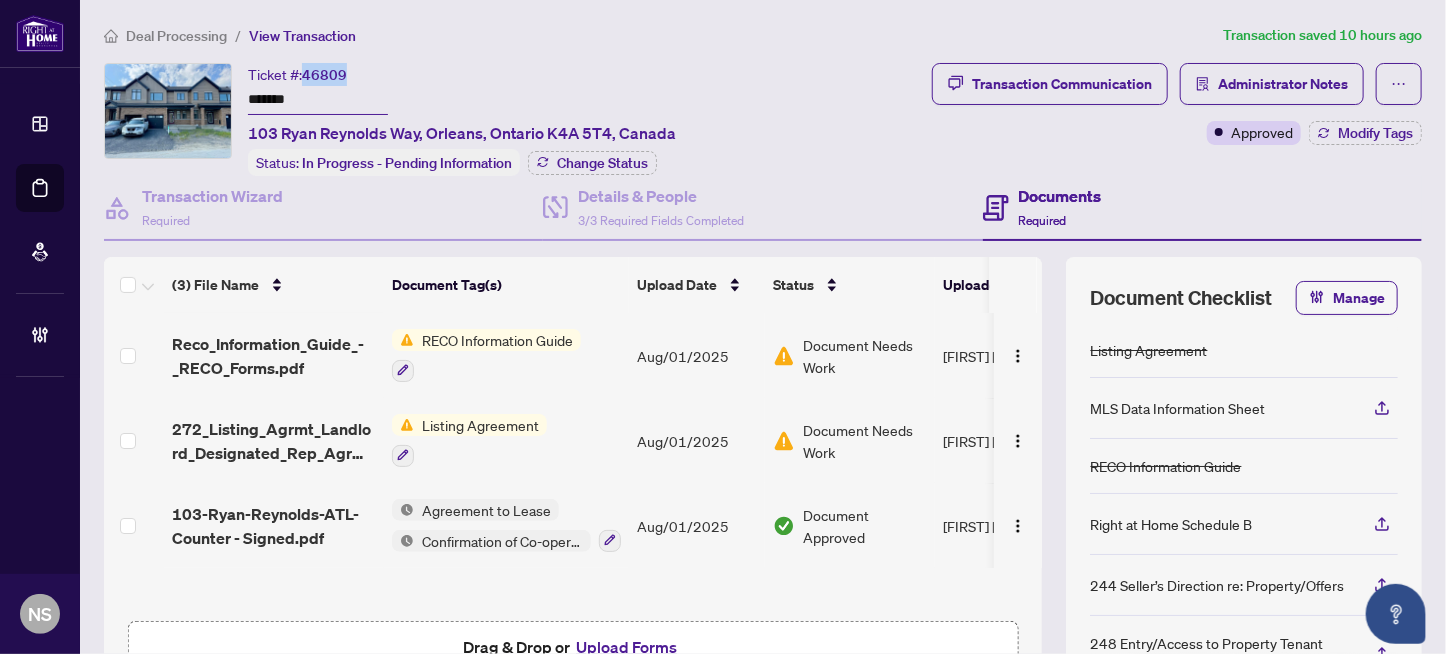 copy on "46809" 